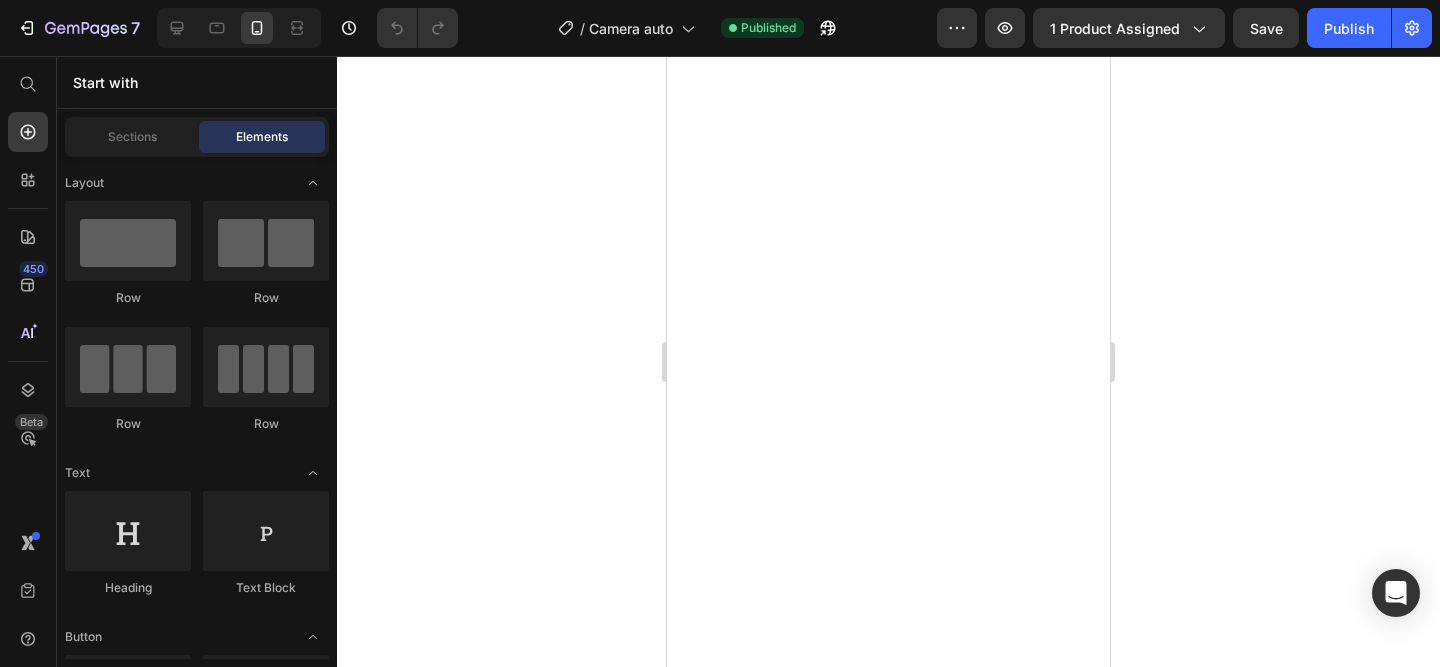scroll, scrollTop: 0, scrollLeft: 0, axis: both 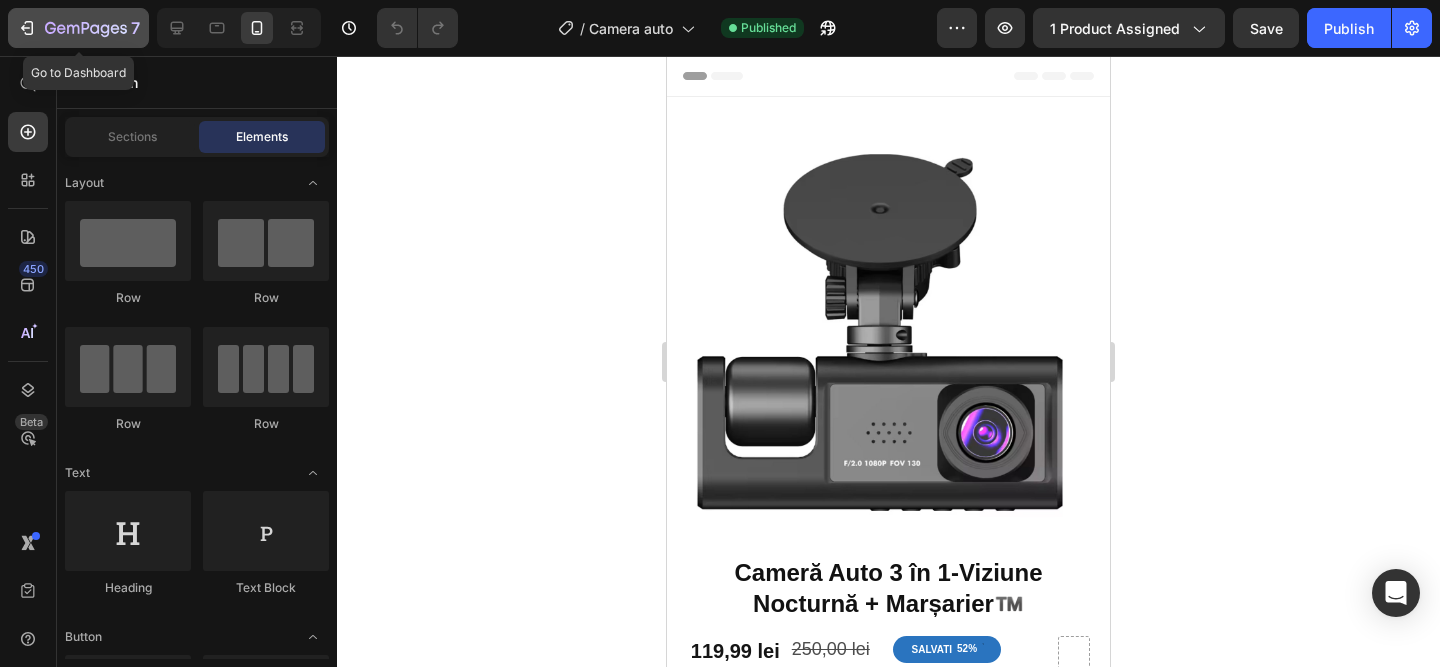 click on "7" at bounding box center [78, 28] 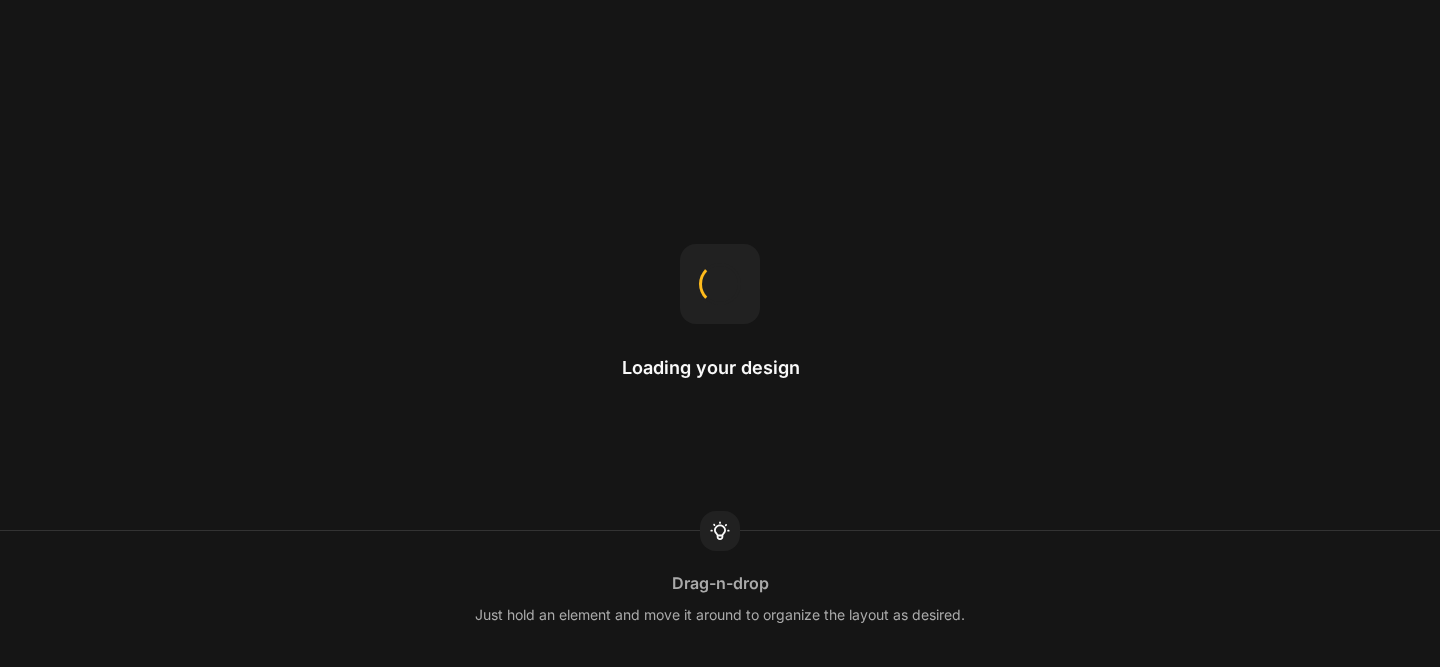 scroll, scrollTop: 0, scrollLeft: 0, axis: both 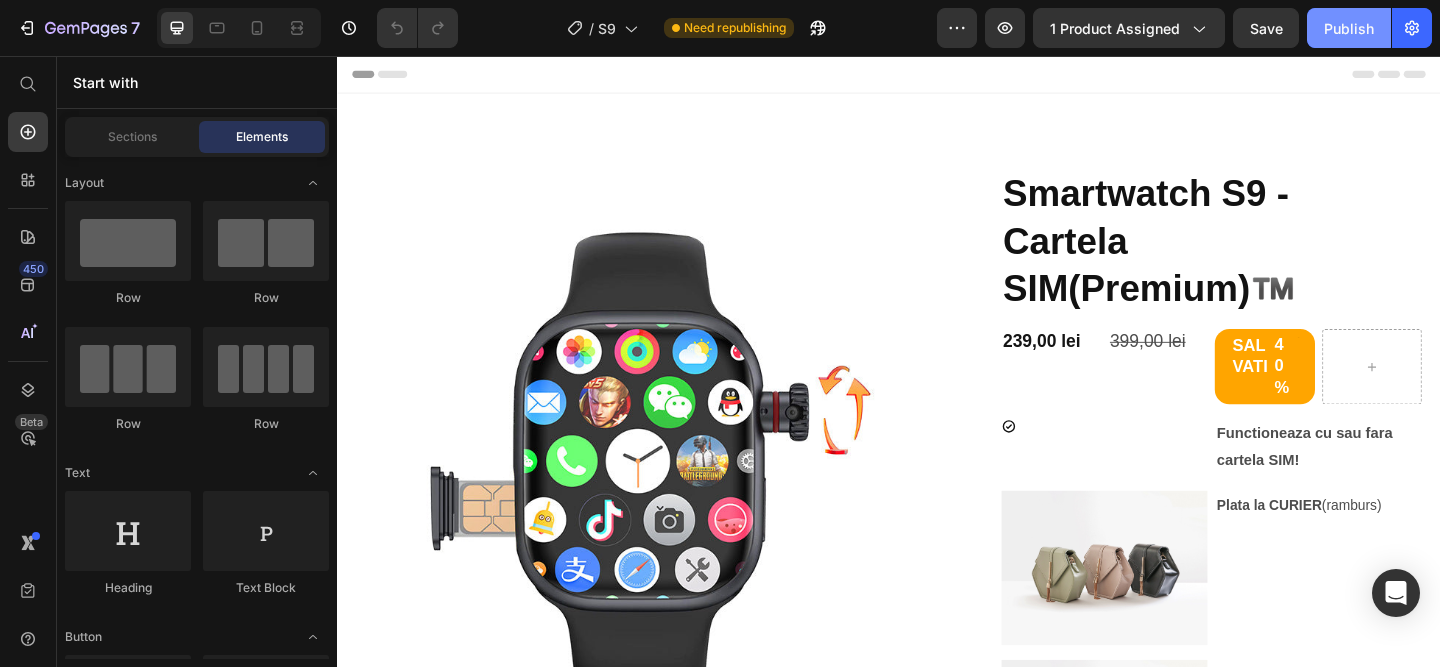 click on "Publish" at bounding box center [1349, 28] 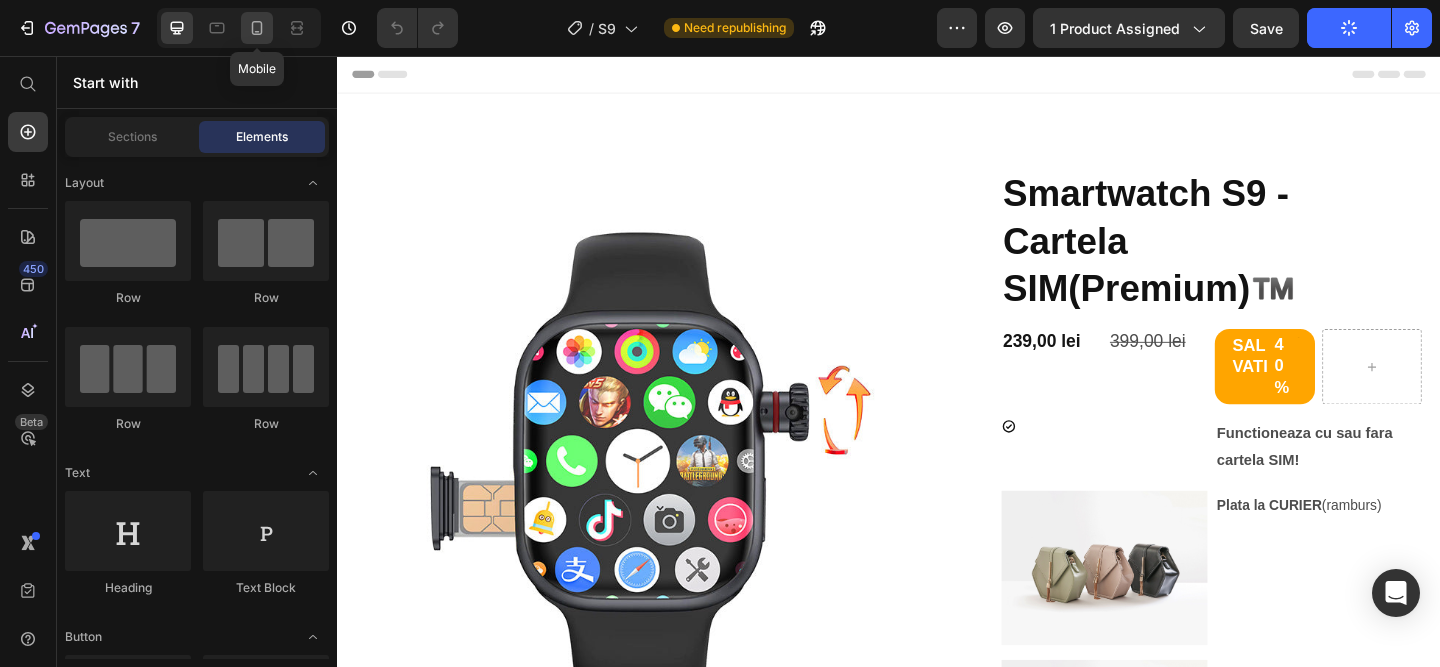 click 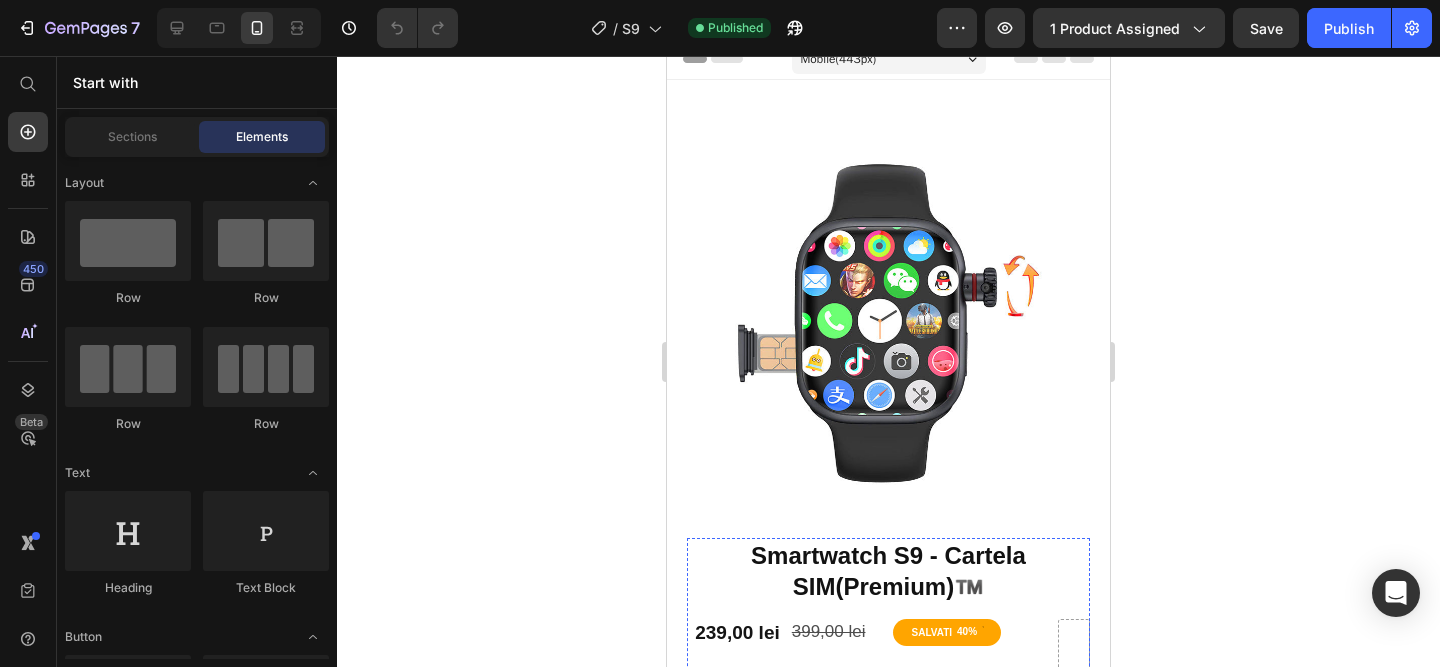 scroll, scrollTop: 0, scrollLeft: 0, axis: both 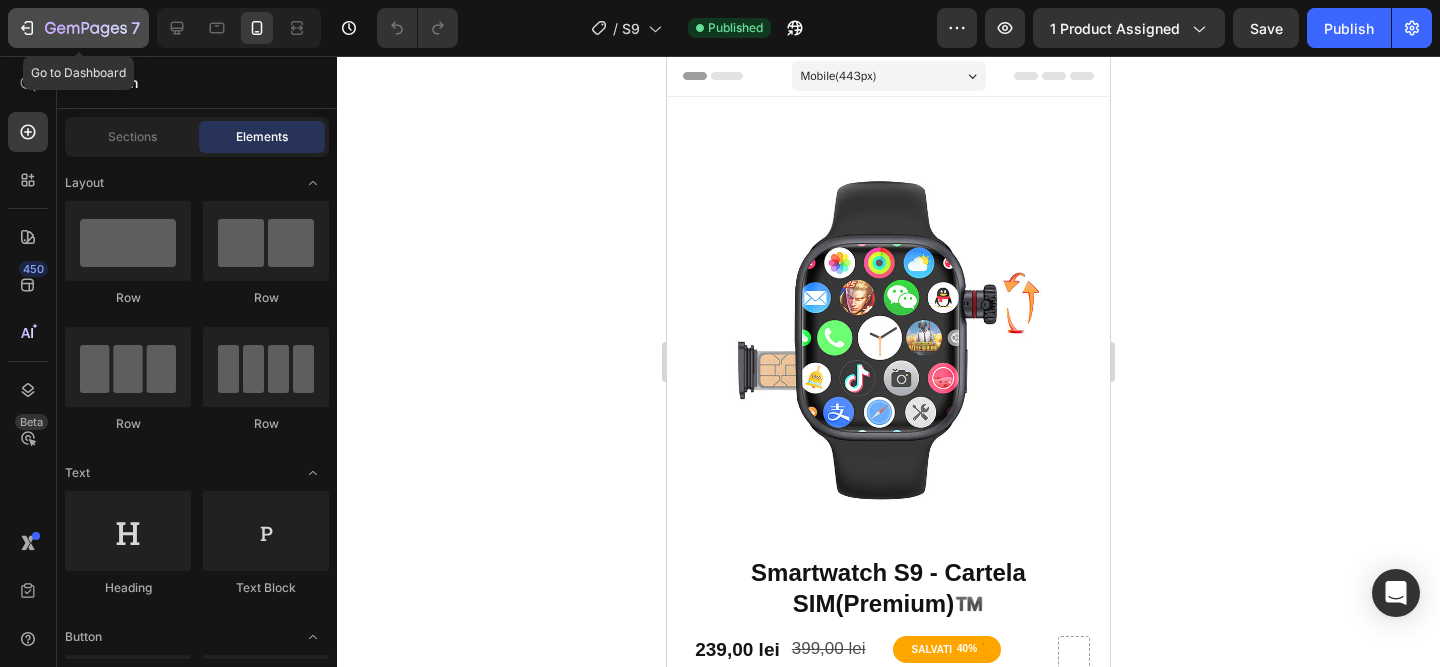 click 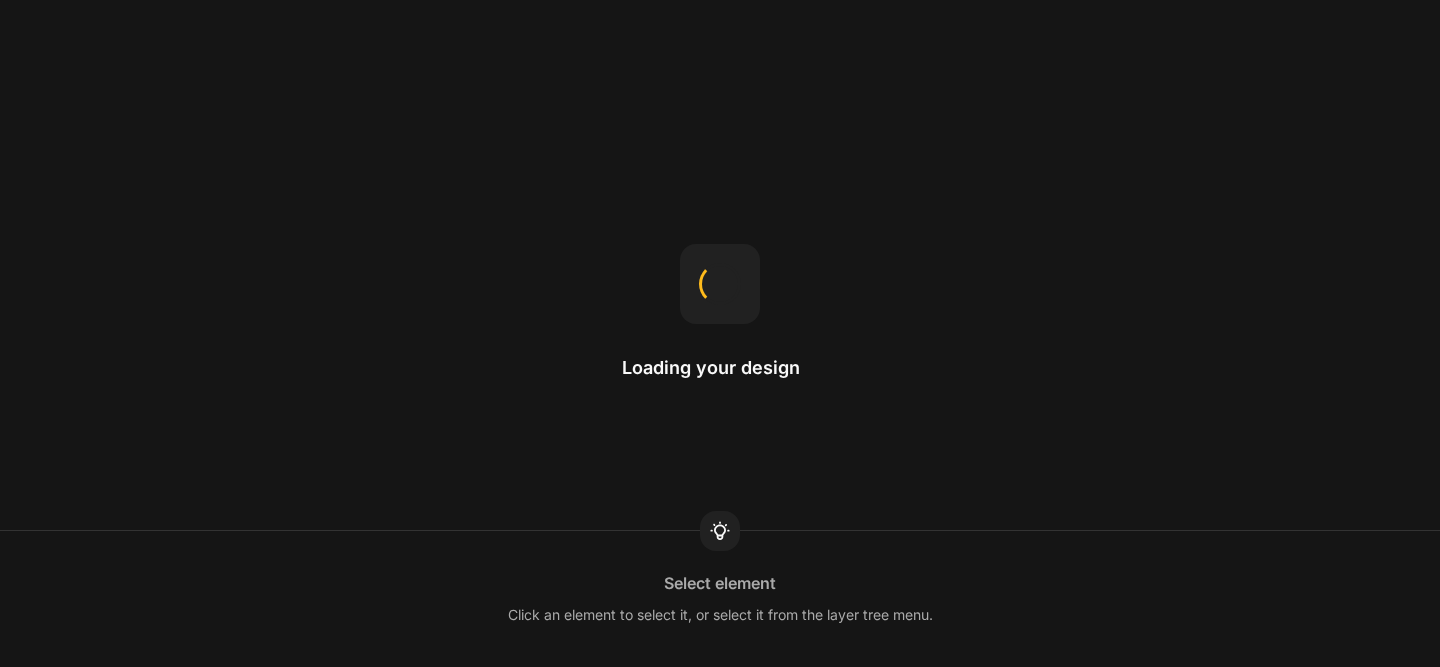 scroll, scrollTop: 0, scrollLeft: 0, axis: both 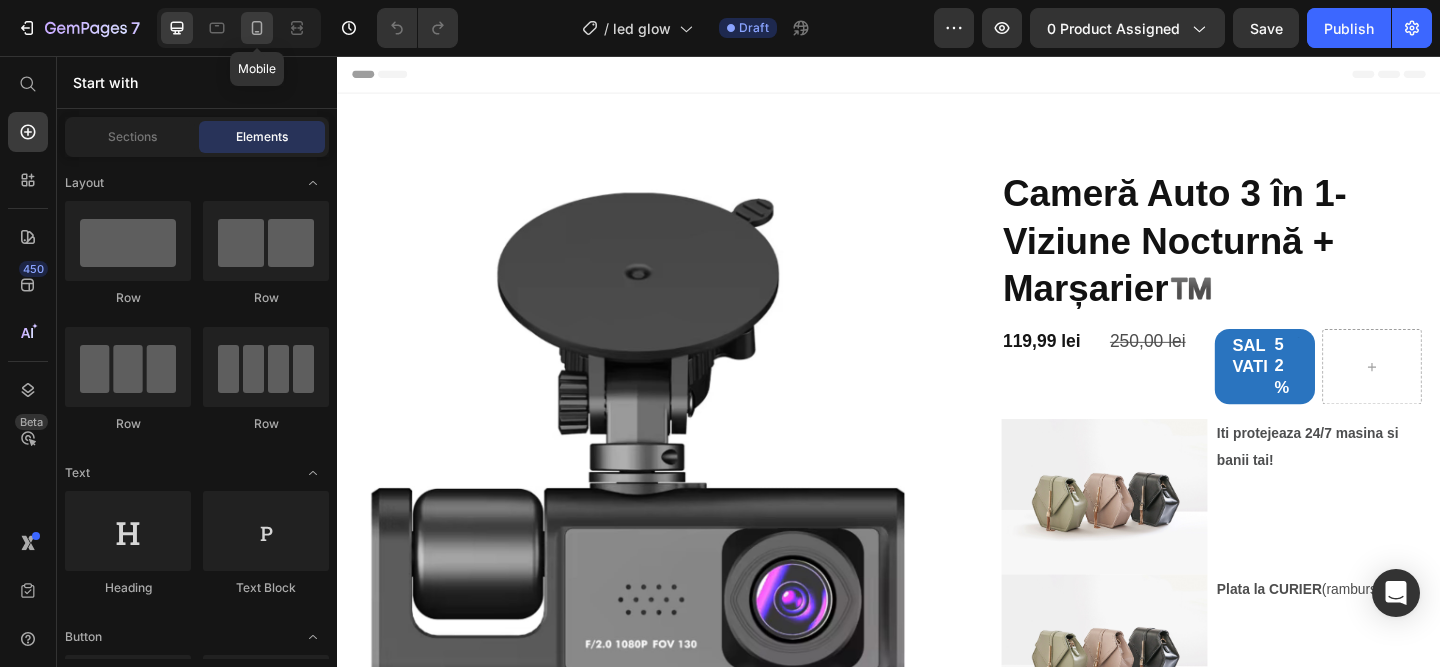 click 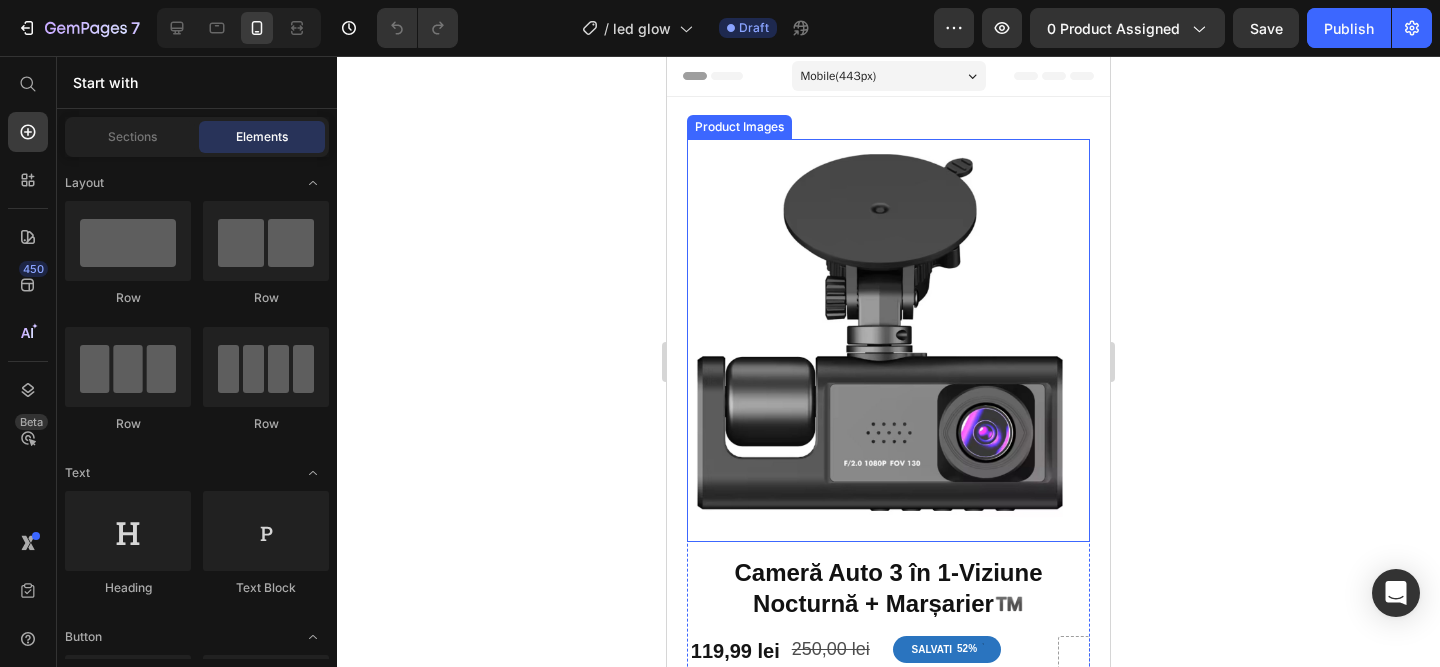 click at bounding box center (888, 340) 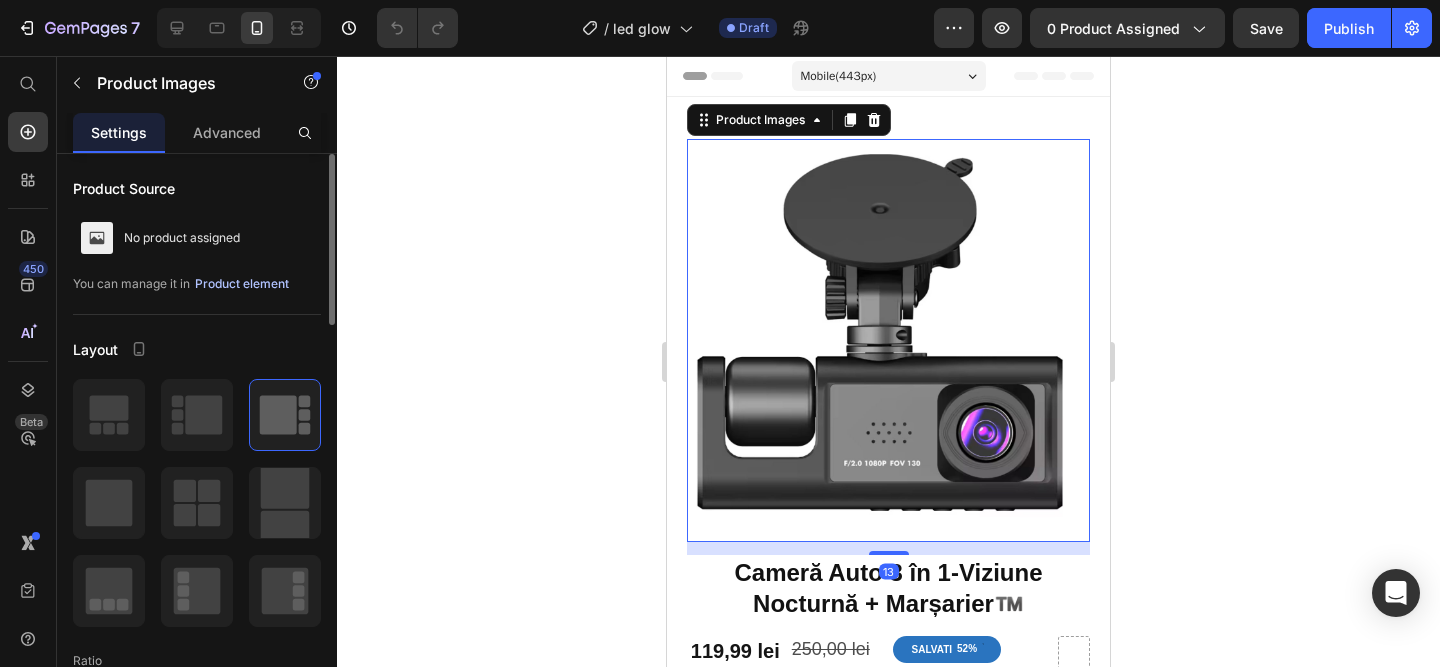 click on "Product element" at bounding box center [242, 284] 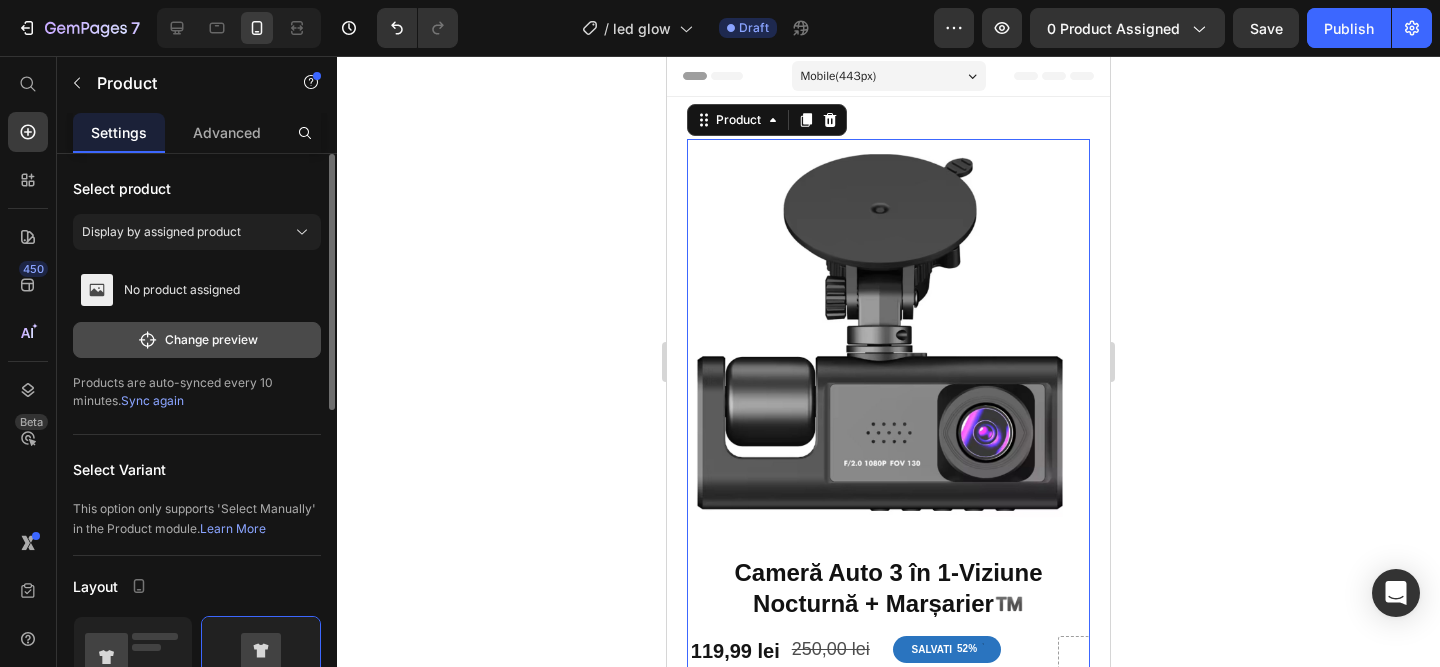 click on "Change preview" at bounding box center [197, 340] 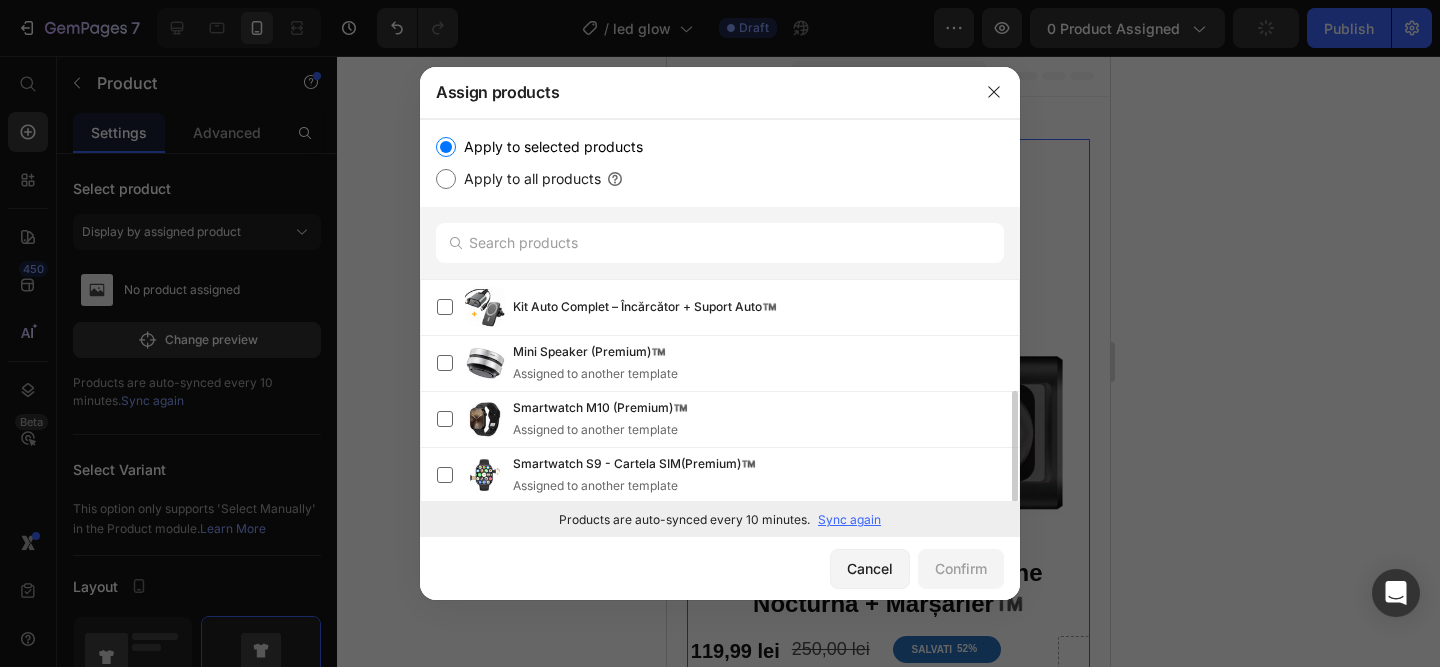 scroll, scrollTop: 150, scrollLeft: 0, axis: vertical 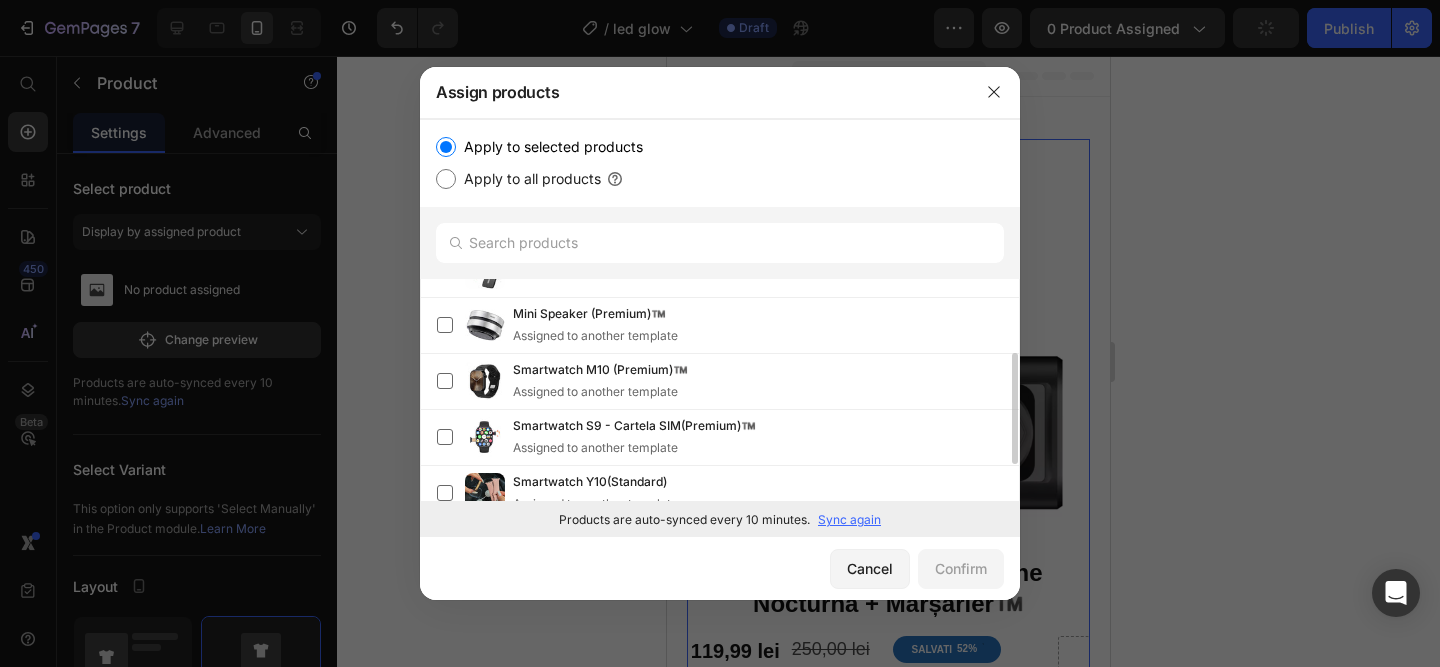 click on "Sync again" at bounding box center (849, 520) 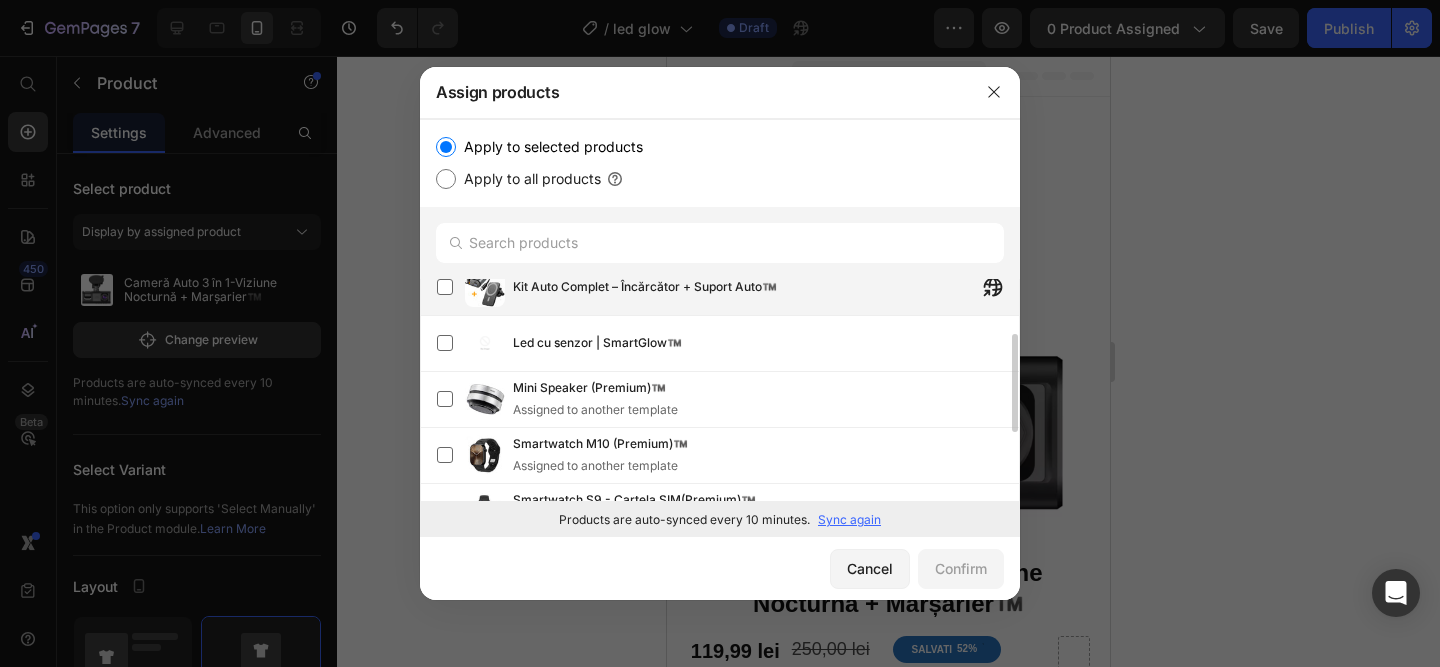 scroll, scrollTop: 129, scrollLeft: 0, axis: vertical 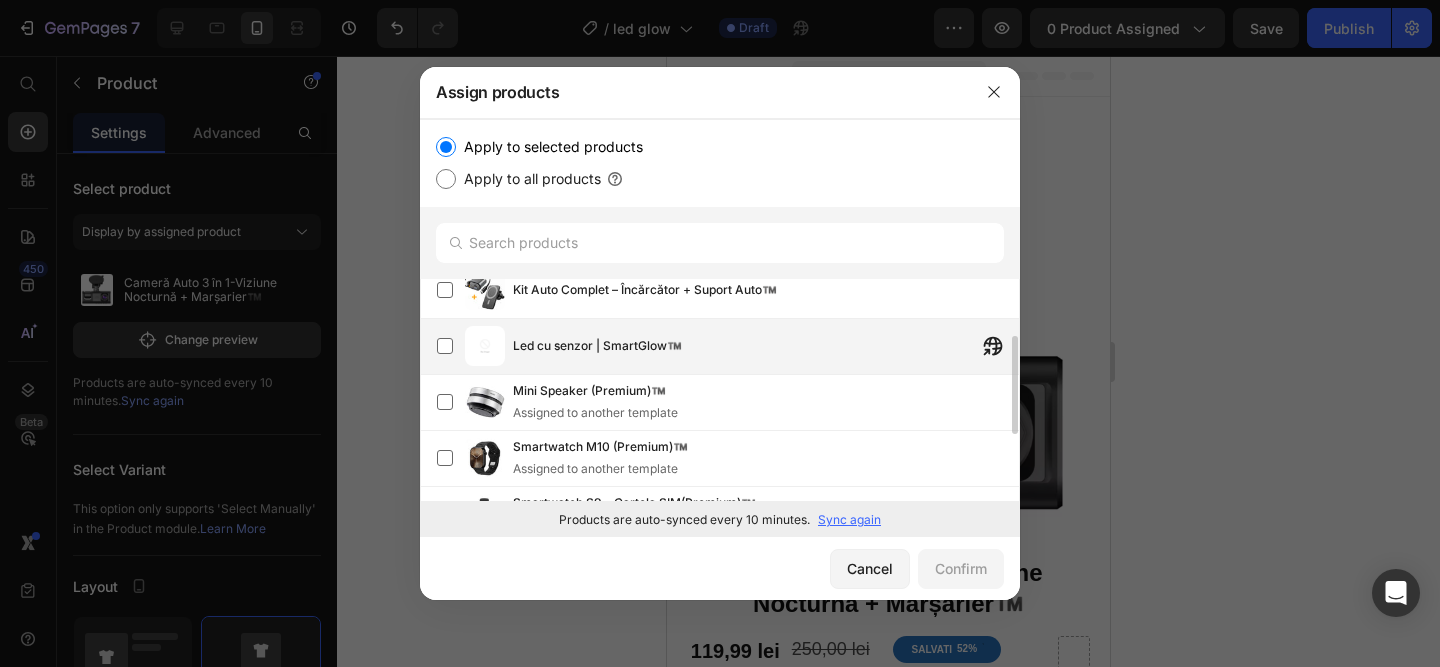 click on "Led cu senzor | SmartGlow™️" at bounding box center (766, 346) 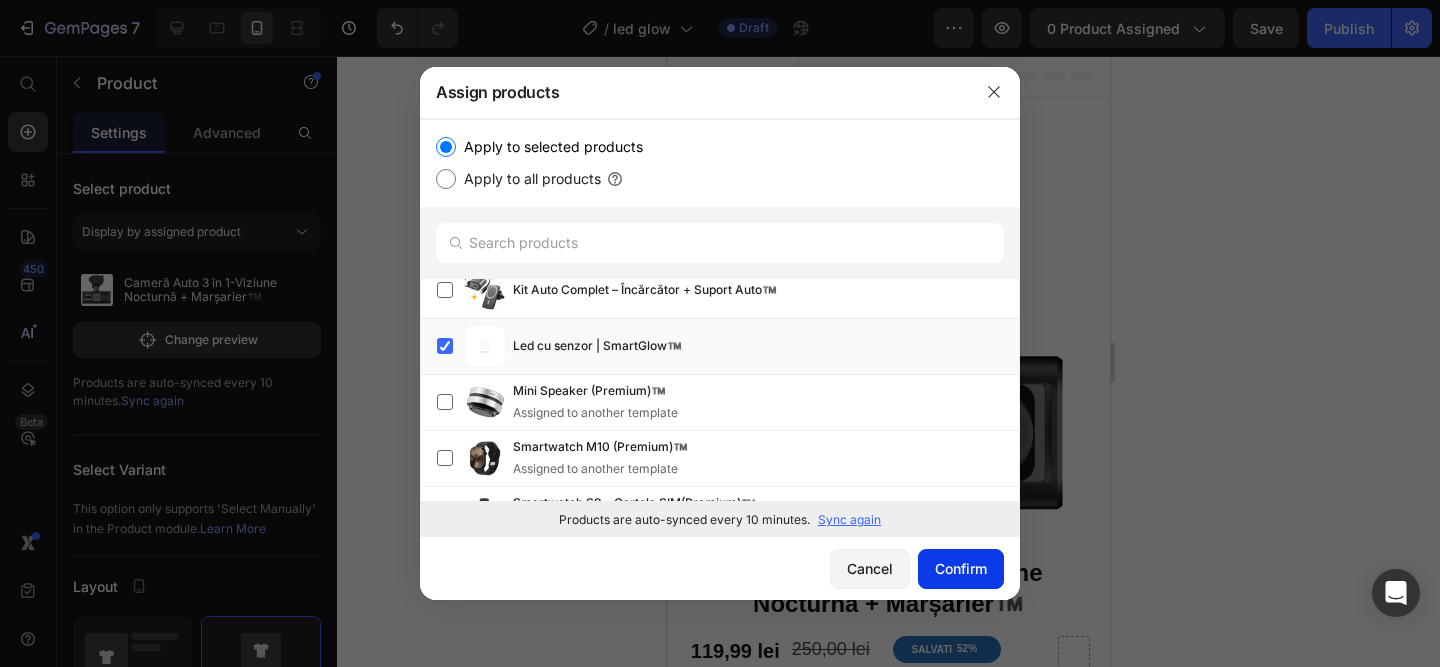 click on "Confirm" at bounding box center (961, 568) 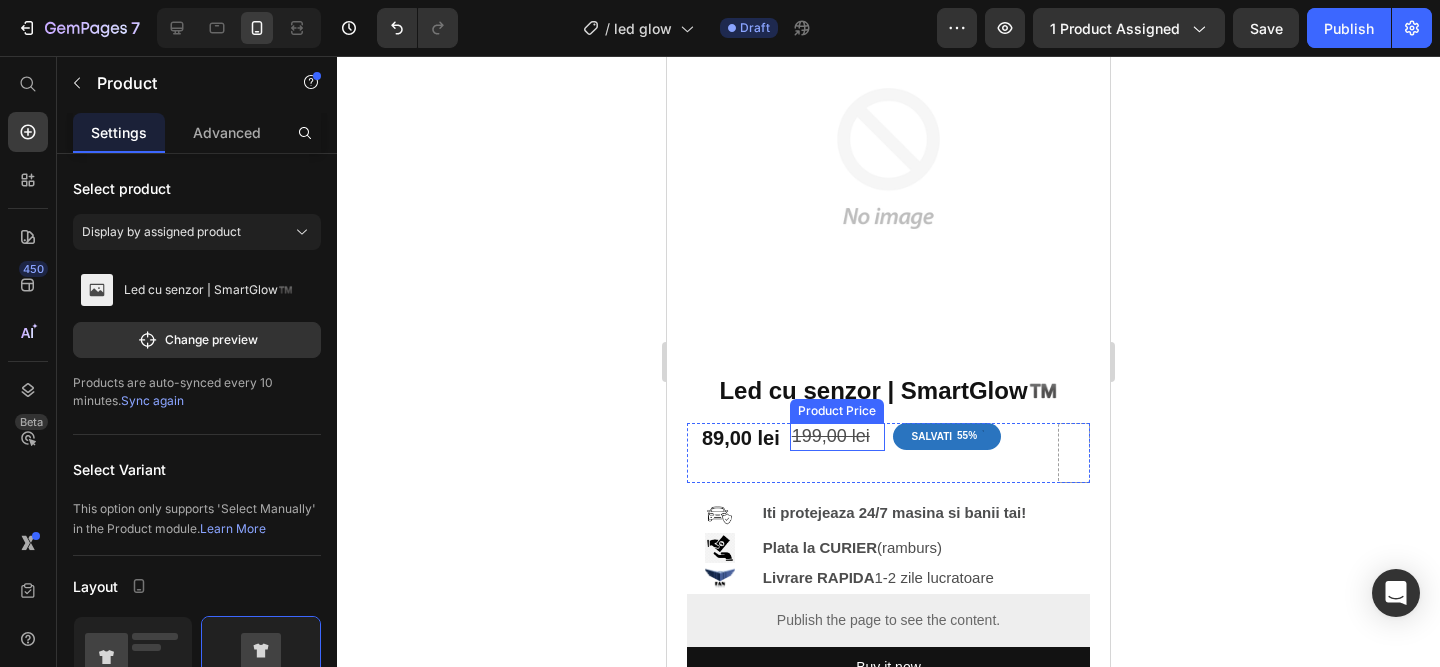 scroll, scrollTop: 185, scrollLeft: 0, axis: vertical 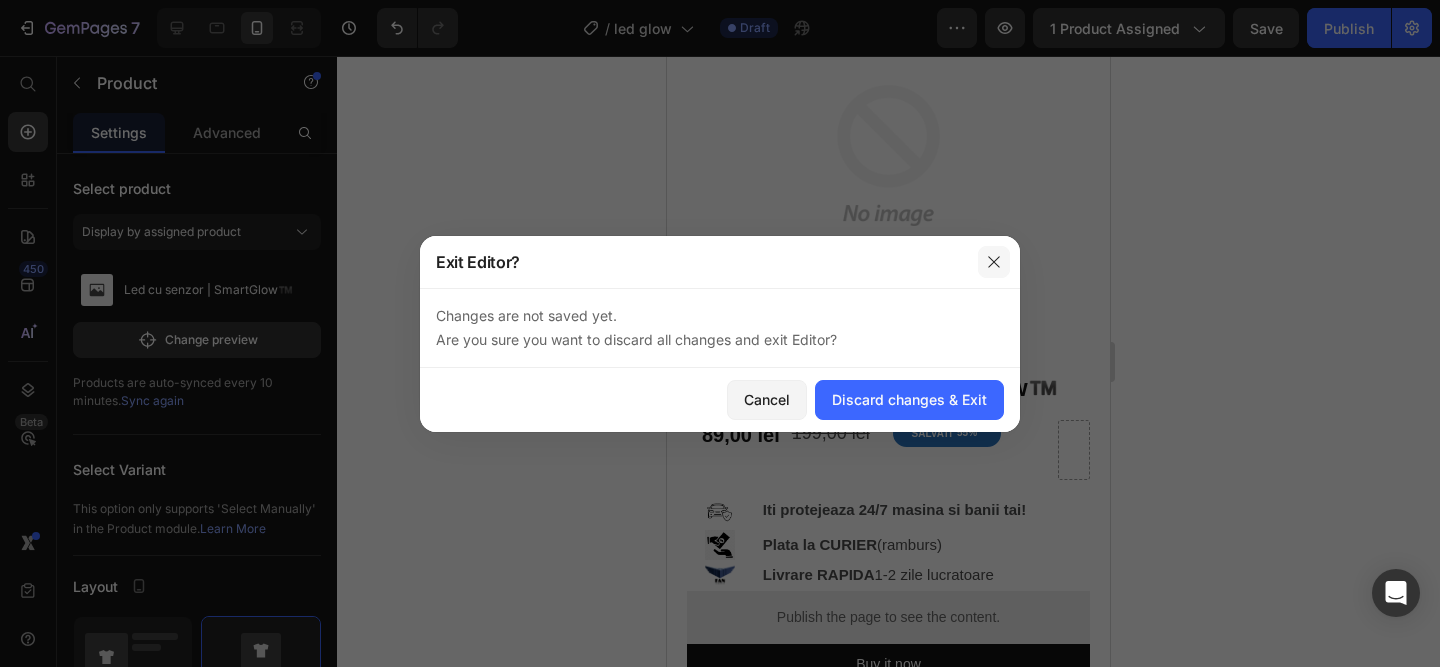click at bounding box center (994, 262) 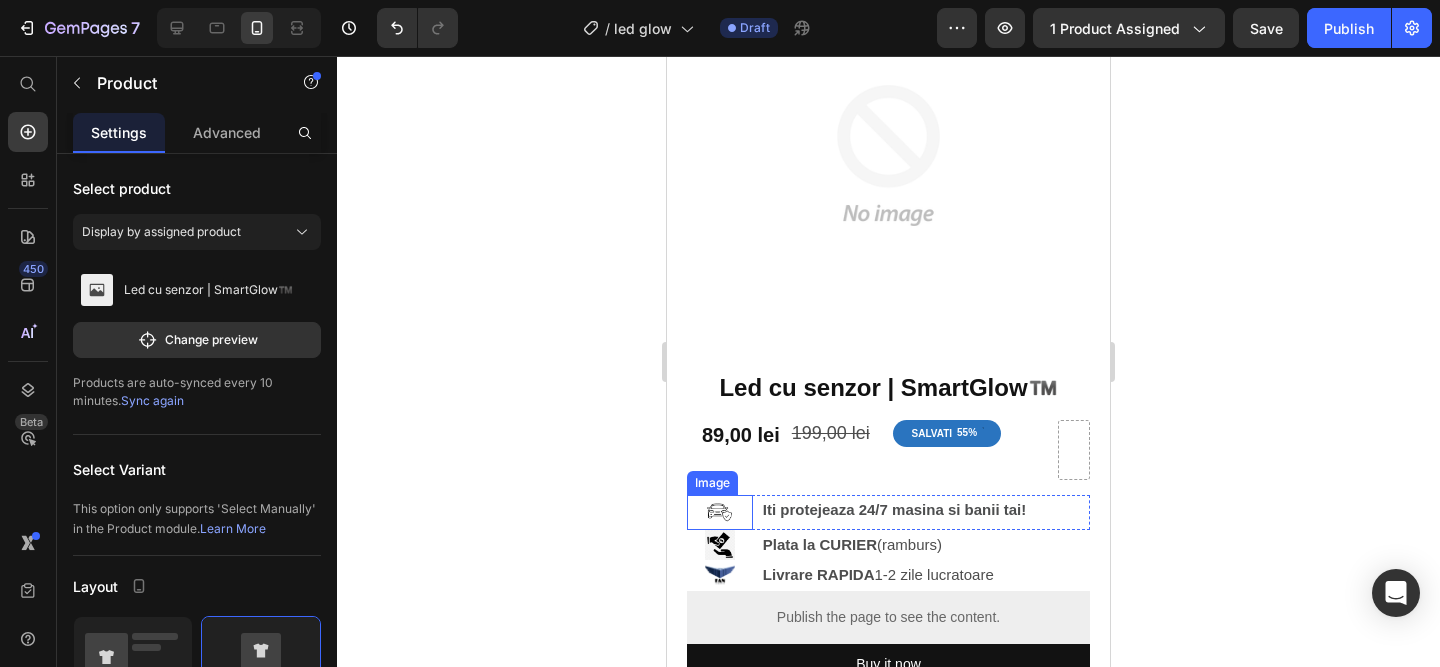 click at bounding box center [720, 512] 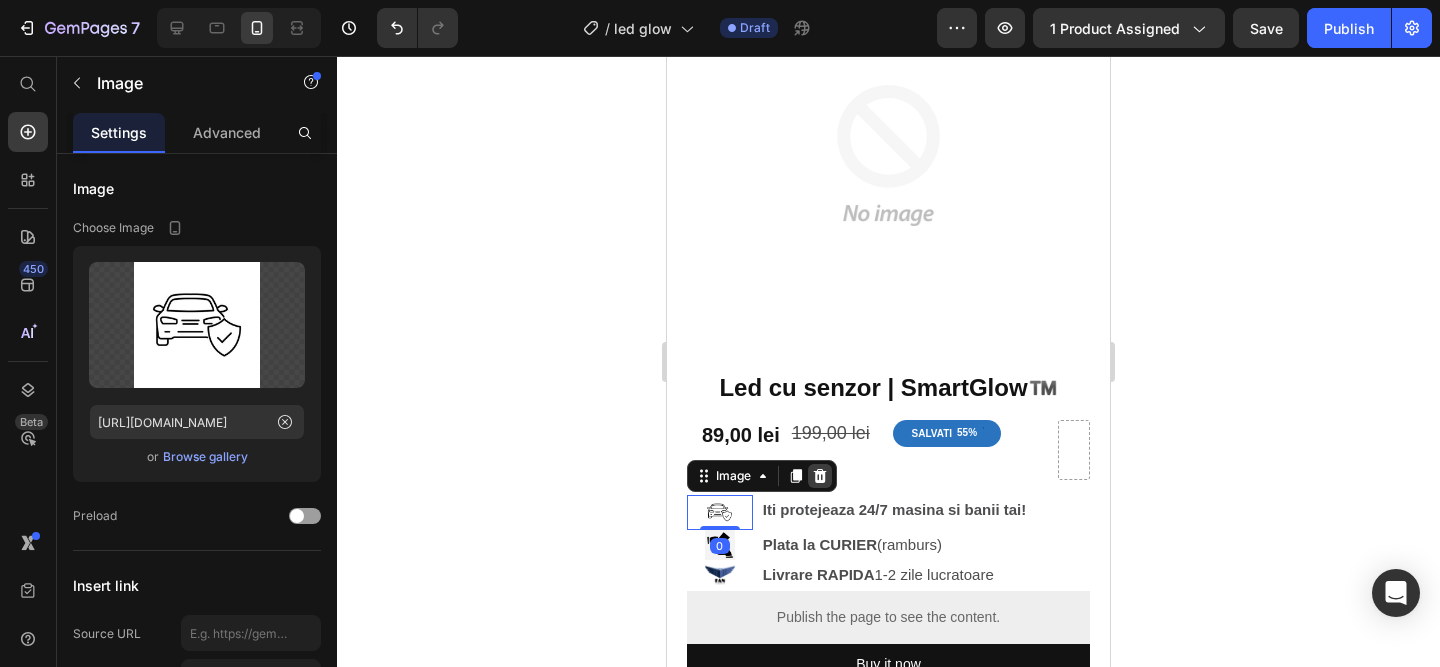 click 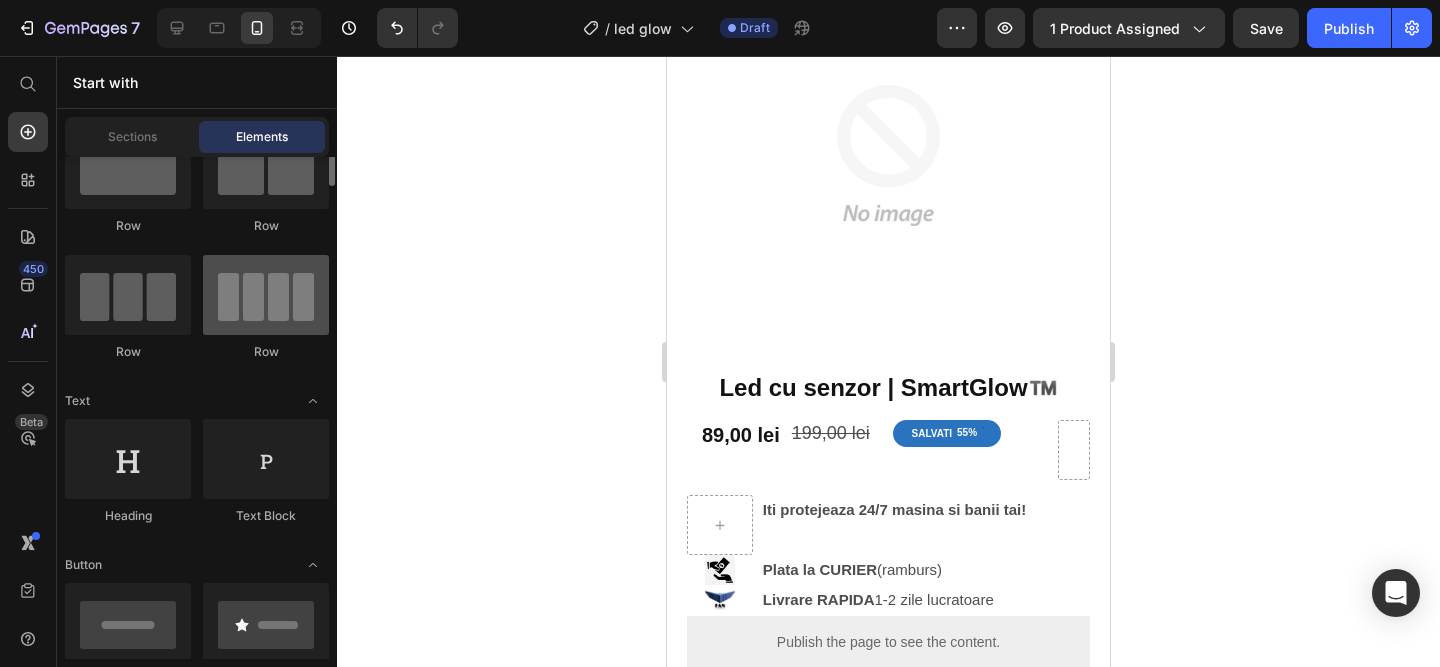 scroll, scrollTop: 167, scrollLeft: 0, axis: vertical 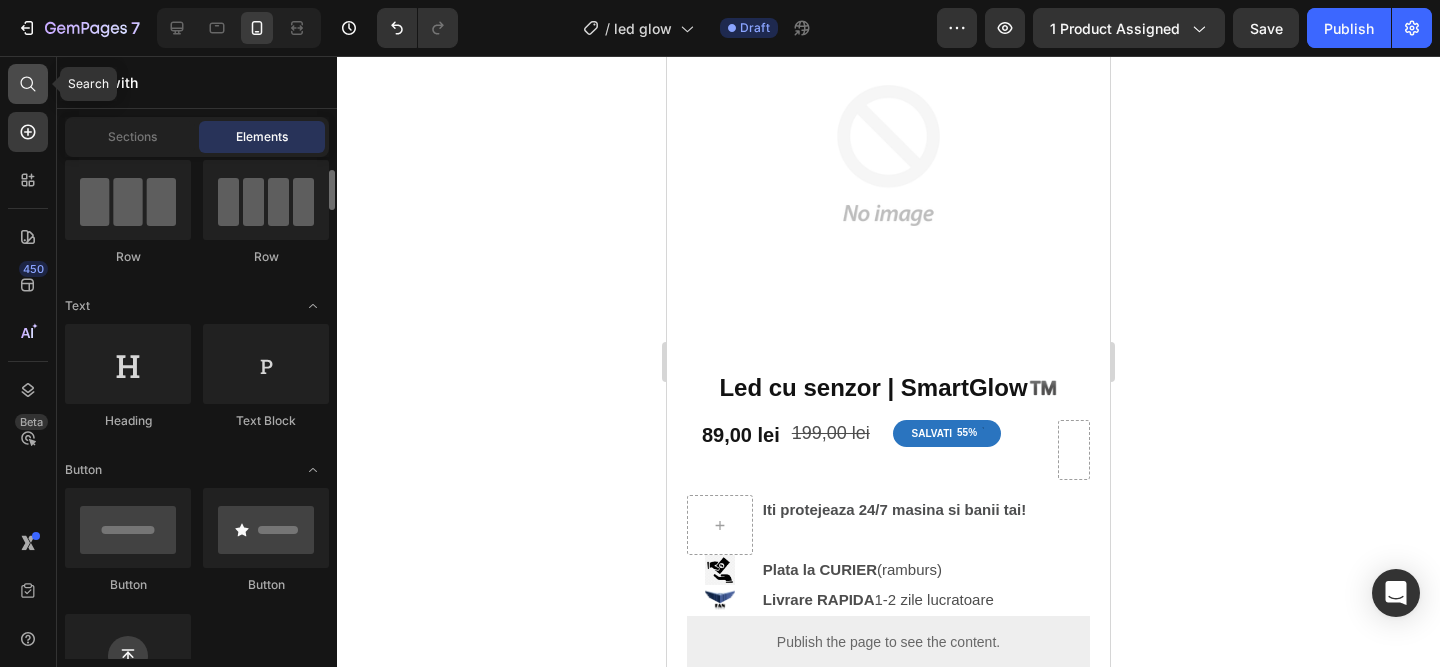click 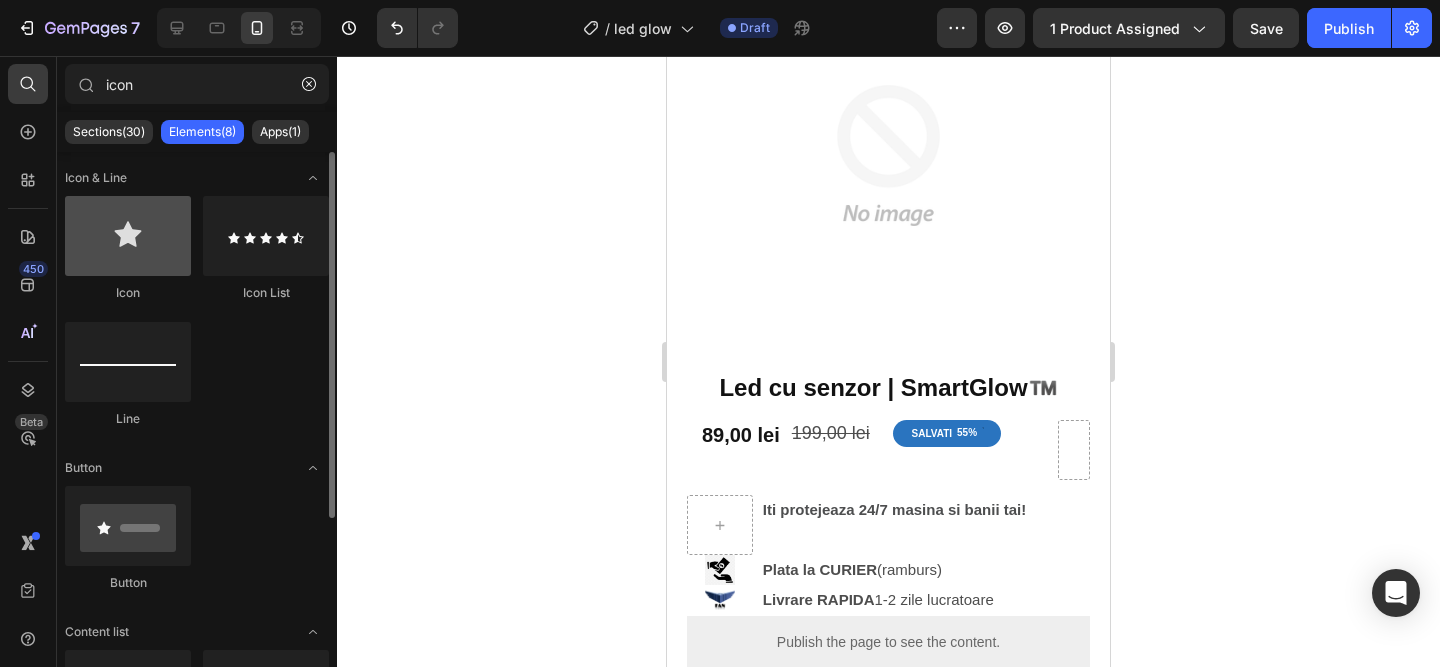 type on "icon" 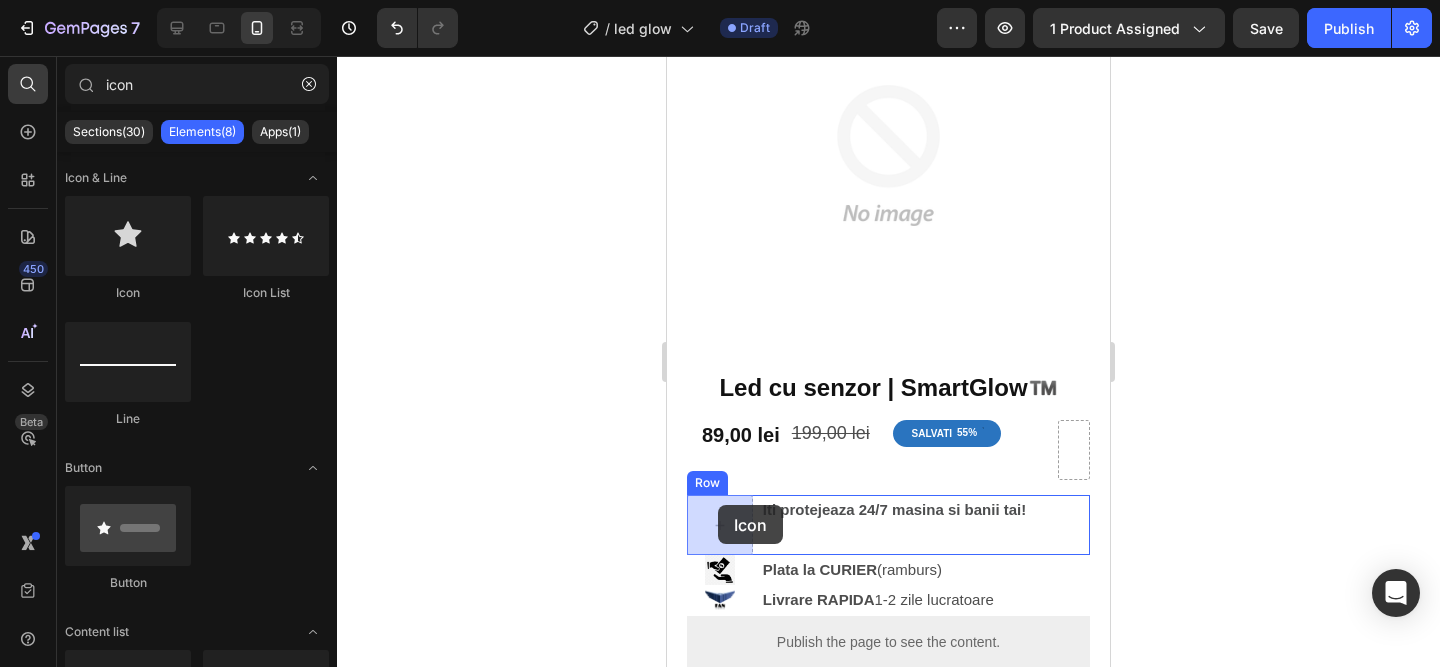 drag, startPoint x: 813, startPoint y: 298, endPoint x: 718, endPoint y: 505, distance: 227.75865 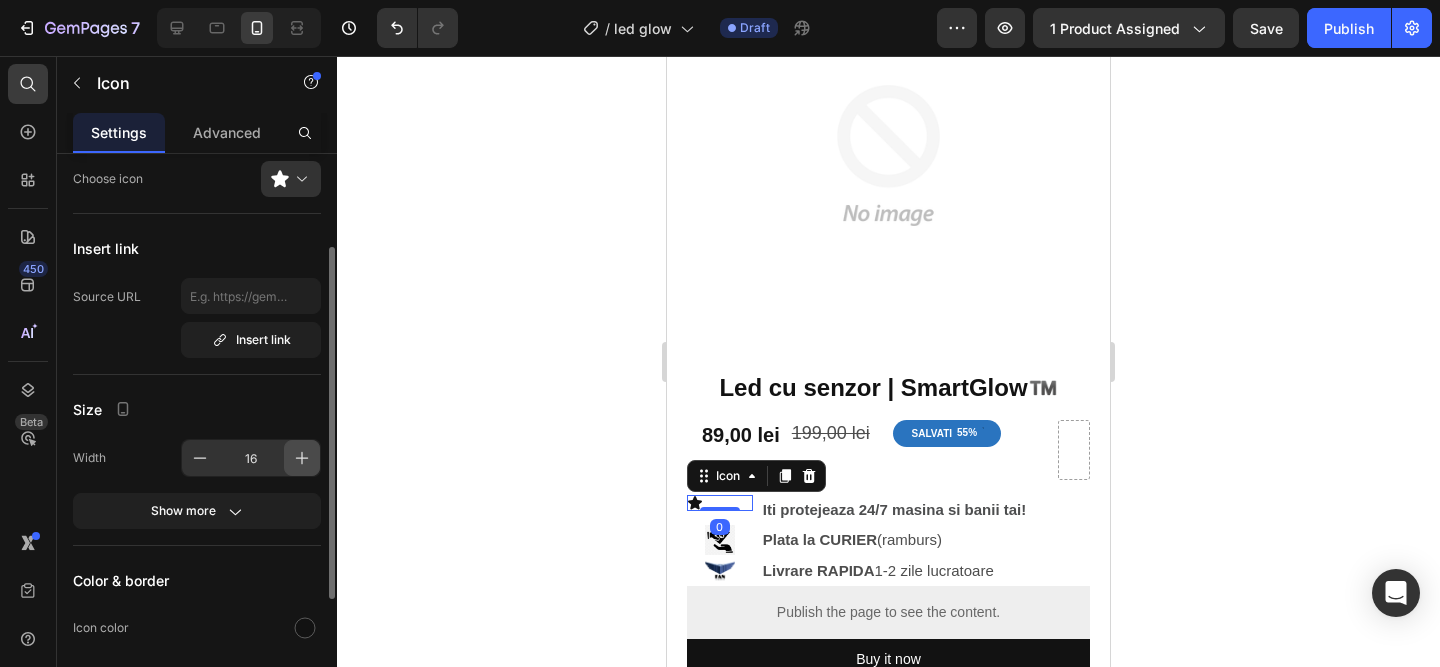 scroll, scrollTop: 93, scrollLeft: 0, axis: vertical 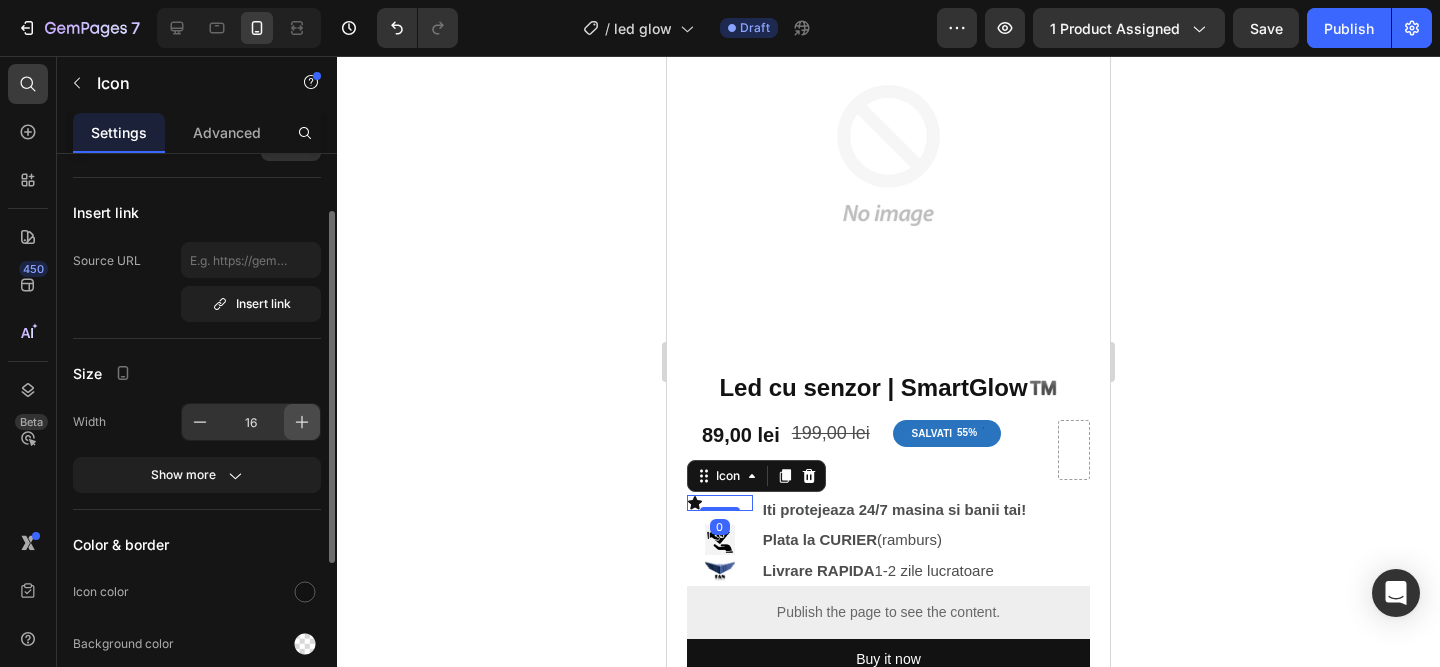 click 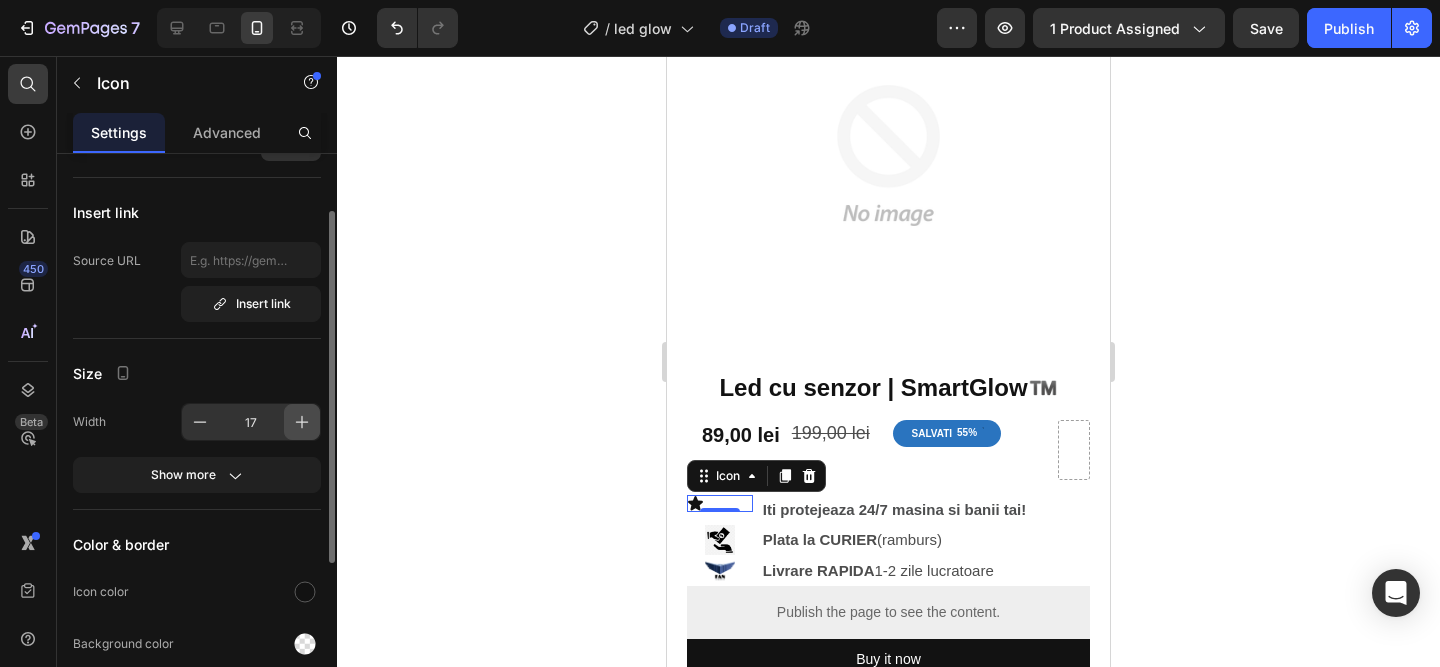 click 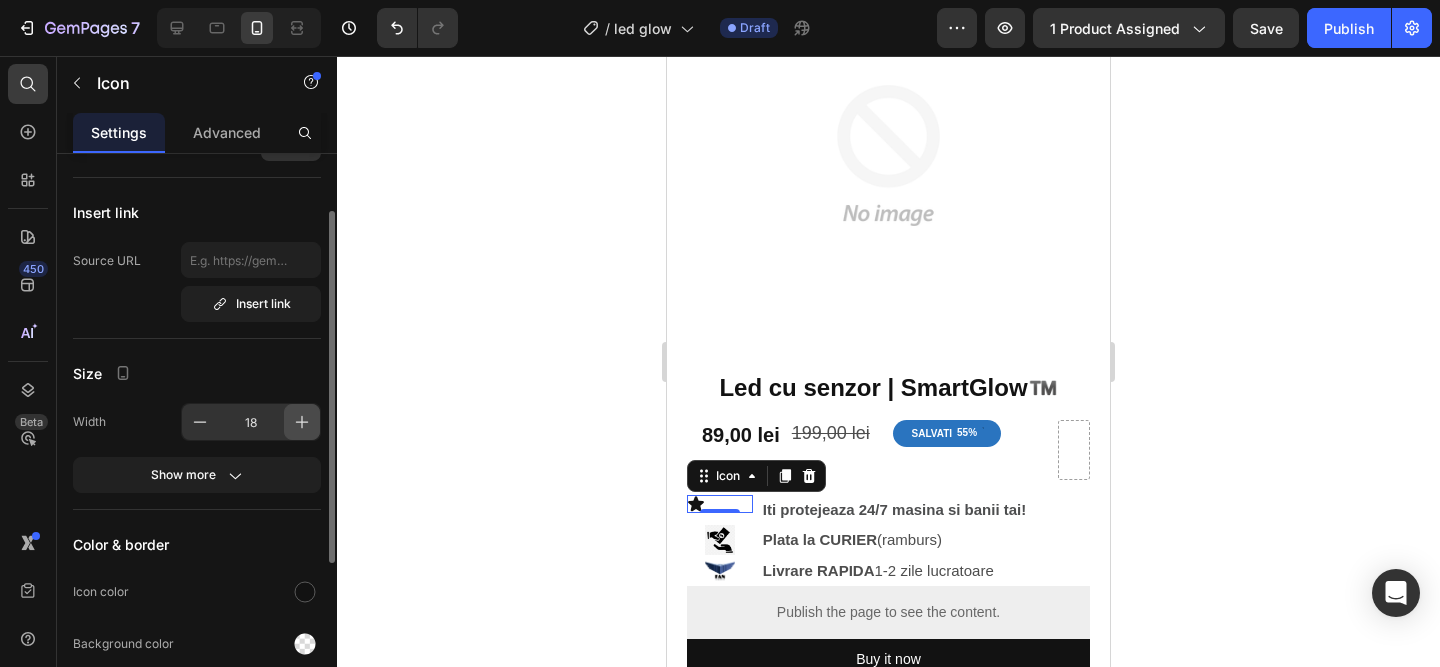 click 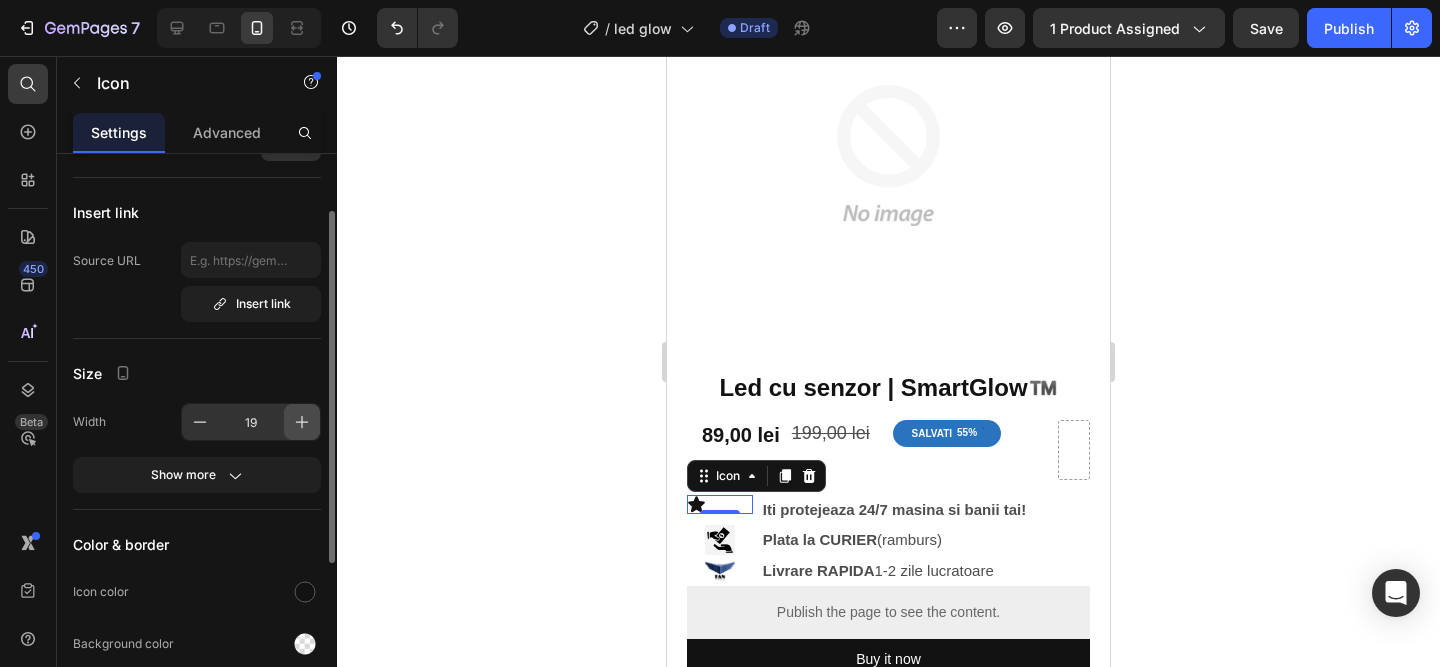 click 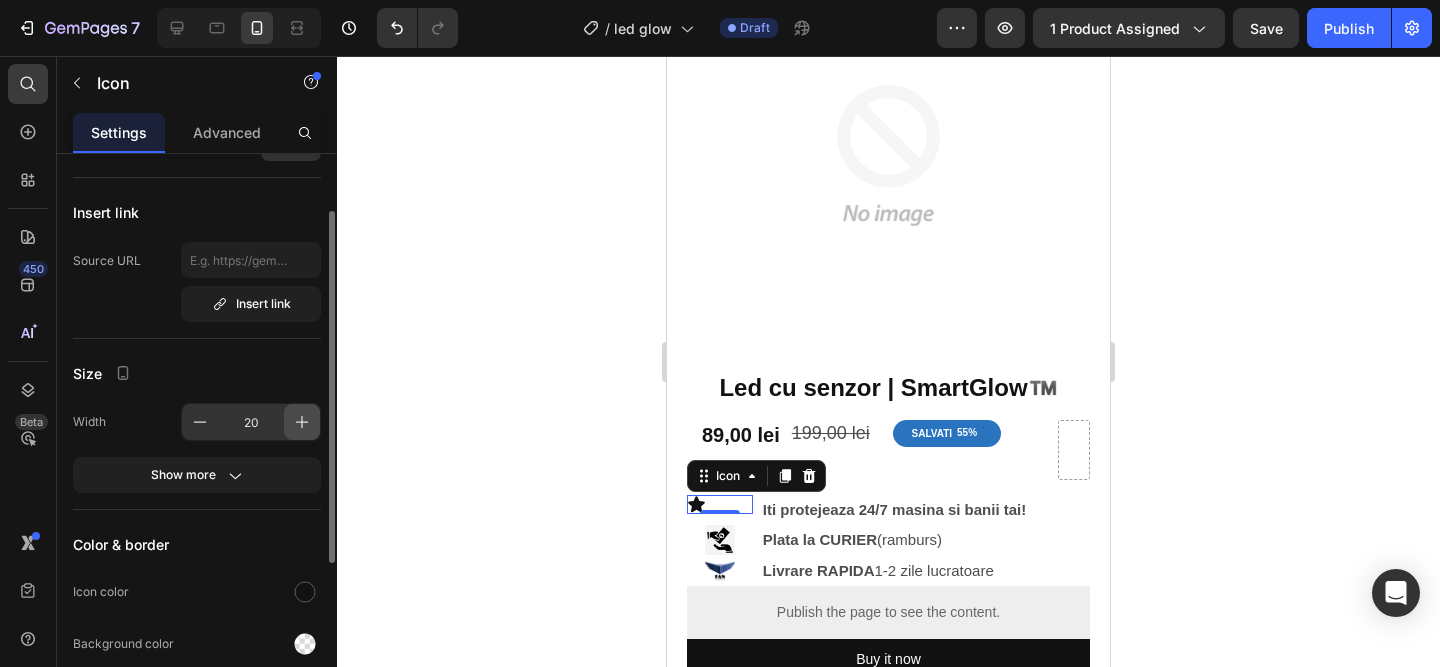 click 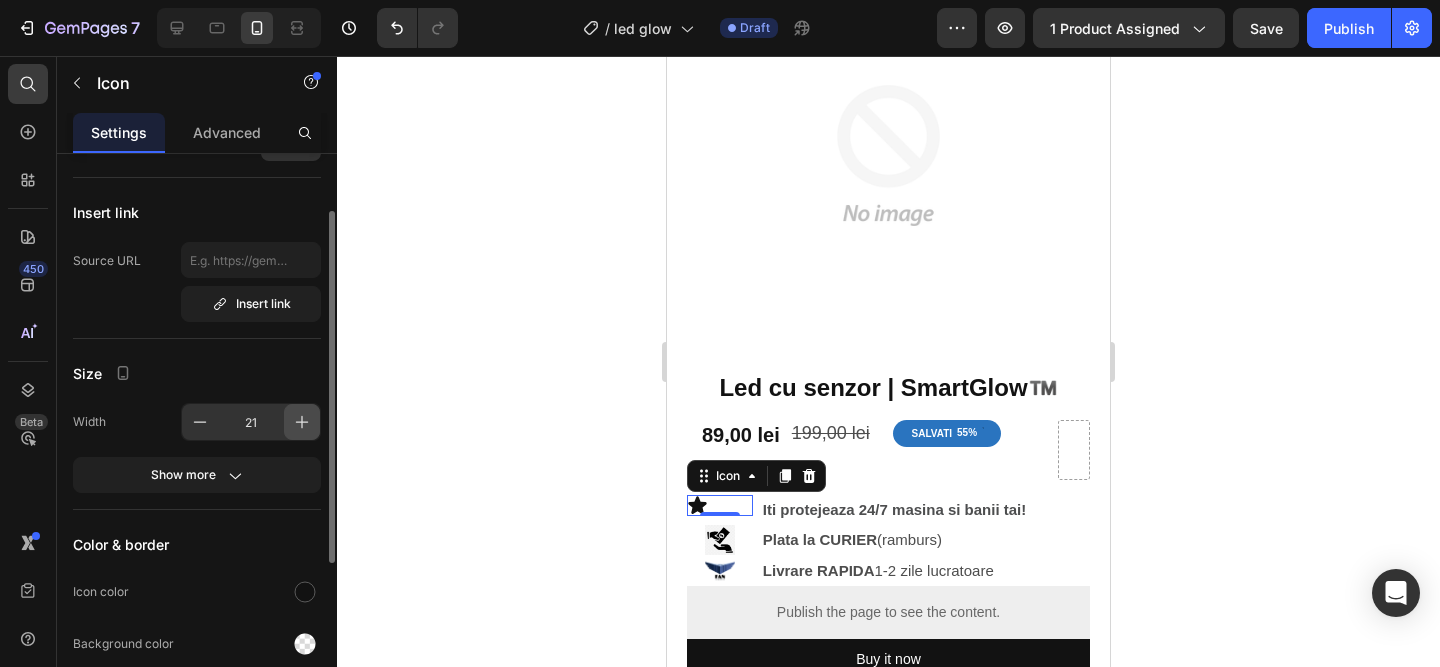 click 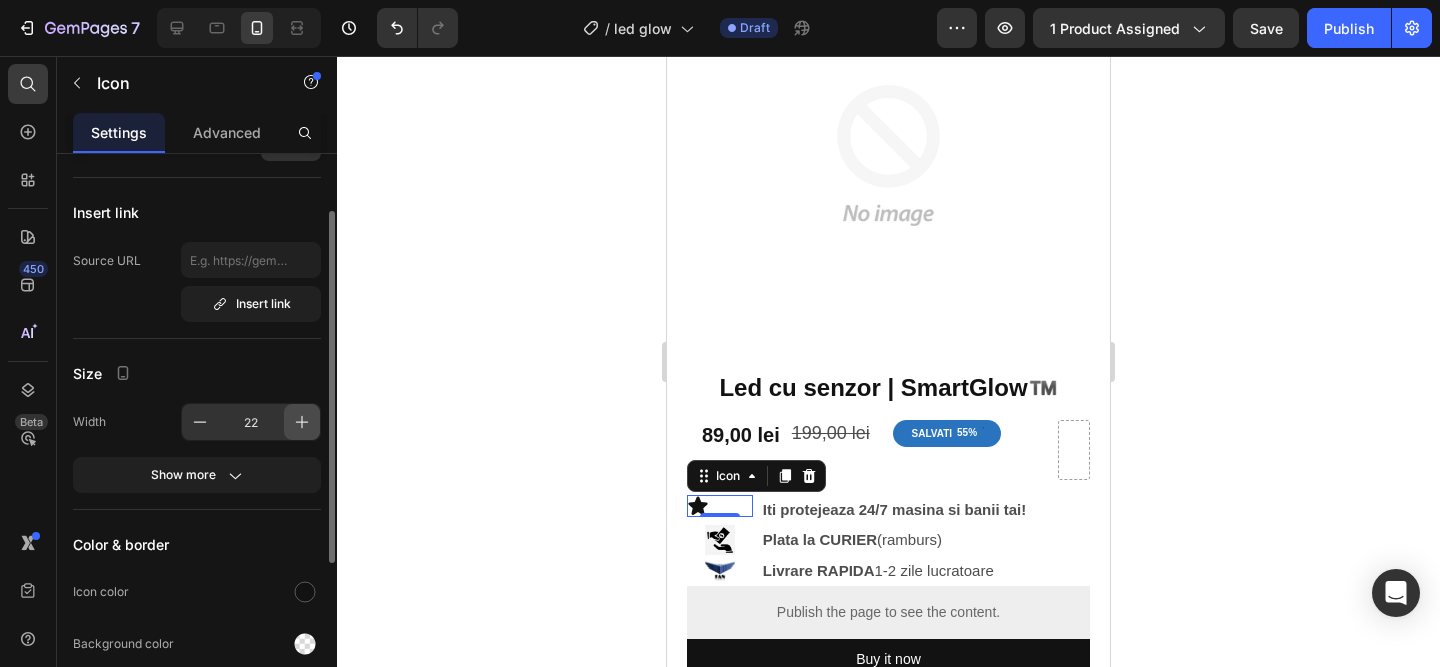 click 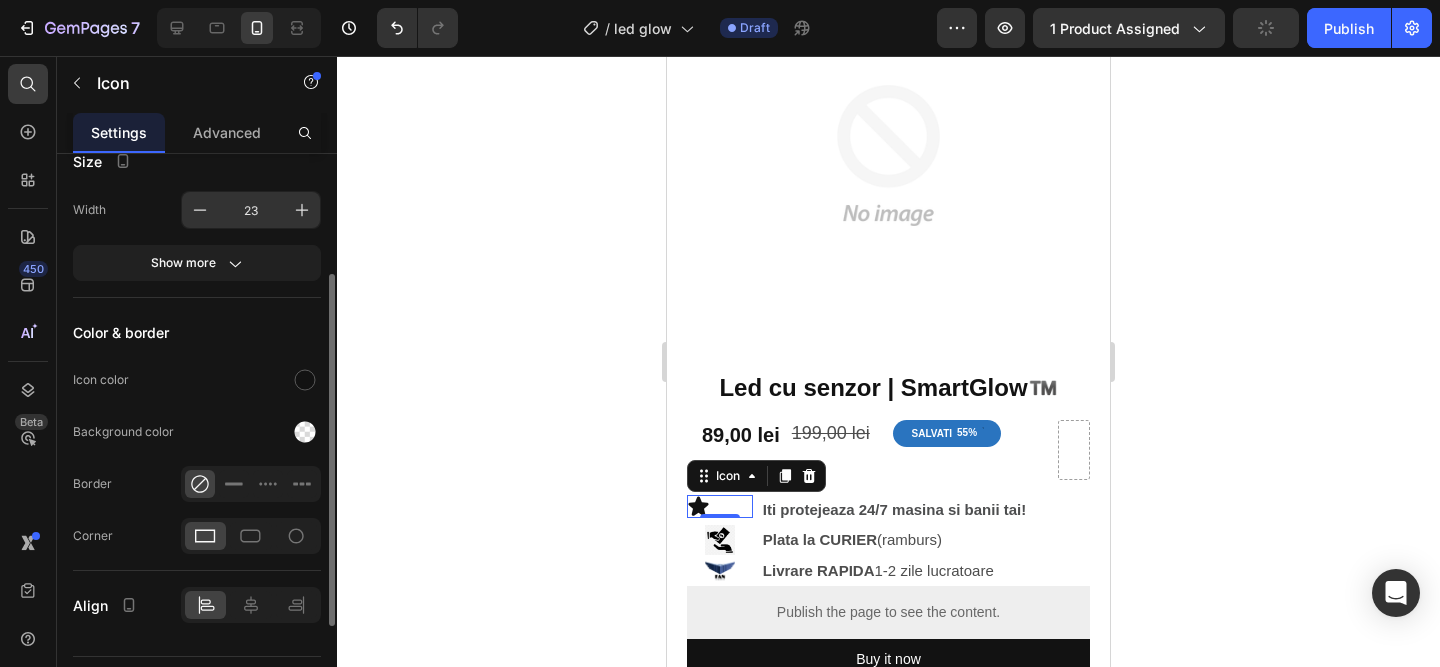 scroll, scrollTop: 352, scrollLeft: 0, axis: vertical 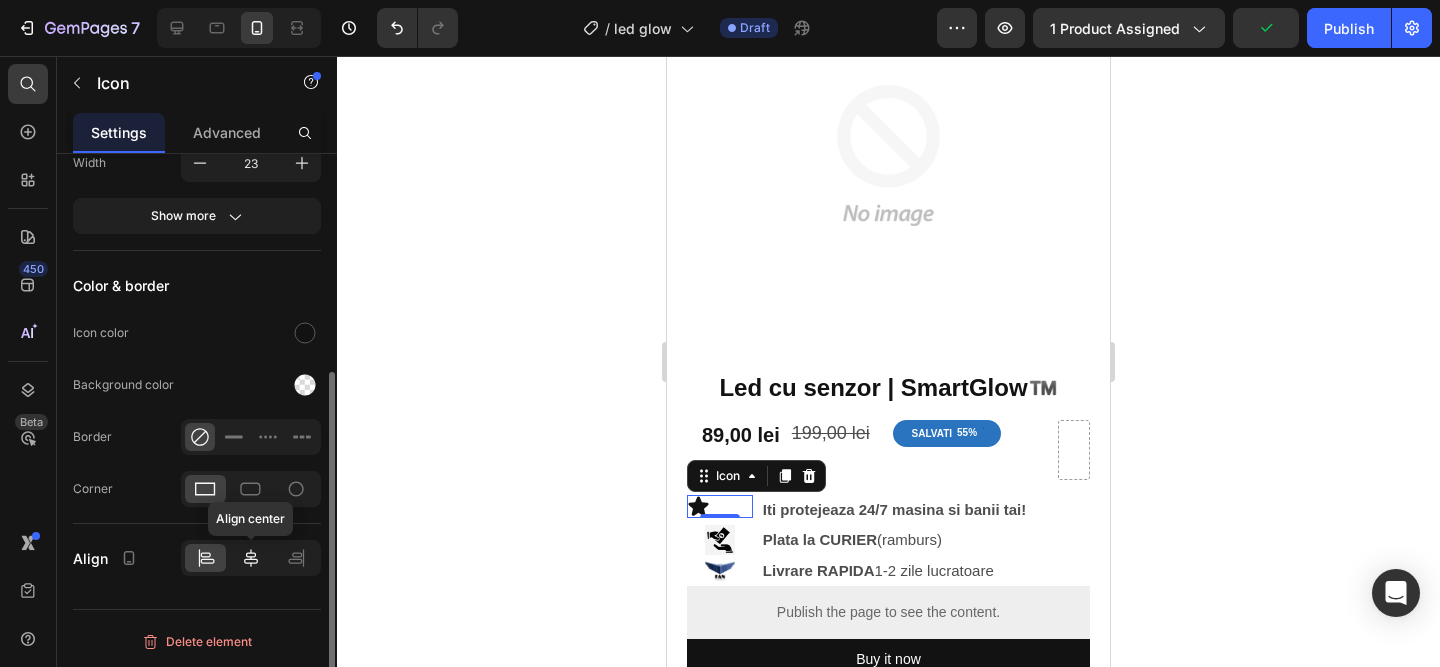 click 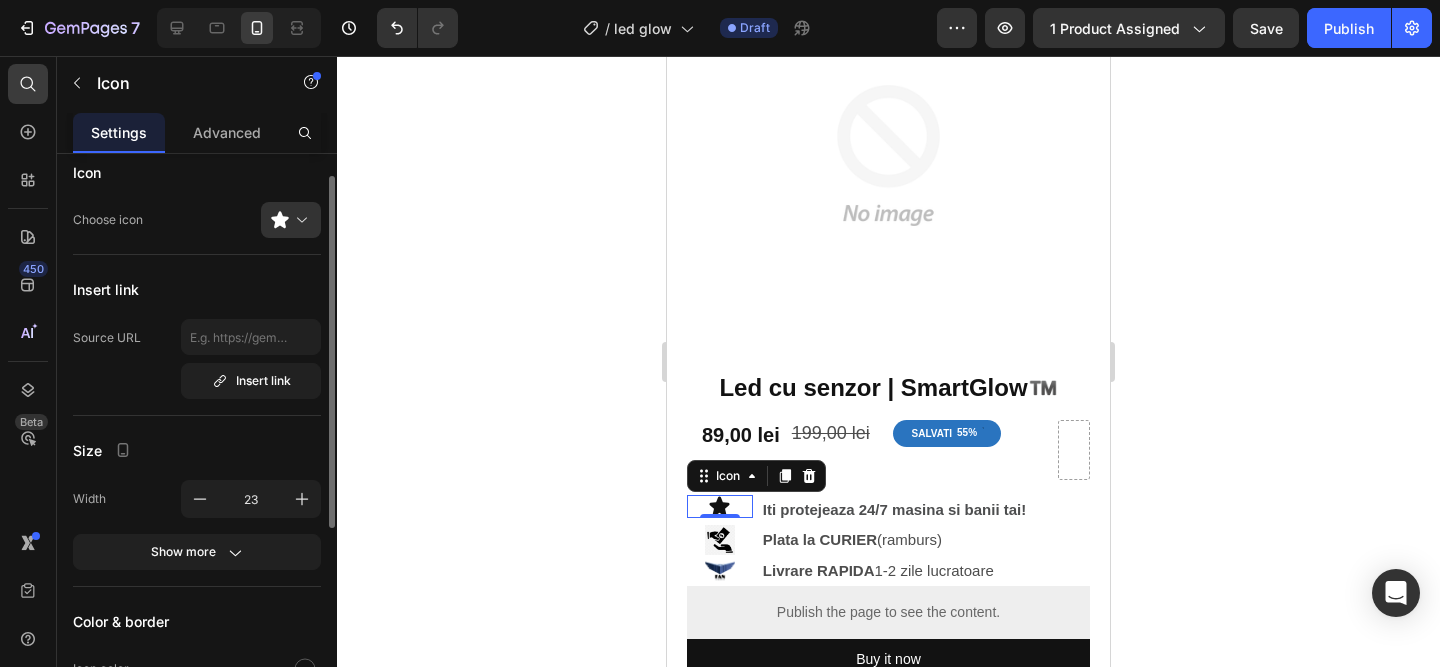 scroll, scrollTop: 15, scrollLeft: 0, axis: vertical 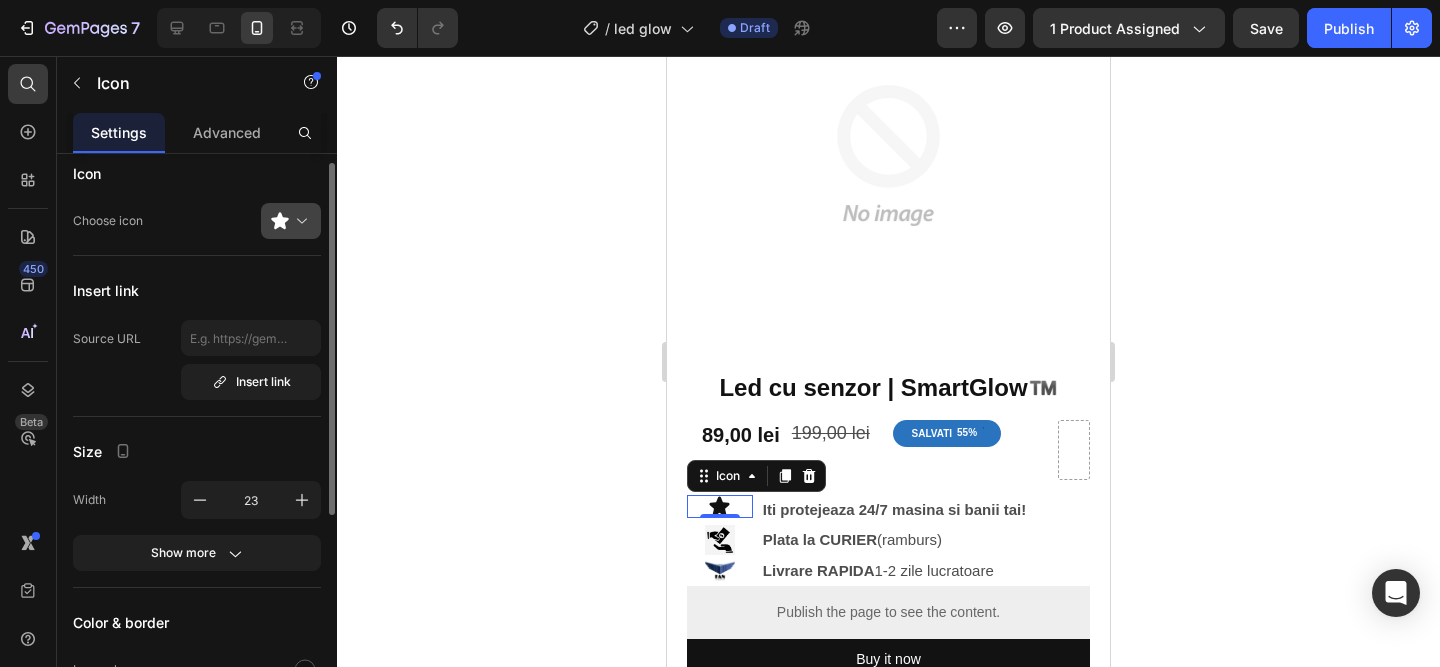 click at bounding box center (299, 221) 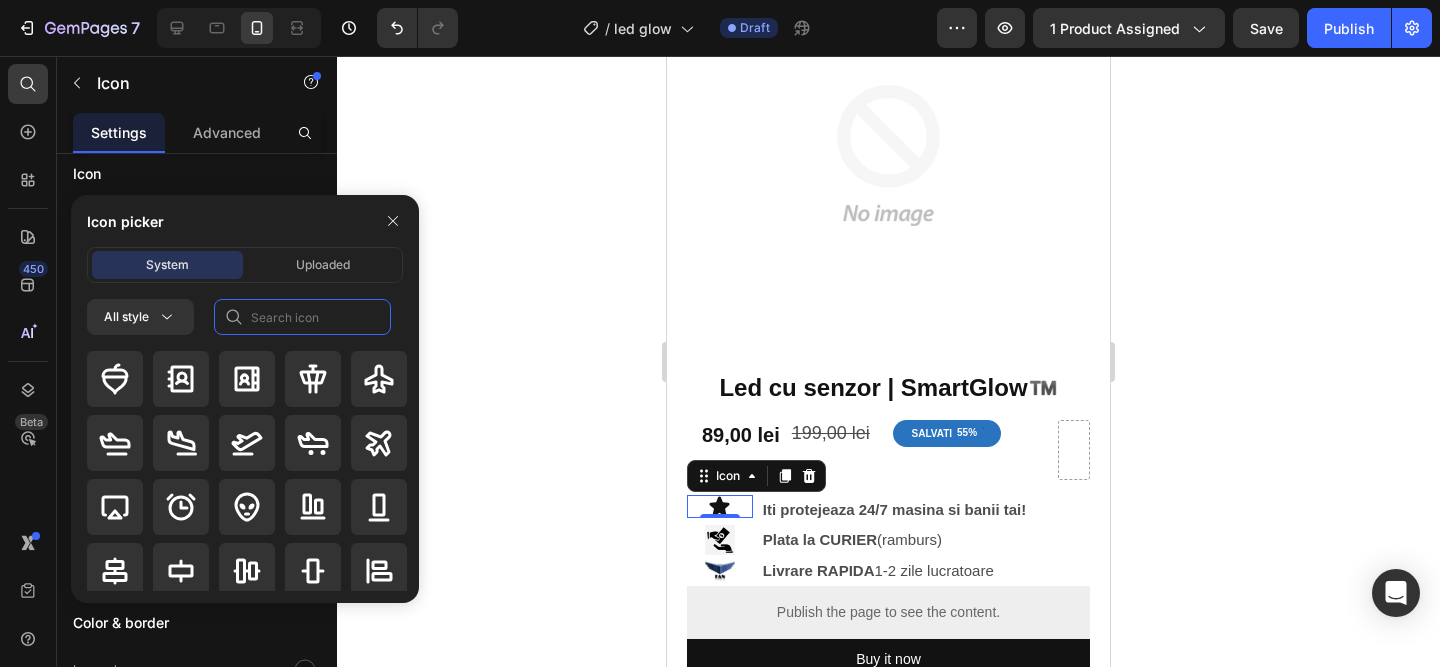 click 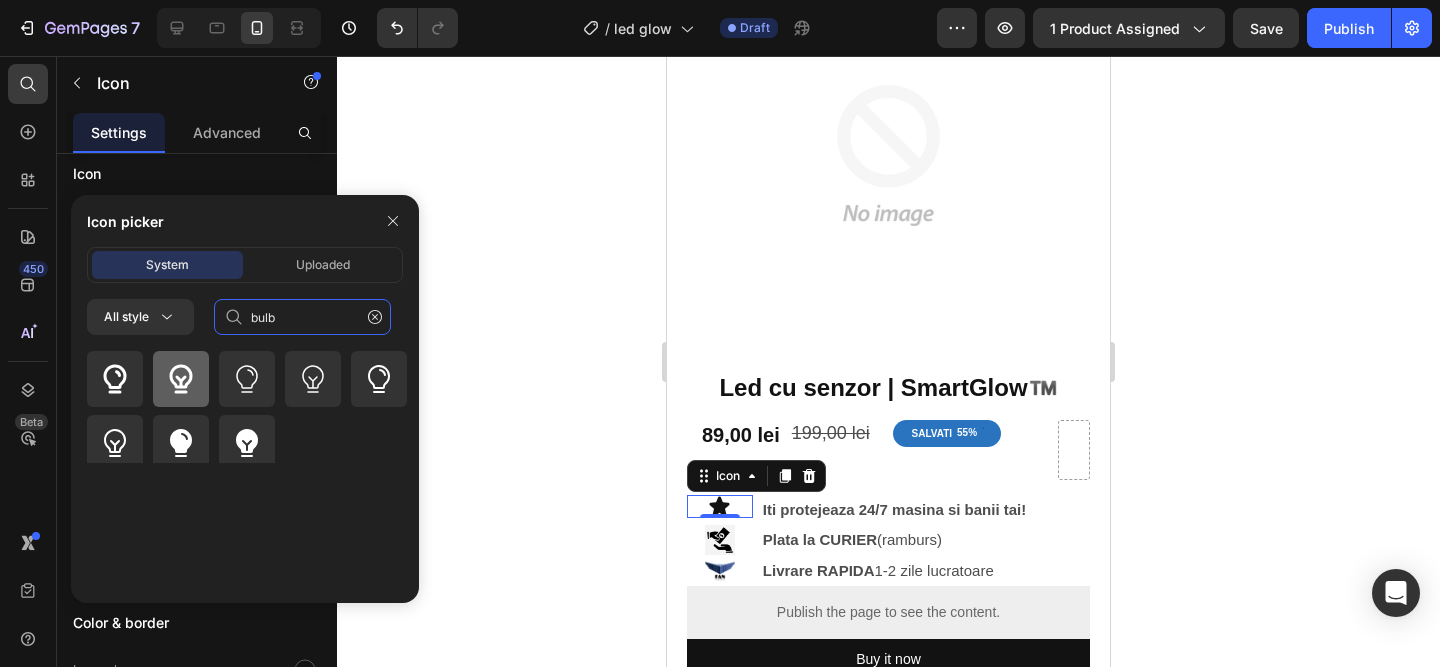 type on "bulb" 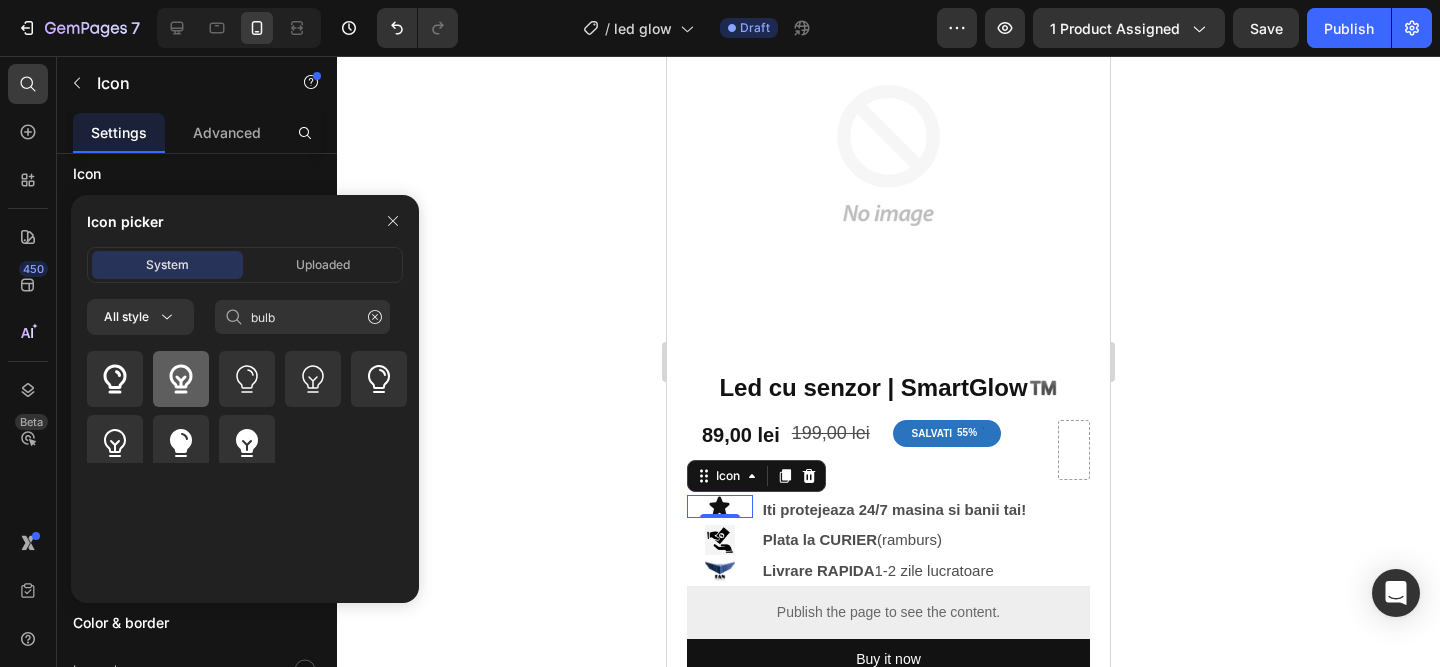 click 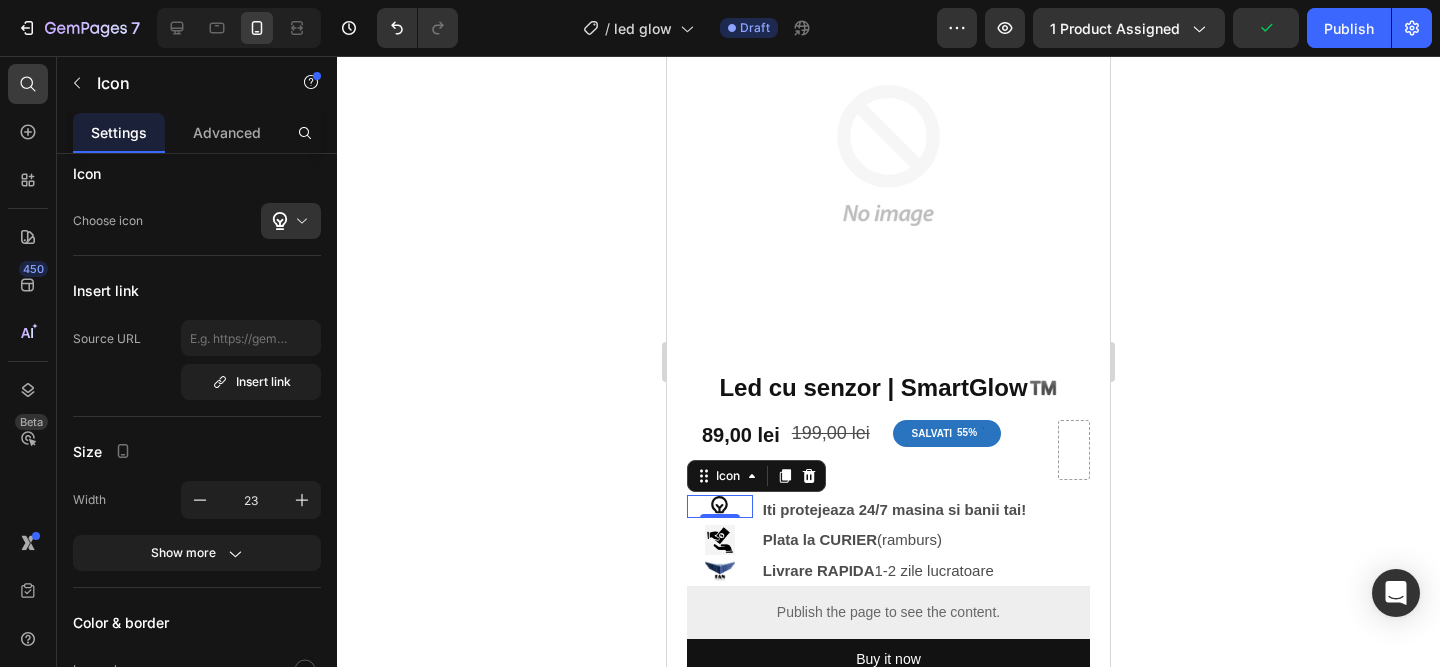click 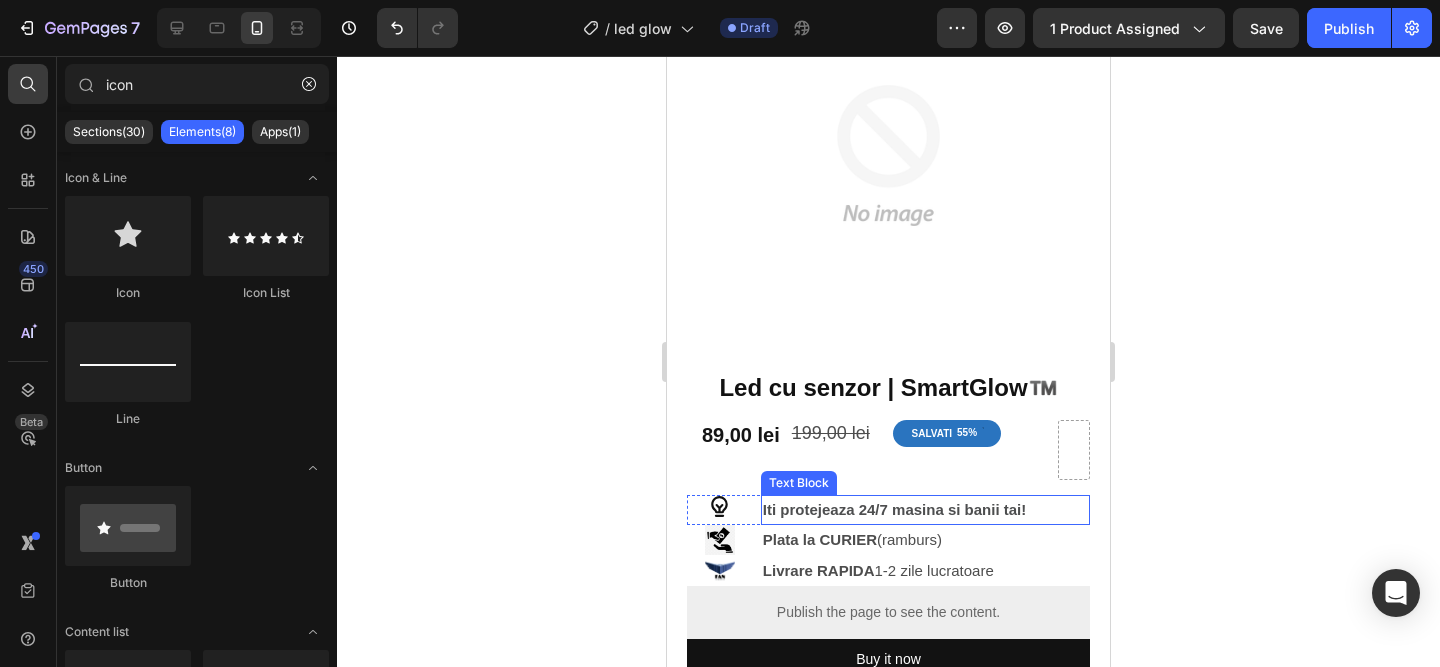 drag, startPoint x: 1899, startPoint y: 414, endPoint x: 817, endPoint y: 514, distance: 1086.6112 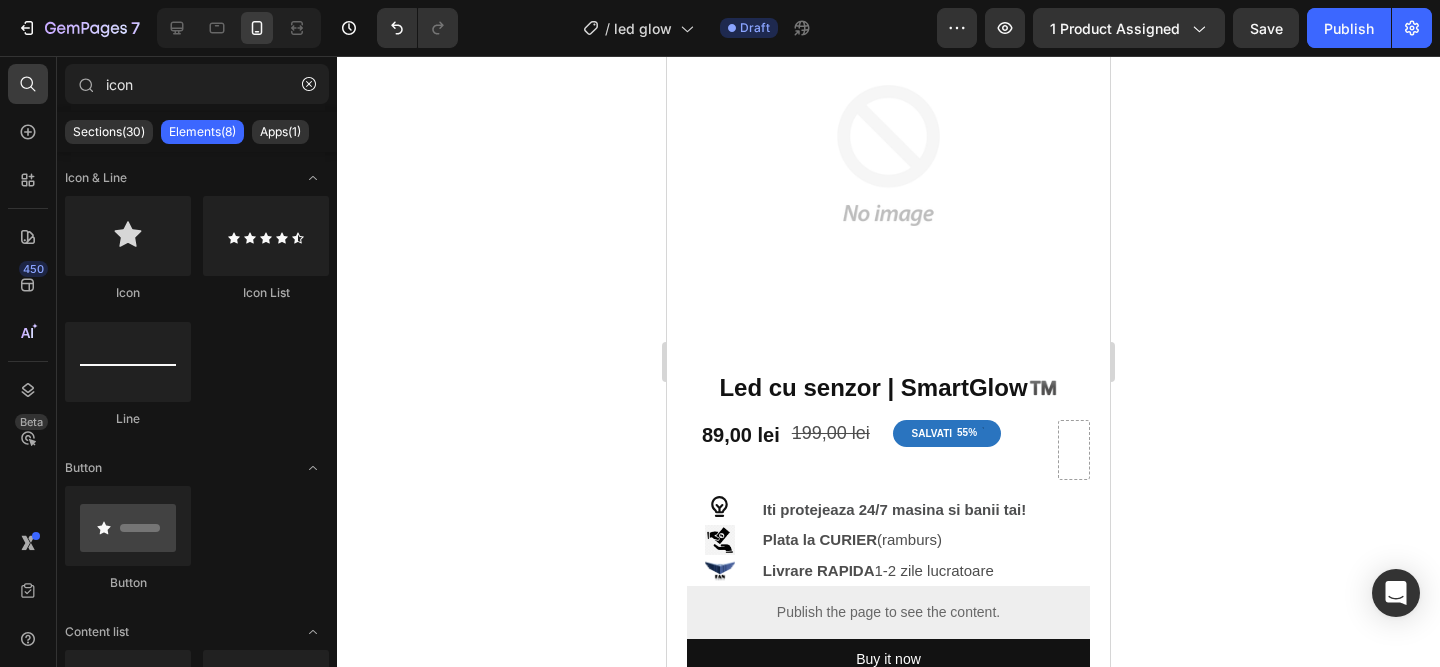 click on "Iti protejeaza 24/7 masina si banii tai!" at bounding box center (925, 510) 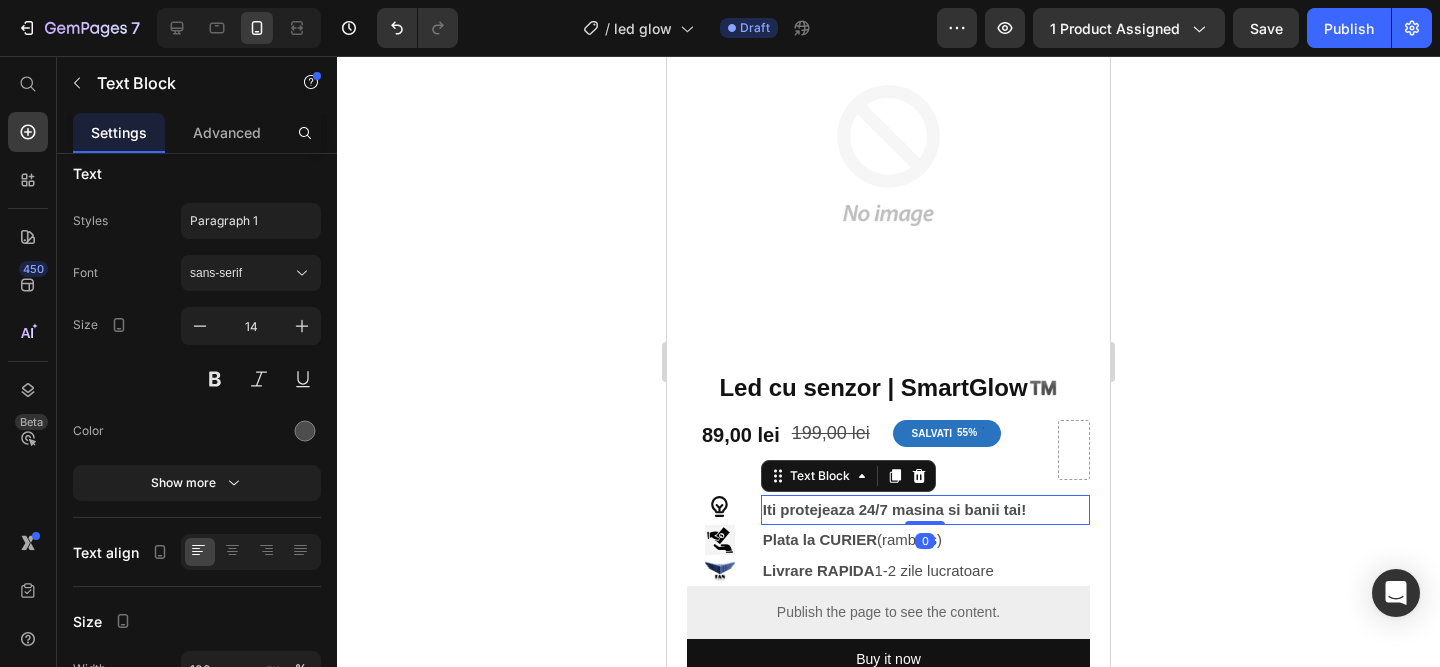 scroll, scrollTop: 0, scrollLeft: 0, axis: both 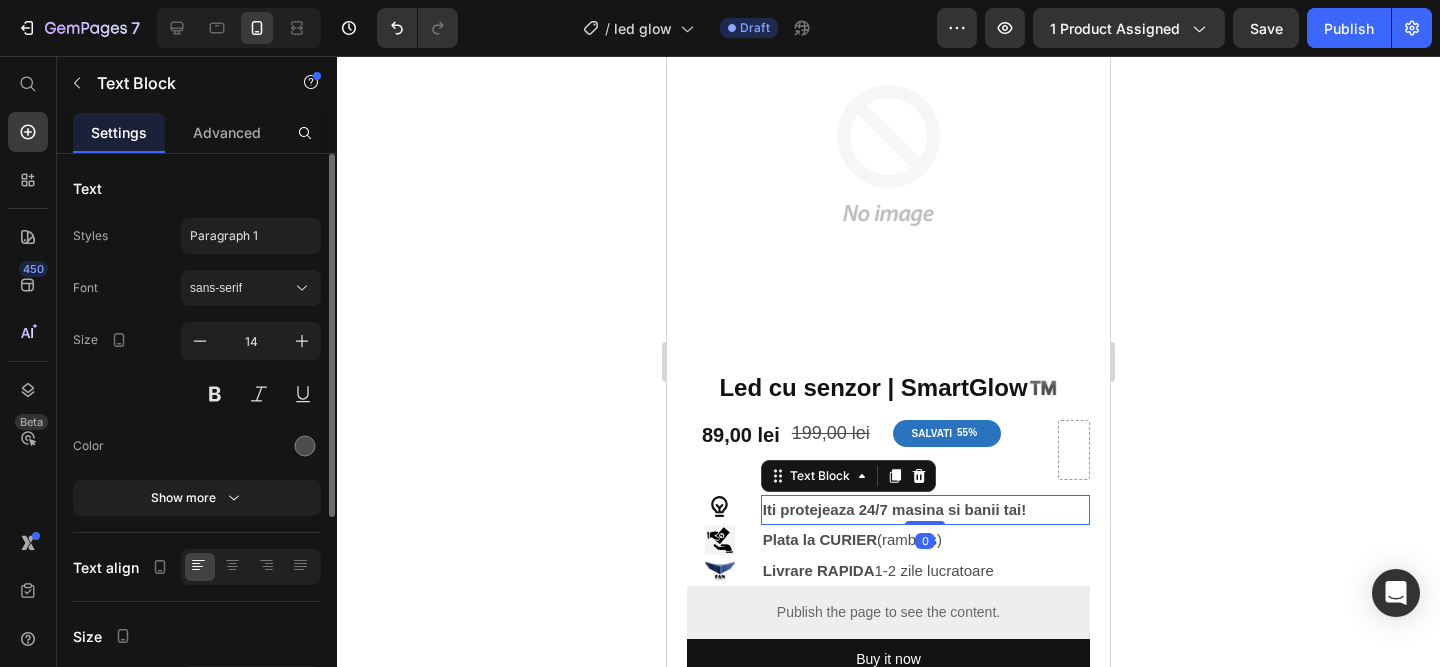 click on "Iti protejeaza 24/7 masina si banii tai!" at bounding box center (925, 510) 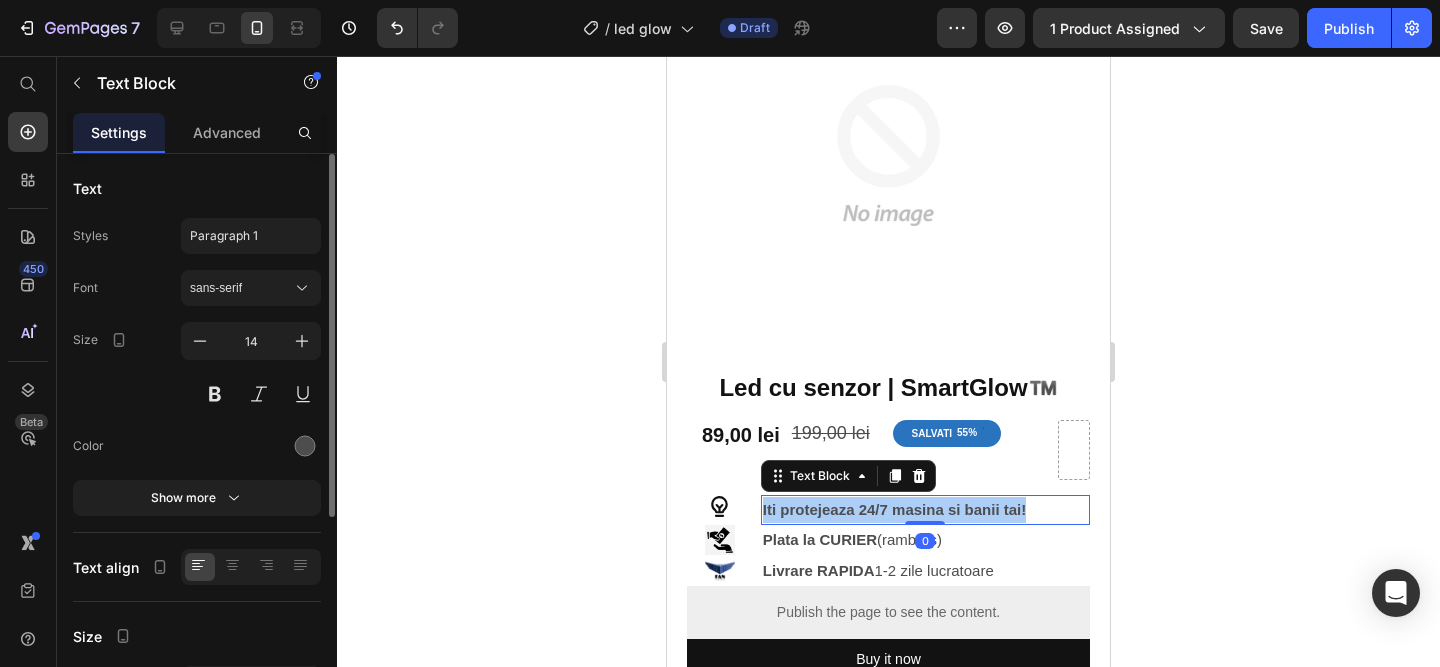 click on "Iti protejeaza 24/7 masina si banii tai!" at bounding box center (925, 510) 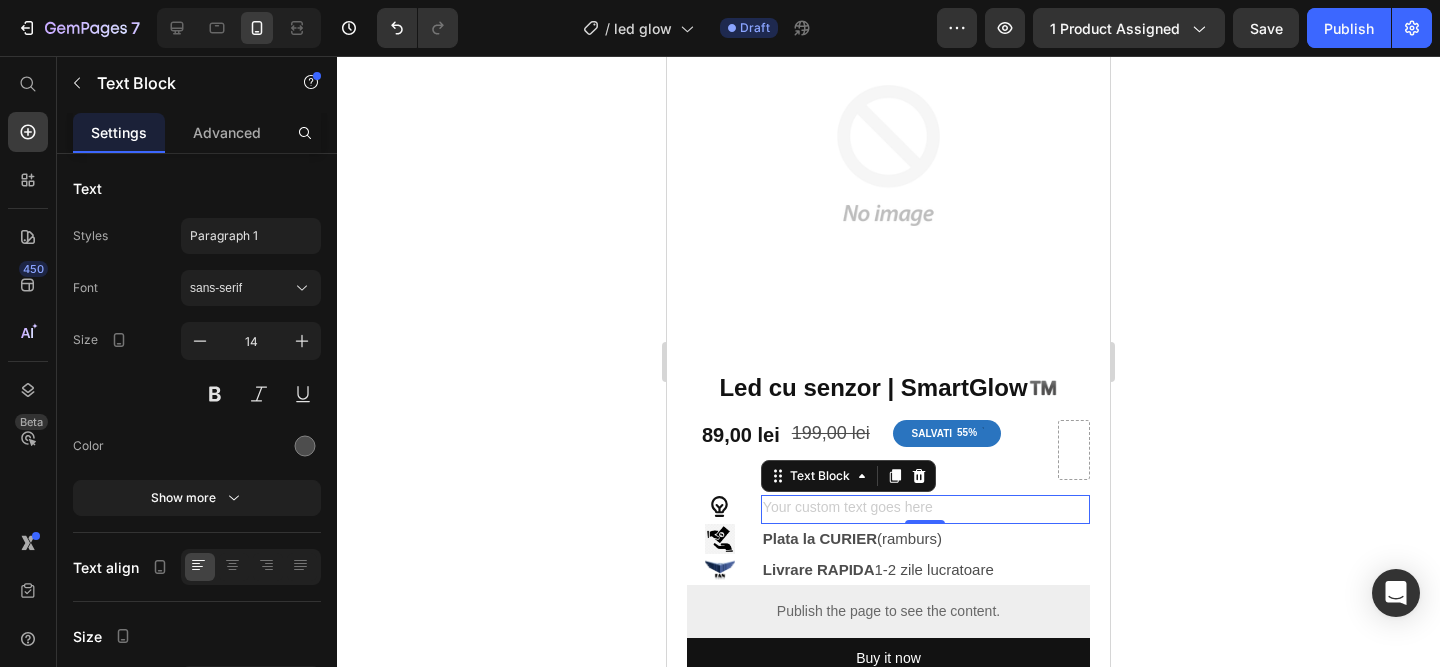 click at bounding box center (925, 509) 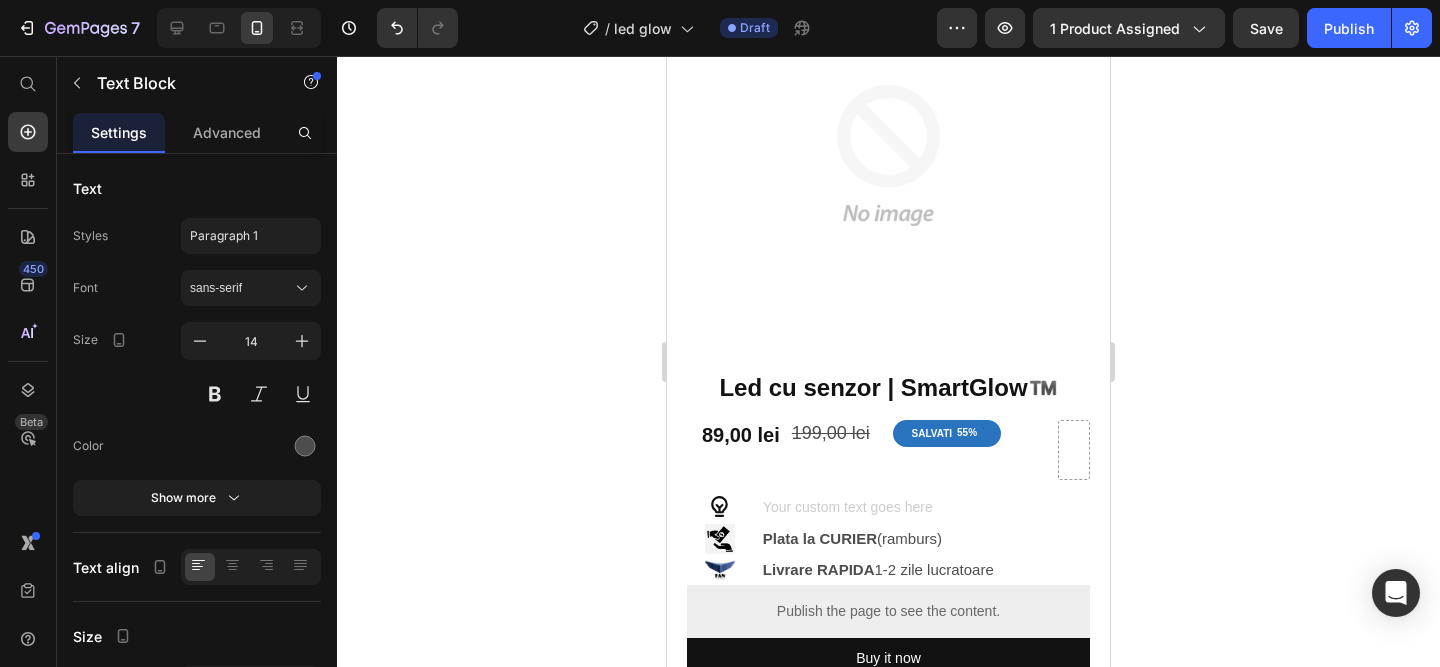 click at bounding box center [925, 509] 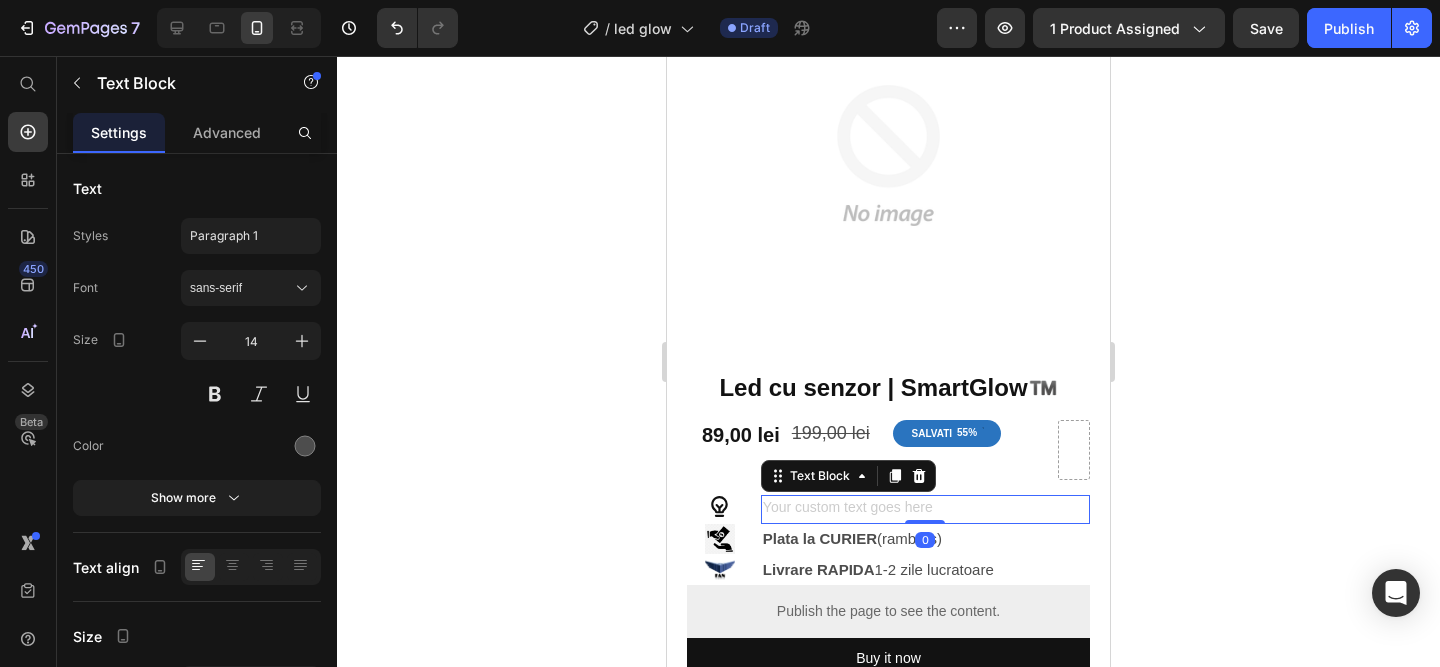 click at bounding box center (925, 509) 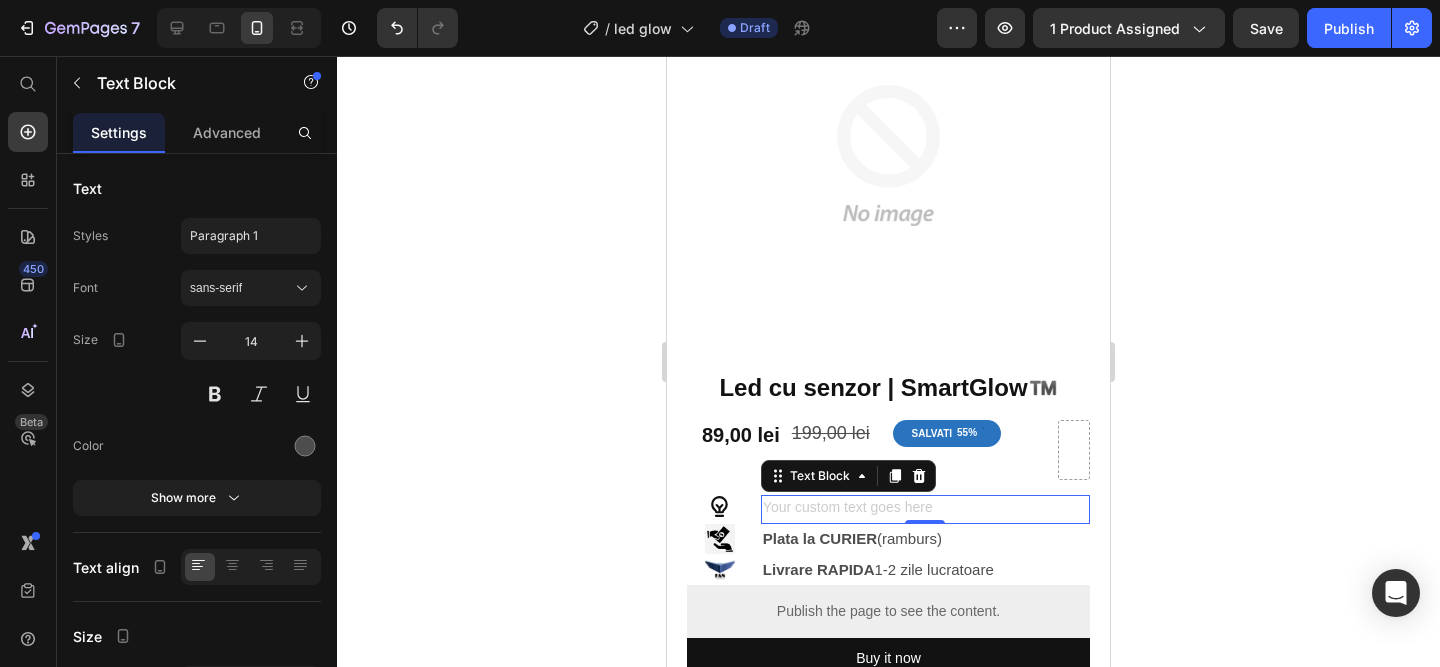 click at bounding box center (925, 509) 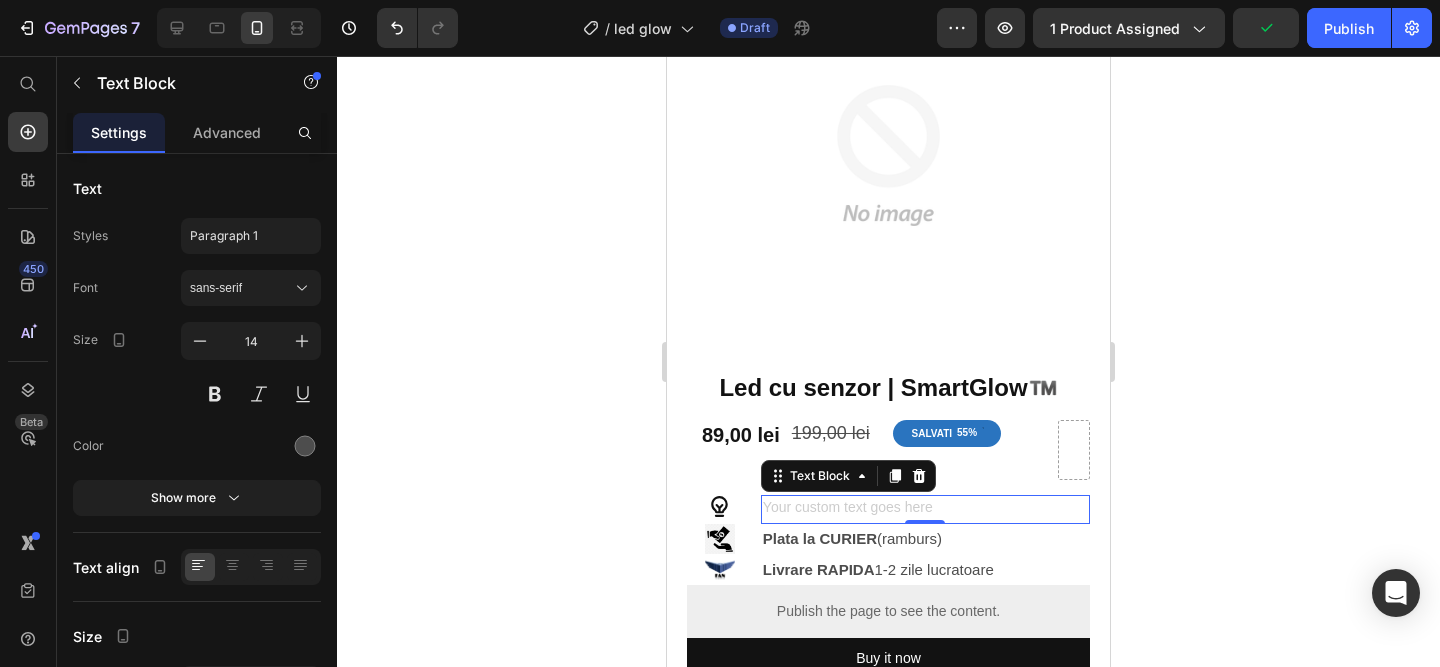 click at bounding box center [925, 509] 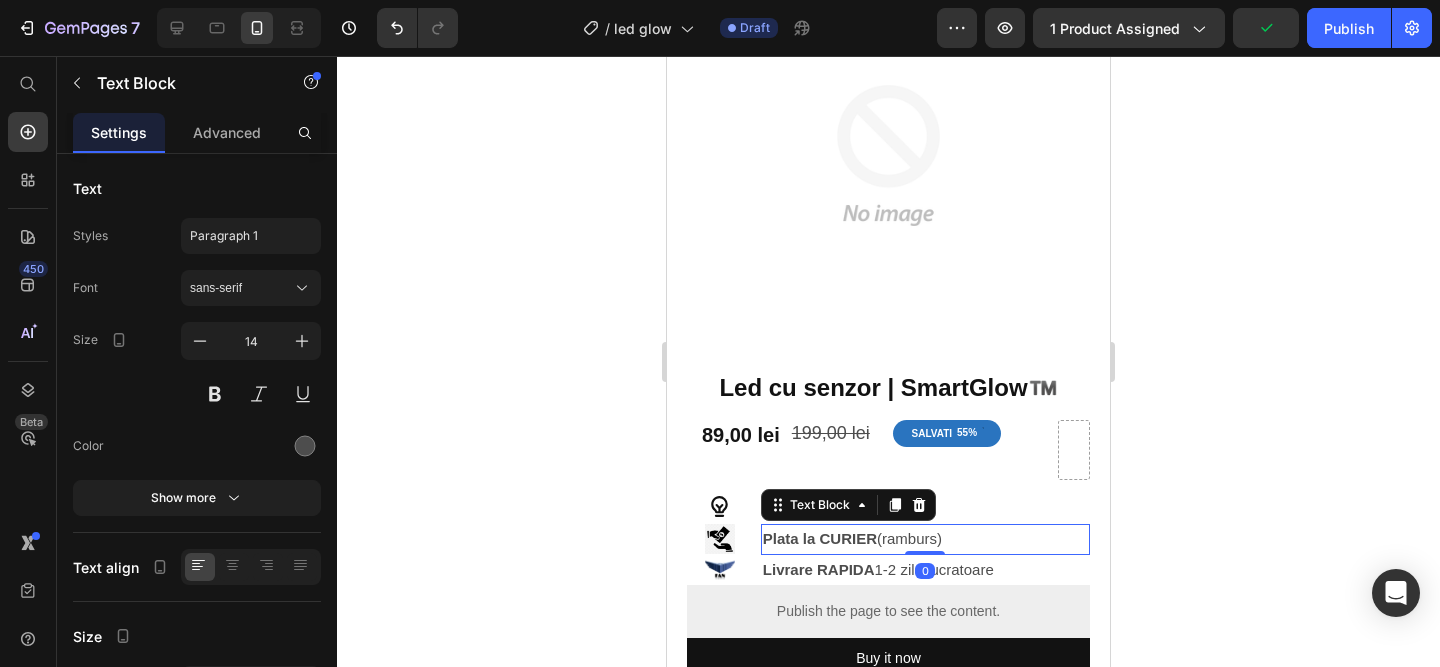 click at bounding box center [925, 509] 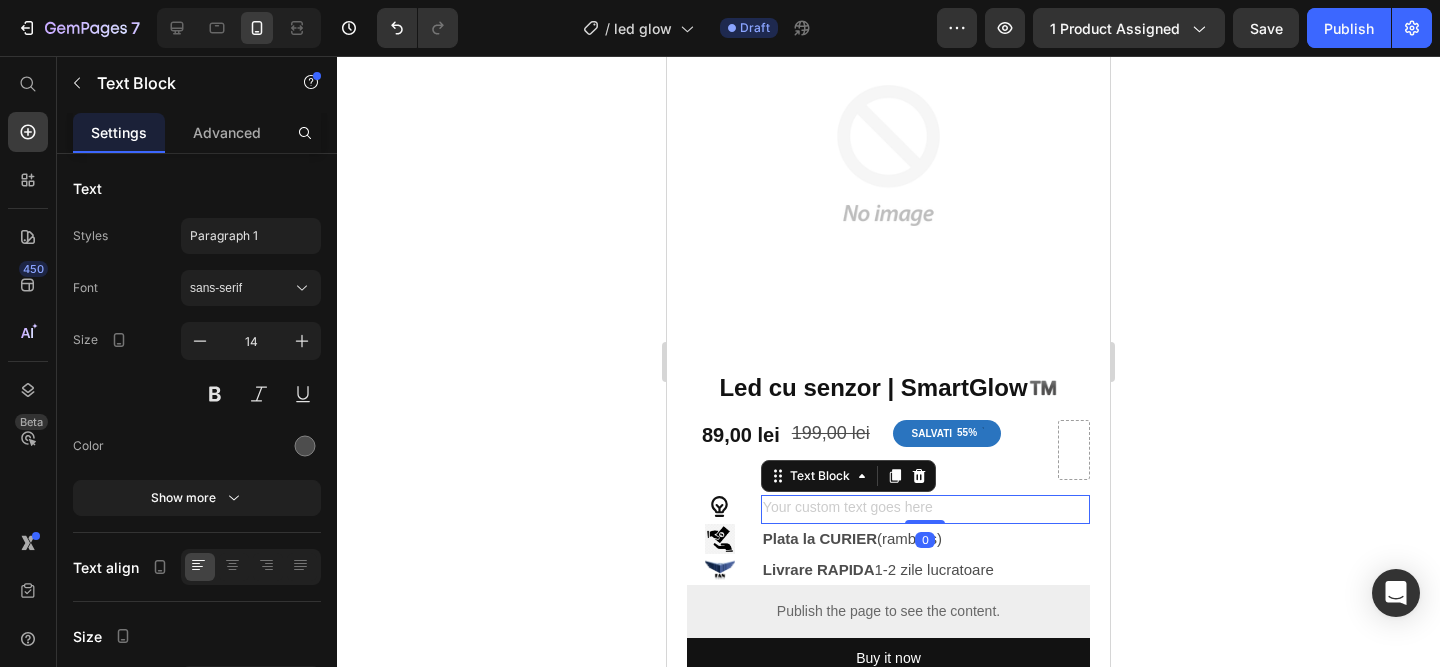 click on "Plata la CURIER  (ramburs)" at bounding box center [925, 539] 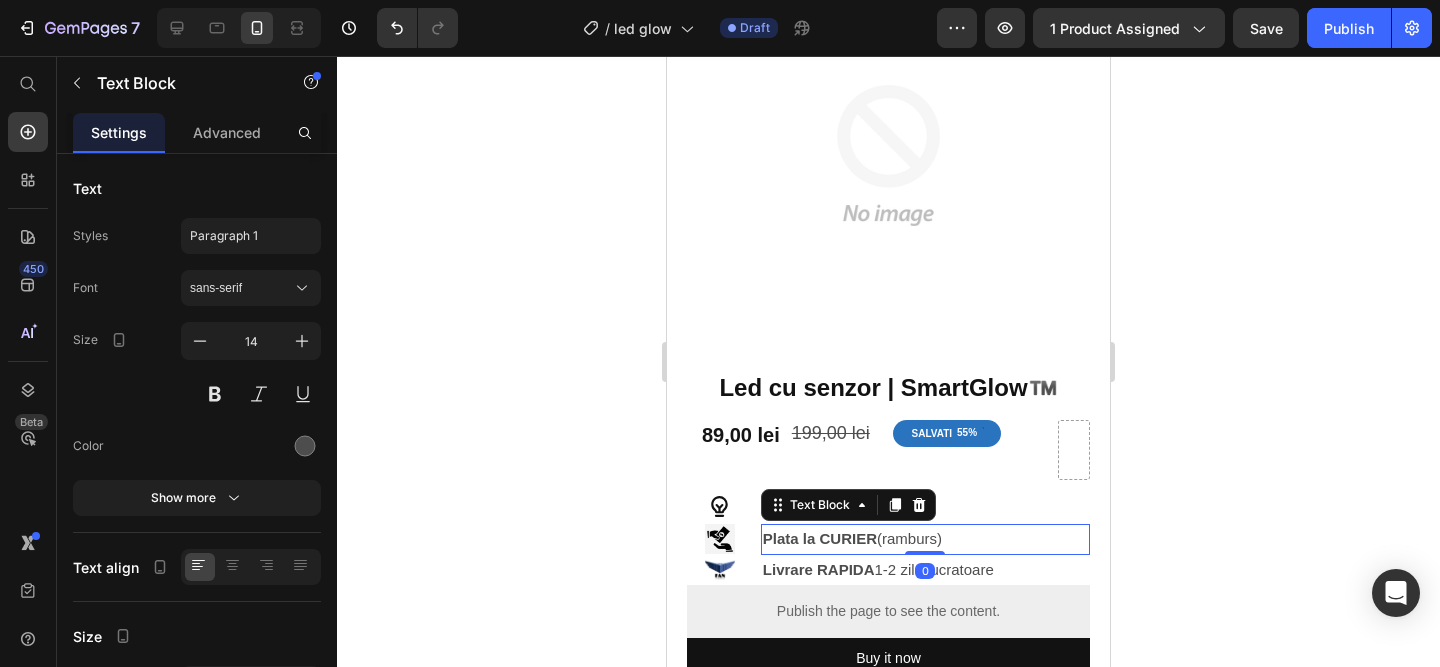 click on "Plata la CURIER  (ramburs)" at bounding box center (925, 539) 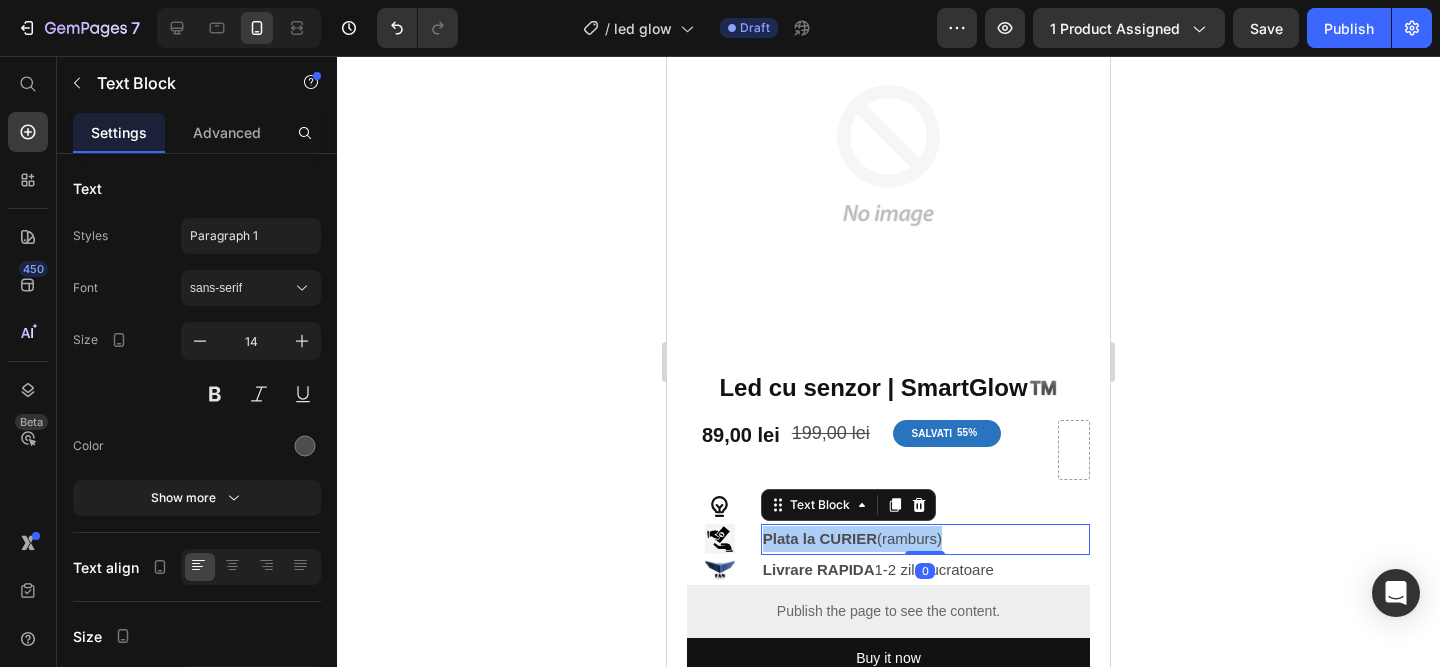 click on "Plata la CURIER  (ramburs)" at bounding box center [925, 539] 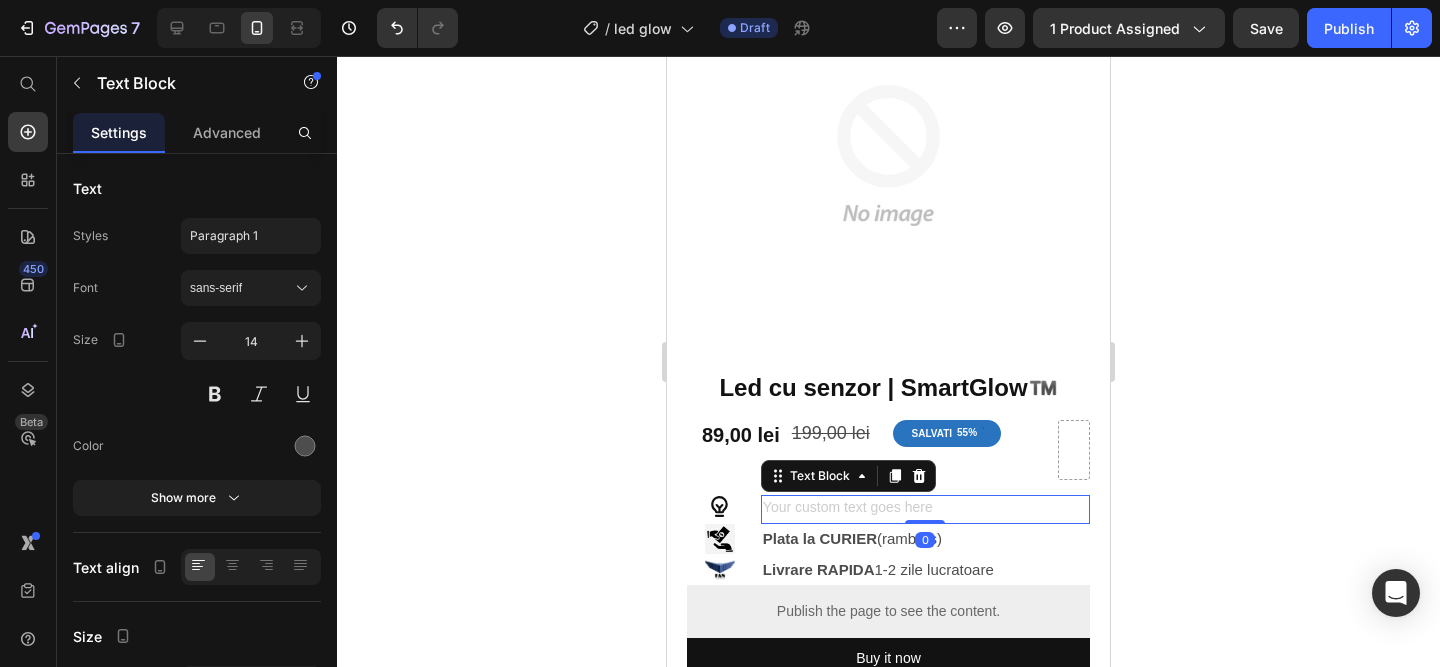 click at bounding box center [925, 509] 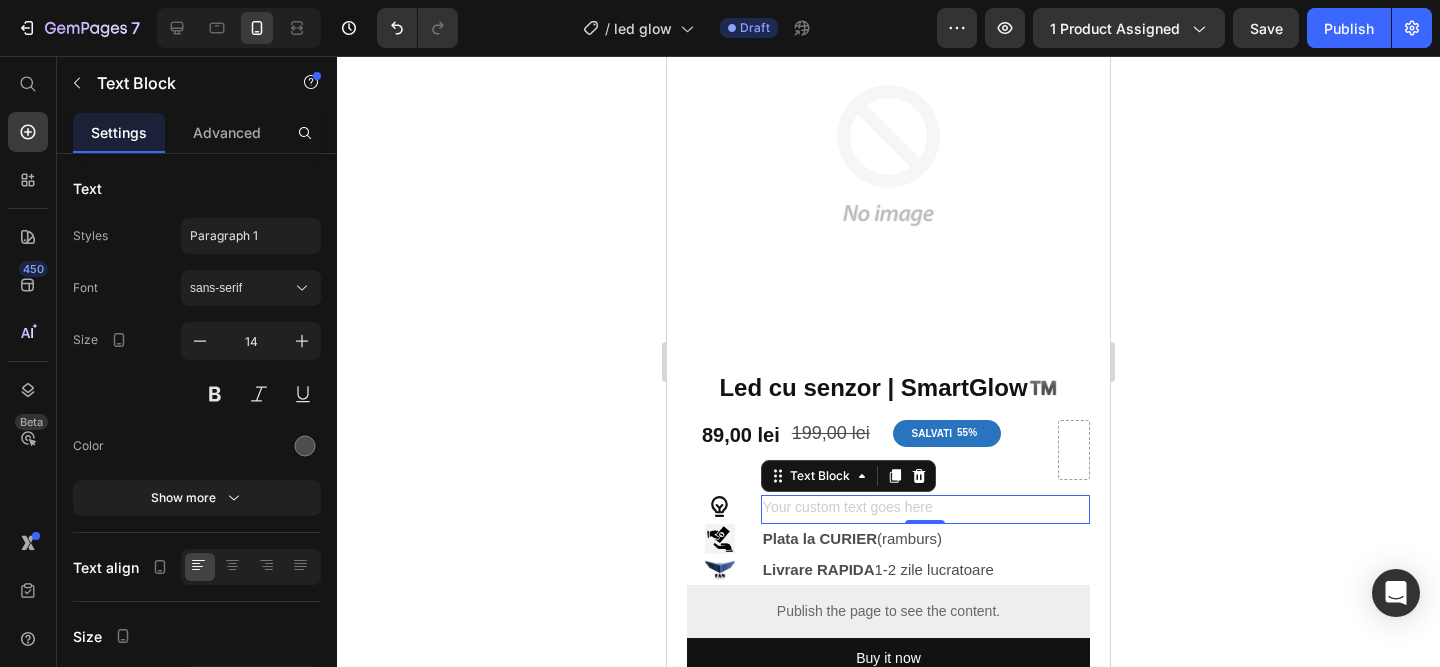 click 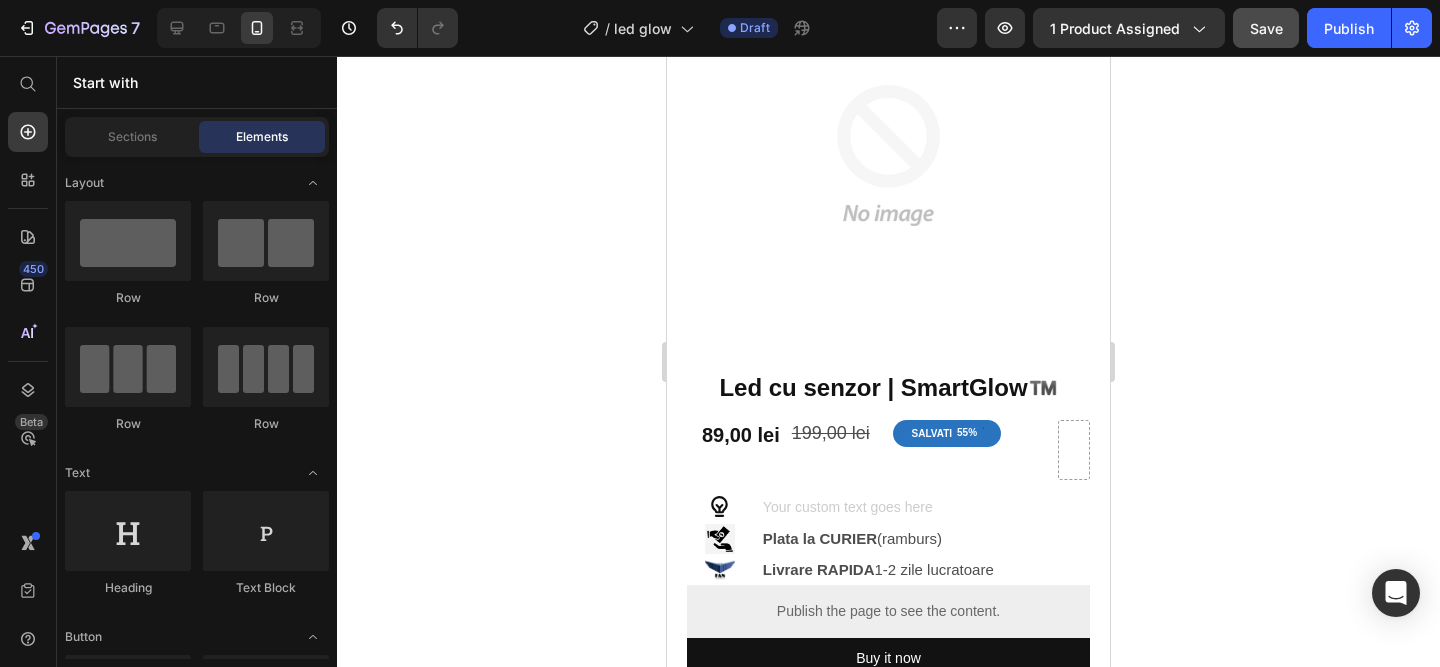 click on "Save" at bounding box center [1266, 28] 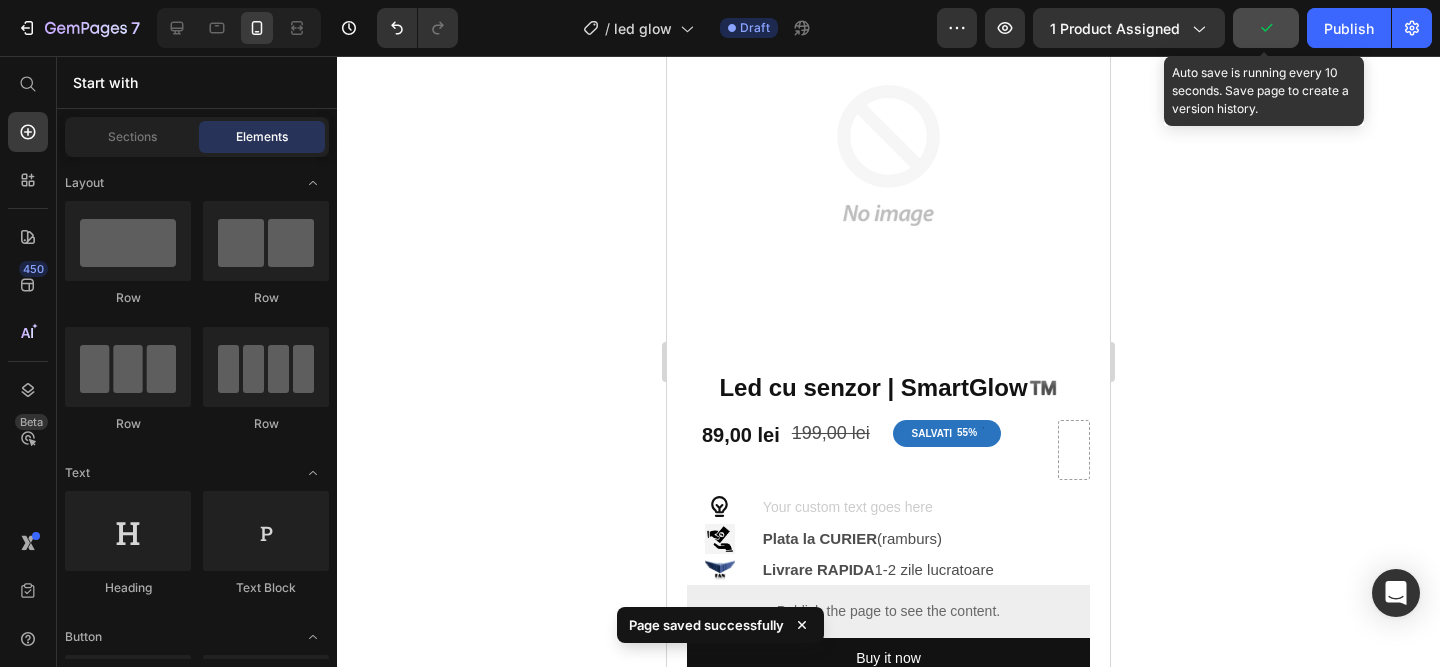 click at bounding box center (925, 509) 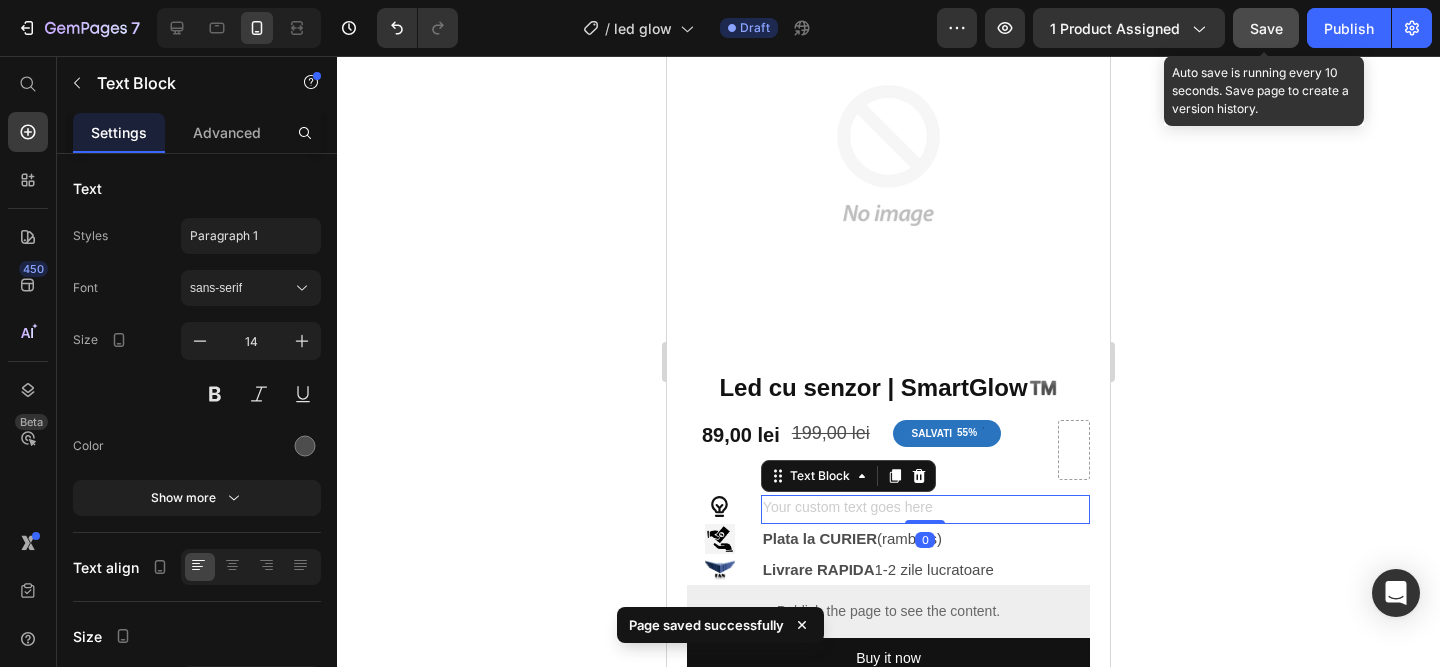 click at bounding box center [925, 509] 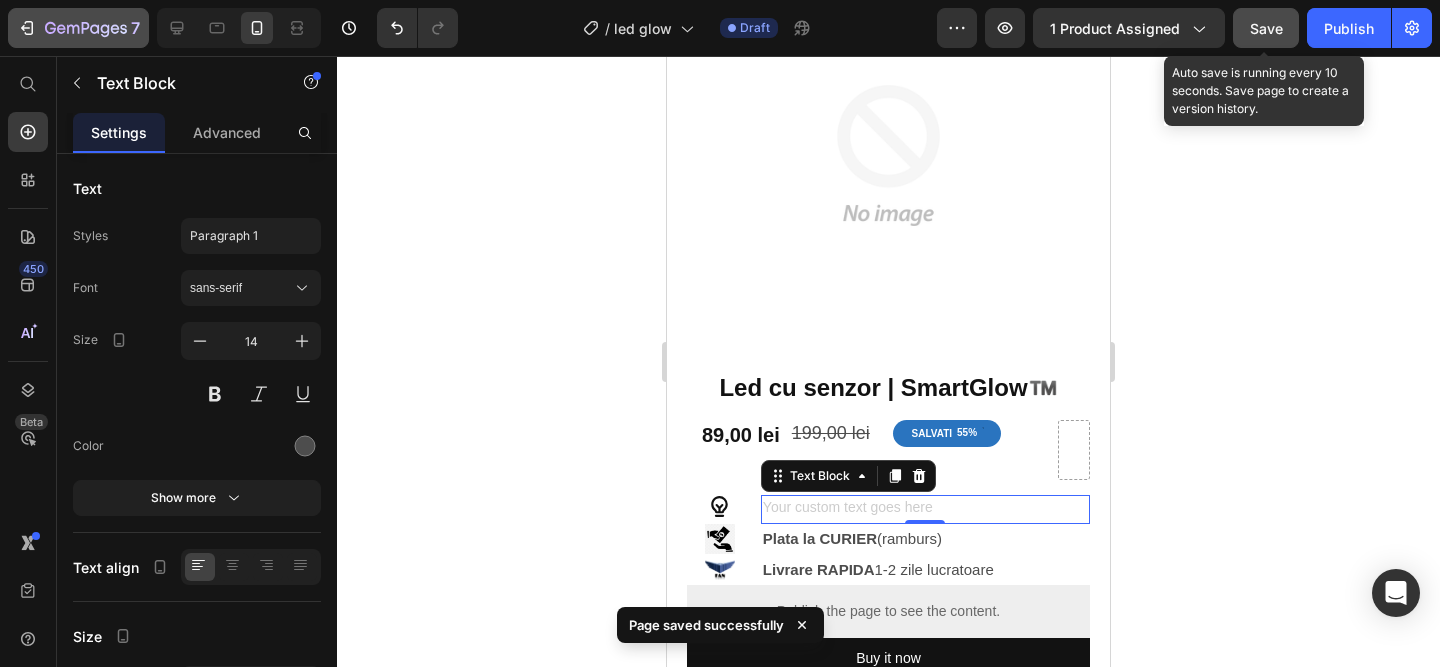 click 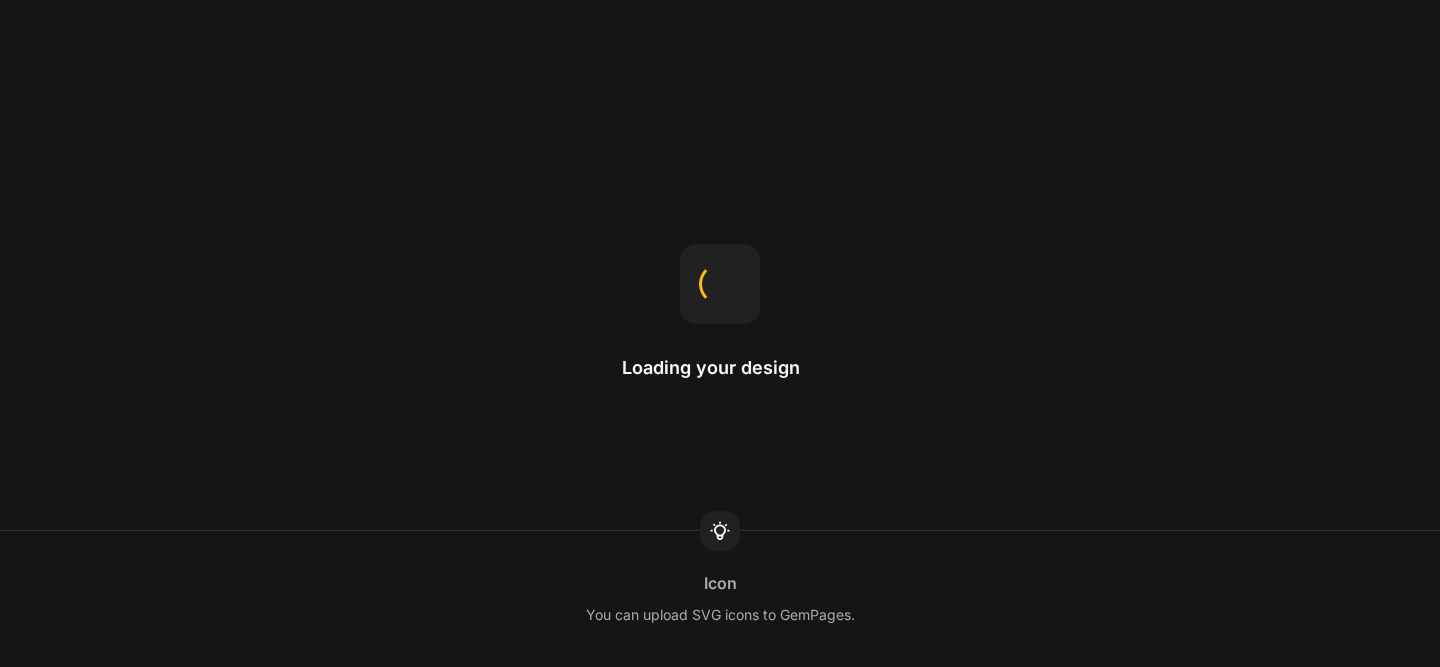 scroll, scrollTop: 0, scrollLeft: 0, axis: both 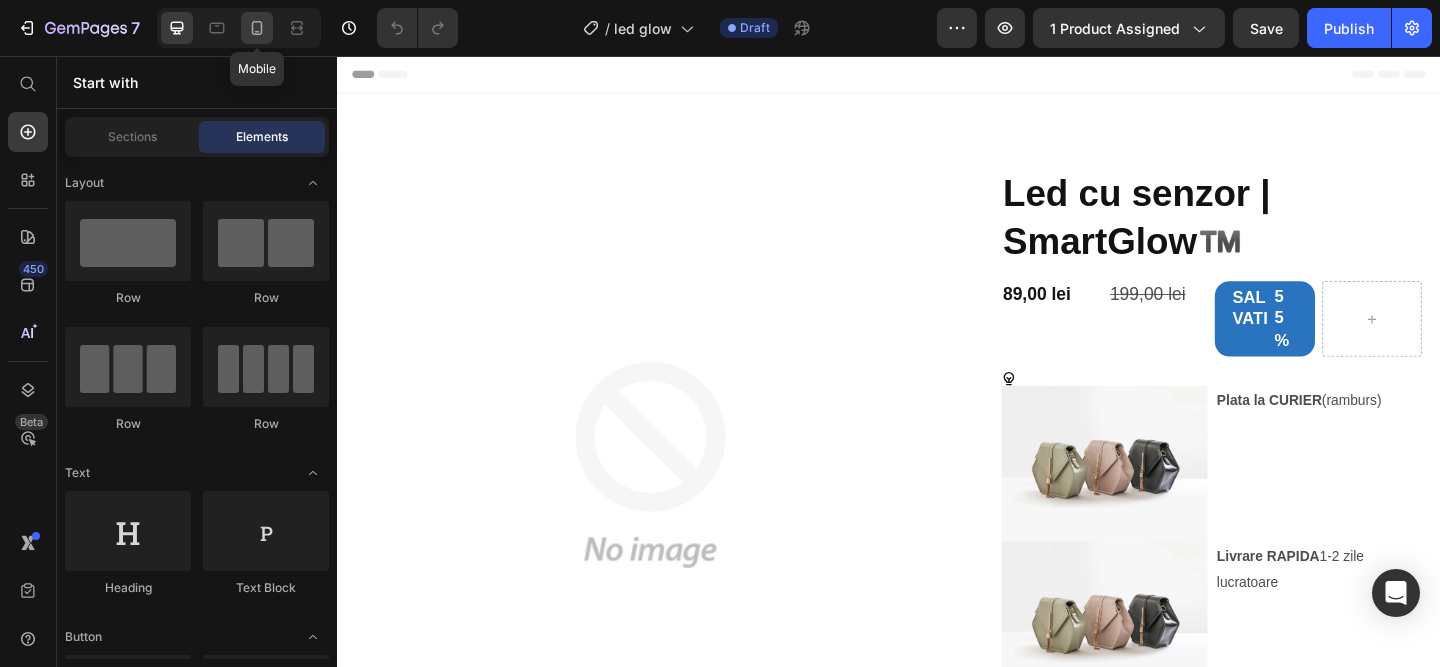 click 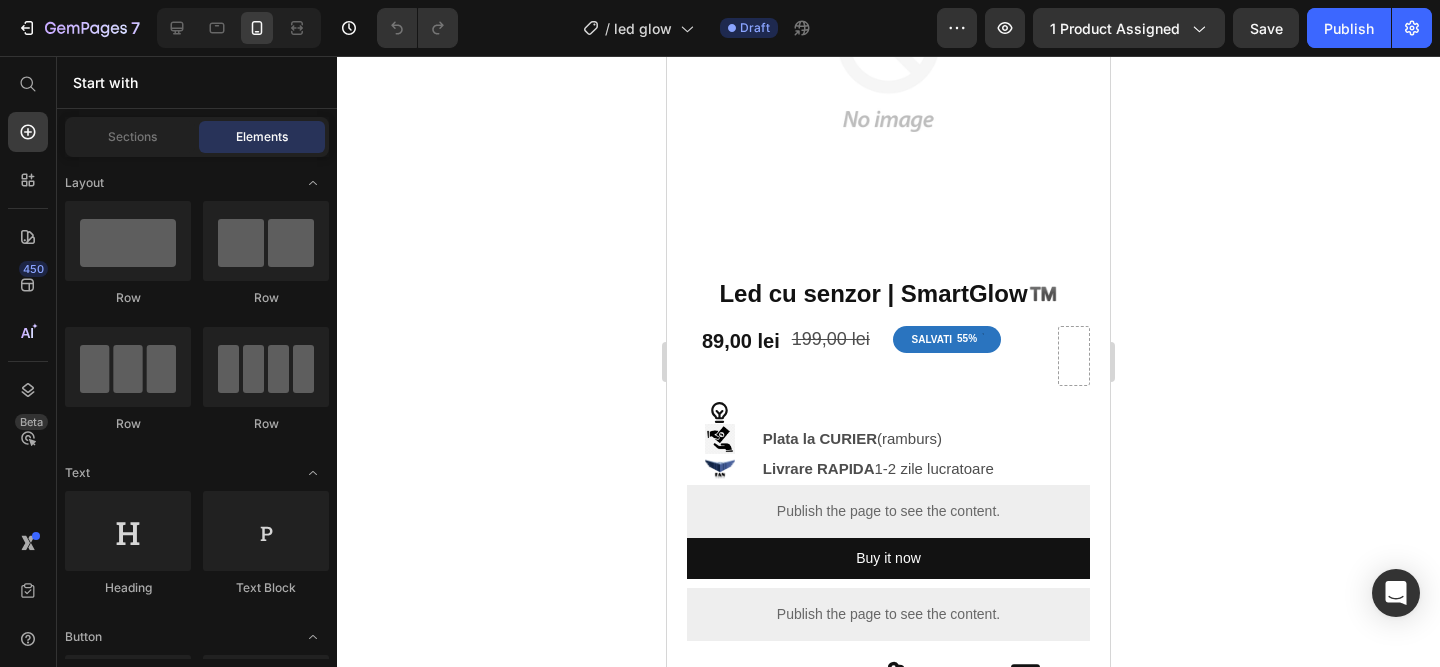 scroll, scrollTop: 310, scrollLeft: 0, axis: vertical 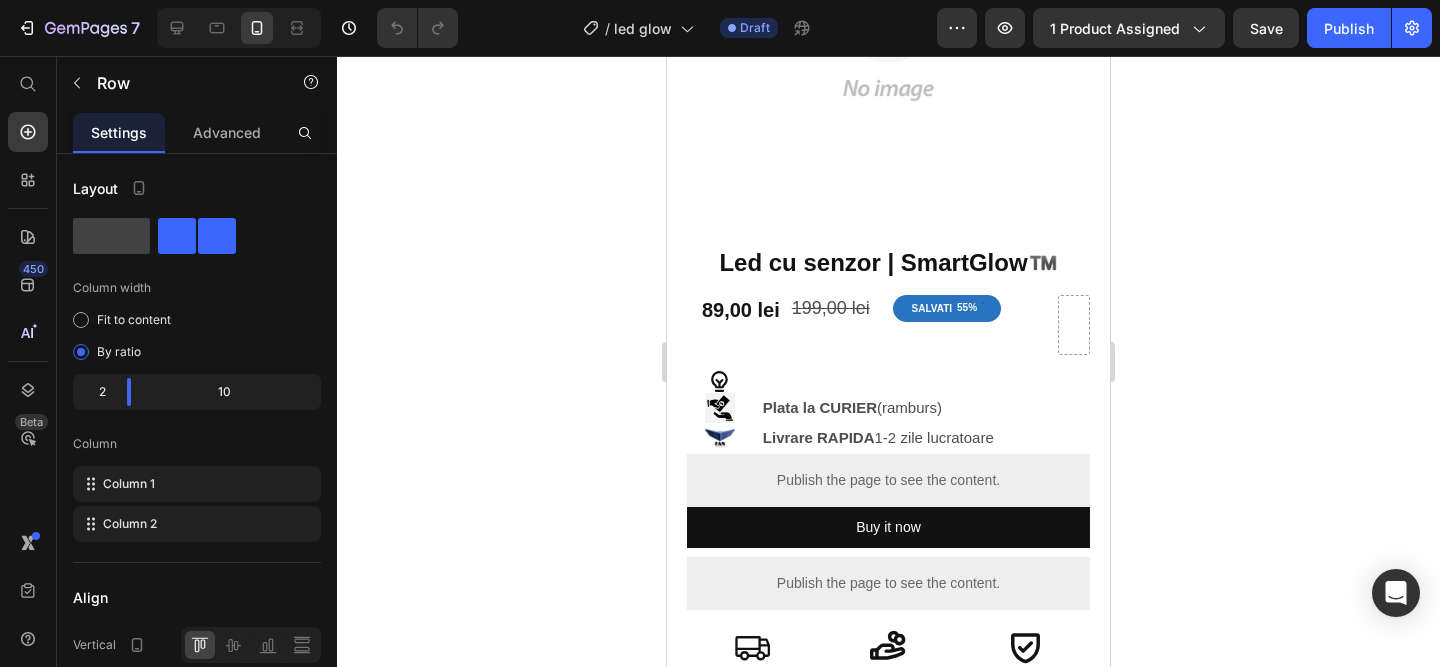 click on "Text Block" at bounding box center (925, 381) 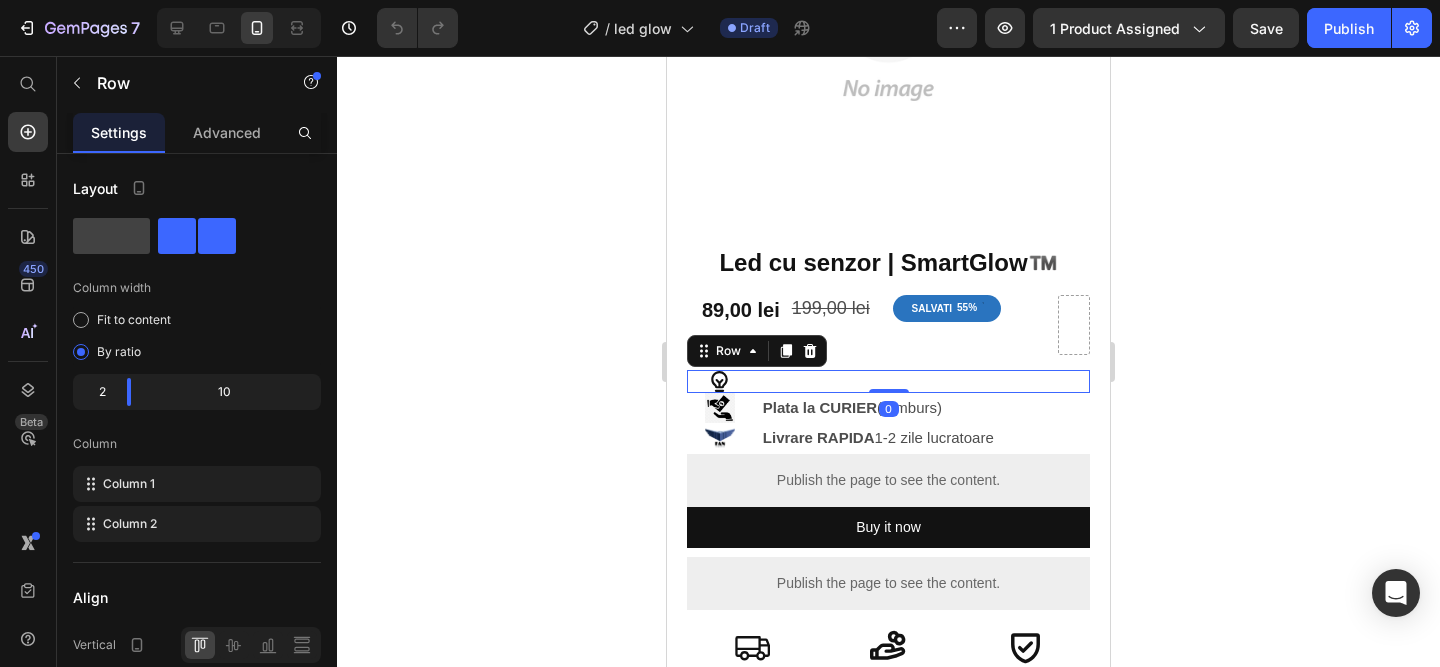 click on "Text Block" at bounding box center [925, 381] 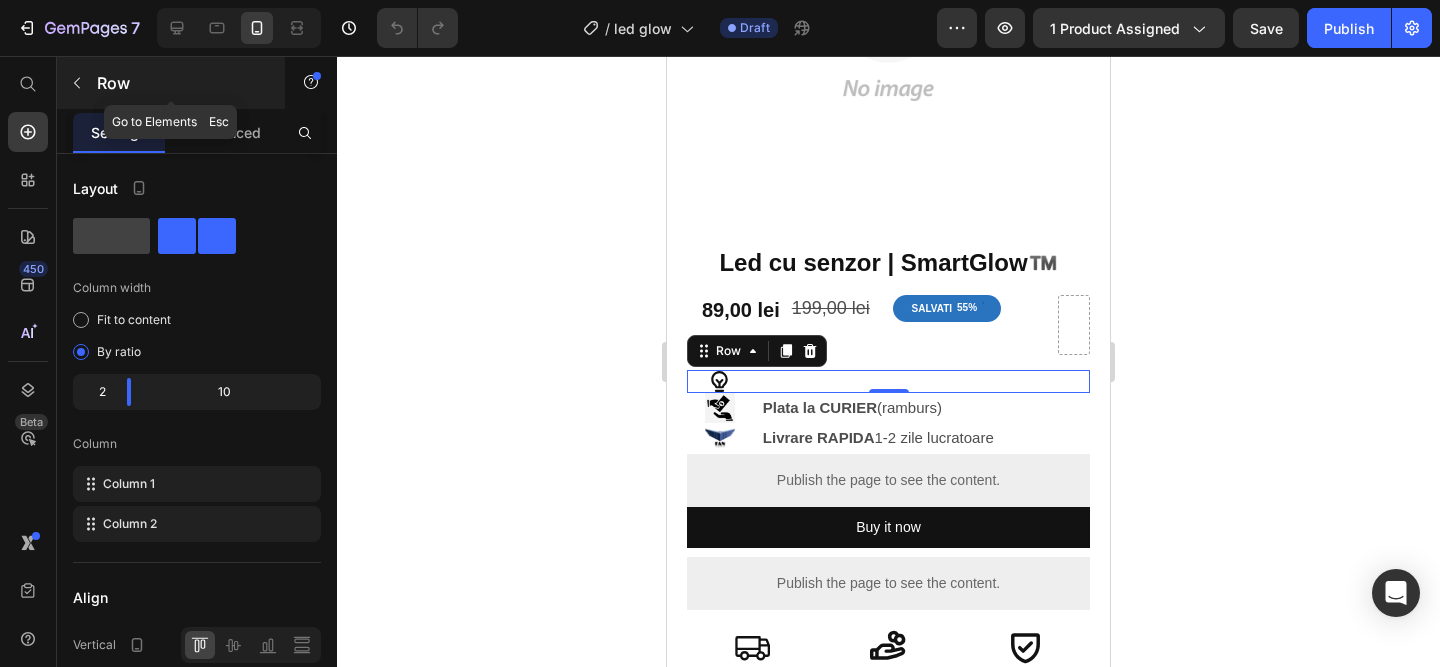 click 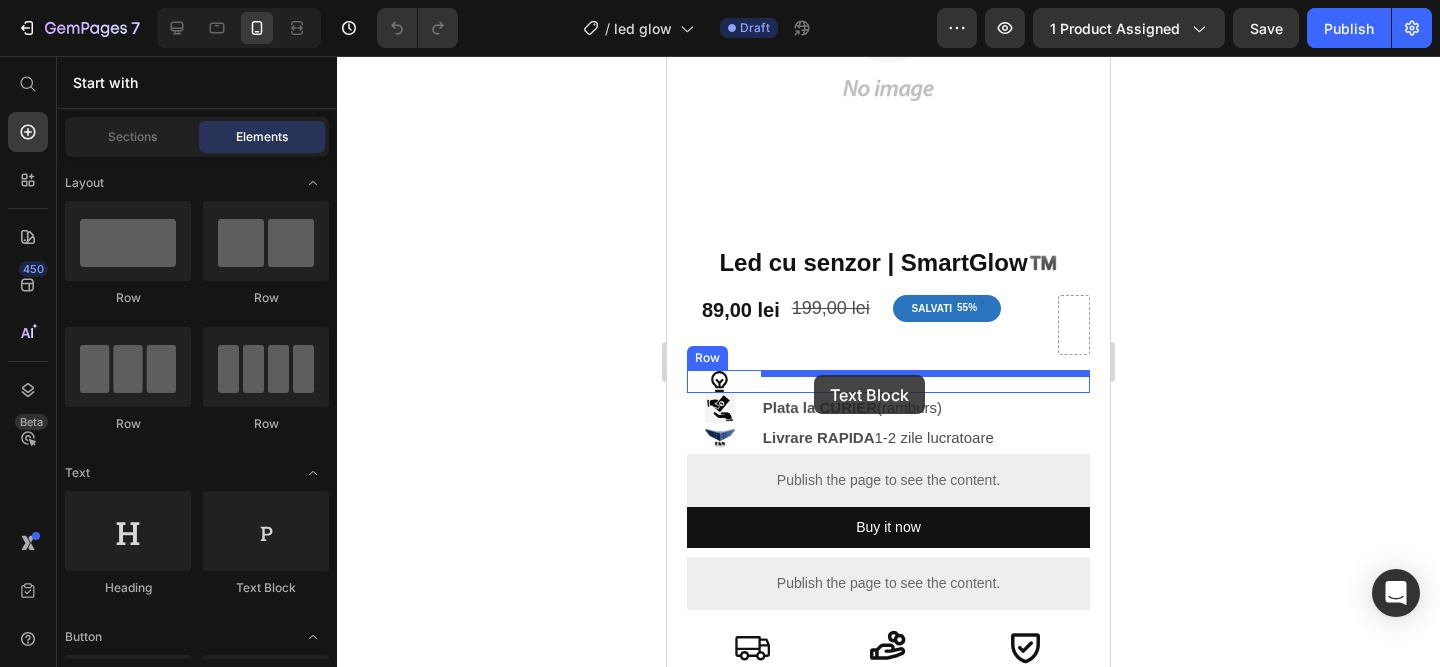 drag, startPoint x: 913, startPoint y: 563, endPoint x: 814, endPoint y: 375, distance: 212.47353 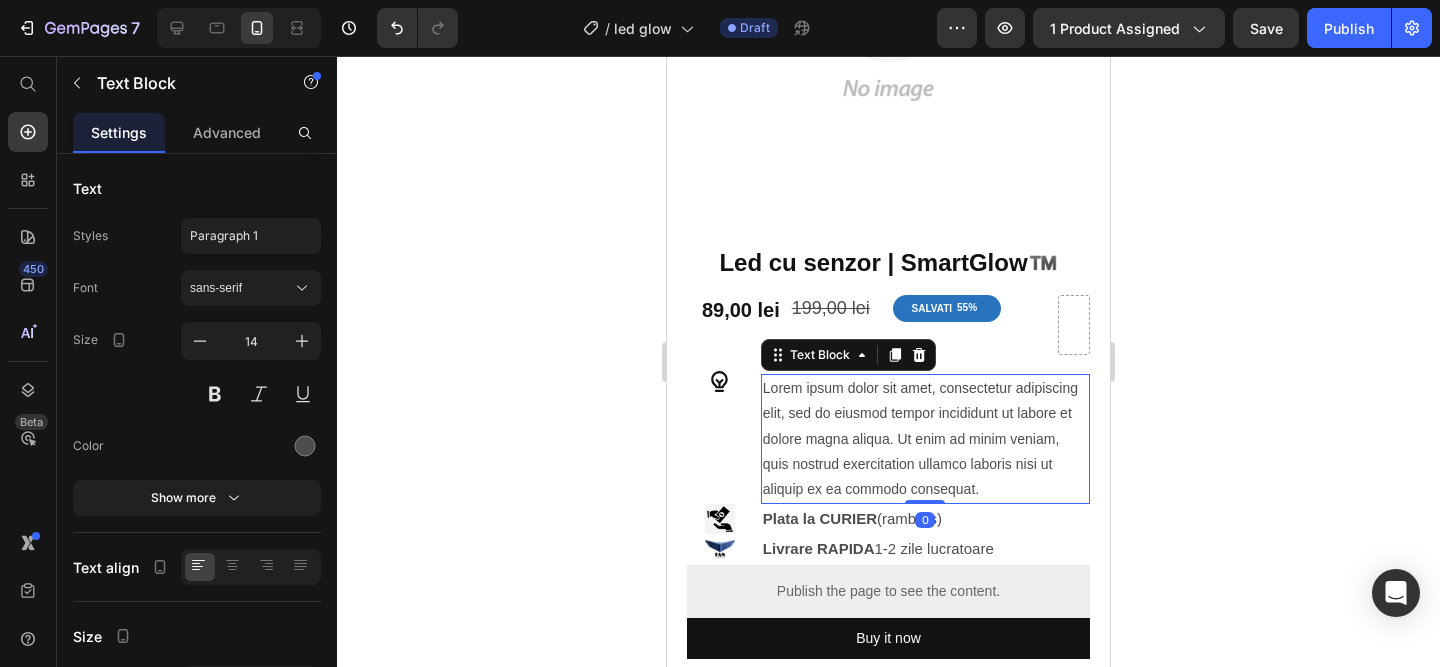 click on "Lorem ipsum dolor sit amet, consectetur adipiscing elit, sed do eiusmod tempor incididunt ut labore et dolore magna aliqua. Ut enim ad minim veniam, quis nostrud exercitation ullamco laboris nisi ut aliquip ex ea commodo consequat." at bounding box center [925, 439] 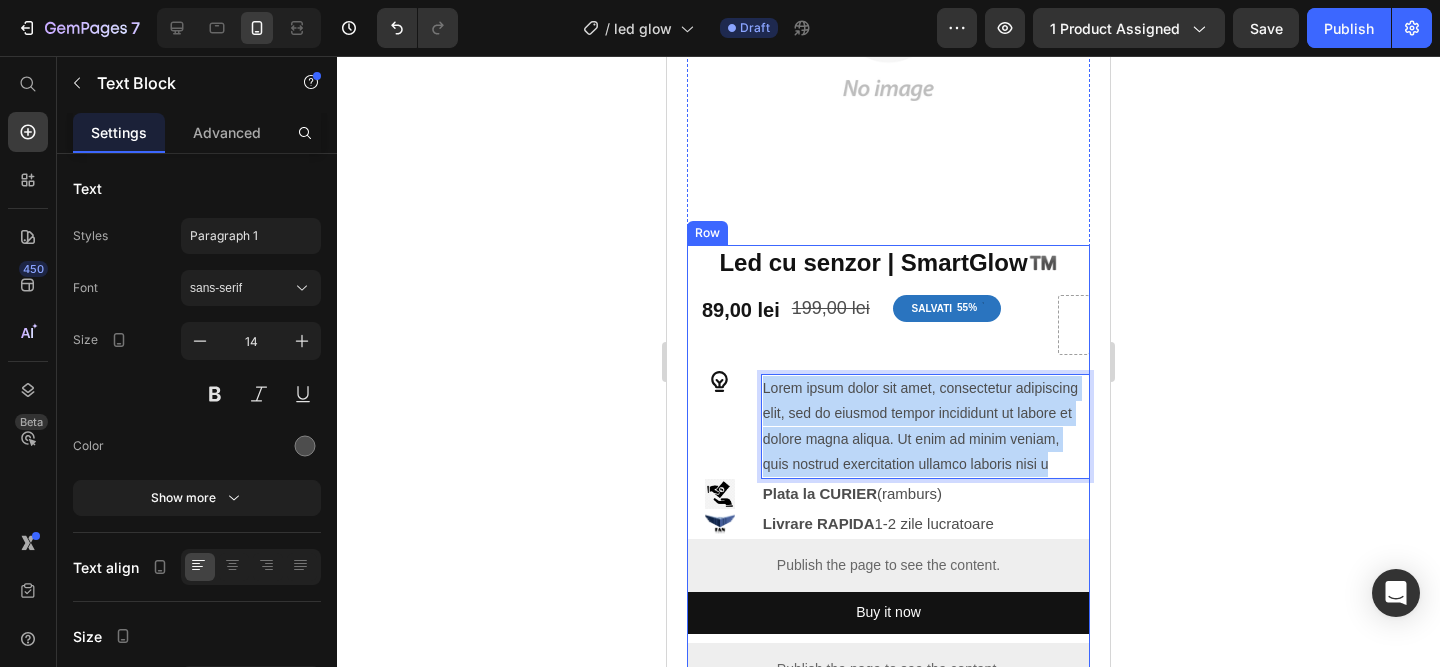 drag, startPoint x: 1075, startPoint y: 468, endPoint x: 744, endPoint y: 369, distance: 345.48807 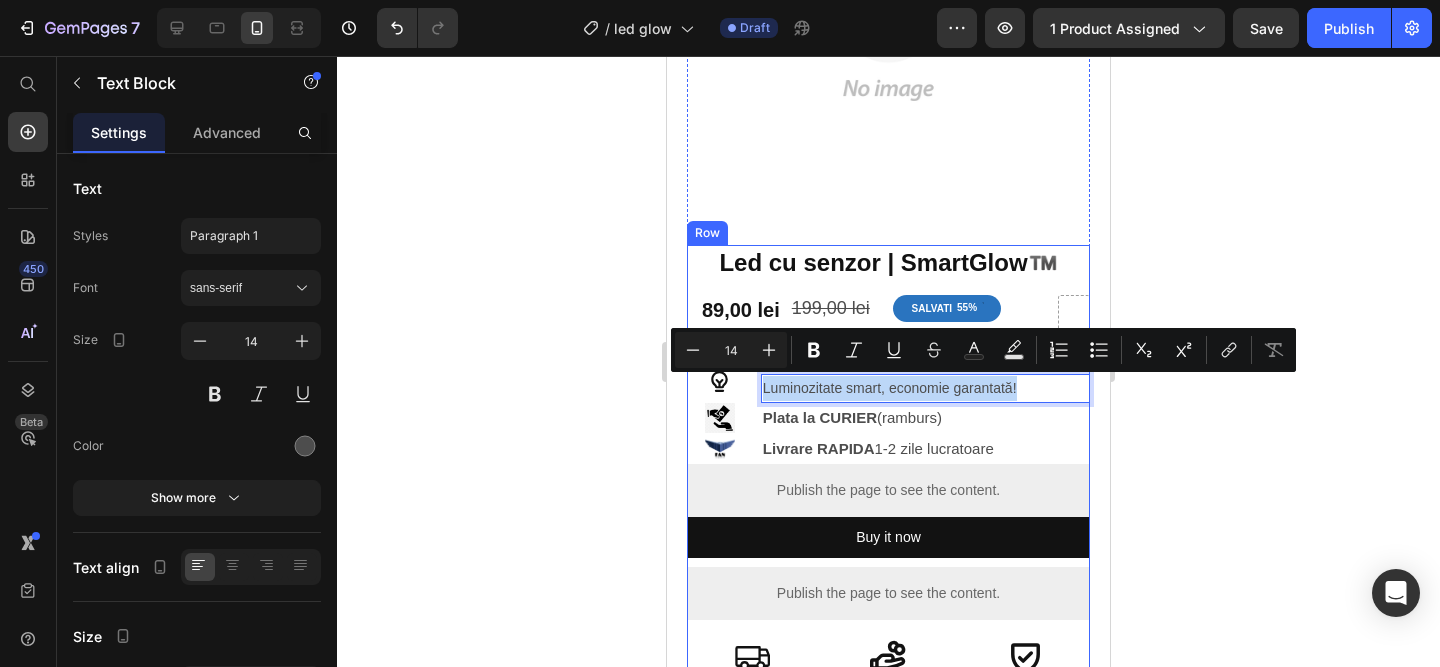 drag, startPoint x: 1039, startPoint y: 382, endPoint x: 713, endPoint y: 367, distance: 326.3449 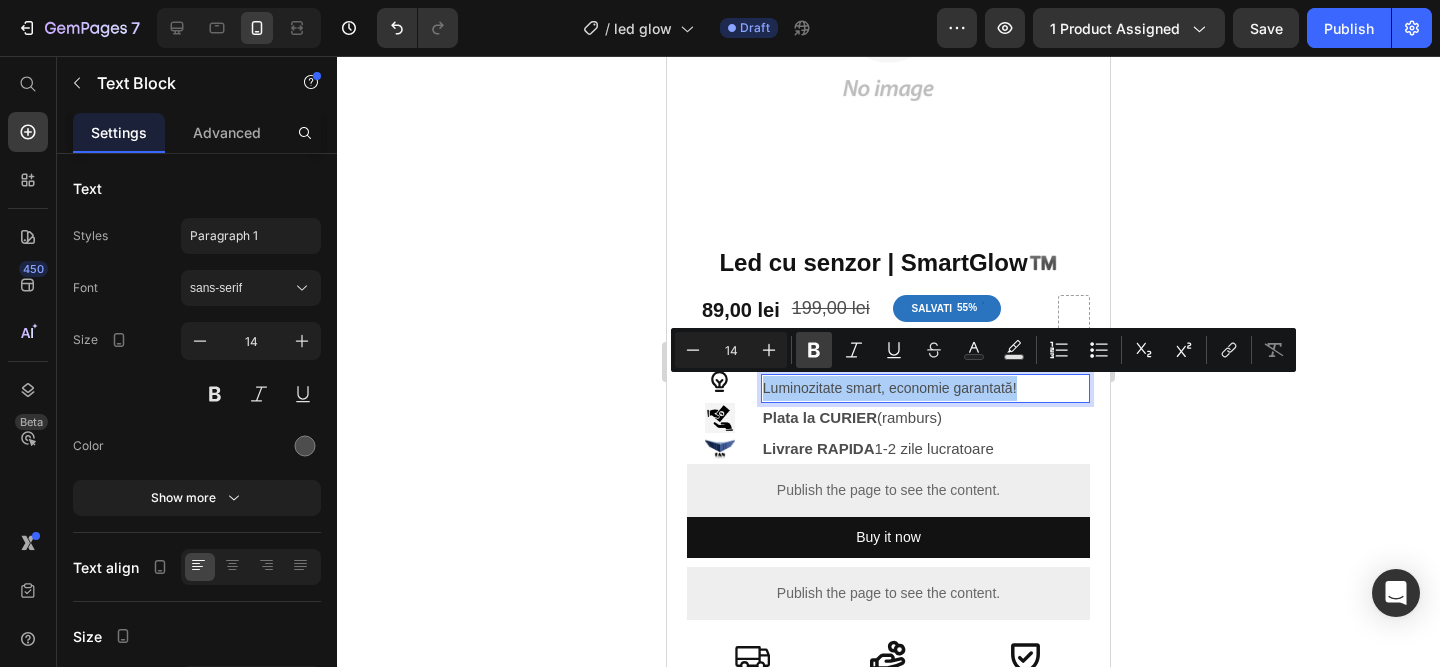 click 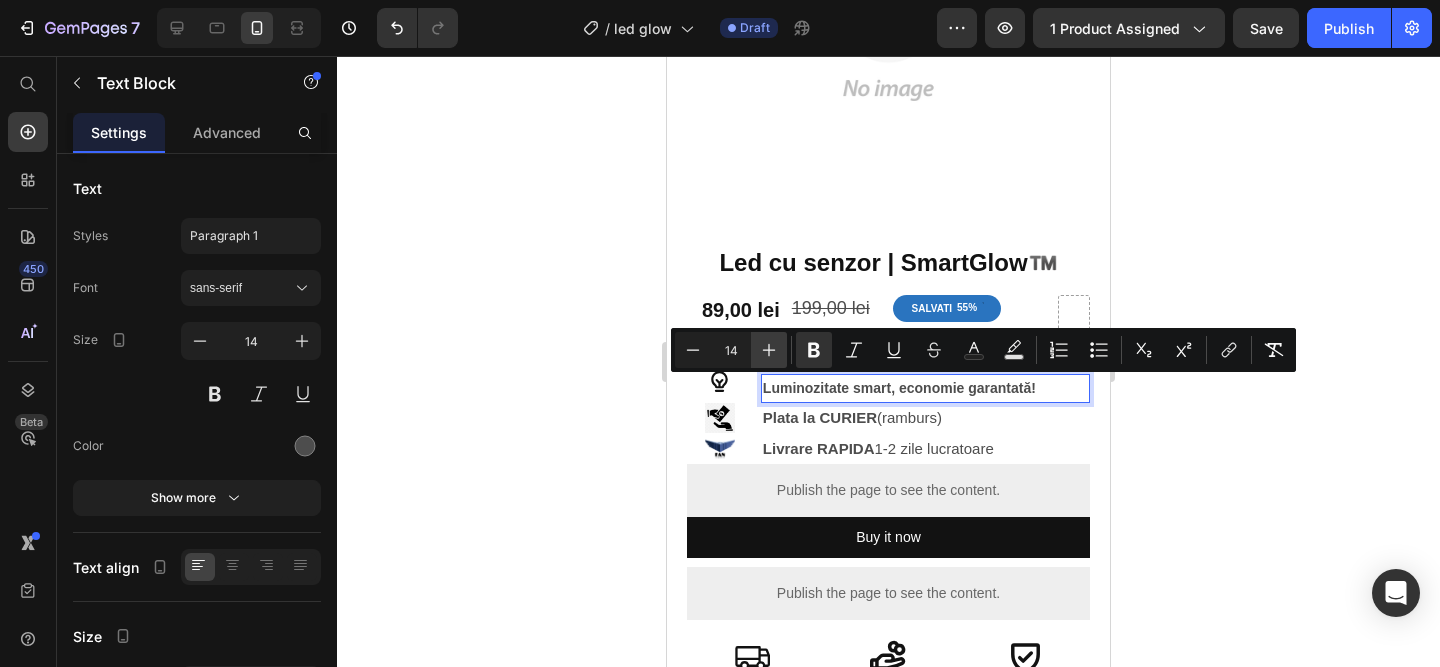 click 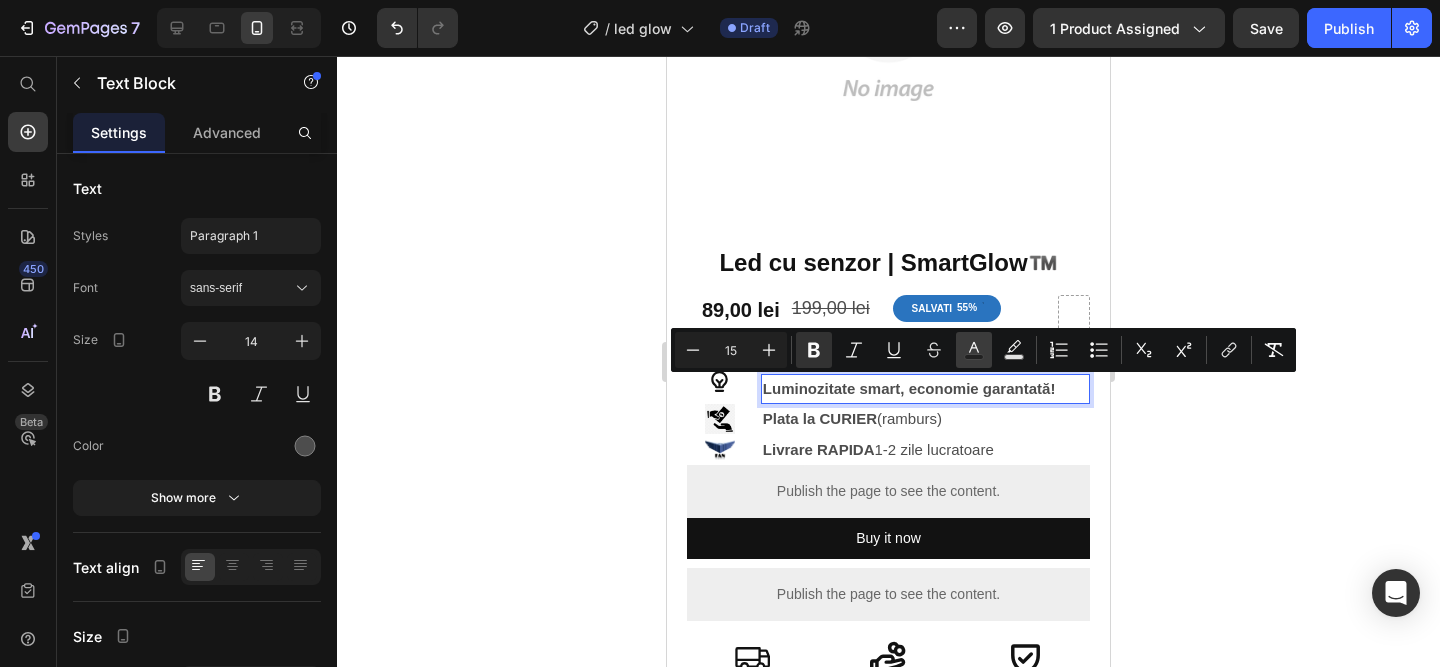 click 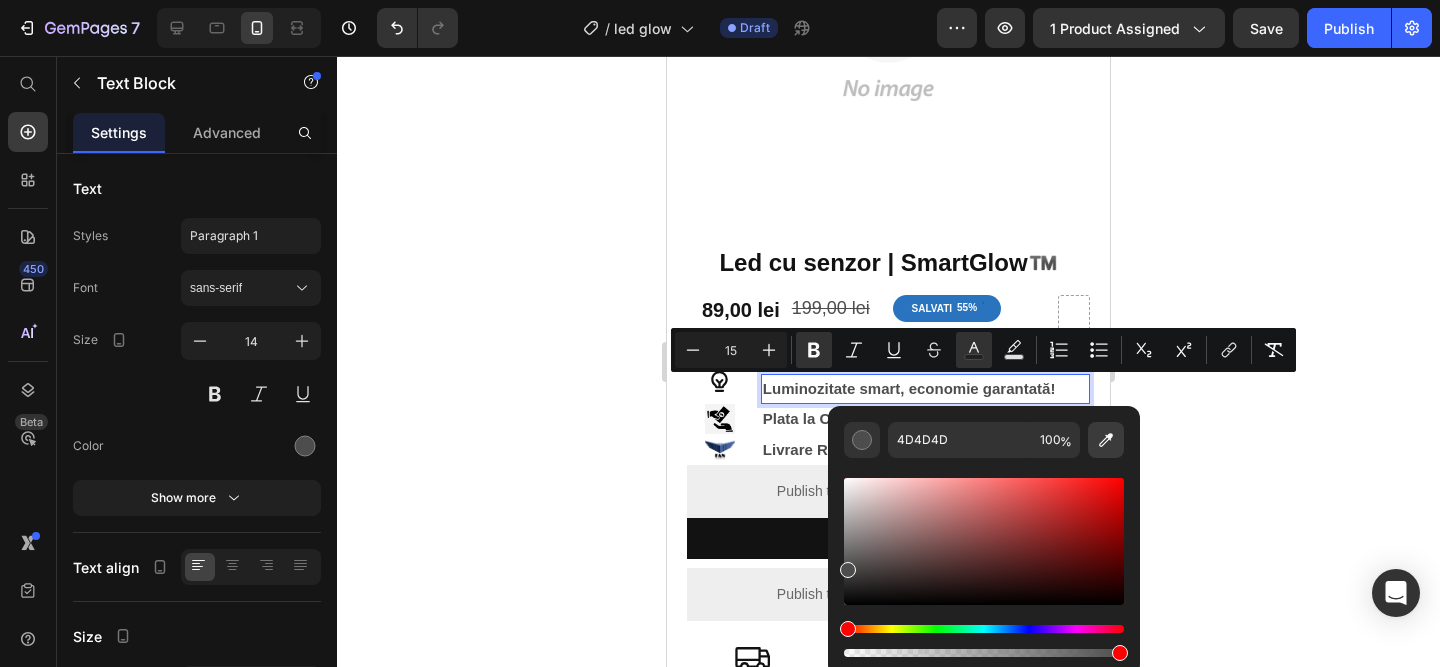click 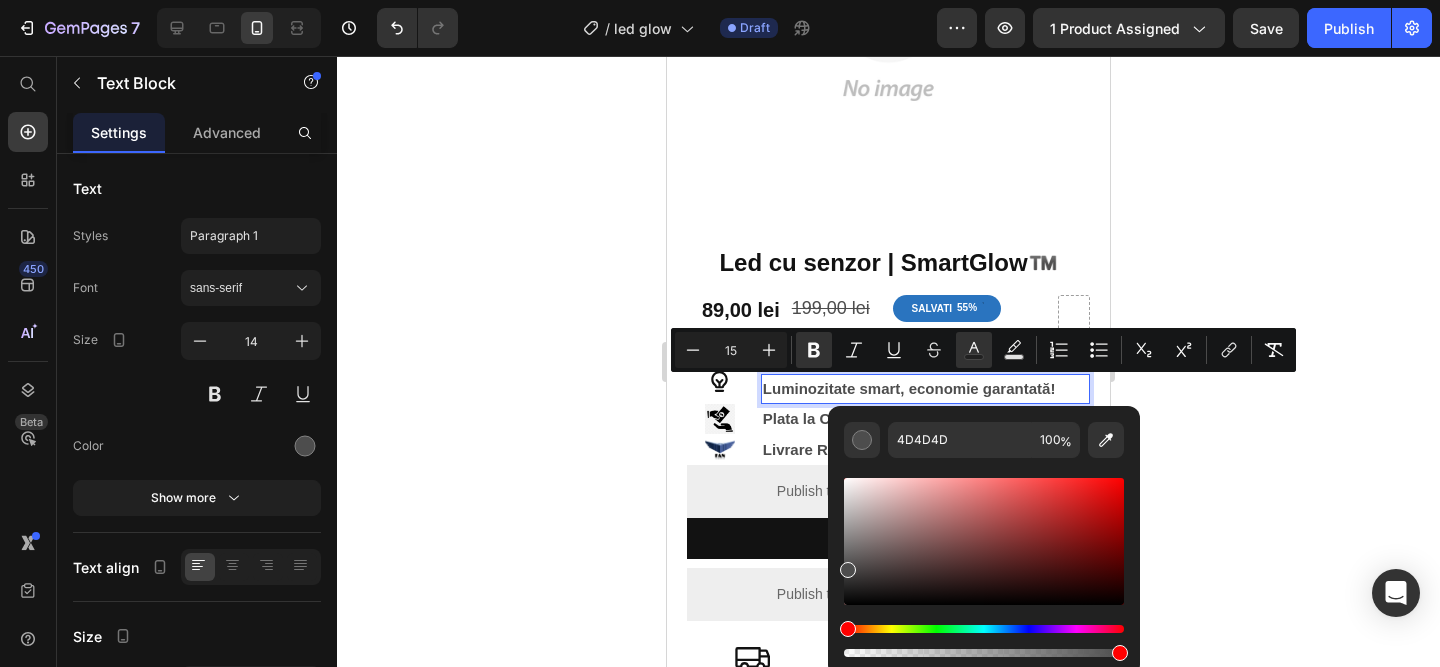 type on "2A74BF" 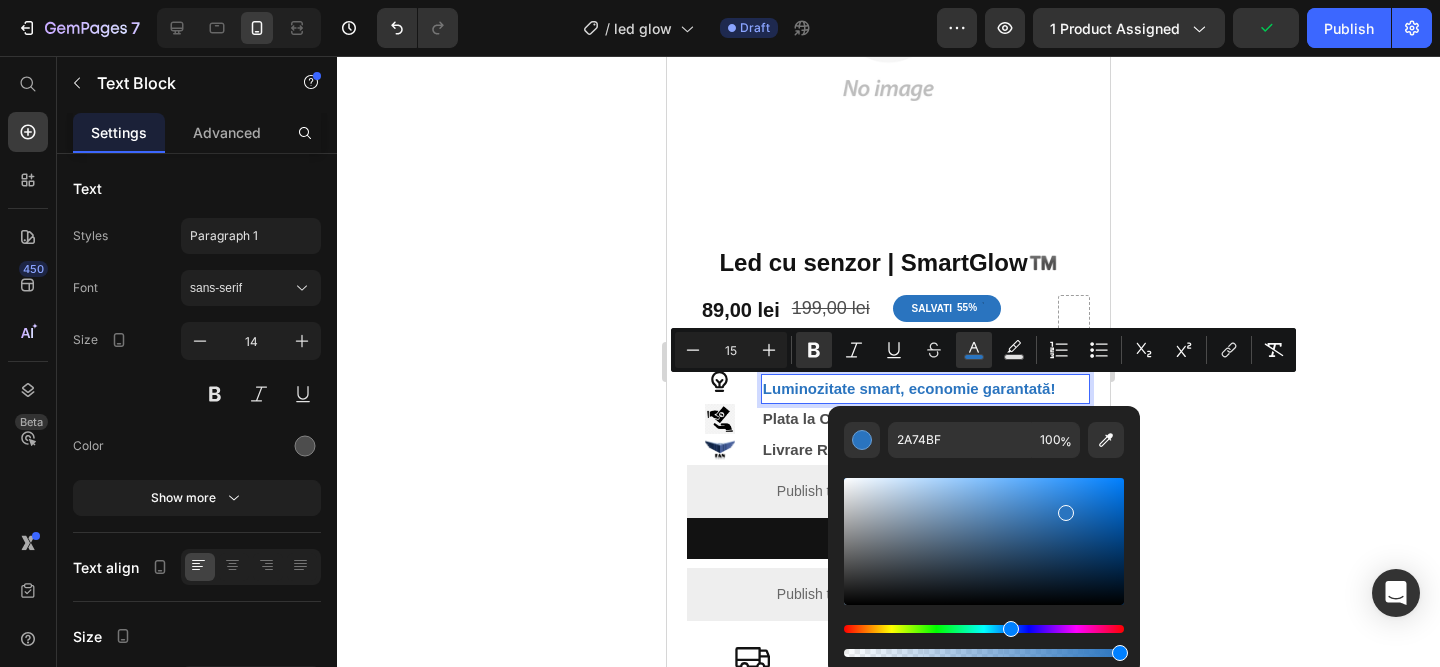 click 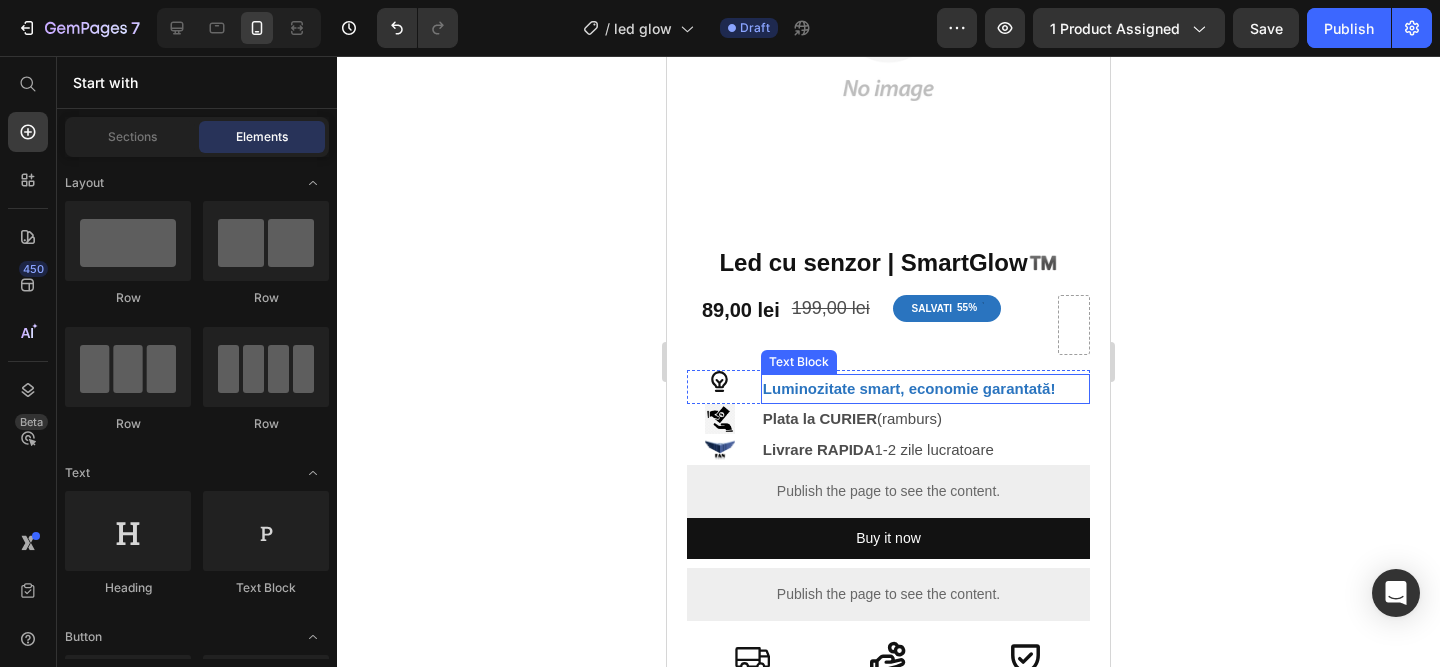 click on "Luminozitate smart, economie garantată!" at bounding box center (925, 389) 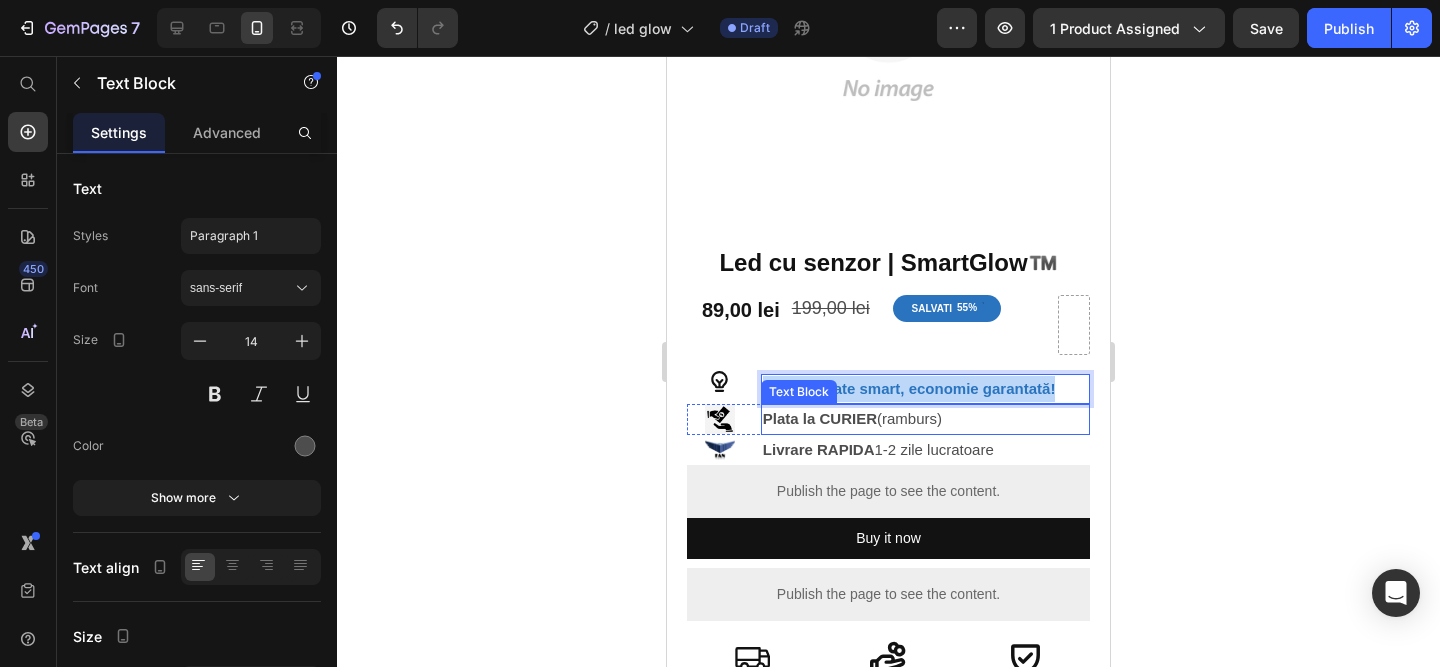 drag, startPoint x: 1068, startPoint y: 393, endPoint x: 762, endPoint y: 391, distance: 306.00653 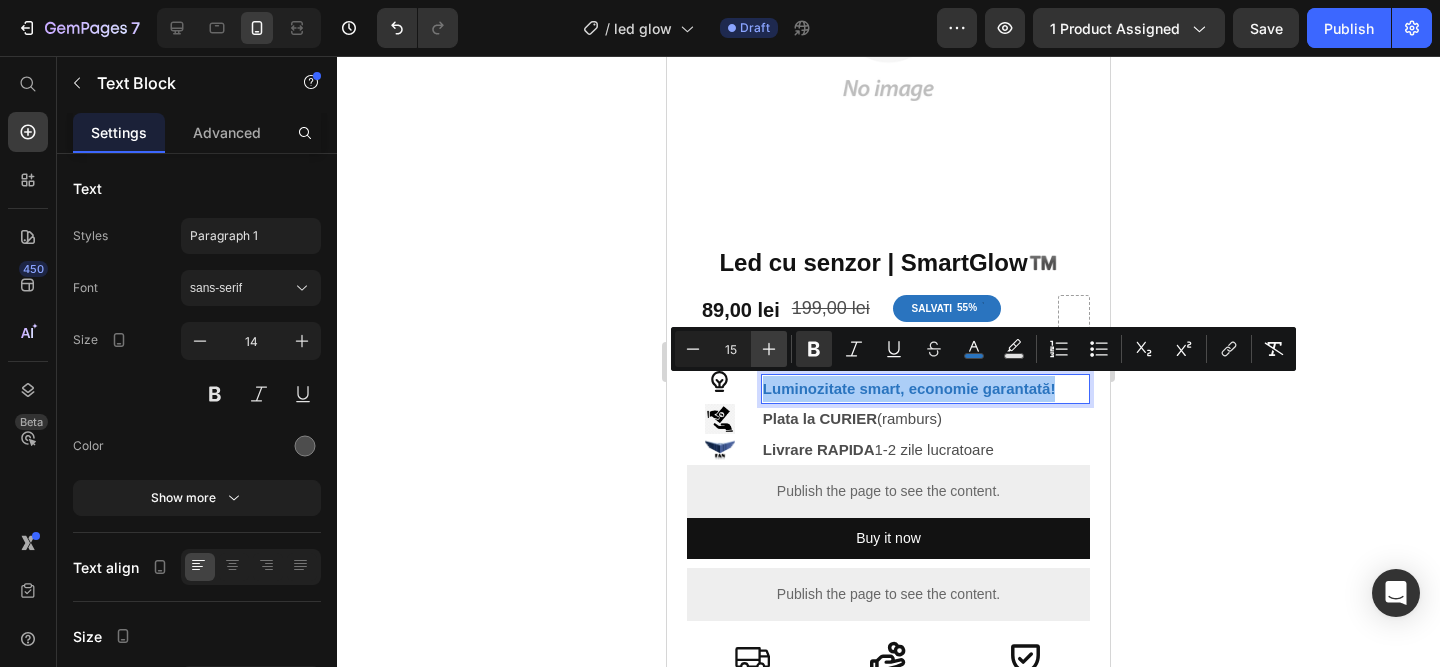 click 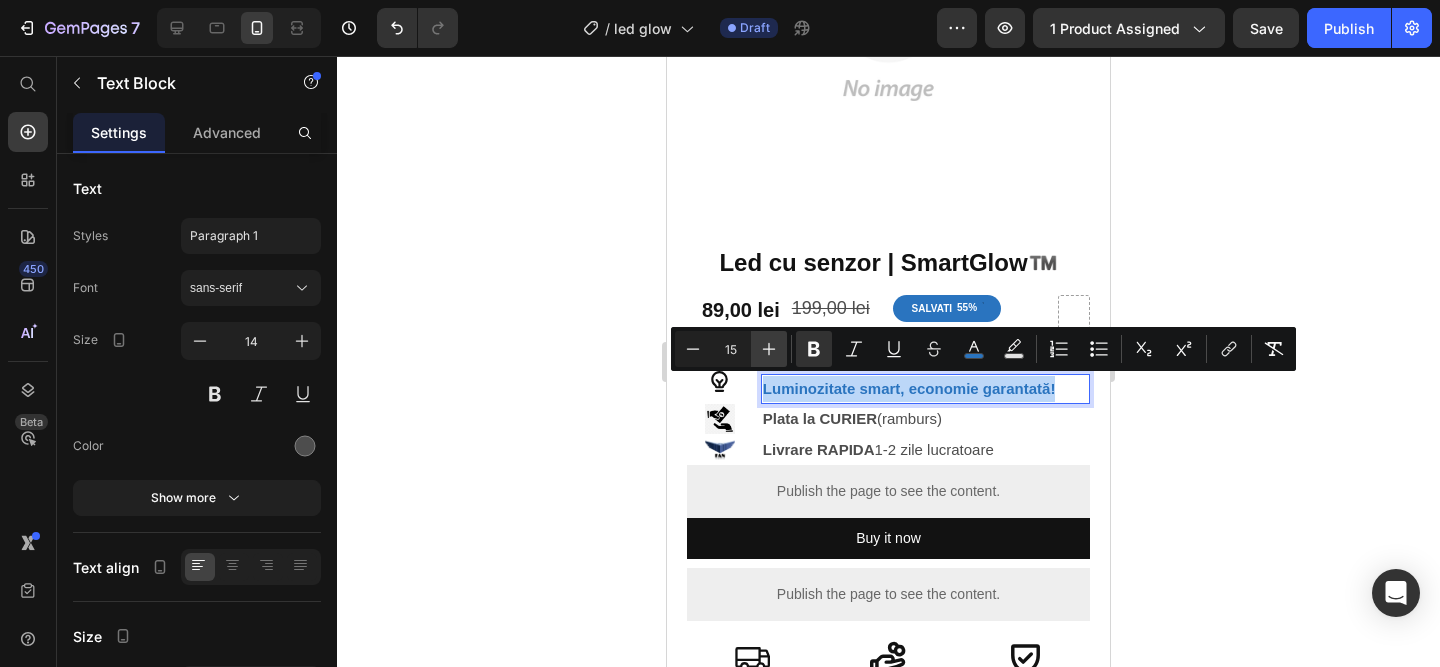 type on "16" 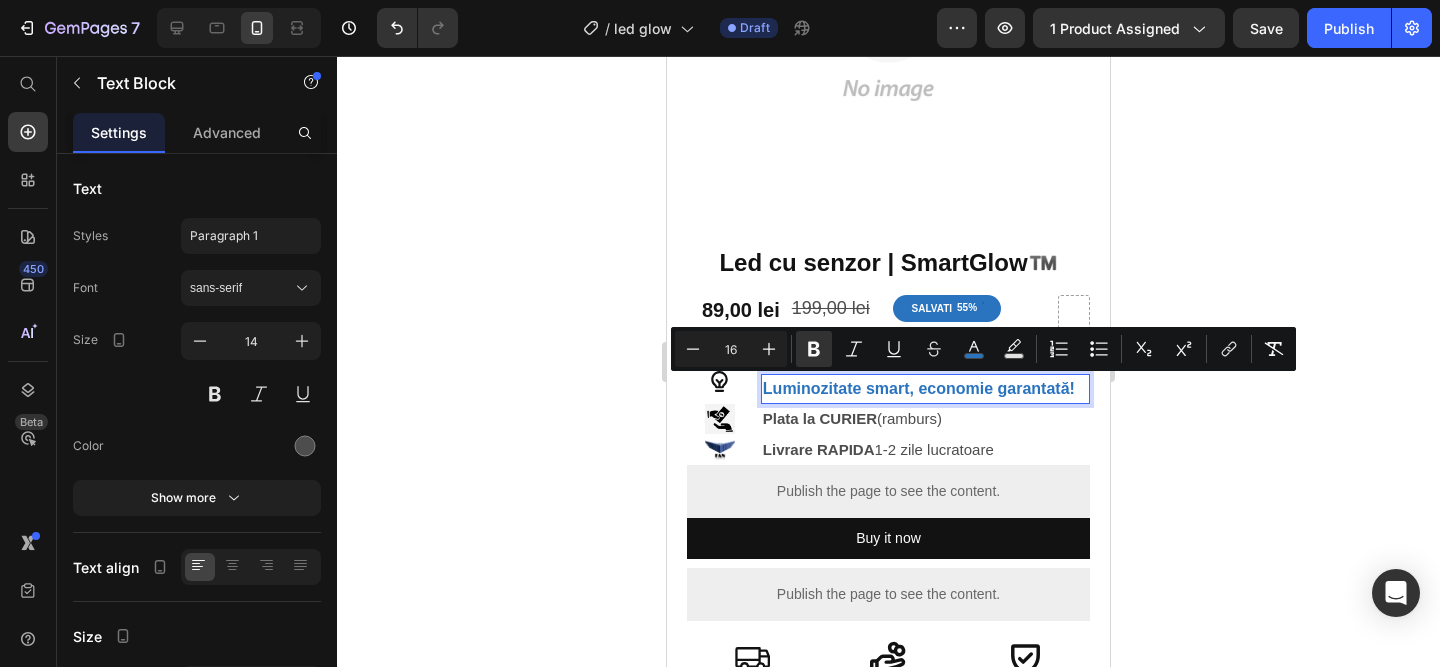click 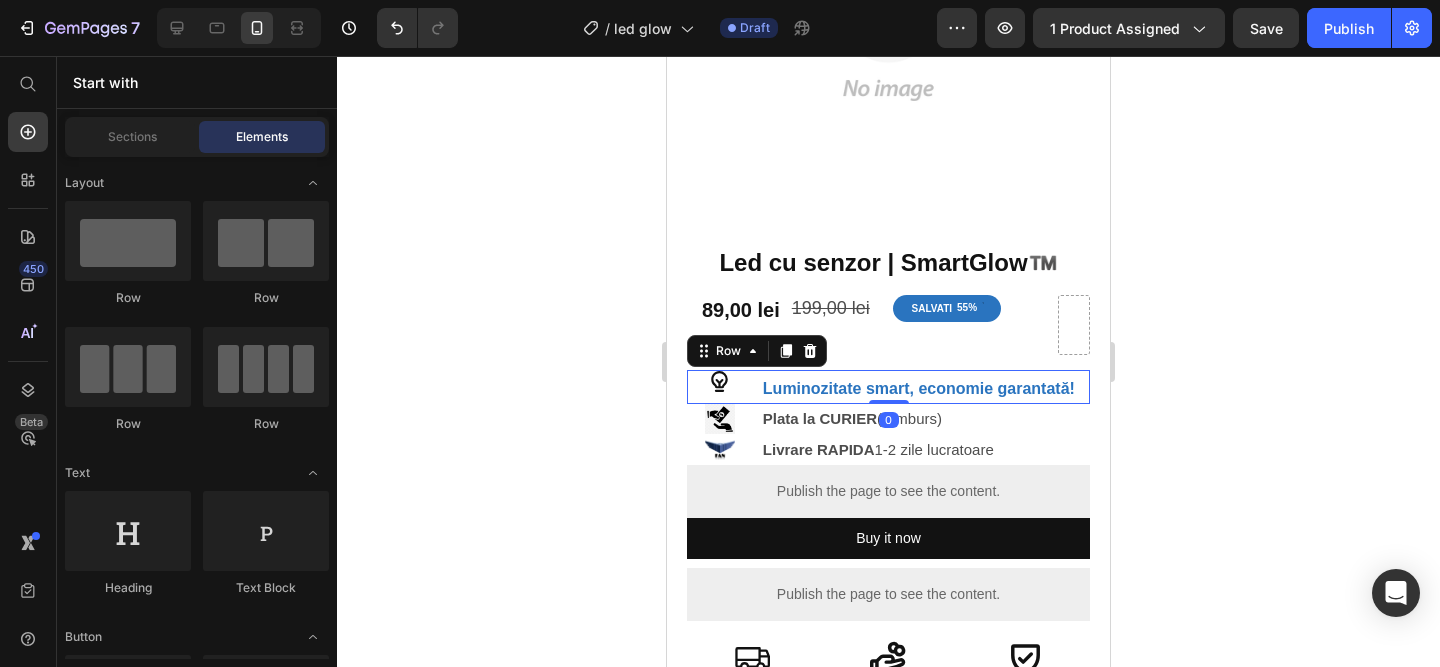 click on "Icon" at bounding box center (720, 387) 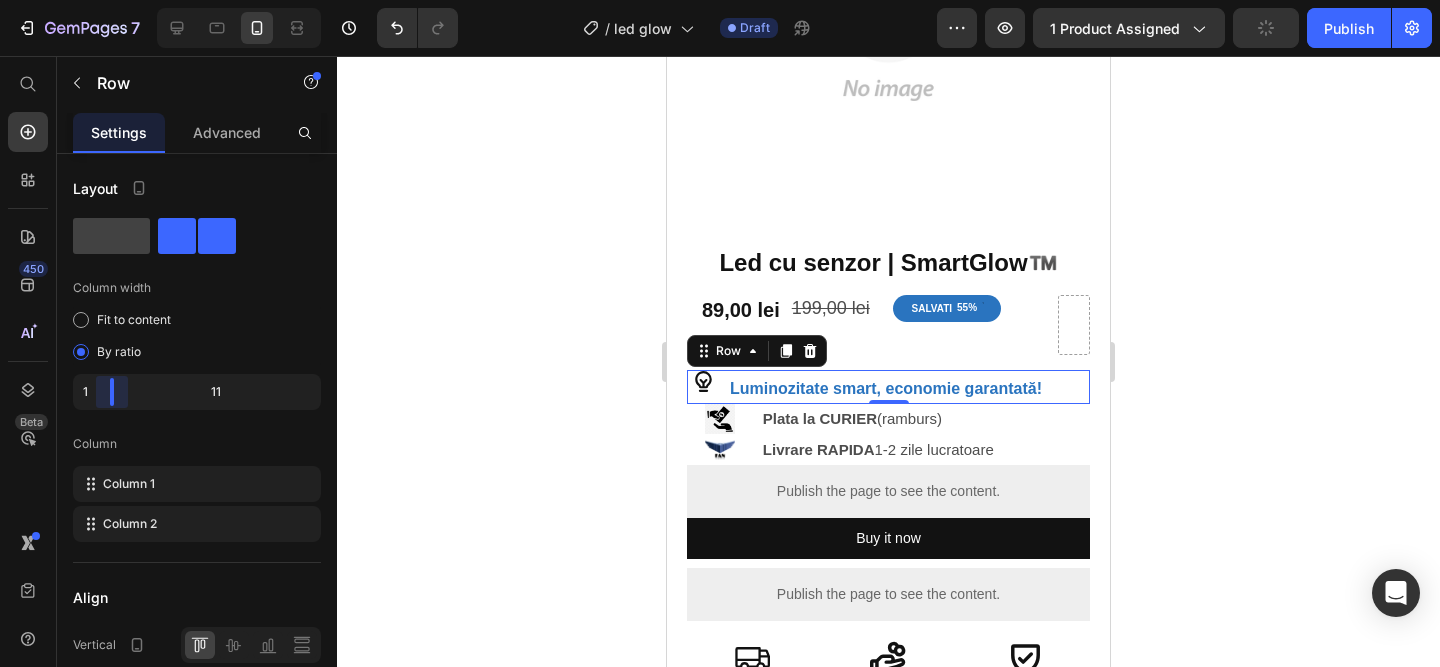 drag, startPoint x: 126, startPoint y: 380, endPoint x: 92, endPoint y: 377, distance: 34.132095 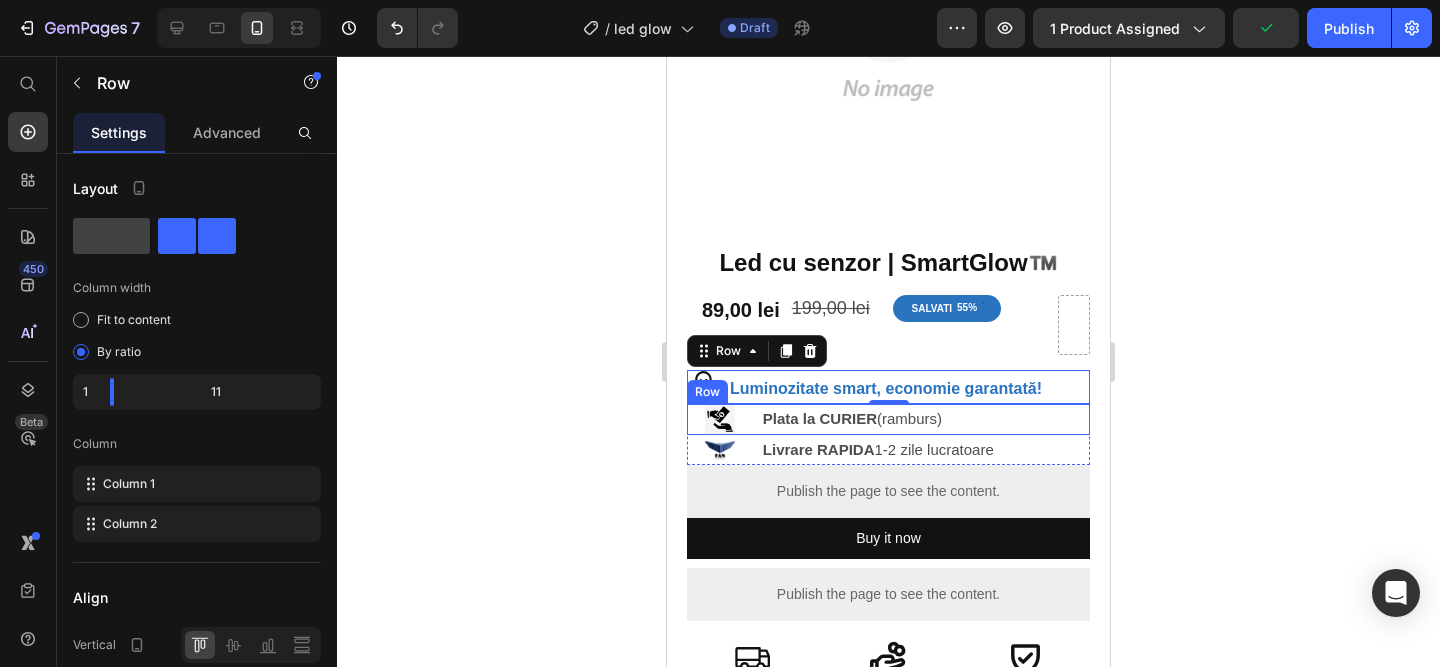 click on "Image Plata la CURIER  (ramburs) Text Block Row" at bounding box center [888, 419] 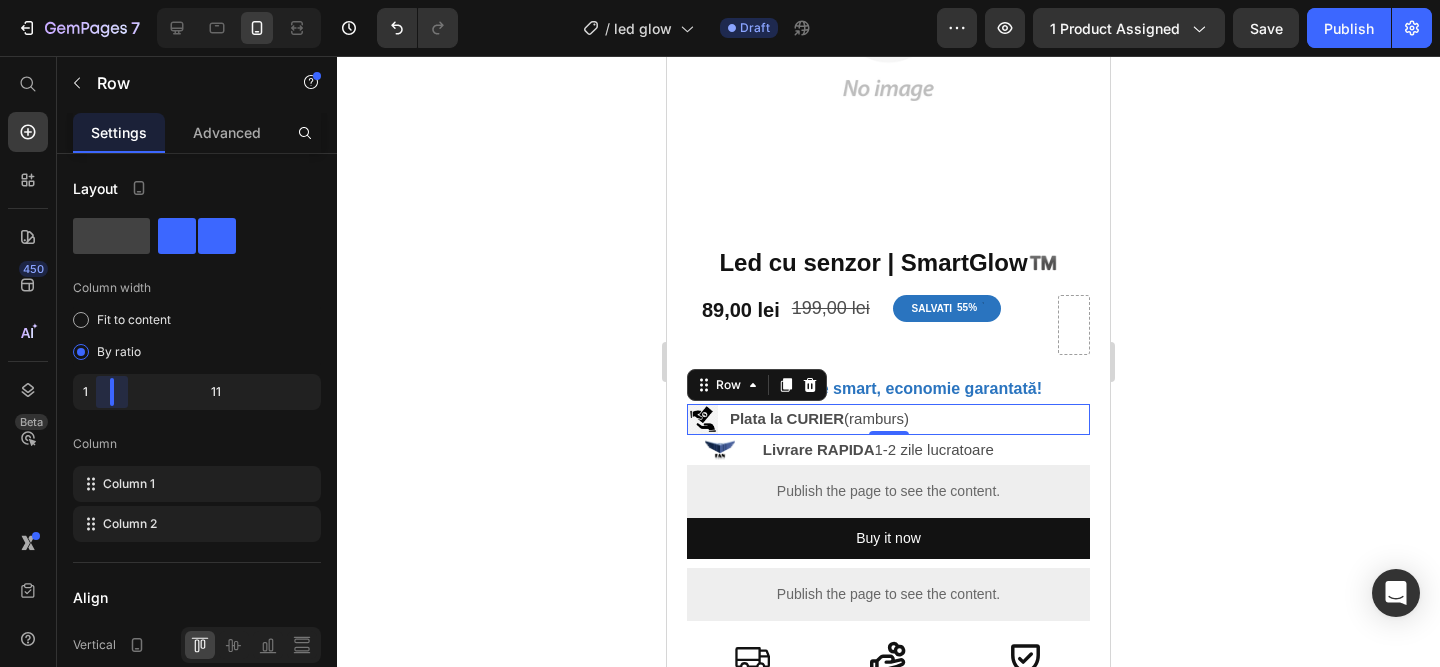 drag, startPoint x: 131, startPoint y: 388, endPoint x: 99, endPoint y: 387, distance: 32.01562 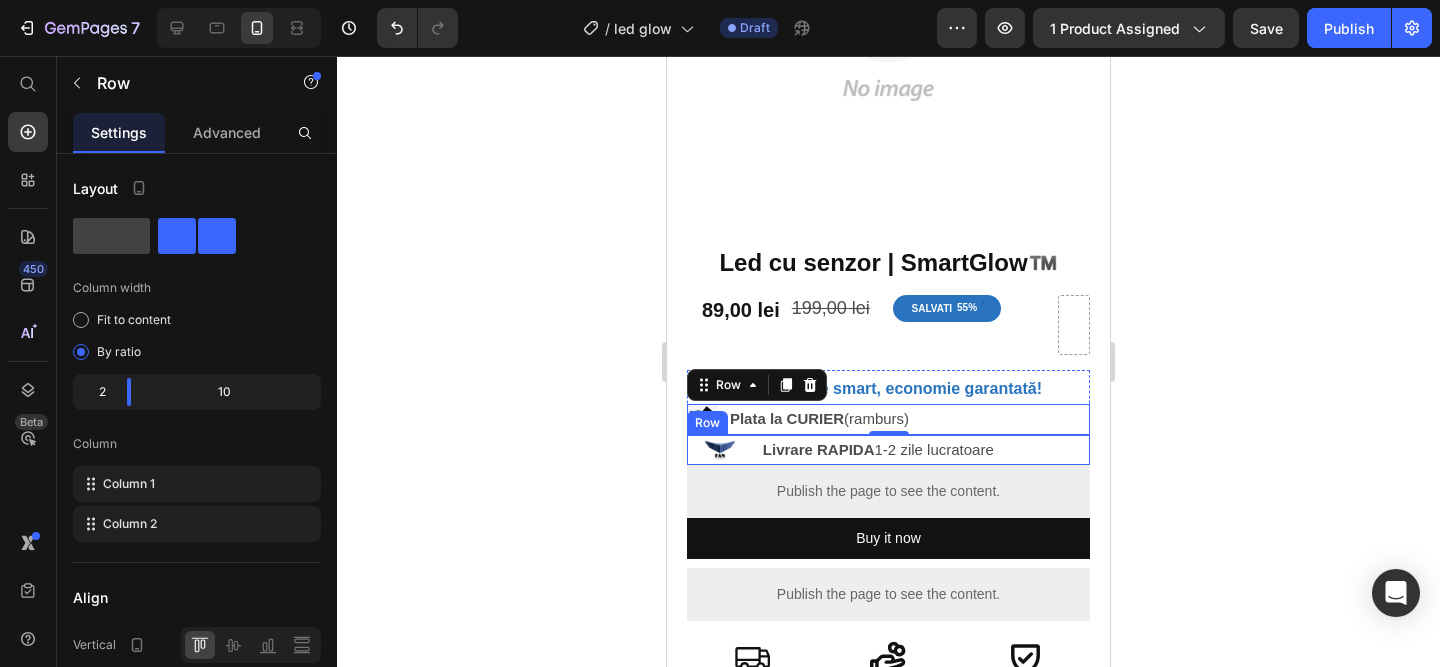 click on "Image Livrare RAPIDA  1-2 zile lucratoare Text Block Row" at bounding box center (888, 450) 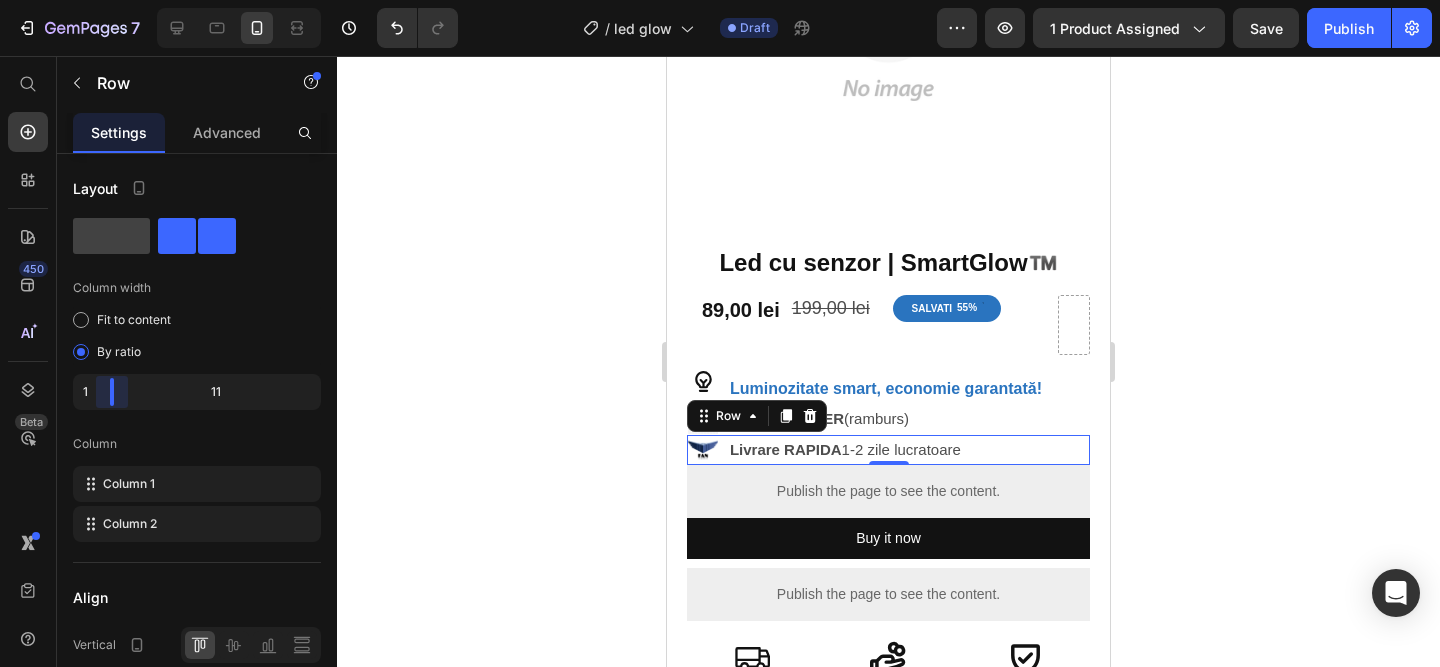 drag, startPoint x: 120, startPoint y: 383, endPoint x: 102, endPoint y: 384, distance: 18.027756 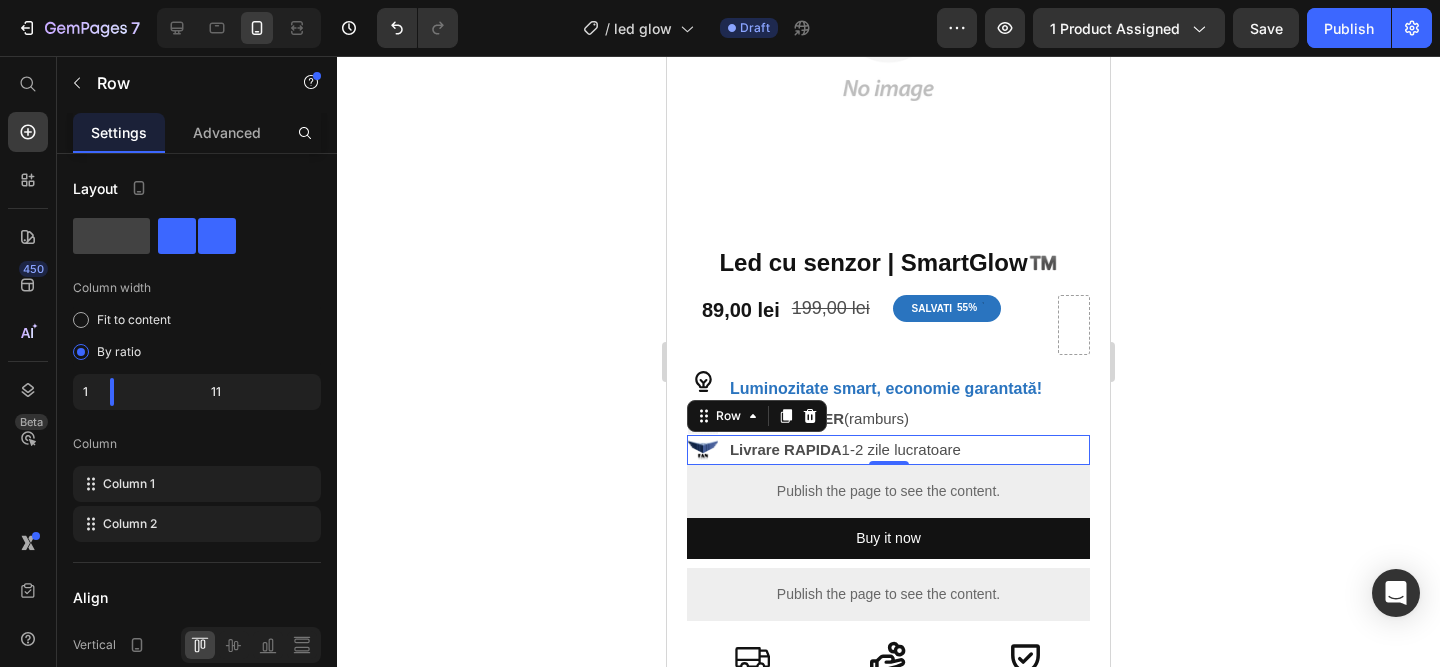click 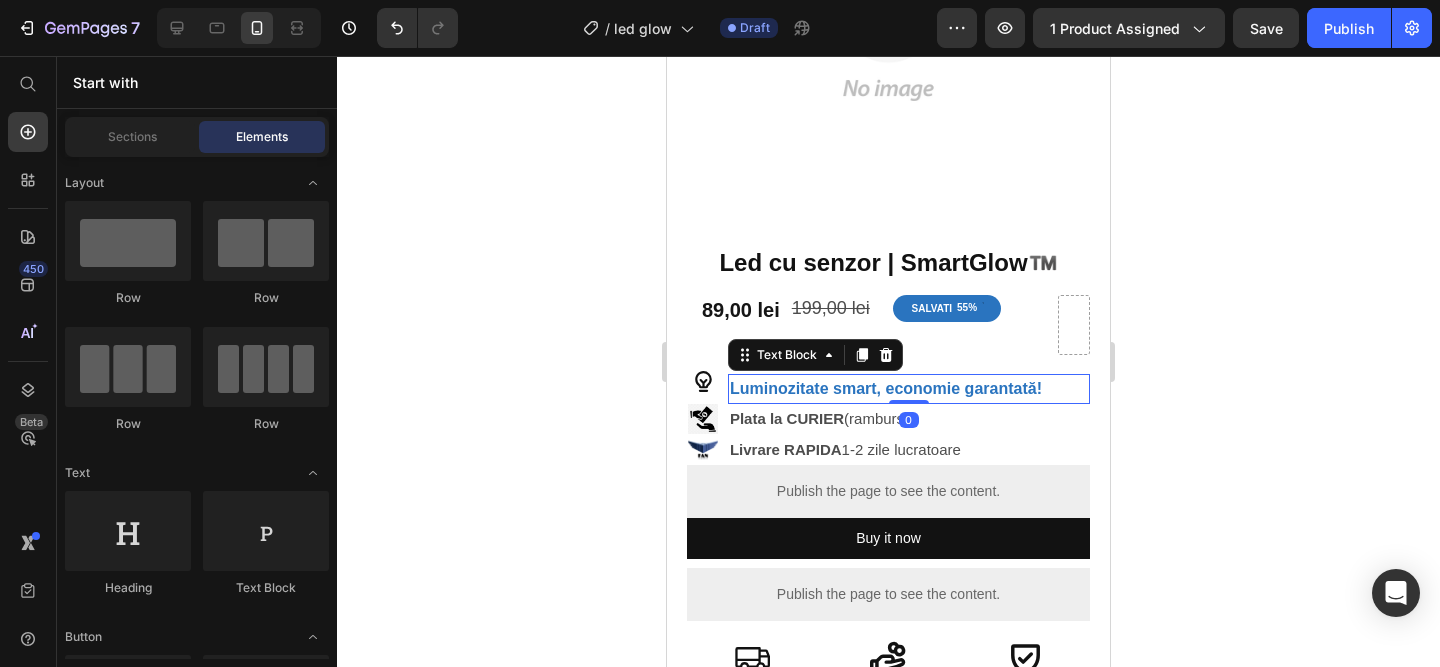 click on "Luminozitate smart, economie garantată!" at bounding box center (909, 389) 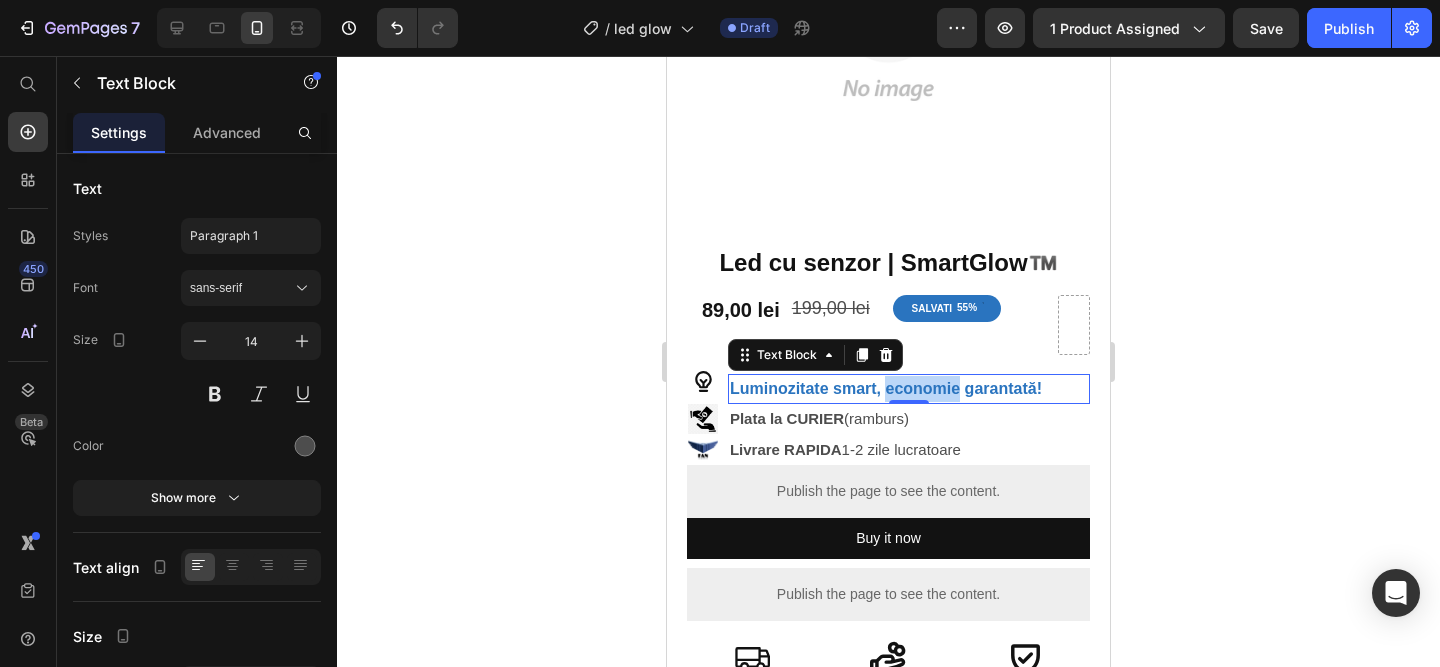 click on "Luminozitate smart, economie garantată!" at bounding box center (886, 388) 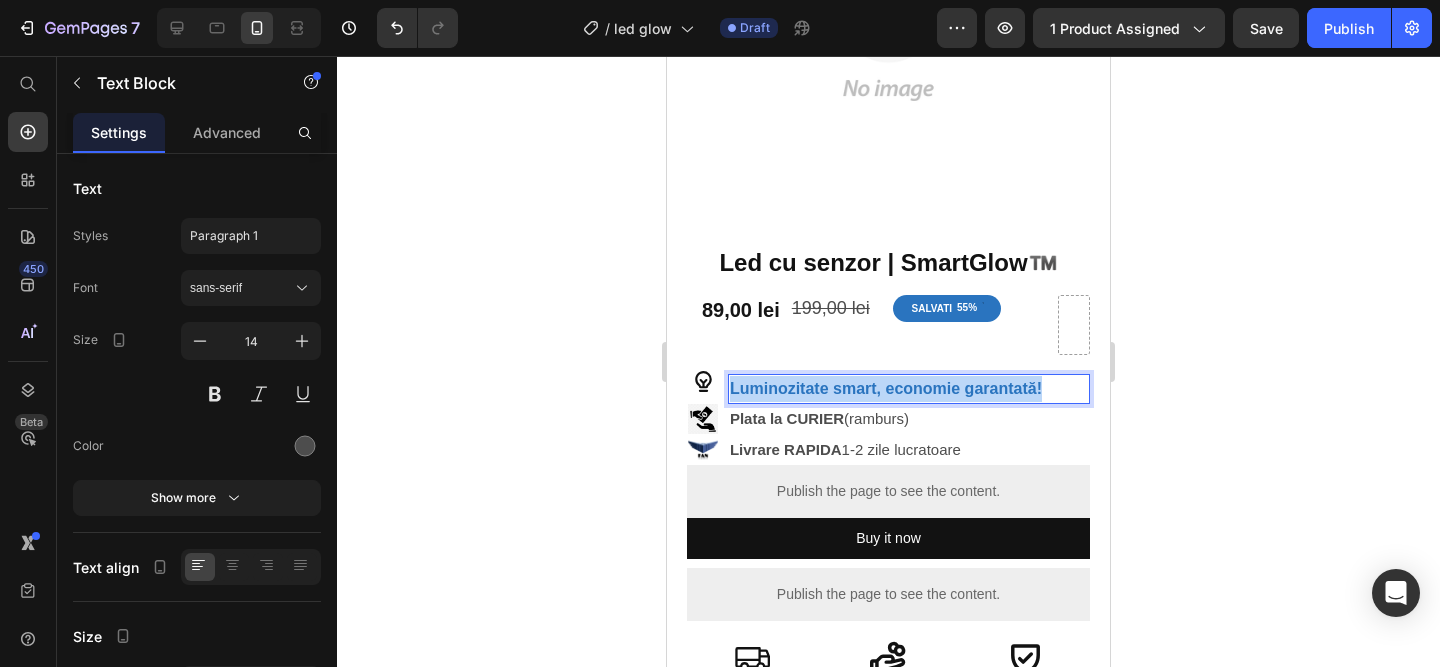click on "Luminozitate smart, economie garantată!" at bounding box center (886, 388) 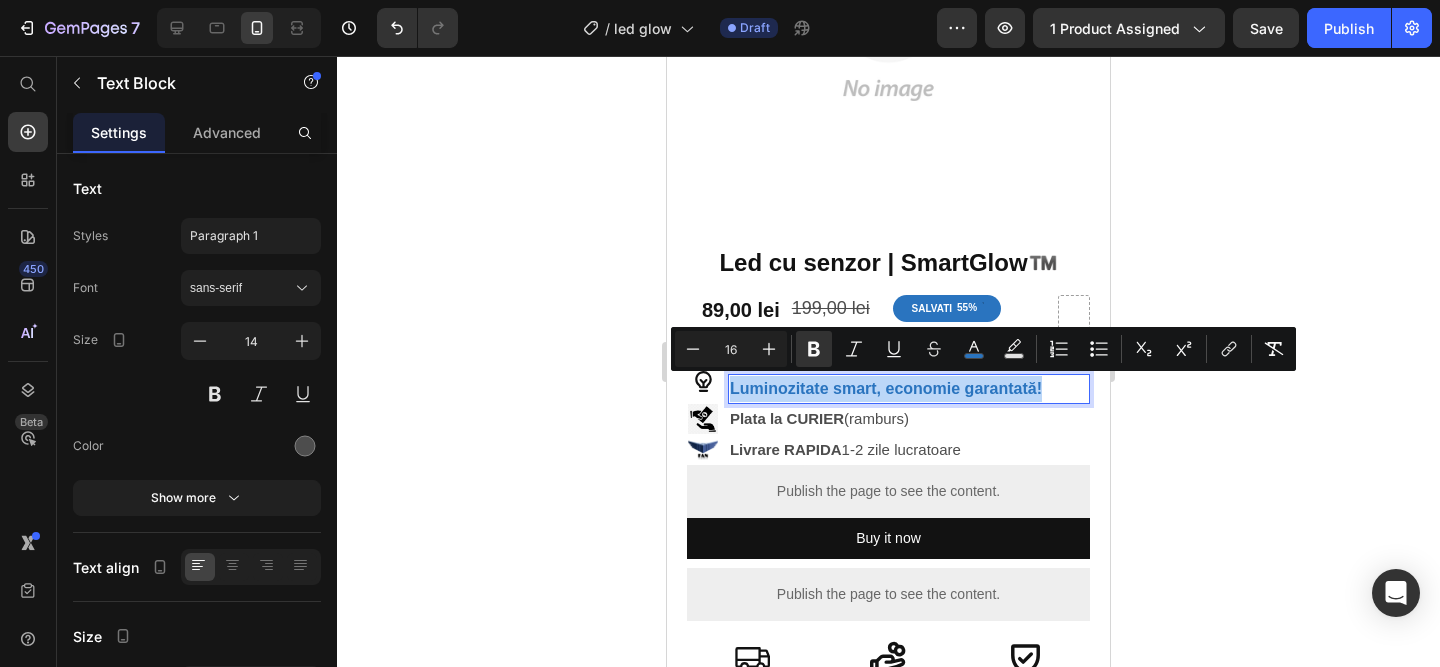 click on "Luminozitate smart, economie garantată!" at bounding box center [886, 388] 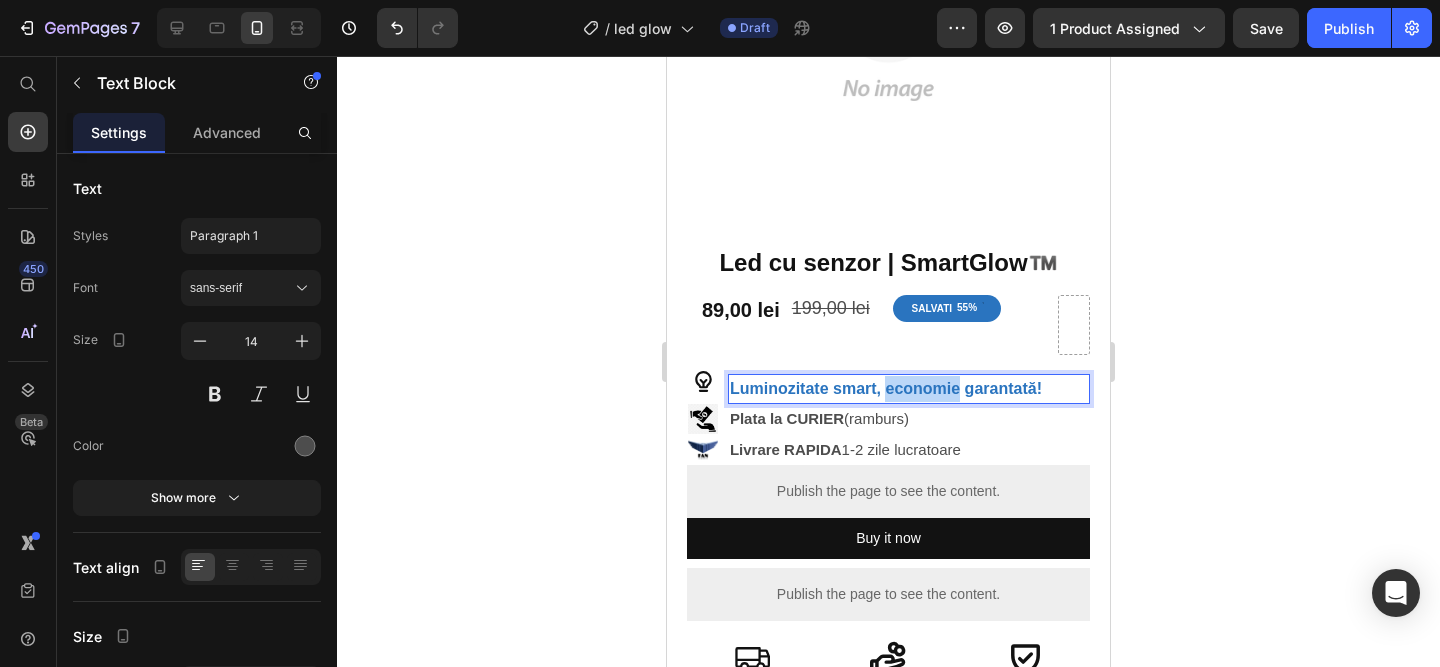 click on "Luminozitate smart, economie garantată!" at bounding box center [886, 388] 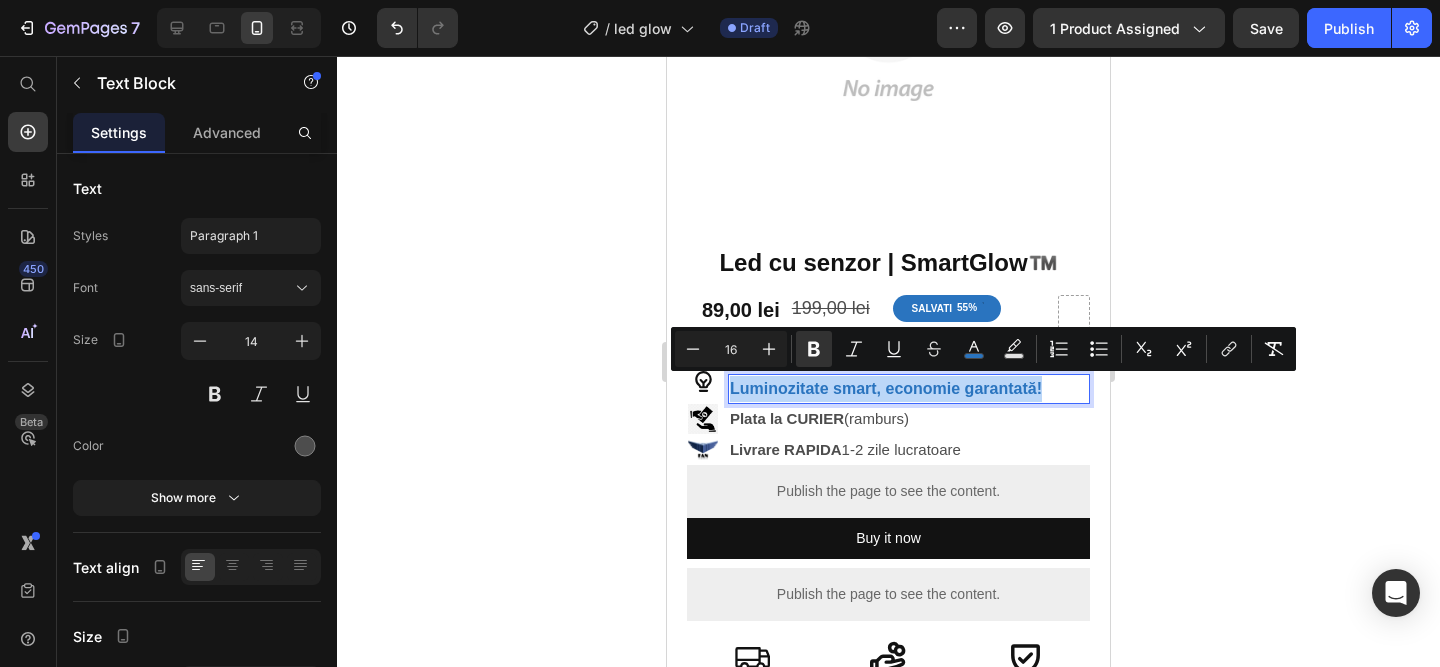 click on "Luminozitate smart, economie garantată!" at bounding box center [886, 388] 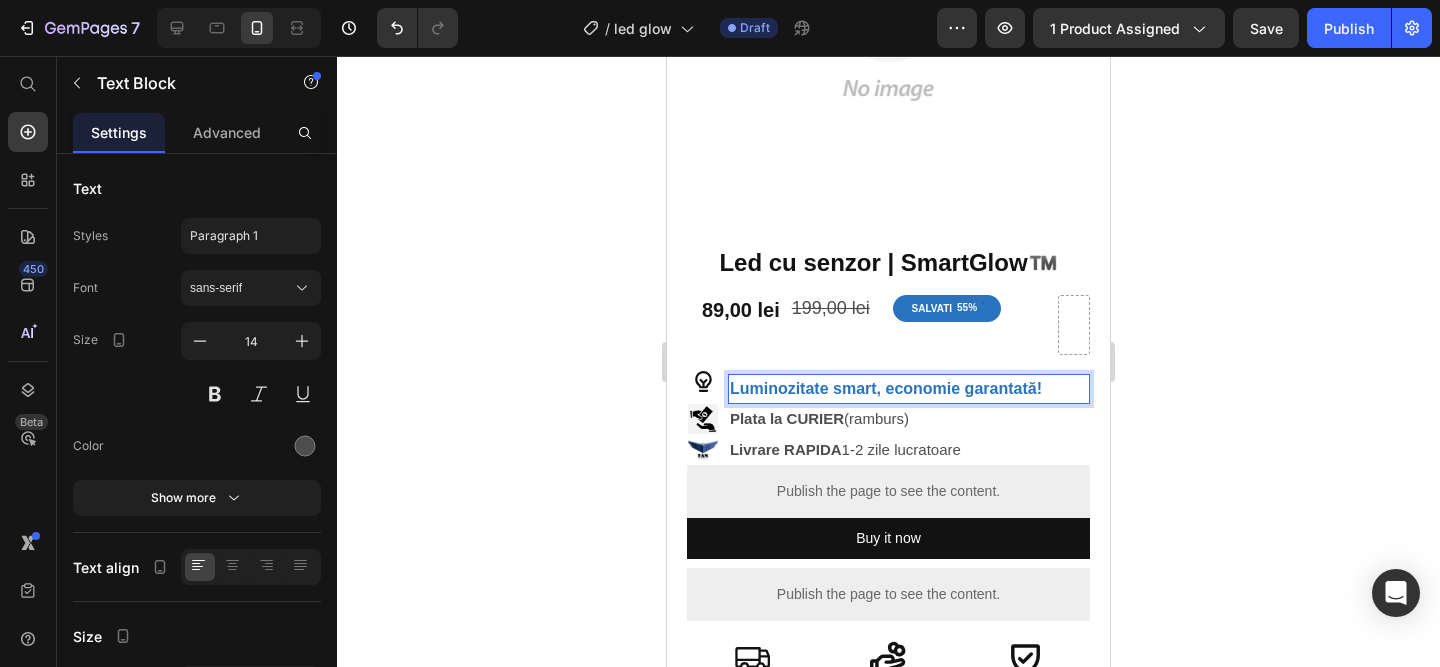 click on "Luminozitate smart, economie garantată!" at bounding box center (886, 388) 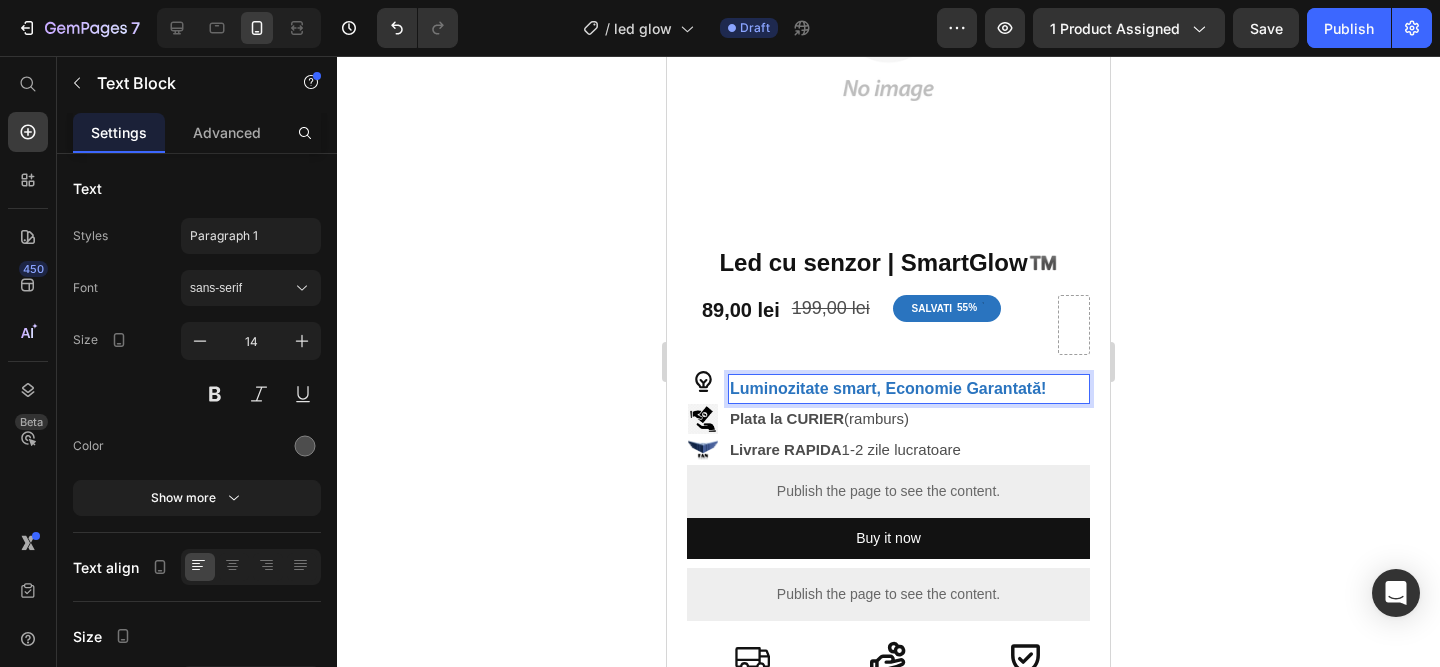 click 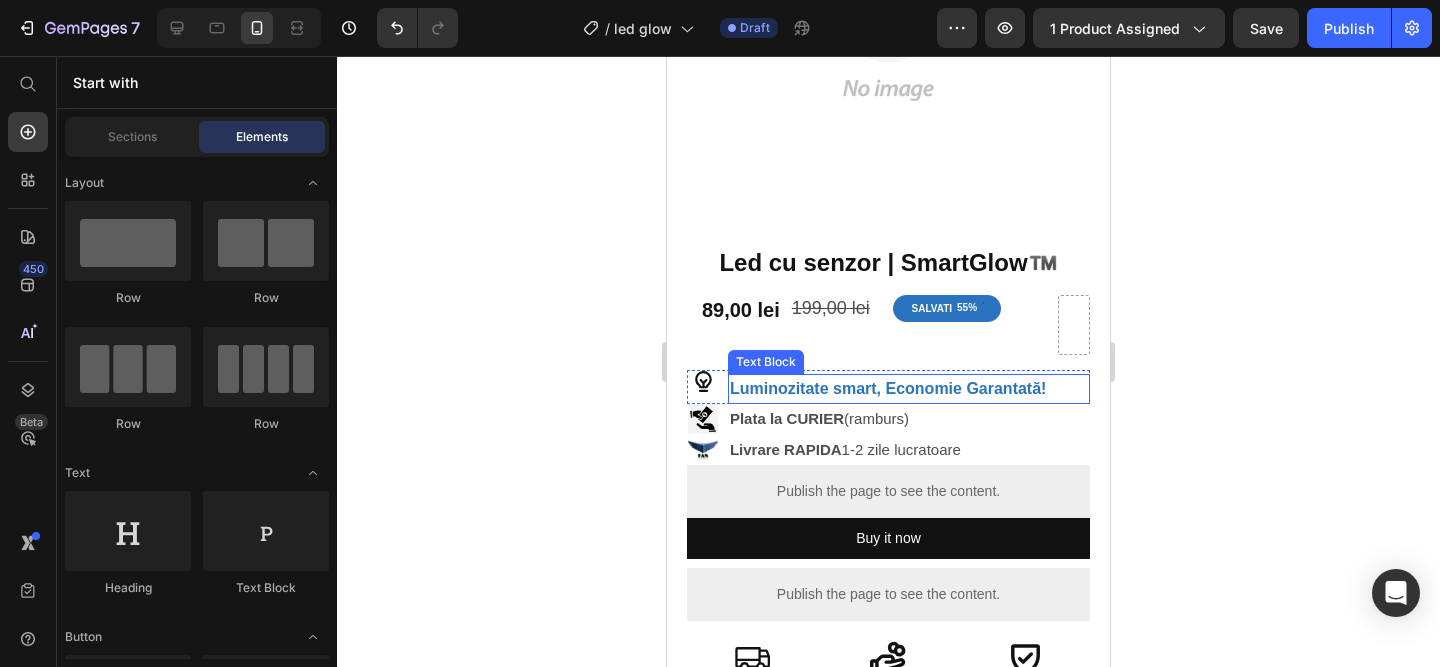 click on "Luminozitate smart, Economie Garantată!" at bounding box center [888, 388] 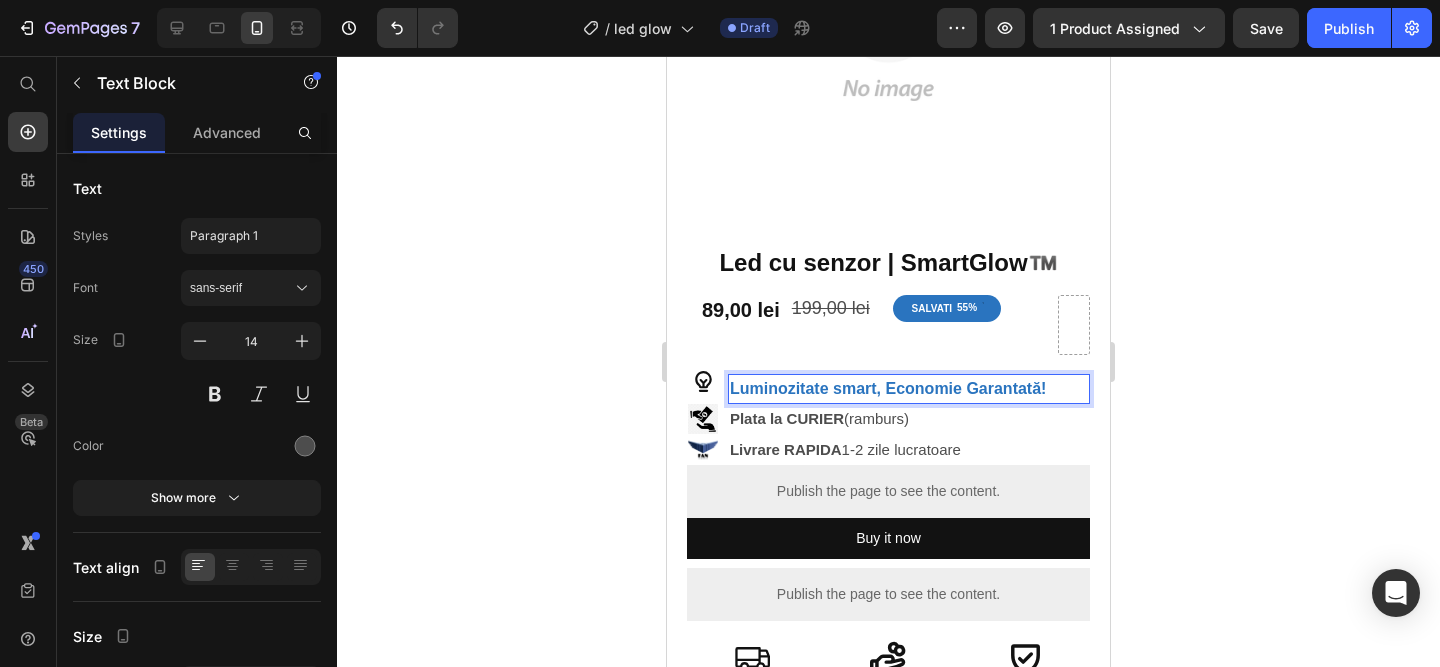 click on "Luminozitate smart, Economie Garantată!" at bounding box center [888, 388] 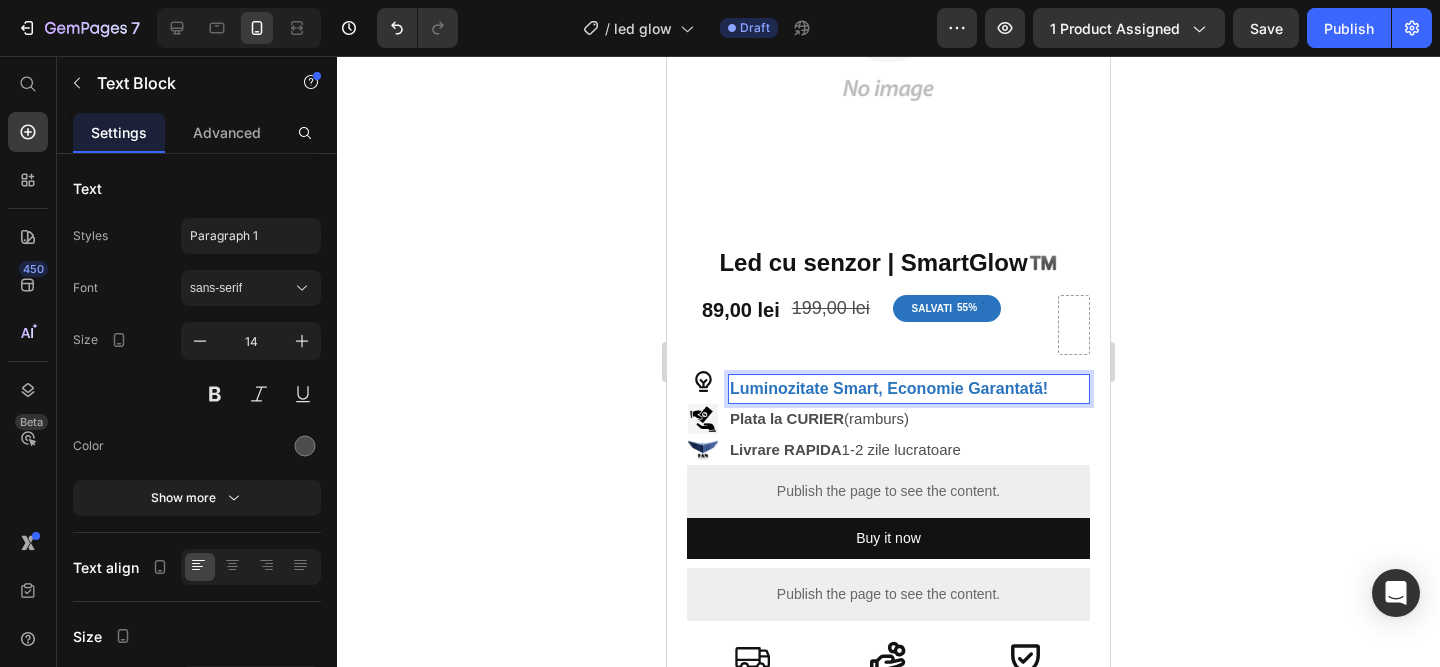 click 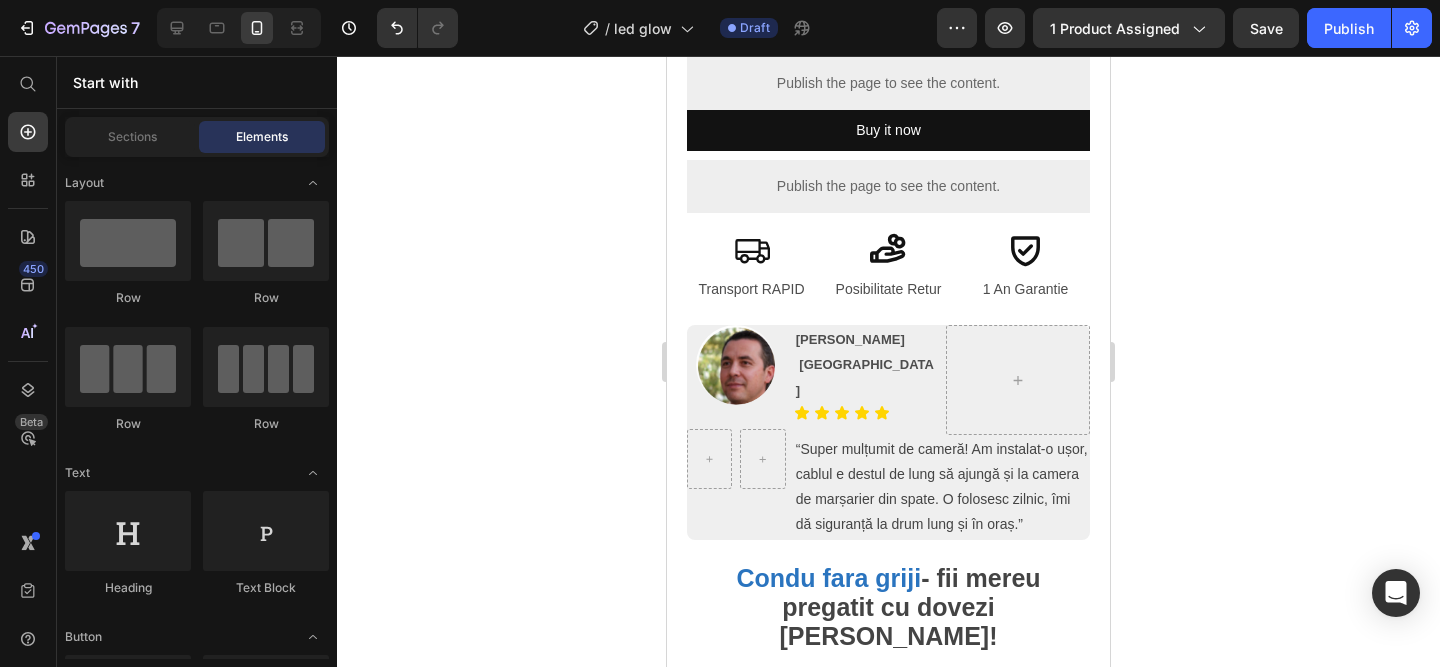 scroll, scrollTop: 742, scrollLeft: 0, axis: vertical 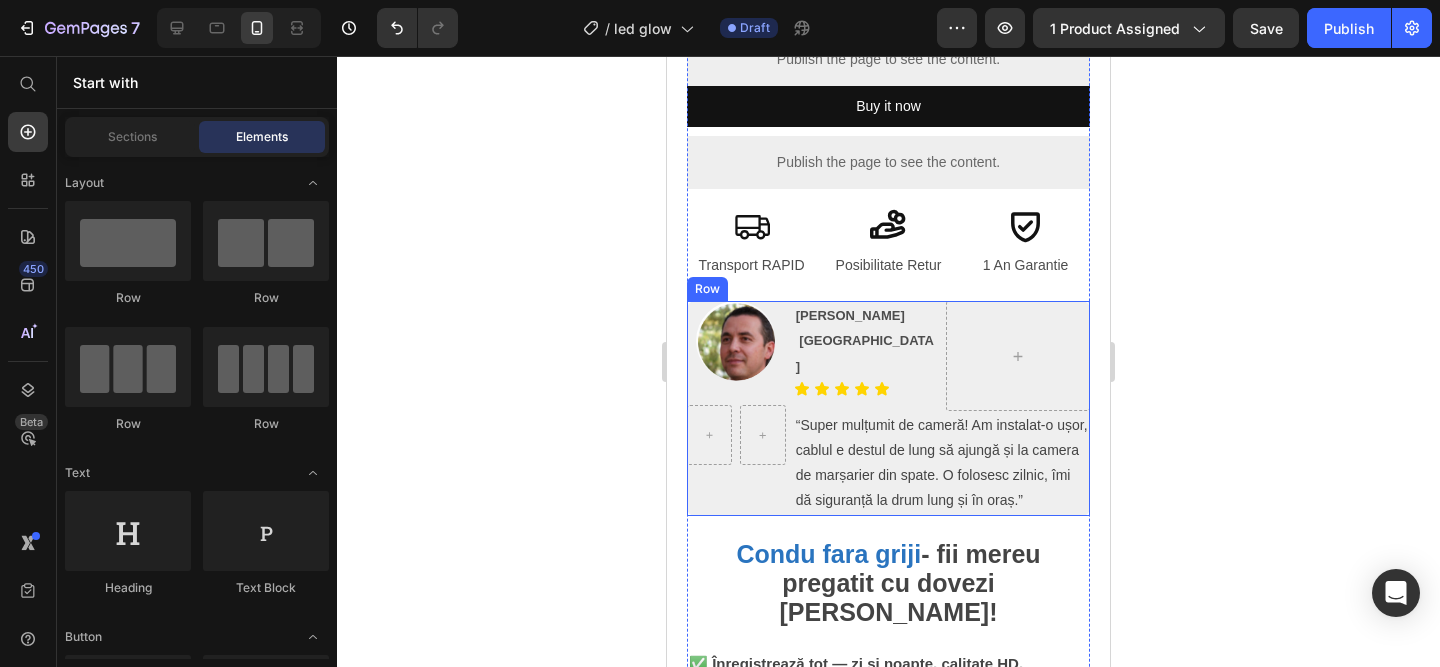 click on "Image Row
Row
Row Vlad P.  Cluj-Napoca Text Block Icon Icon Icon Icon
Icon Icon List Row
Row “Super mulțumit de cameră! Am instalat-o ușor, cablul e destul de lung să ajungă și la camera de marșarier din spate. O folosesc zilnic, îmi dă siguranță la drum lung și în oraș.” Text Block Row Row" at bounding box center (888, 408) 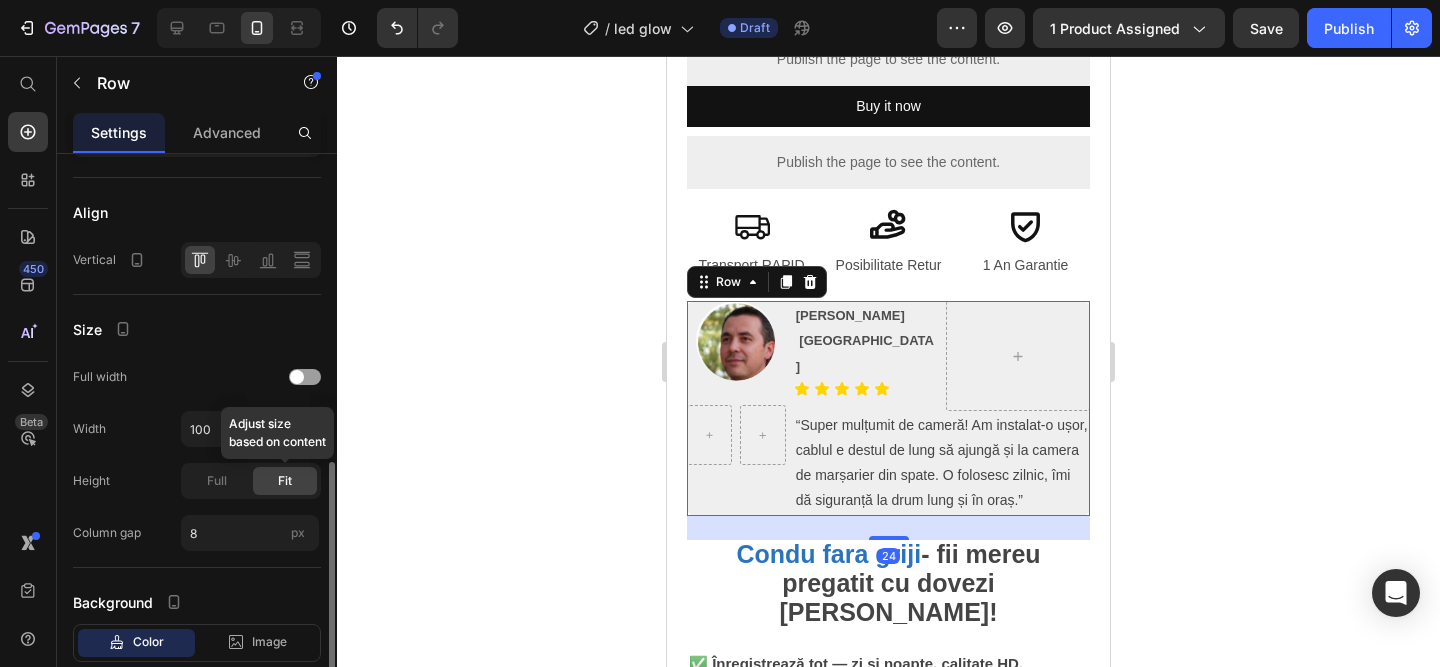 scroll, scrollTop: 507, scrollLeft: 0, axis: vertical 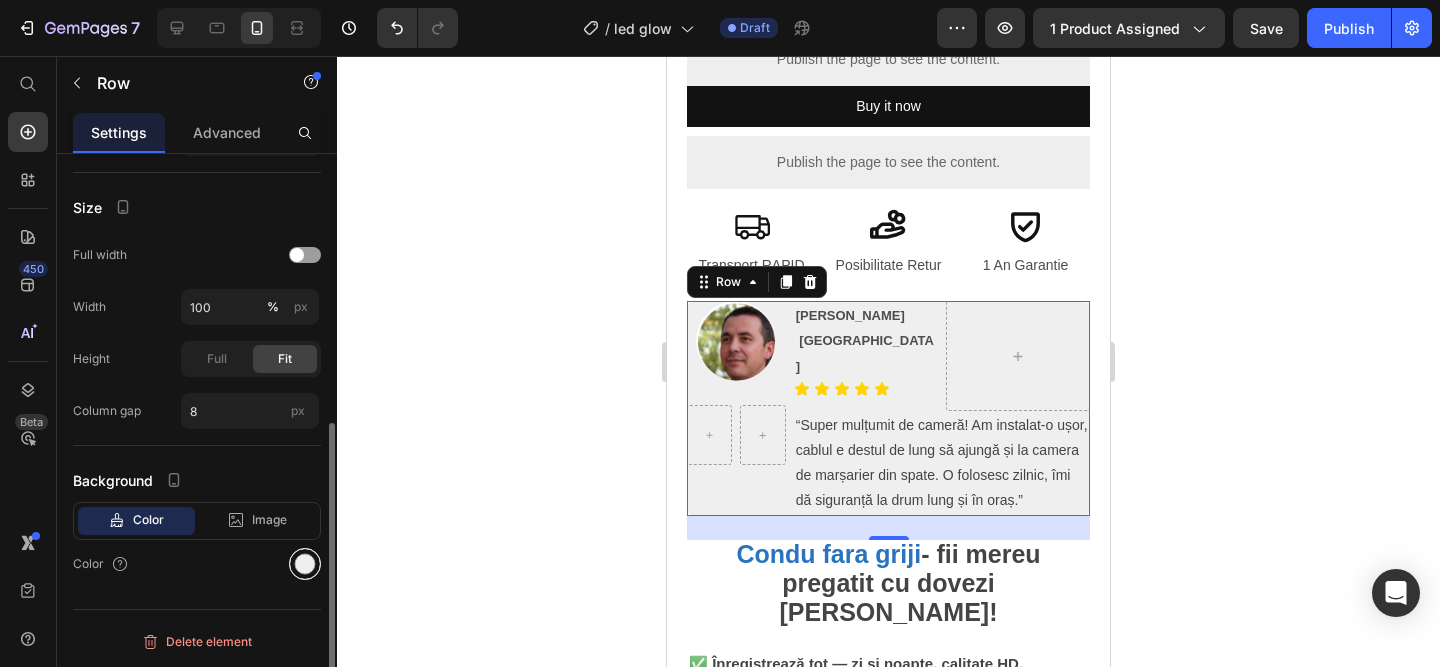 click at bounding box center [305, 564] 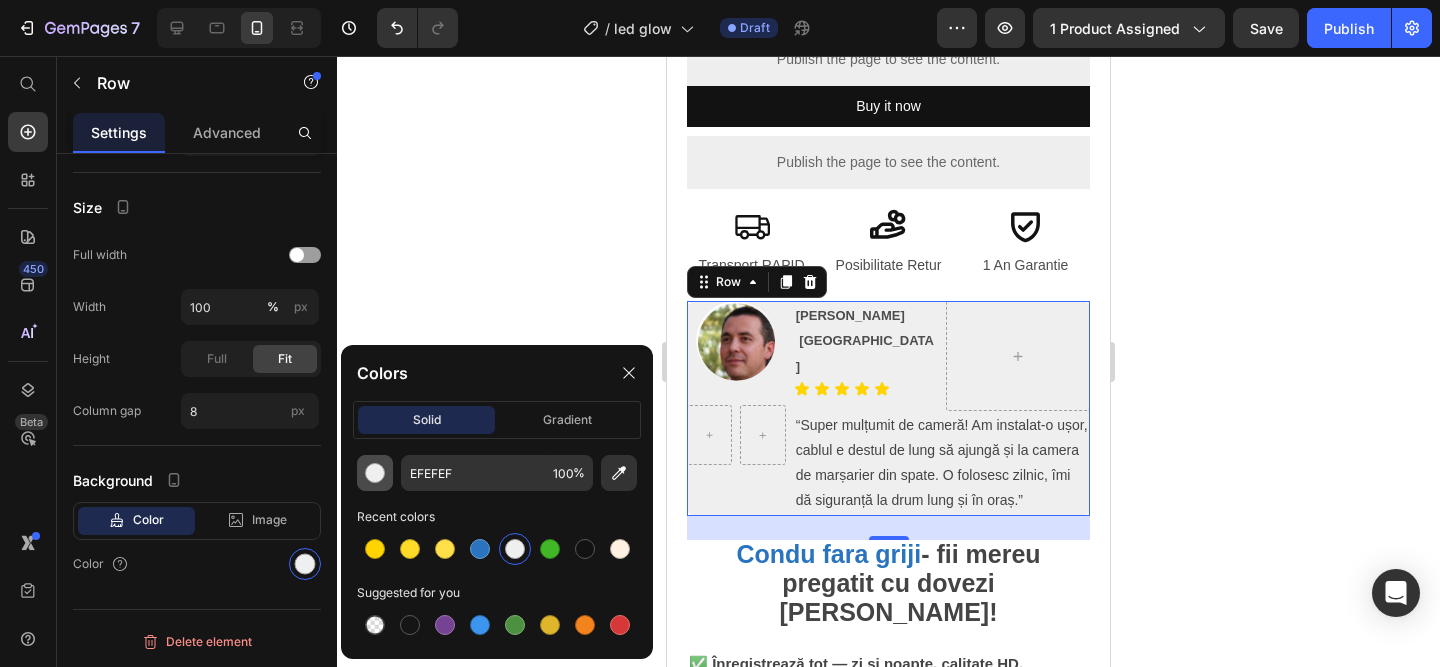 click at bounding box center (375, 473) 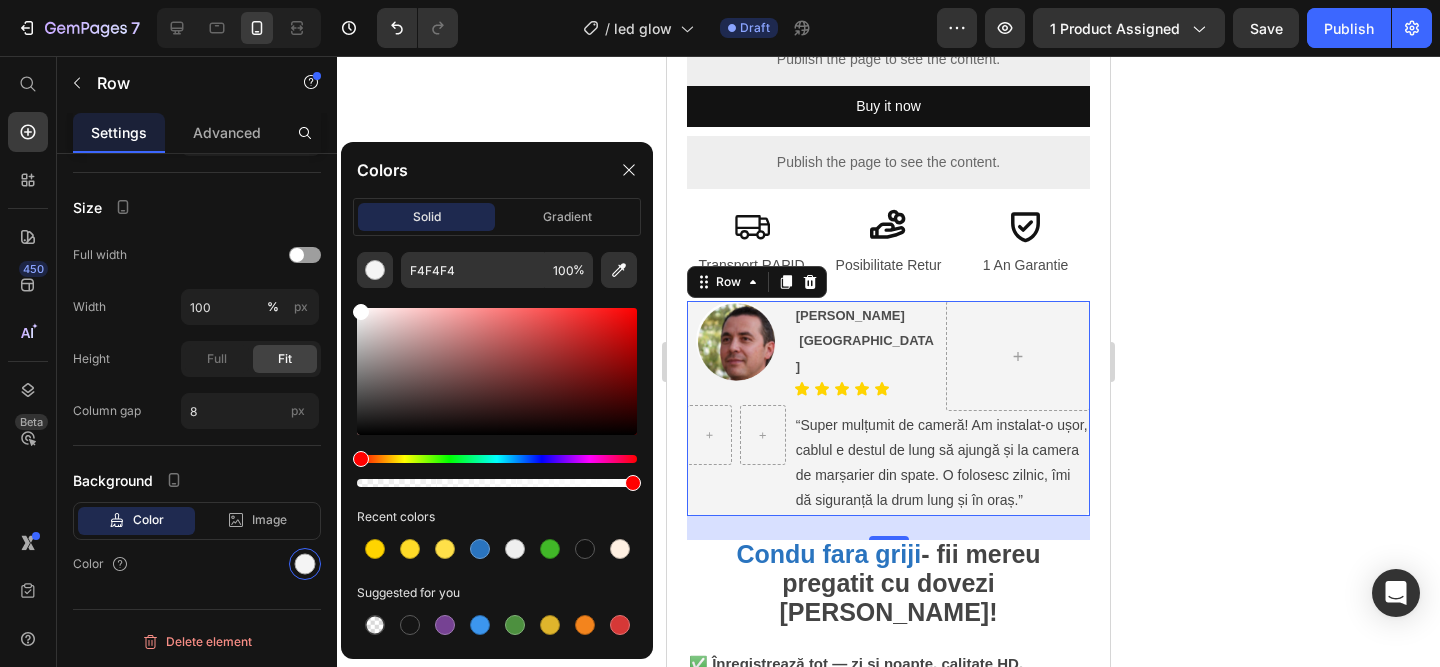 type on "FFFFFF" 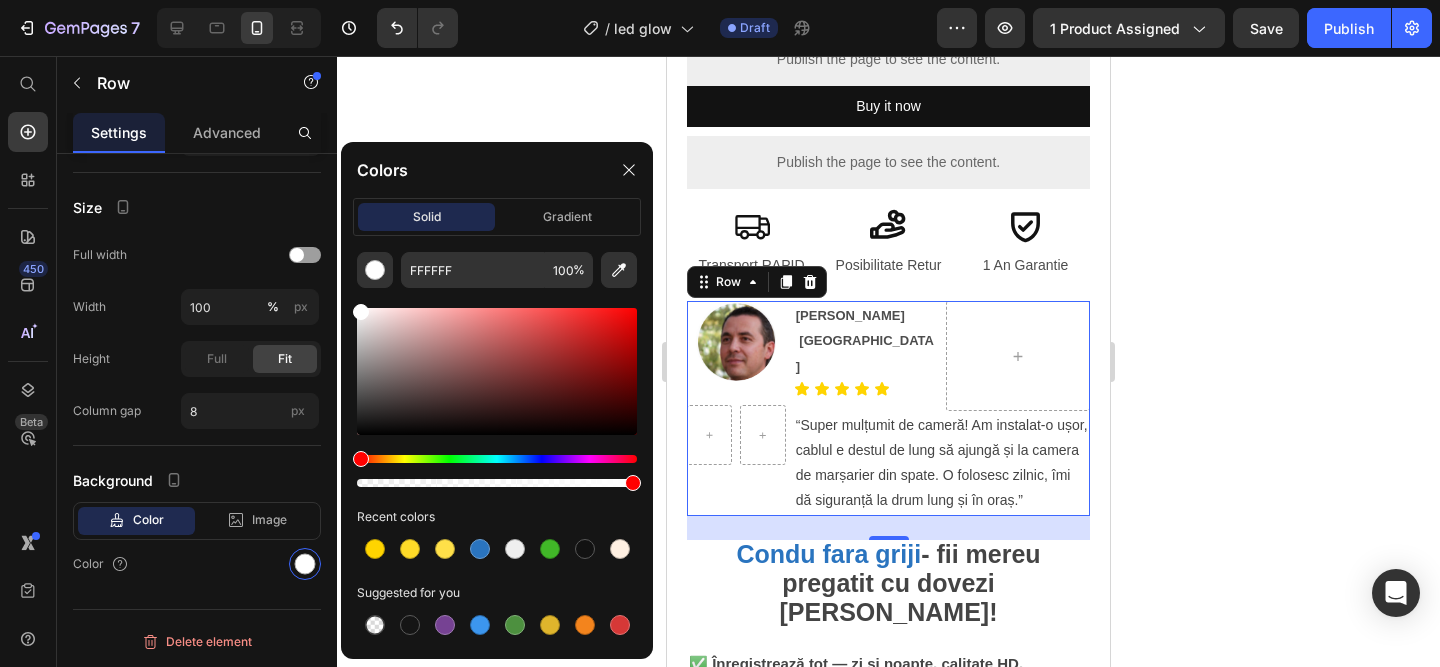 drag, startPoint x: 356, startPoint y: 320, endPoint x: 345, endPoint y: 294, distance: 28.231188 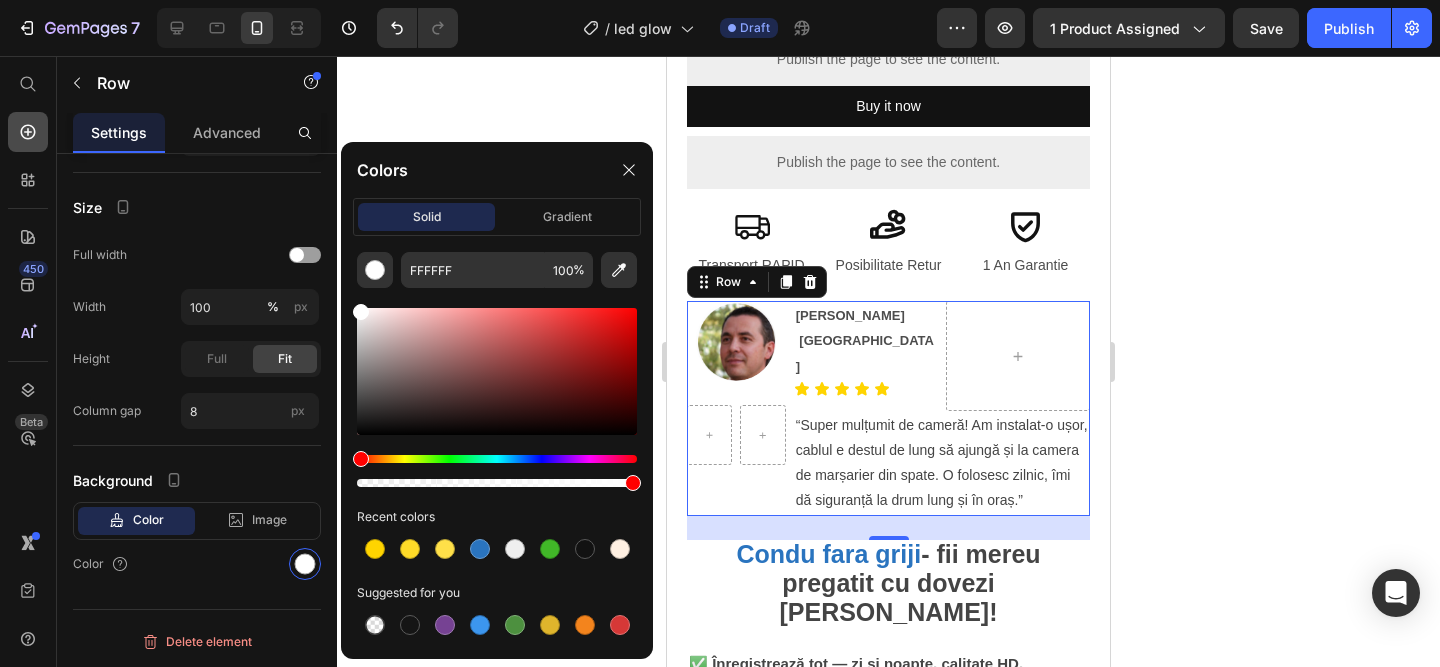click 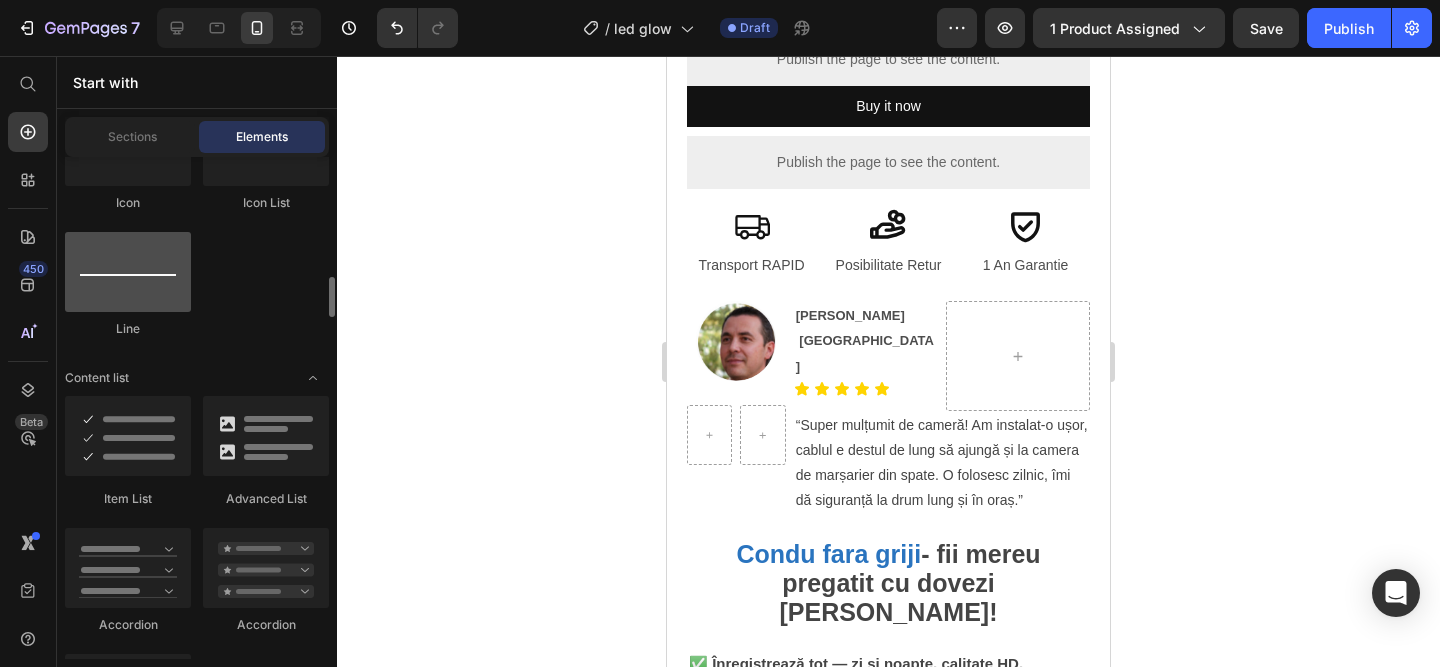 scroll, scrollTop: 1505, scrollLeft: 0, axis: vertical 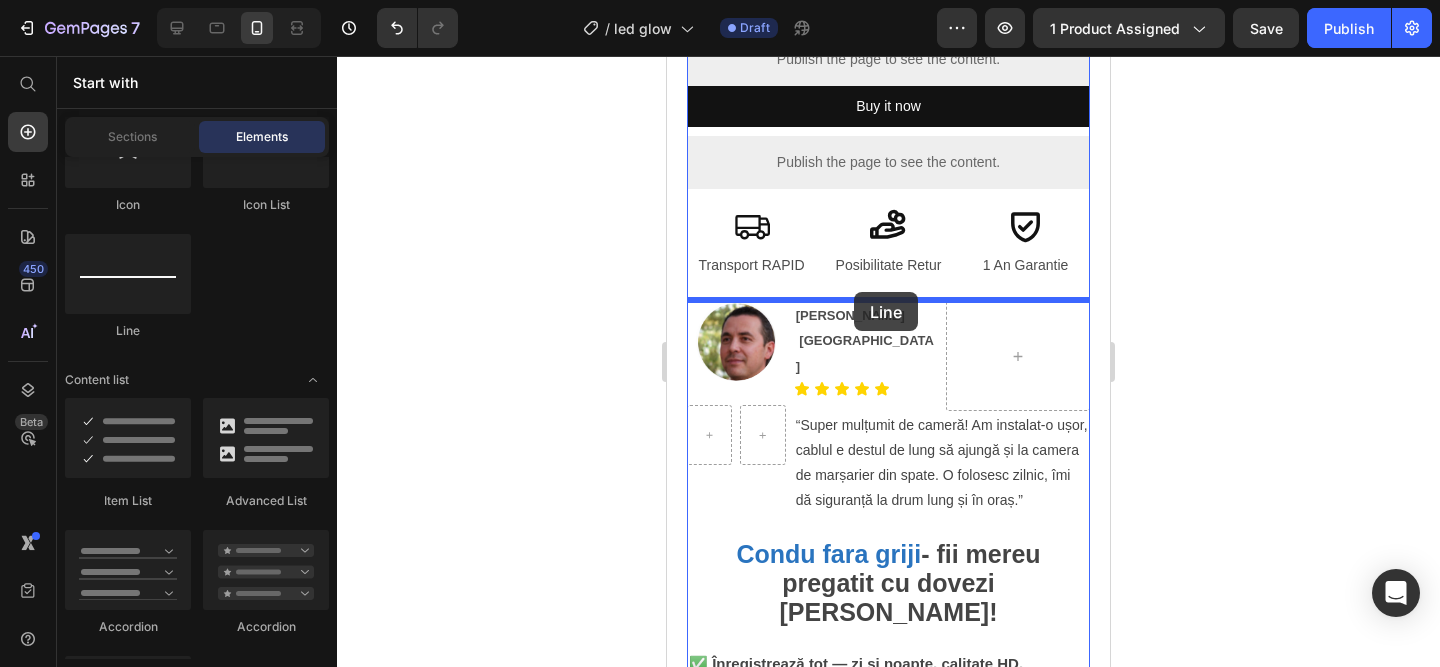 drag, startPoint x: 811, startPoint y: 330, endPoint x: 854, endPoint y: 292, distance: 57.384666 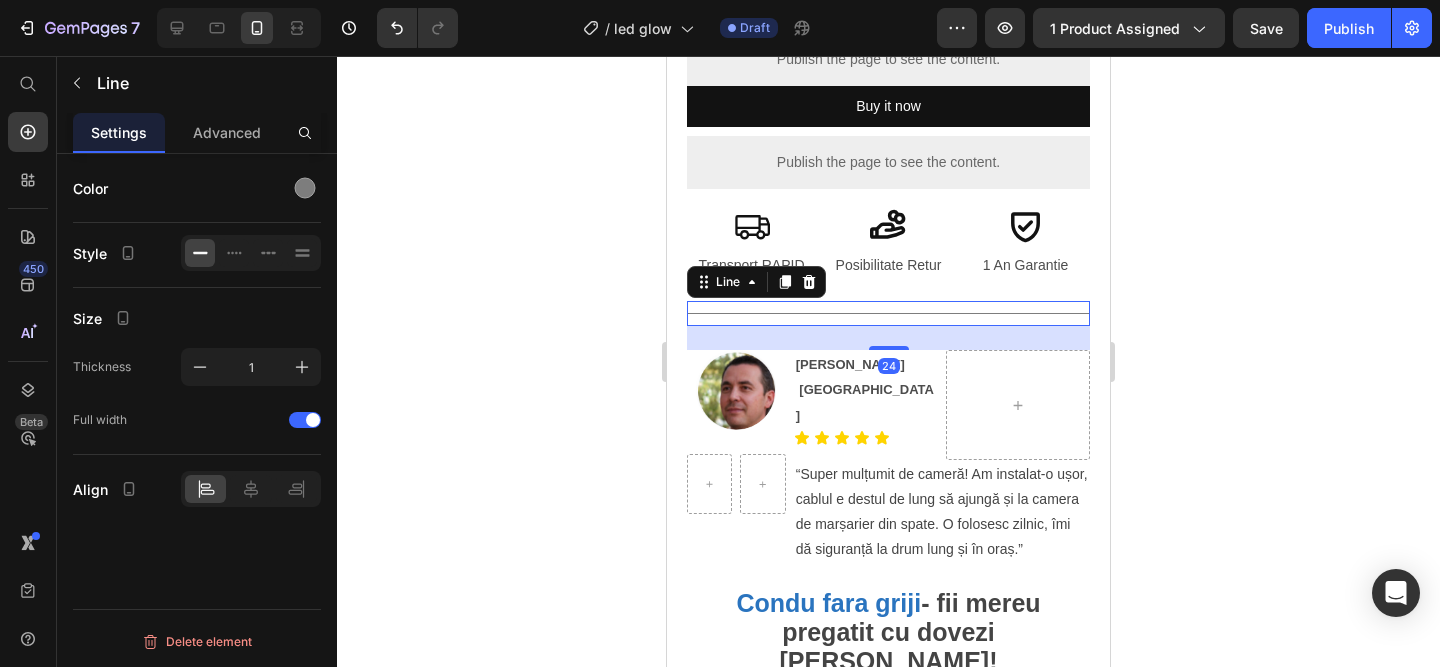 scroll, scrollTop: 0, scrollLeft: 0, axis: both 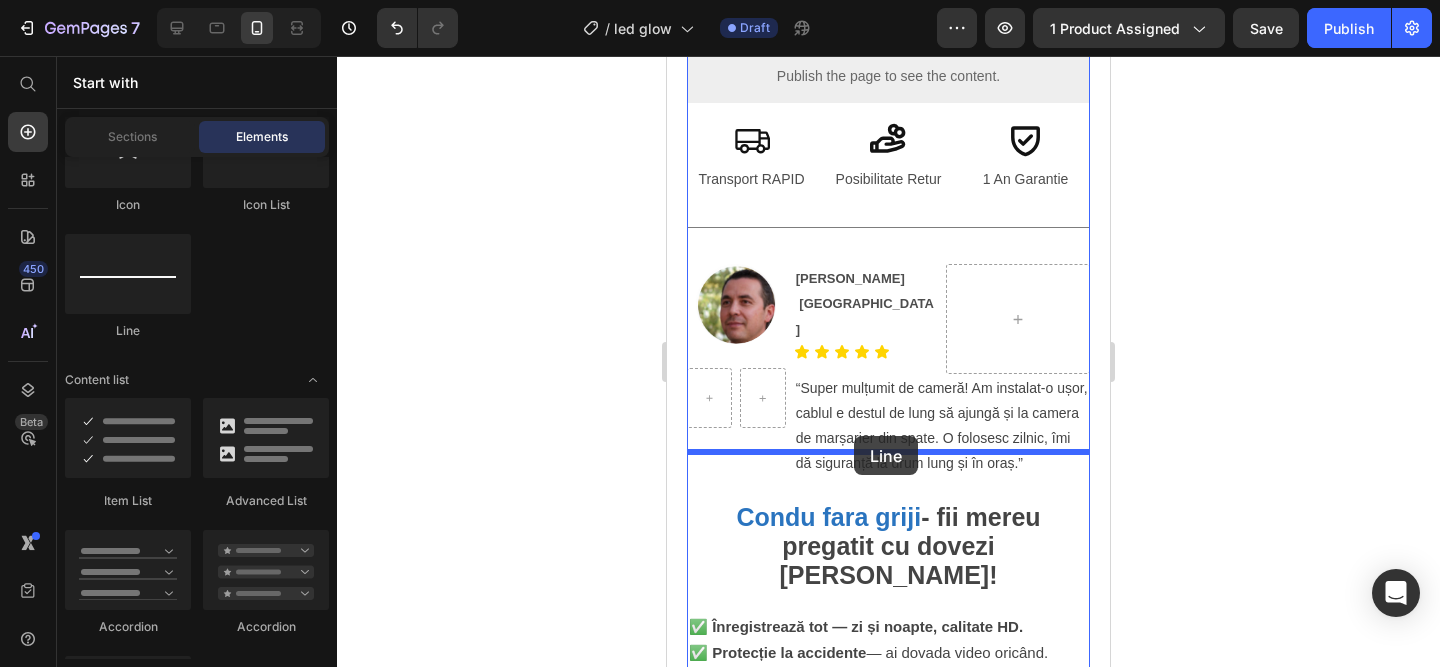 drag, startPoint x: 793, startPoint y: 324, endPoint x: 854, endPoint y: 435, distance: 126.65702 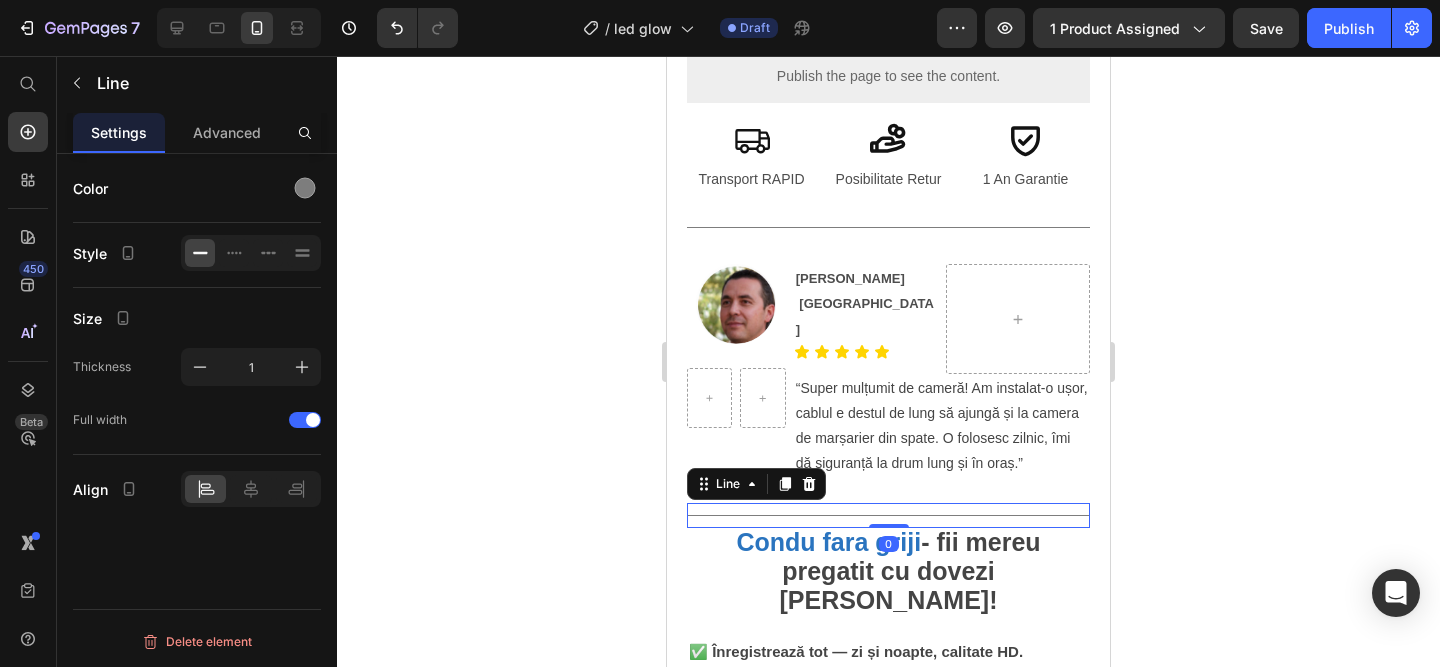 drag, startPoint x: 893, startPoint y: 498, endPoint x: 890, endPoint y: 464, distance: 34.132095 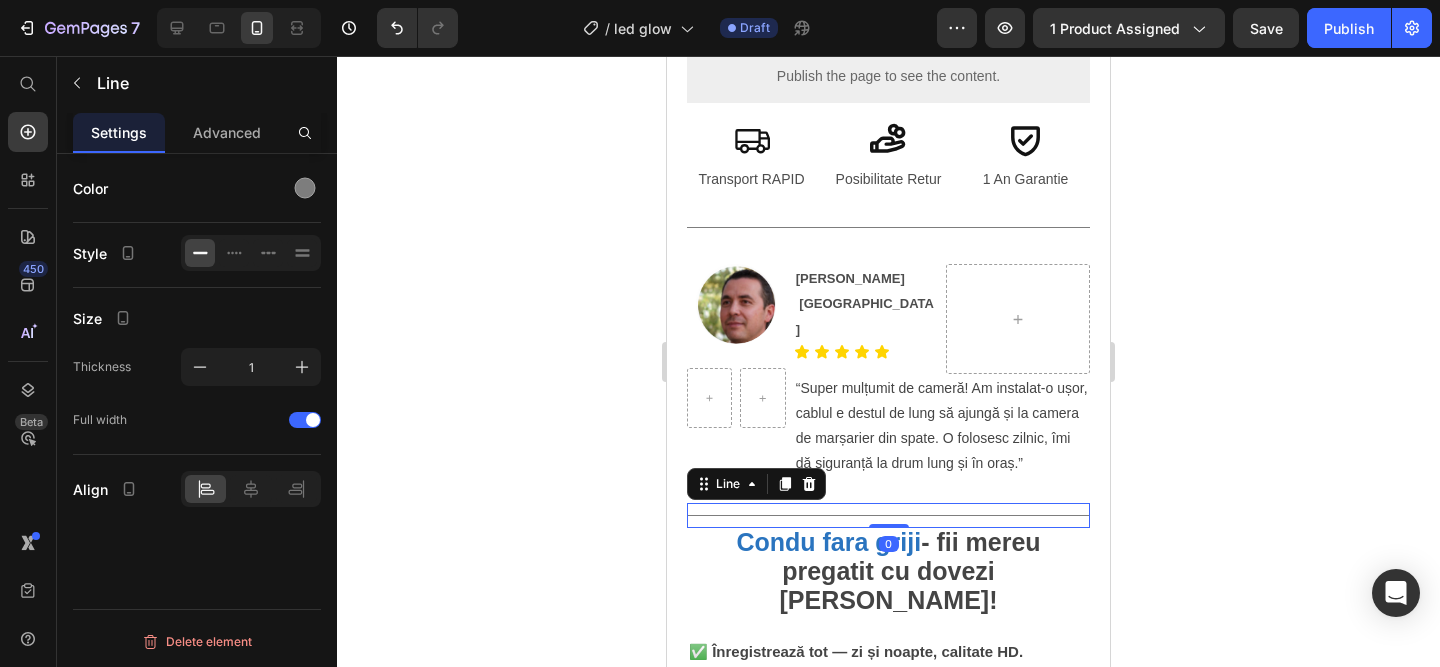 click 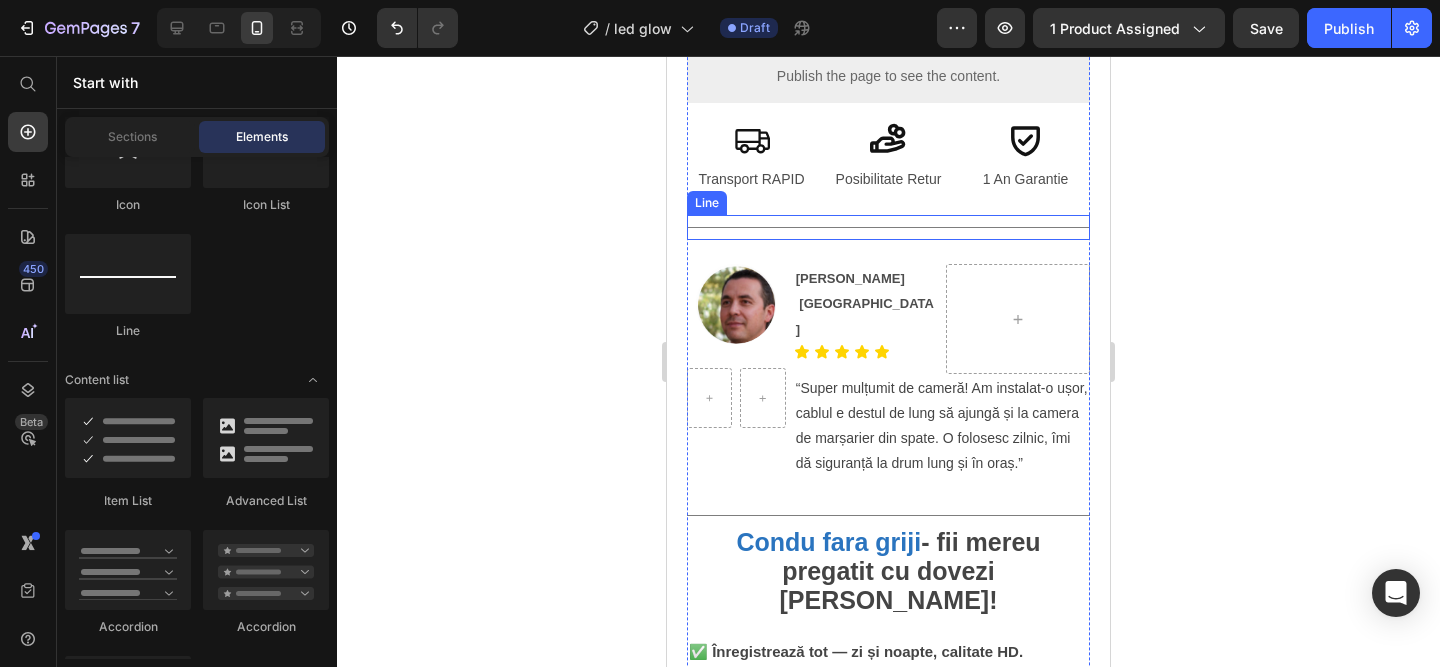 click on "Title Line" at bounding box center [888, 227] 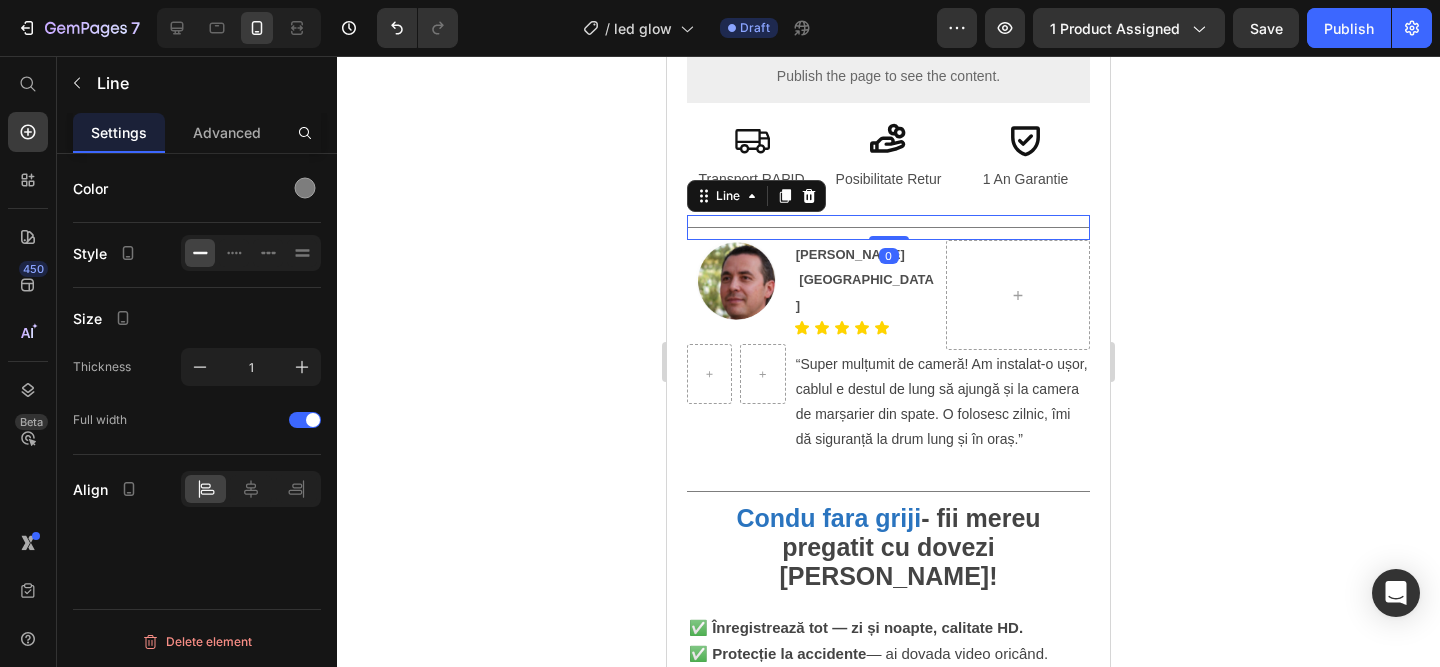 drag, startPoint x: 890, startPoint y: 260, endPoint x: 908, endPoint y: 153, distance: 108.503456 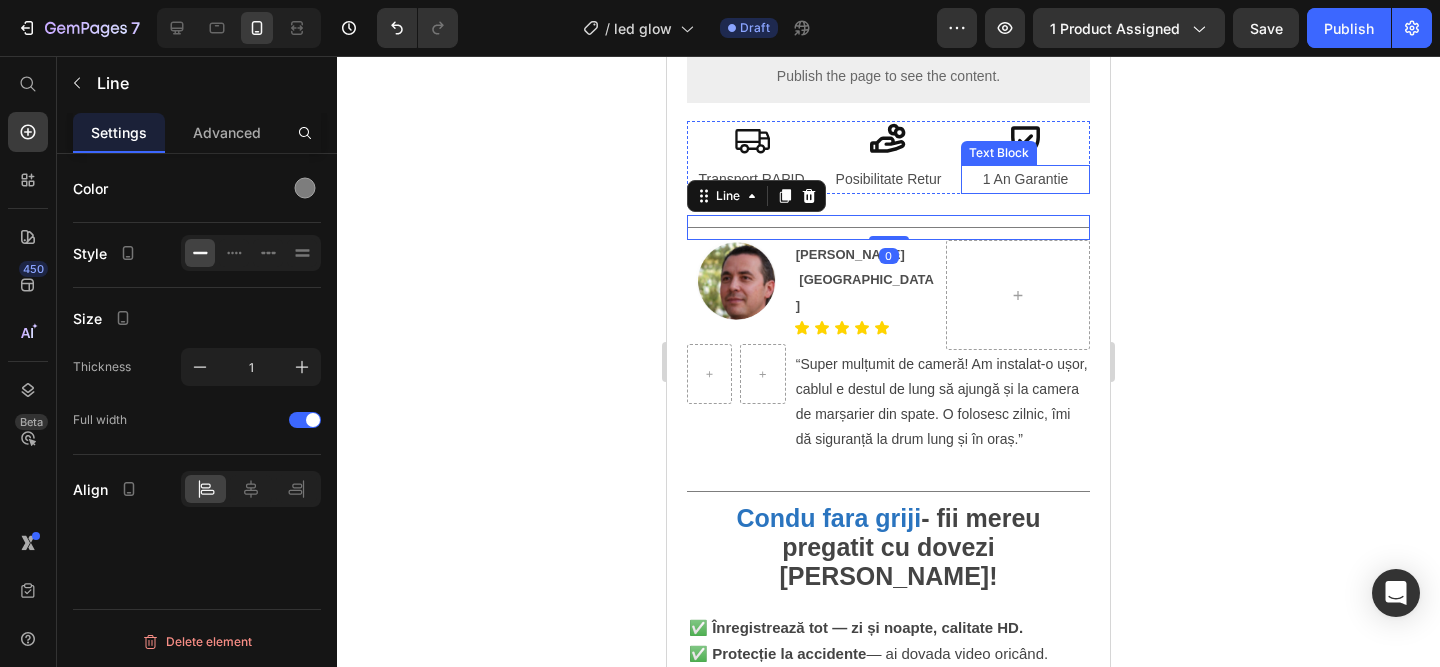 click 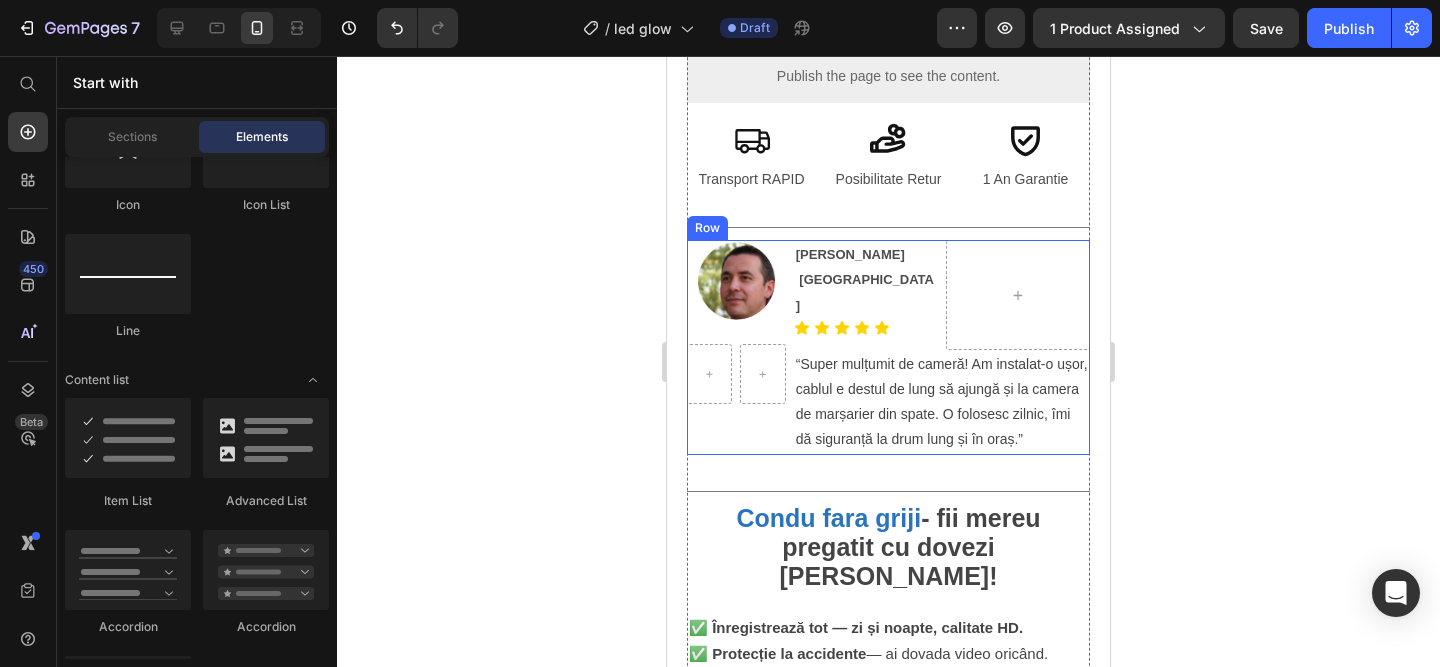 click on "Image Row
Row
Row Vlad P.  Cluj-Napoca Text Block Icon Icon Icon Icon
Icon Icon List Row
Row “Super mulțumit de cameră! Am instalat-o ușor, cablul e destul de lung să ajungă și la camera de marșarier din spate. O folosesc zilnic, îmi dă siguranță la drum lung și în oraș.” Text Block Row Row" at bounding box center [888, 347] 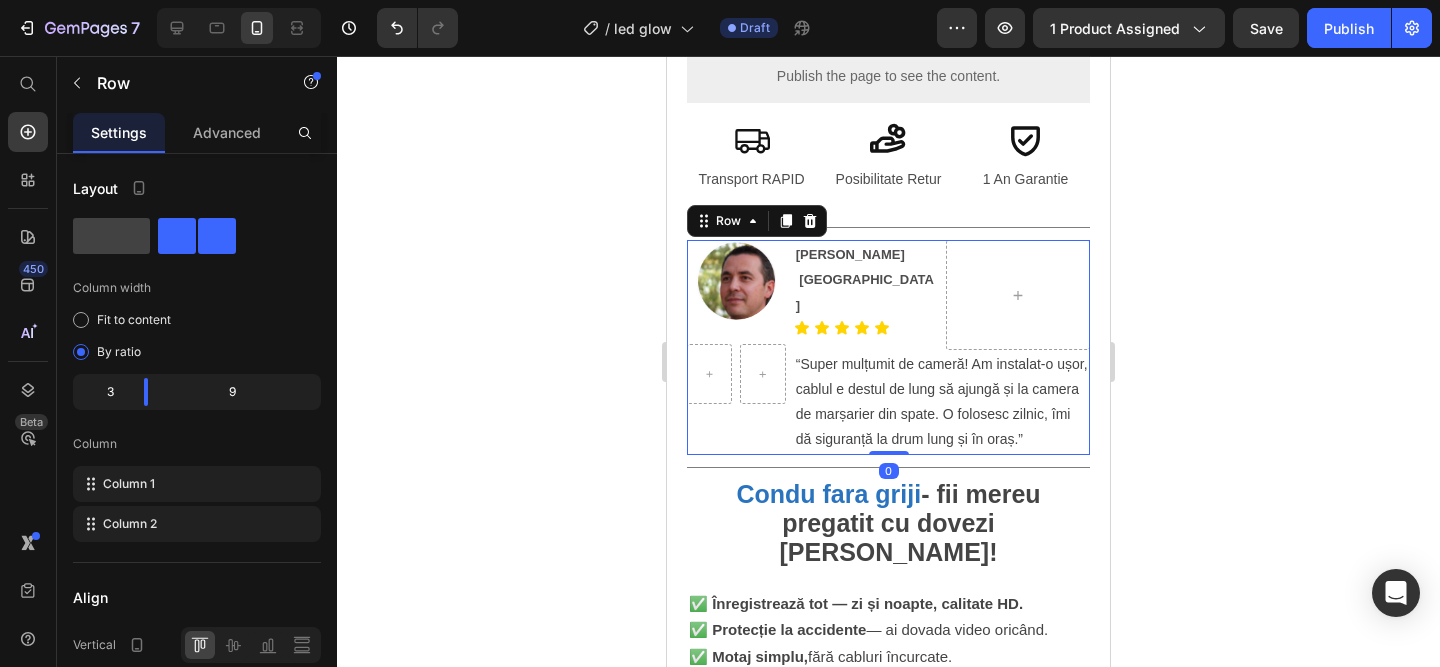 drag, startPoint x: 878, startPoint y: 424, endPoint x: 882, endPoint y: 330, distance: 94.08507 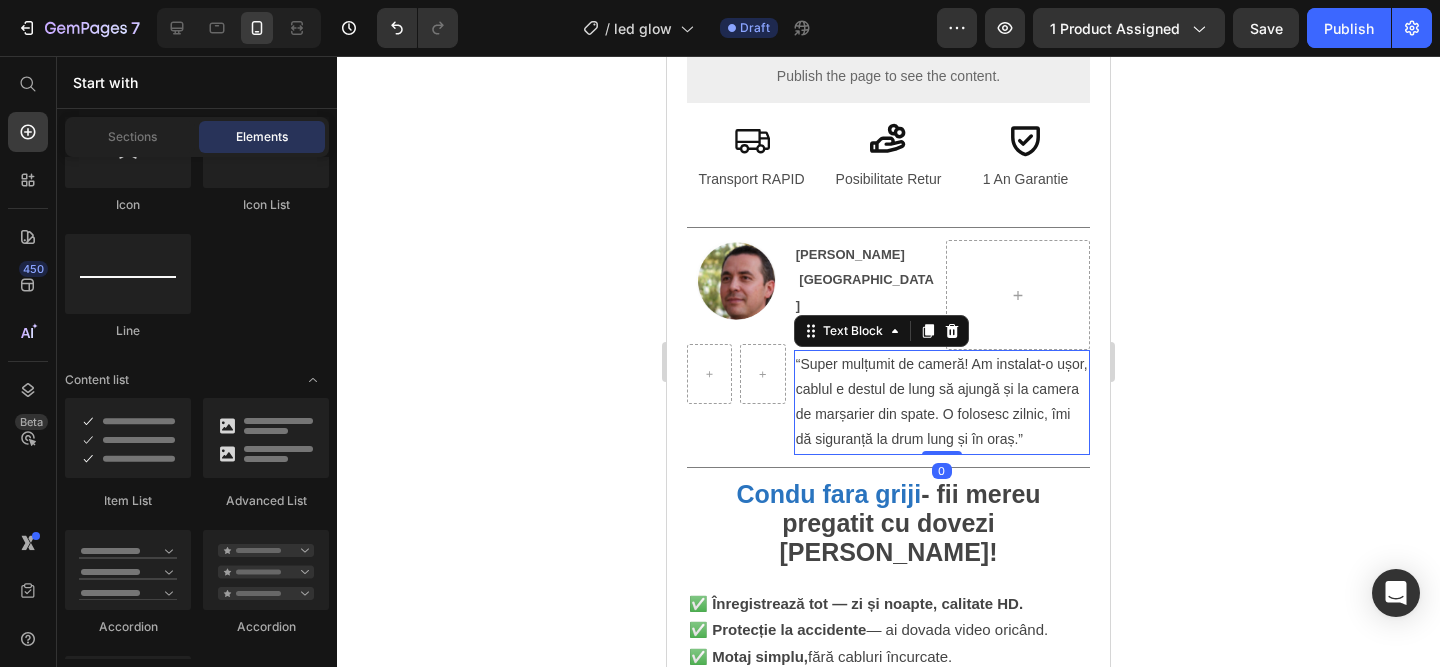 click on "“Super mulțumit de cameră! Am instalat-o ușor, cablul e destul de lung să ajungă și la camera de marșarier din spate. O folosesc zilnic, îmi dă siguranță la drum lung și în oraș.”" at bounding box center [942, 402] 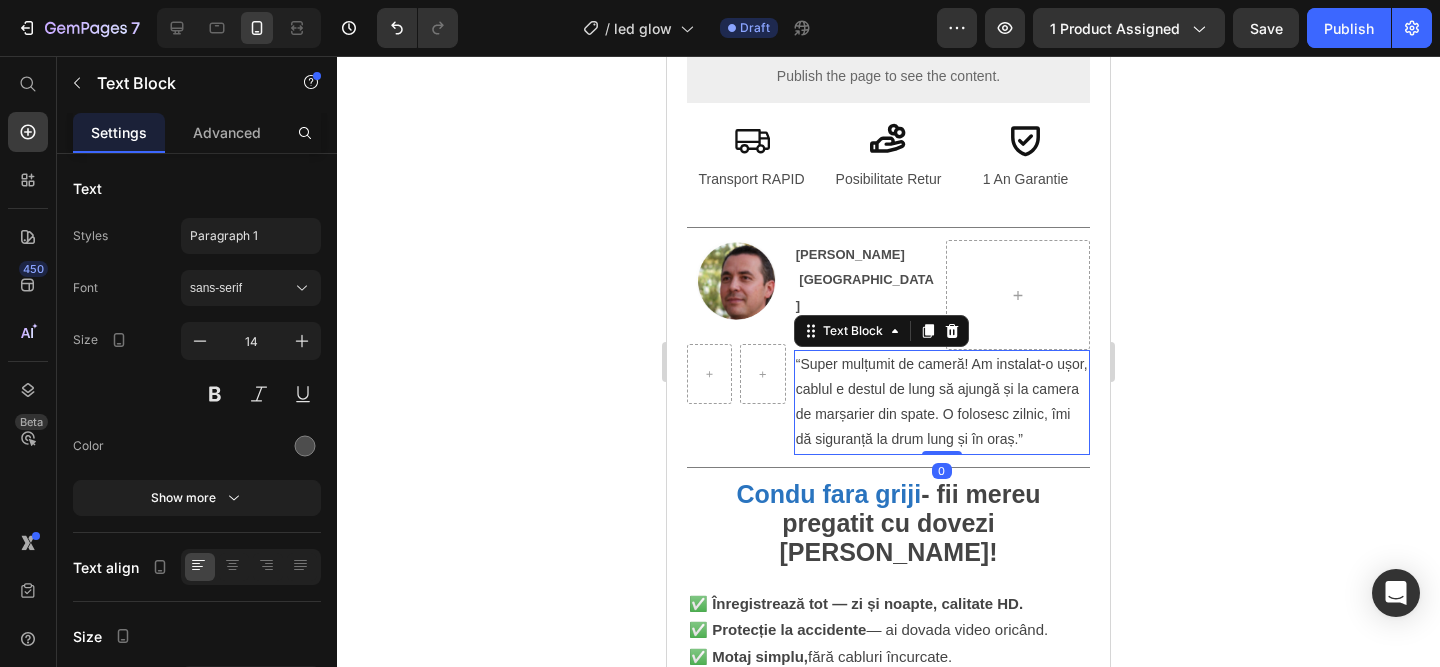 click on "“Super mulțumit de cameră! Am instalat-o ușor, cablul e destul de lung să ajungă și la camera de marșarier din spate. O folosesc zilnic, îmi dă siguranță la drum lung și în oraș.”" at bounding box center [942, 402] 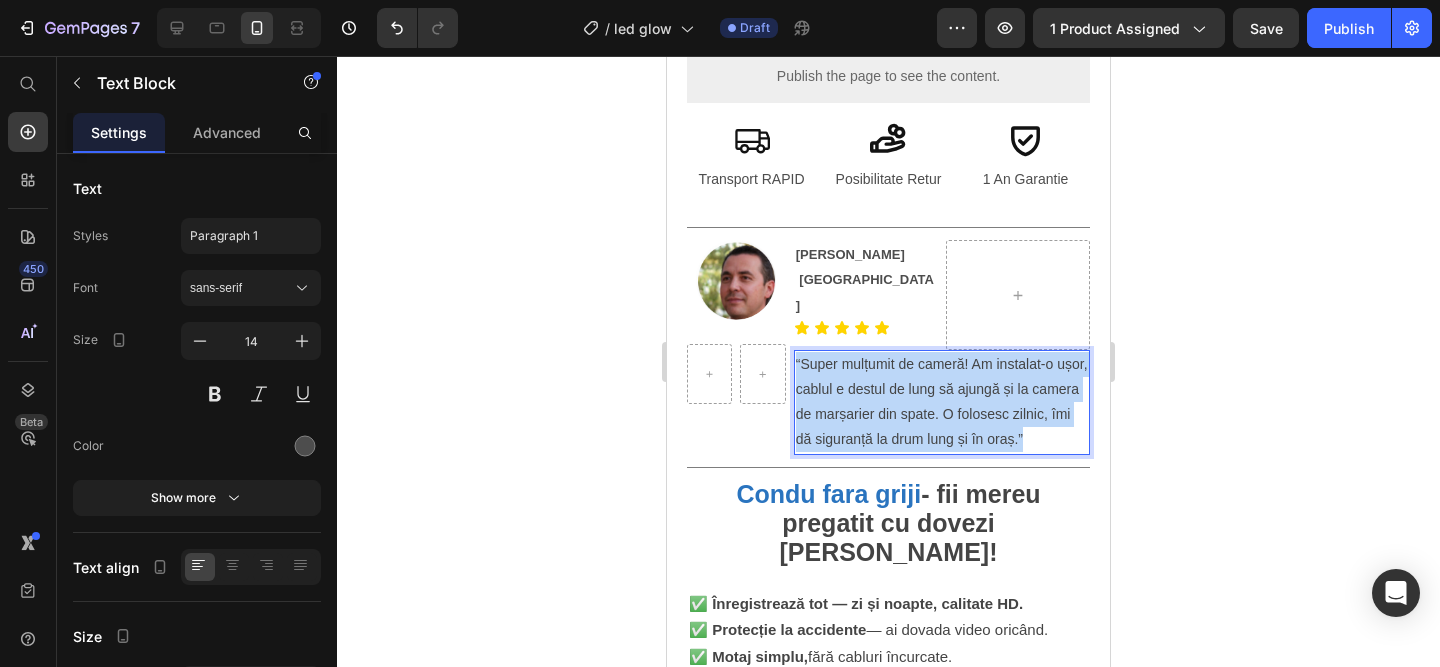drag, startPoint x: 1032, startPoint y: 388, endPoint x: 724, endPoint y: 298, distance: 320.88004 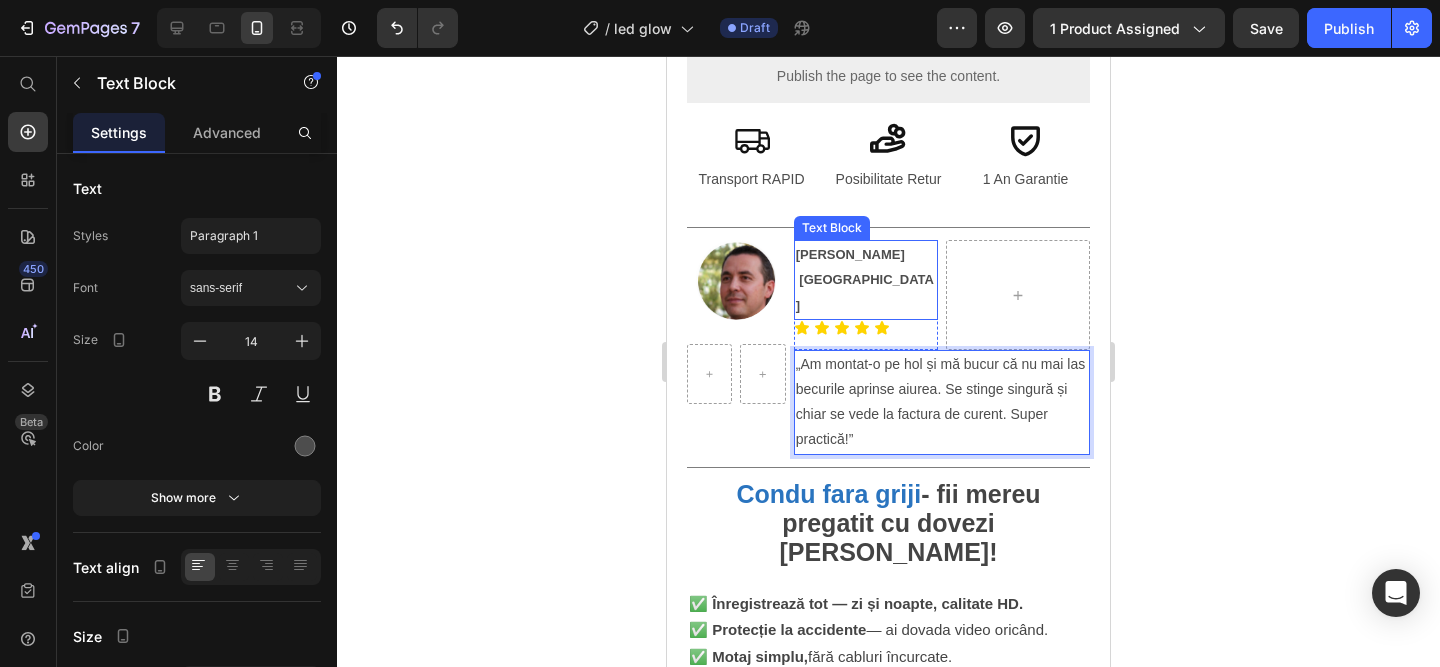 click on "Vlad P.  Cluj-Napoca" at bounding box center (865, 279) 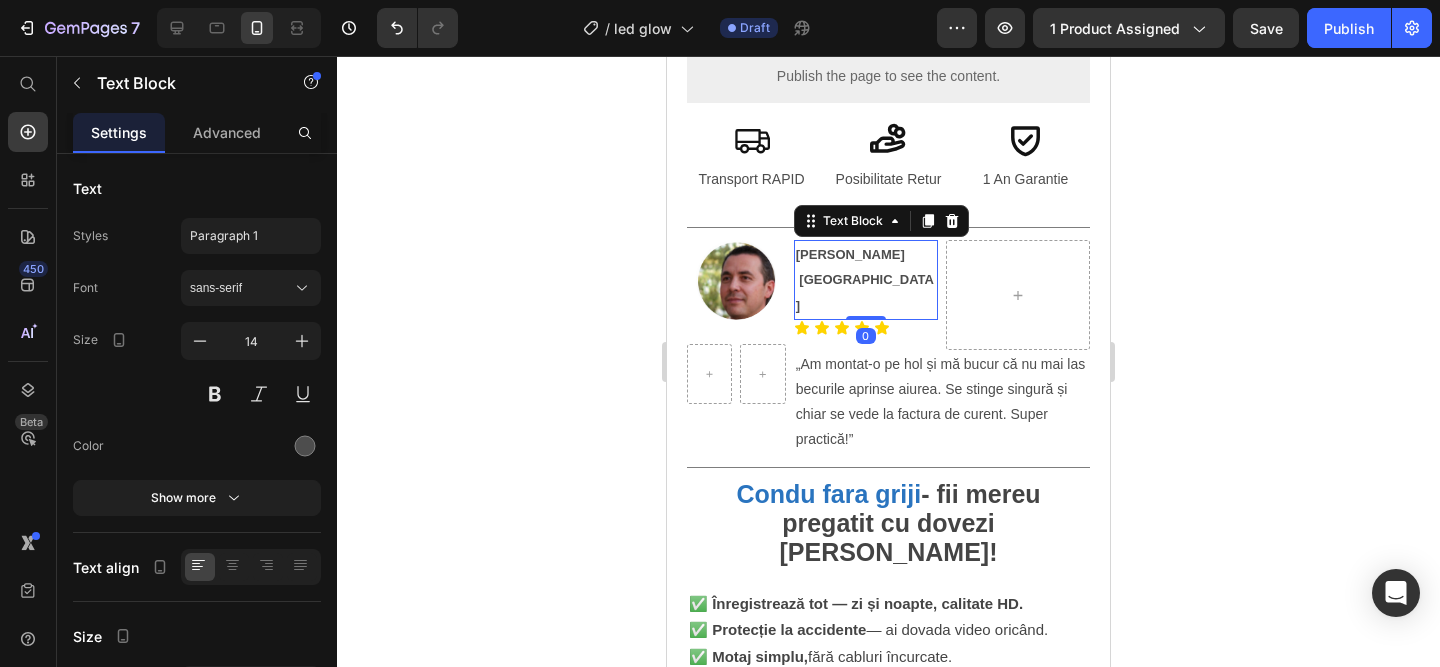 click on "Vlad P.  Cluj-Napoca" at bounding box center [866, 280] 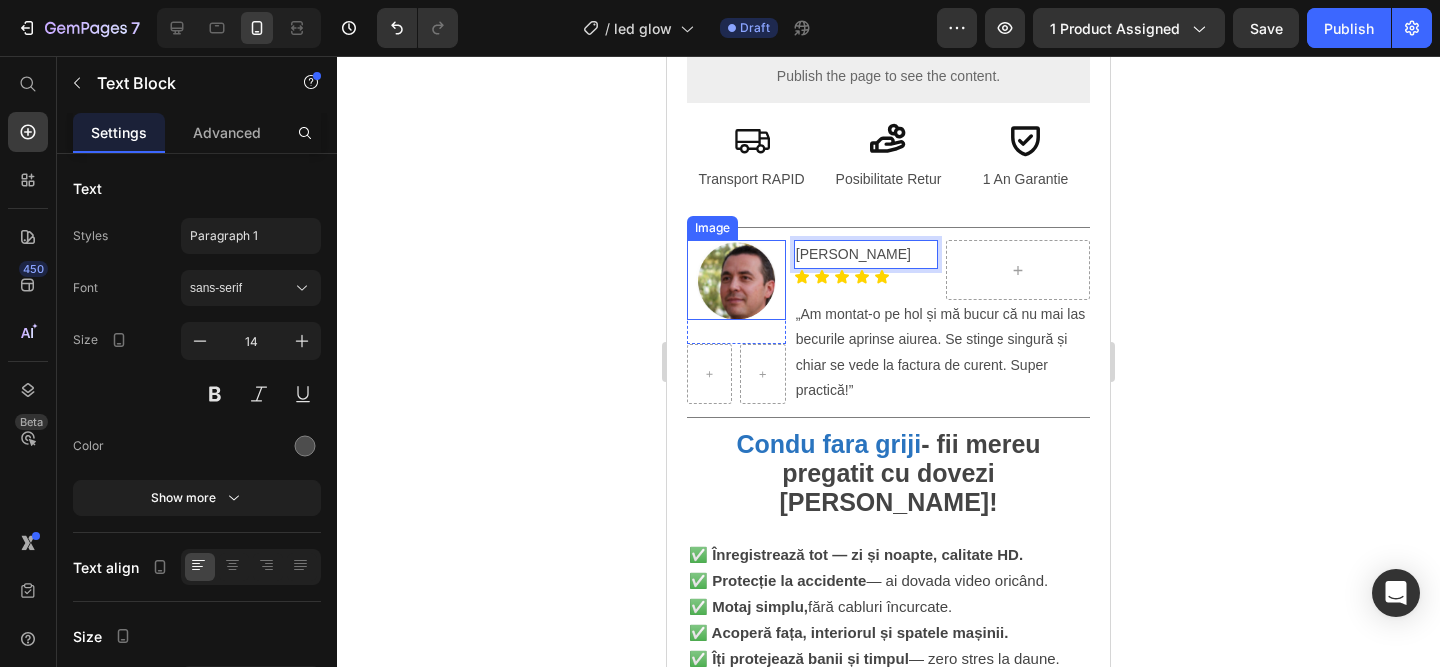 drag, startPoint x: 921, startPoint y: 254, endPoint x: 779, endPoint y: 249, distance: 142.088 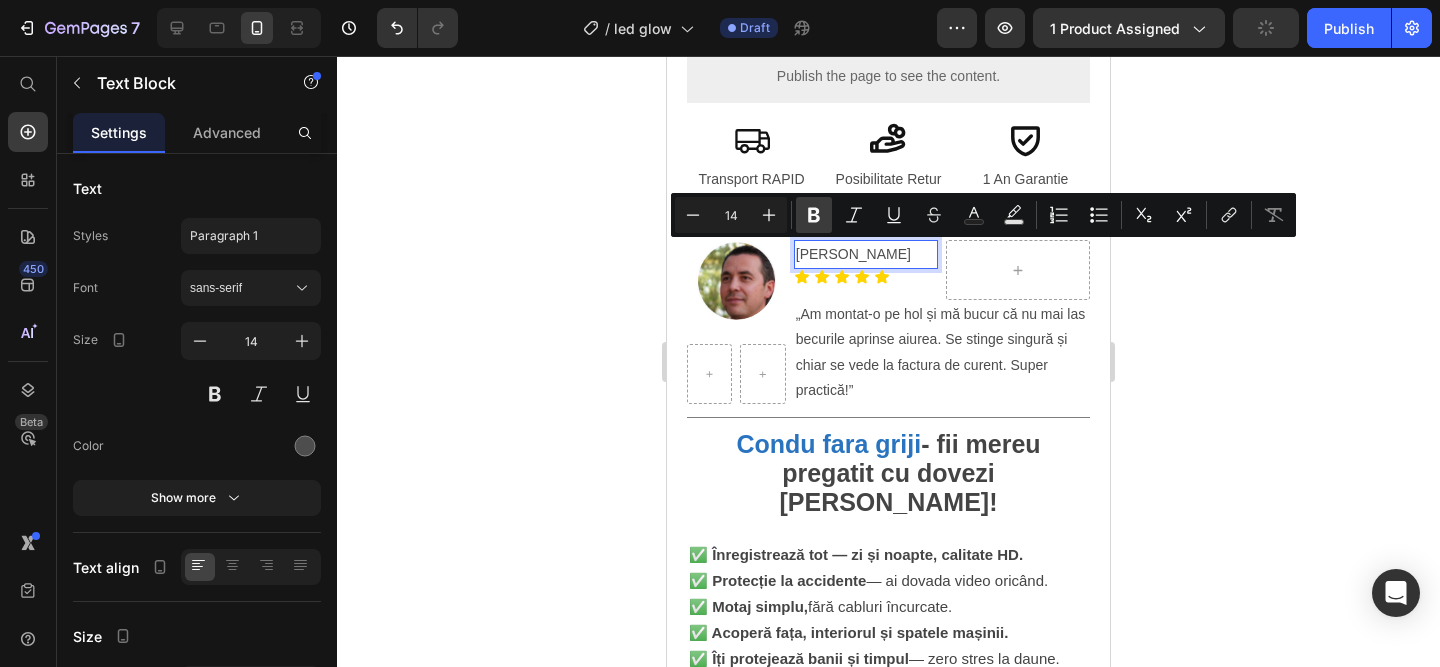 click 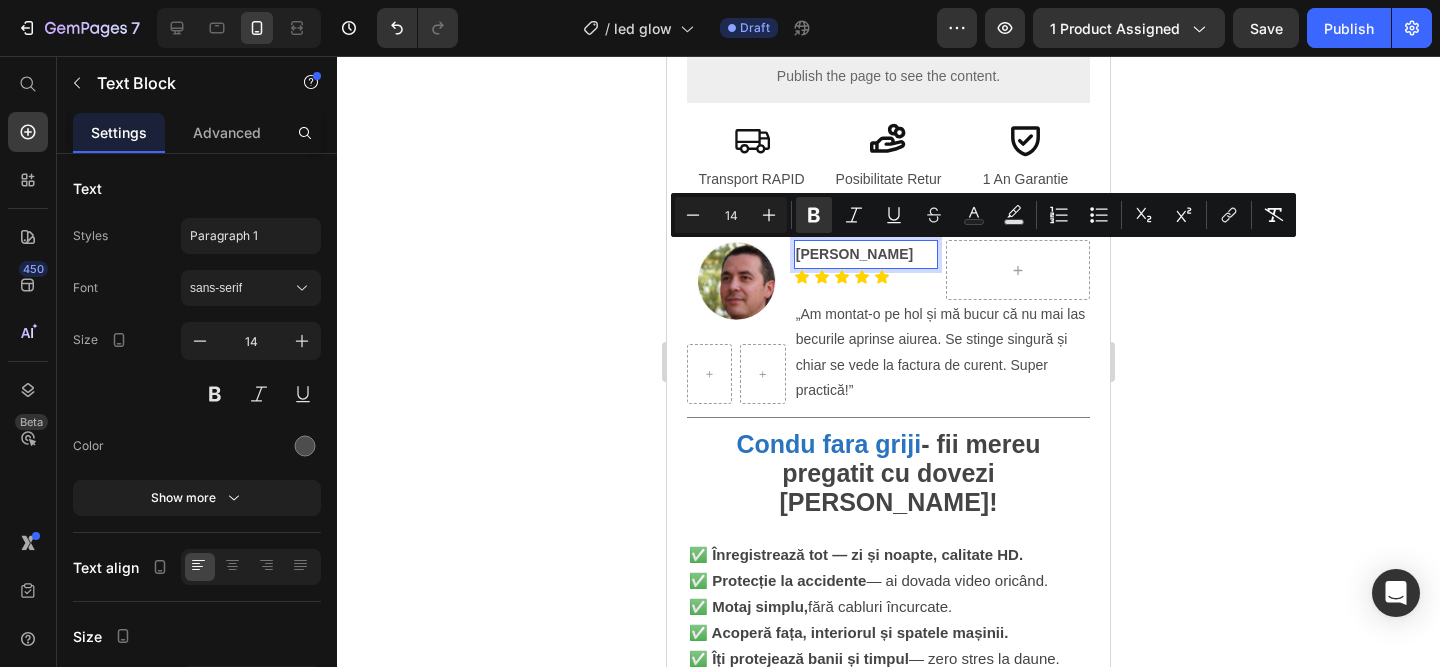 click on "Irina Petrut Craiova" at bounding box center (854, 254) 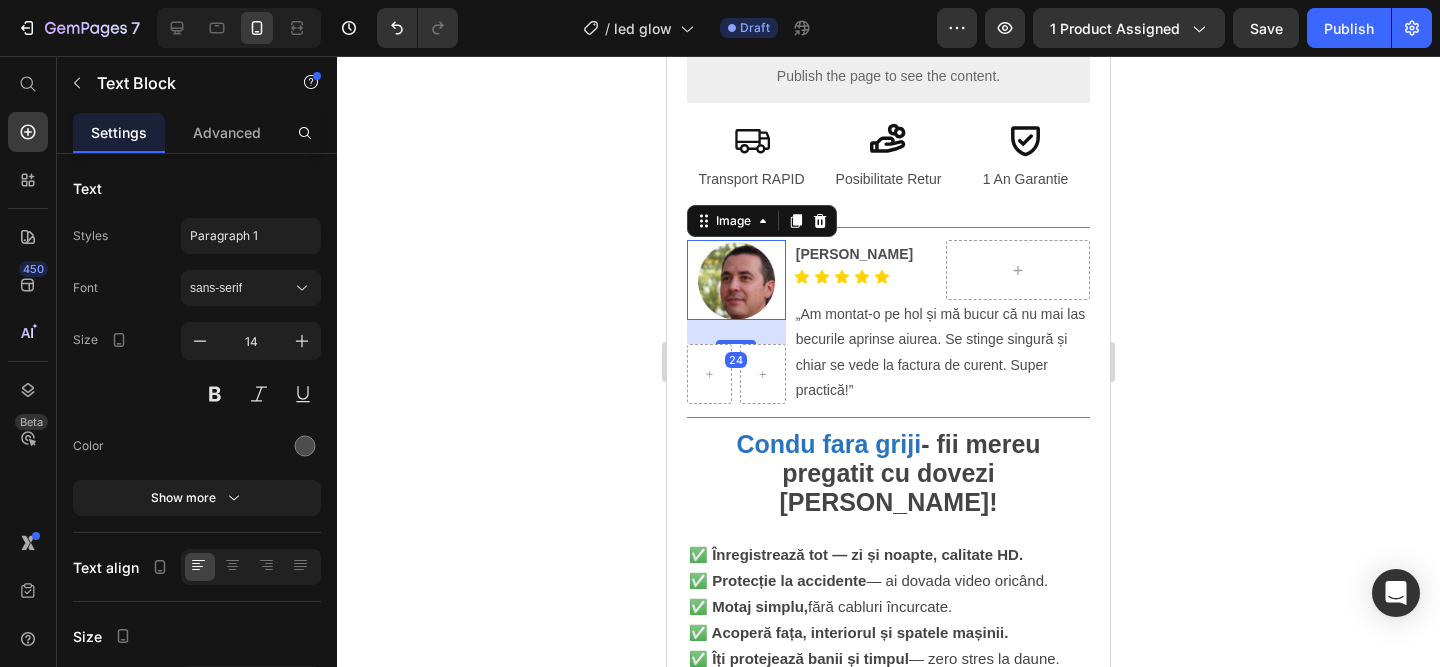 click at bounding box center [736, 280] 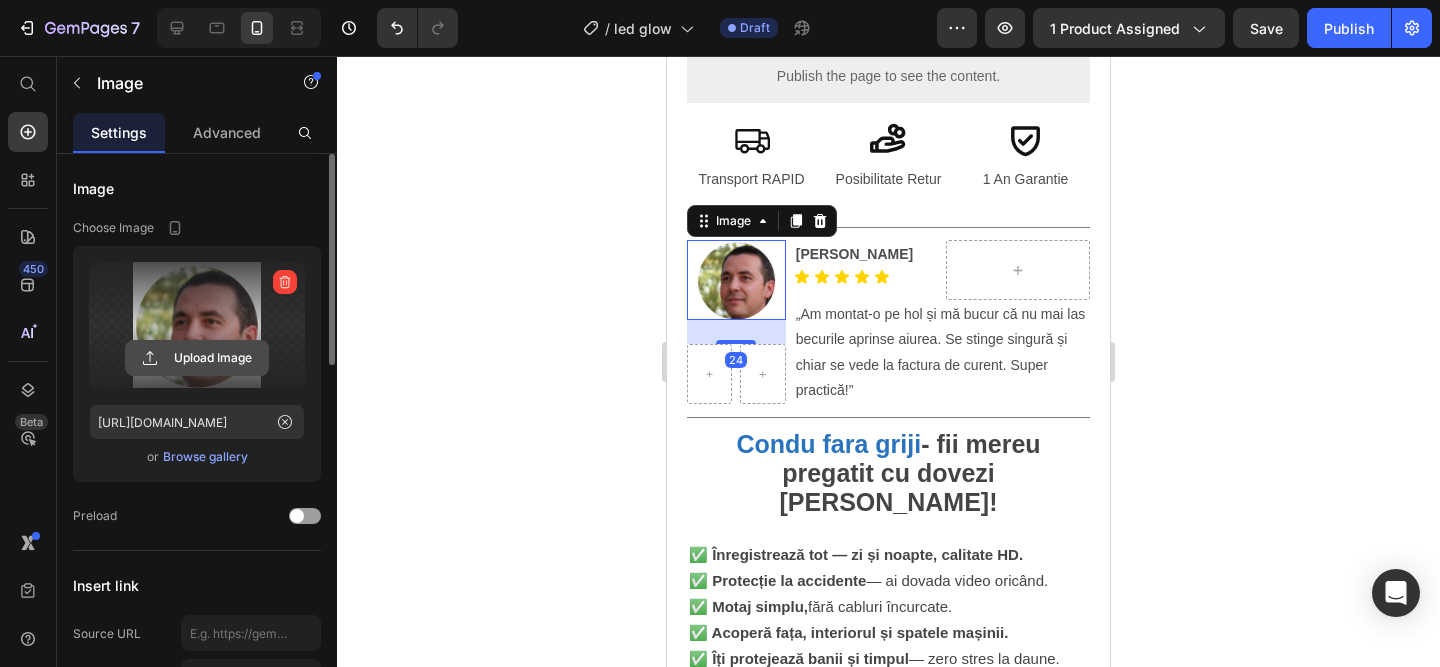 click 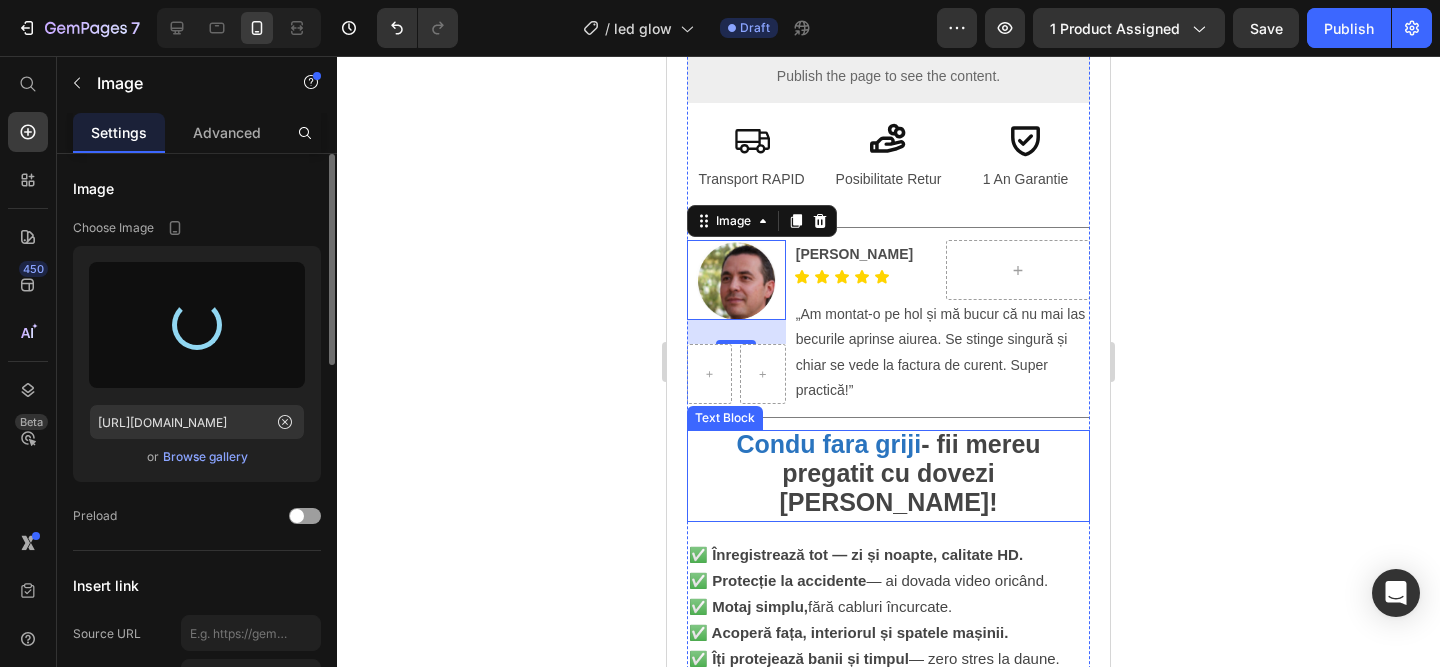 type on "https://cdn.shopify.com/s/files/1/0958/3322/7602/files/gempages_564062814327538483-08e781c9-bdcc-432b-858e-655f0548aa42.jpg" 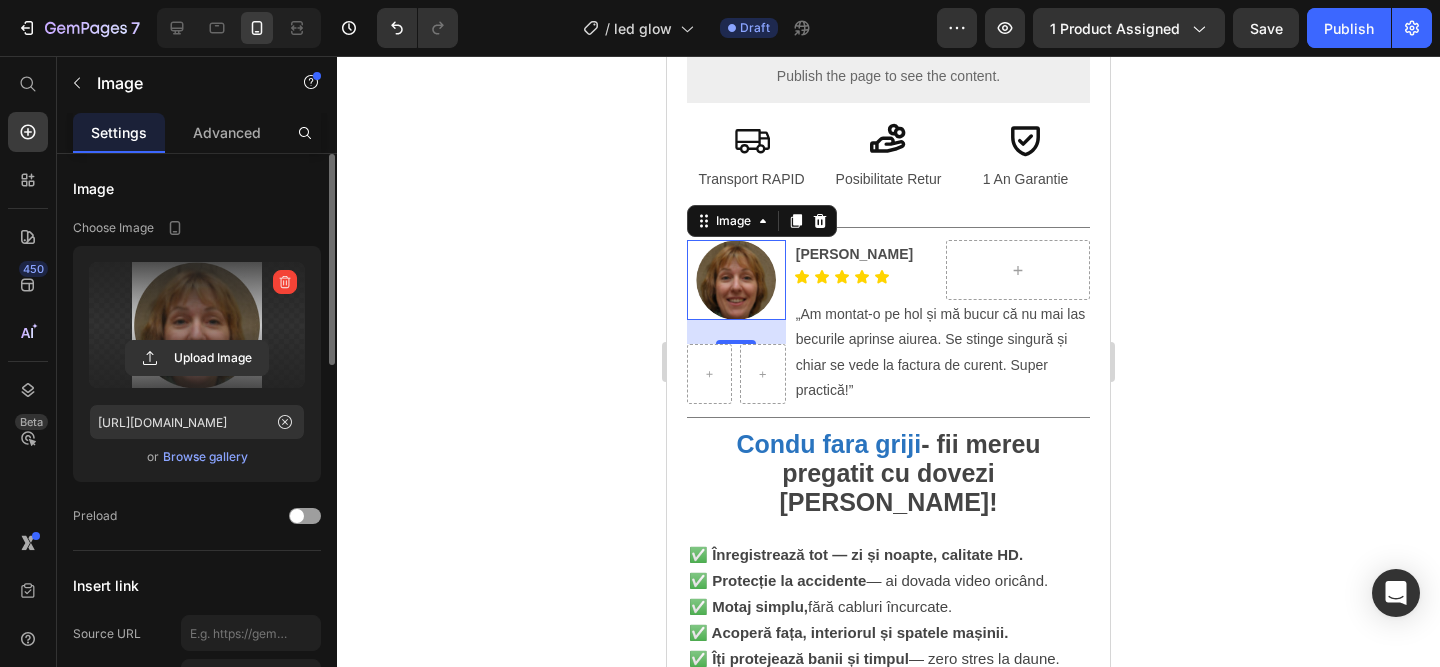 click 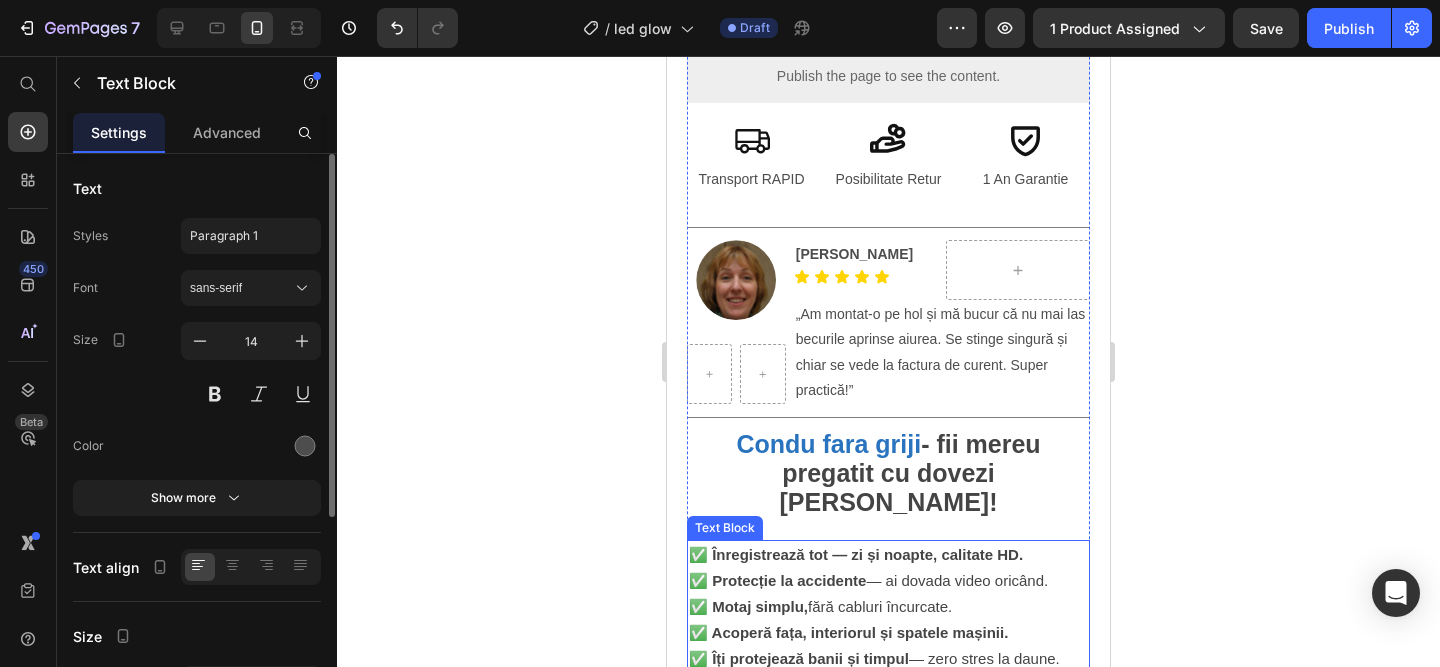 click on "✅ Înregistrează tot — zi și noapte, calitate HD. ✅ Protecție la accidente  — ai dovada video oricând. ✅ Motaj simplu,  fără cabluri încurcate. ✅ Acoperă fața, interiorul și spatele mașinii. ✅ Îți protejează banii și timpul  — zero stres la daune." at bounding box center [888, 607] 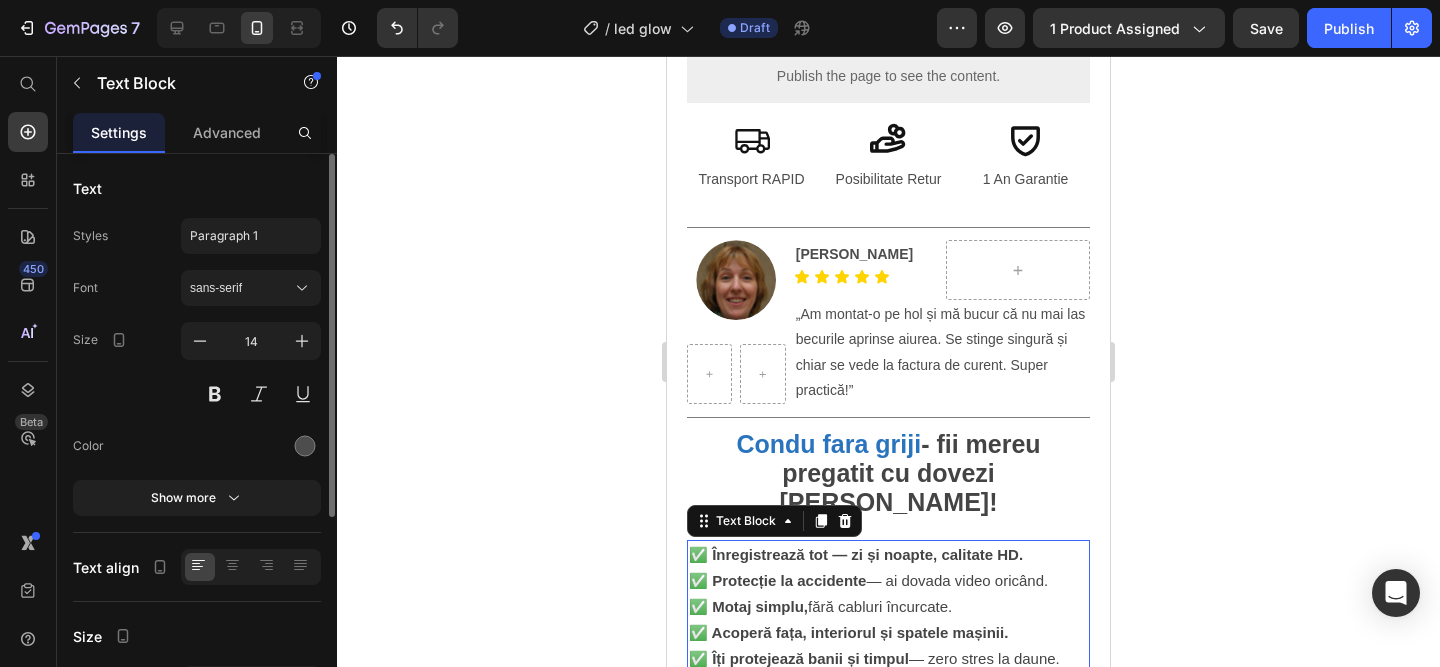 click on "✅ Îți protejează banii și timpul  — zero stres la daune." at bounding box center [874, 658] 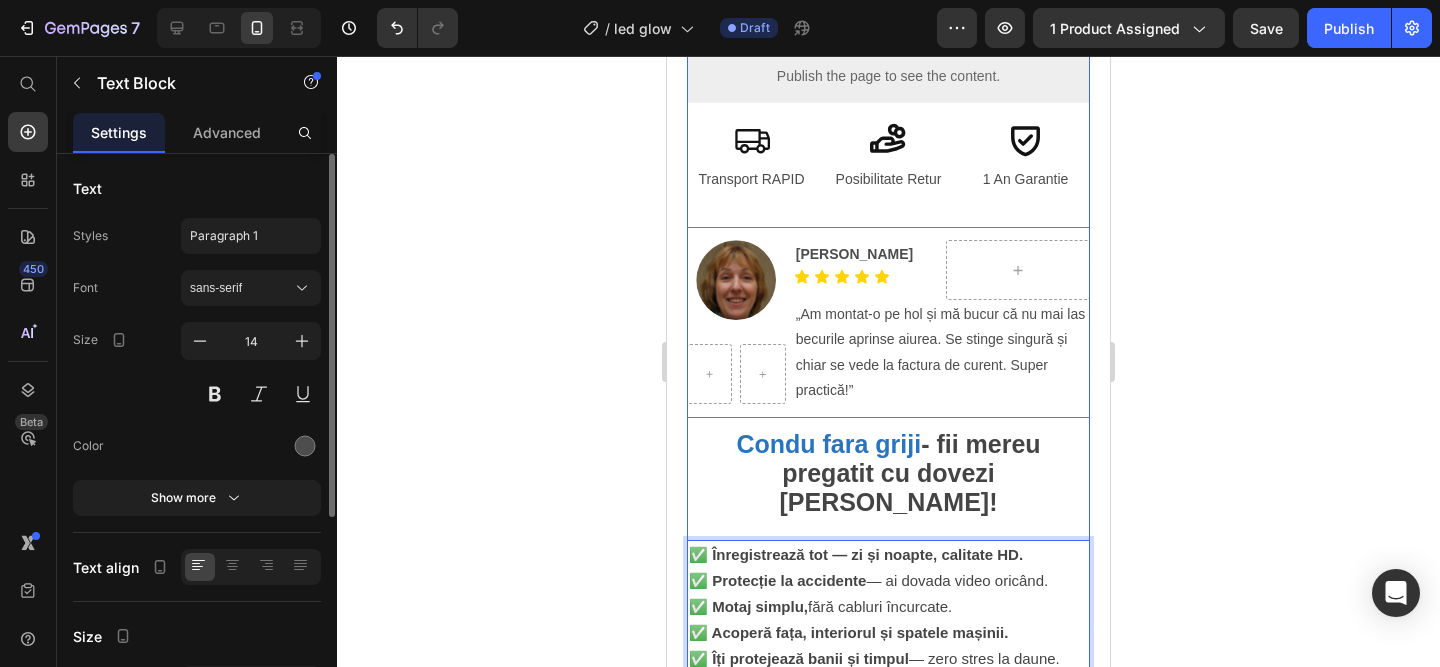 drag, startPoint x: 1059, startPoint y: 628, endPoint x: 697, endPoint y: 505, distance: 382.32578 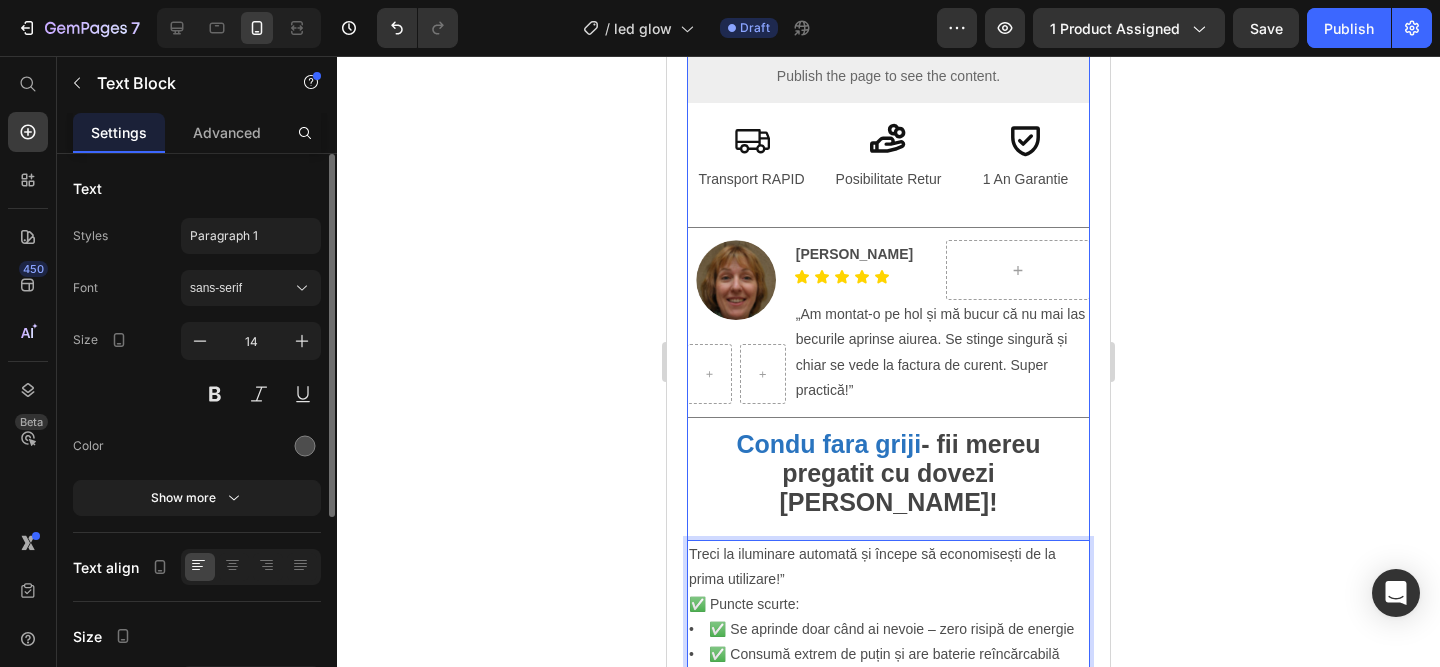 scroll, scrollTop: 839, scrollLeft: 0, axis: vertical 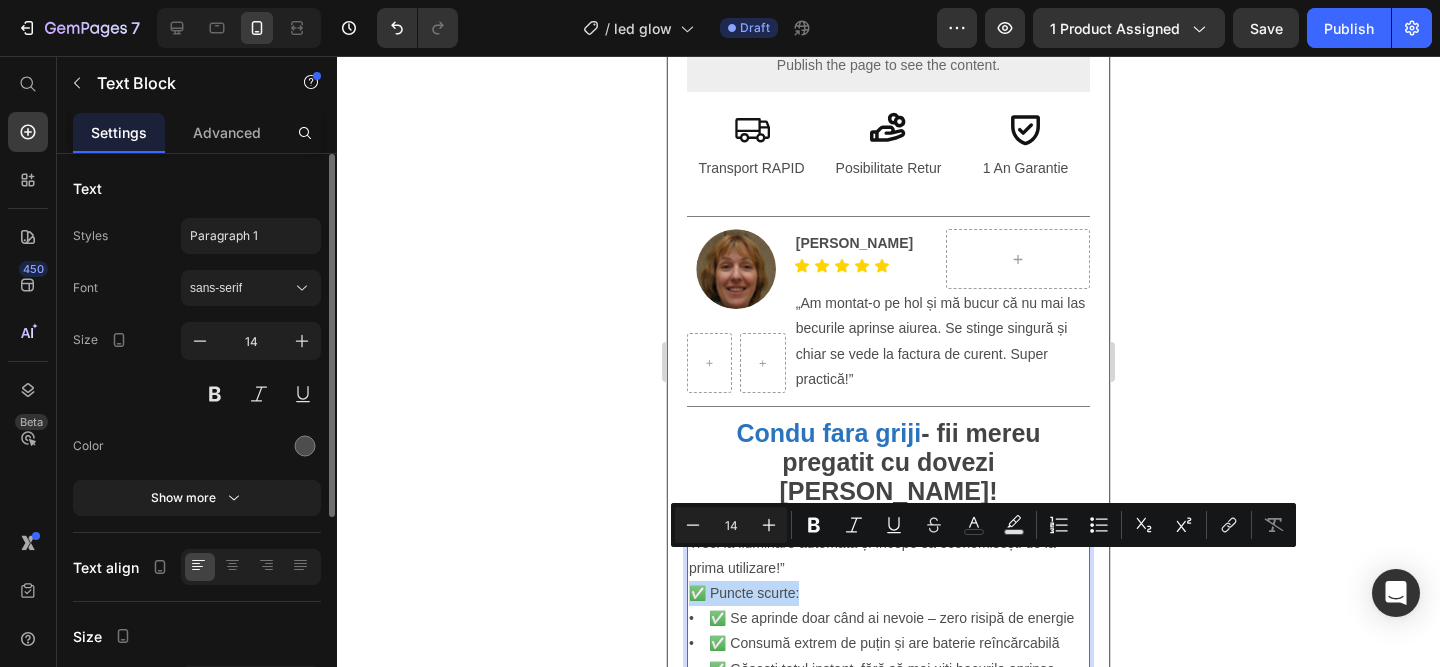 drag, startPoint x: 805, startPoint y: 565, endPoint x: 666, endPoint y: 557, distance: 139.23003 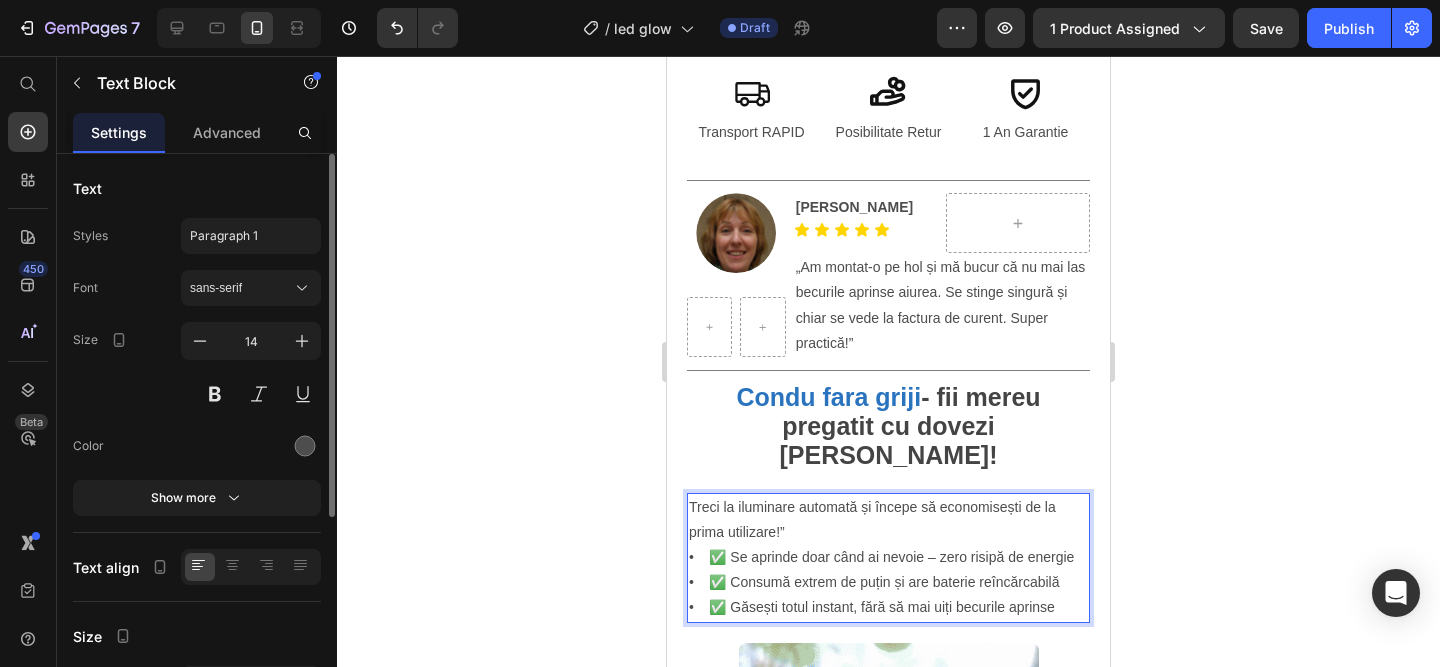 scroll, scrollTop: 876, scrollLeft: 0, axis: vertical 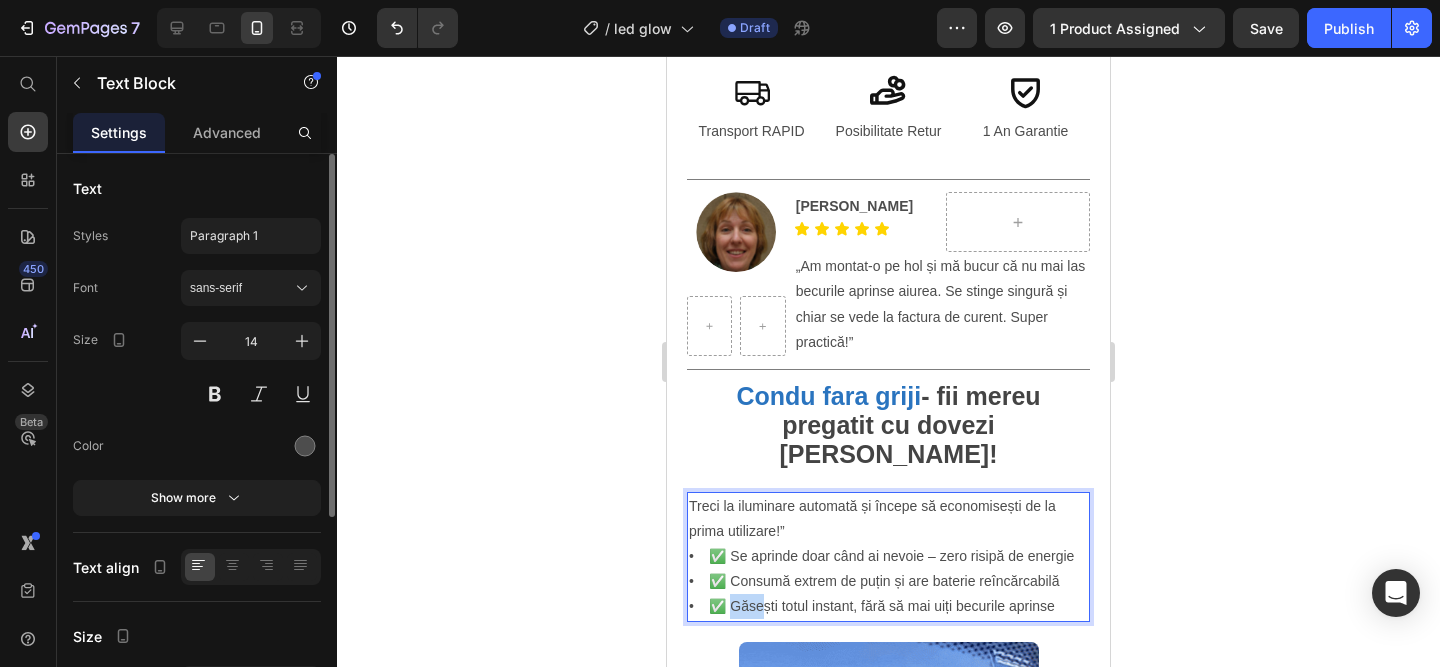 drag, startPoint x: 741, startPoint y: 573, endPoint x: 717, endPoint y: 572, distance: 24.020824 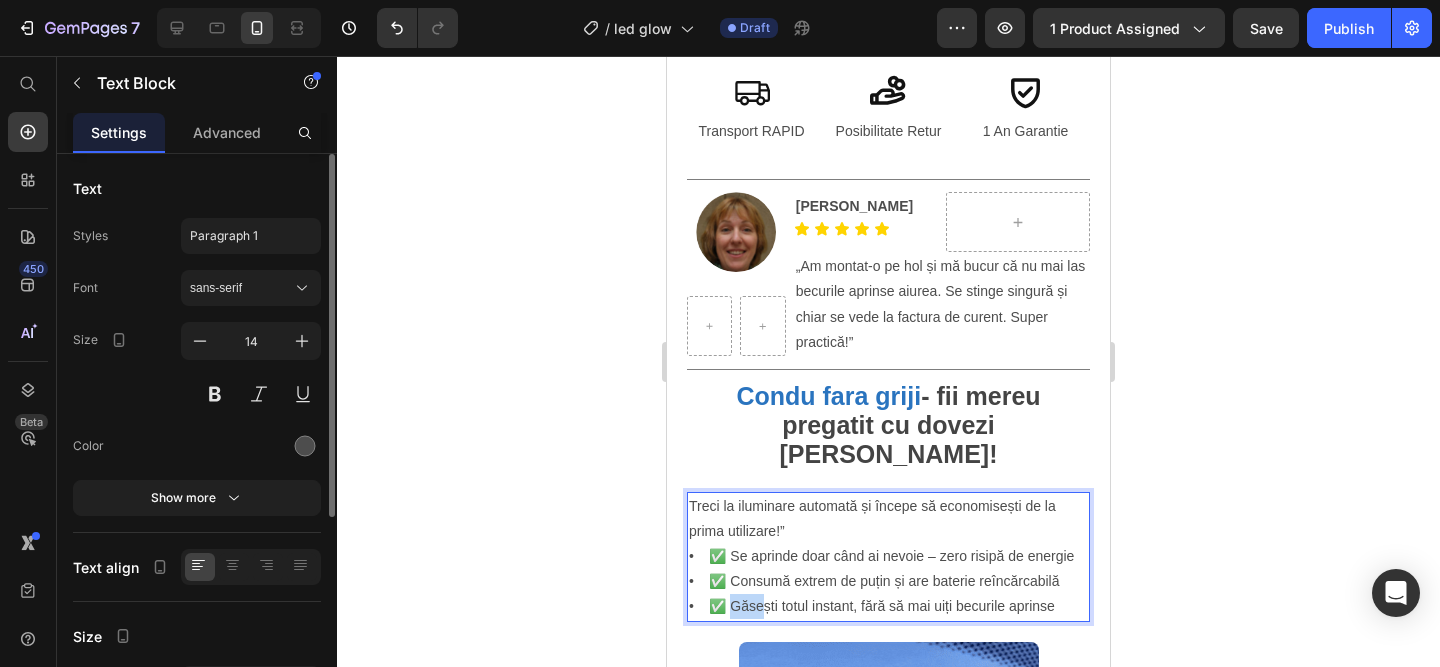 click on "Treci la iluminare automată și începe să economisești de la prima utilizare!”     •    ✅ Se aprinde doar când ai nevoie – zero risipă de energie     •    ✅ Consumă extrem de puțin și are baterie reîncărcabilă     •    ✅ Găsești totul instant, fără să mai uiți becurile aprinse" at bounding box center (888, 557) 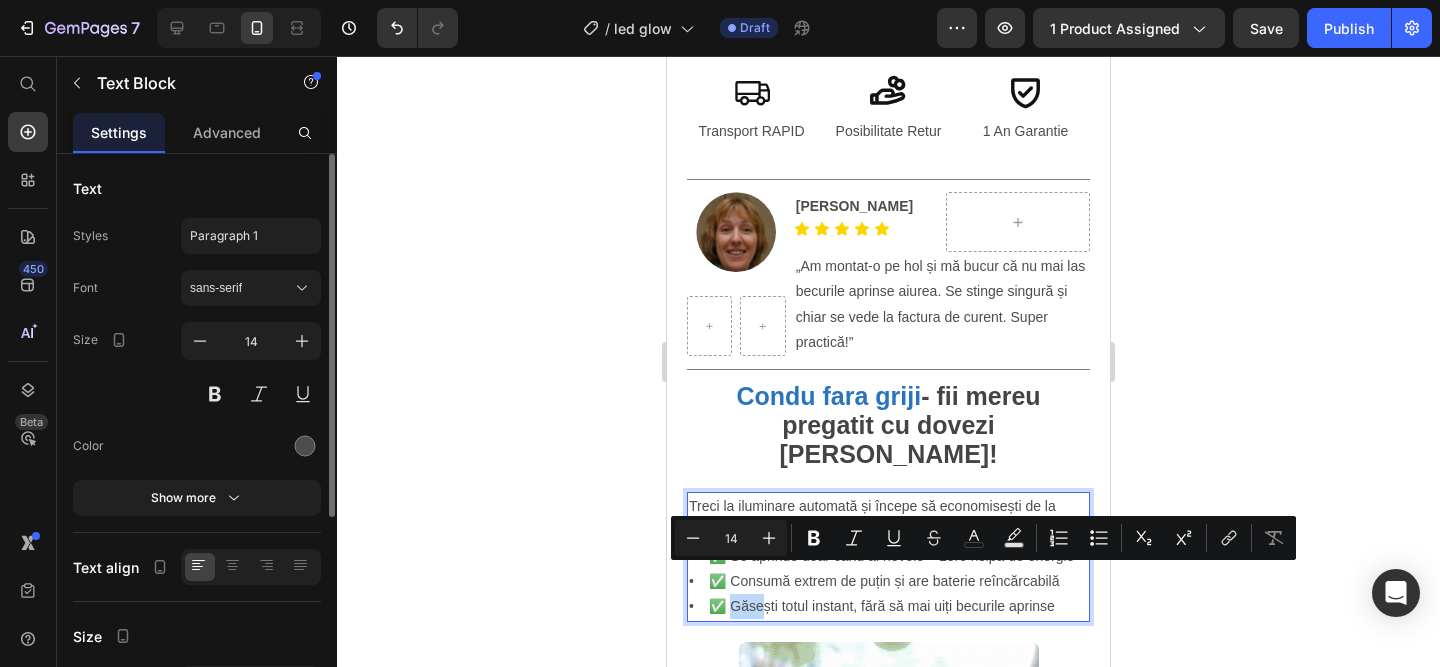 copy on "✅" 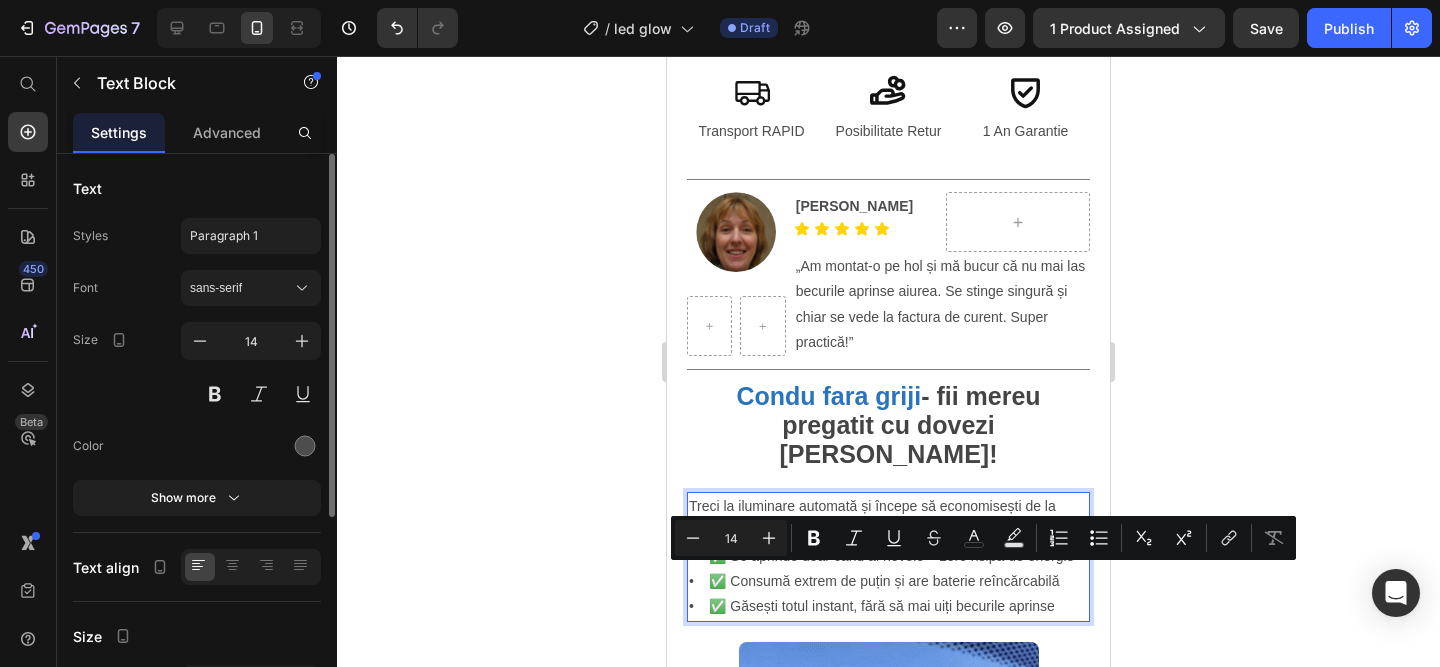 click on "Treci la iluminare automată și începe să economisești de la prima utilizare!”     •    ✅ Se aprinde doar când ai nevoie – zero risipă de energie     •    ✅ Consumă extrem de puțin și are baterie reîncărcabilă     •    ✅ Găsești totul instant, fără să mai uiți becurile aprinse" at bounding box center (888, 557) 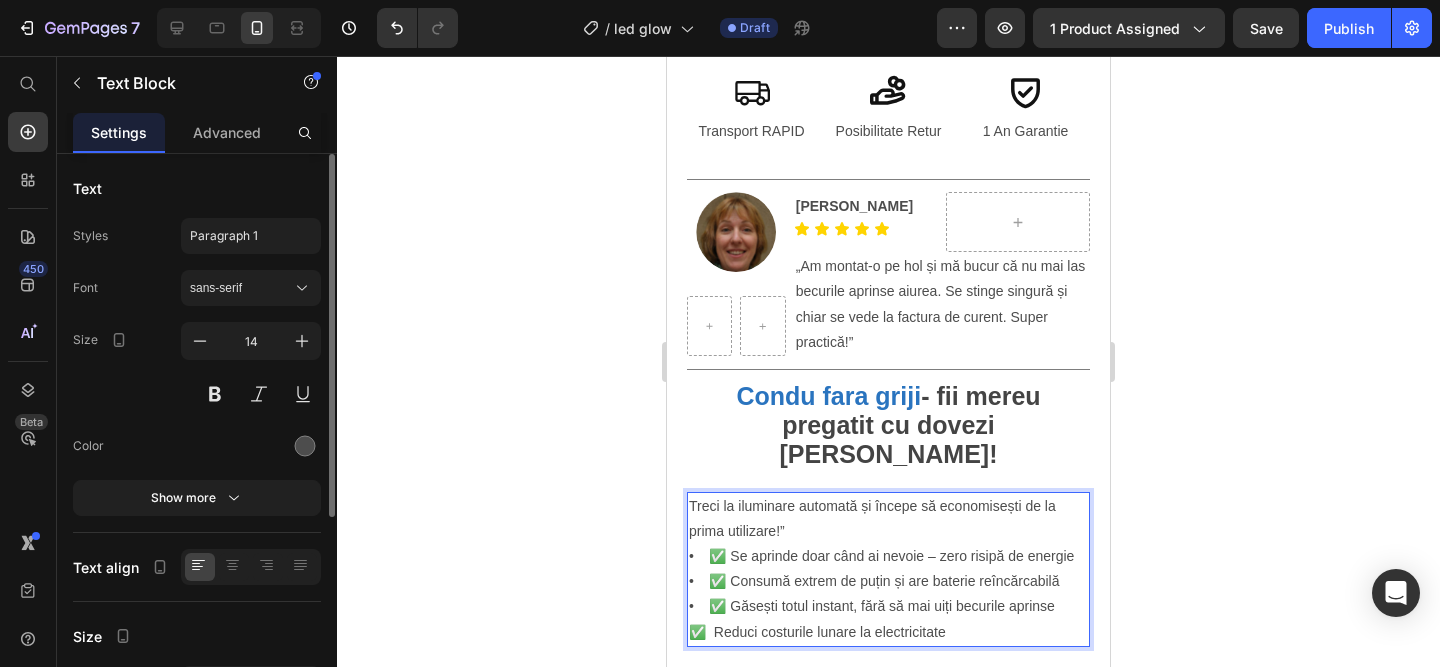 click on "Treci la iluminare automată și începe să economisești de la prima utilizare!”     •    ✅ Se aprinde doar când ai nevoie – zero risipă de energie     •    ✅ Consumă extrem de puțin și are baterie reîncărcabilă     •    ✅ Găsești totul instant, fără să mai uiți becurile aprinse" at bounding box center [888, 557] 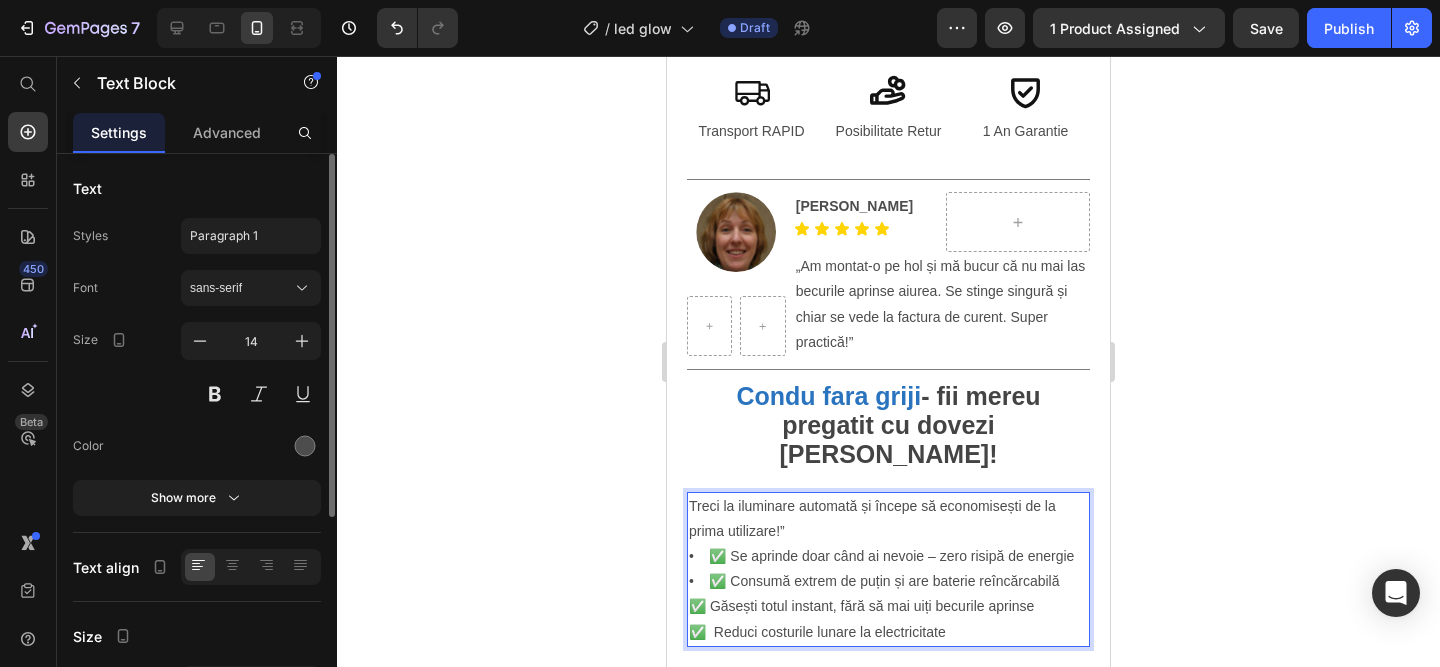 click on "Treci la iluminare automată și începe să economisești de la prima utilizare!”     •    ✅ Se aprinde doar când ai nevoie – zero risipă de energie     •    ✅ Consumă extrem de puțin și are baterie reîncărcabilă   ✅ Găsești totul instant, fără să mai uiți becurile aprinse" at bounding box center (888, 557) 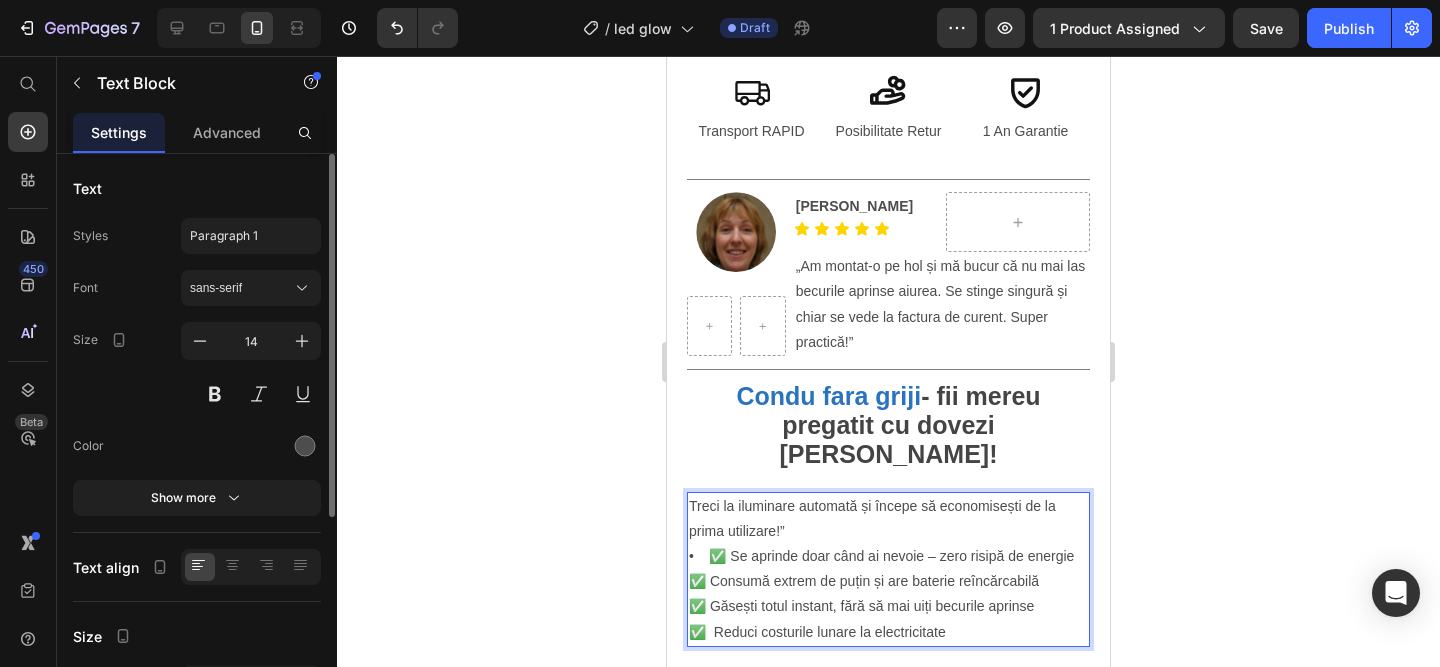 click on "Treci la iluminare automată și începe să economisești de la prima utilizare!”     •    ✅ Se aprinde doar când ai nevoie – zero risipă de energie   ✅ Consumă extrem de puțin și are baterie reîncărcabilă   ✅ Găsești totul instant, fără să mai uiți becurile aprinse" at bounding box center [888, 557] 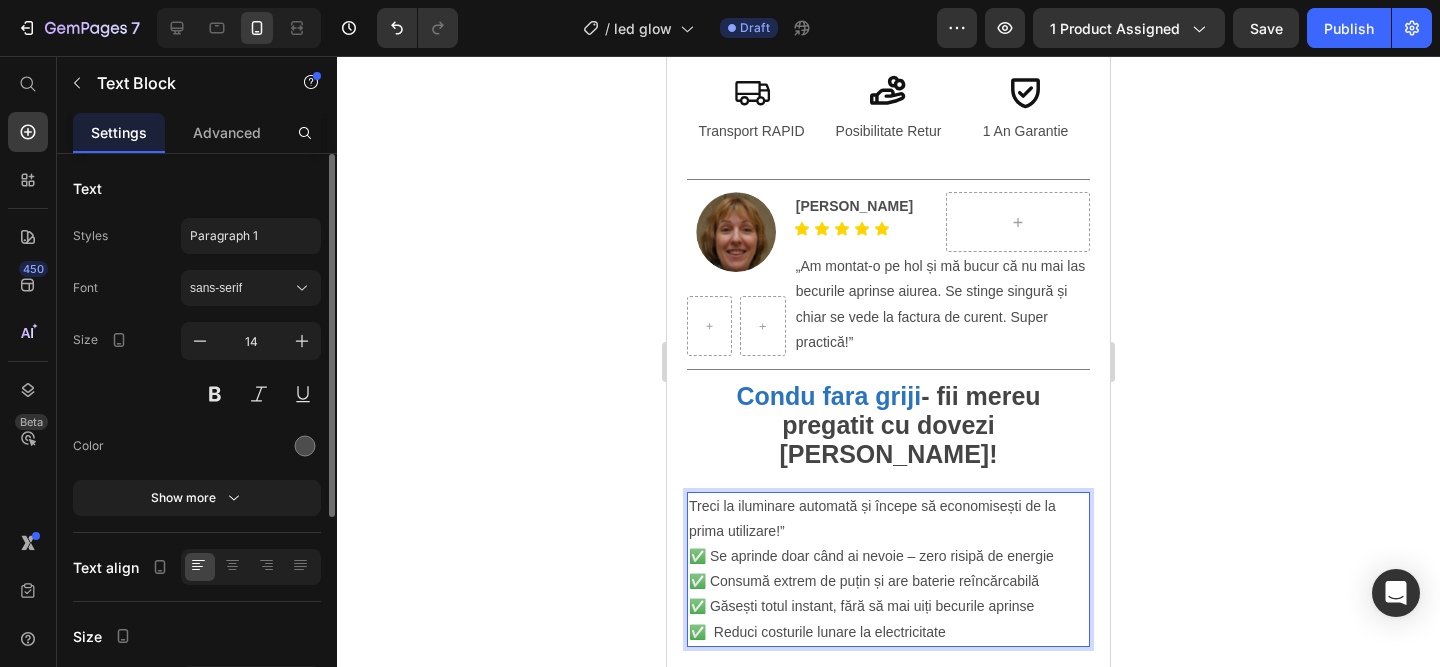 click 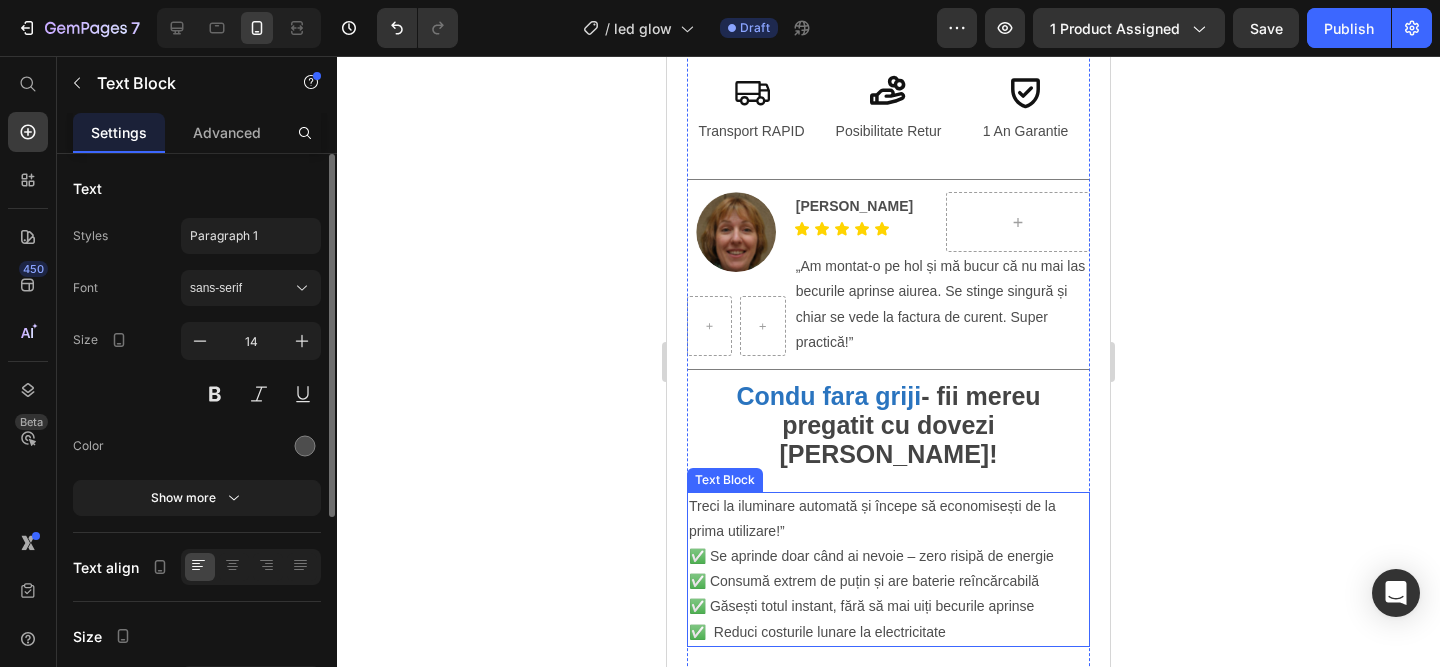 click on "Treci la iluminare automată și începe să economisești de la prima utilizare!”" at bounding box center (888, 519) 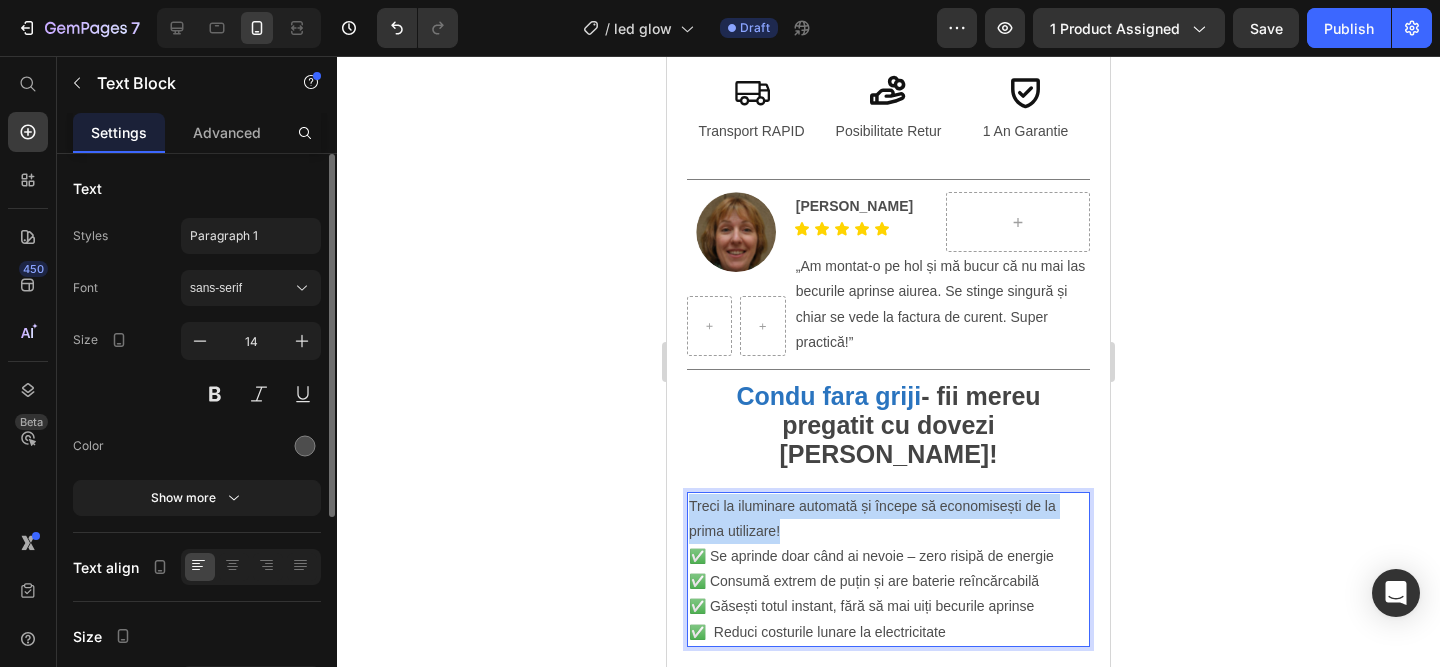 drag, startPoint x: 804, startPoint y: 506, endPoint x: 687, endPoint y: 469, distance: 122.711044 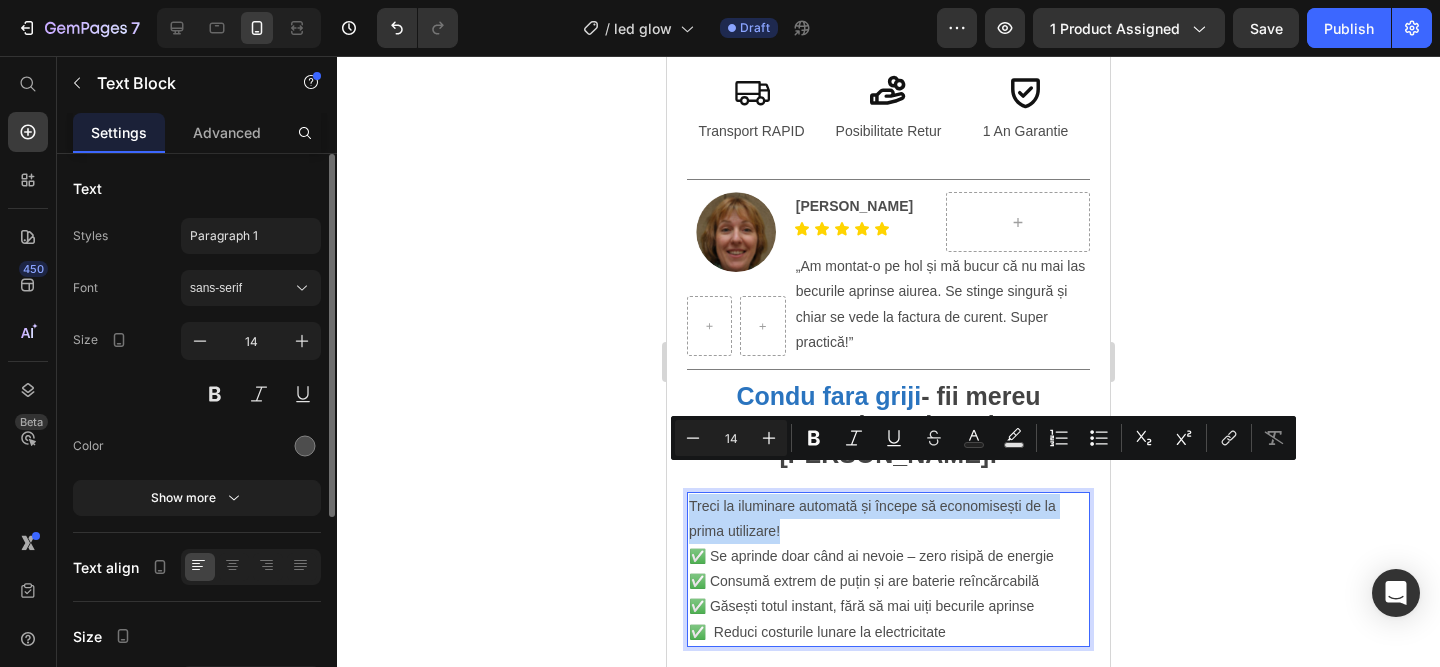 copy on "Treci la iluminare automată și începe să economisești de la prima utilizare!" 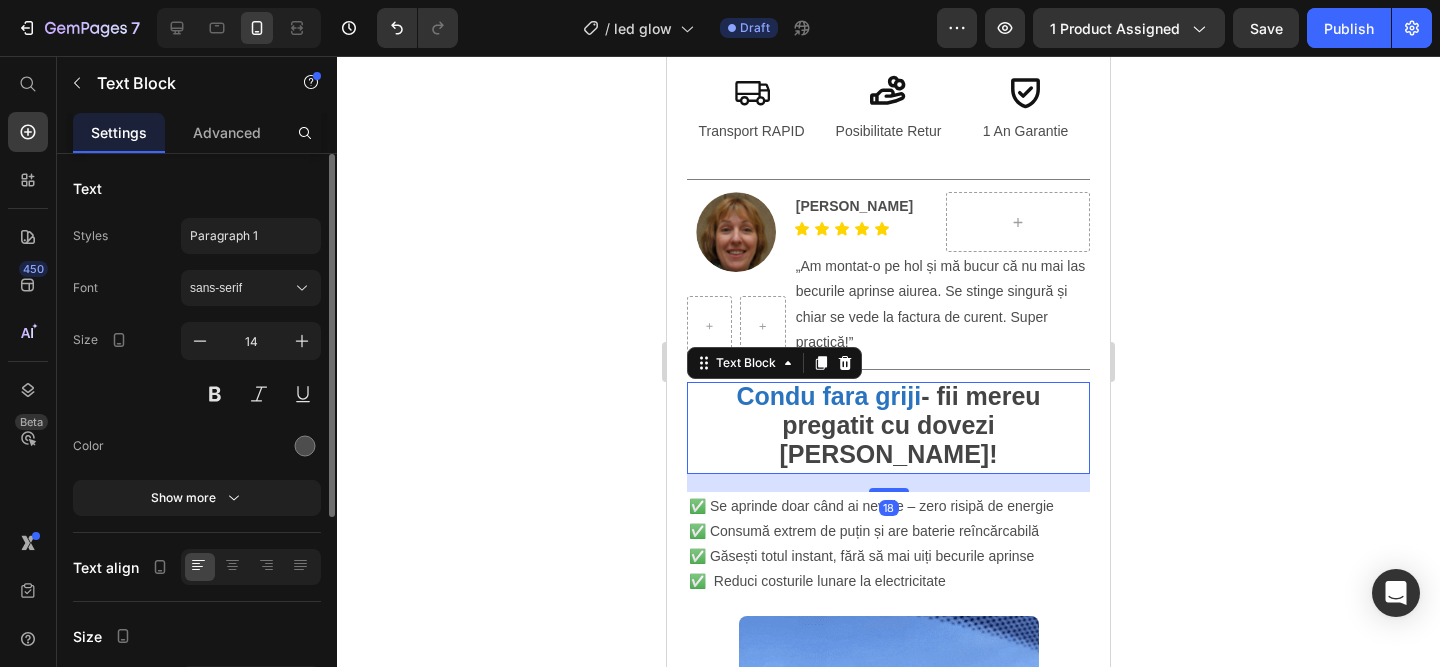 click on "- fii mereu pregatit cu dovezi clare!" at bounding box center (909, 425) 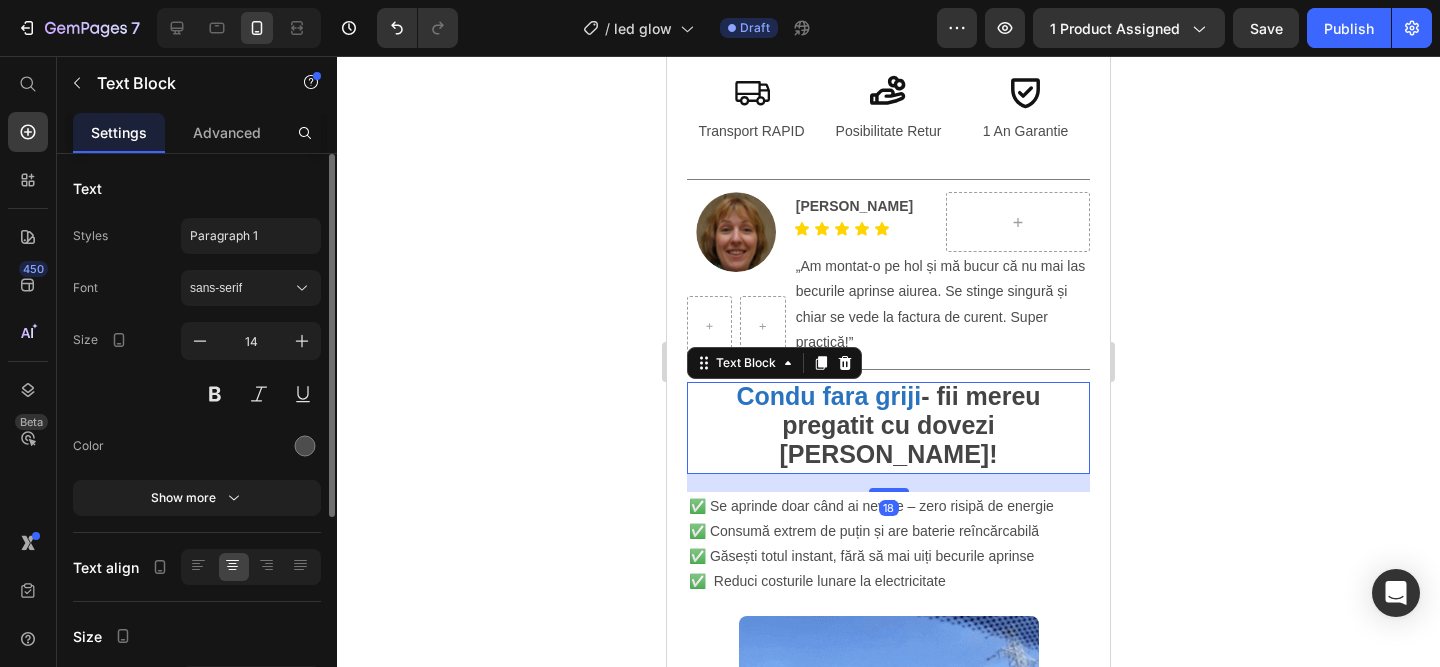 click on "Condu fara griji  - fii mereu pregatit cu dovezi clare!" at bounding box center [888, 428] 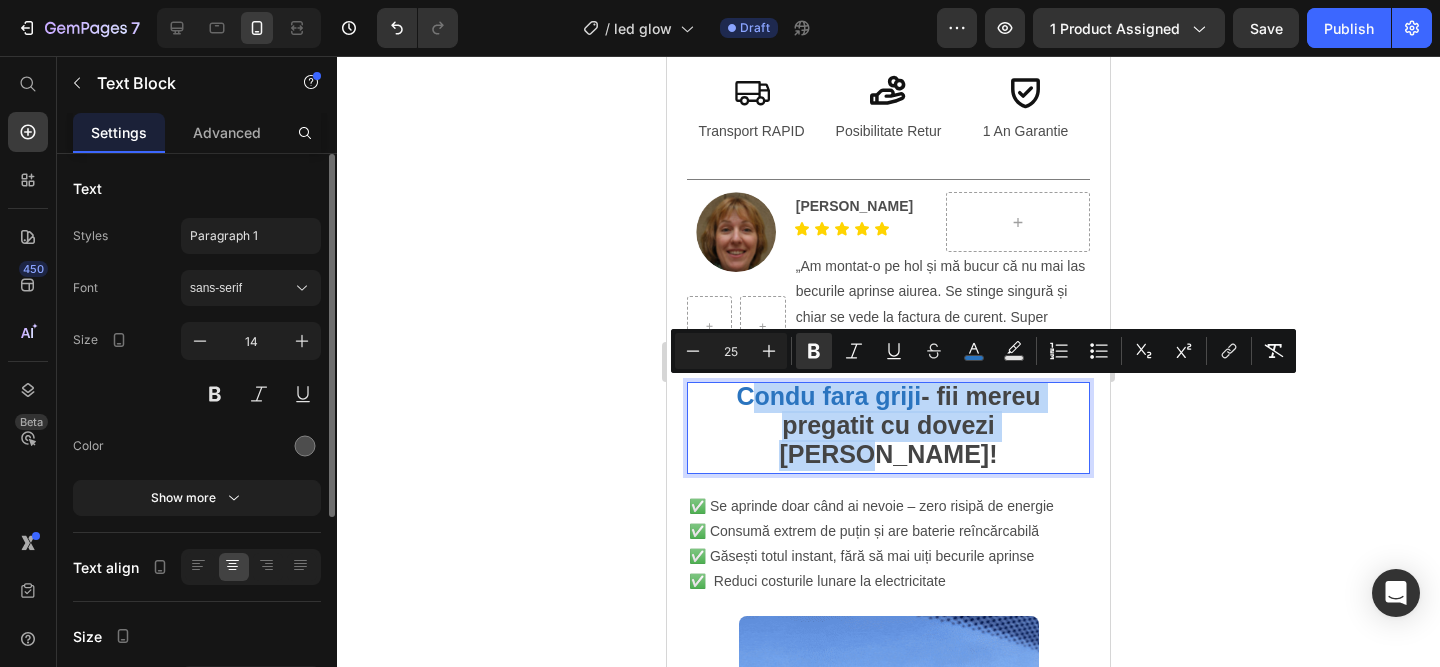 drag, startPoint x: 1039, startPoint y: 429, endPoint x: 746, endPoint y: 395, distance: 294.9661 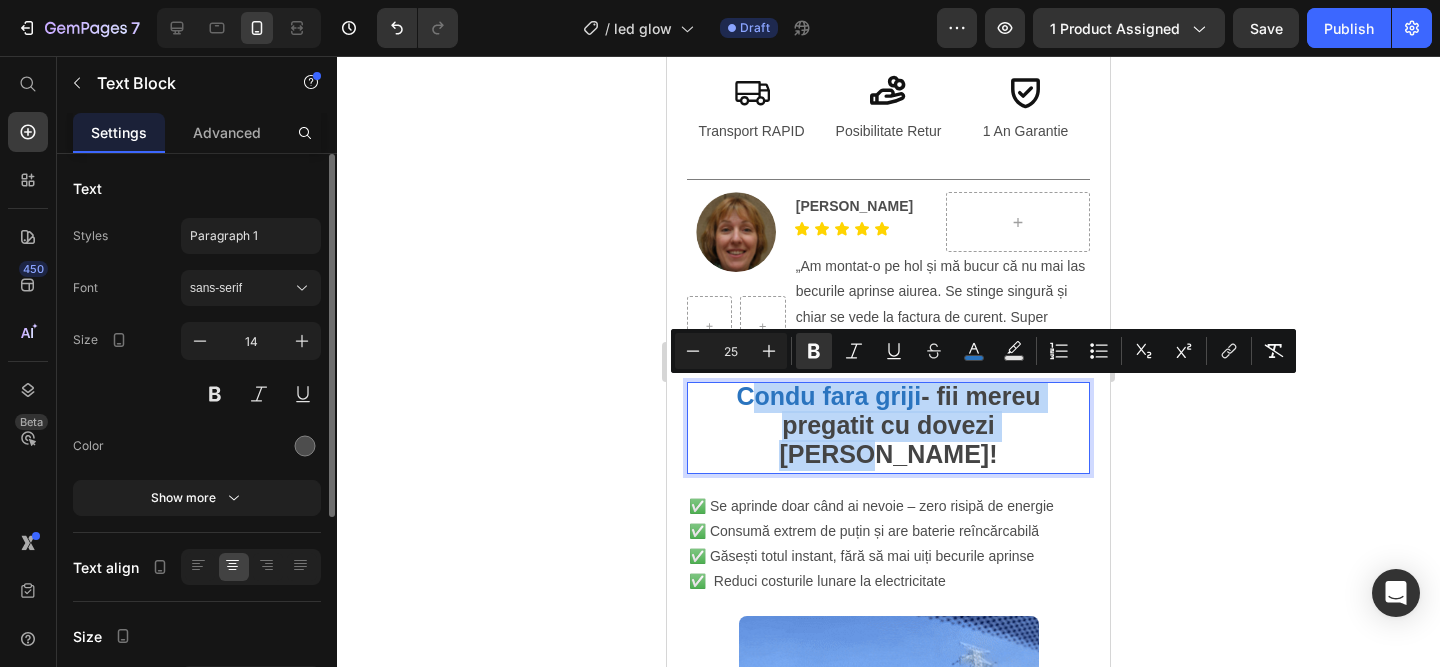 click on "Condu fara griji  - fii mereu pregatit cu dovezi clare!" at bounding box center (888, 428) 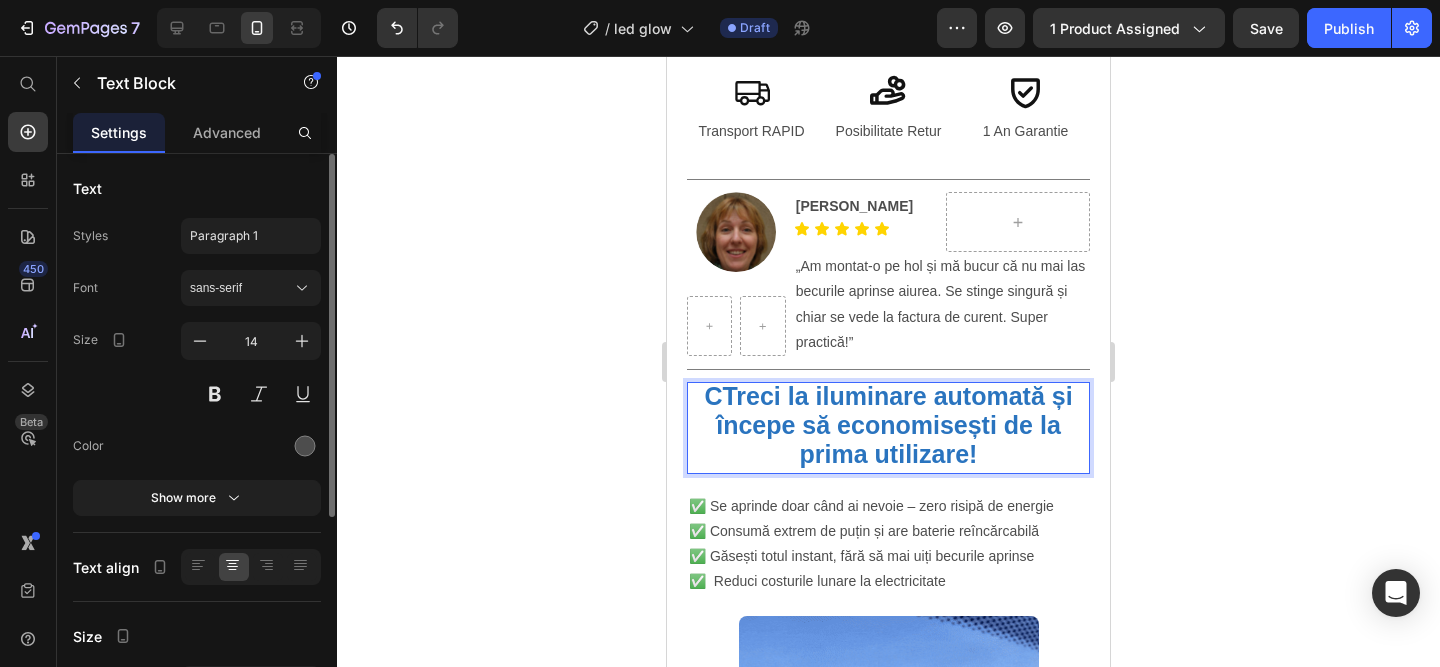 click on "CTreci la iluminare automată și începe să economisești de la prima utilizare!" at bounding box center (888, 425) 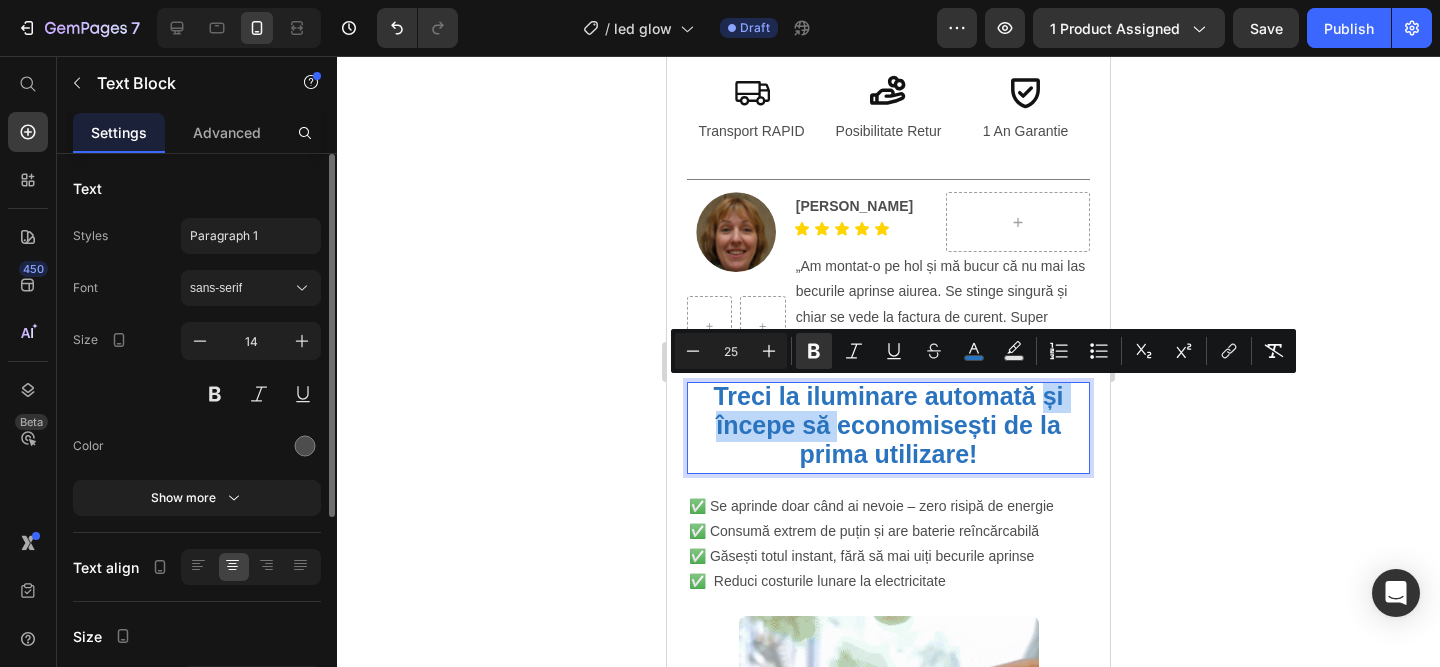 drag, startPoint x: 1040, startPoint y: 393, endPoint x: 834, endPoint y: 429, distance: 209.12198 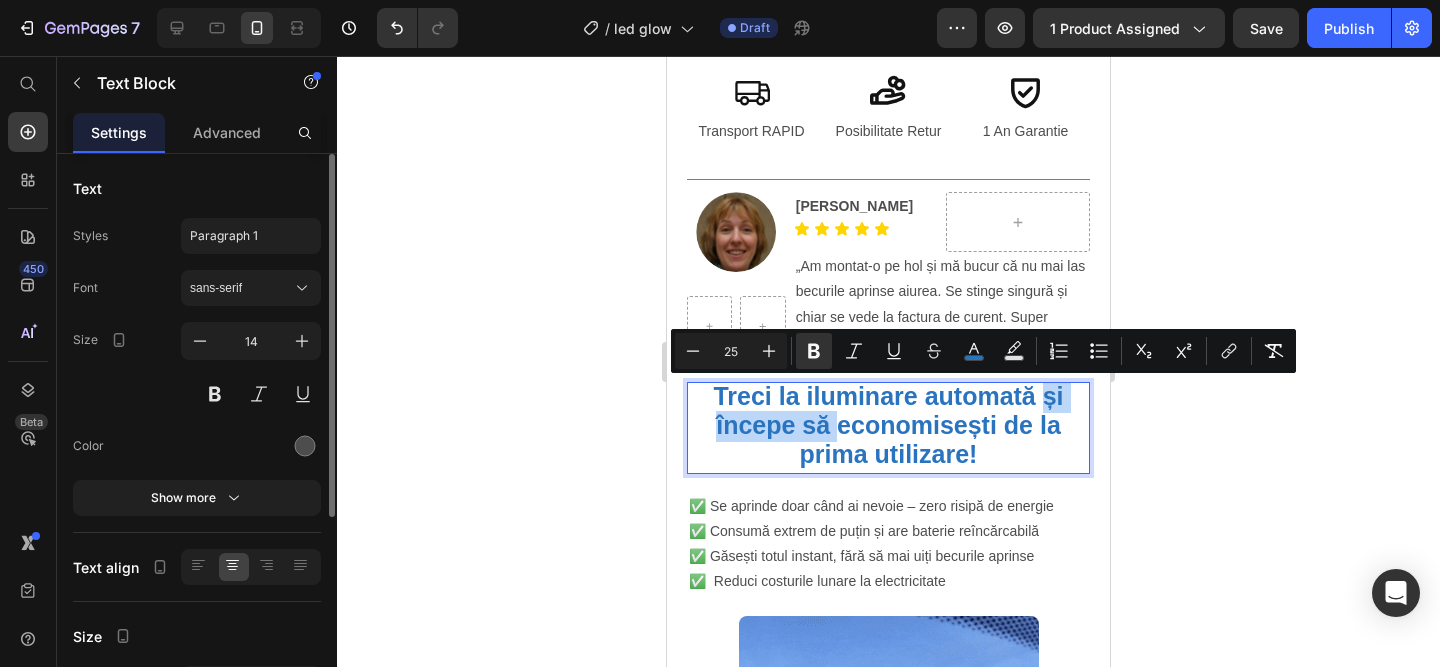 click on "Treci la iluminare automată și începe să economisești de la prima utilizare!" at bounding box center (888, 425) 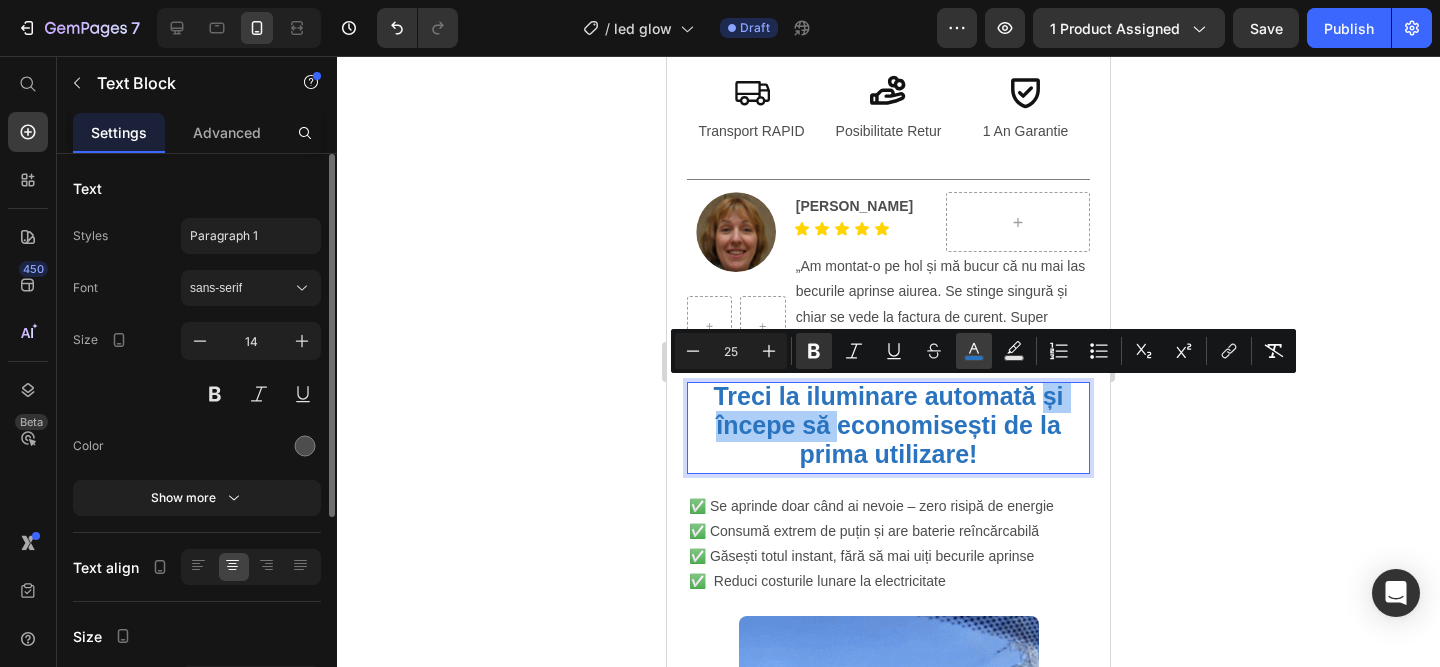 click 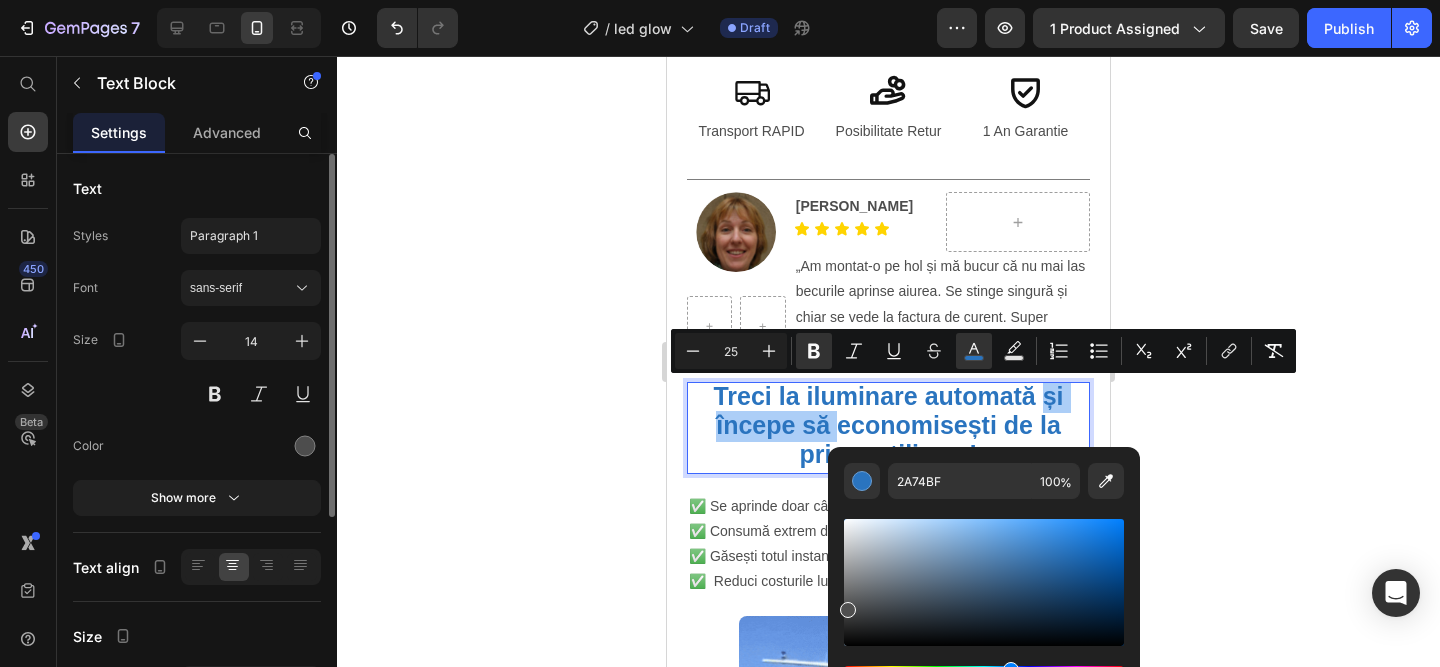 click at bounding box center (984, 582) 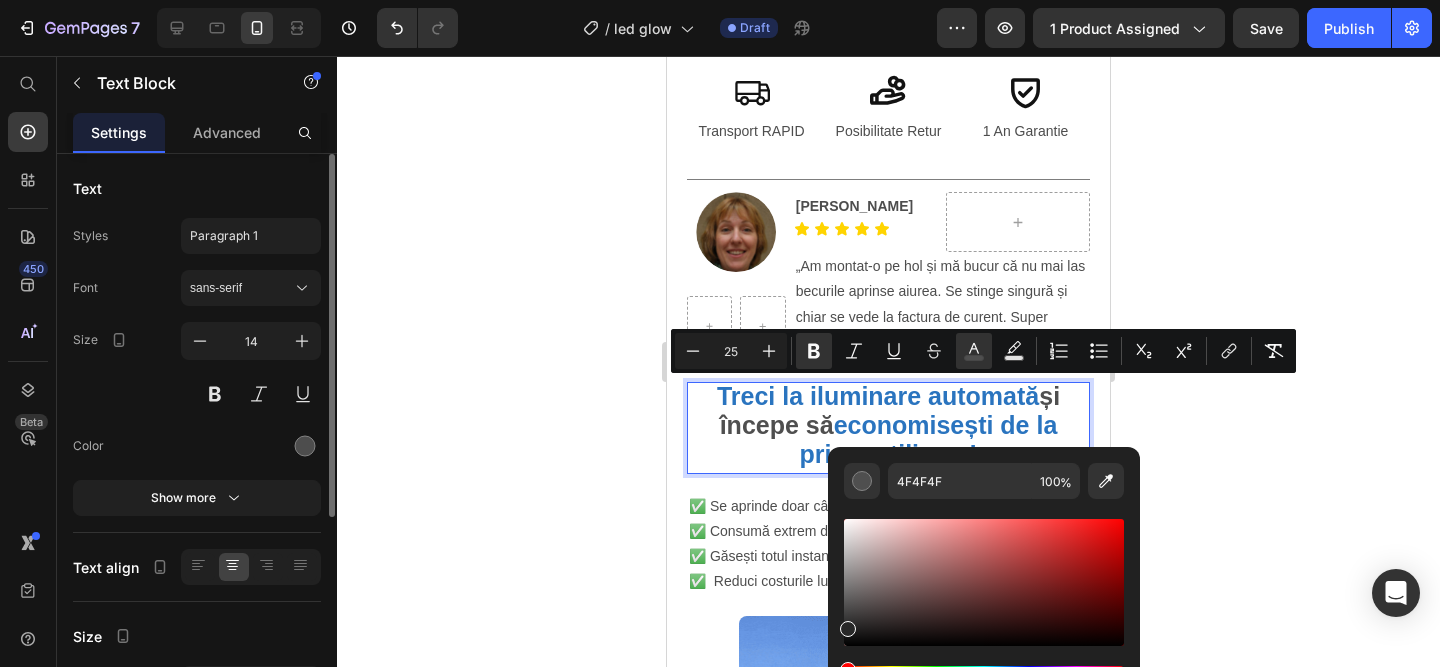 click at bounding box center (984, 582) 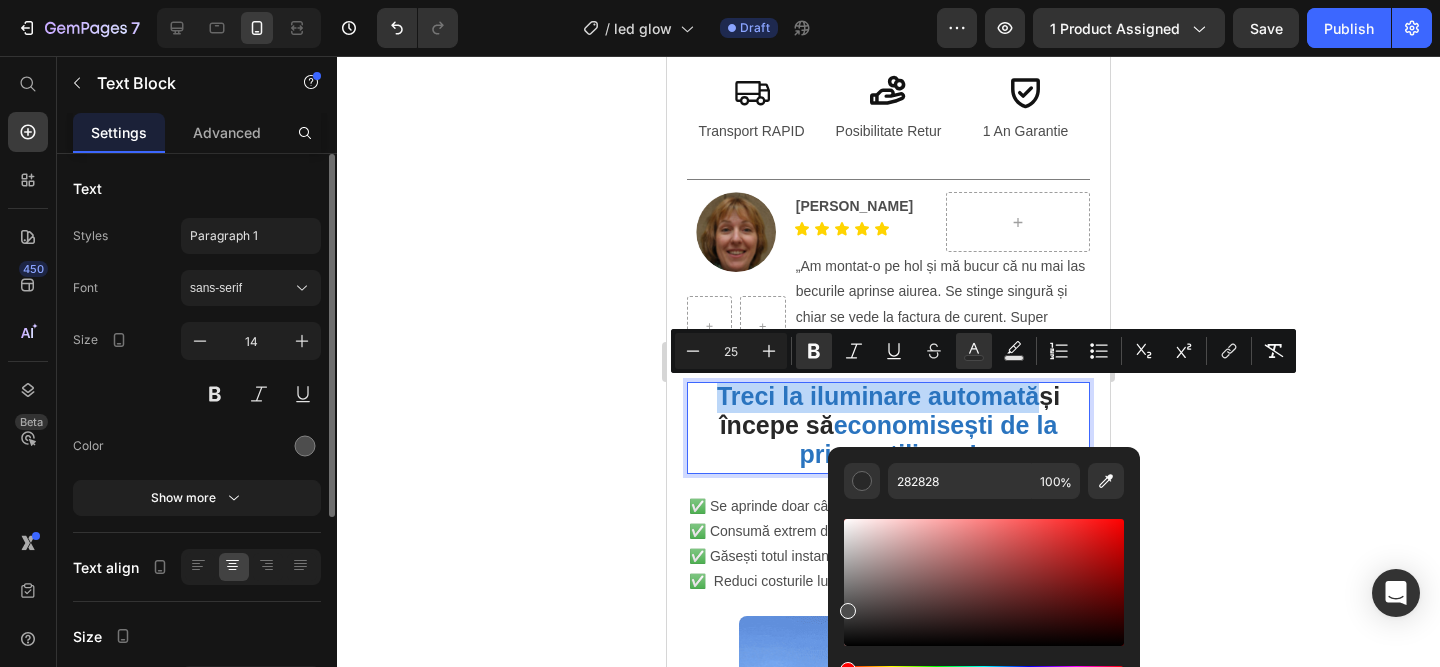 click at bounding box center [984, 582] 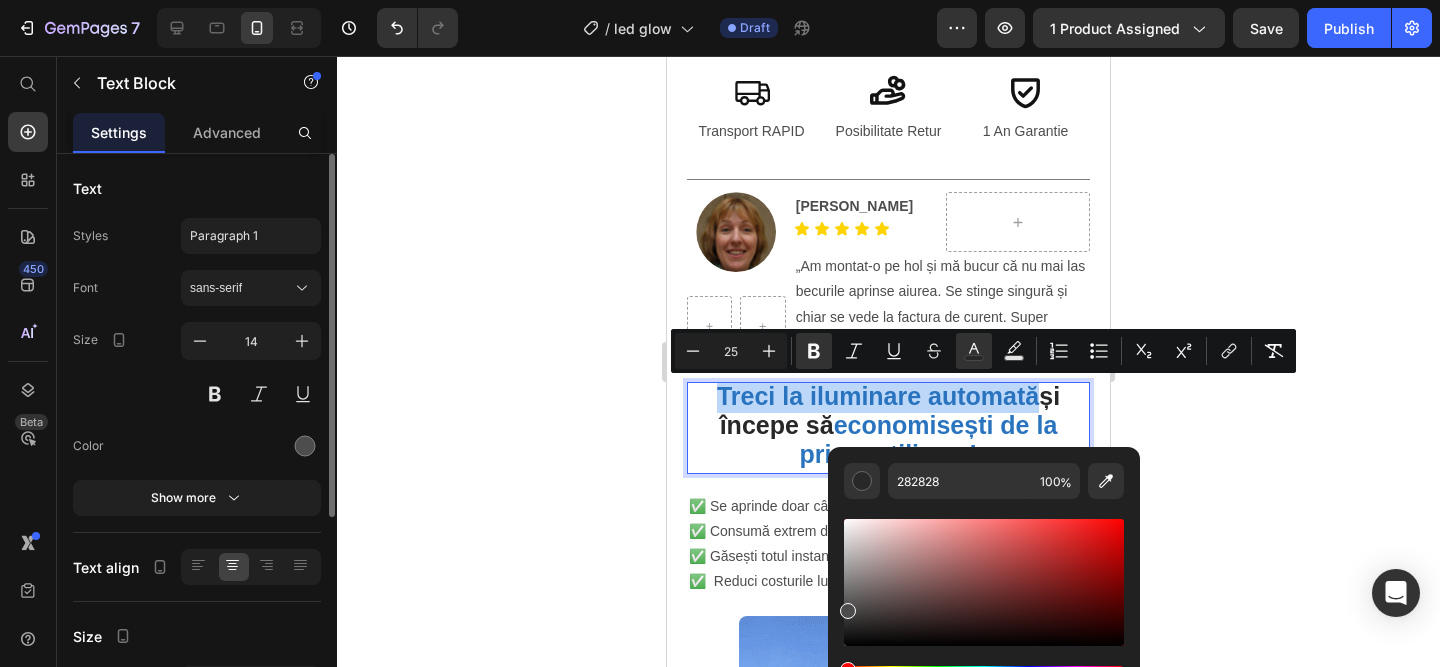 type on "4C4C4C" 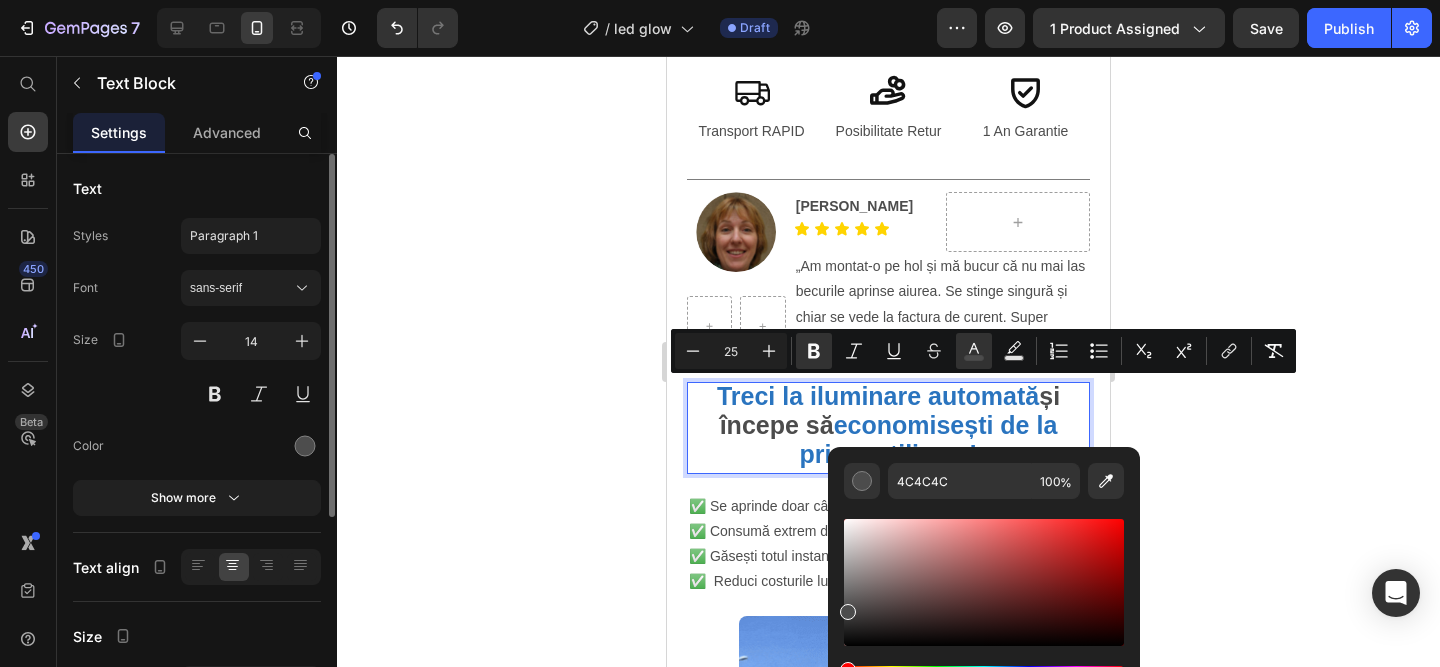 click on "4C4C4C 100 %" at bounding box center (984, 574) 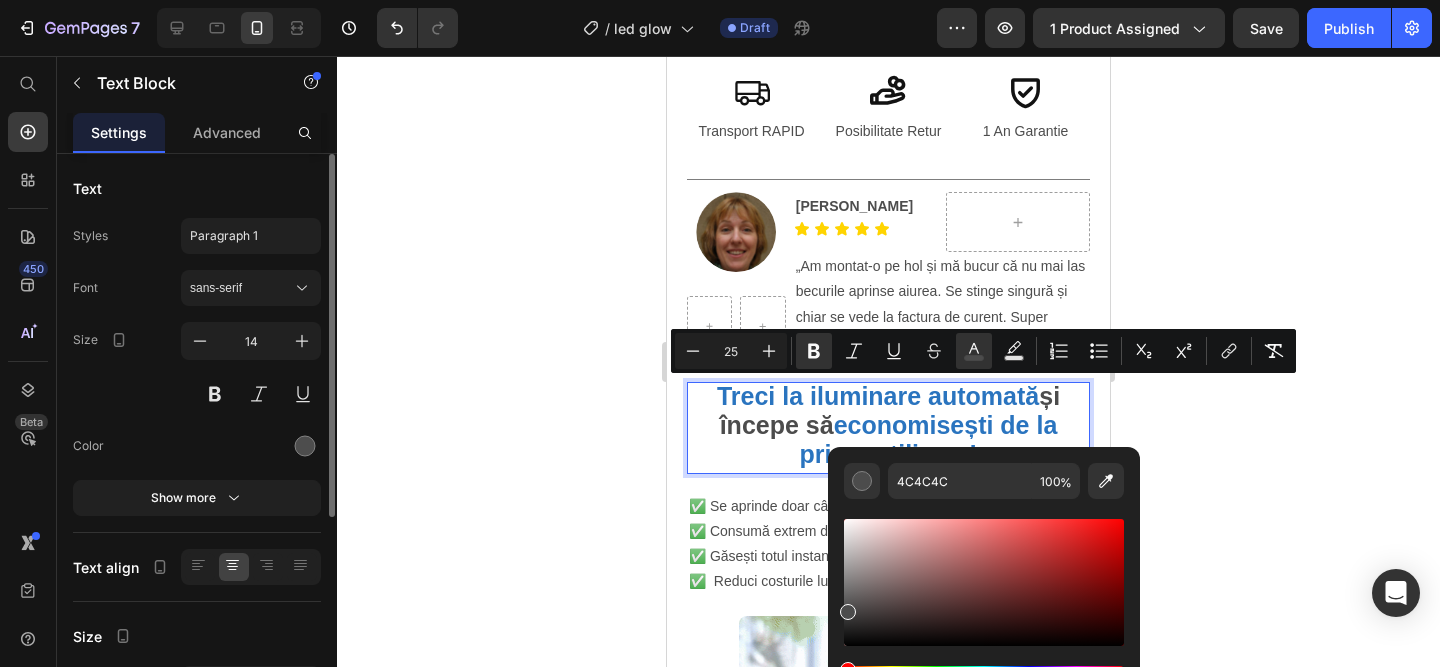 click 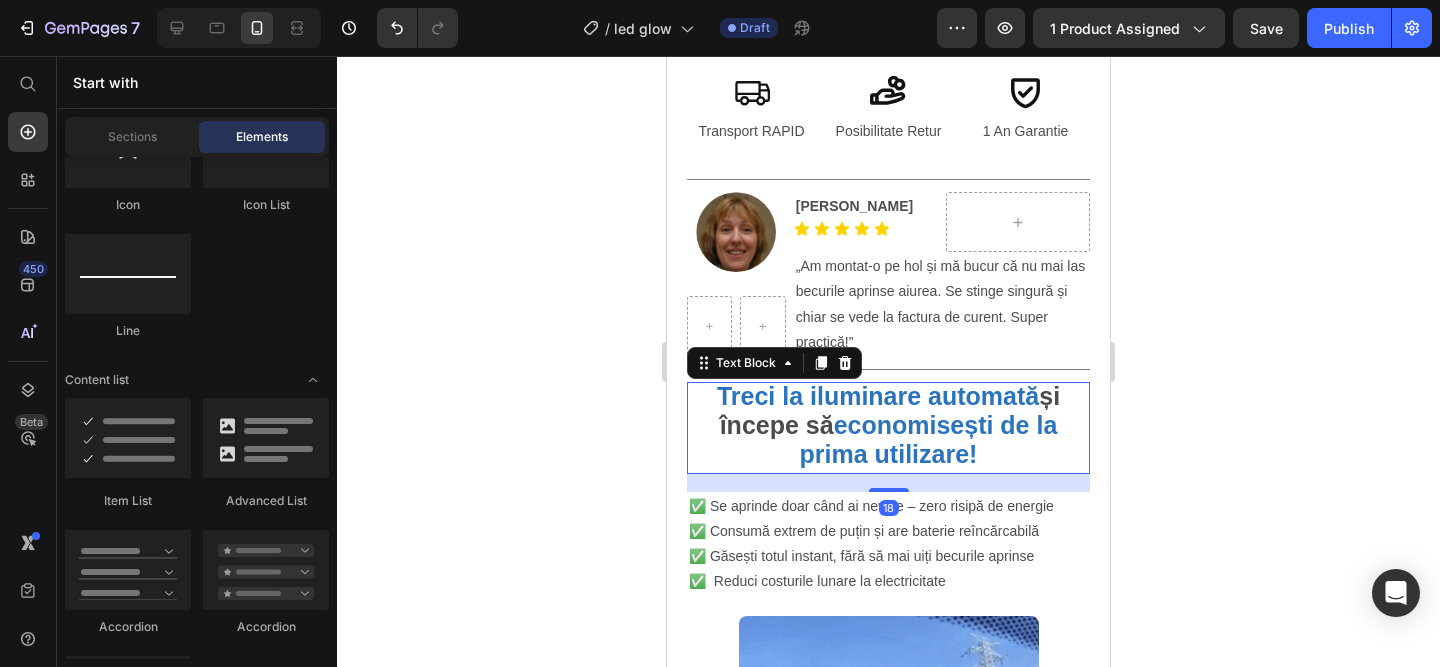 click on "Treci la iluminare automată  și începe să  economisești de la prima utilizare!" at bounding box center [888, 428] 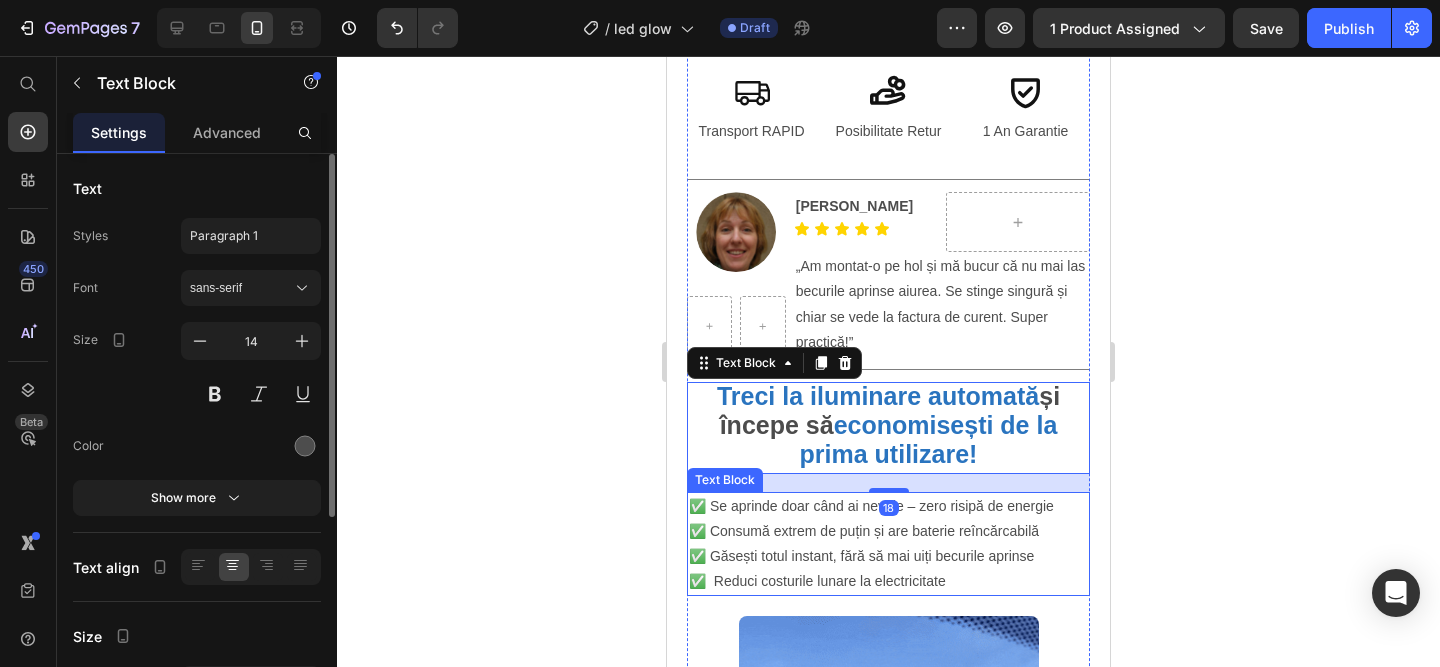 click on "✅  Reduci costurile lunare la electricitate" at bounding box center (888, 581) 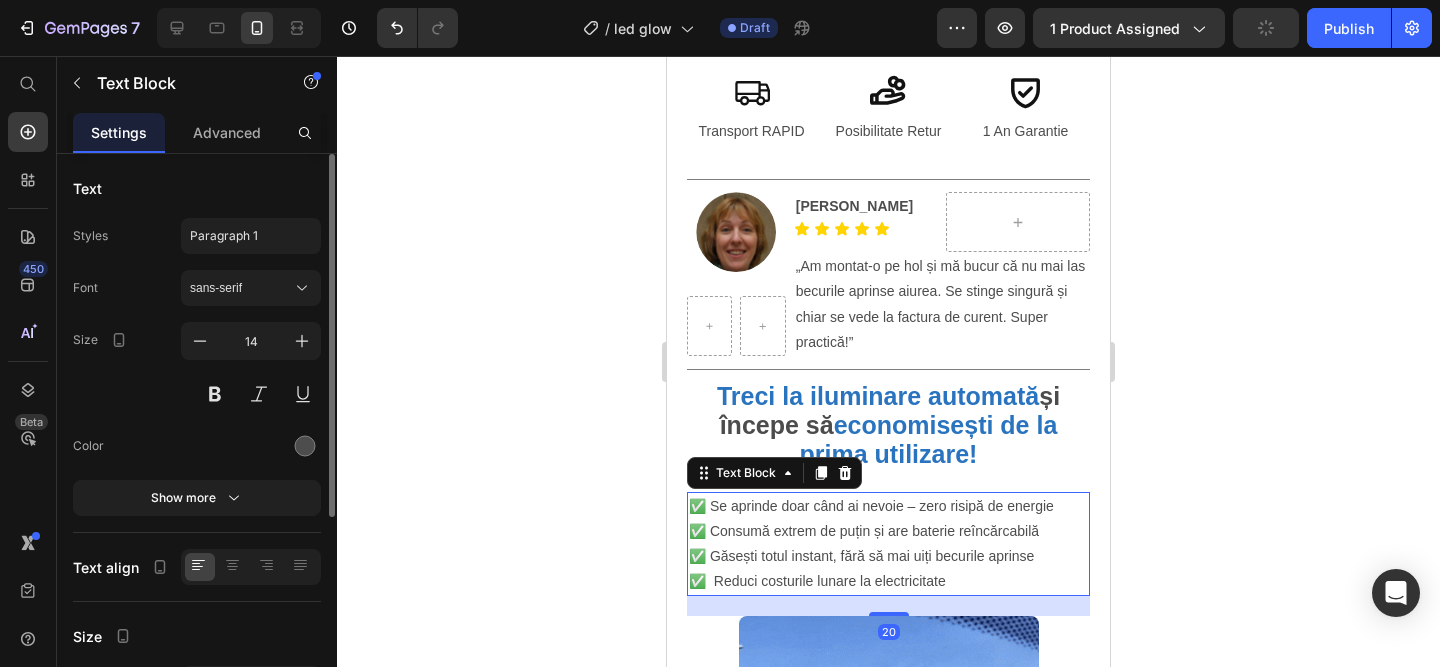 drag, startPoint x: 963, startPoint y: 578, endPoint x: 854, endPoint y: 525, distance: 121.20231 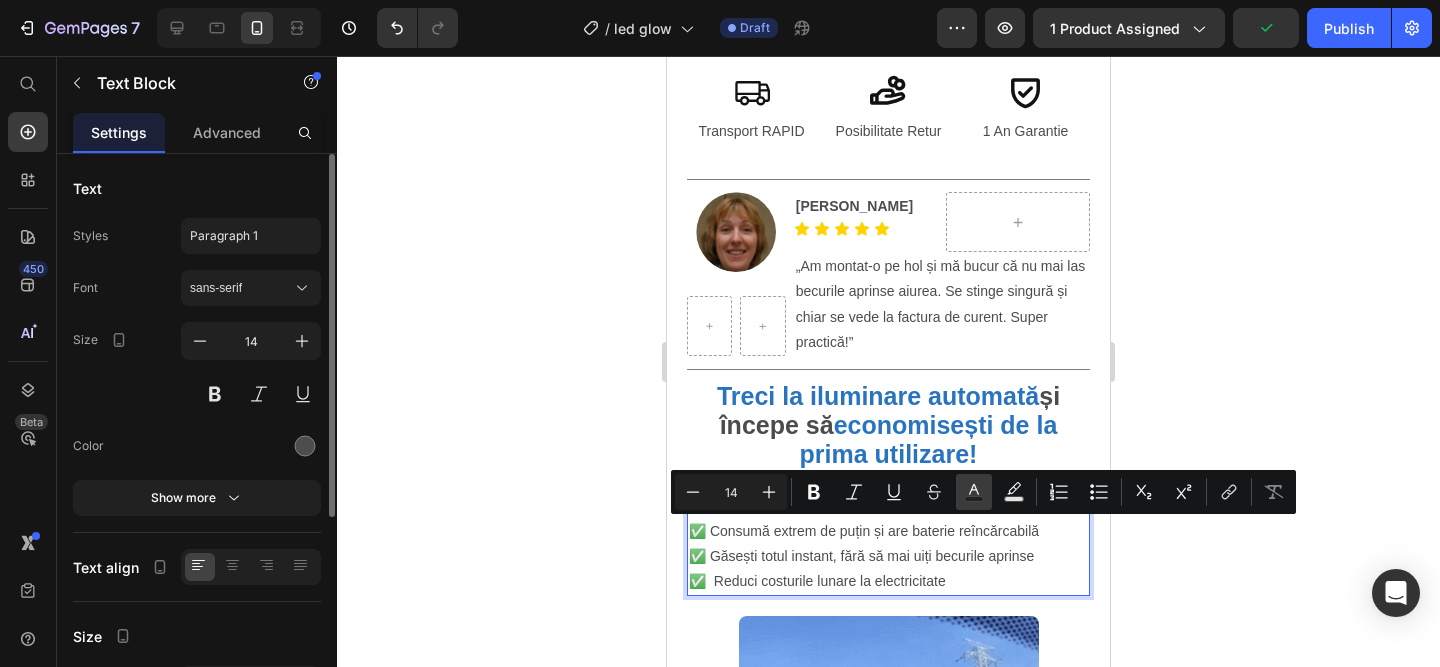 click on "Text Color" at bounding box center (974, 492) 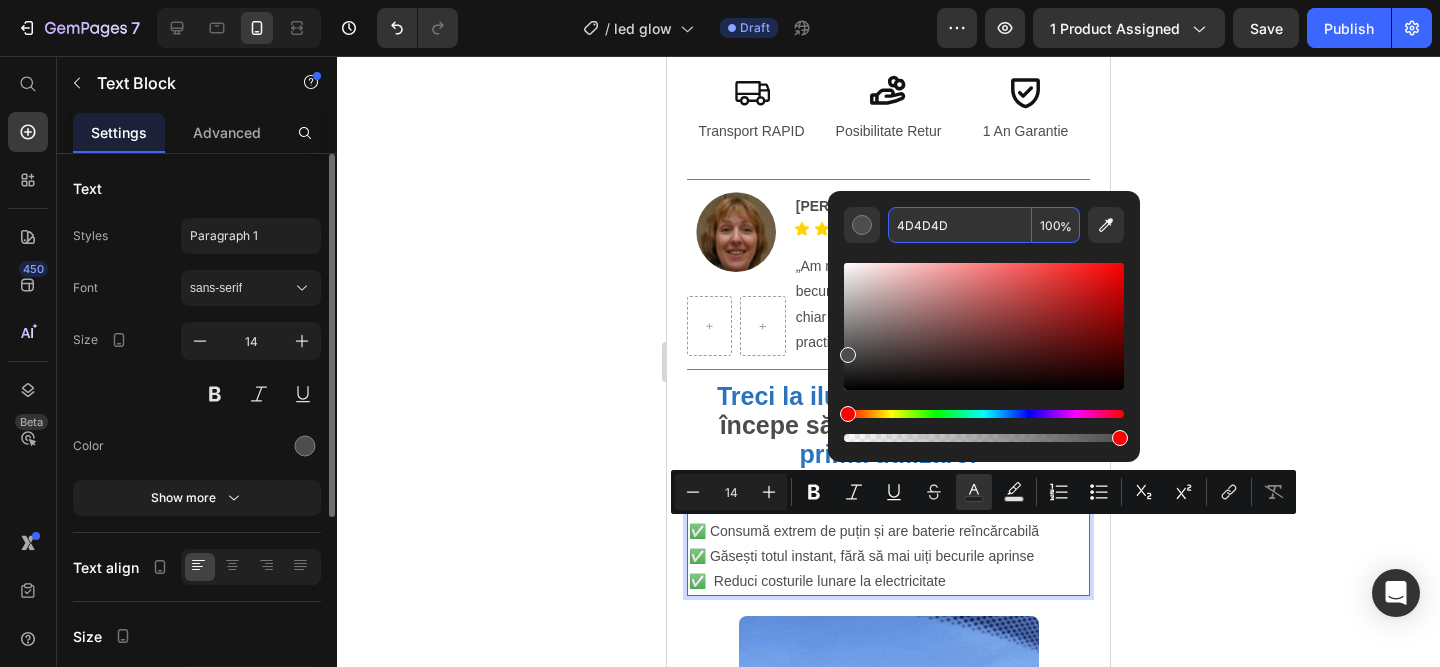click 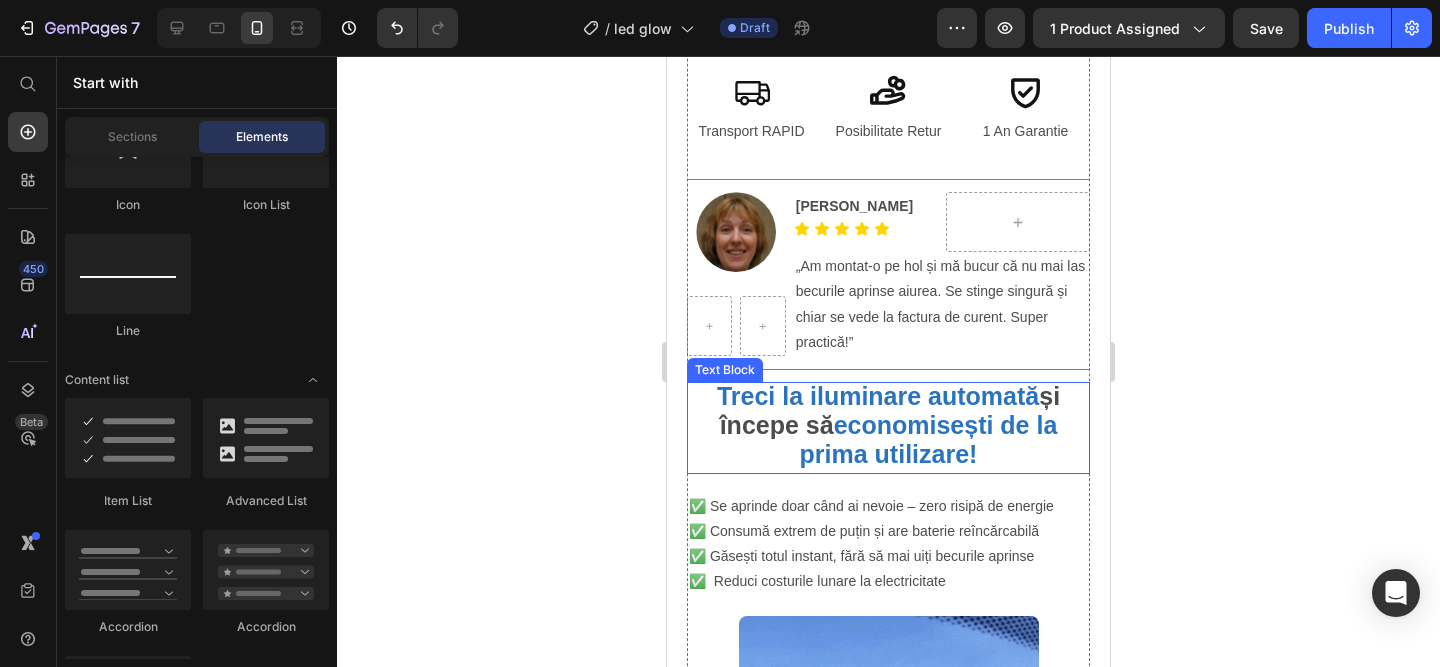 click on "și începe să" at bounding box center [890, 410] 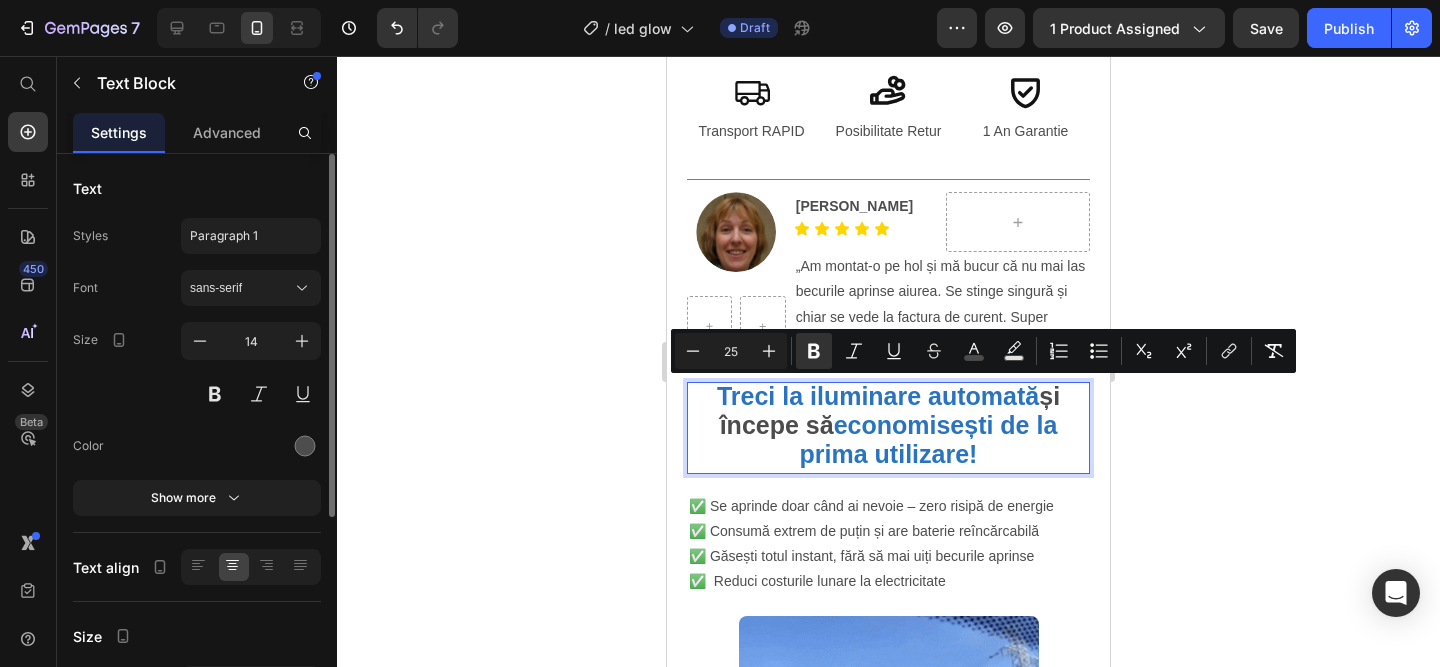 drag, startPoint x: 1043, startPoint y: 402, endPoint x: 836, endPoint y: 425, distance: 208.27386 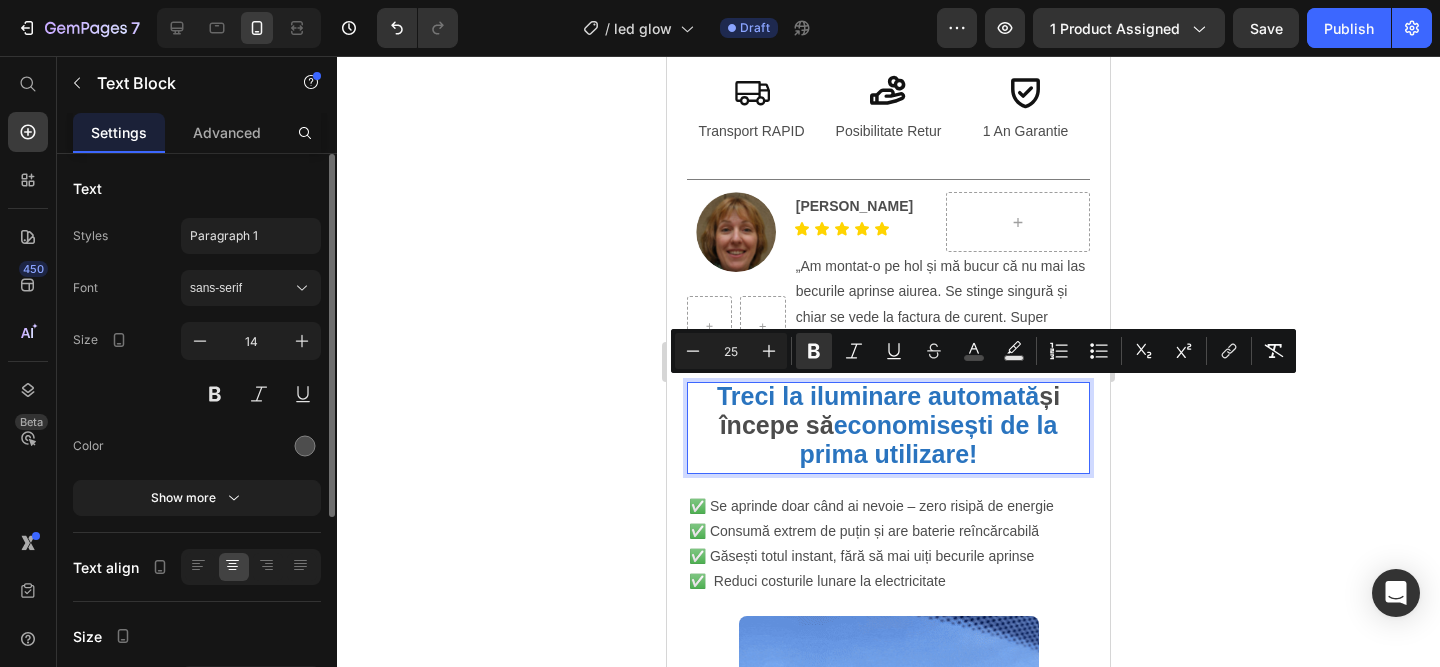 click on "și începe să" at bounding box center (890, 410) 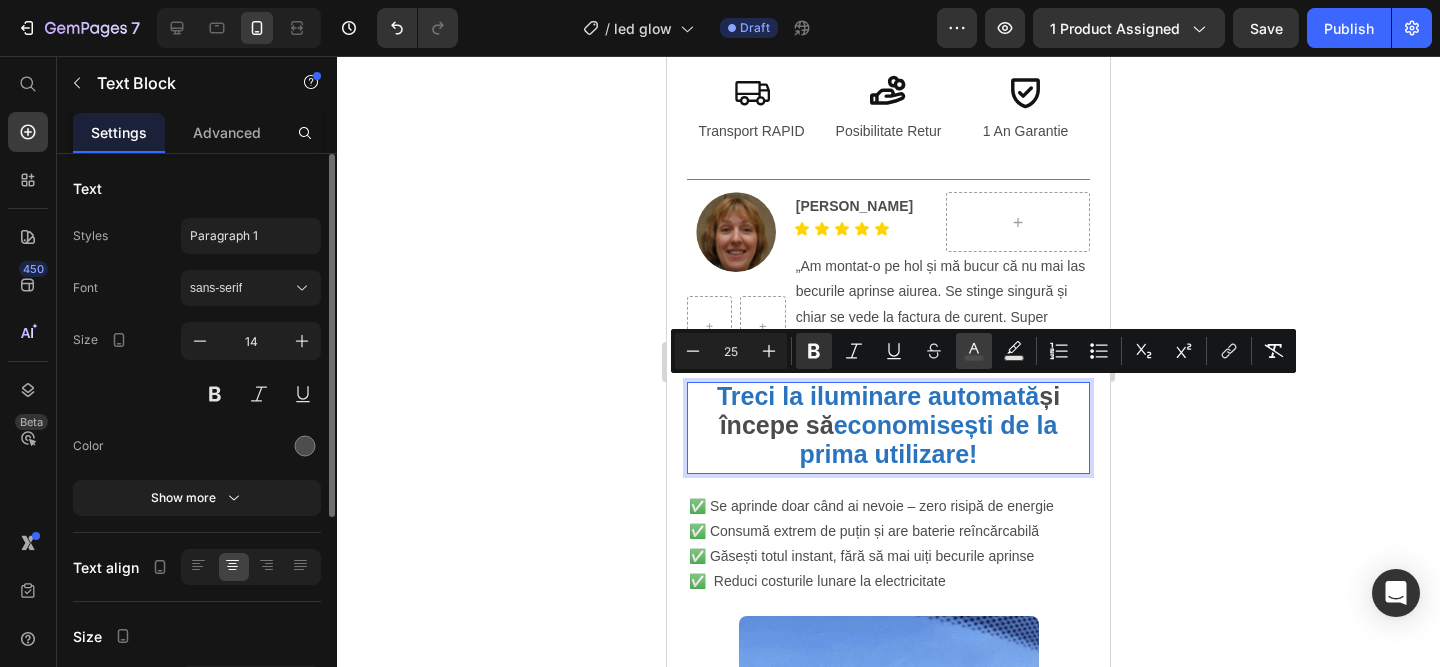 click 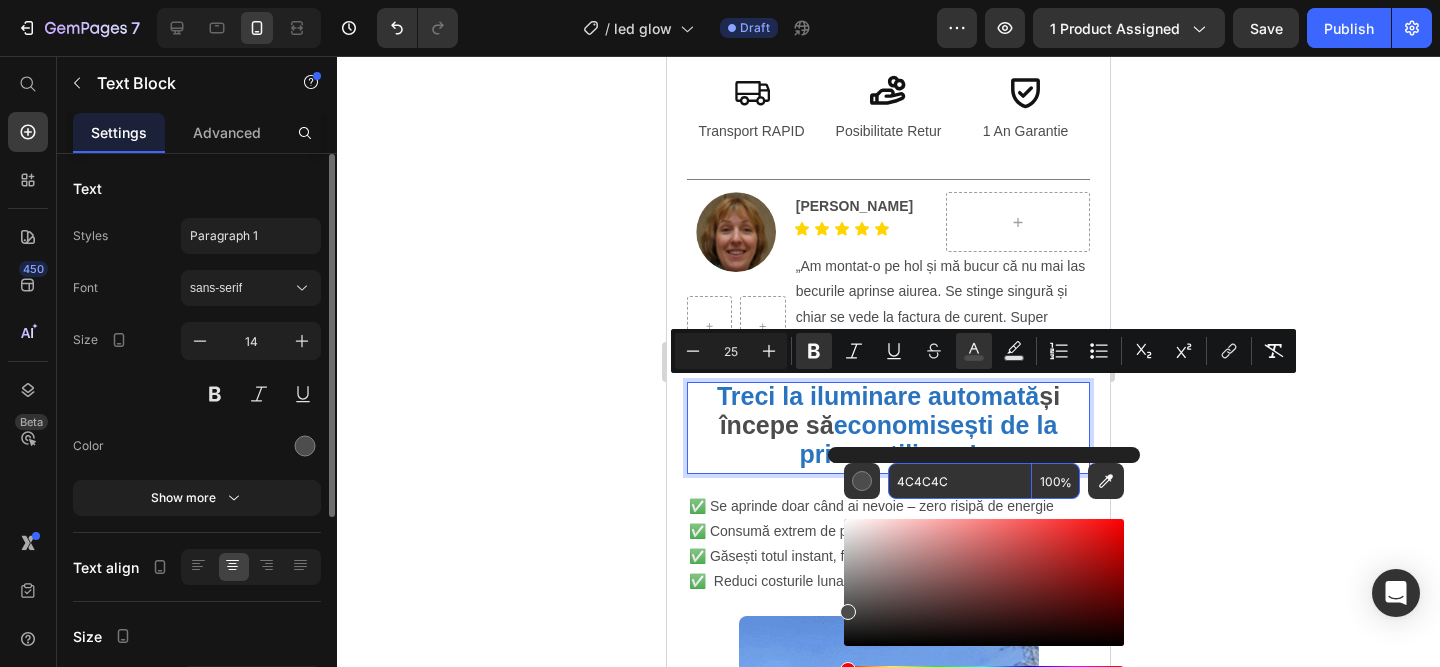 click on "4C4C4C" at bounding box center [960, 481] 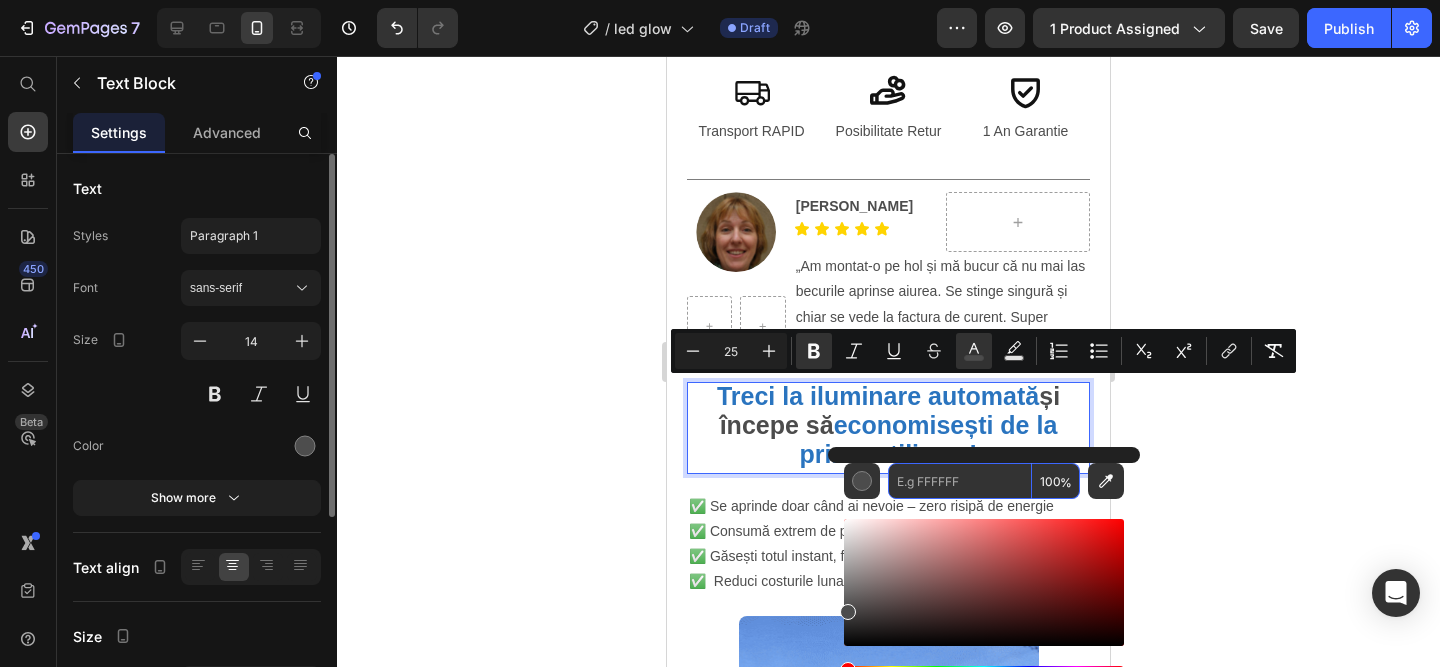 paste on "4D4D4D" 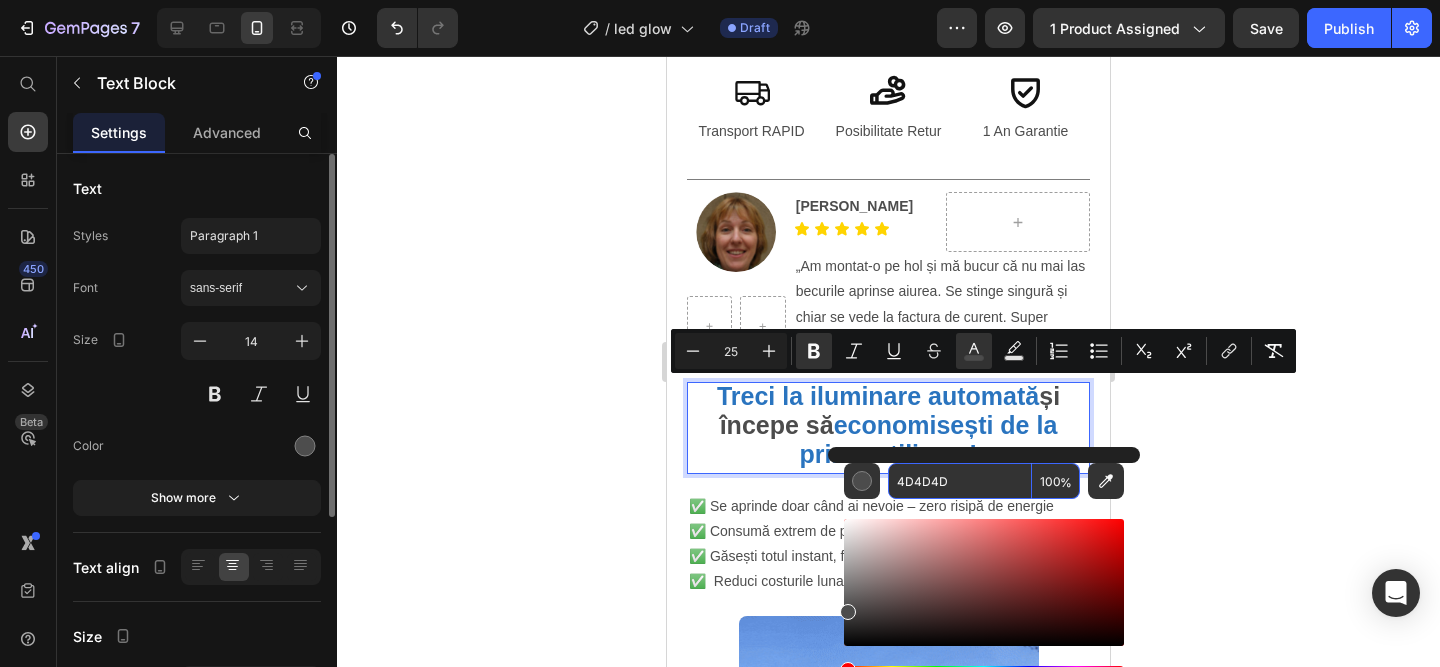 type on "4D4D4D" 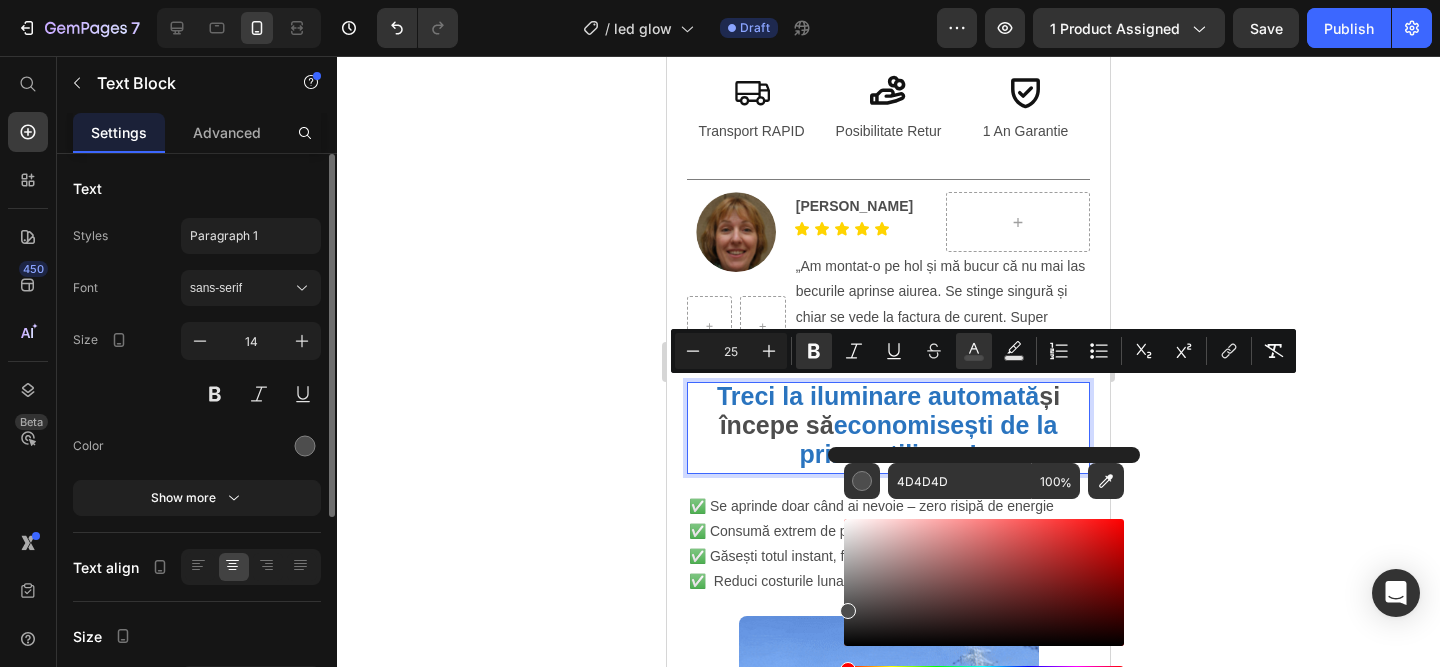 click 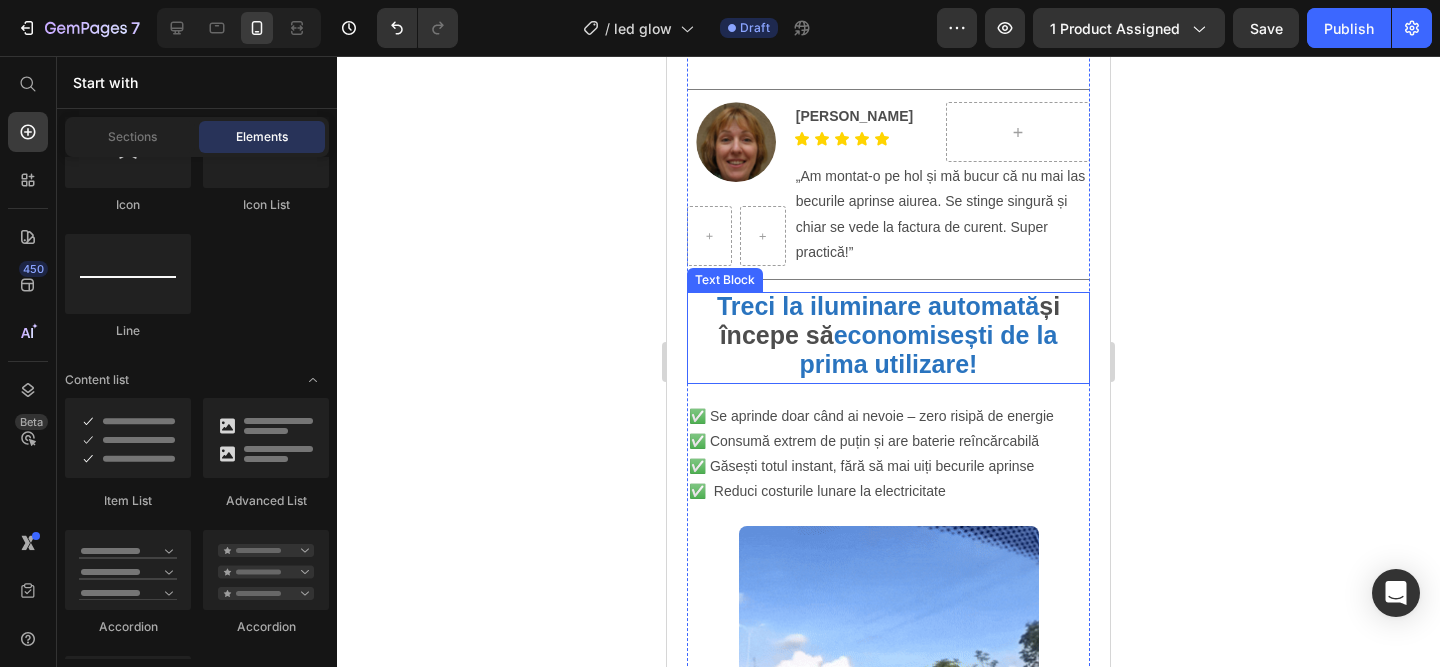 scroll, scrollTop: 990, scrollLeft: 0, axis: vertical 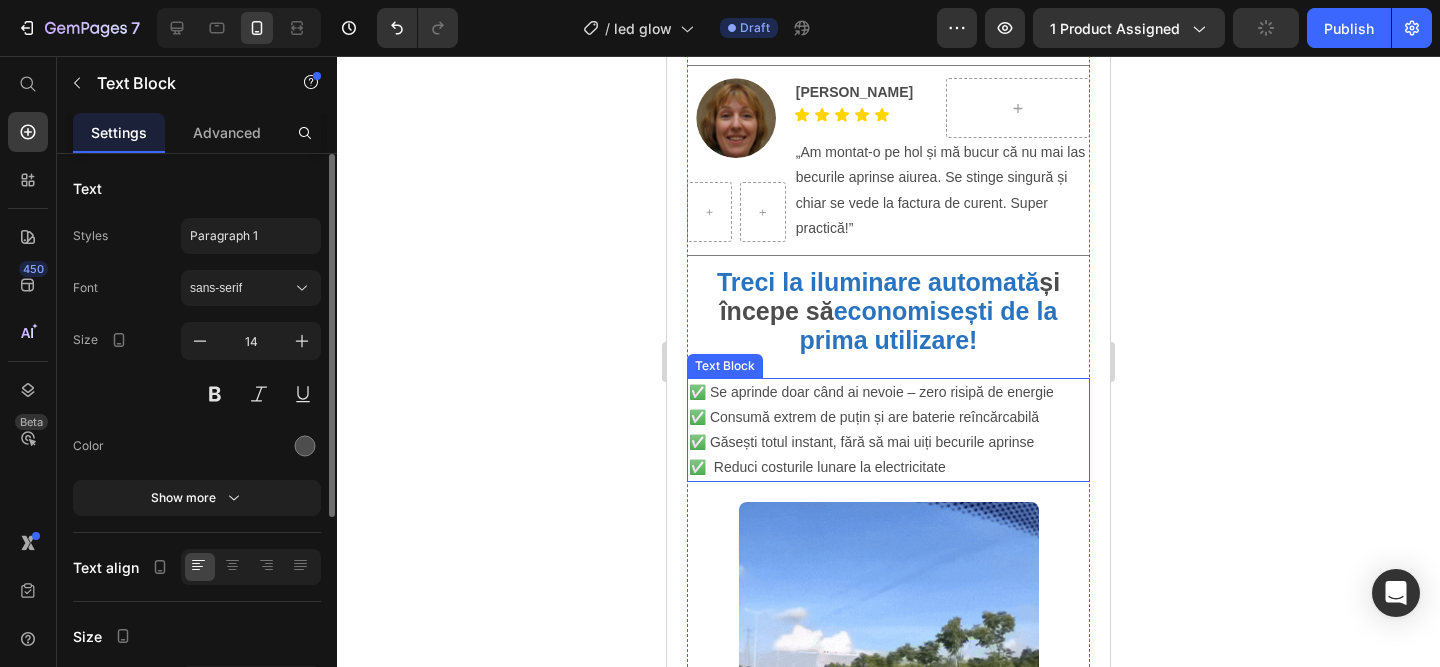 click on "✅  Reduci costurile lunare la electricitate" at bounding box center (888, 467) 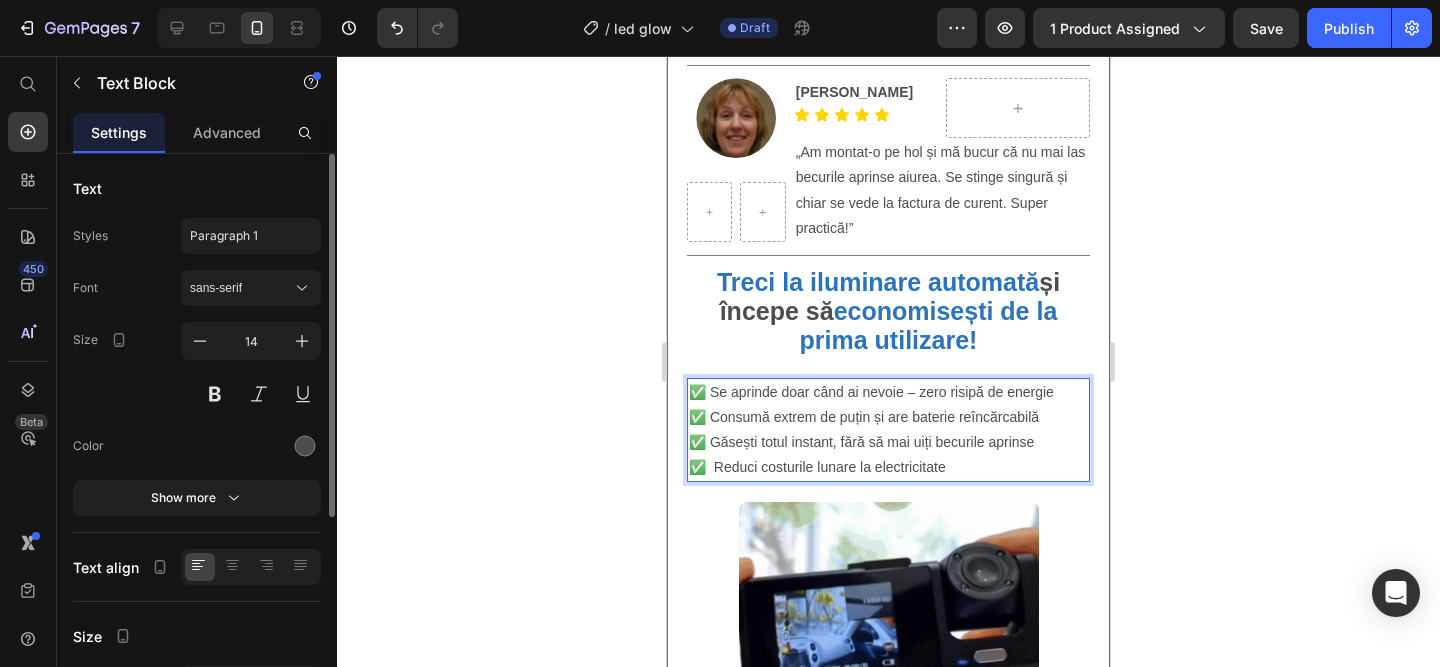 click 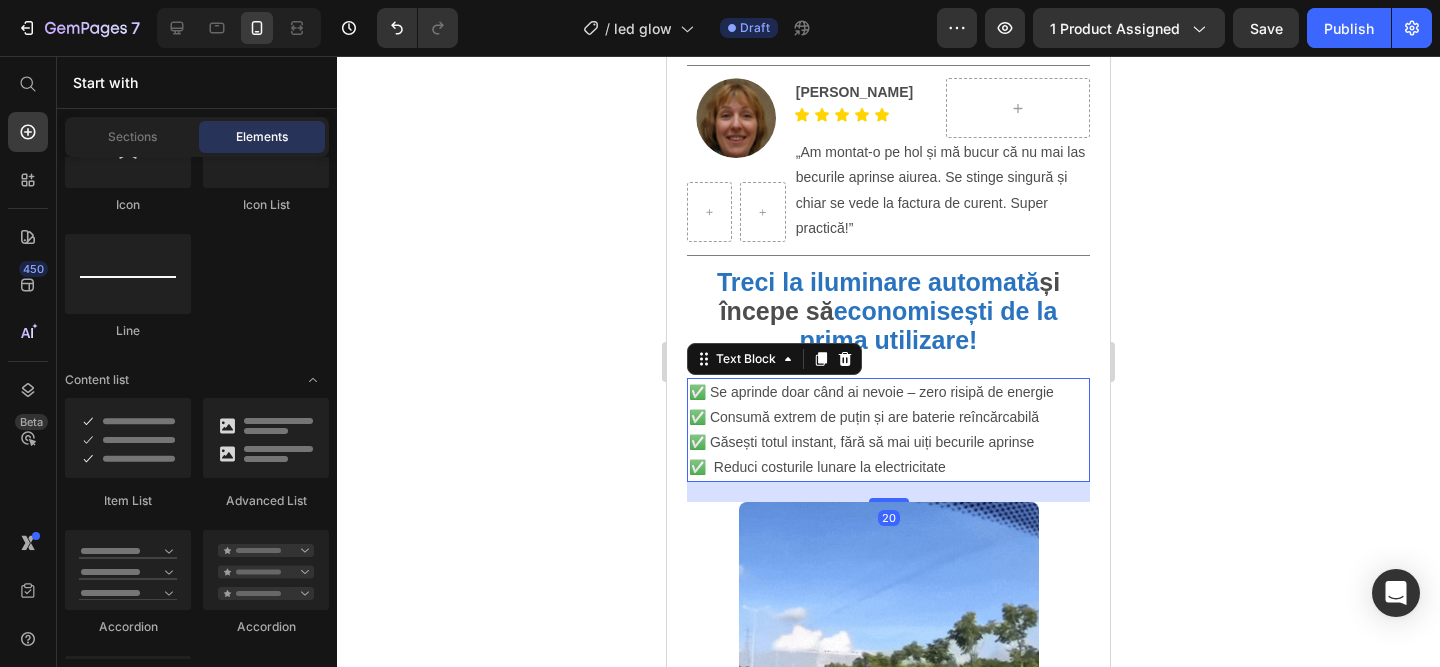 click on "✅  Reduci costurile lunare la electricitate" at bounding box center (888, 467) 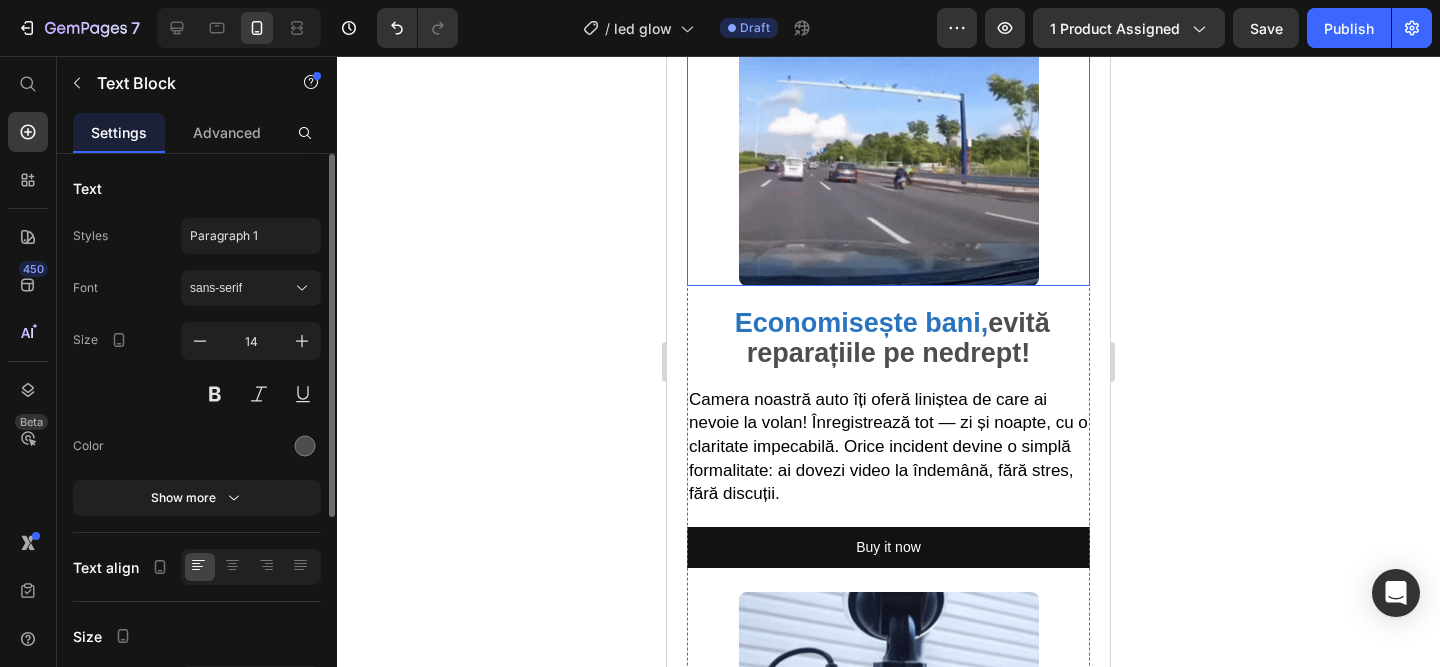scroll, scrollTop: 1513, scrollLeft: 0, axis: vertical 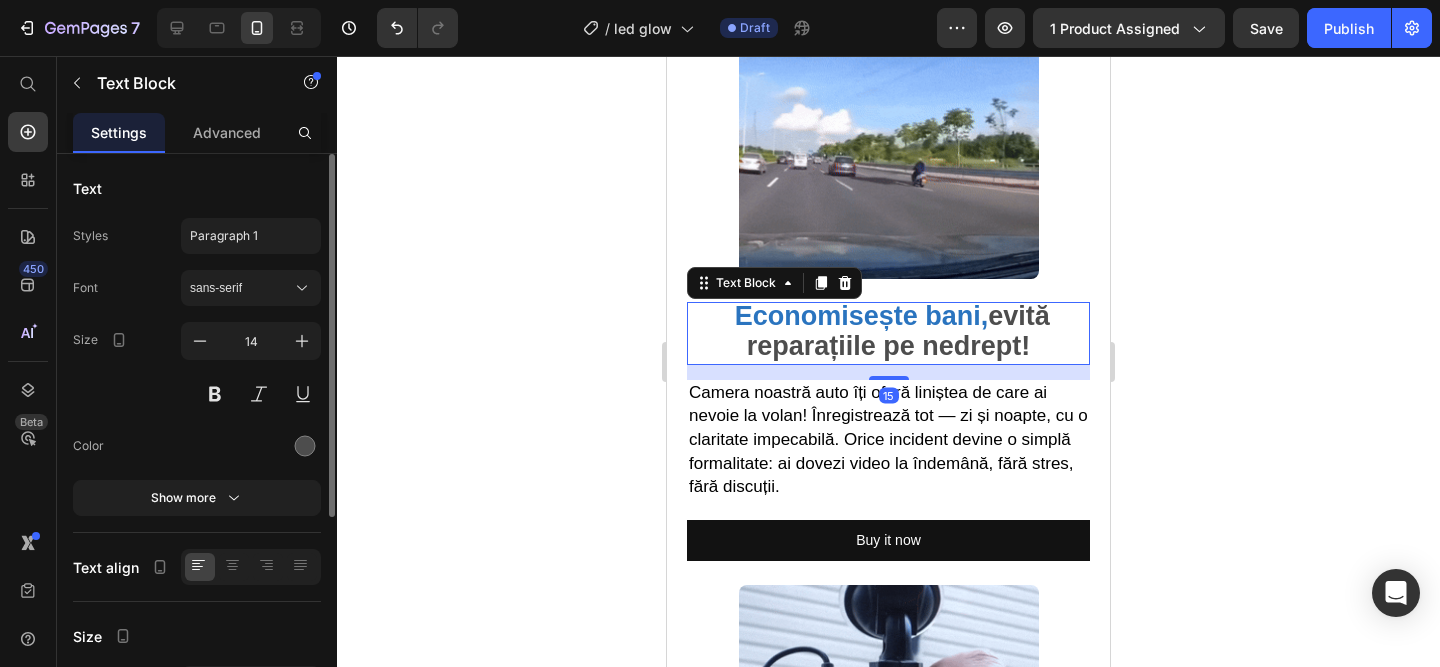 click on "Economisește bani,  evită reparațiile pe nedrept!" at bounding box center [888, 333] 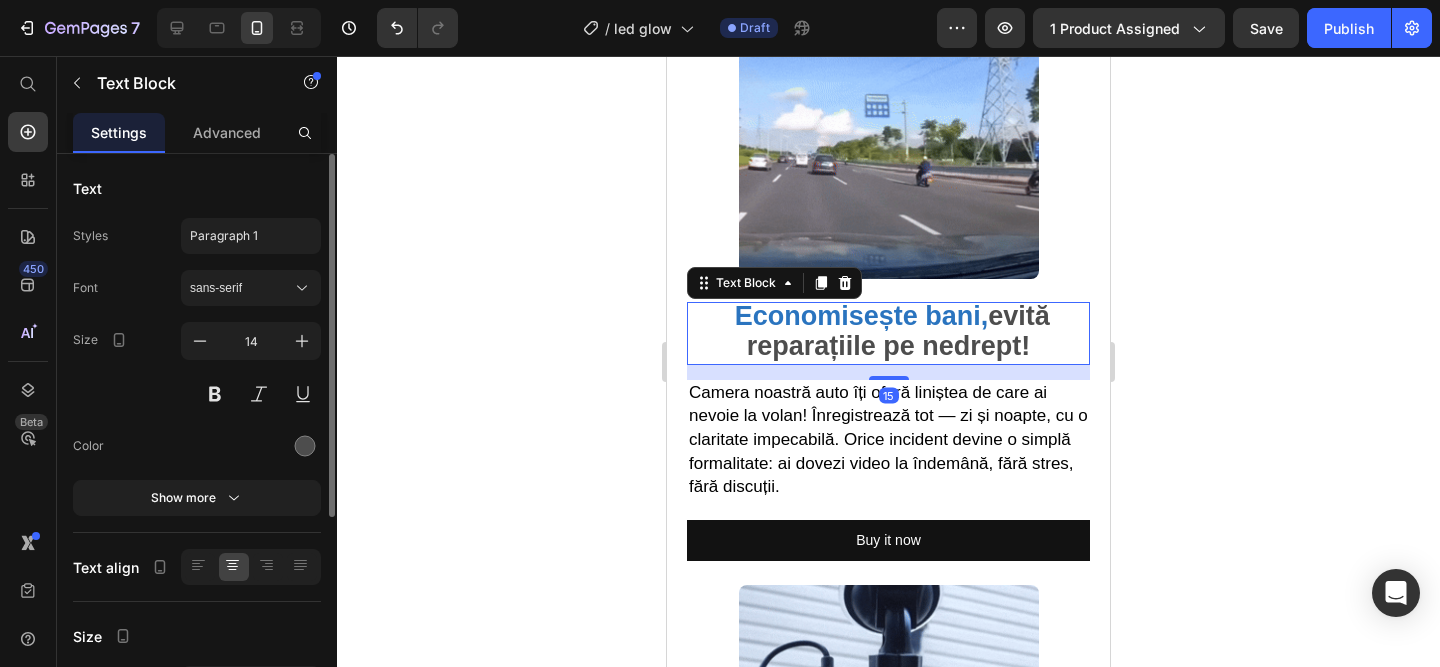 click on "Economisește bani,  evită reparațiile pe nedrept!" at bounding box center (888, 333) 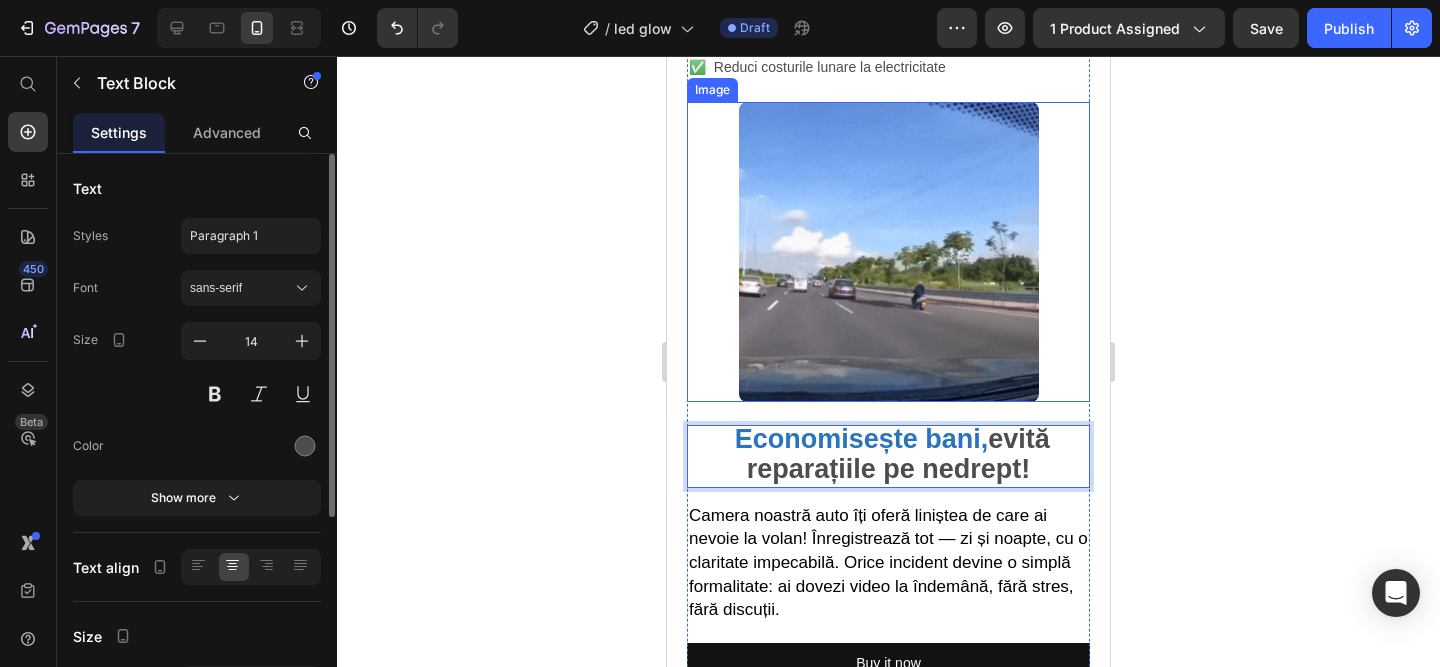 scroll, scrollTop: 1392, scrollLeft: 0, axis: vertical 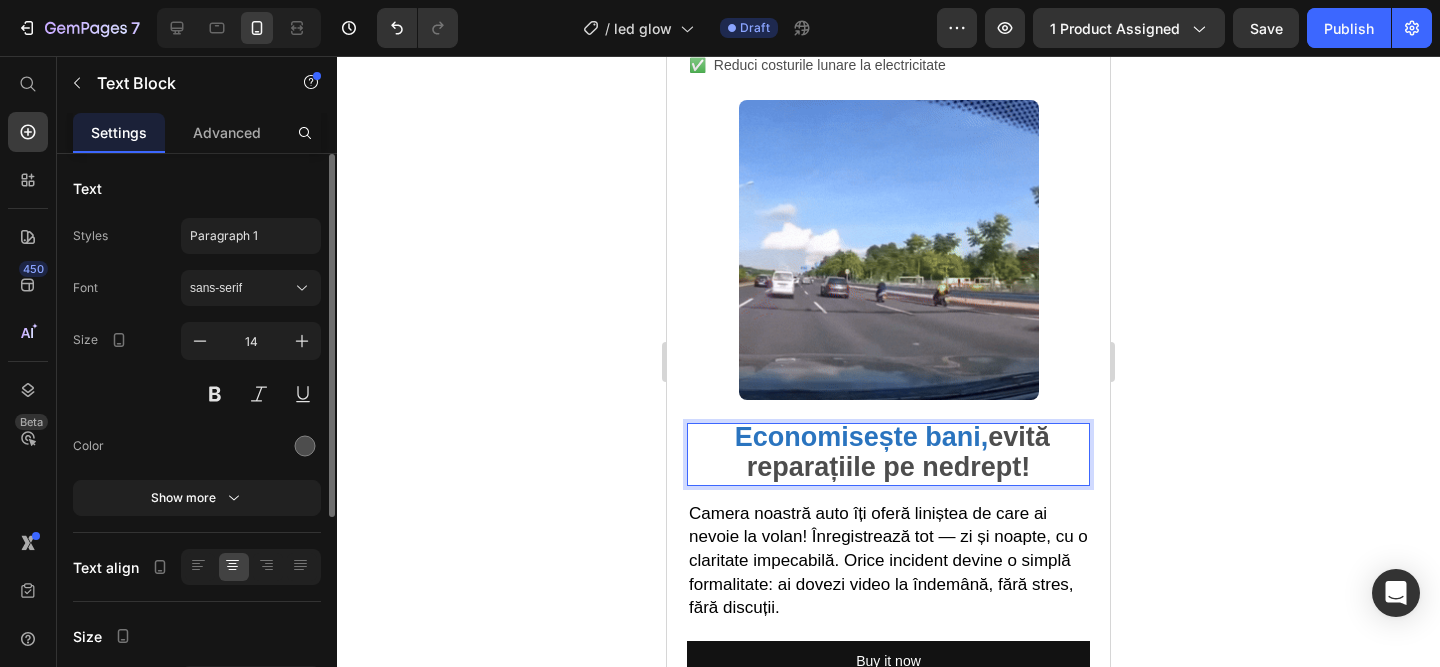 click on "Economisește bani,  evită reparațiile pe nedrept!" at bounding box center [888, 454] 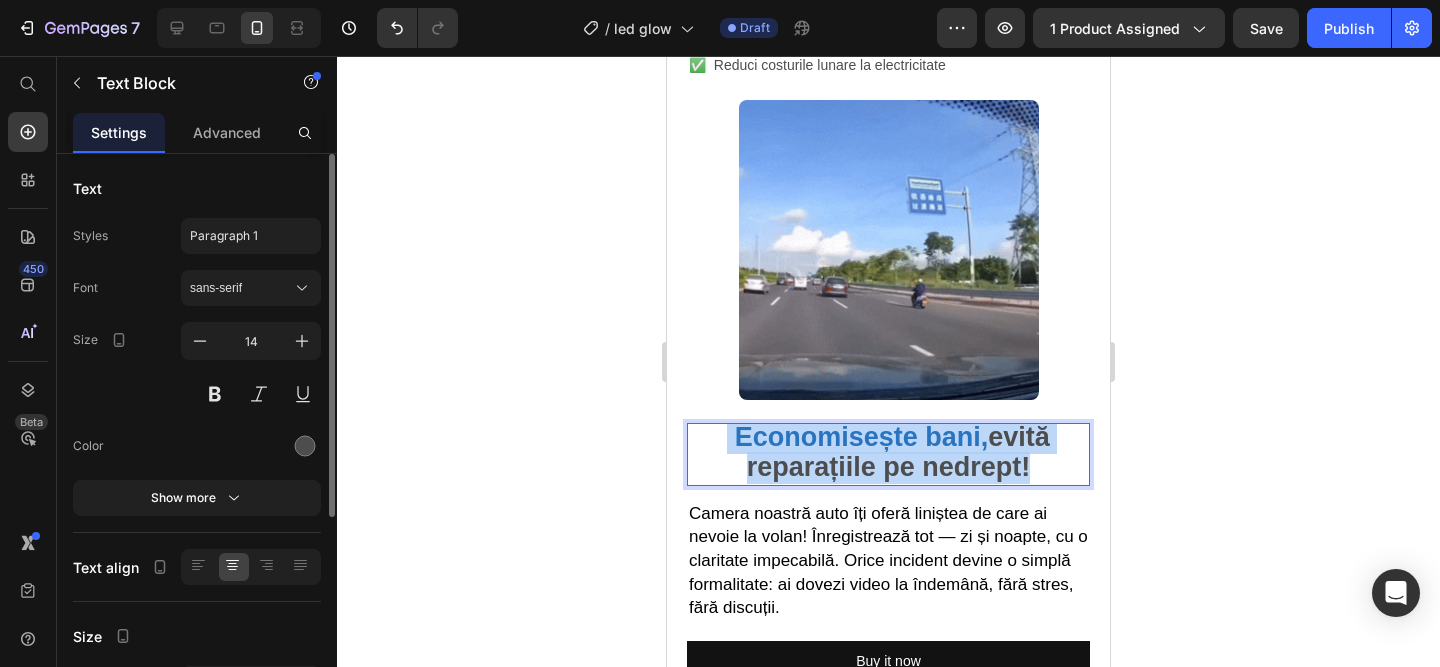 drag, startPoint x: 1043, startPoint y: 465, endPoint x: 676, endPoint y: 396, distance: 373.43005 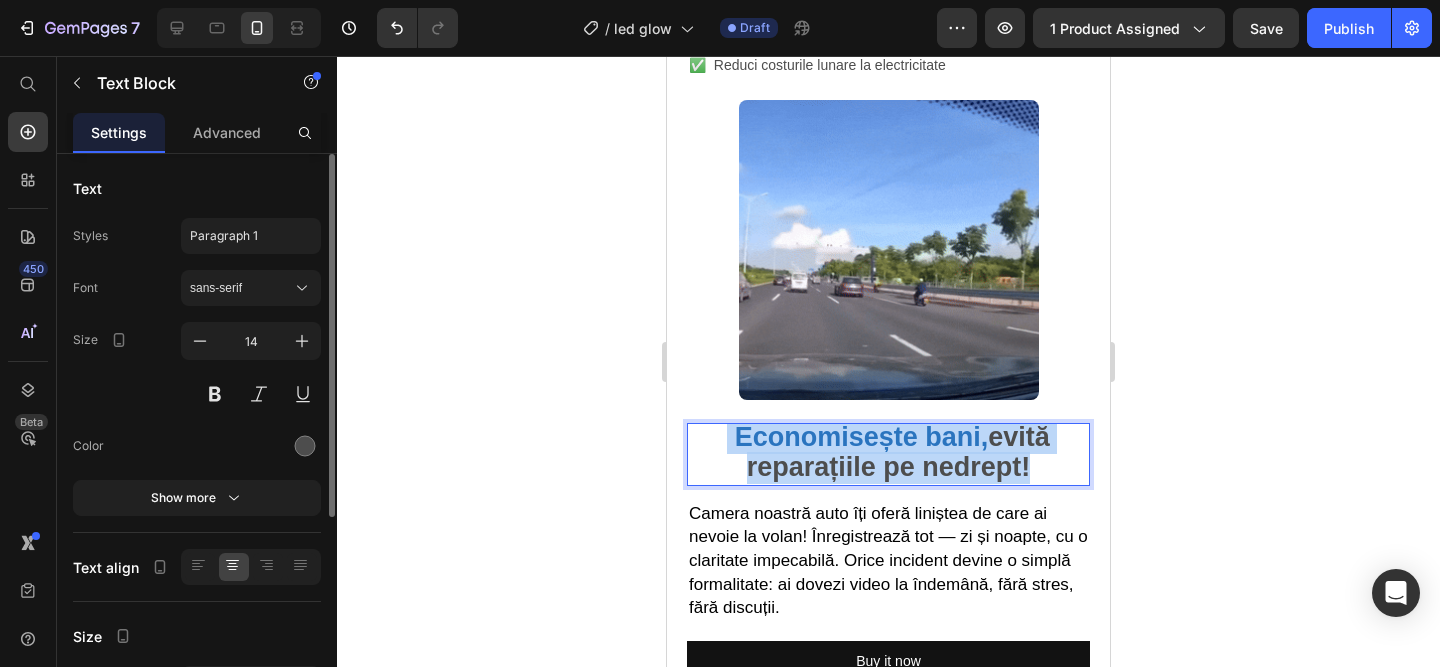 click on "Product Images Led cu senzor | SmartGlow™️ Product Title 89,00 lei Product Price 199,00 lei Product Price SALVATI 55% Discount Tag
Row
Icon Text Block Luminozitate Smart, Economie Garantată! Text Block Row Image Plata la CURIER  (ramburs) Text Block Row Image Livrare RAPIDA  1-2 zile lucratoare Text Block Row Row
Publish the page to see the content.
Custom Code Buy it now Dynamic Checkout
Publish the page to see the content.
Custom Code
Icon Transport RAPID Text Block
Icon Posibilitate Retur Text Block
Icon 1 An Garantie Text Block Row                Title Line Image Row
Row
Row Irina Petrut - Craiova Text Block Icon Icon Icon Icon
Icon Icon List Row
Row „Am montat-o pe hol și mă bucur că nu mai las becurile aprinse aiurea. Se stinge singură și chiar se vede la factura de curent. Super practică!” Text Block" at bounding box center (888, 323) 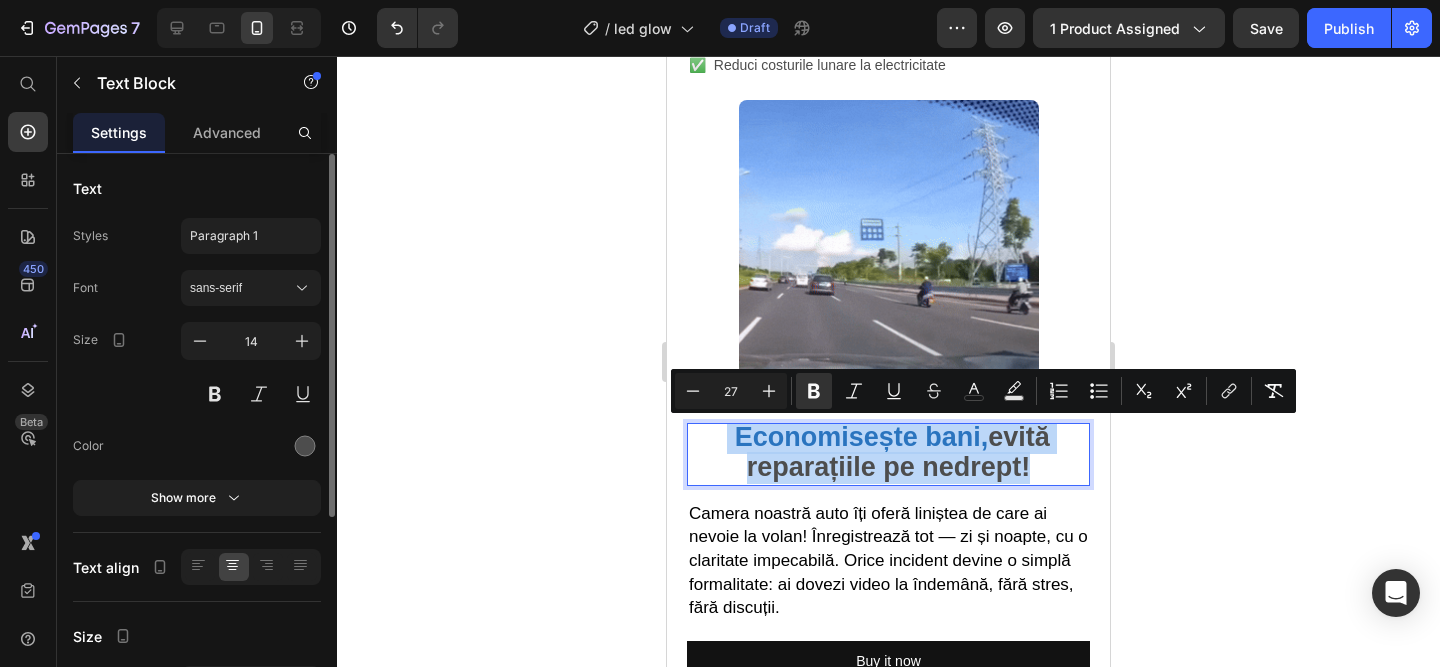 click on "Economisește bani,  evită reparațiile pe nedrept!" at bounding box center (888, 454) 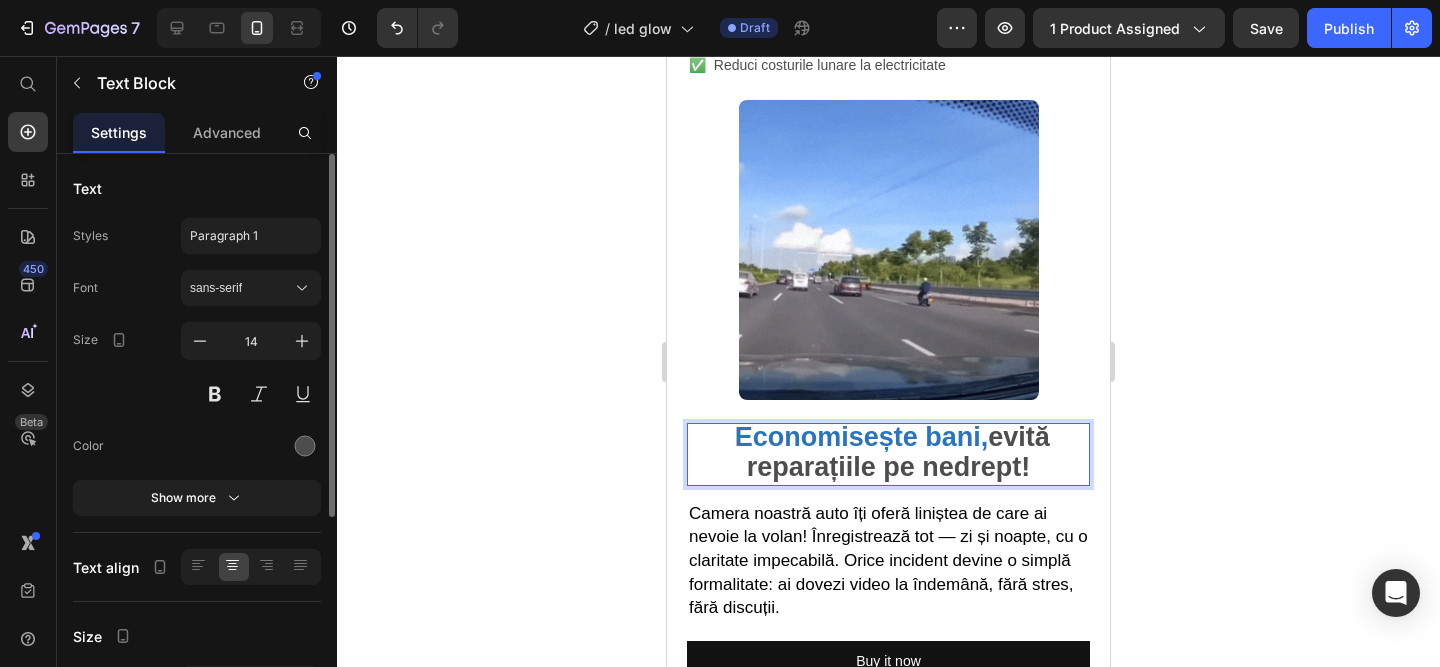 drag, startPoint x: 1043, startPoint y: 470, endPoint x: 1117, endPoint y: 487, distance: 75.9276 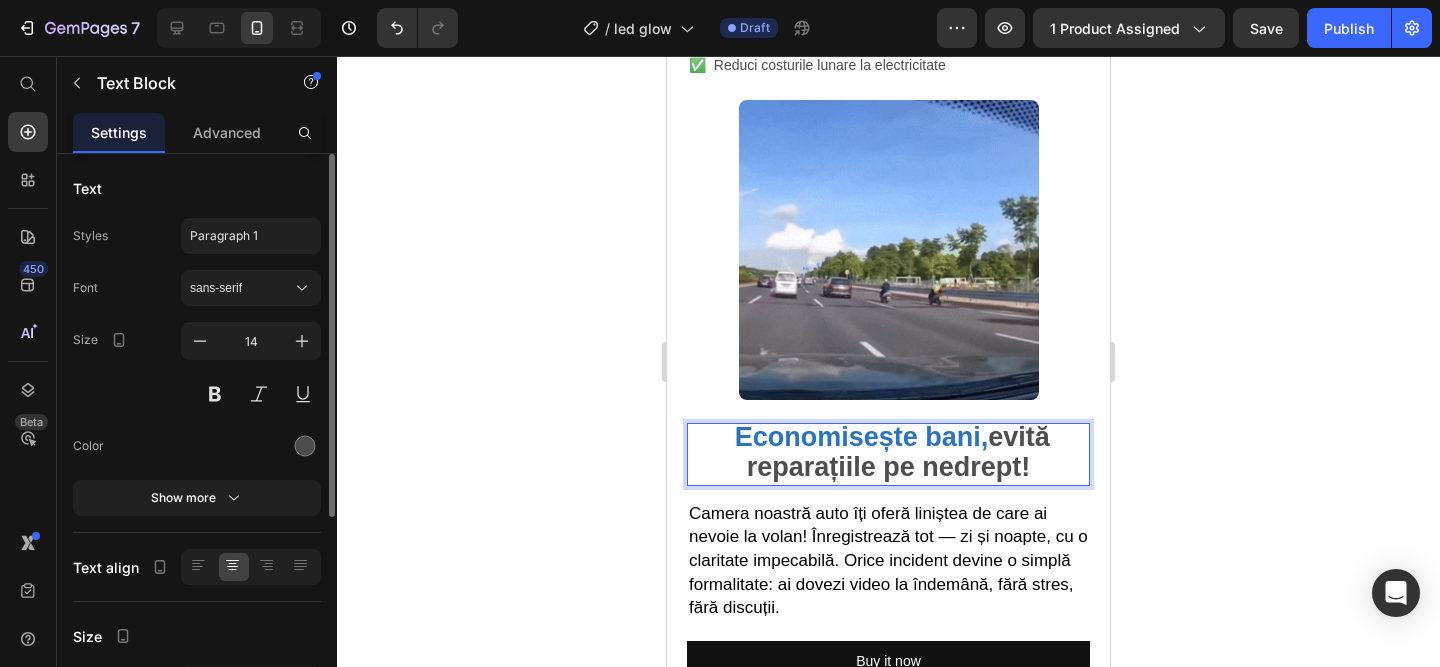 click on "Mobile  ( 443 px) iPhone 13 Mini iPhone 13 Pro iPhone 11 Pro Max iPhone 15 Pro Max Pixel 7 Galaxy S8+ Galaxy S20 Ultra iPad Mini iPad Air iPad Pro Header Product Images Led cu senzor | SmartGlow™️ Product Title 89,00 lei Product Price 199,00 lei Product Price SALVATI 55% Discount Tag
Row
Icon Text Block Luminozitate Smart, Economie Garantată! Text Block Row Image Plata la CURIER  (ramburs) Text Block Row Image Livrare RAPIDA  1-2 zile lucratoare Text Block Row Row
Publish the page to see the content.
Custom Code Buy it now Dynamic Checkout
Publish the page to see the content.
Custom Code
Icon Transport RAPID Text Block
Icon Posibilitate Retur Text Block
Icon 1 An Garantie Text Block Row                Title Line Image Row
Row
Row Irina Petrut - Craiova Text Block Icon Icon Icon Icon
Icon Icon List Row
Row Text Block Row" at bounding box center [888, 549] 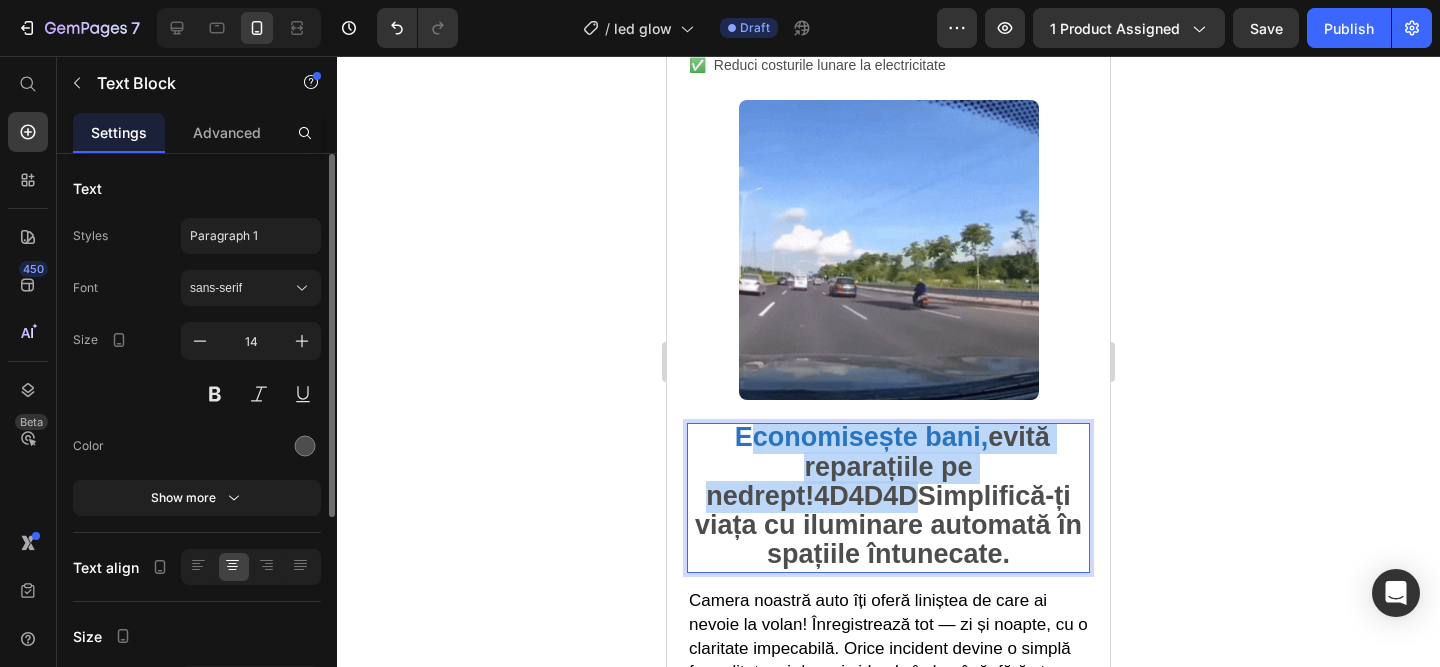 drag, startPoint x: 918, startPoint y: 497, endPoint x: 755, endPoint y: 442, distance: 172.02907 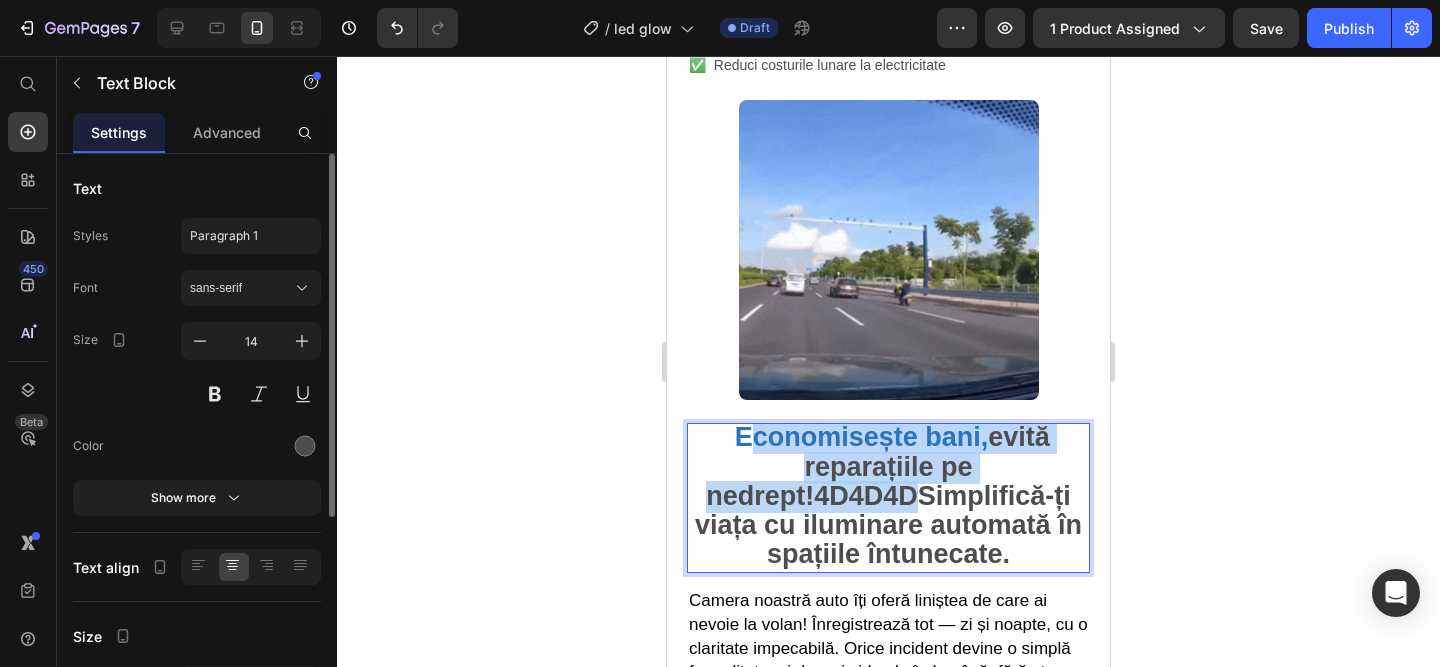 click on "Economisește bani,  evită reparațiile pe nedrept!4D4D4DSimplifică-ți viața cu iluminare automată în spațiile întunecate." at bounding box center [888, 498] 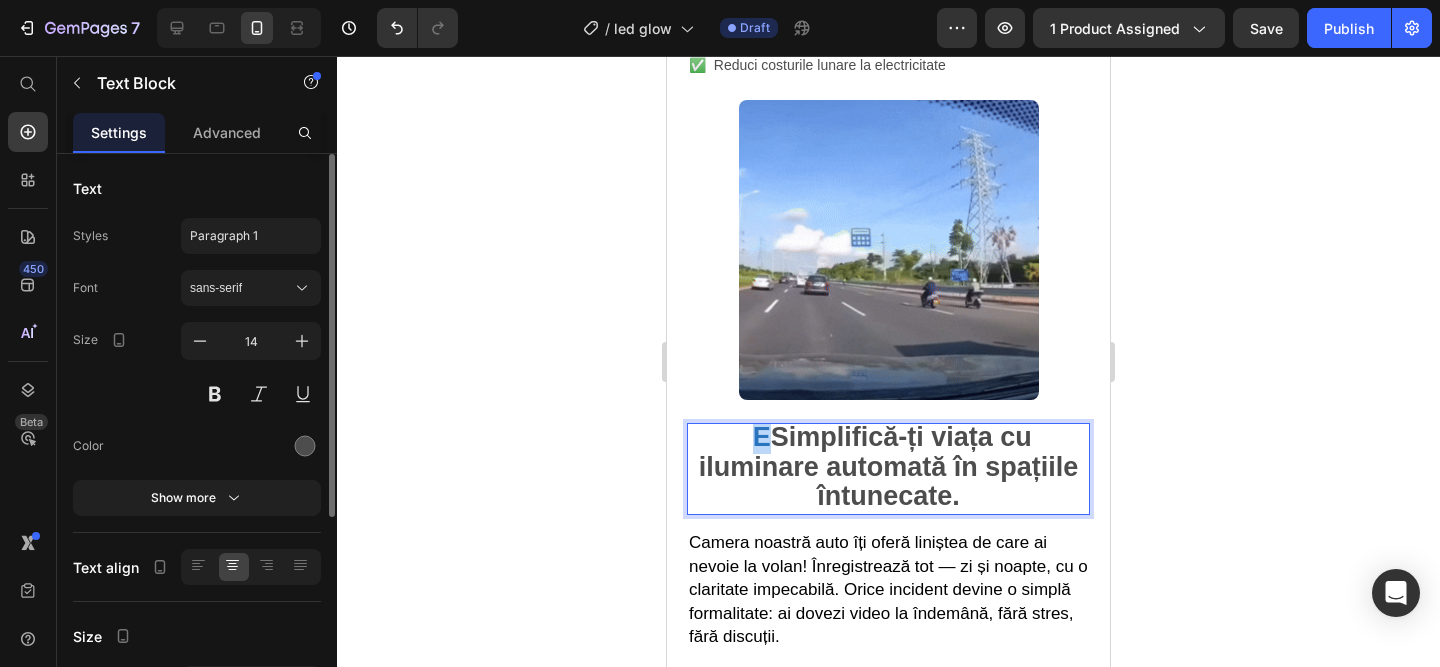 drag, startPoint x: 771, startPoint y: 429, endPoint x: 751, endPoint y: 428, distance: 20.024984 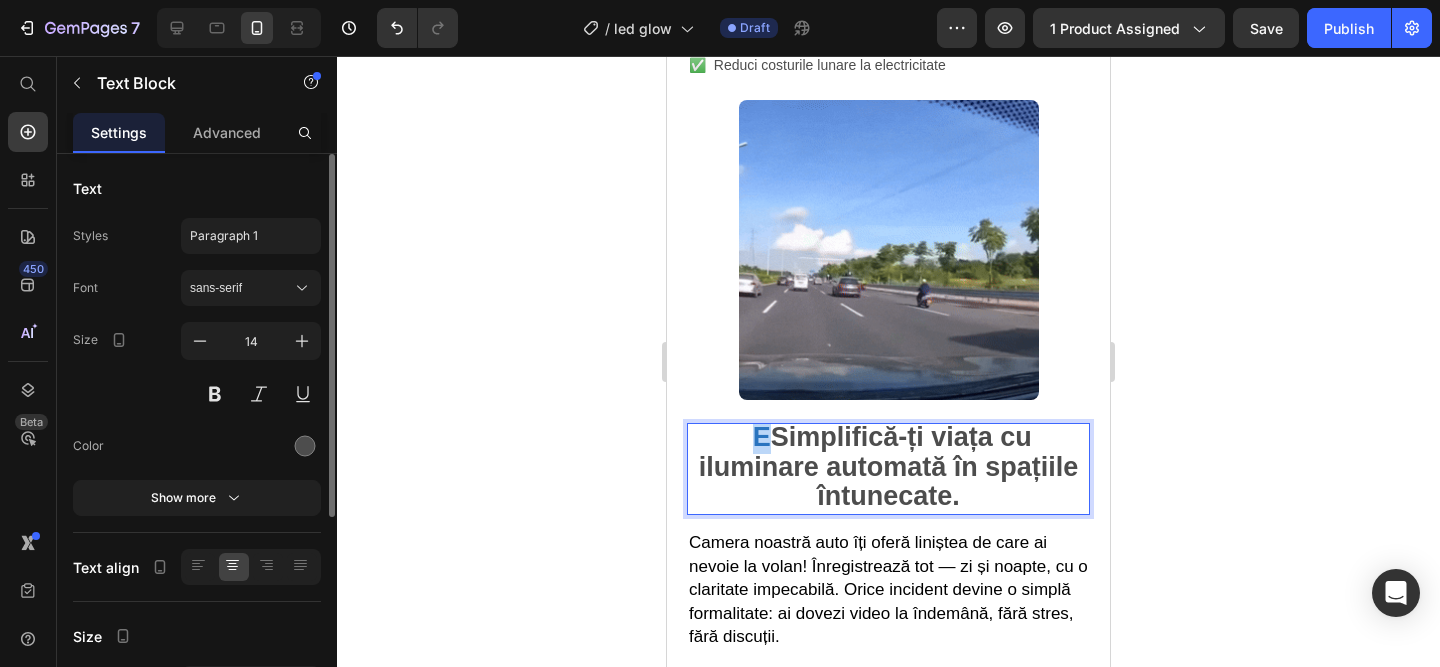 click on "E Simplifică-ți viața cu iluminare automată în spațiile întunecate." at bounding box center (888, 469) 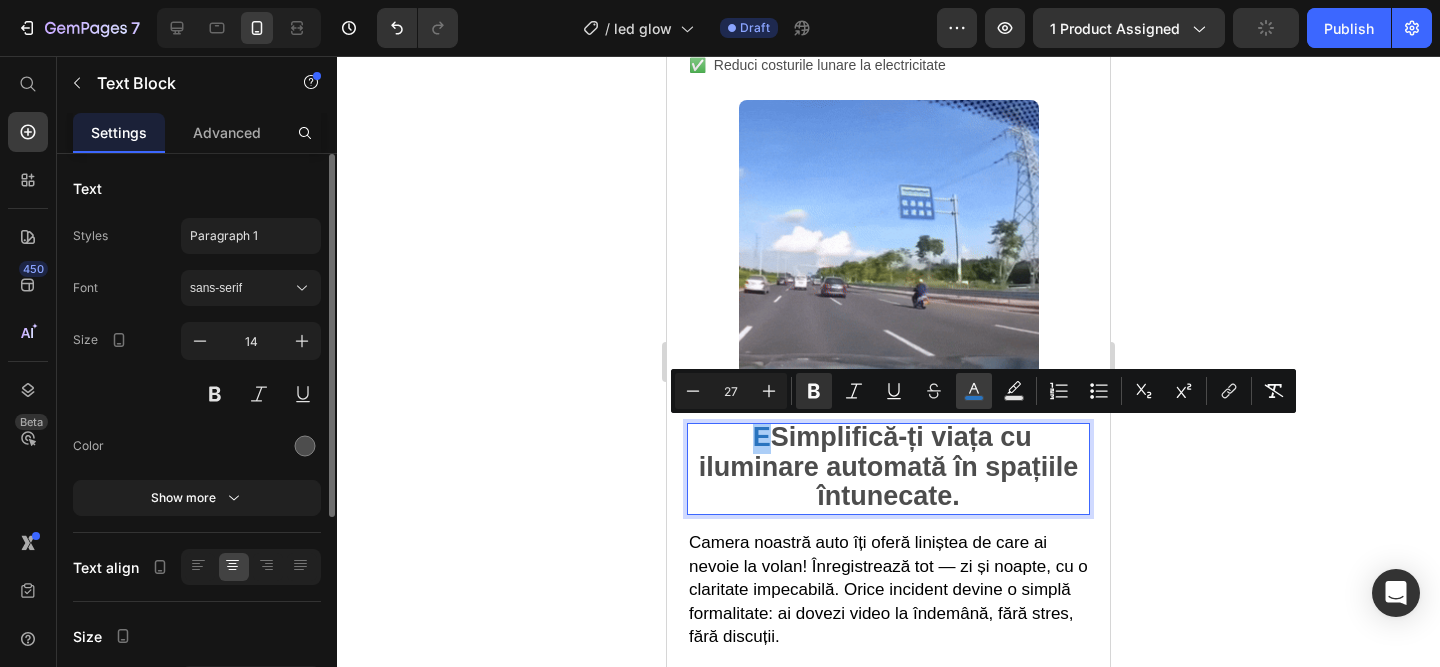 click on "color" at bounding box center [974, 391] 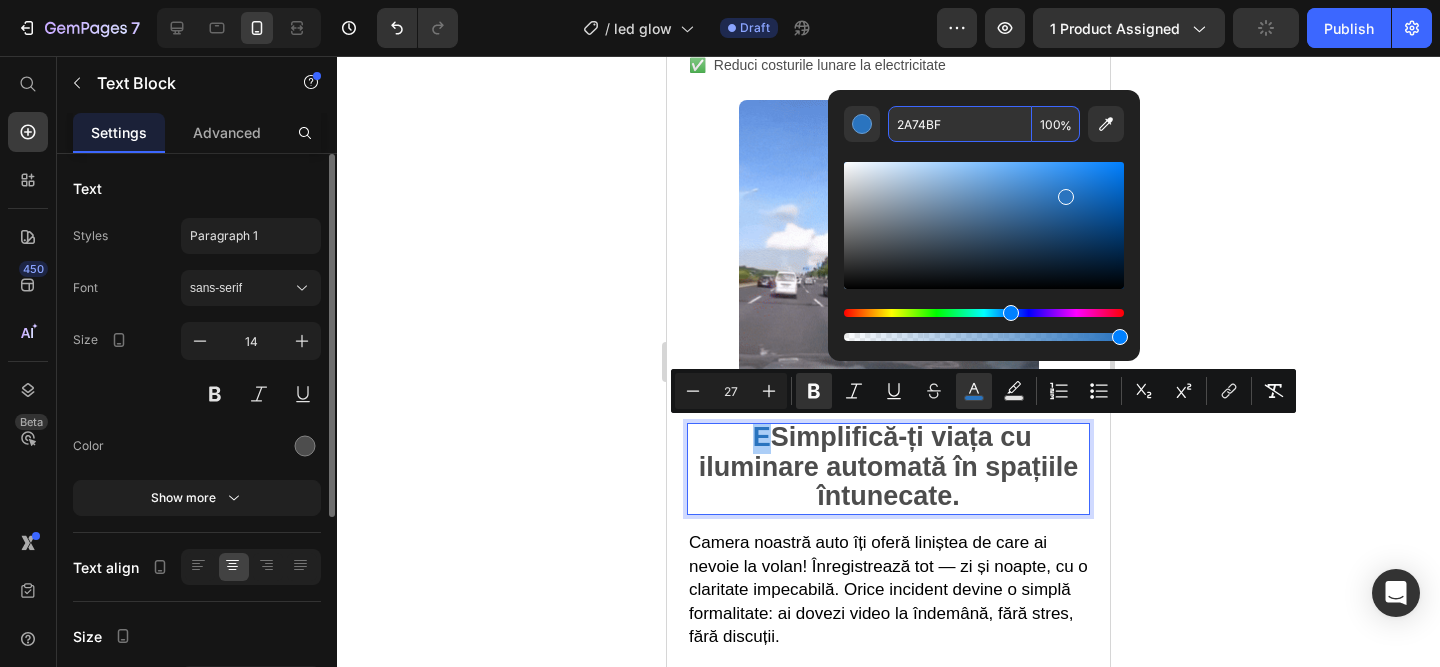 drag, startPoint x: 1640, startPoint y: 179, endPoint x: 783, endPoint y: 120, distance: 859.0285 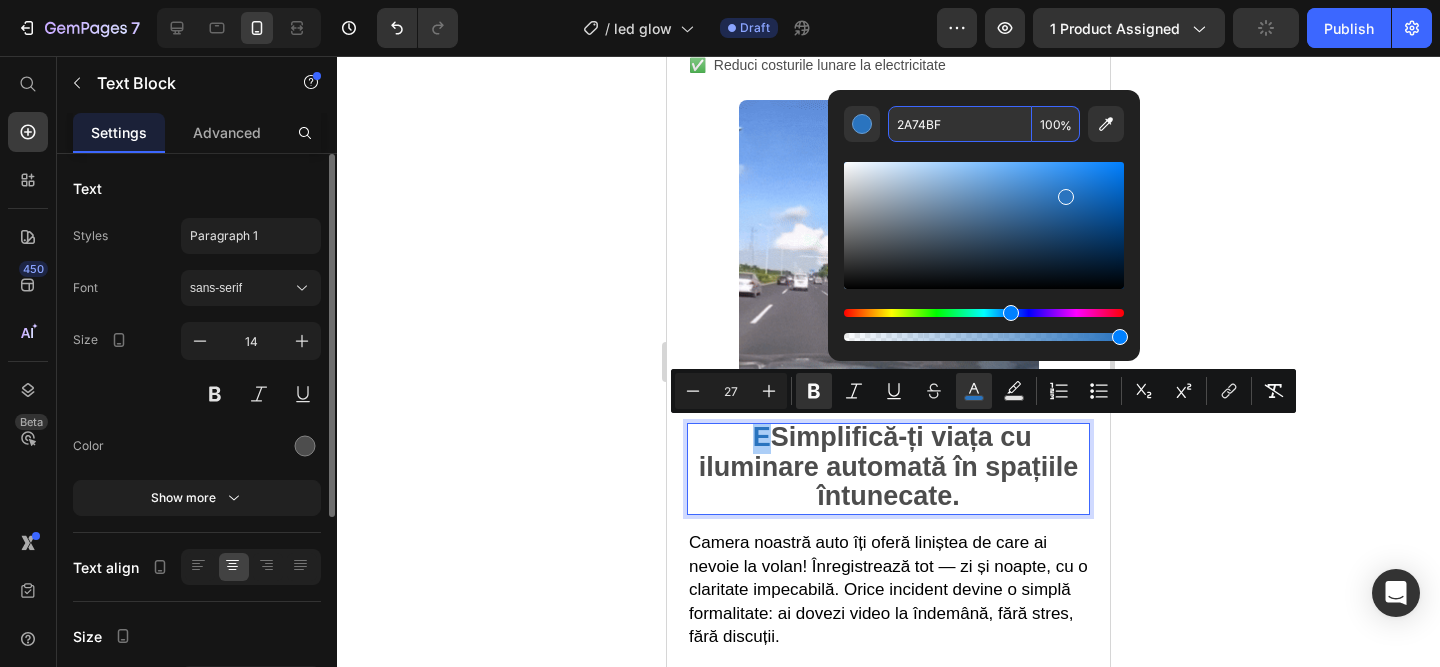 drag, startPoint x: 1650, startPoint y: 182, endPoint x: 820, endPoint y: 114, distance: 832.7809 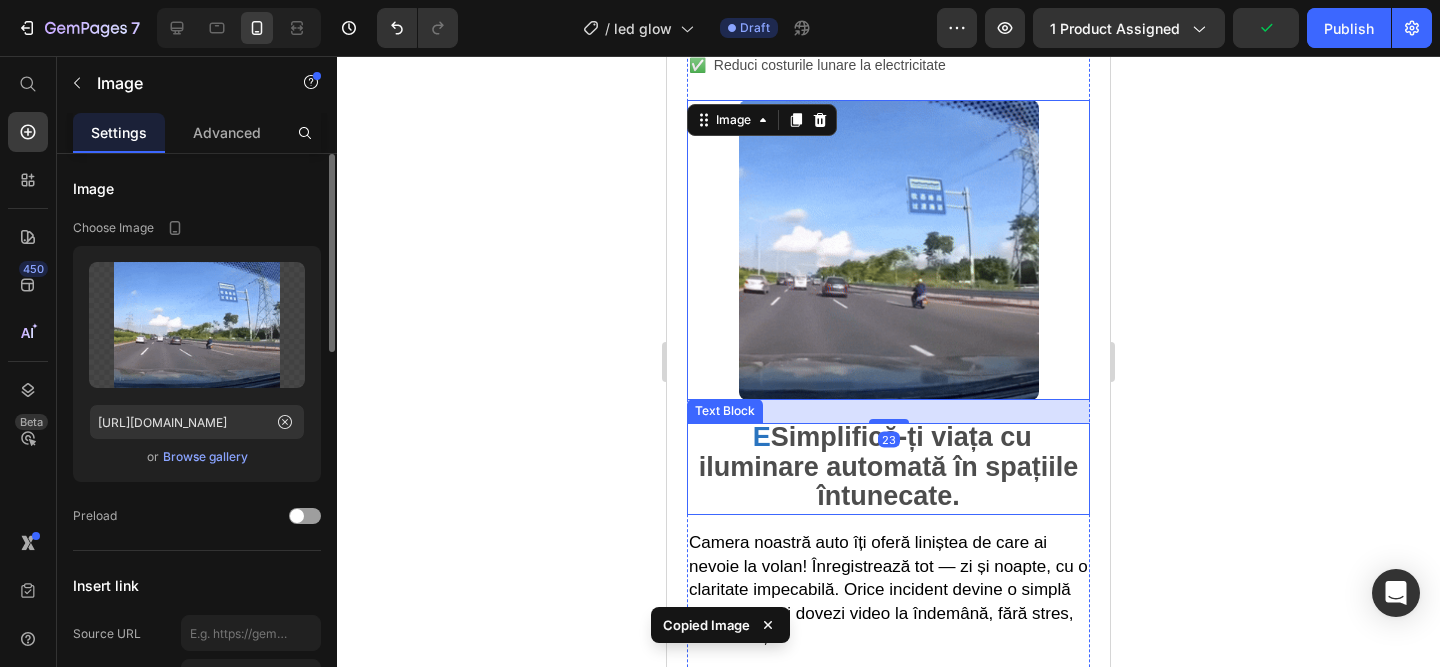 click on "Simplifică-ți viața cu iluminare automată în spațiile întunecate." at bounding box center [889, 466] 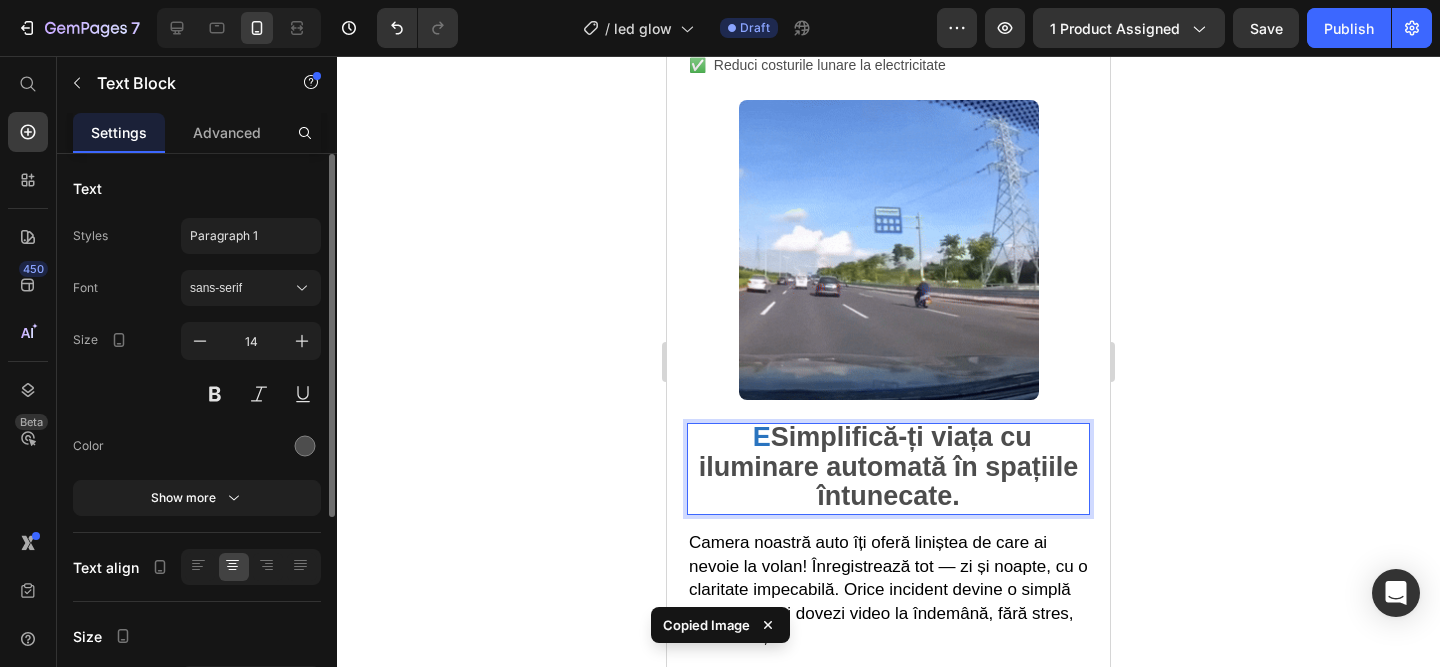 click on "Simplifică-ți viața cu iluminare automată în spațiile întunecate." at bounding box center [889, 466] 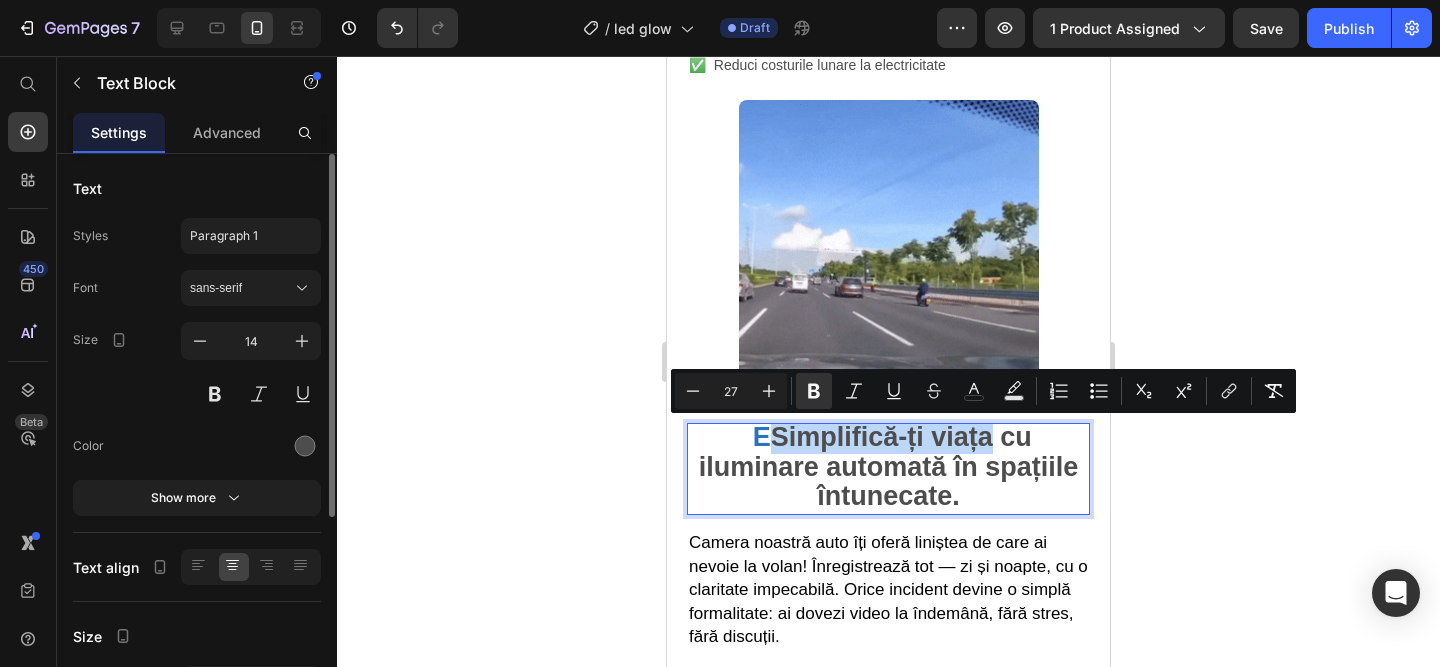 drag, startPoint x: 993, startPoint y: 444, endPoint x: 776, endPoint y: 436, distance: 217.14742 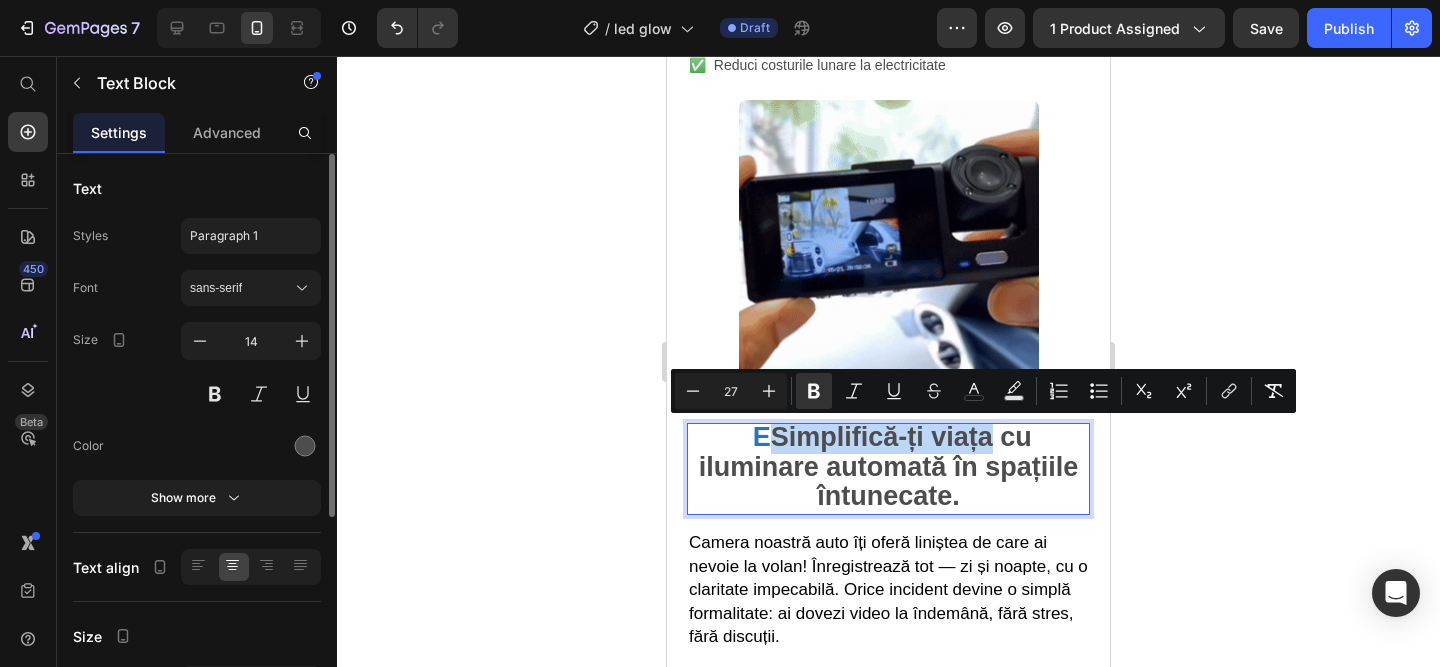 click on "Simplifică-ți viața cu iluminare automată în spațiile întunecate." at bounding box center [889, 466] 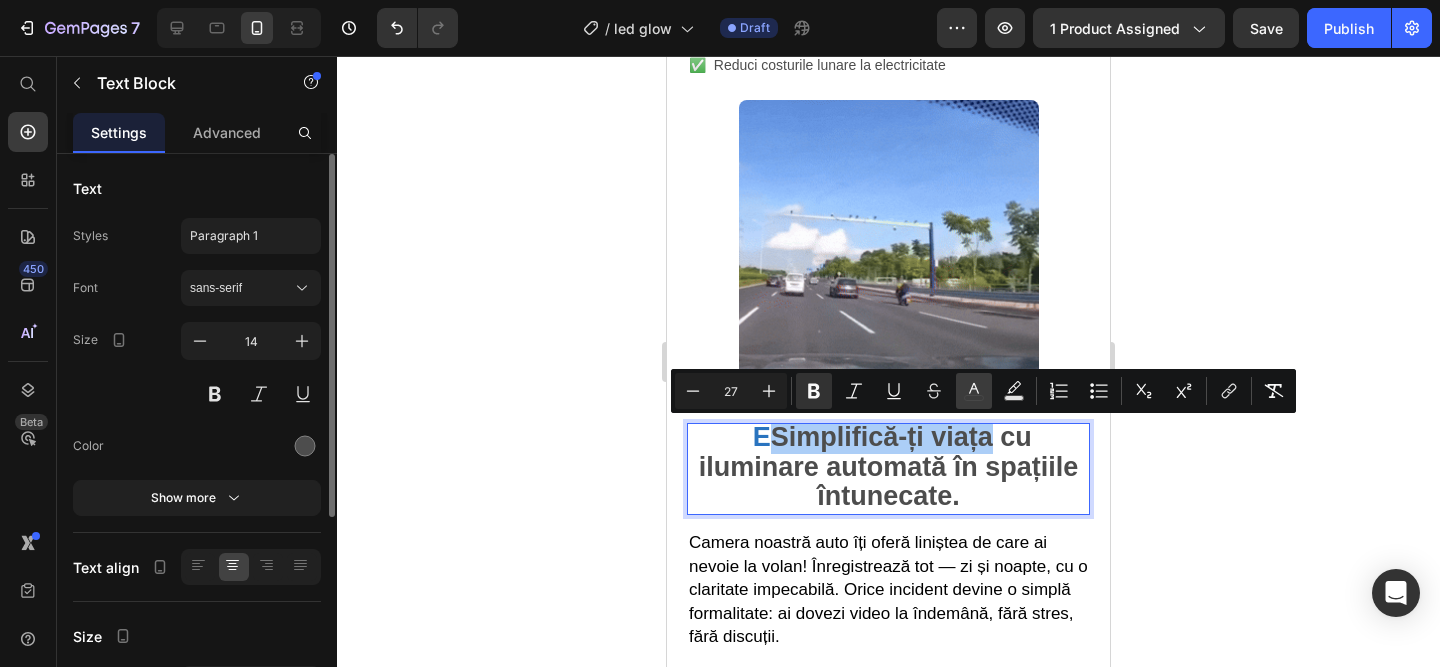 click on "color" at bounding box center [974, 391] 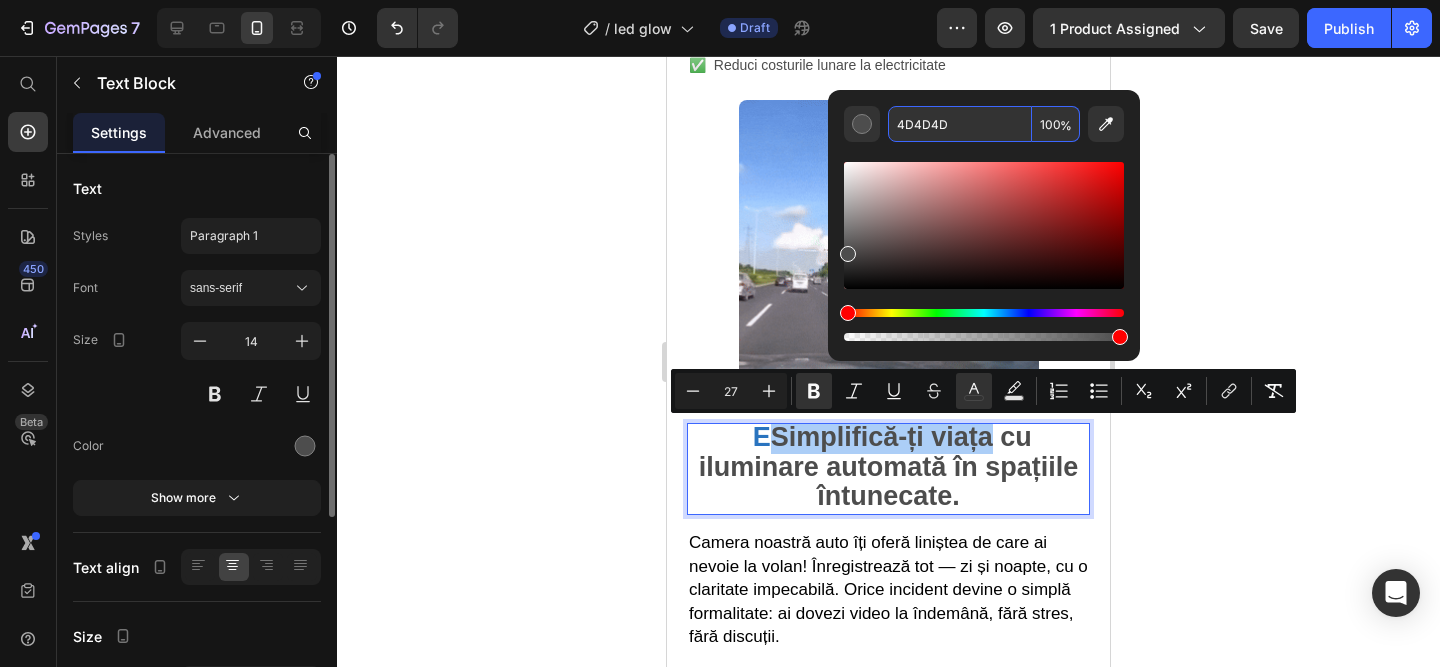 click on "4D4D4D" at bounding box center [960, 124] 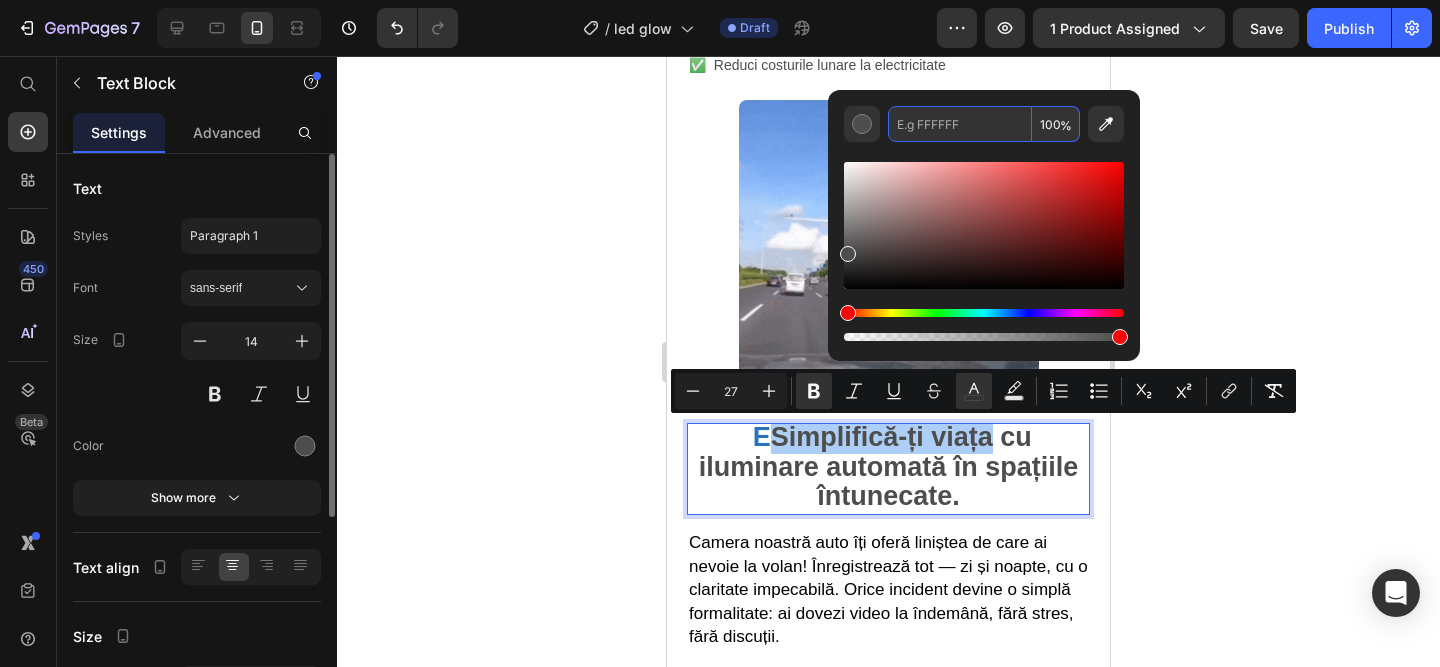paste on "Copy element from Gempages!" 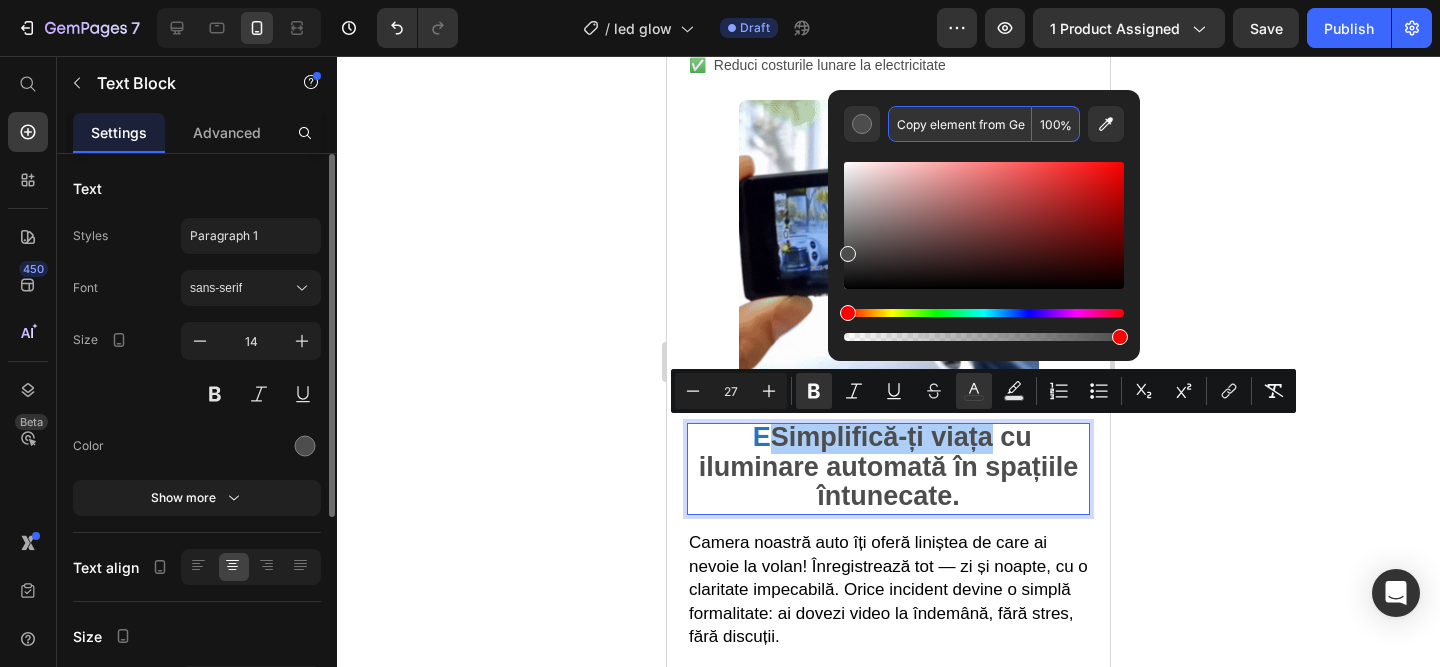 scroll, scrollTop: 0, scrollLeft: 0, axis: both 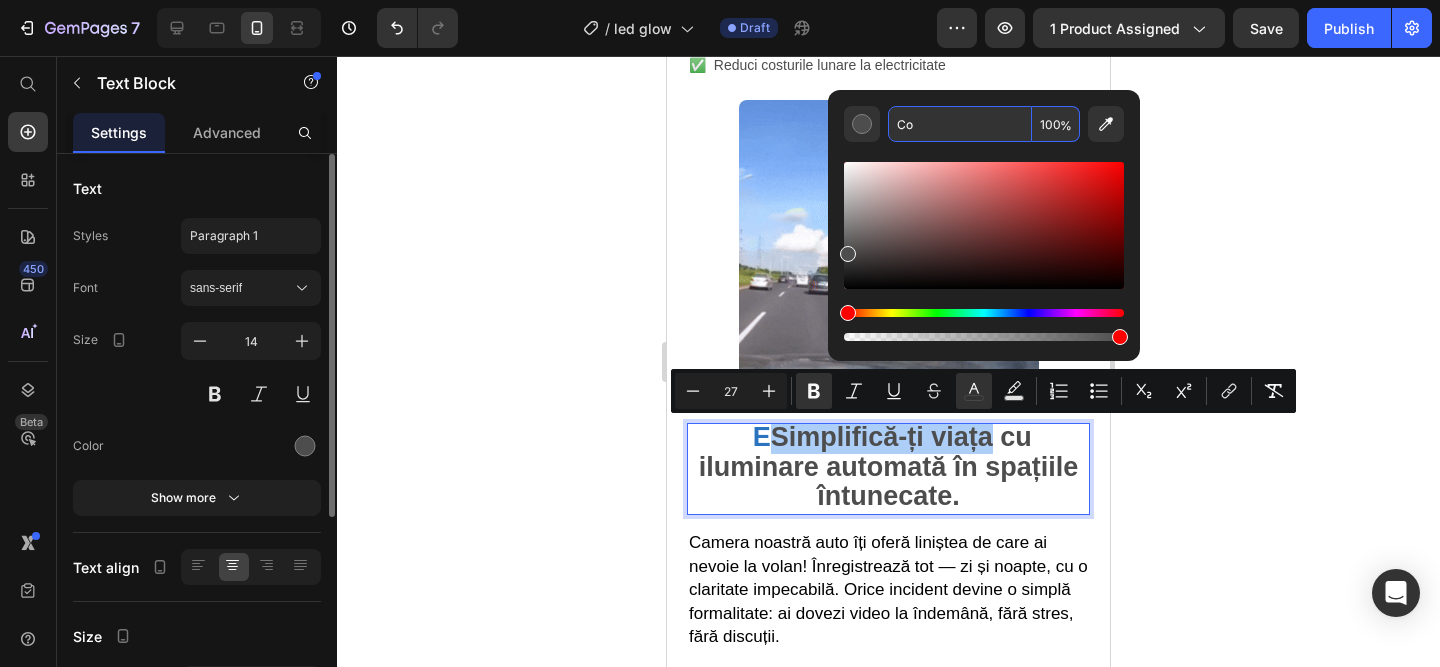 type on "C" 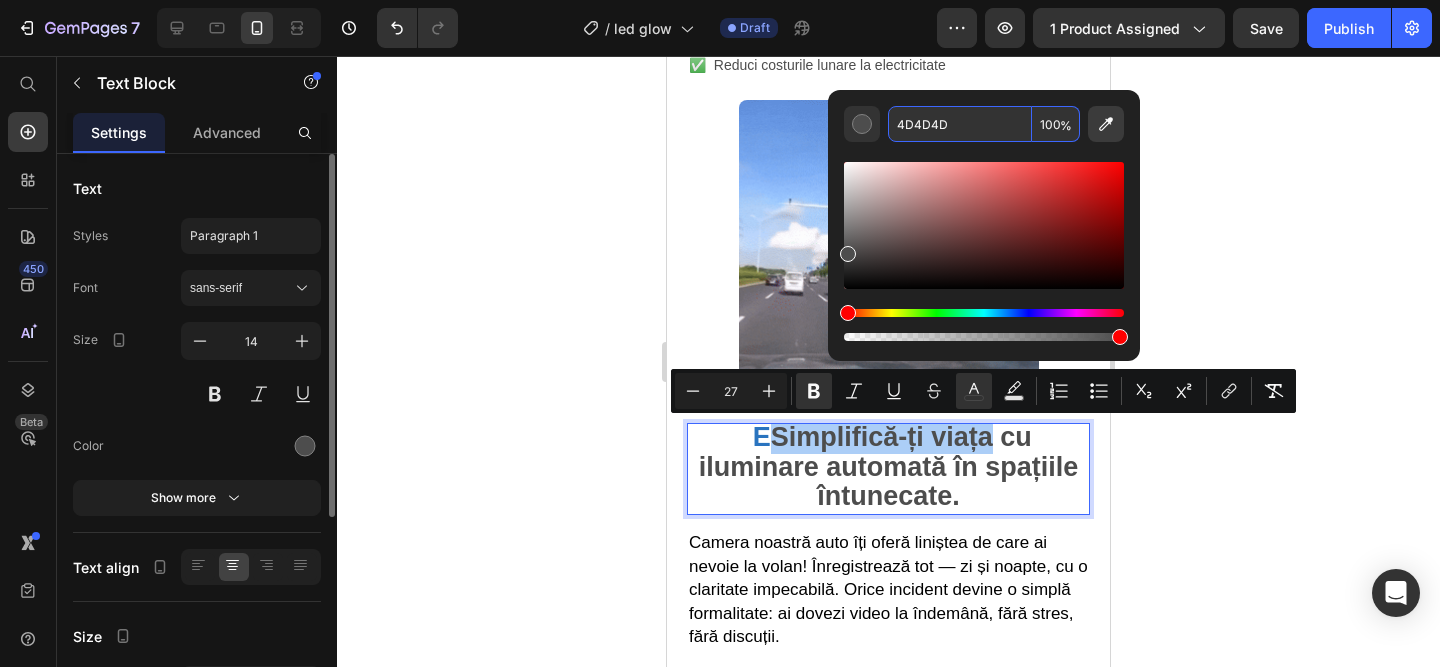 click 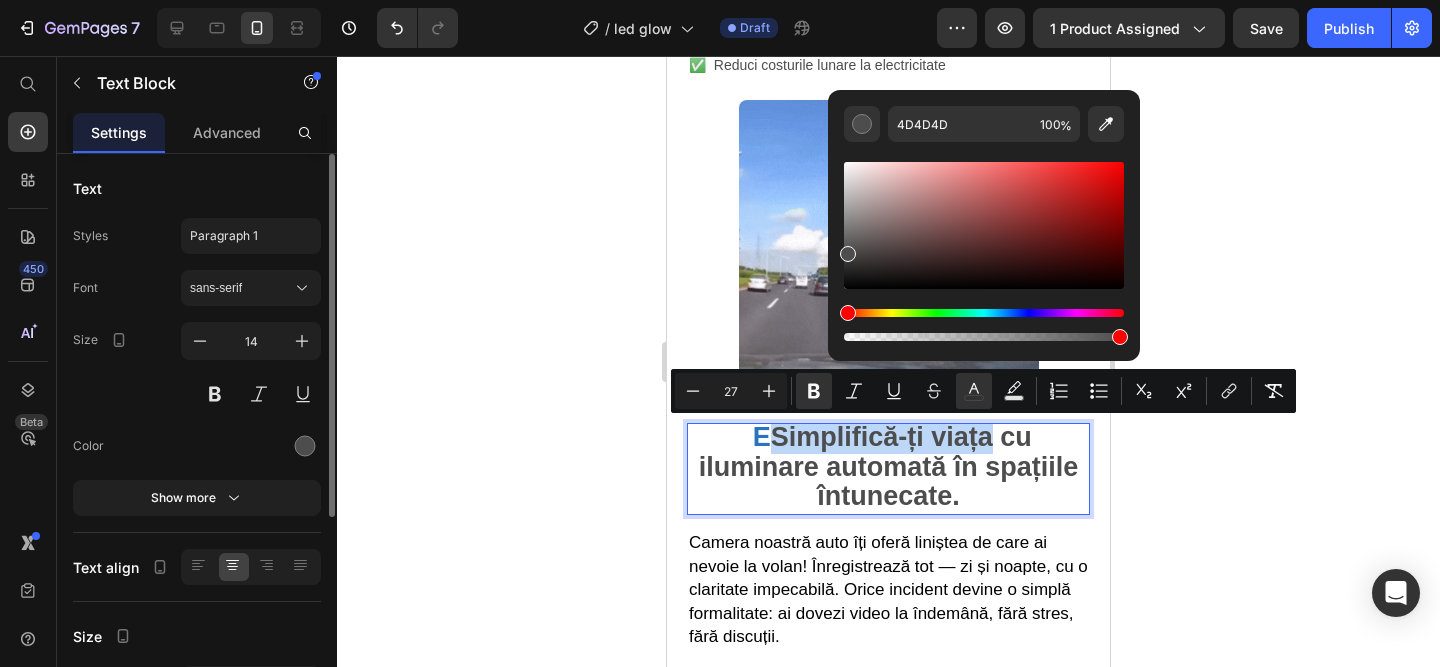 type on "2A74BF" 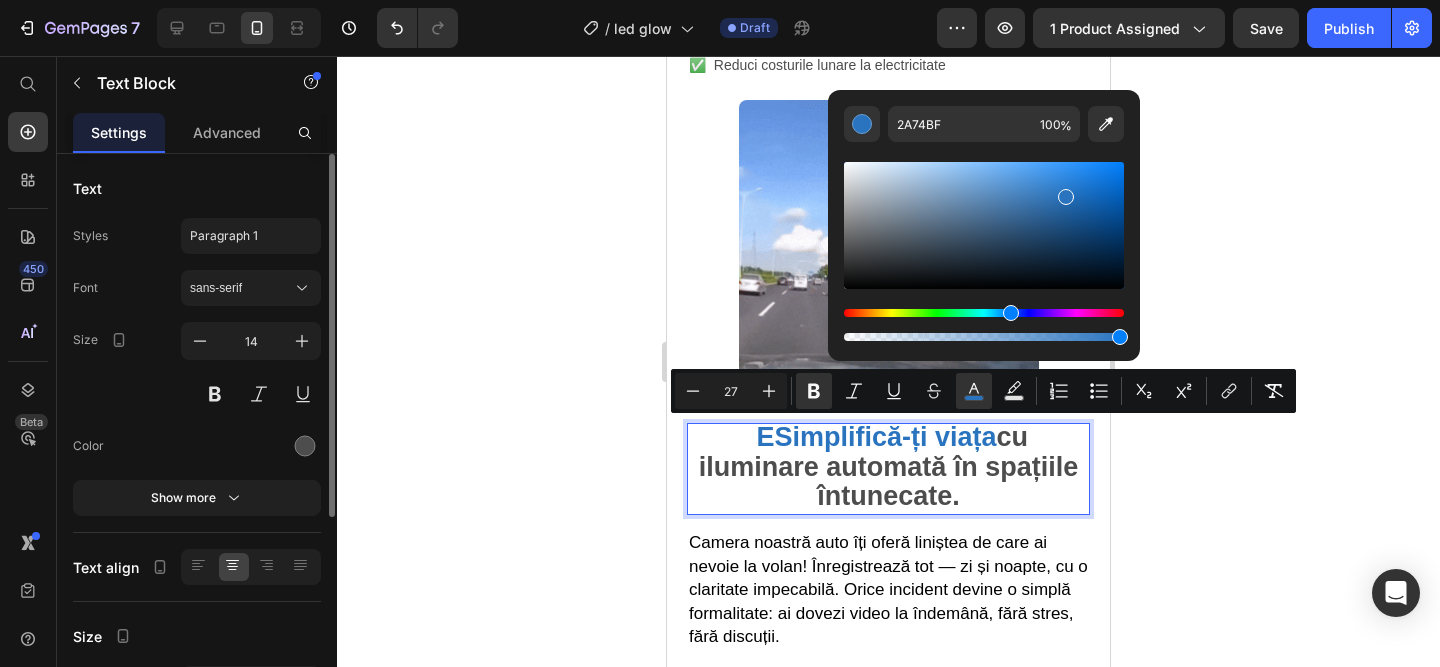 click on "ESimplifică-ți viața" at bounding box center (876, 437) 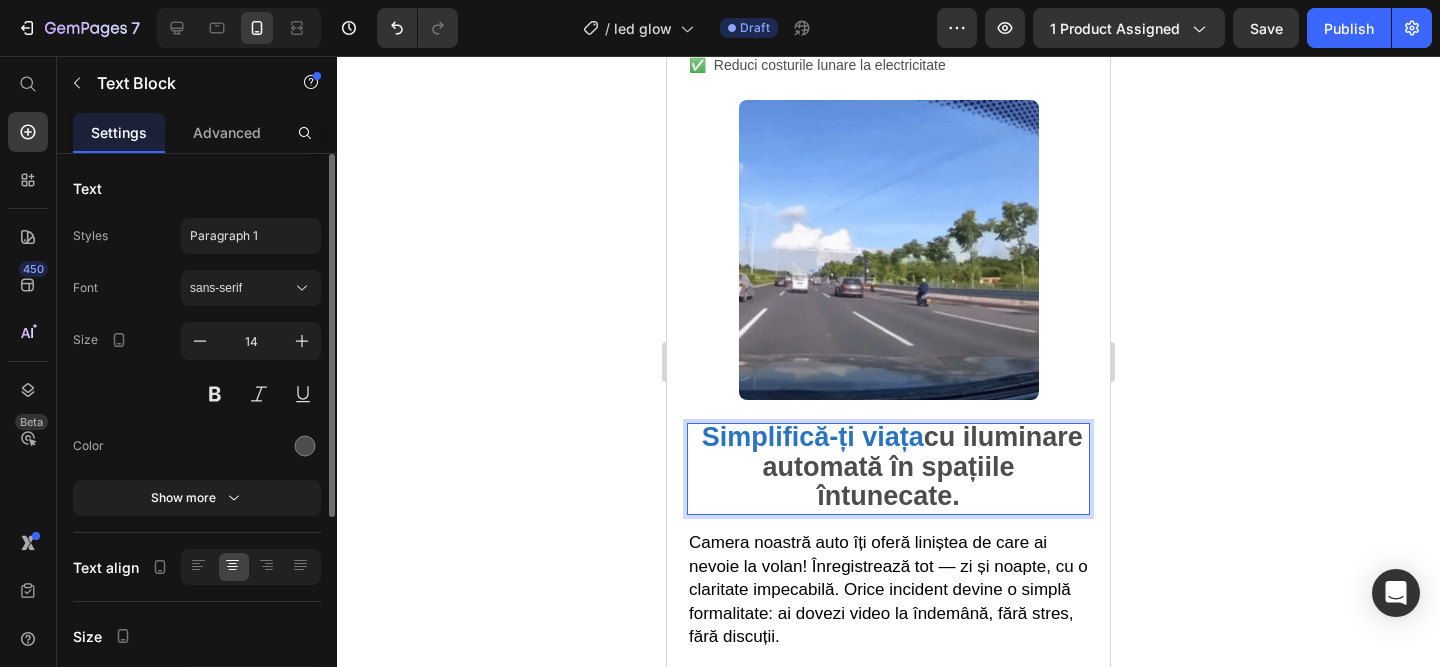 click 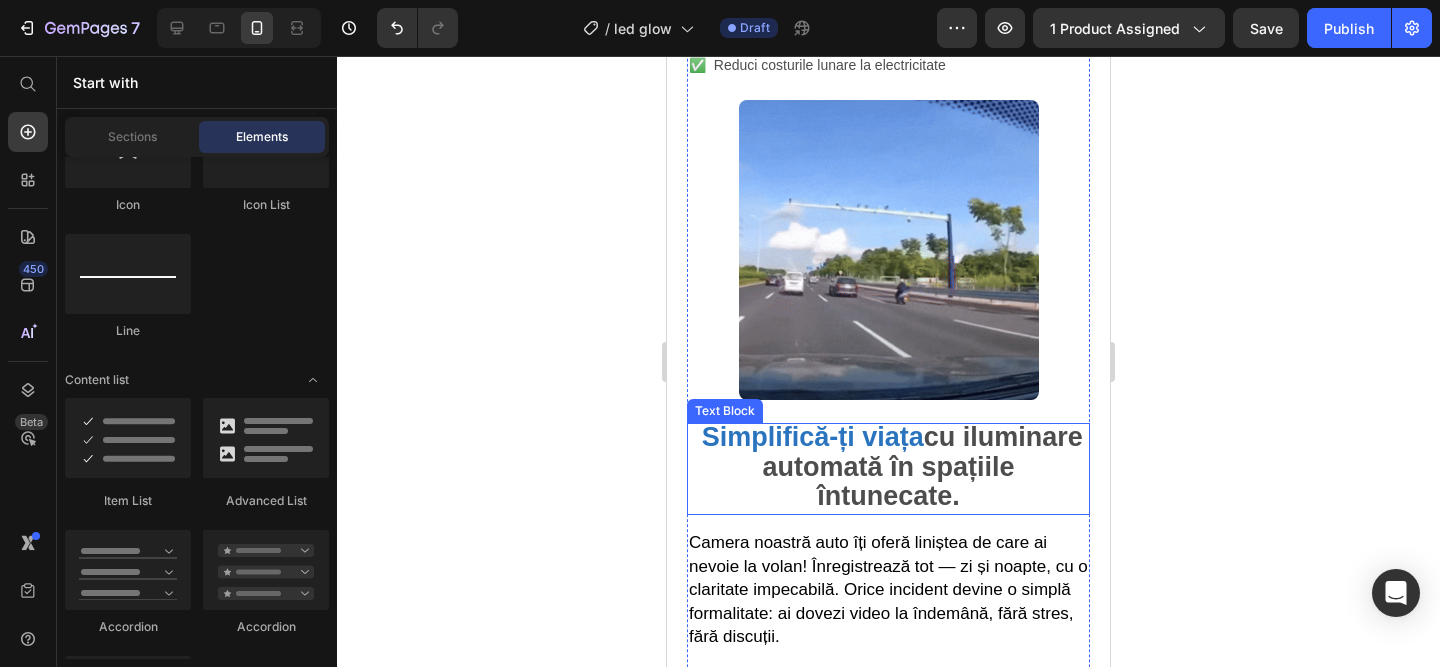 scroll, scrollTop: 1346, scrollLeft: 0, axis: vertical 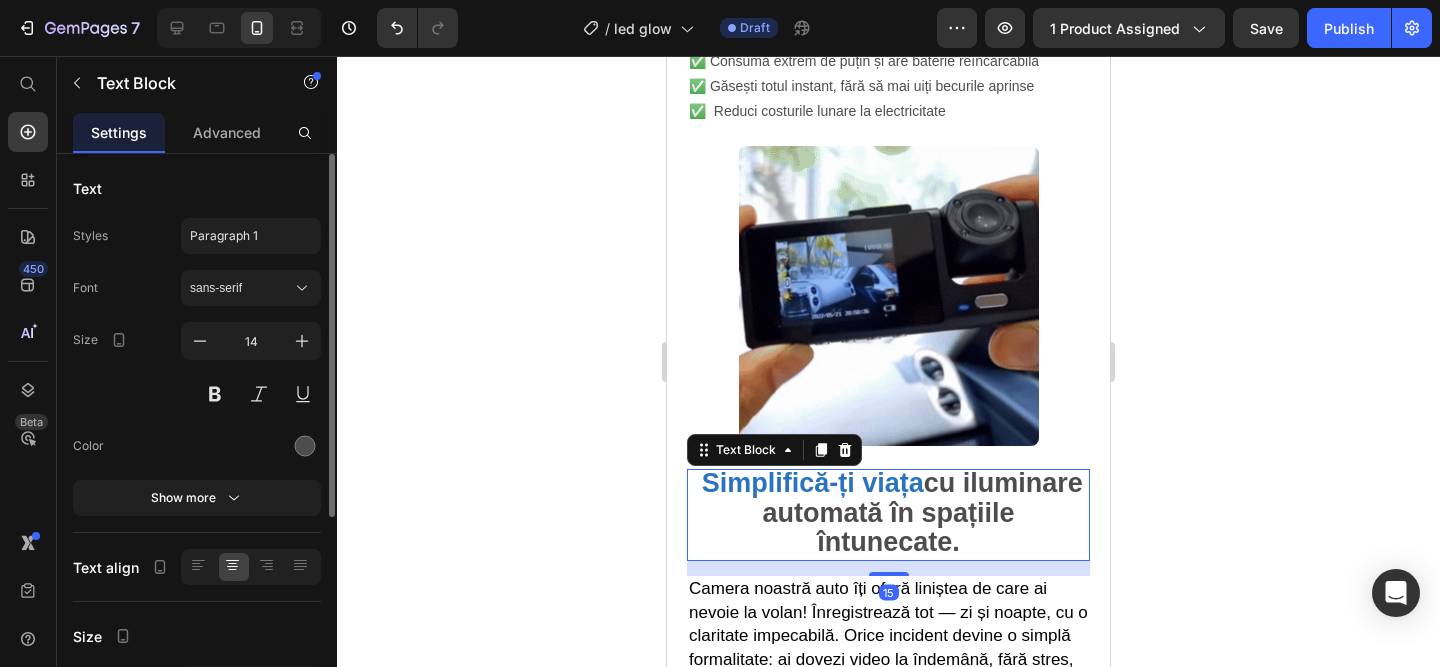 click on "Simplifică-ți viața  cu iluminare automată în spațiile întunecate." at bounding box center (888, 515) 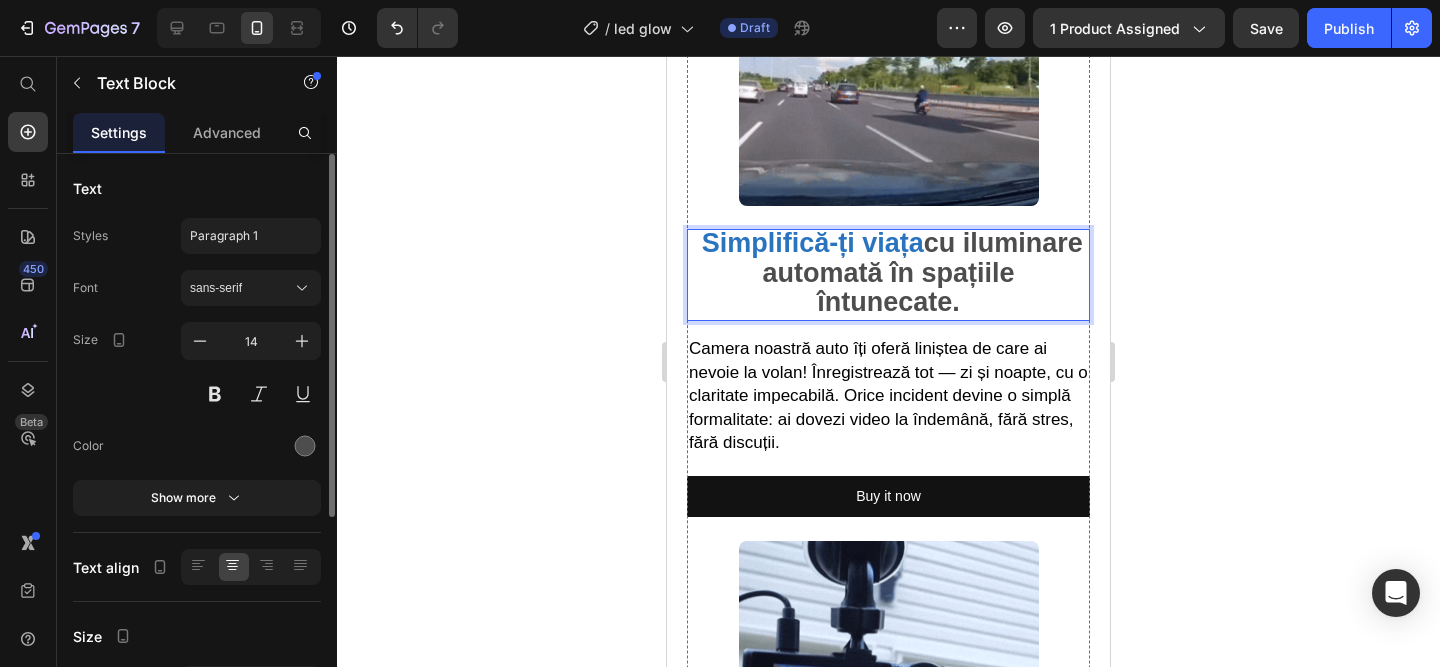 scroll, scrollTop: 1598, scrollLeft: 0, axis: vertical 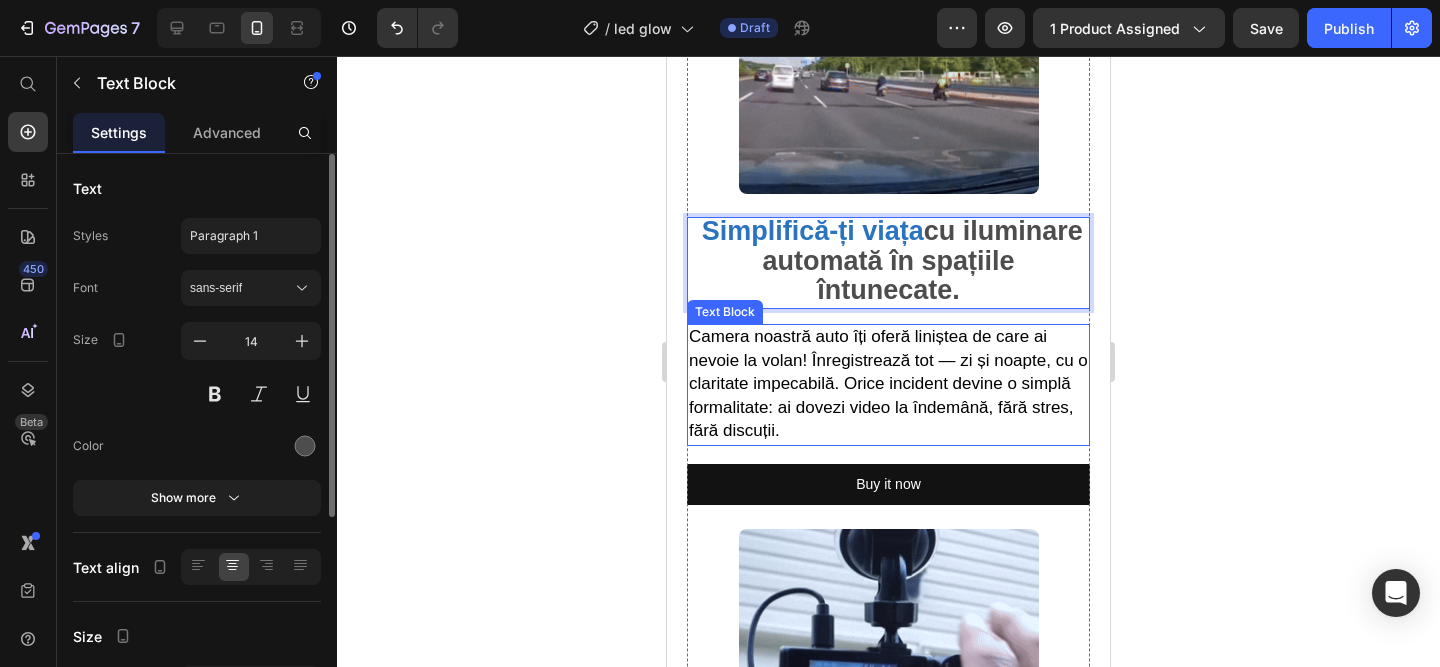 click on "Camera noastră auto îți oferă liniștea de care ai nevoie la volan! Înregistrează tot — zi și noapte, cu o claritate impecabilă. Orice incident devine o simplă formalitate: ai dovezi video la îndemână, fără stres, fără discuții." at bounding box center (888, 383) 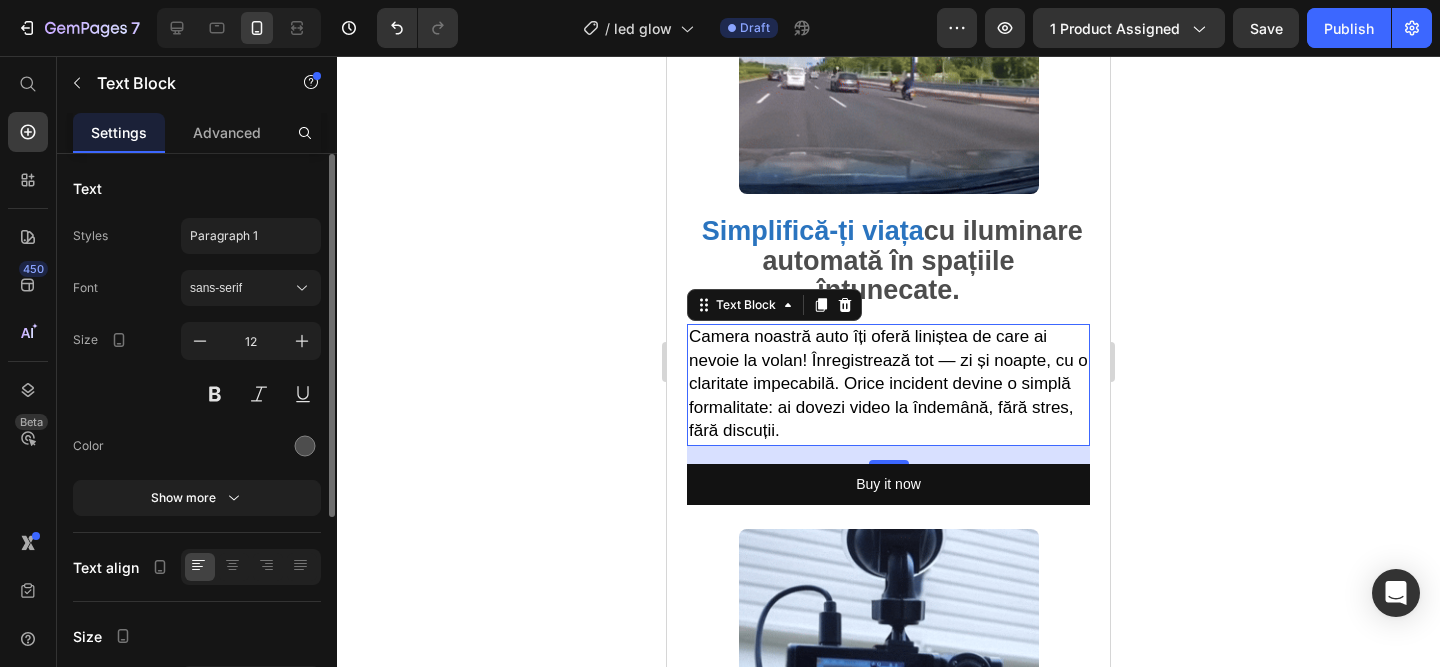 click on "Camera noastră auto îți oferă liniștea de care ai nevoie la volan! Înregistrează tot — zi și noapte, cu o claritate impecabilă. Orice incident devine o simplă formalitate: ai dovezi video la îndemână, fără stres, fără discuții." at bounding box center [888, 385] 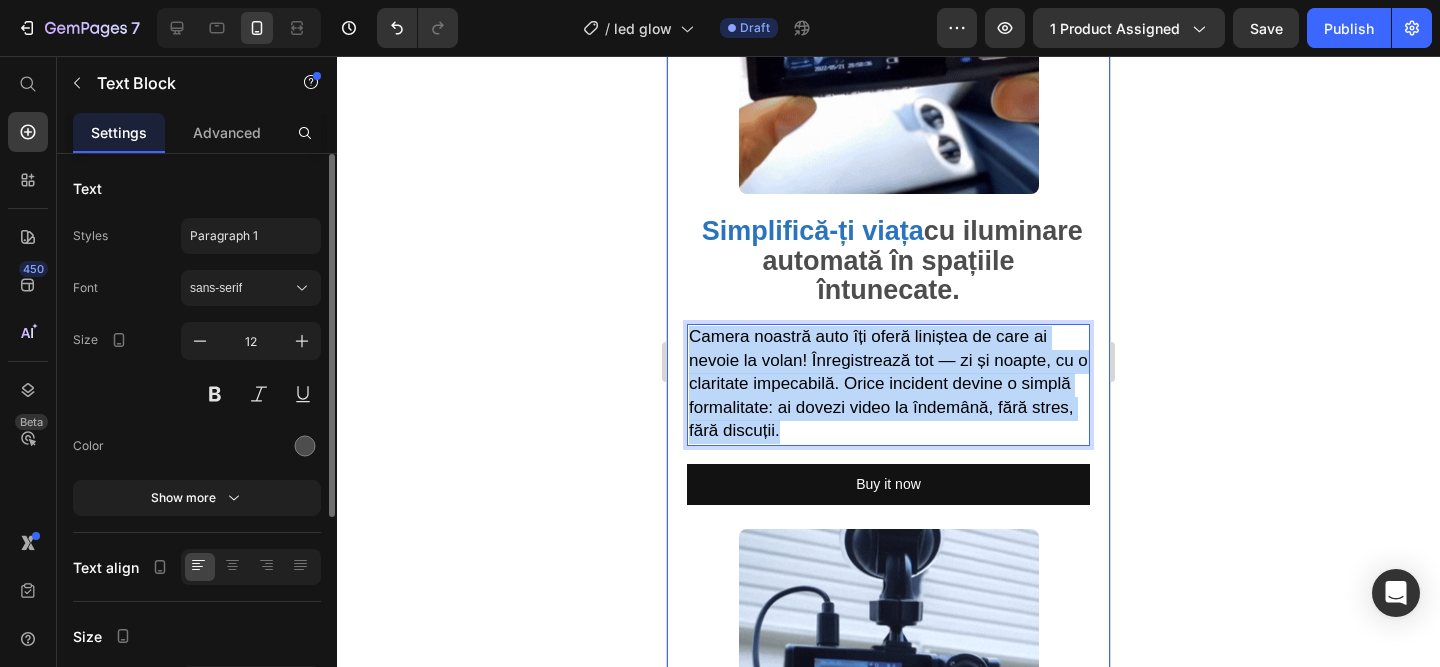 drag, startPoint x: 754, startPoint y: 375, endPoint x: 668, endPoint y: 311, distance: 107.200745 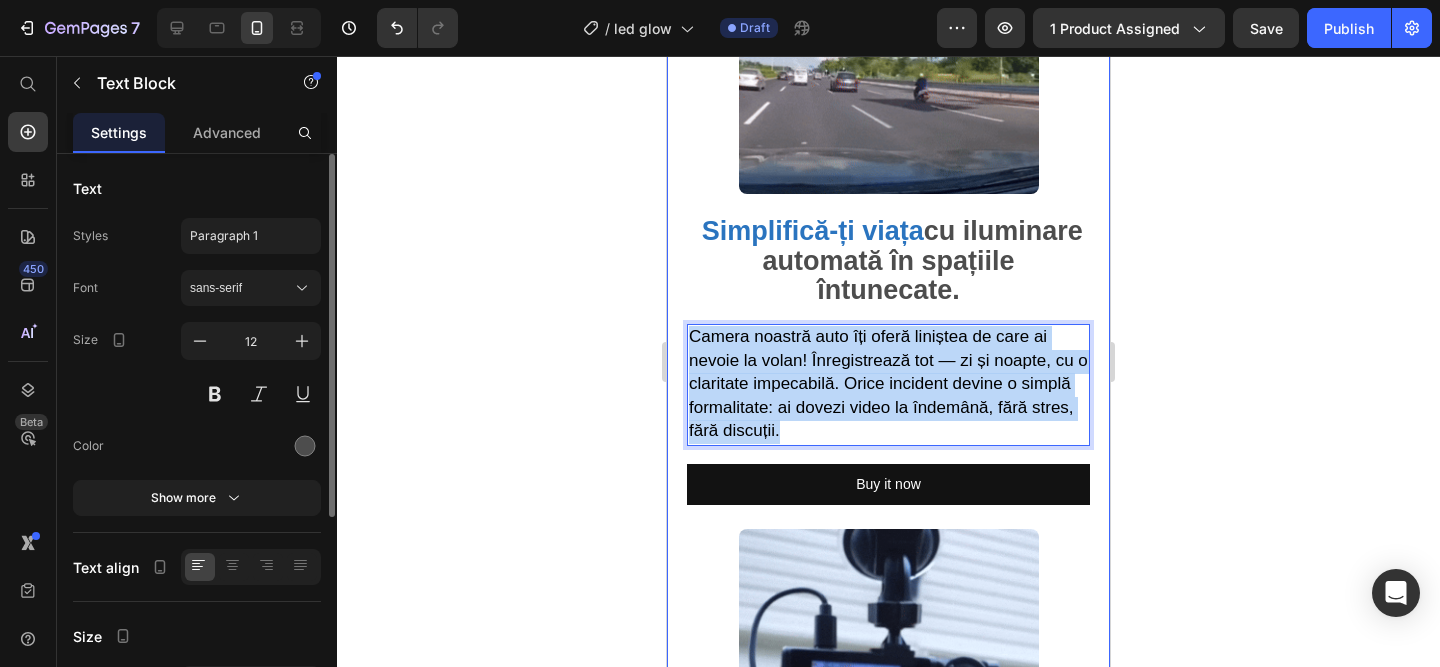 click on "Product Images Led cu senzor | SmartGlow™️ Product Title 89,00 lei Product Price 199,00 lei Product Price SALVATI 55% Discount Tag
Row
Icon Text Block Luminozitate Smart, Economie Garantată! Text Block Row Image Plata la CURIER  (ramburs) Text Block Row Image Livrare RAPIDA  1-2 zile lucratoare Text Block Row Row
Publish the page to see the content.
Custom Code Buy it now Dynamic Checkout
Publish the page to see the content.
Custom Code
Icon Transport RAPID Text Block
Icon Posibilitate Retur Text Block
Icon 1 An Garantie Text Block Row                Title Line Image Row
Row
Row Irina Petrut - Craiova Text Block Icon Icon Icon Icon
Icon Icon List Row
Row „Am montat-o pe hol și mă bucur că nu mai las becurile aprinse aiurea. Se stinge singură și chiar se vede la factura de curent. Super practică!” Text Block" at bounding box center (888, 132) 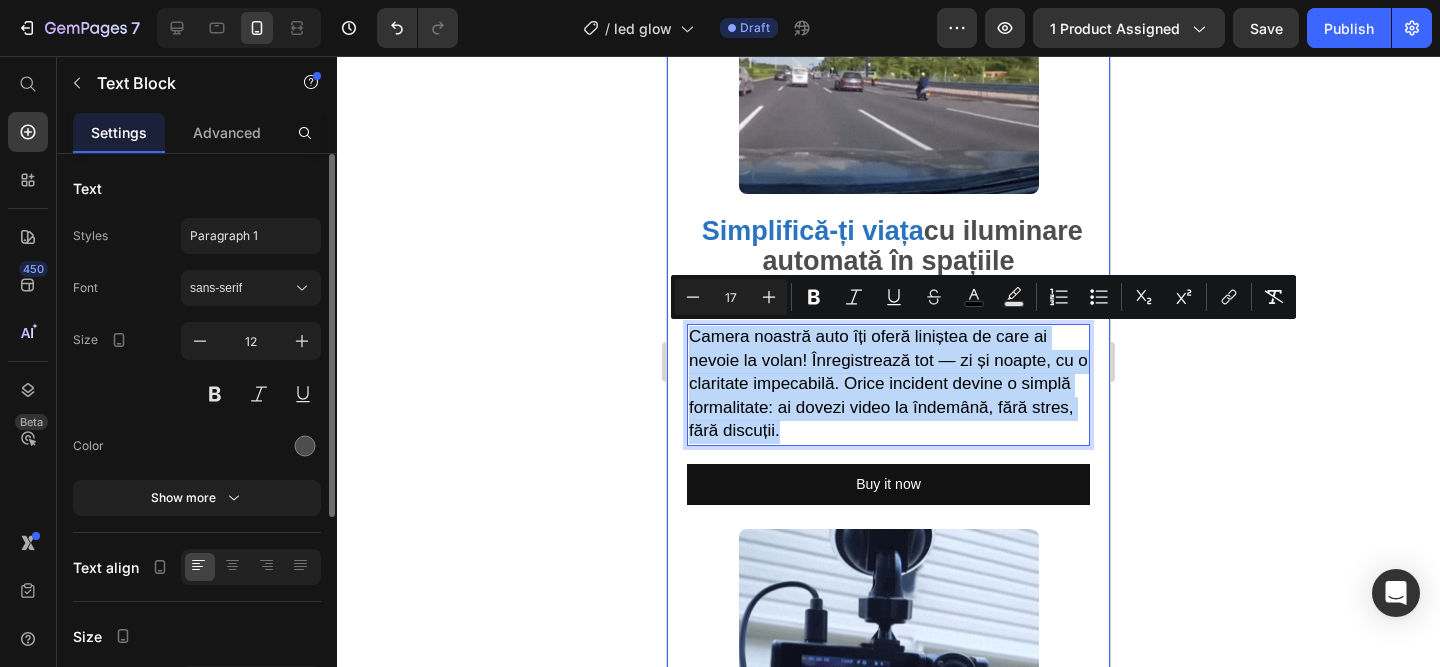 type on "12" 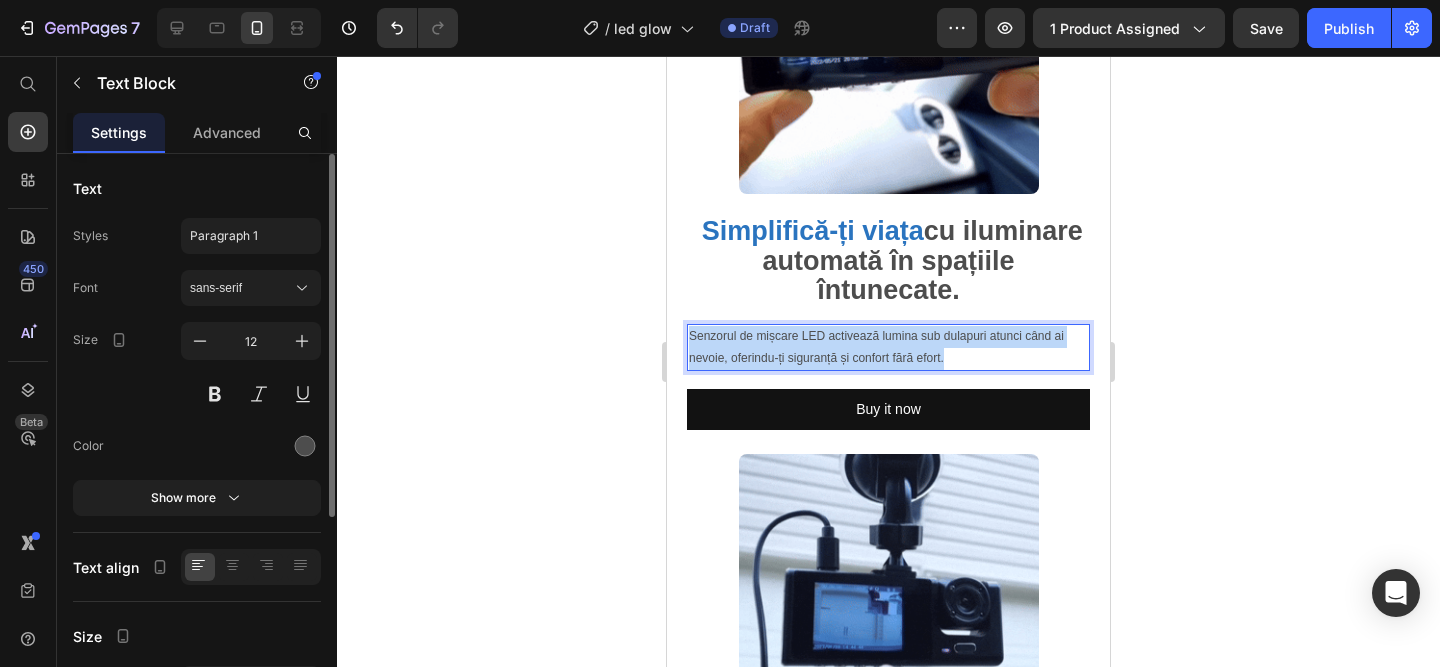 drag, startPoint x: 974, startPoint y: 364, endPoint x: 588, endPoint y: 309, distance: 389.8987 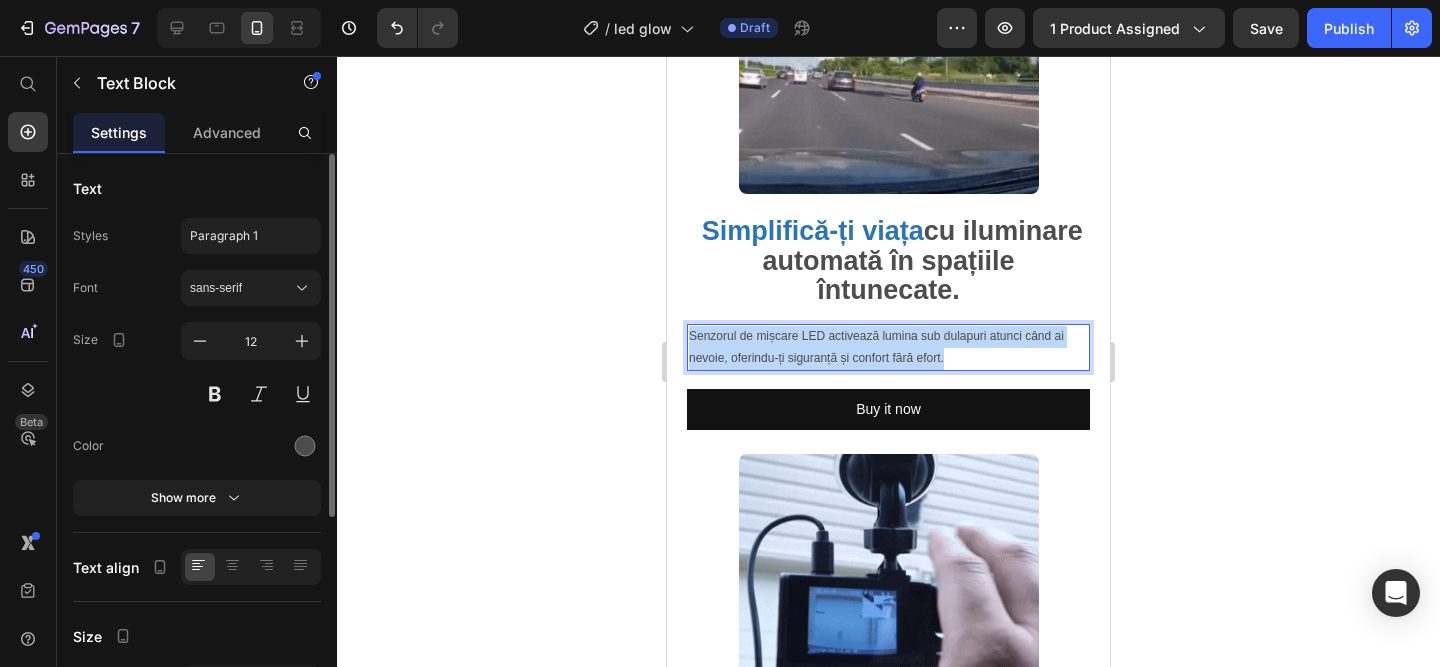 click on "Mobile  ( 443 px) iPhone 13 Mini iPhone 13 Pro iPhone 11 Pro Max iPhone 15 Pro Max Pixel 7 Galaxy S8+ Galaxy S20 Ultra iPad Mini iPad Air iPad Pro Header Product Images Led cu senzor | SmartGlow™️ Product Title 89,00 lei Product Price 199,00 lei Product Price SALVATI 55% Discount Tag
Row
Icon Text Block Luminozitate Smart, Economie Garantată! Text Block Row Image Plata la CURIER  (ramburs) Text Block Row Image Livrare RAPIDA  1-2 zile lucratoare Text Block Row Row
Publish the page to see the content.
Custom Code Buy it now Dynamic Checkout
Publish the page to see the content.
Custom Code
Icon Transport RAPID Text Block
Icon Posibilitate Retur Text Block
Icon 1 An Garantie Text Block Row                Title Line Image Row
Row
Row Irina Petrut - Craiova Text Block Icon Icon Icon Icon
Icon Icon List Row
Row Text Block Row" at bounding box center (888, 320) 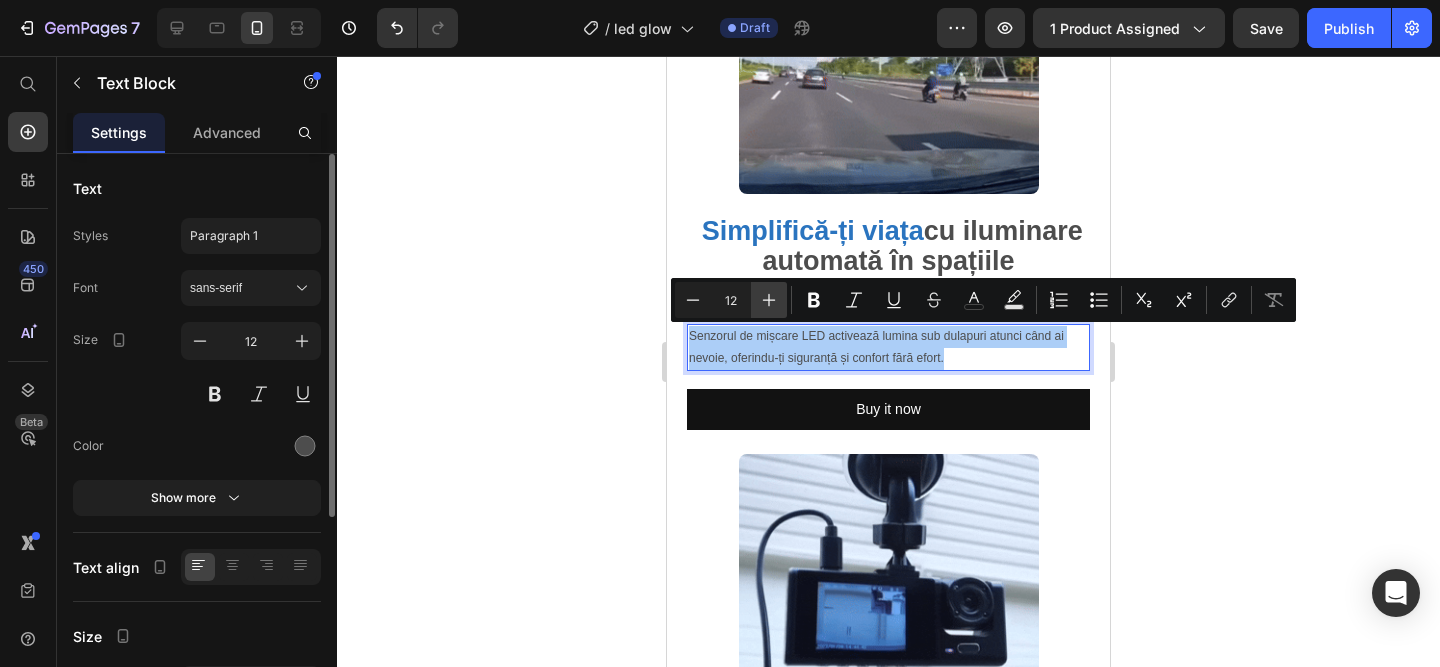 click 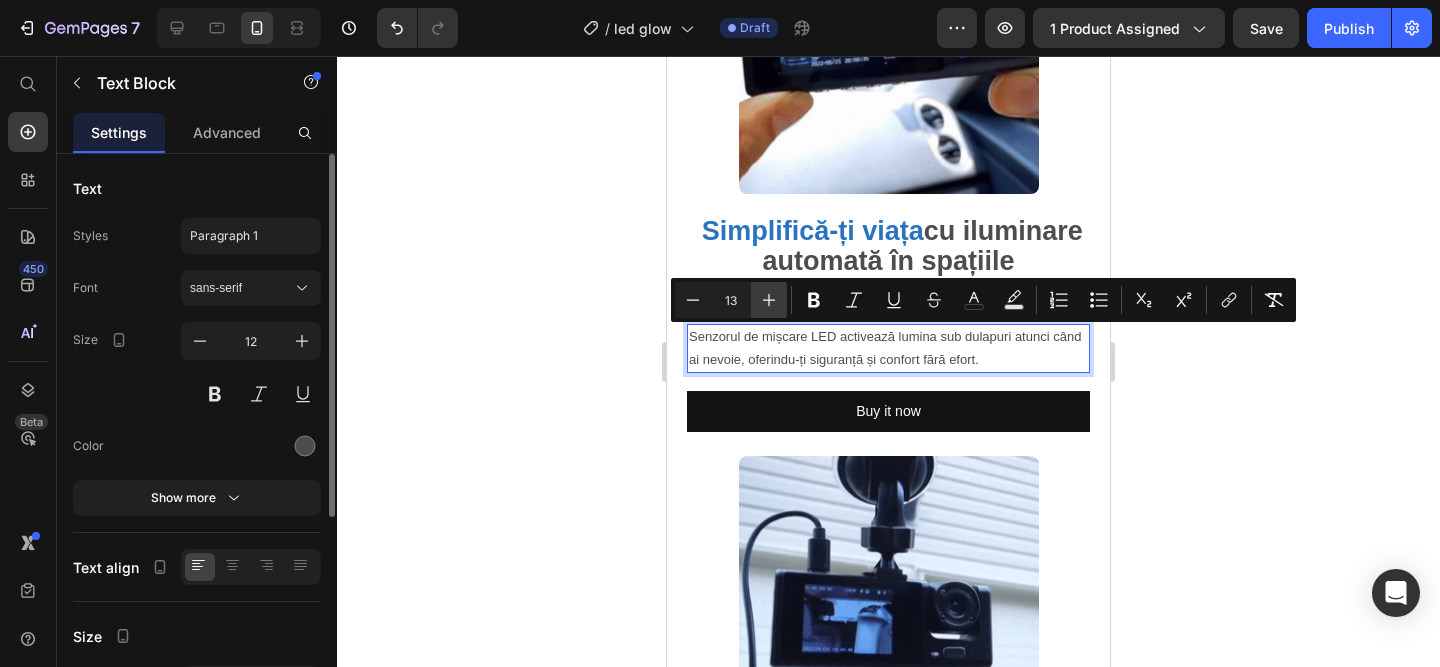 click 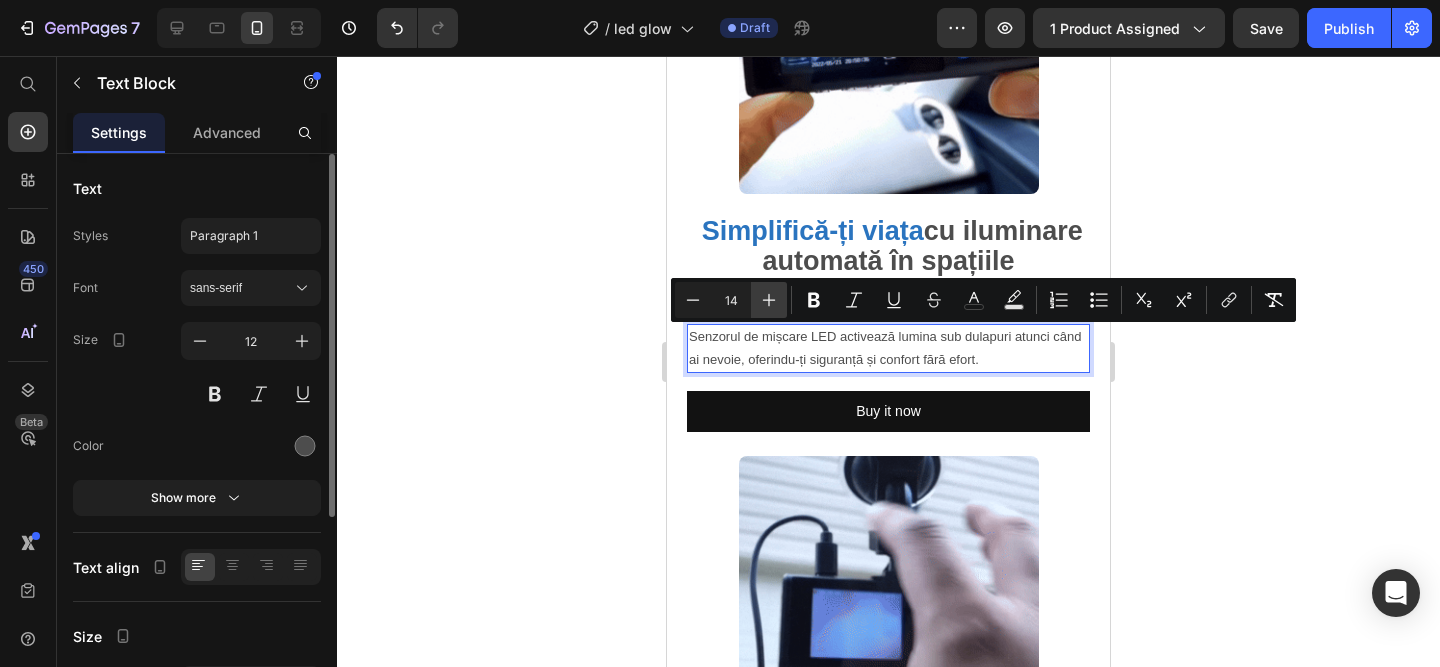 click 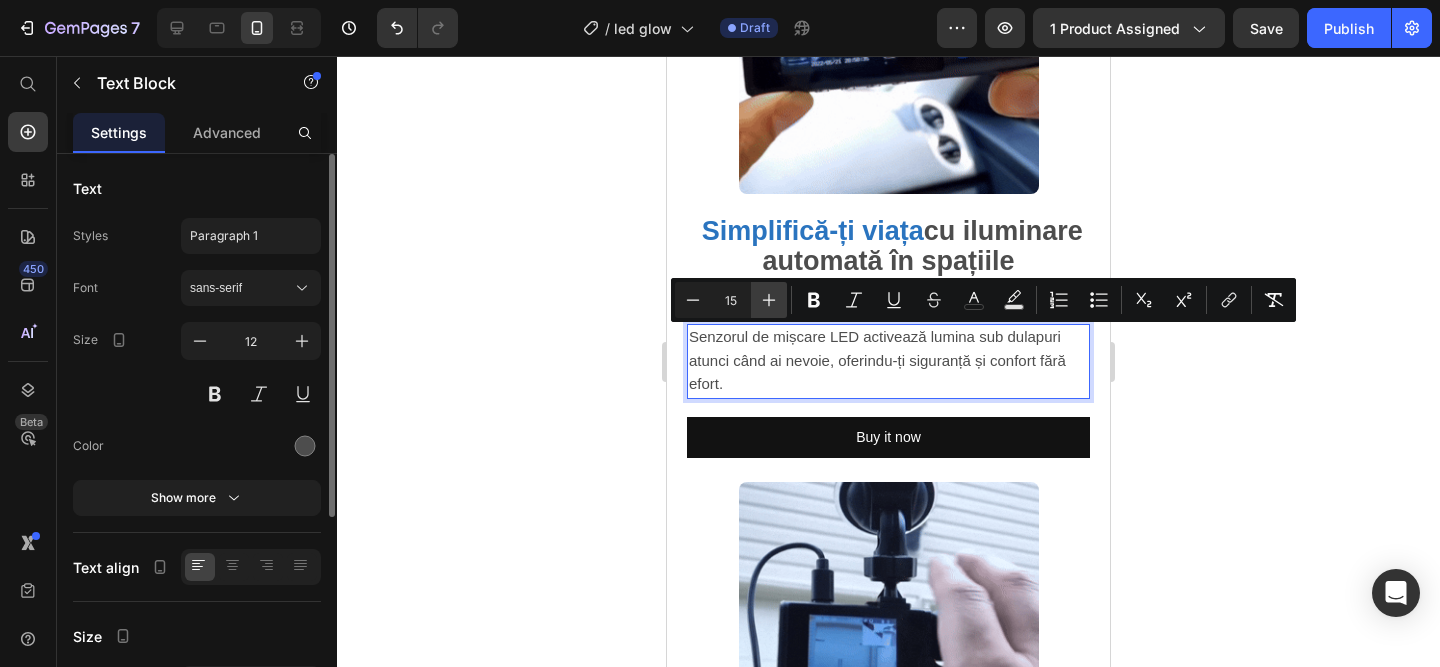 click 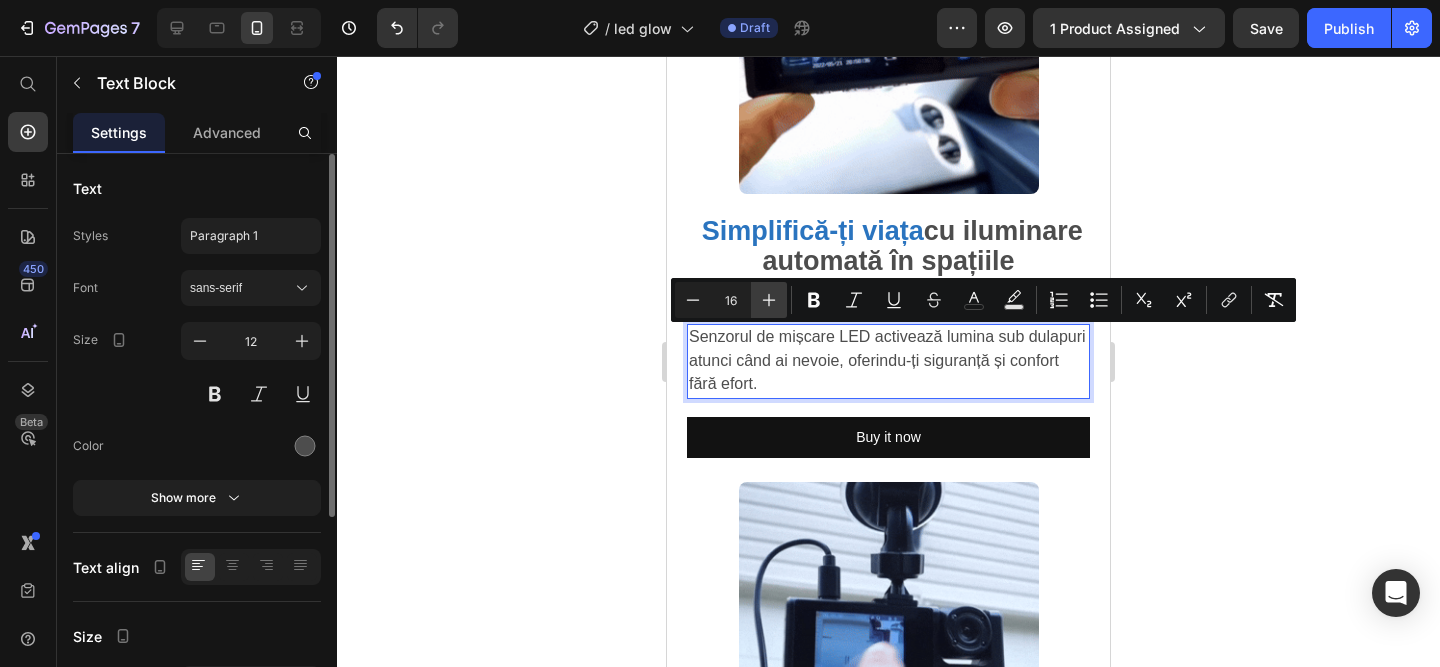 click 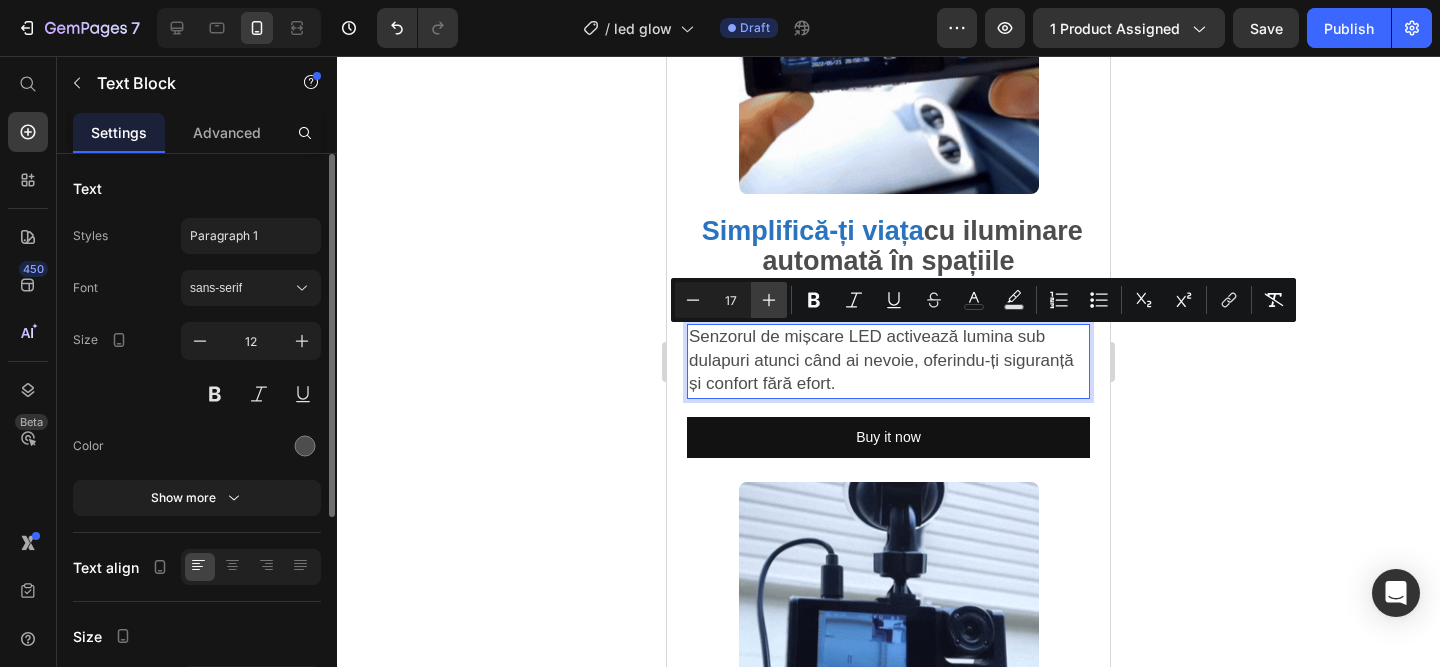 click 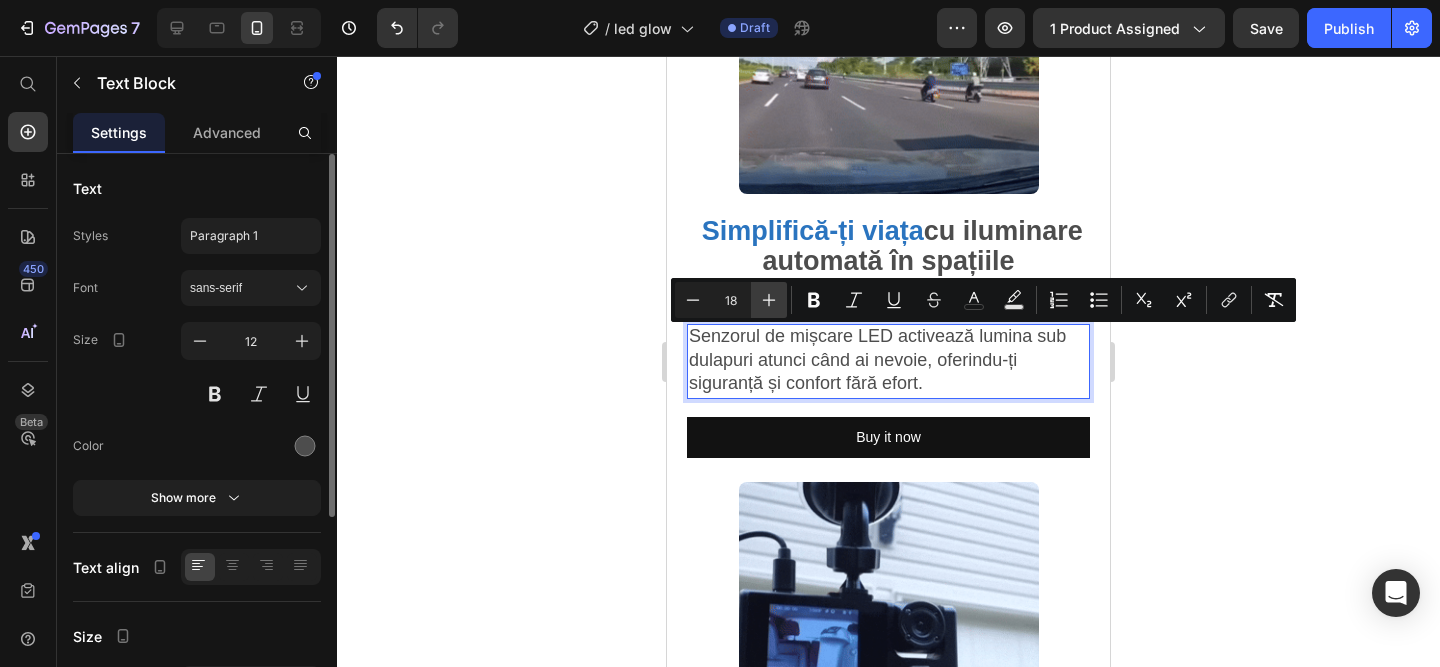 click 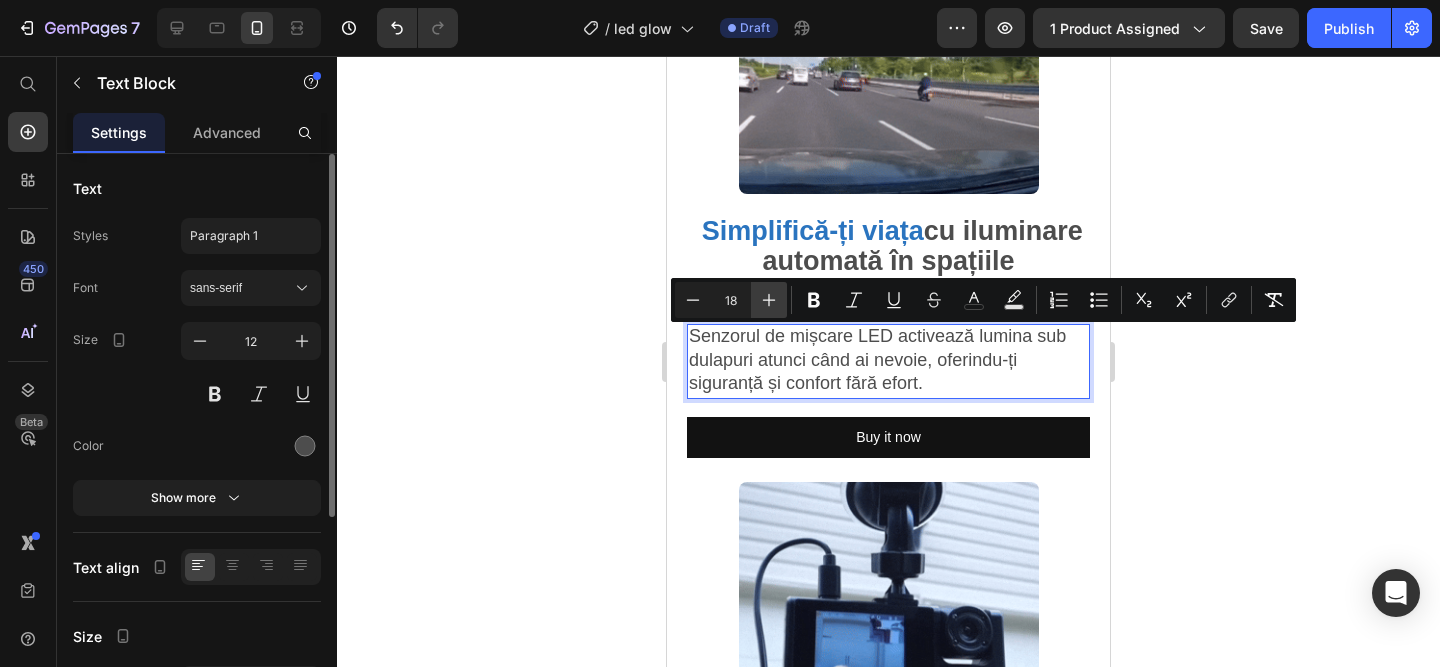 type on "19" 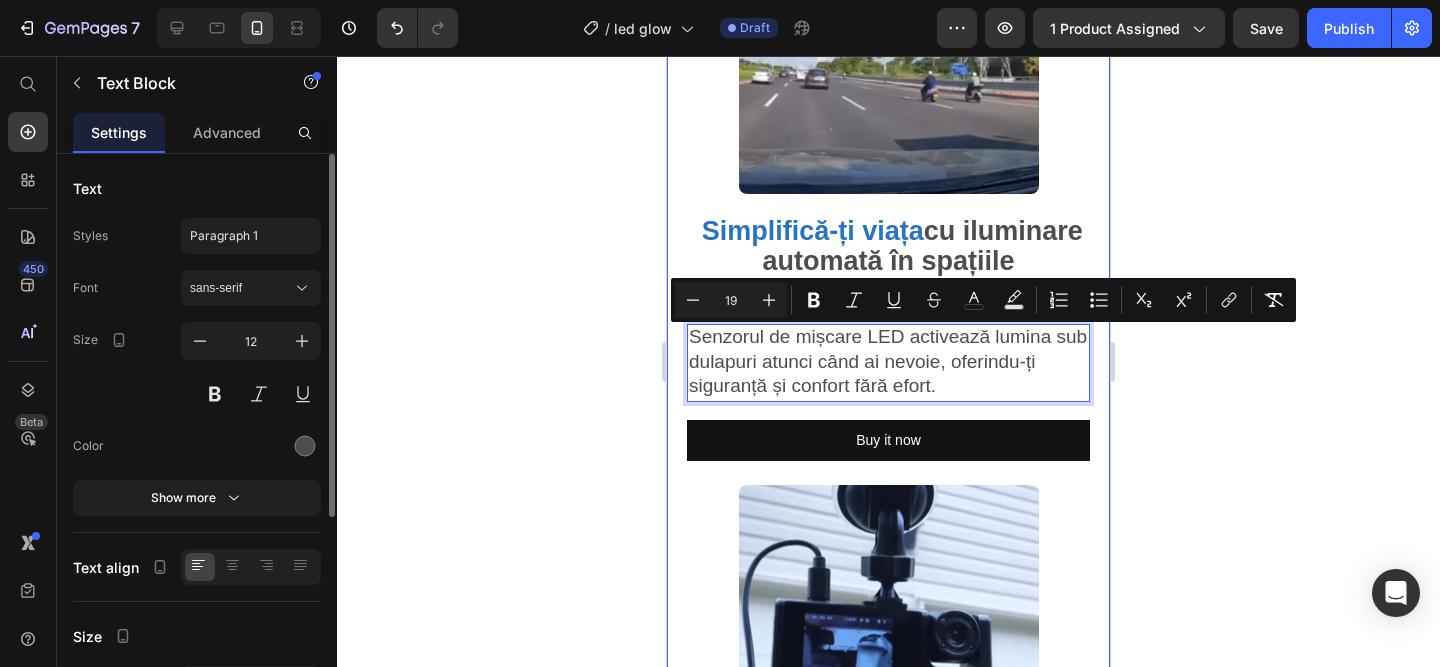 click 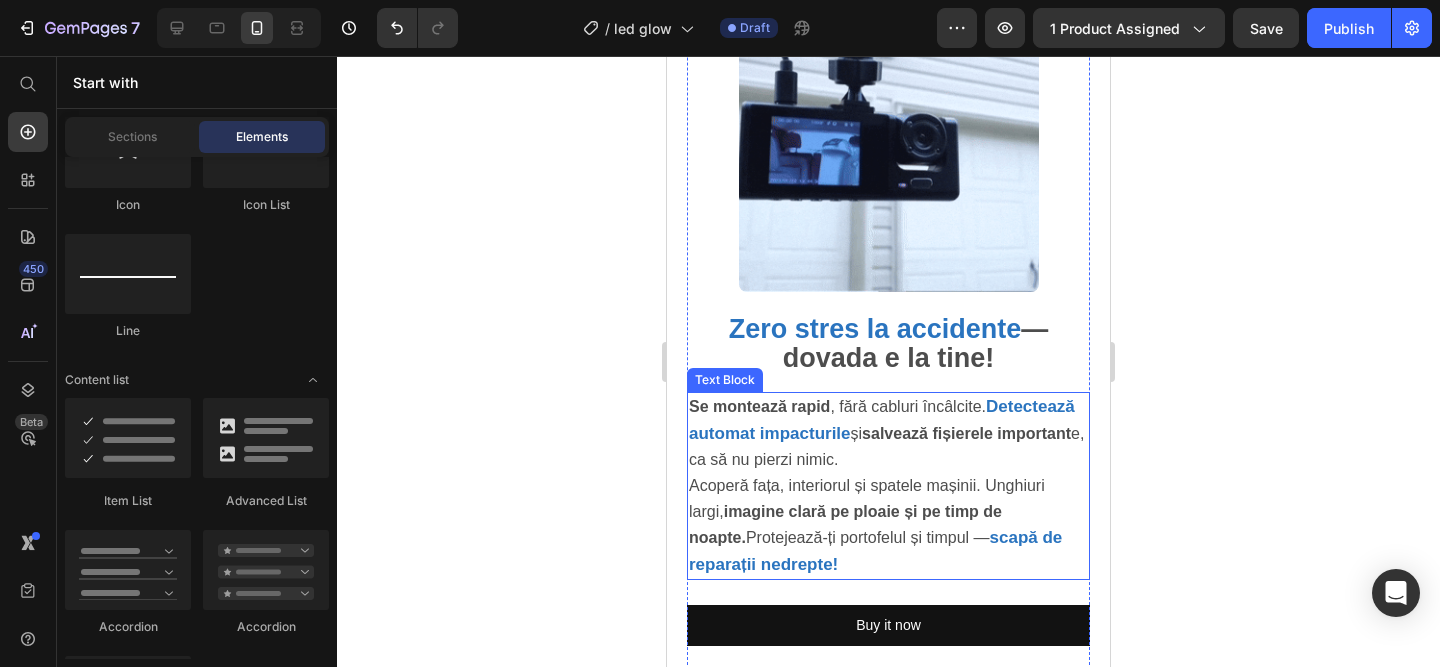 scroll, scrollTop: 2103, scrollLeft: 0, axis: vertical 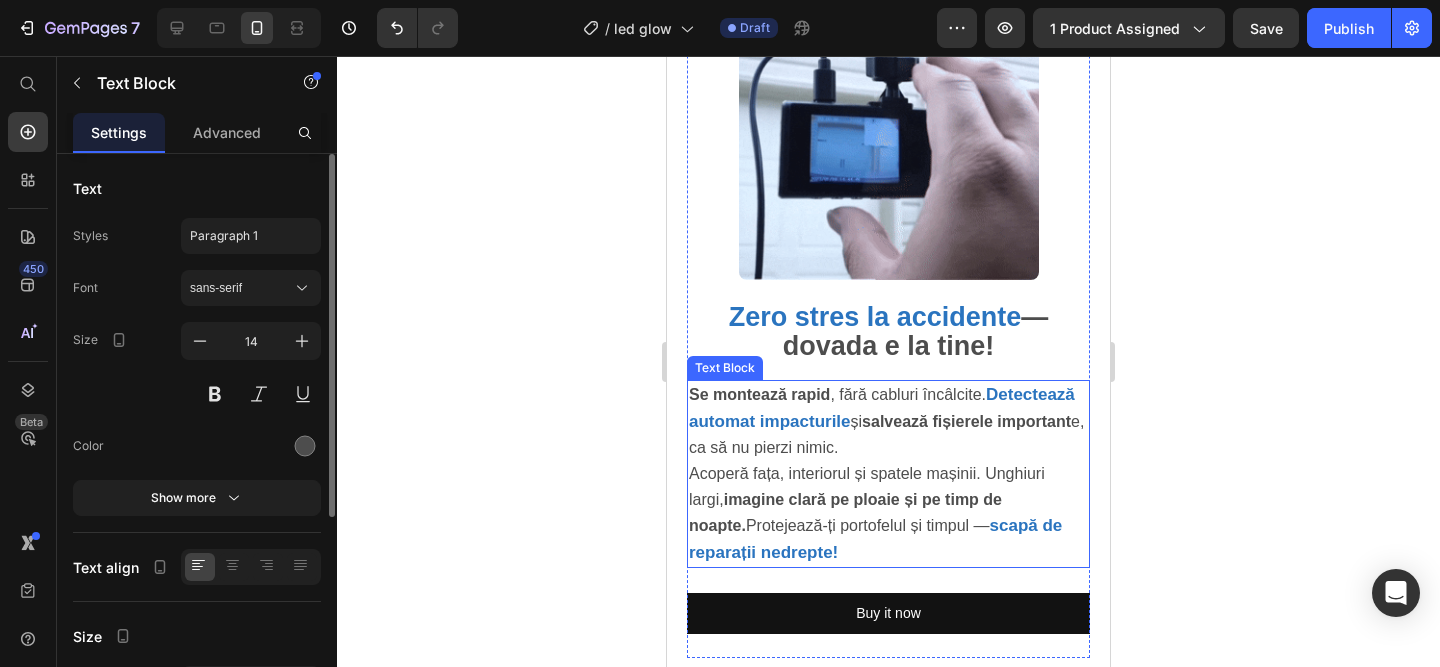 click on "Se montează rapid , fără cabluri încâlcite.  Detectează automat impacturile  și  salvează fișierele important e, ca să nu pierzi nimic. Acoperă fața, interiorul și spatele mașinii. Unghiuri largi,  imagine clară pe ploaie și pe timp de noapte.  Protejează-ți portofelul și timpul —  scapă de reparații nedrepte!" at bounding box center [888, 473] 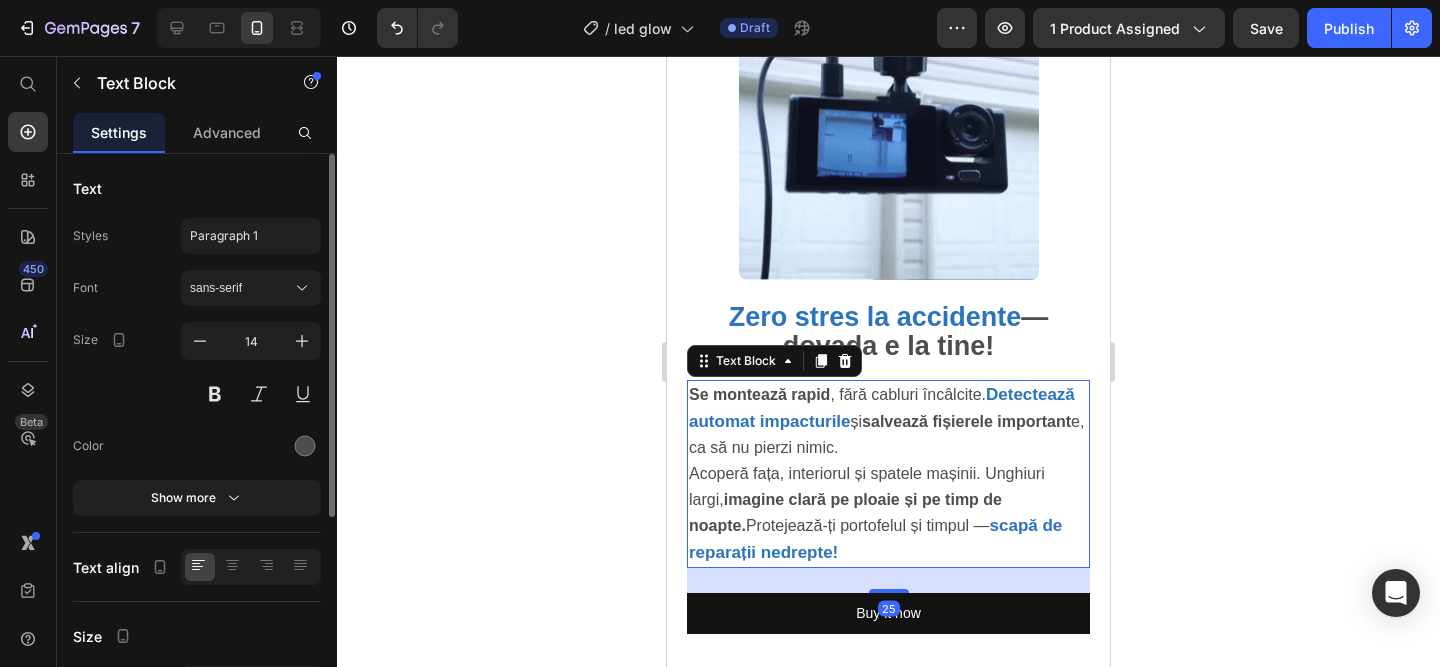 click on "Se montează rapid , fără cabluri încâlcite.  Detectează automat impacturile  și  salvează fișierele important e, ca să nu pierzi nimic. Acoperă fața, interiorul și spatele mașinii. Unghiuri largi,  imagine clară pe ploaie și pe timp de noapte.  Protejează-ți portofelul și timpul —  scapă de reparații nedrepte!" at bounding box center [888, 473] 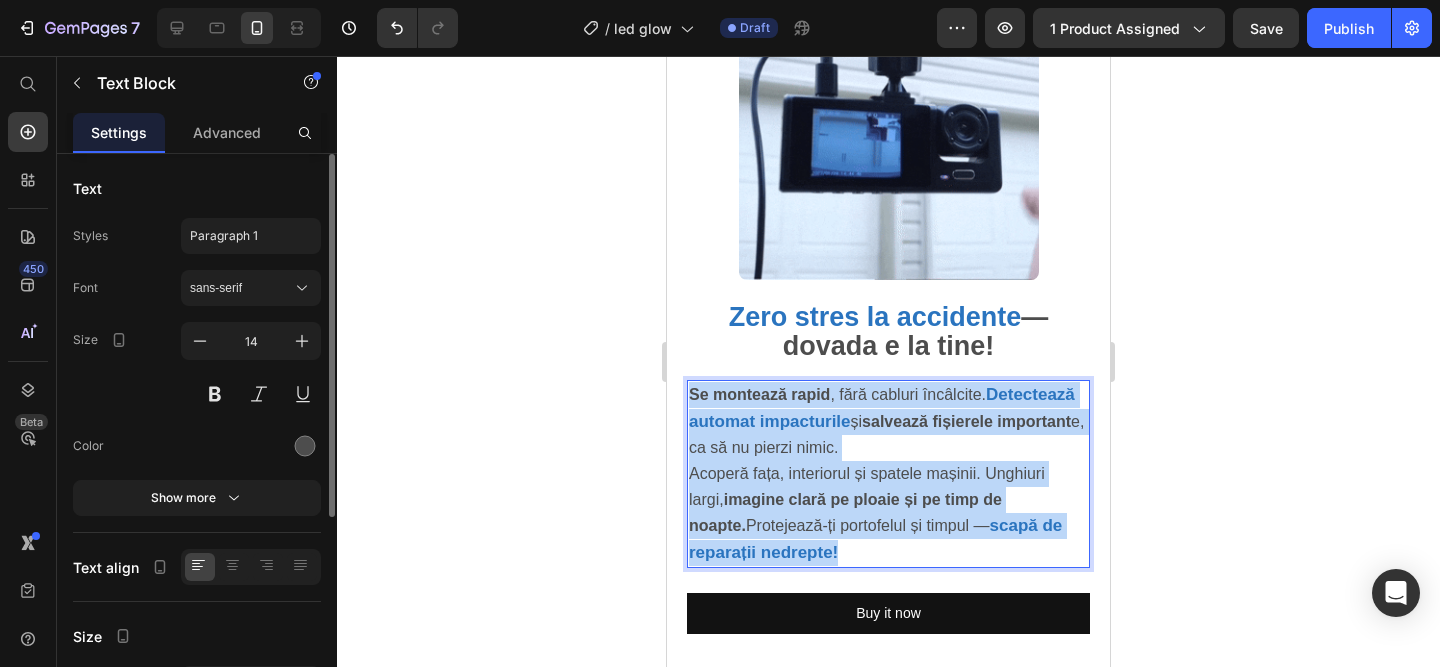 drag, startPoint x: 821, startPoint y: 544, endPoint x: 696, endPoint y: 381, distance: 205.41179 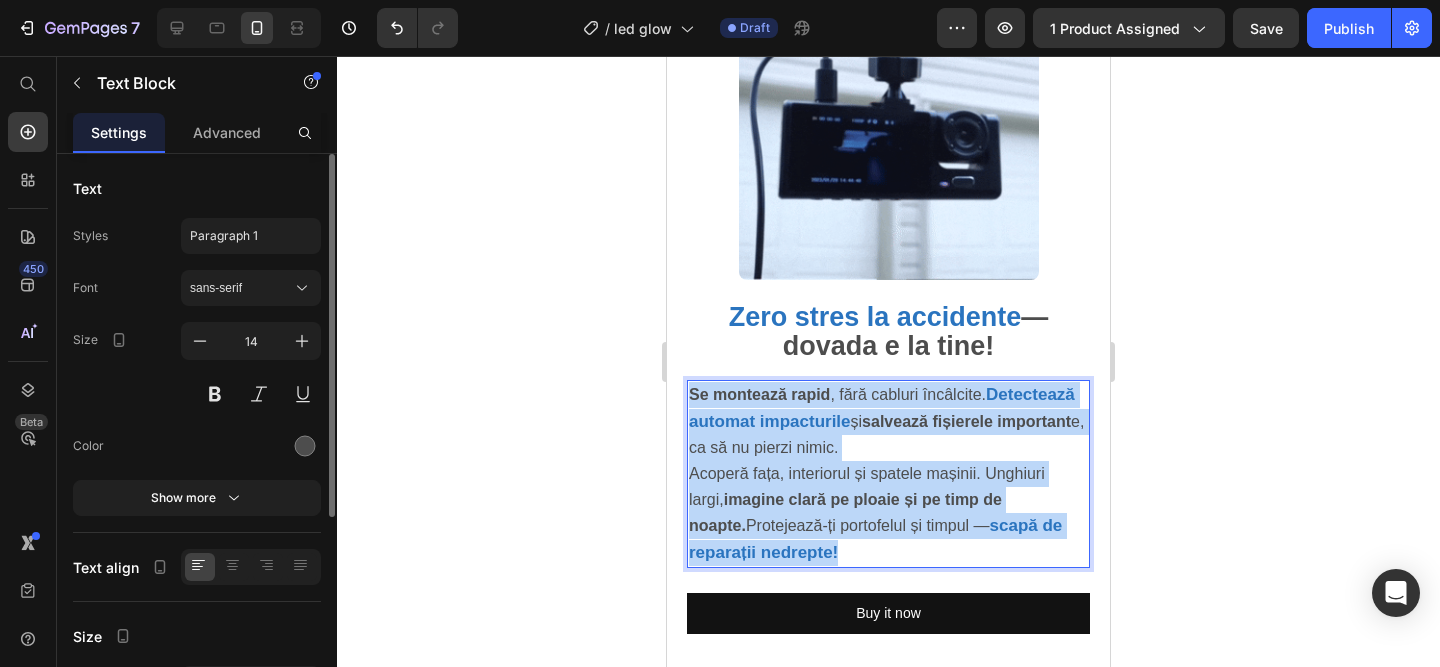 click on "Se montează rapid , fără cabluri încâlcite.  Detectează automat impacturile  și  salvează fișierele important e, ca să nu pierzi nimic. Acoperă fața, interiorul și spatele mașinii. Unghiuri largi,  imagine clară pe ploaie și pe timp de noapte.  Protejează-ți portofelul și timpul —  scapă de reparații nedrepte!" at bounding box center (888, 473) 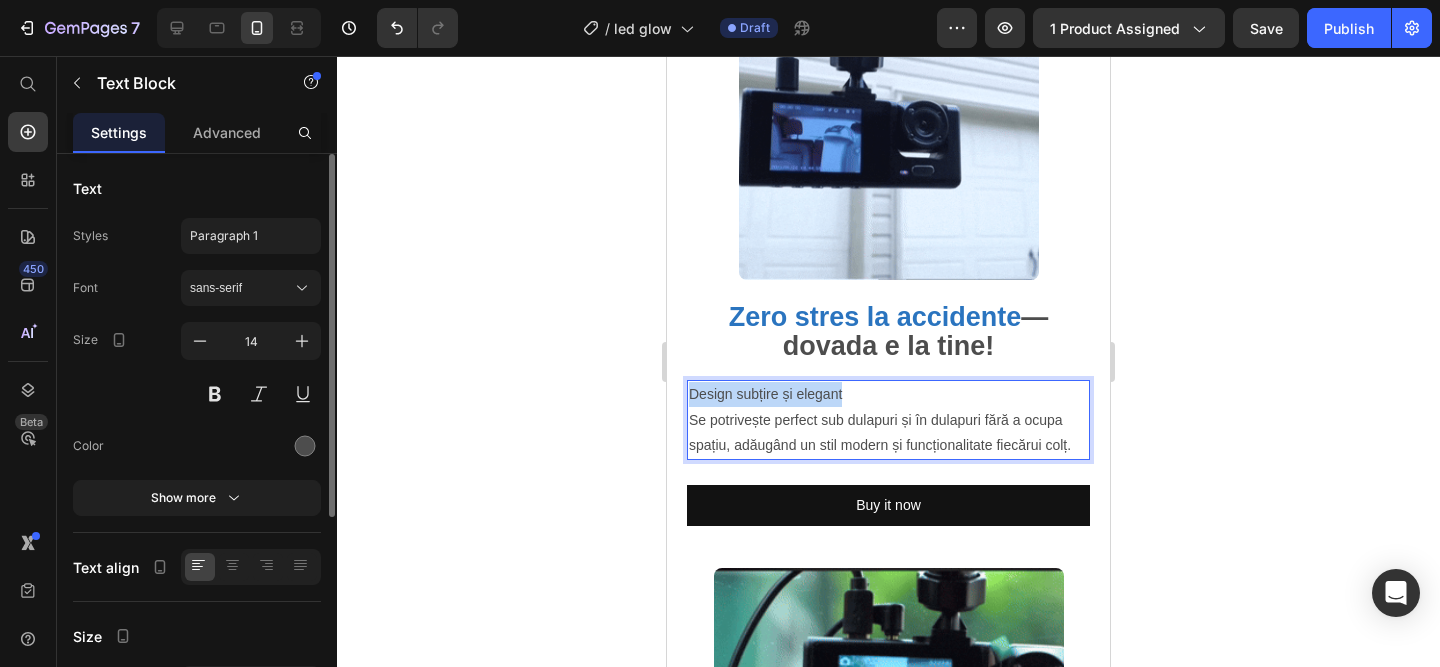 drag, startPoint x: 843, startPoint y: 397, endPoint x: 616, endPoint y: 388, distance: 227.17834 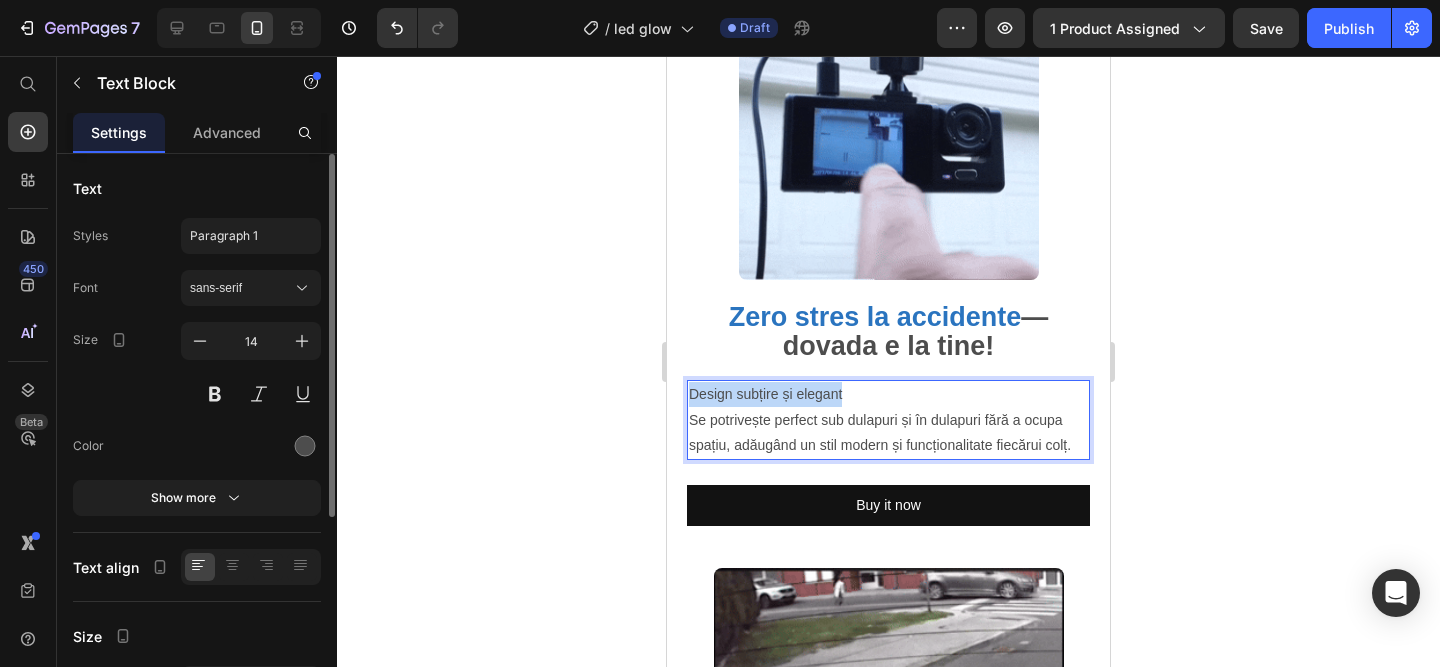 click on "Mobile  ( 443 px) iPhone 13 Mini iPhone 13 Pro iPhone 11 Pro Max iPhone 15 Pro Max Pixel 7 Galaxy S8+ Galaxy S20 Ultra iPad Mini iPad Air iPad Pro Header Product Images Led cu senzor | SmartGlow™️ Product Title 89,00 lei Product Price 199,00 lei Product Price SALVATI 55% Discount Tag
Row
Icon Text Block Luminozitate Smart, Economie Garantată! Text Block Row Image Plata la CURIER  (ramburs) Text Block Row Image Livrare RAPIDA  1-2 zile lucratoare Text Block Row Row
Publish the page to see the content.
Custom Code Buy it now Dynamic Checkout
Publish the page to see the content.
Custom Code
Icon Transport RAPID Text Block
Icon Posibilitate Retur Text Block
Icon 1 An Garantie Text Block Row                Title Line Image Row
Row
Row Irina Petrut - Craiova Text Block Icon Icon Icon Icon
Icon Icon List Row
Row Text Block Row" at bounding box center (888, -223) 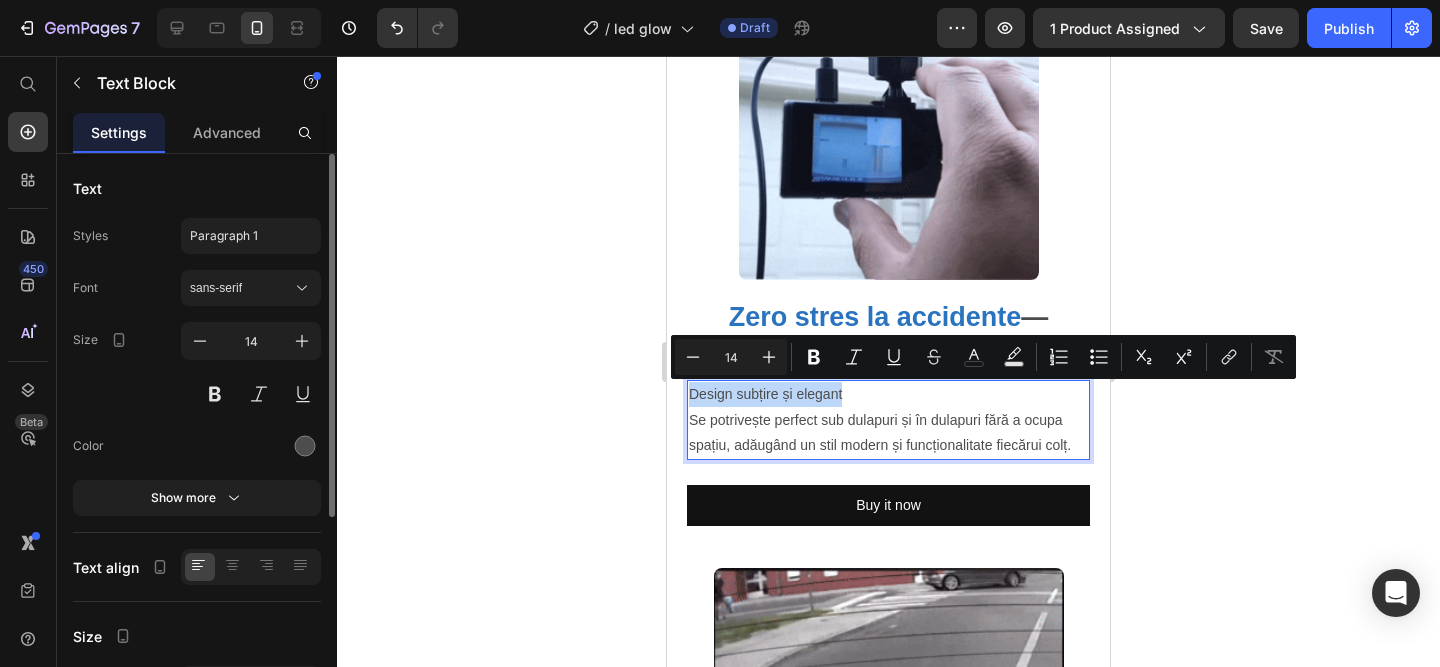 copy on "Design subțire și elegant" 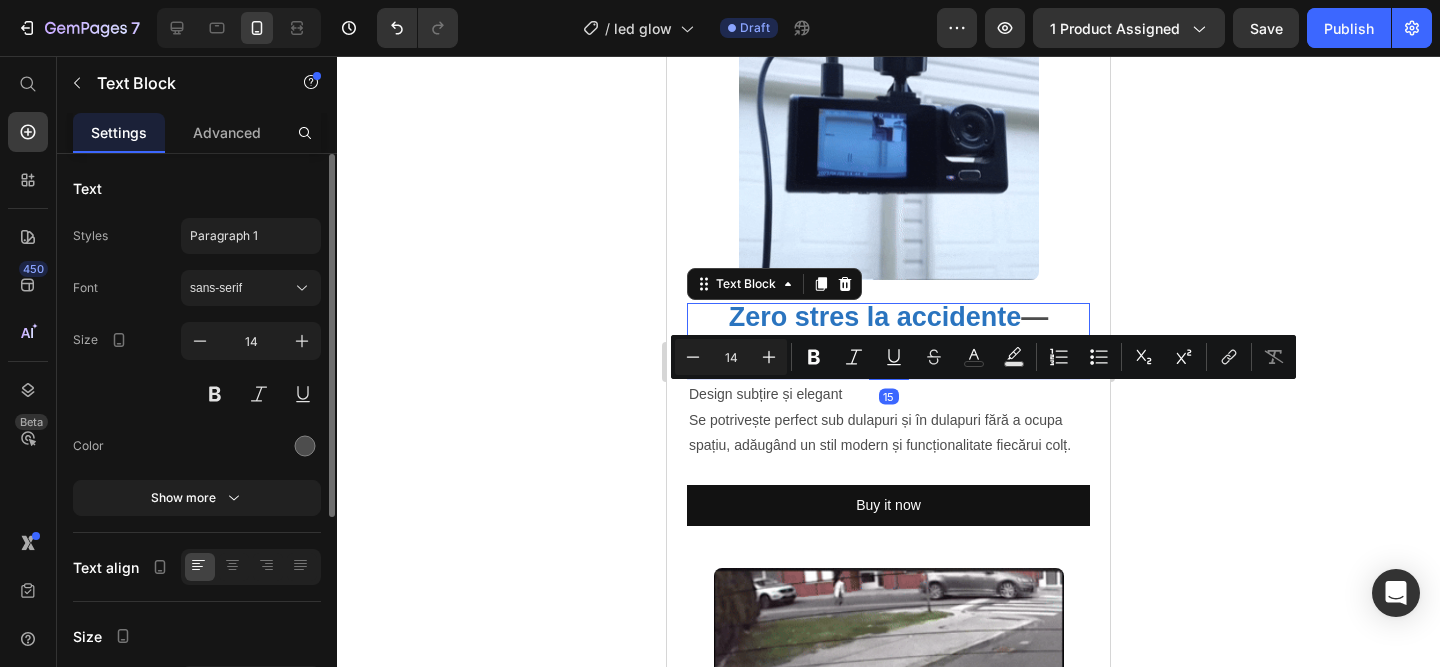 click on "Zero stres la accidente" at bounding box center [875, 317] 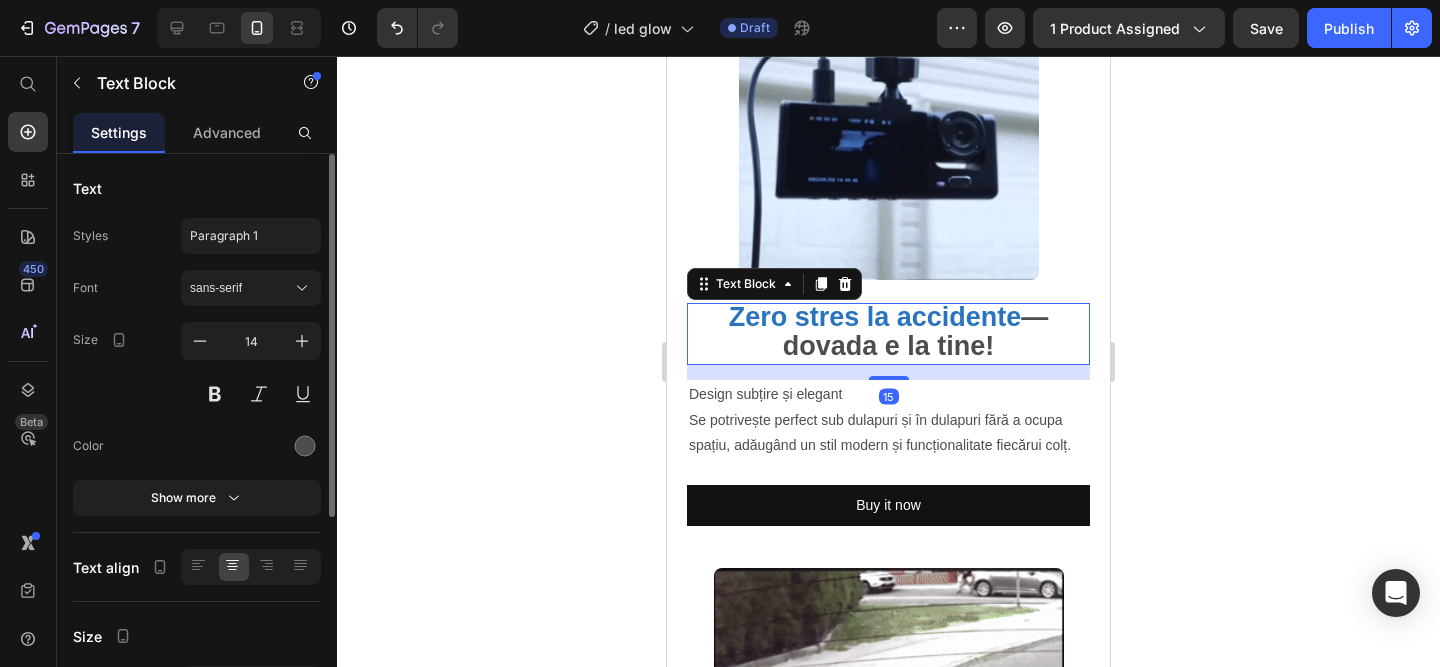click on "Zero stres la accidente" at bounding box center (875, 317) 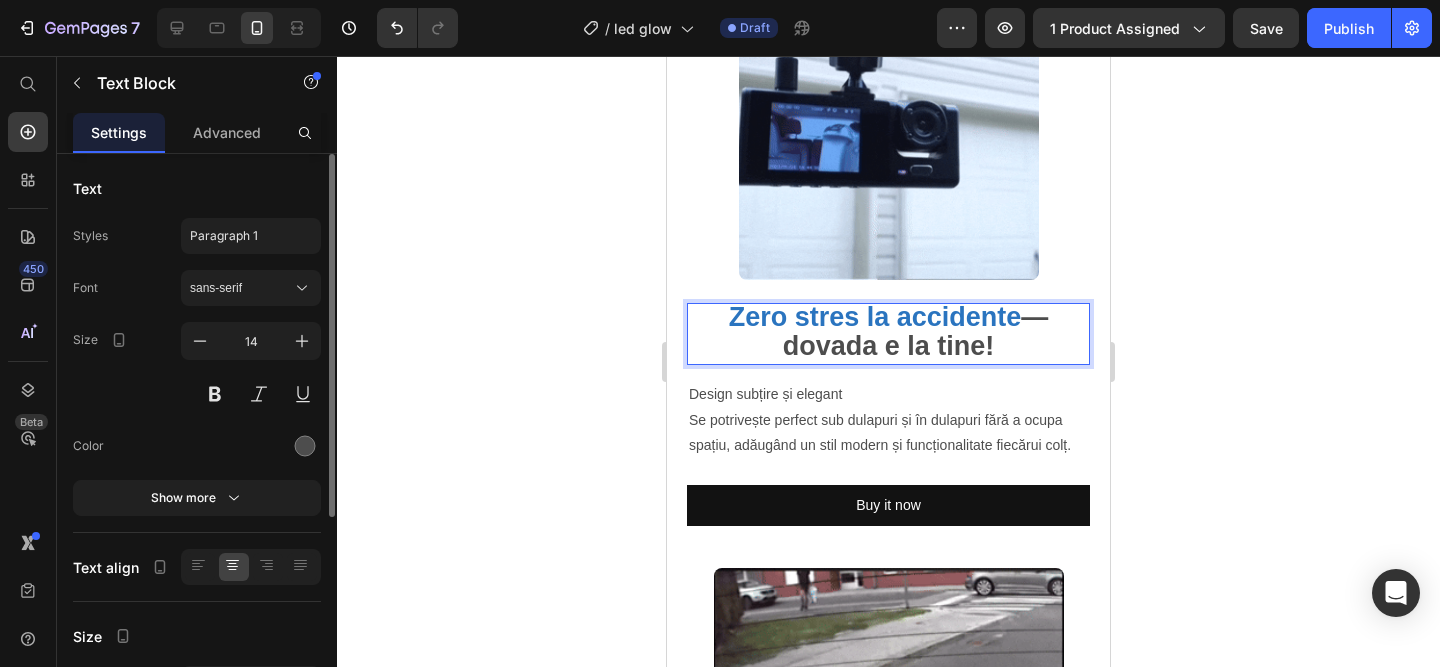 click on "— dovada e la tine!" at bounding box center [916, 331] 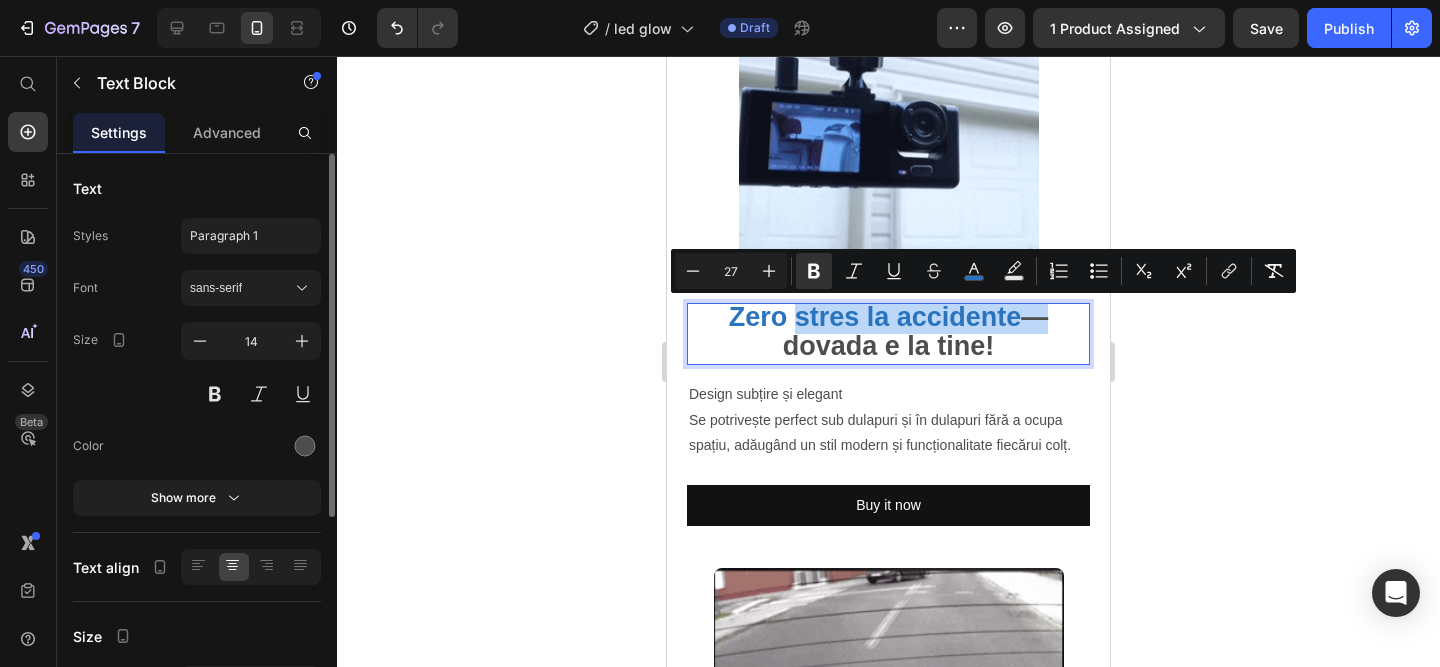 drag, startPoint x: 1018, startPoint y: 326, endPoint x: 813, endPoint y: 318, distance: 205.15604 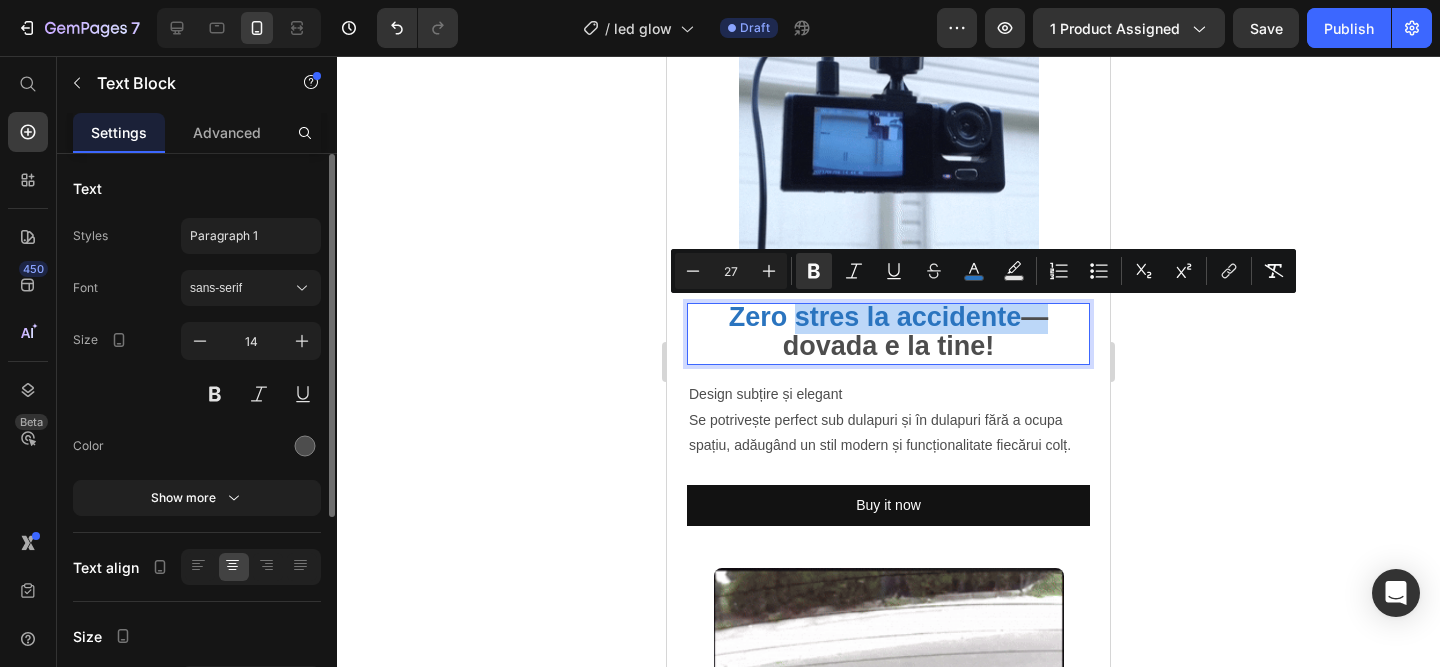 click on "Zero stres la accidente  — dovada e la tine!" at bounding box center (888, 334) 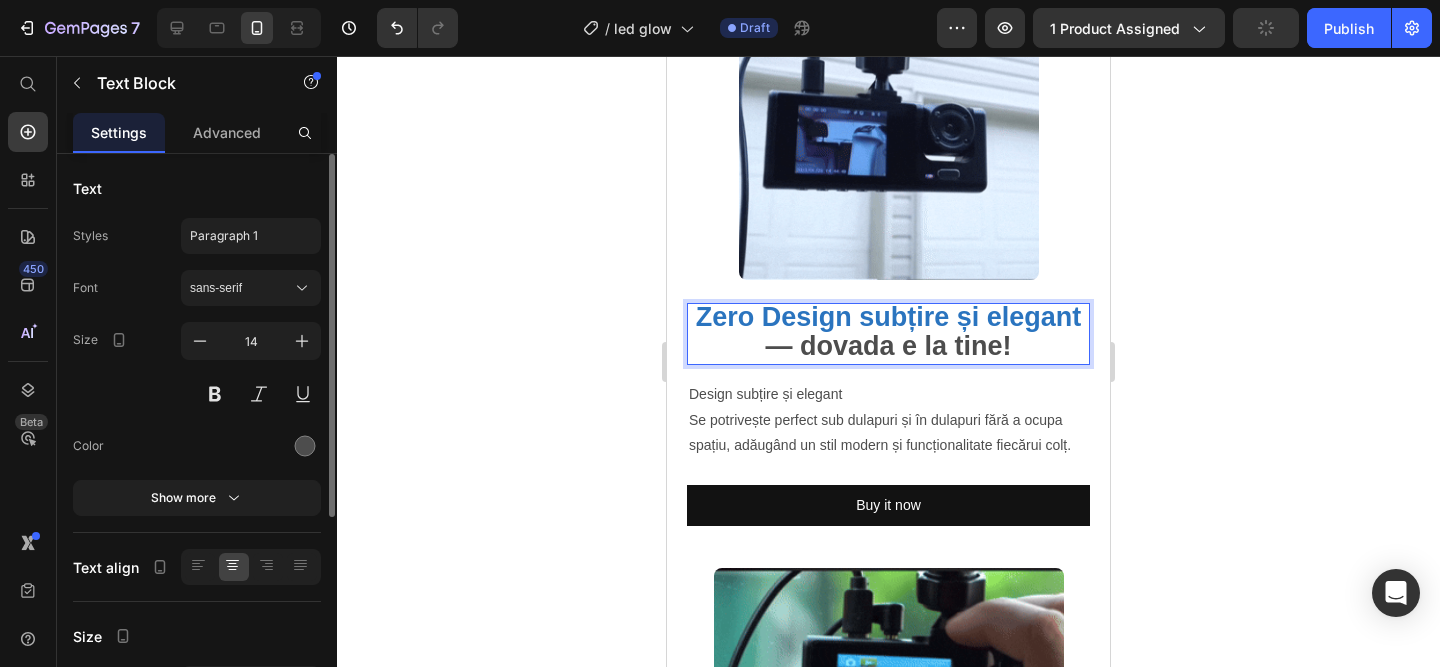 click on "Zero Design subțire și elegant" at bounding box center [889, 317] 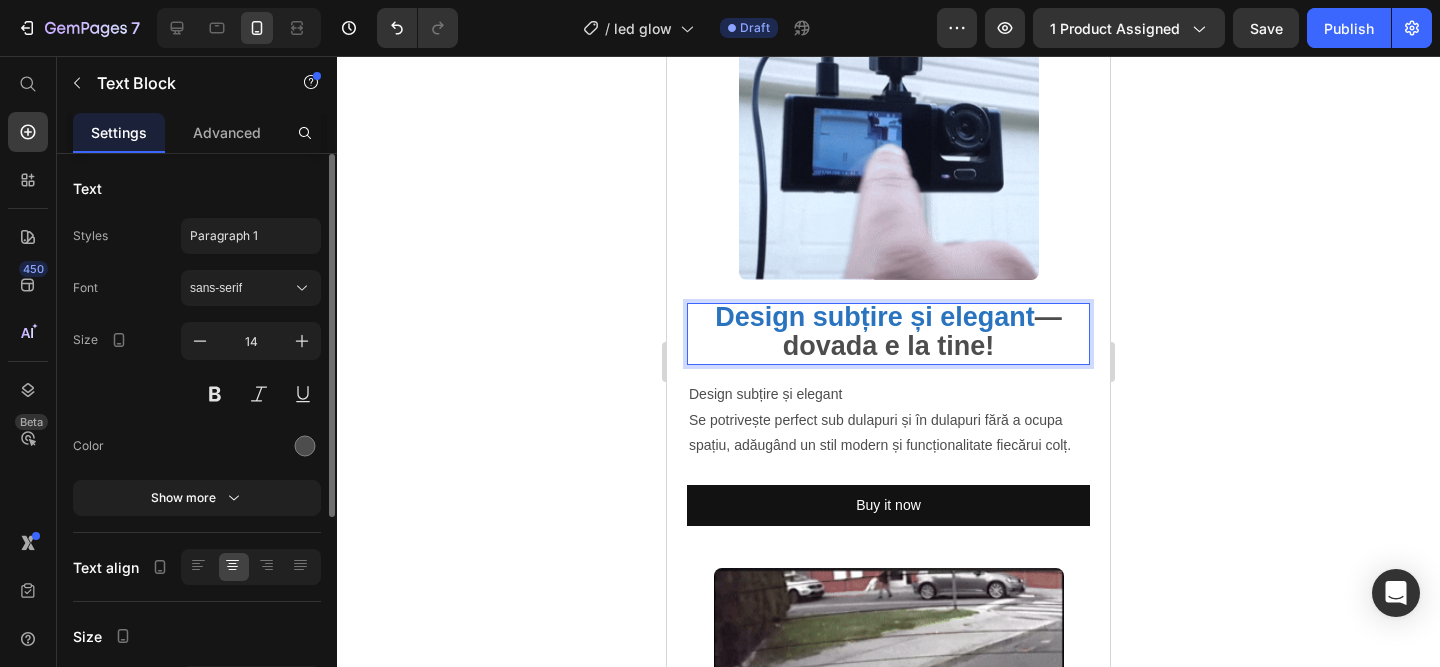 click on "Design subțire și elegant — dovada e la tine!" at bounding box center [888, 334] 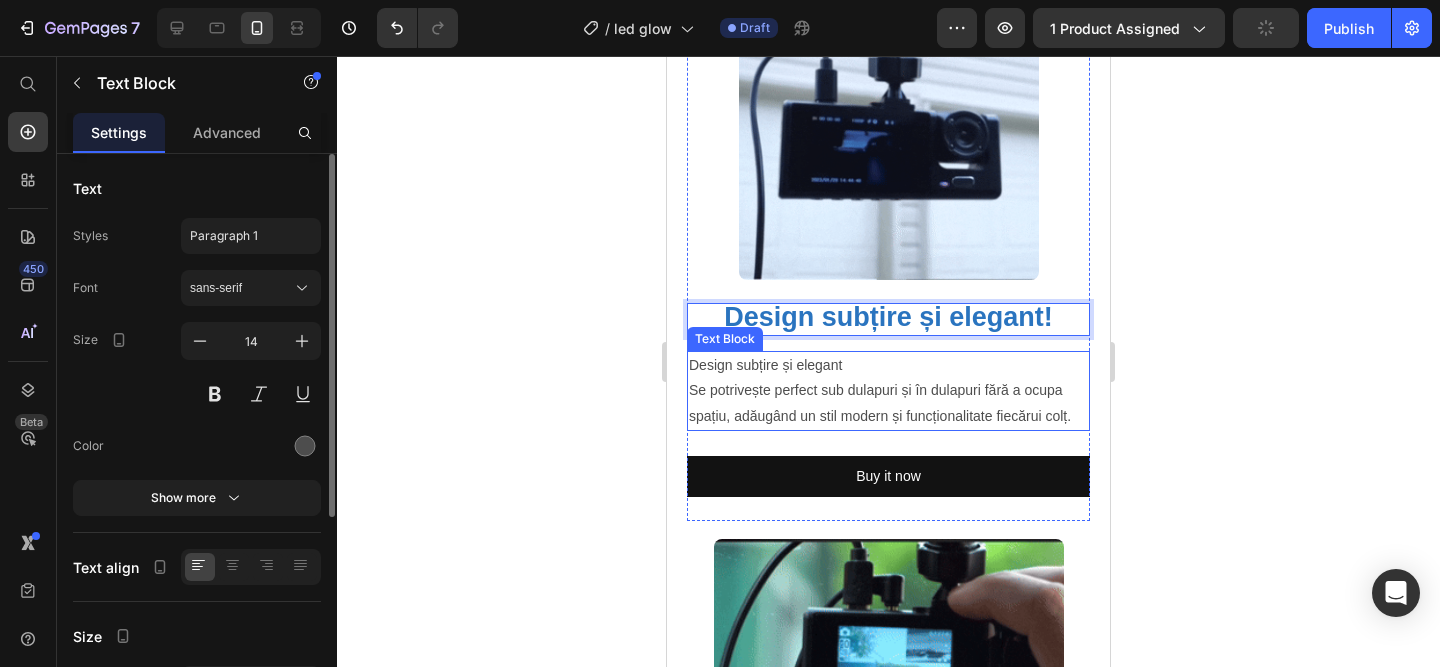 click on "Se potrivește perfect sub dulapuri și în dulapuri fără a ocupa spațiu, adăugând un stil modern și funcționalitate fiecărui colț." at bounding box center (888, 403) 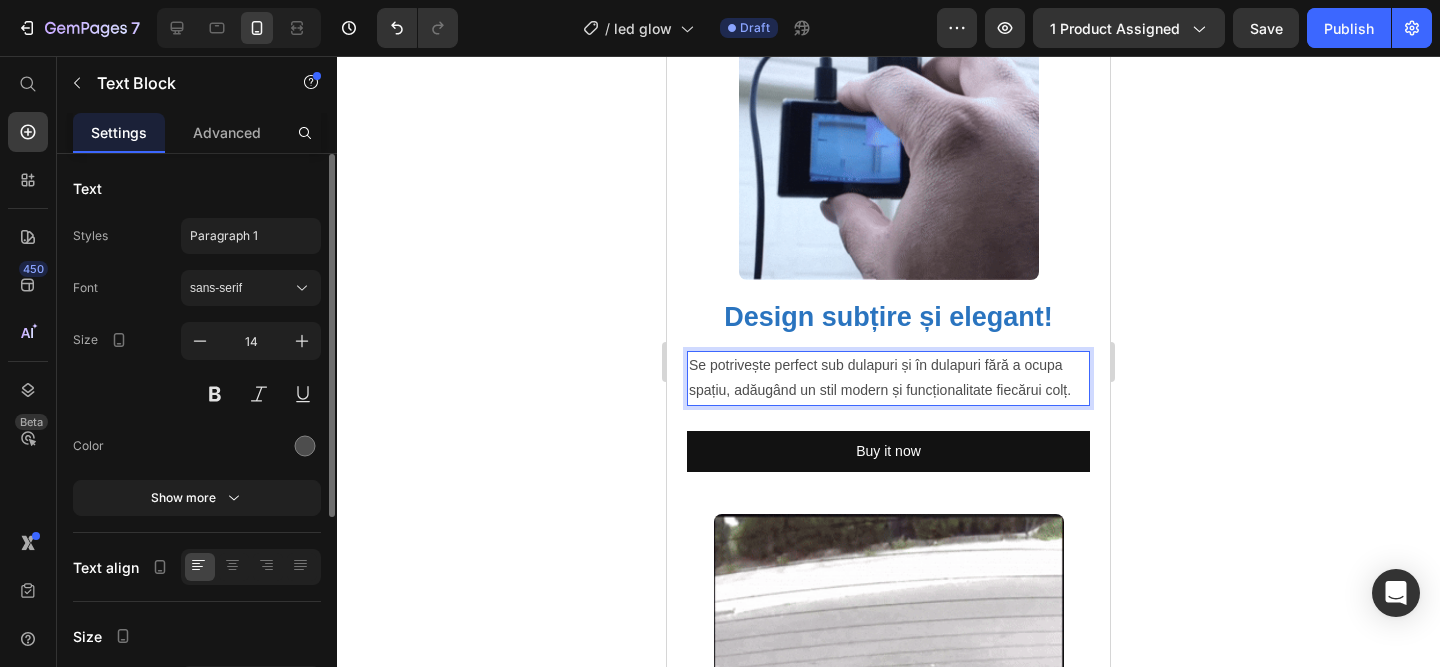 click on "Se potrivește perfect sub dulapuri și în dulapuri fără a ocupa spațiu, adăugând un stil modern și funcționalitate fiecărui colț." at bounding box center [888, 378] 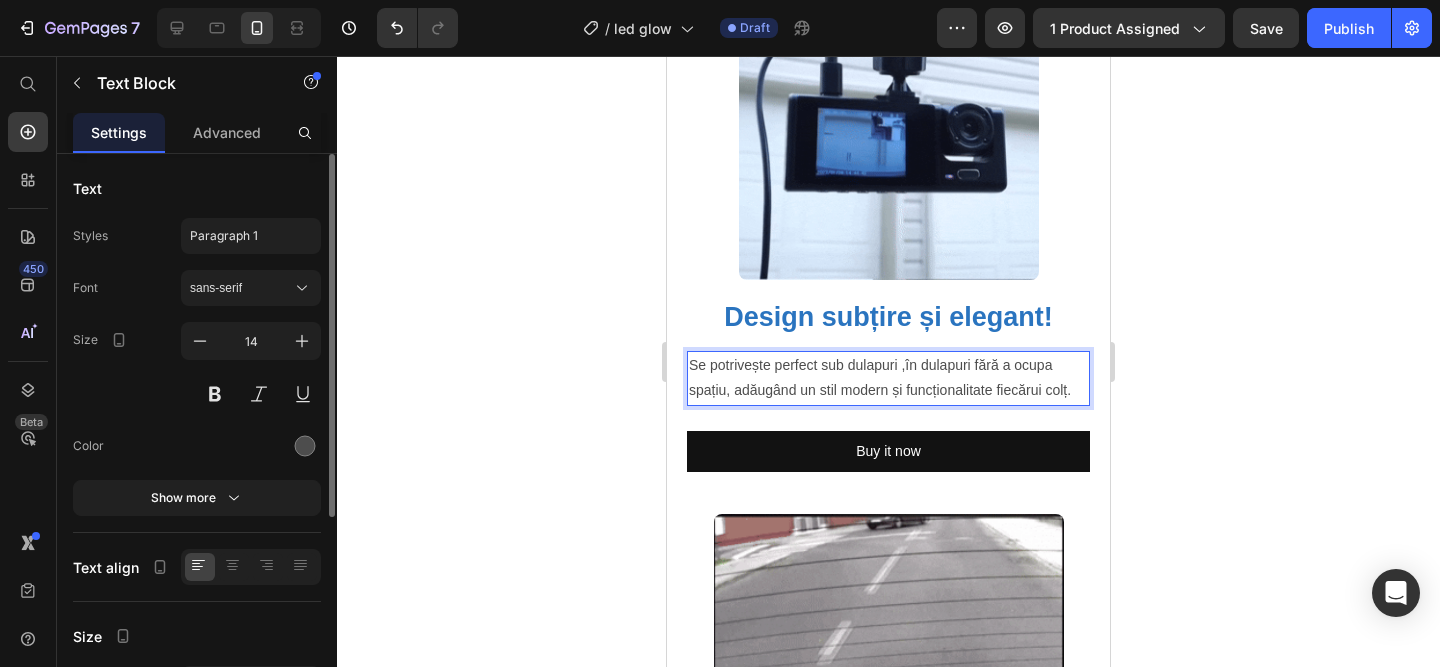click on "Se potrivește perfect sub dulapuri ,în dulapuri fără a ocupa spațiu, adăugând un stil modern și funcționalitate fiecărui colț." at bounding box center (888, 378) 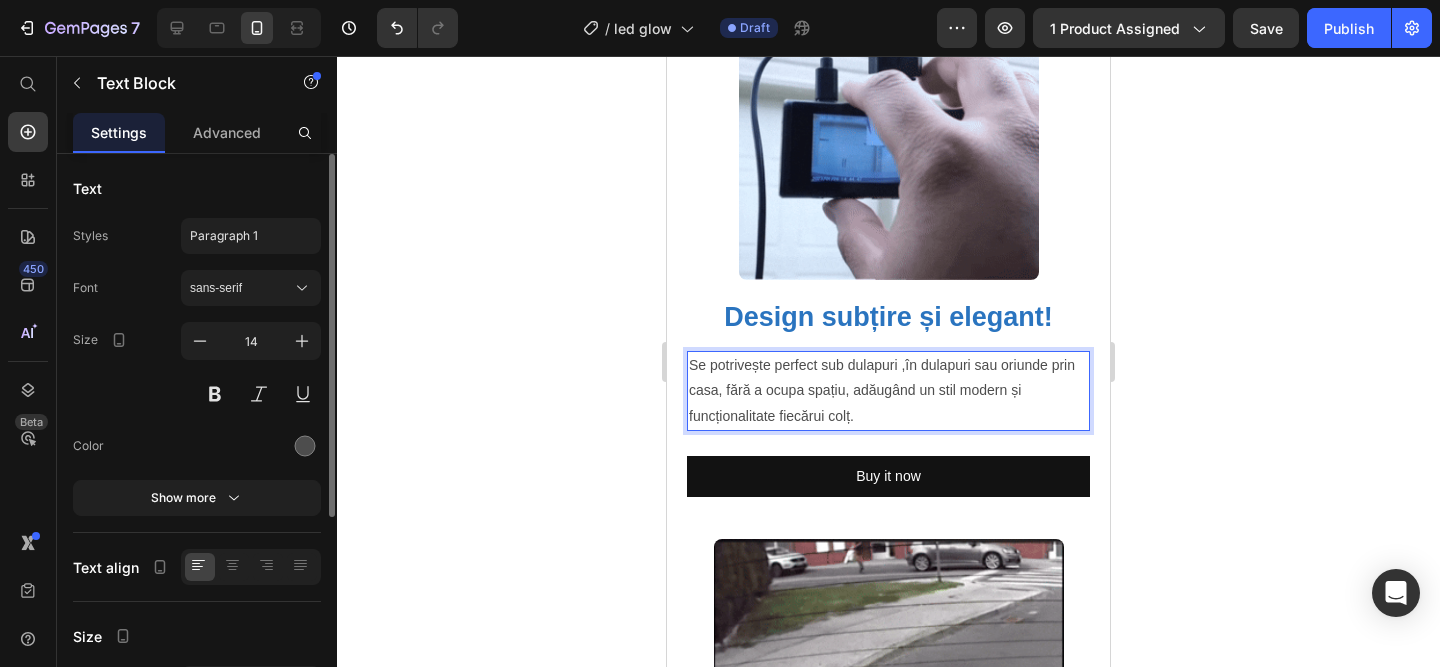 click on "Se potrivește perfect sub dulapuri ,în dulapuri sau oriunde prin casa, fără a ocupa spațiu, adăugând un stil modern și funcționalitate fiecărui colț." at bounding box center [888, 391] 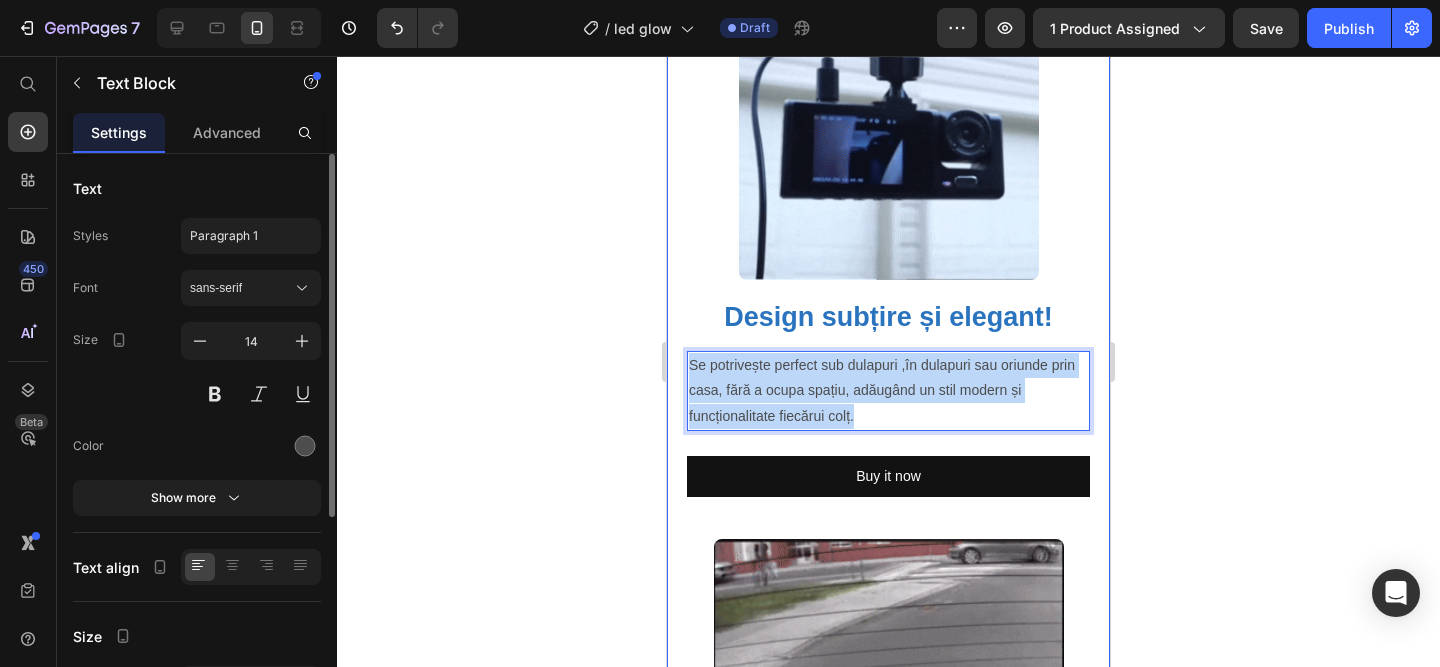 drag, startPoint x: 873, startPoint y: 423, endPoint x: 670, endPoint y: 355, distance: 214.08643 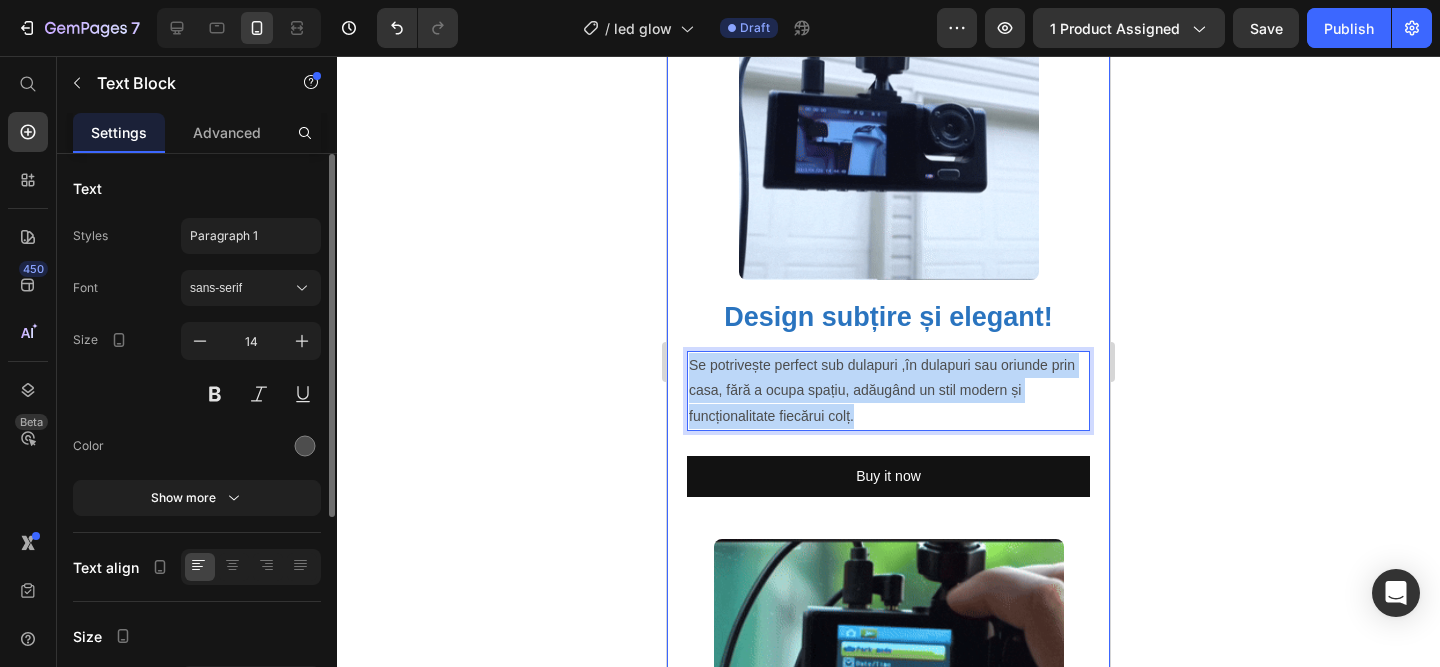 click on "Product Images Led cu senzor | SmartGlow™️ Product Title 89,00 lei Product Price 199,00 lei Product Price SALVATI 55% Discount Tag
Row
Icon Text Block Luminozitate Smart, Economie Garantată! Text Block Row Image Plata la CURIER  (ramburs) Text Block Row Image Livrare RAPIDA  1-2 zile lucratoare Text Block Row Row
Publish the page to see the content.
Custom Code Buy it now Dynamic Checkout
Publish the page to see the content.
Custom Code
Icon Transport RAPID Text Block
Icon Posibilitate Retur Text Block
Icon 1 An Garantie Text Block Row                Title Line Image Row
Row
Row Irina Petrut - Craiova Text Block Icon Icon Icon Icon
Icon Icon List Row
Row „Am montat-o pe hol și mă bucur că nu mai las becurile aprinse aiurea. Se stinge singură și chiar se vede la factura de curent. Super practică!” Text Block" at bounding box center (888, -464) 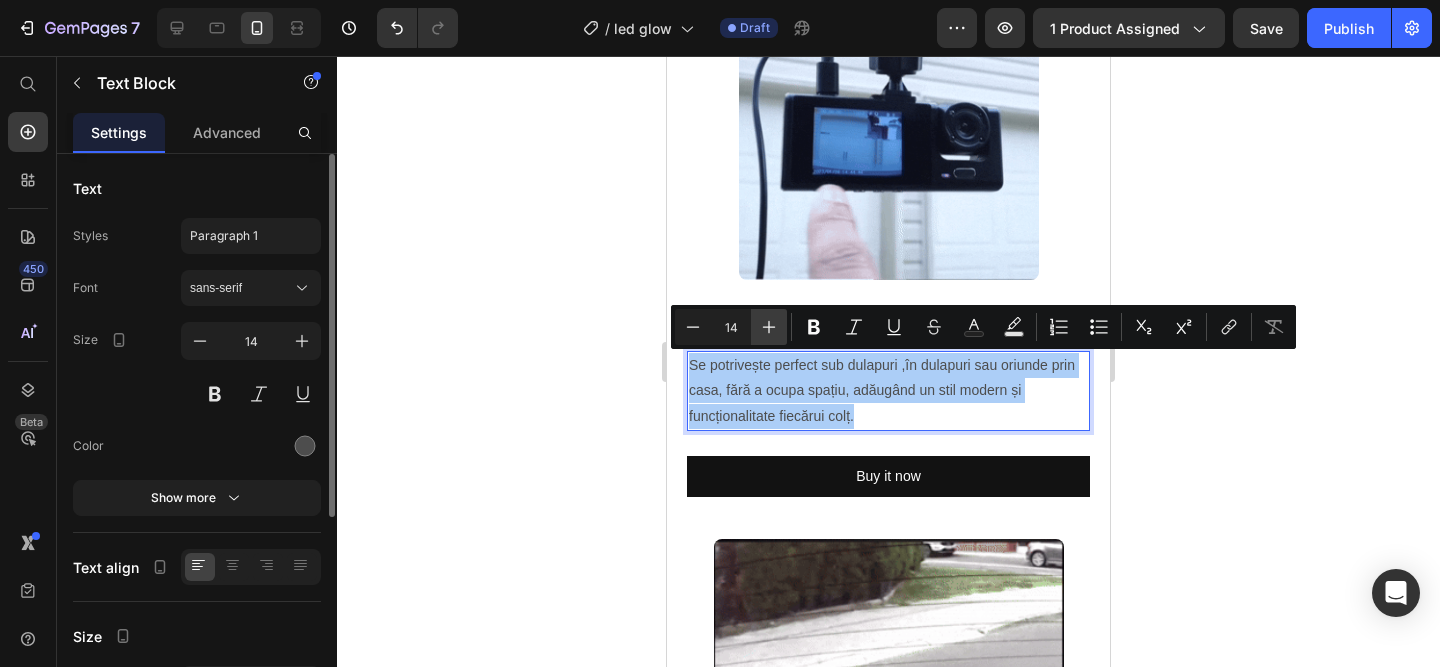 click 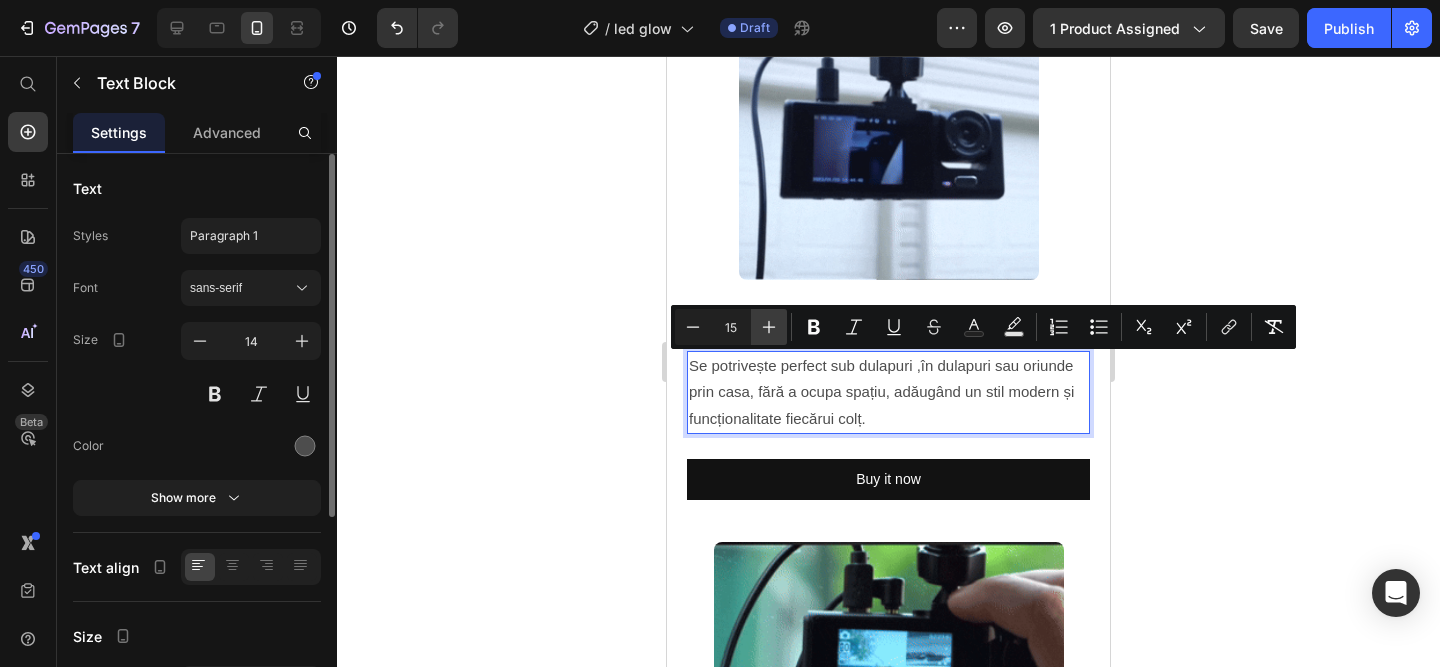click 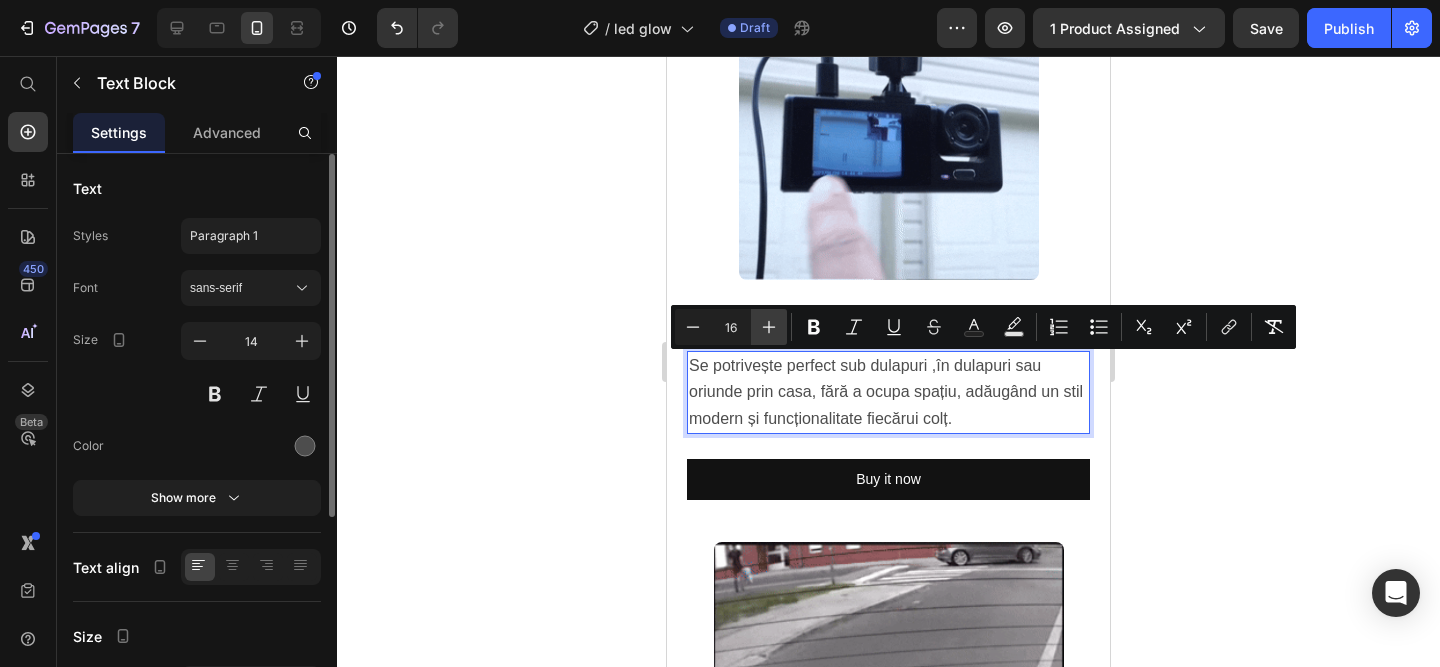 click 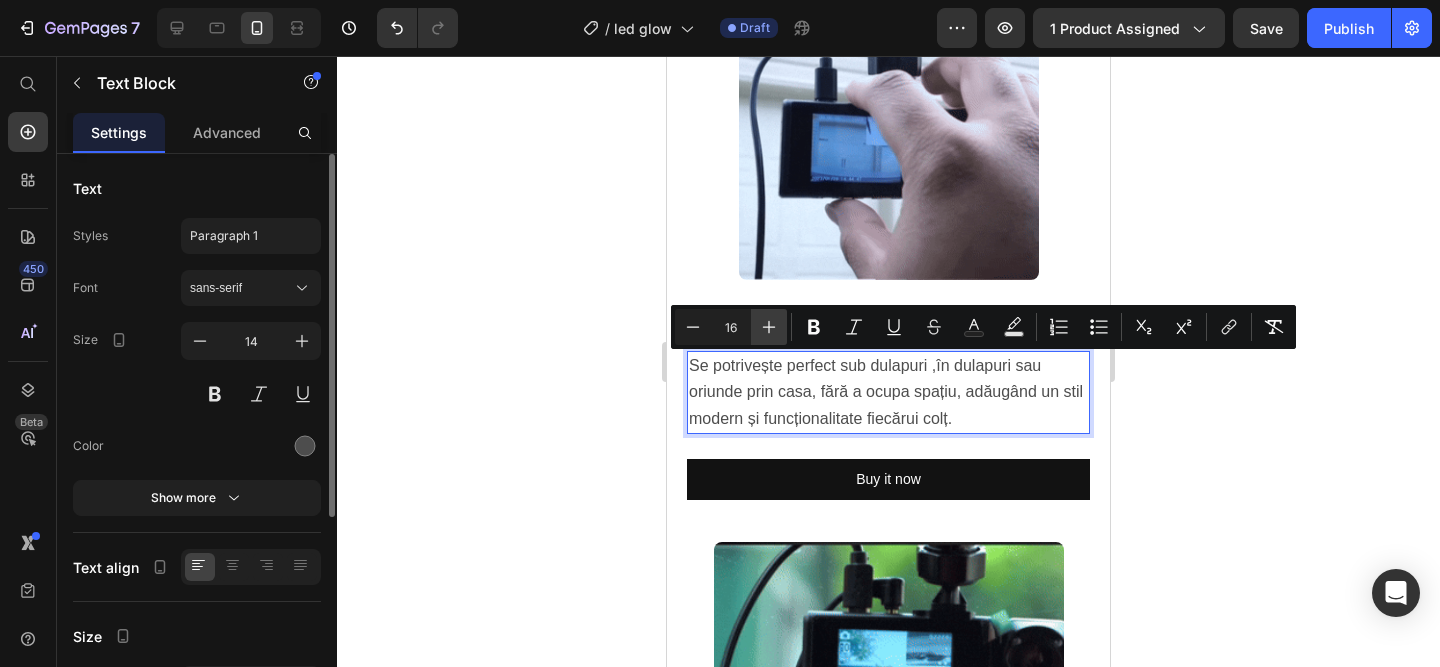 type on "17" 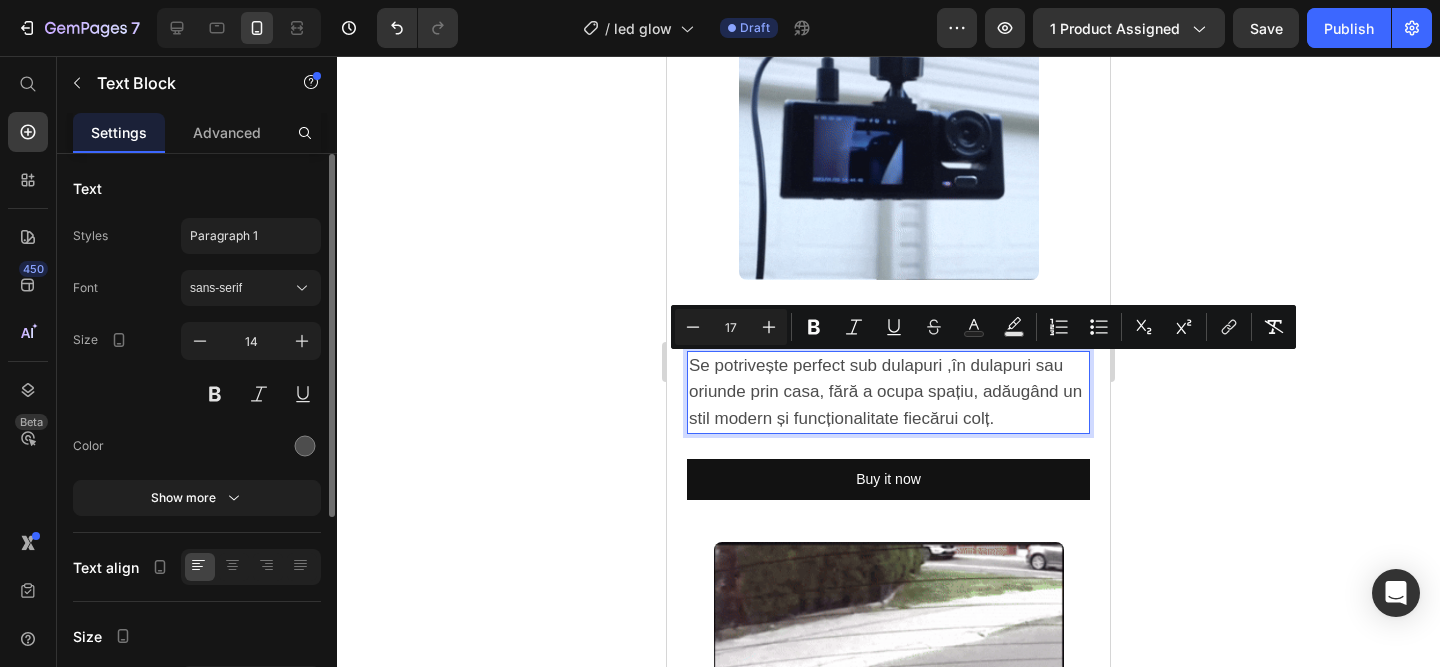 click 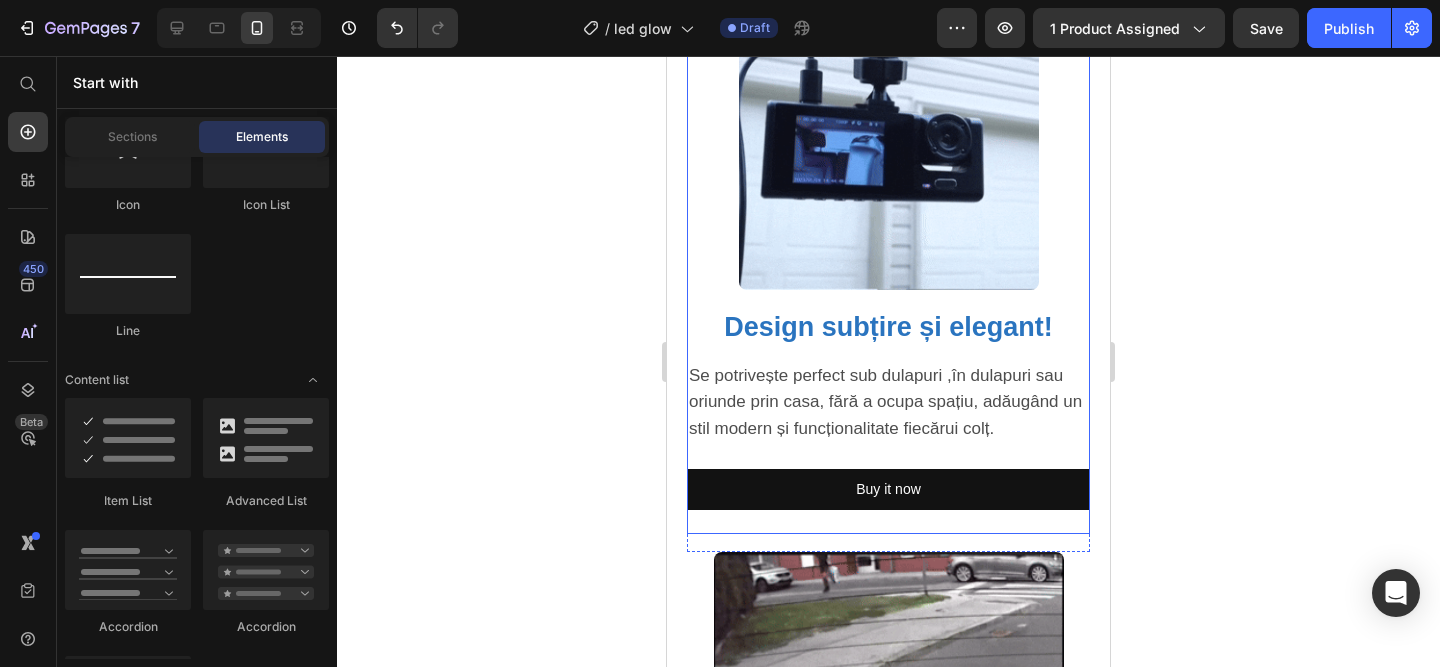scroll, scrollTop: 2102, scrollLeft: 0, axis: vertical 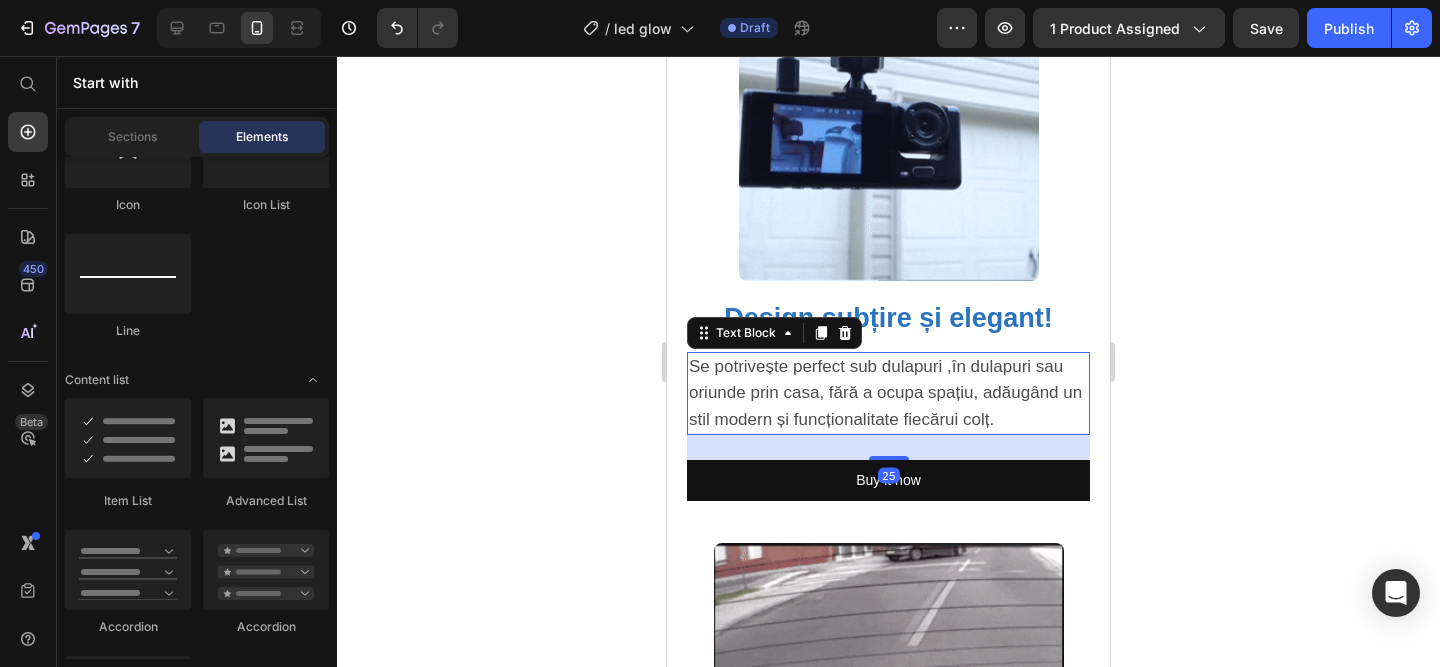 click on "Se potrivește perfect sub dulapuri ,în dulapuri sau oriunde prin casa, fără a ocupa spațiu, adăugând un stil modern și funcționalitate fiecărui colț." at bounding box center [888, 393] 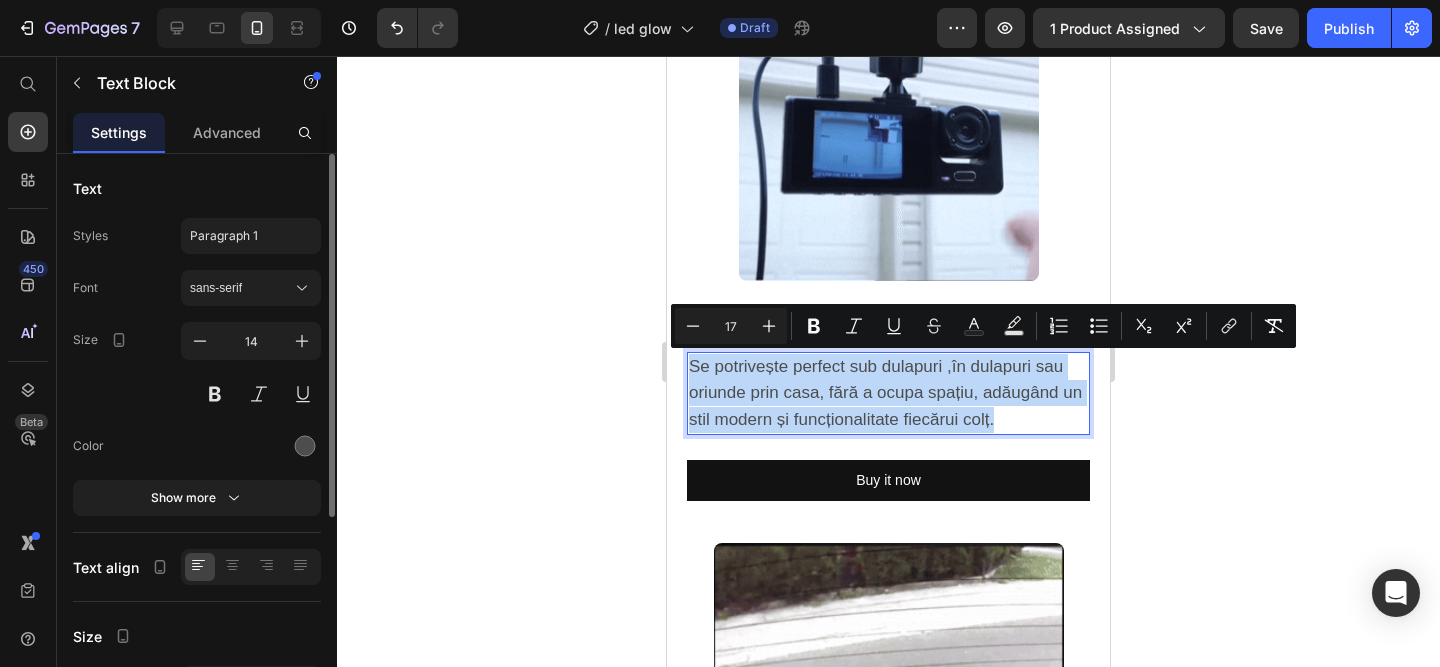 drag, startPoint x: 1001, startPoint y: 416, endPoint x: 656, endPoint y: 350, distance: 351.25632 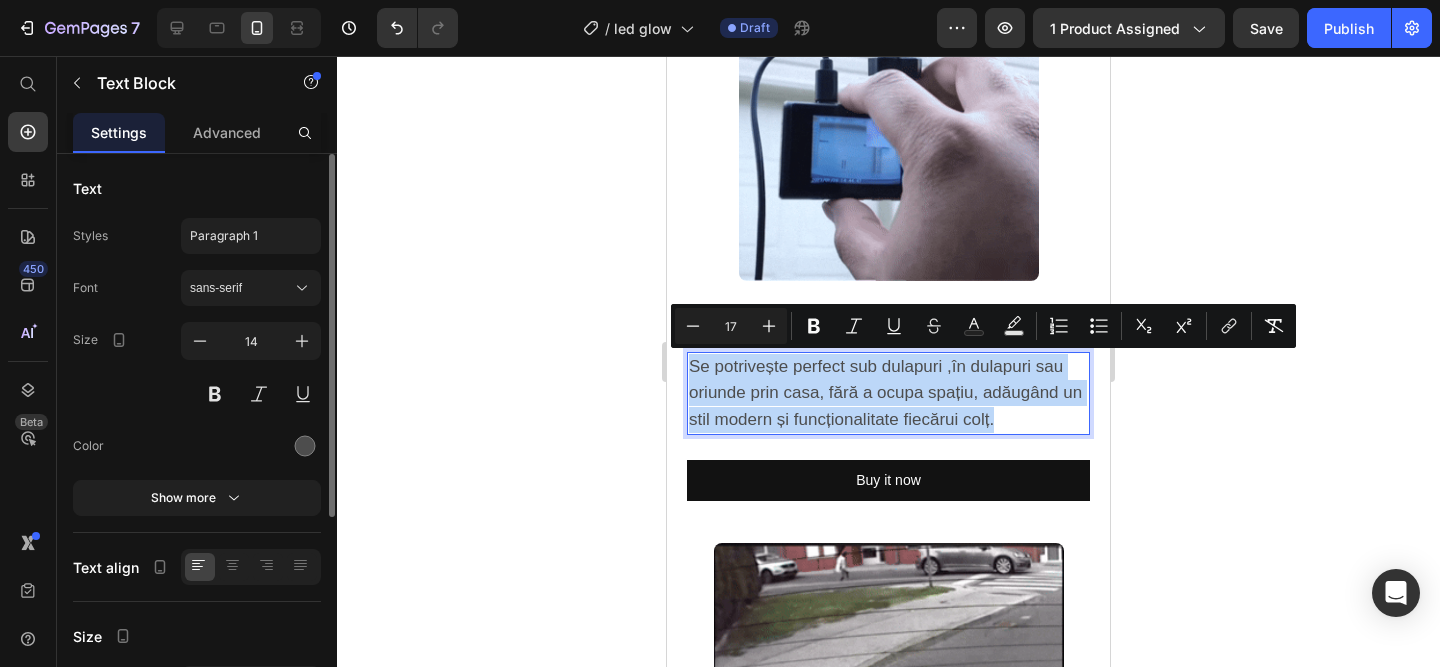 click on "Mobile  ( 443 px) iPhone 13 Mini iPhone 13 Pro iPhone 11 Pro Max iPhone 15 Pro Max Pixel 7 Galaxy S8+ Galaxy S20 Ultra iPad Mini iPad Air iPad Pro Header Product Images Led cu senzor | SmartGlow™️ Product Title 89,00 lei Product Price 199,00 lei Product Price SALVATI 55% Discount Tag
Row
Icon Text Block Luminozitate Smart, Economie Garantată! Text Block Row Image Plata la CURIER  (ramburs) Text Block Row Image Livrare RAPIDA  1-2 zile lucratoare Text Block Row Row
Publish the page to see the content.
Custom Code Buy it now Dynamic Checkout
Publish the page to see the content.
Custom Code
Icon Transport RAPID Text Block
Icon Posibilitate Retur Text Block
Icon 1 An Garantie Text Block Row                Title Line Image Row
Row
Row Irina Petrut - Craiova Text Block Icon Icon Icon Icon
Icon Icon List Row
Row Text Block Row" at bounding box center [888, -236] 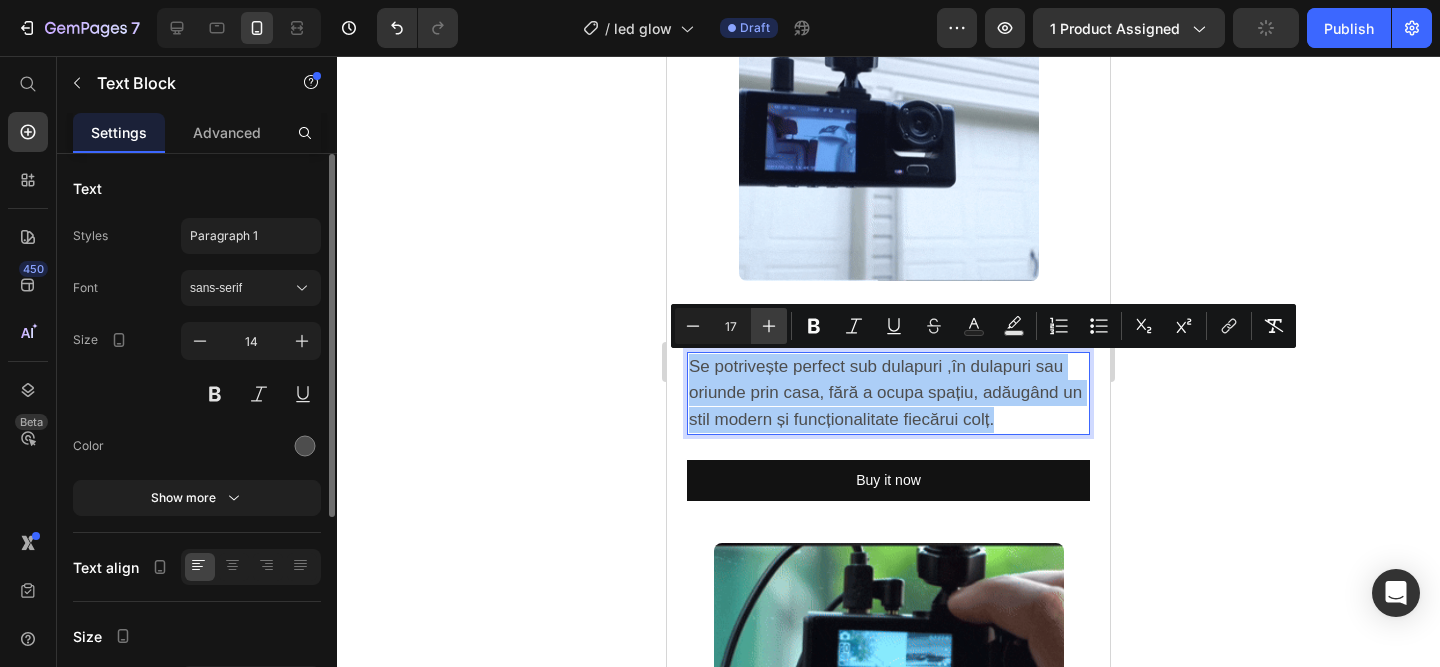click 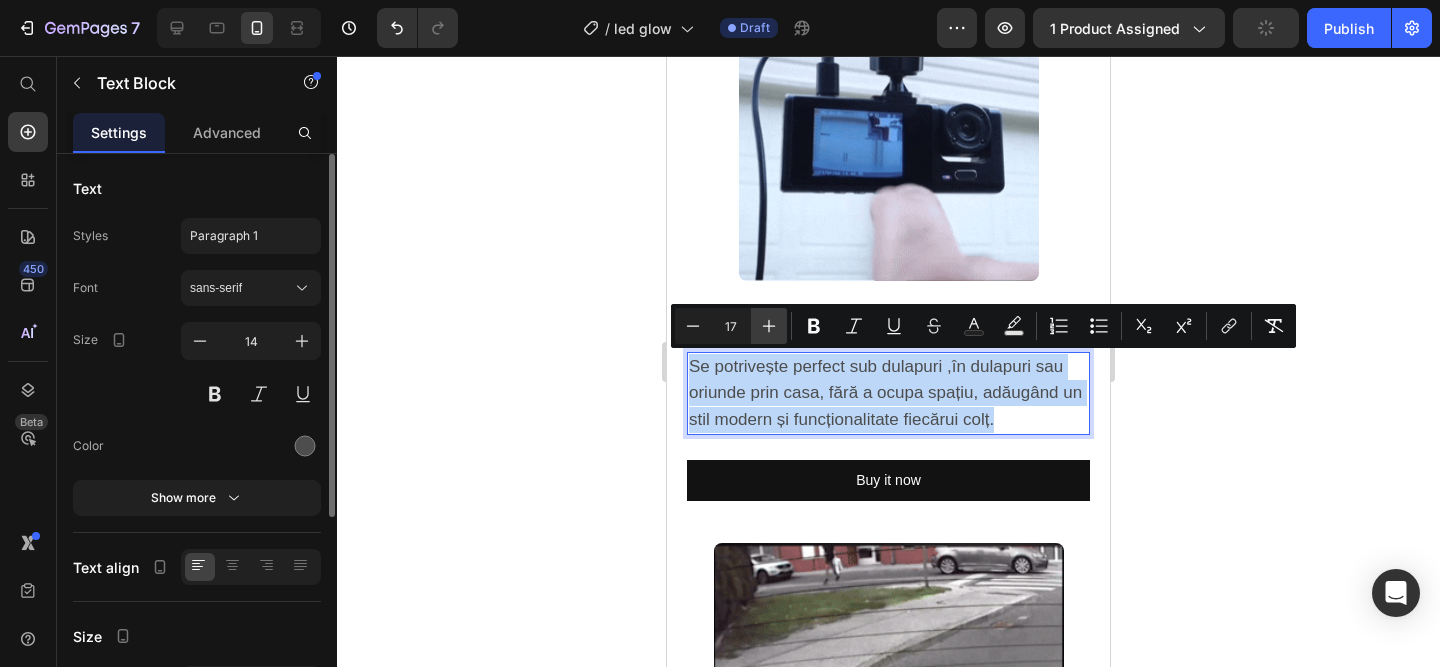 type on "18" 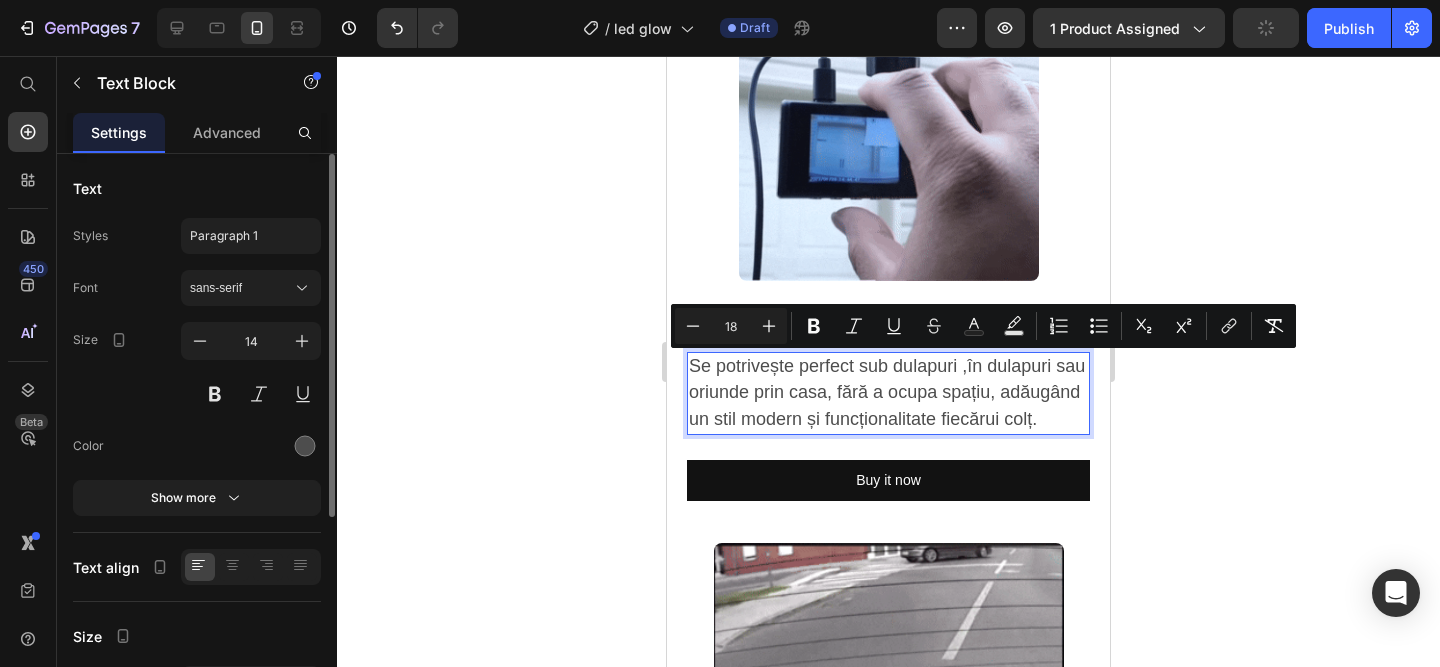 click 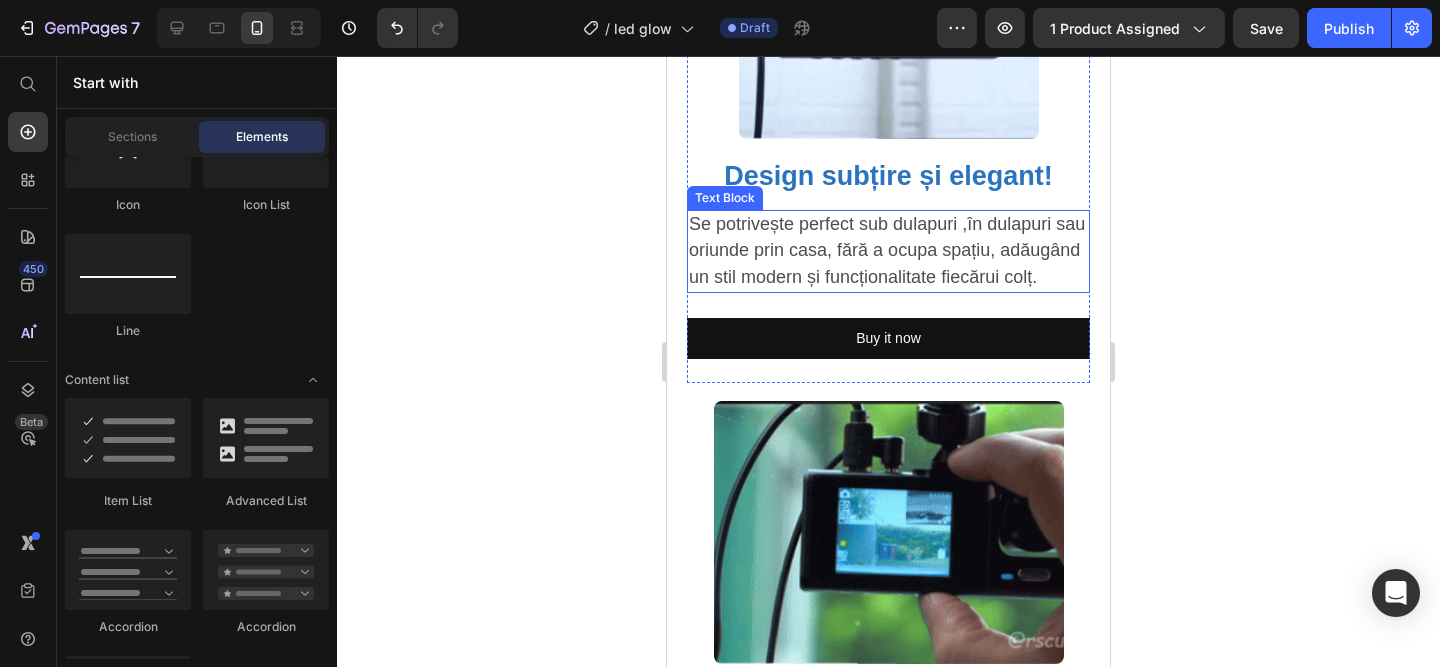 scroll, scrollTop: 2248, scrollLeft: 0, axis: vertical 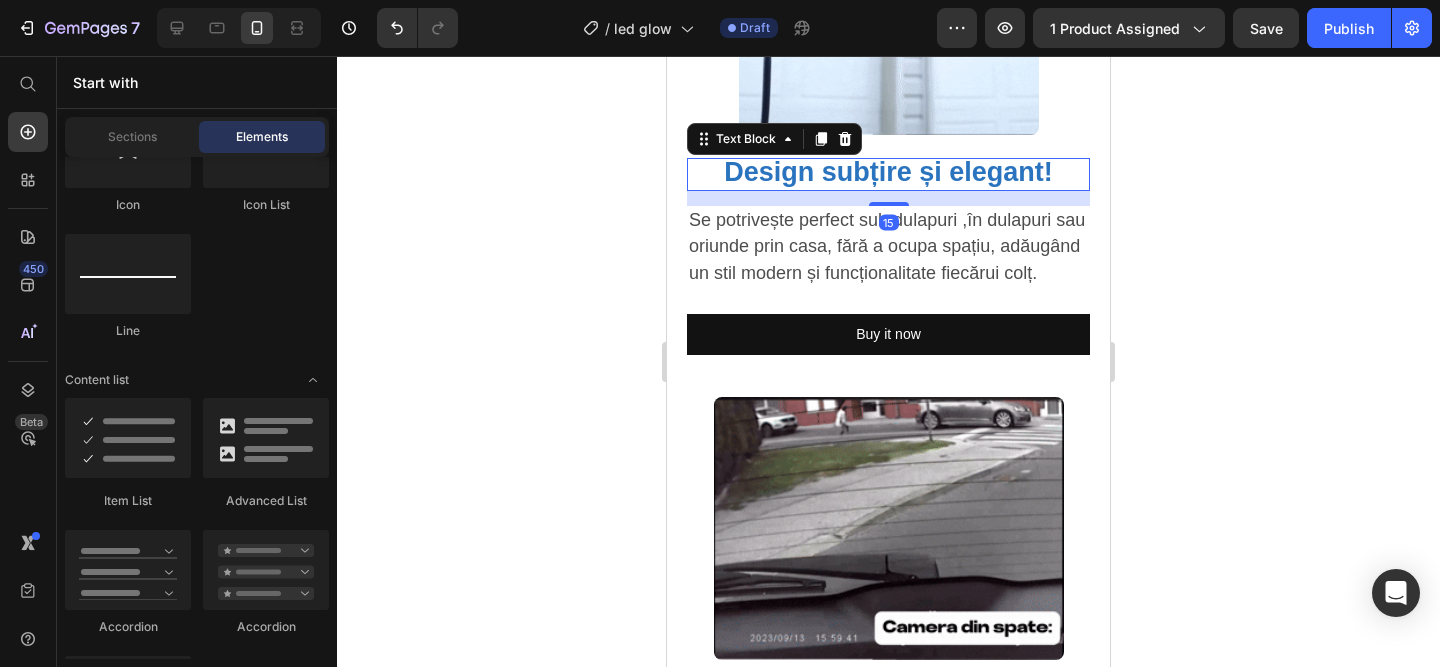 click on "Design subțire și elegant!" at bounding box center (888, 172) 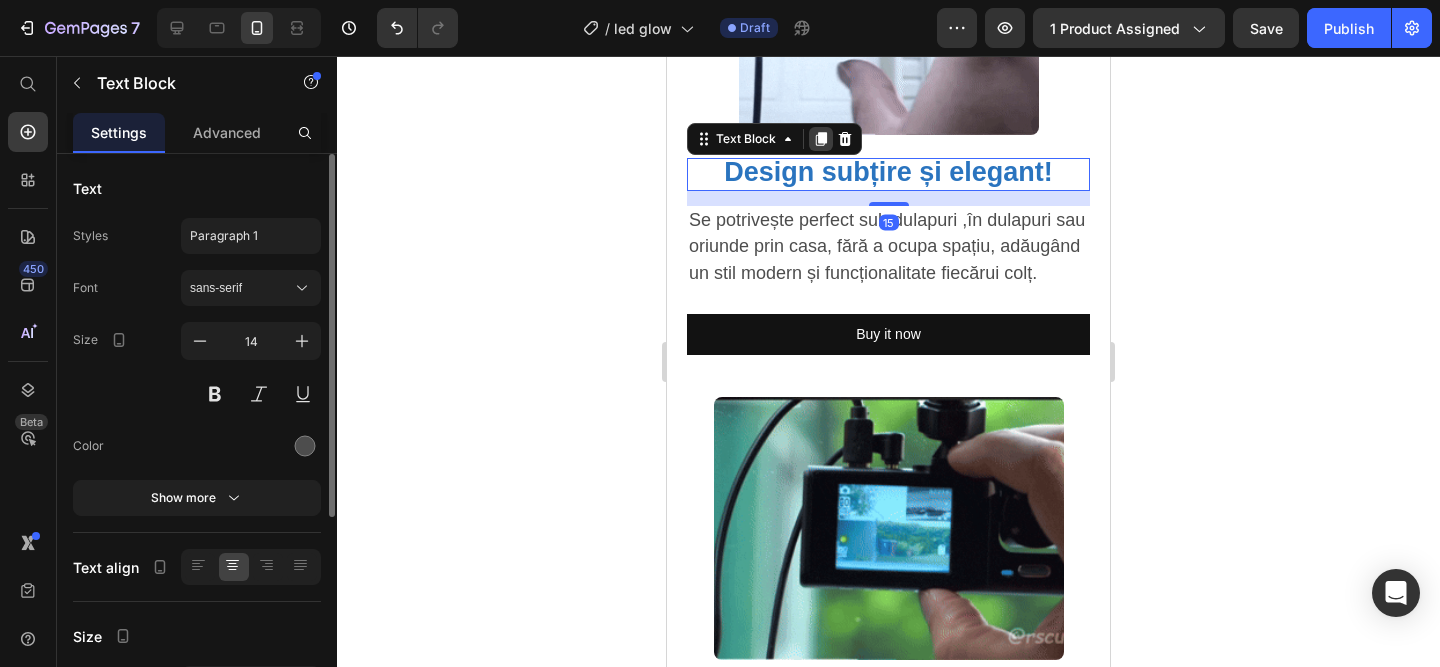 click 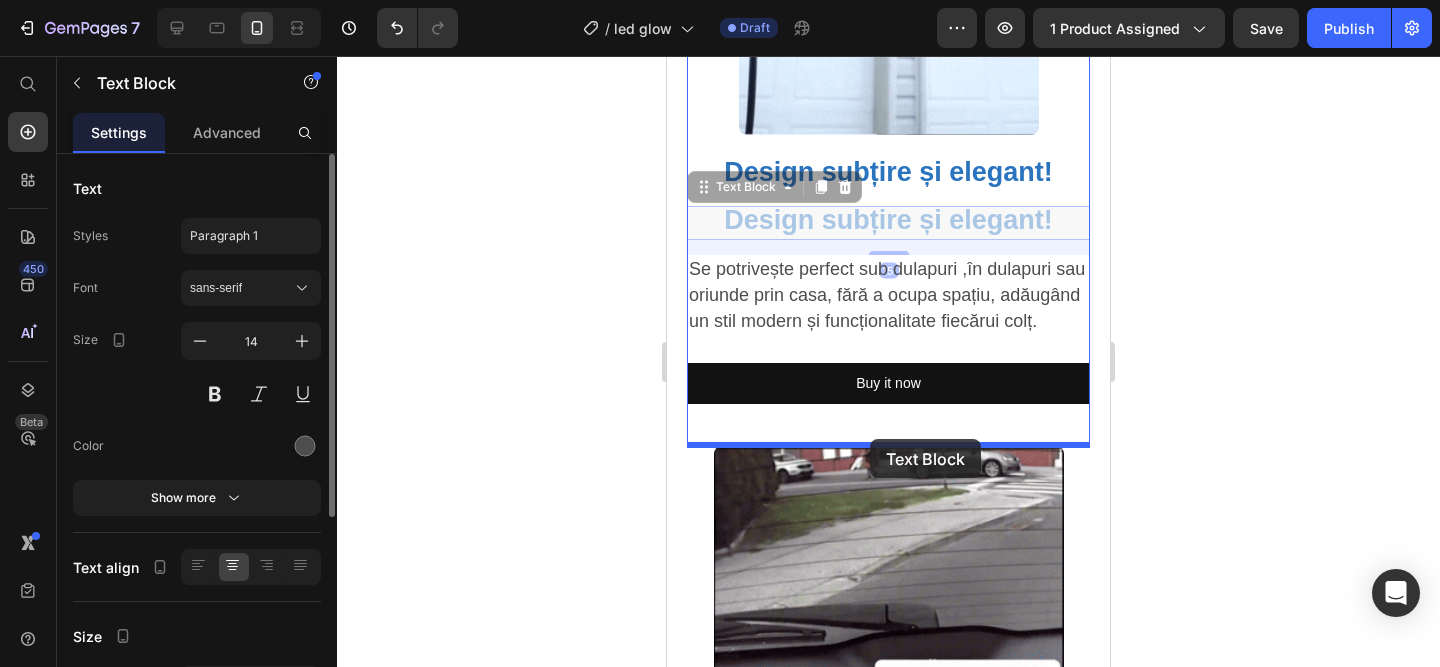 drag, startPoint x: 910, startPoint y: 229, endPoint x: 886, endPoint y: 441, distance: 213.35417 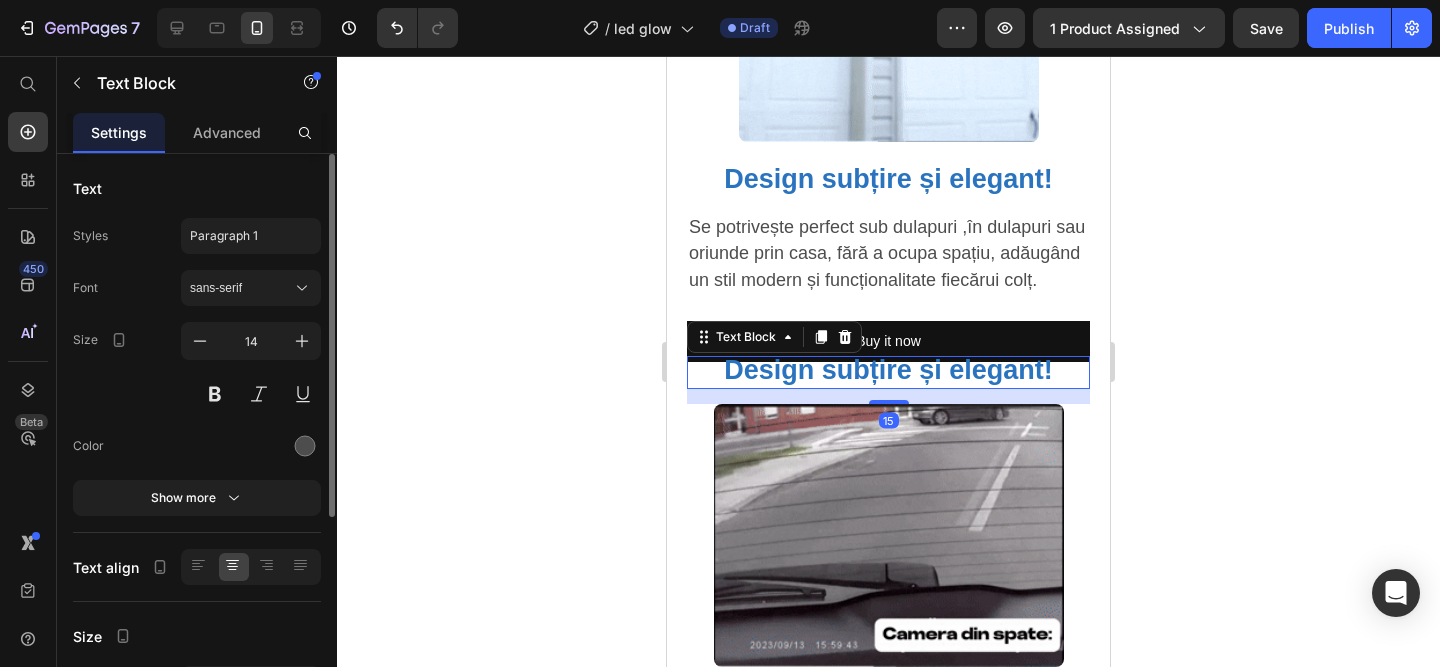 scroll, scrollTop: 2337, scrollLeft: 0, axis: vertical 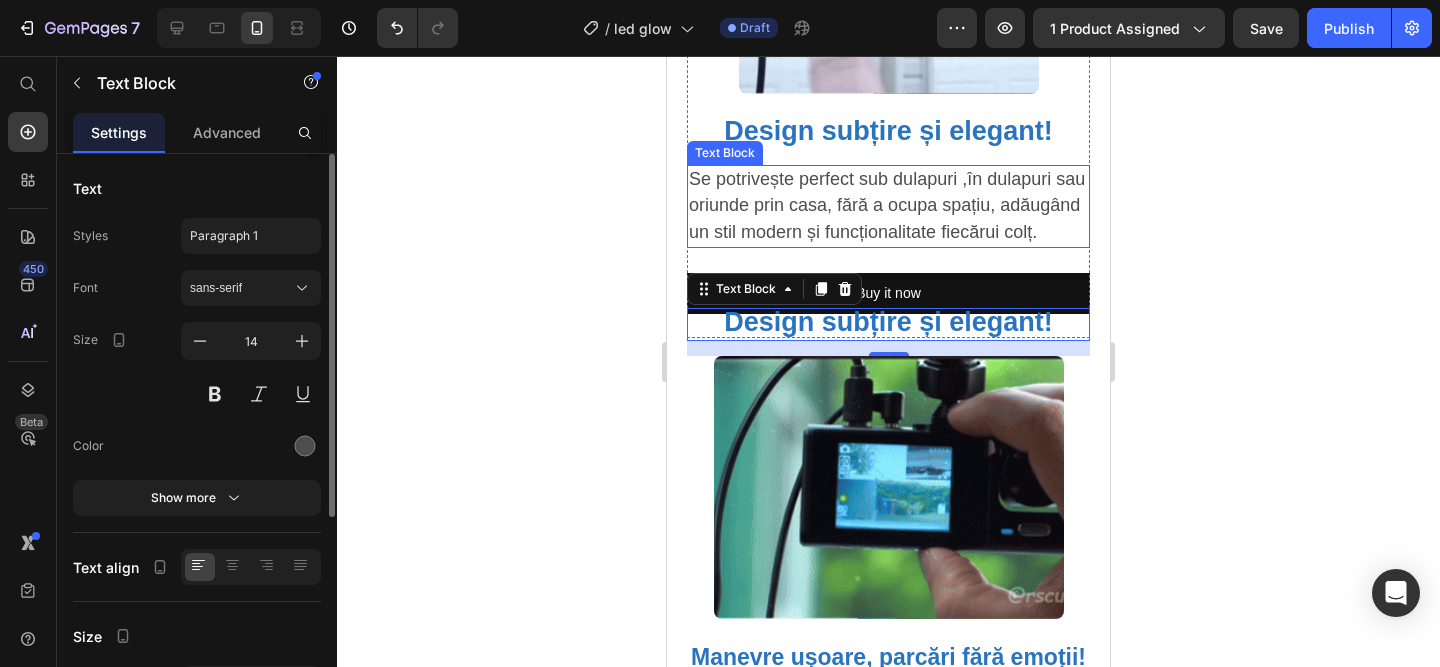 click on "Se potrivește perfect sub dulapuri ,în dulapuri sau oriunde prin casa, fără a ocupa spațiu, adăugând un stil modern și funcționalitate fiecărui colț." at bounding box center (888, 206) 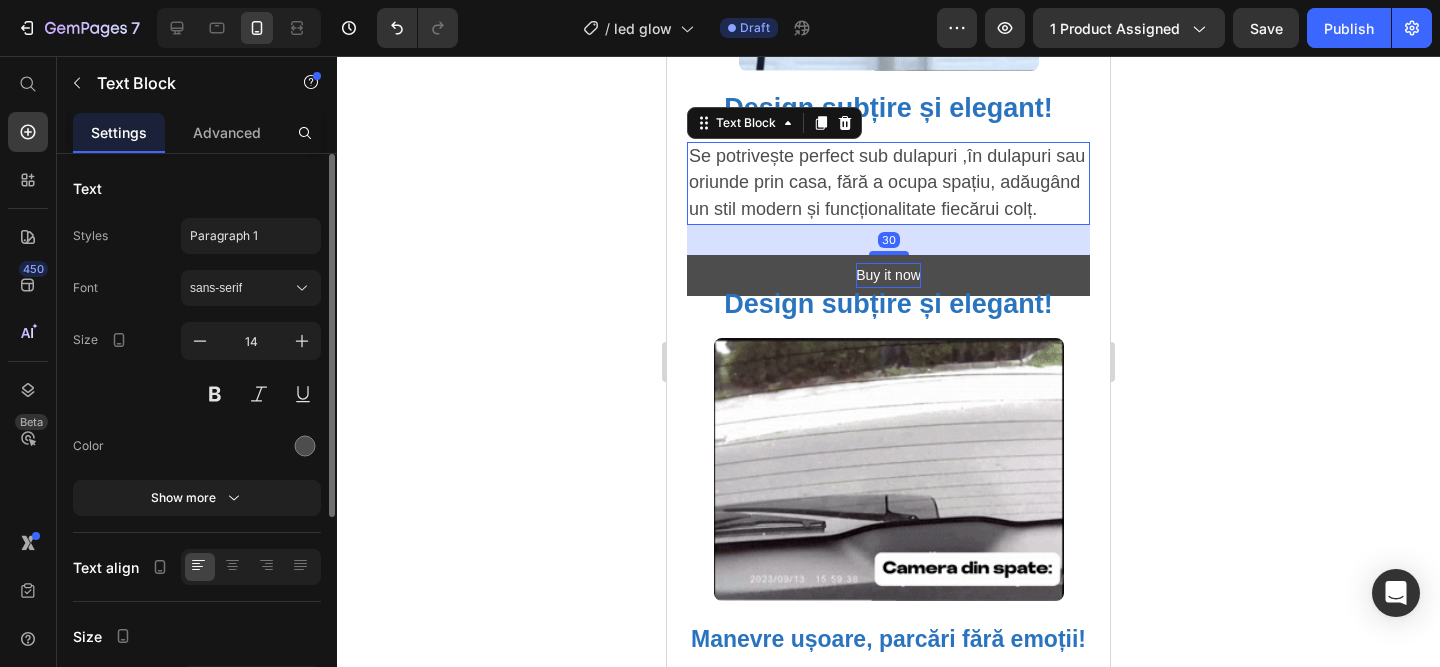 scroll, scrollTop: 2362, scrollLeft: 0, axis: vertical 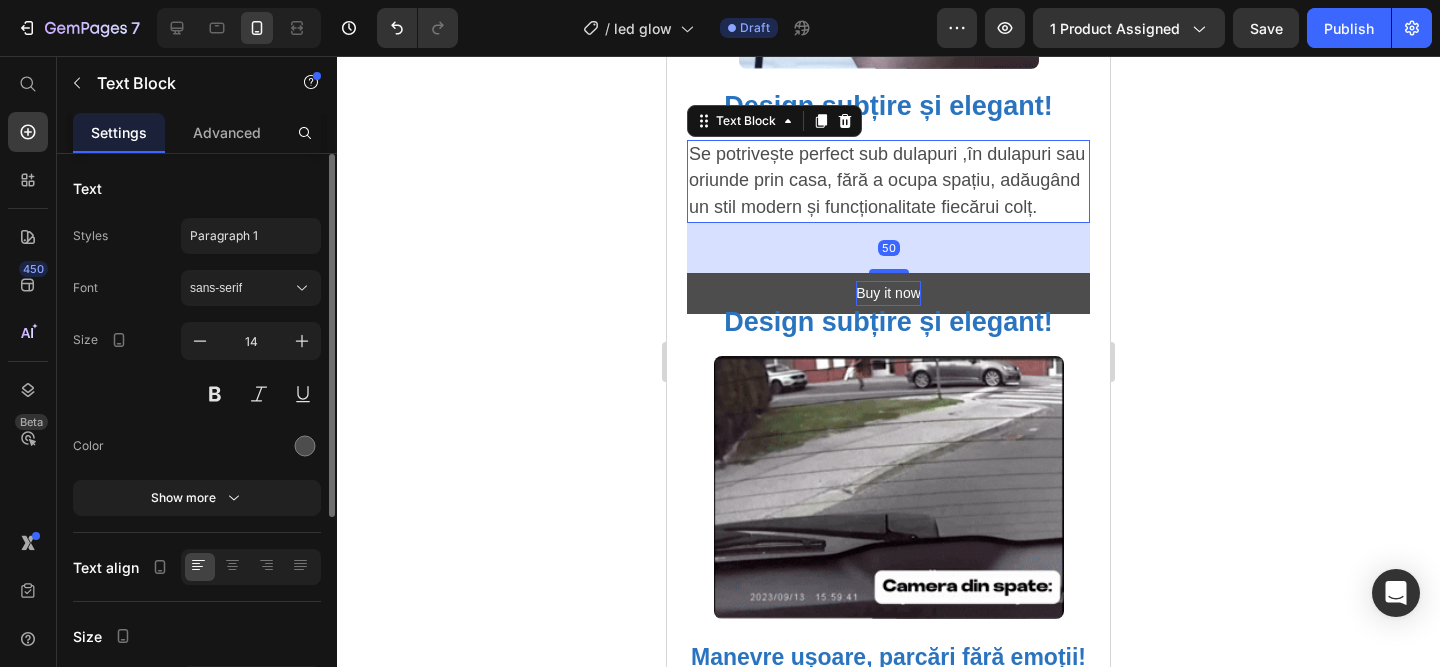 drag, startPoint x: 895, startPoint y: 270, endPoint x: 894, endPoint y: 295, distance: 25.019993 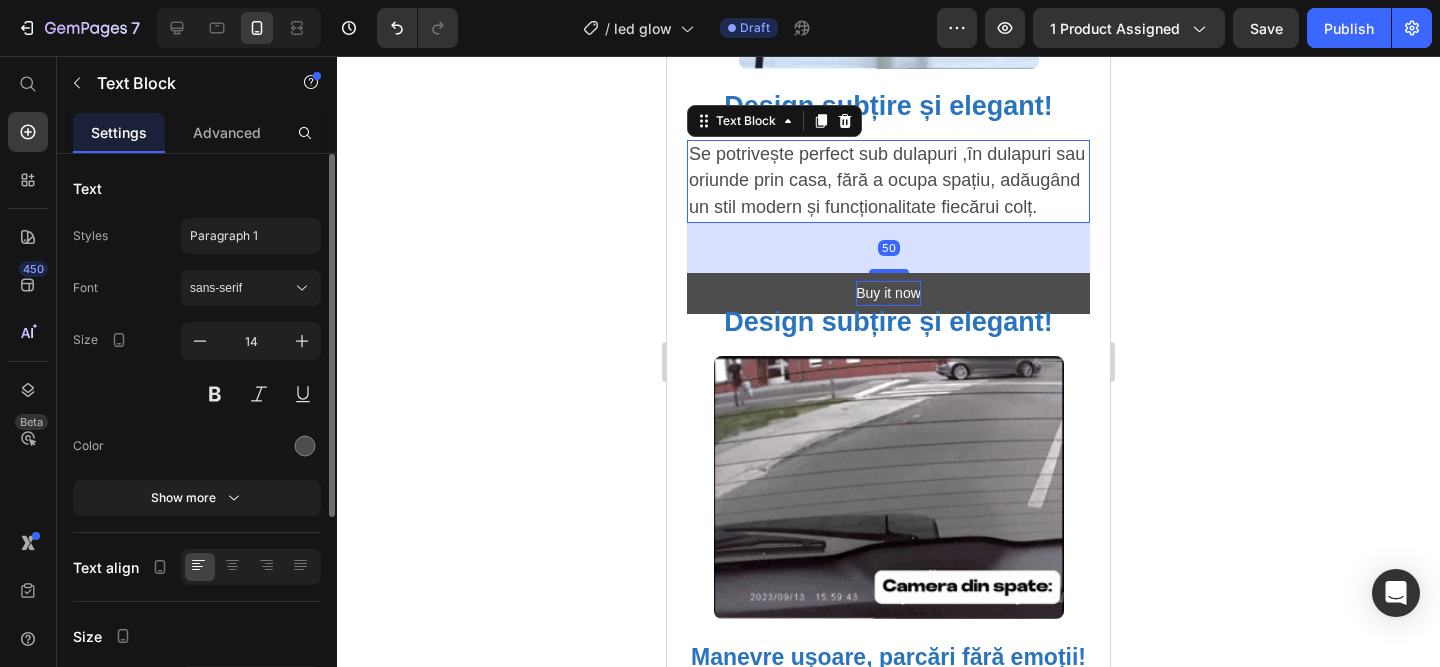 click on "Led cu senzor | SmartGlow™️ Product Title 89,00 lei Product Price 199,00 lei Product Price SALVATI 55% Discount Tag
Row
Icon Text Block Luminozitate Smart, Economie Garantată! Text Block Row Image Plata la CURIER  (ramburs) Text Block Row Image Livrare RAPIDA  1-2 zile lucratoare Text Block Row Row
Publish the page to see the content.
Custom Code Buy it now Dynamic Checkout
Publish the page to see the content.
Custom Code
Icon Transport RAPID Text Block
Icon Posibilitate Retur Text Block
Icon 1 An Garantie Text Block Row                Title Line Image Row
Row
Row Irina Petrut - Craiova Text Block Icon Icon Icon Icon
Icon Icon List Row
Row „Am montat-o pe hol și mă bucur că nu mai las becurile aprinse aiurea. Se stinge singură și chiar se vede la factura de curent. Super practică!” Text Block Row Row Title" at bounding box center [888, -711] 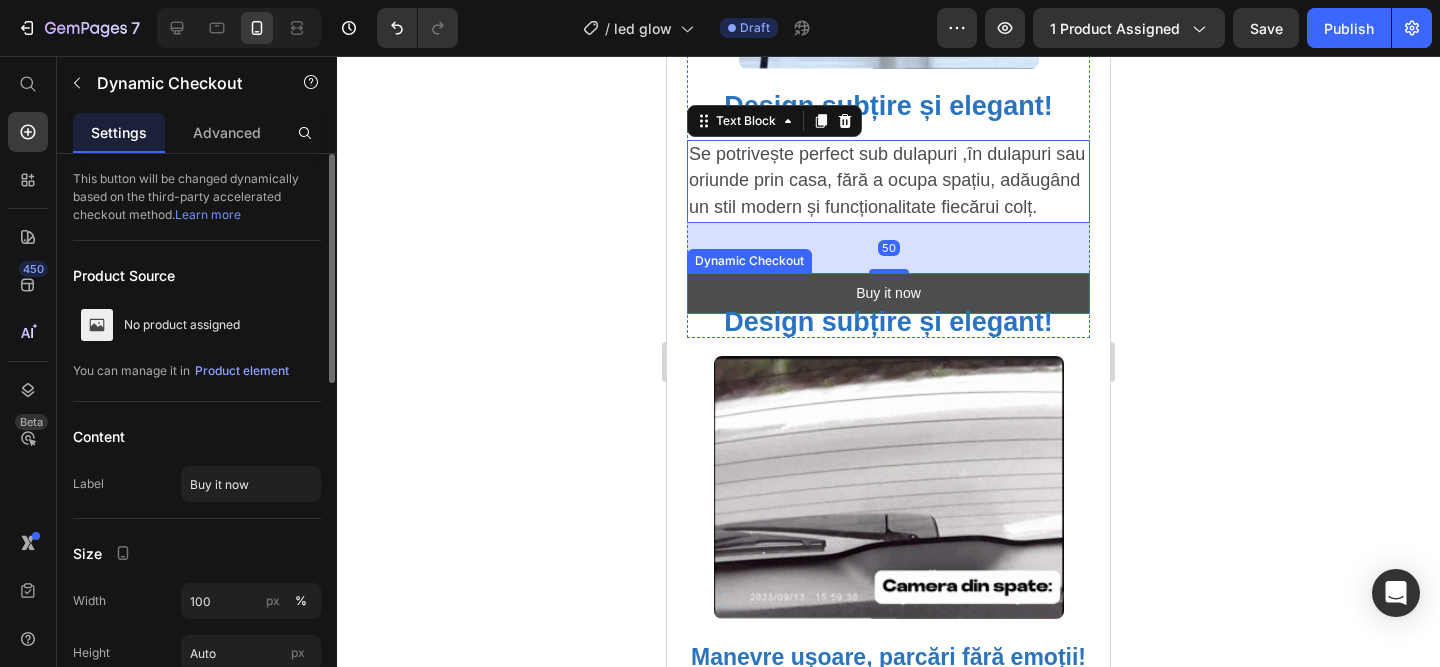 click on "Buy it now" at bounding box center [888, 293] 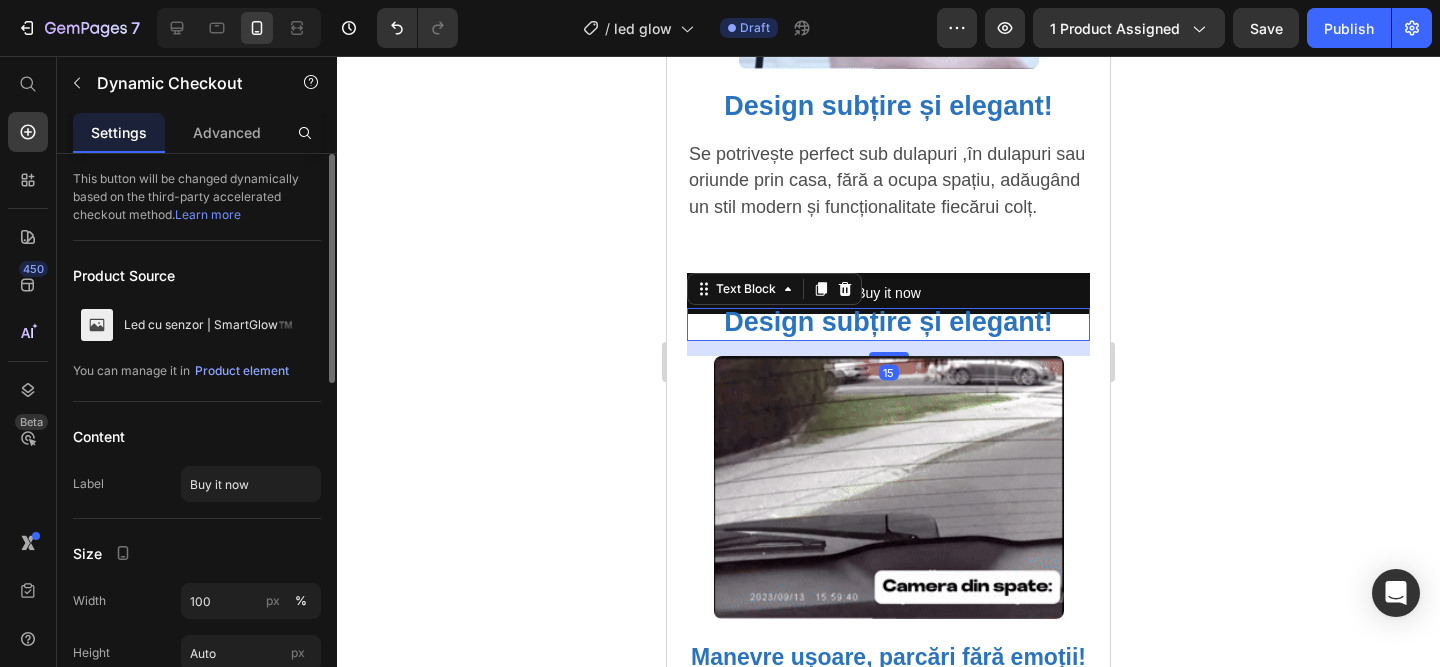 click on "Design subțire și elegant!" at bounding box center [888, 324] 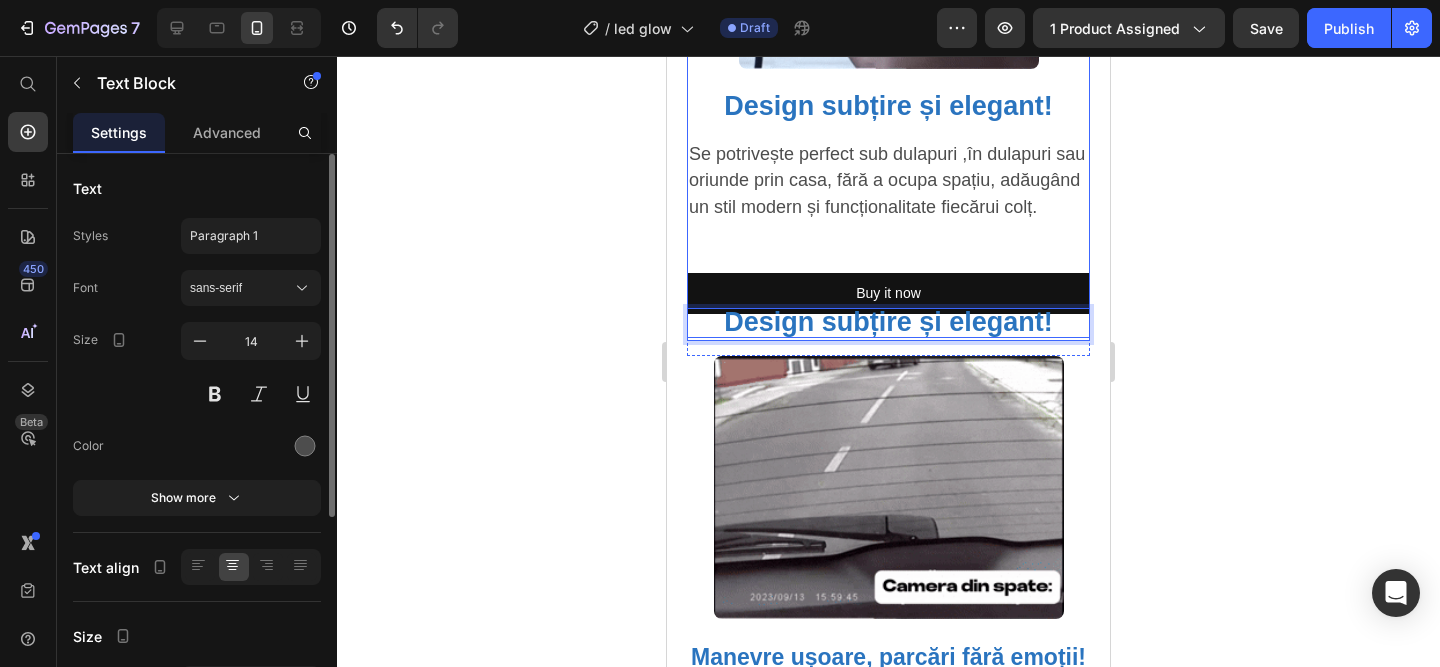 click on "Led cu senzor | SmartGlow™️ Product Title 89,00 lei Product Price 199,00 lei Product Price SALVATI 55% Discount Tag
Row
Icon Text Block Luminozitate Smart, Economie Garantată! Text Block Row Image Plata la CURIER  (ramburs) Text Block Row Image Livrare RAPIDA  1-2 zile lucratoare Text Block Row Row
Publish the page to see the content.
Custom Code Buy it now Dynamic Checkout
Publish the page to see the content.
Custom Code
Icon Transport RAPID Text Block
Icon Posibilitate Retur Text Block
Icon 1 An Garantie Text Block Row                Title Line Image Row
Row
Row Irina Petrut - Craiova Text Block Icon Icon Icon Icon
Icon Icon List Row
Row „Am montat-o pe hol și mă bucur că nu mai las becurile aprinse aiurea. Se stinge singură și chiar se vede la factura de curent. Super practică!” Text Block Row Row Title" at bounding box center [888, -711] 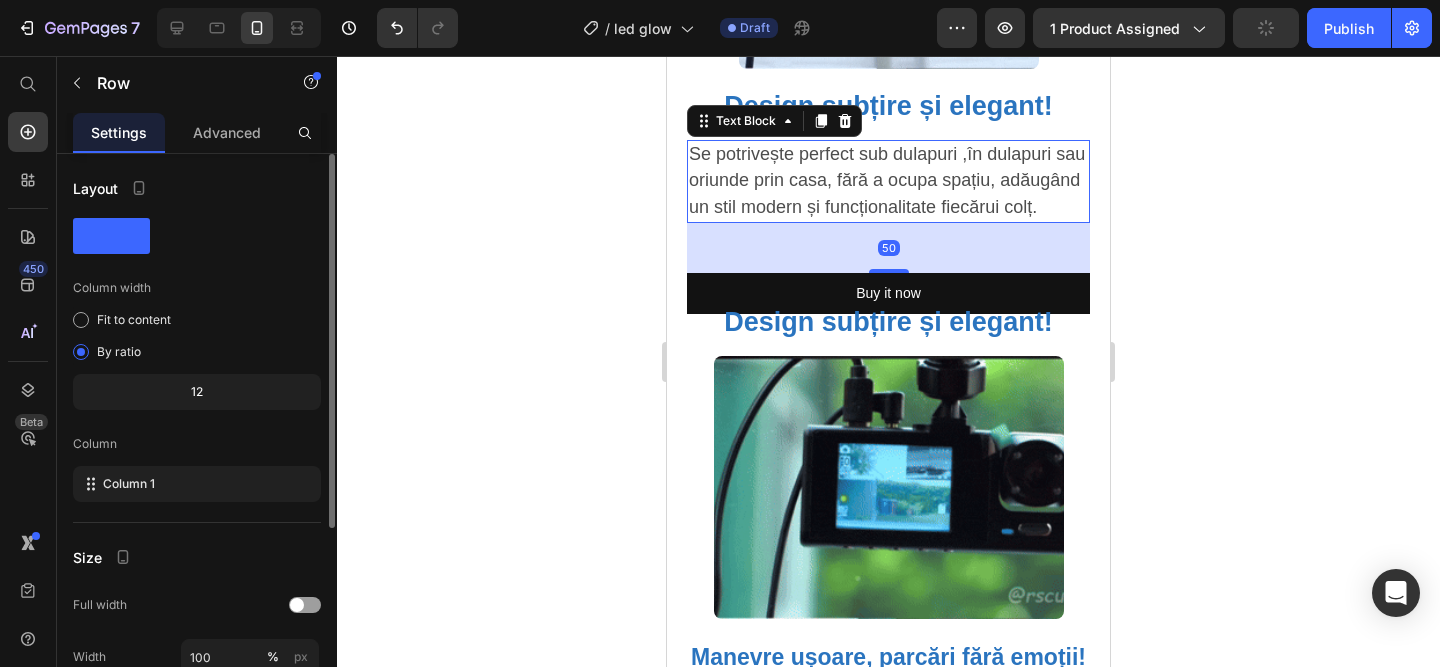 click on "Se potrivește perfect sub dulapuri ,în dulapuri sau oriunde prin casa, fără a ocupa spațiu, adăugând un stil modern și funcționalitate fiecărui colț." at bounding box center [887, 180] 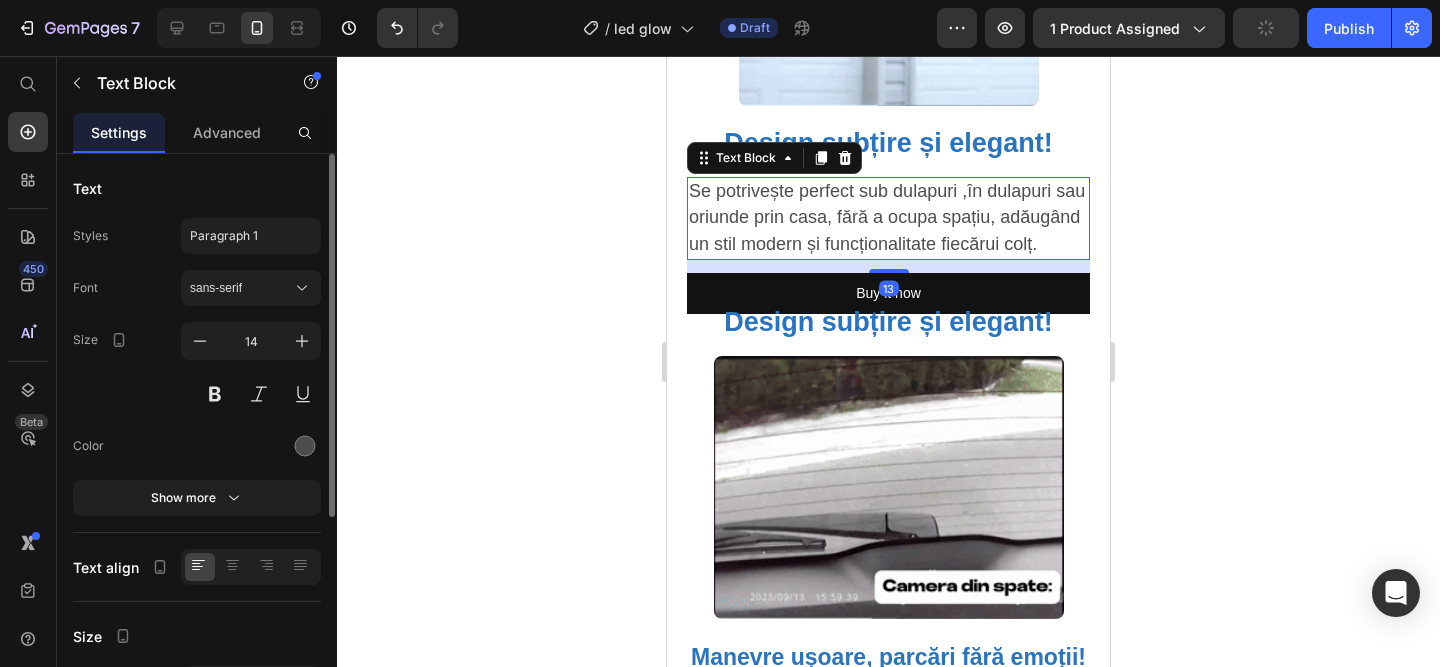 scroll, scrollTop: 2326, scrollLeft: 0, axis: vertical 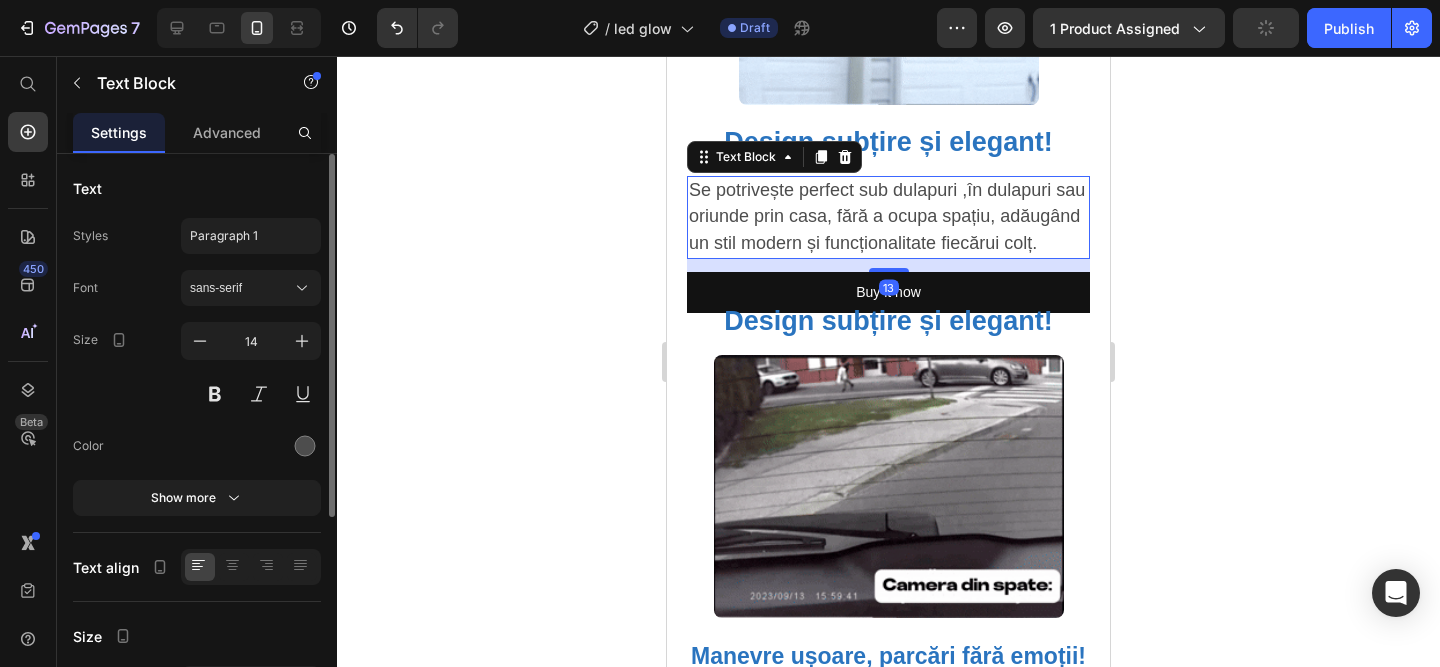 drag, startPoint x: 888, startPoint y: 270, endPoint x: 888, endPoint y: 234, distance: 36 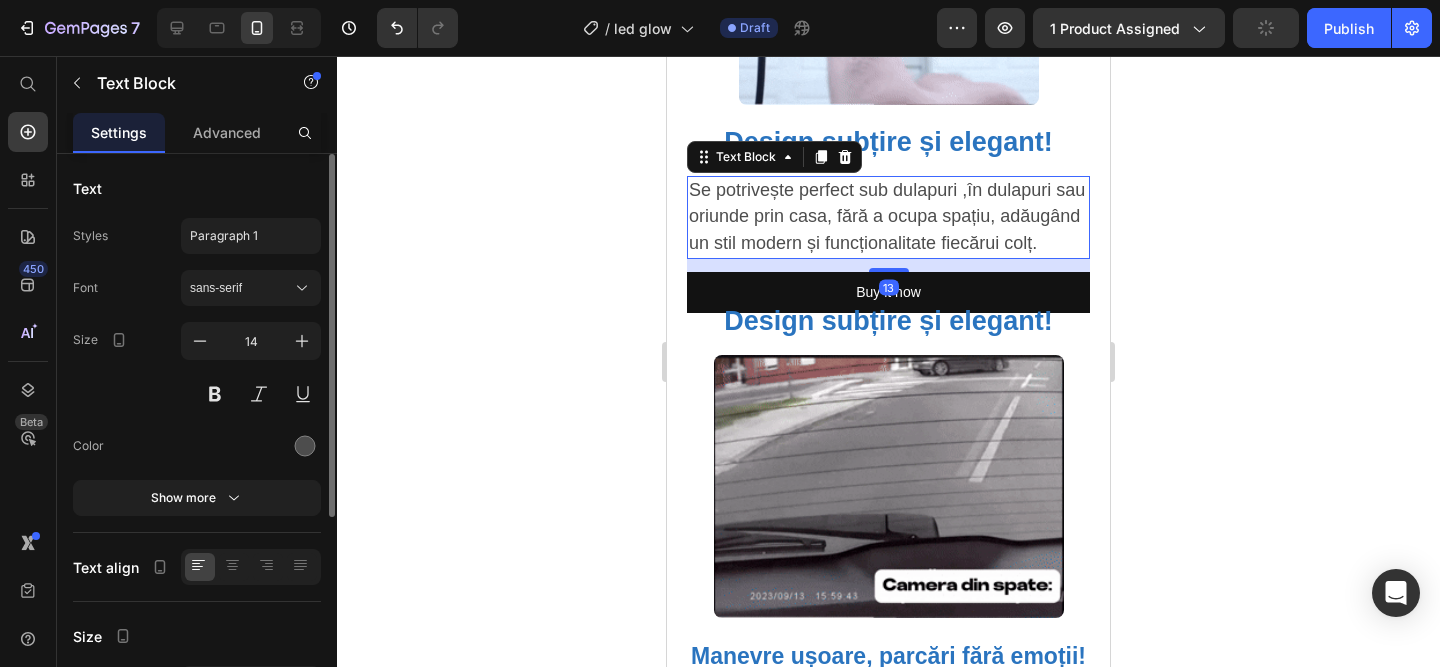 click on "Se potrivește perfect sub dulapuri ,în dulapuri sau oriunde prin casa, fără a ocupa spațiu, adăugând un stil modern și funcționalitate fiecărui colț. Text Block   13" at bounding box center (888, 217) 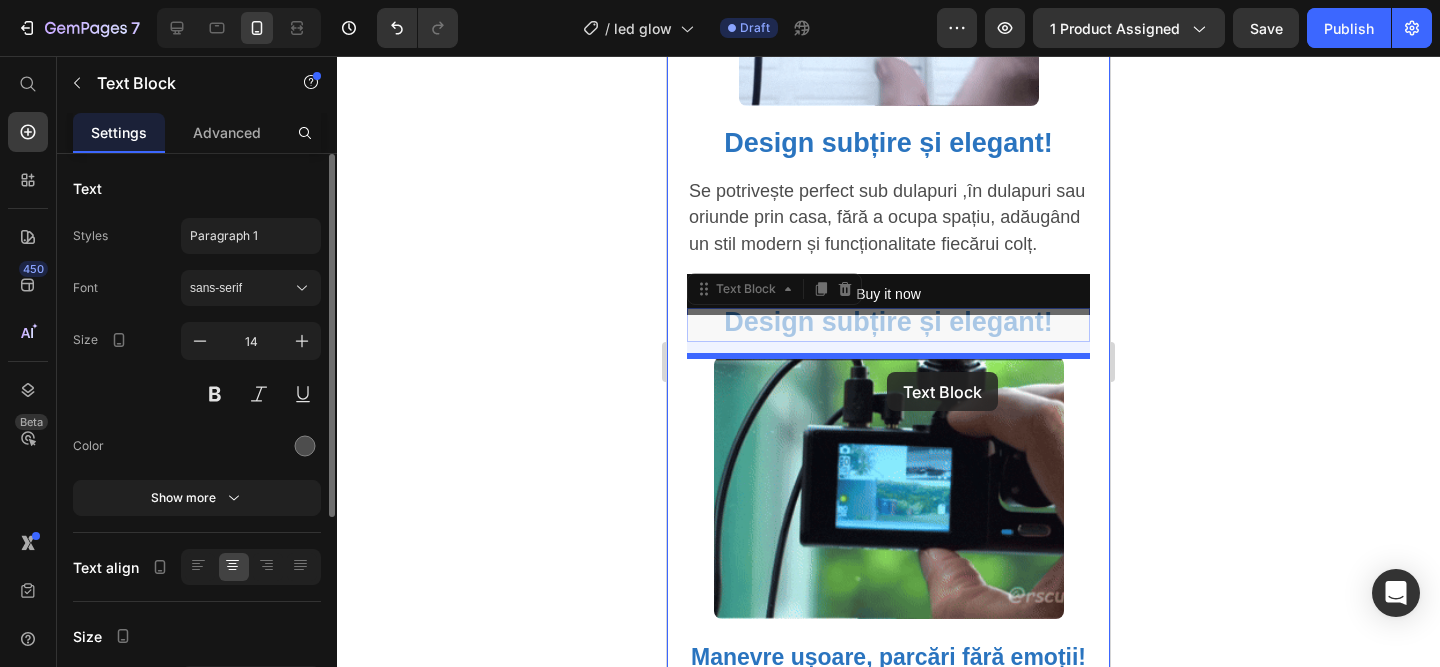 drag, startPoint x: 1040, startPoint y: 330, endPoint x: 883, endPoint y: 368, distance: 161.53328 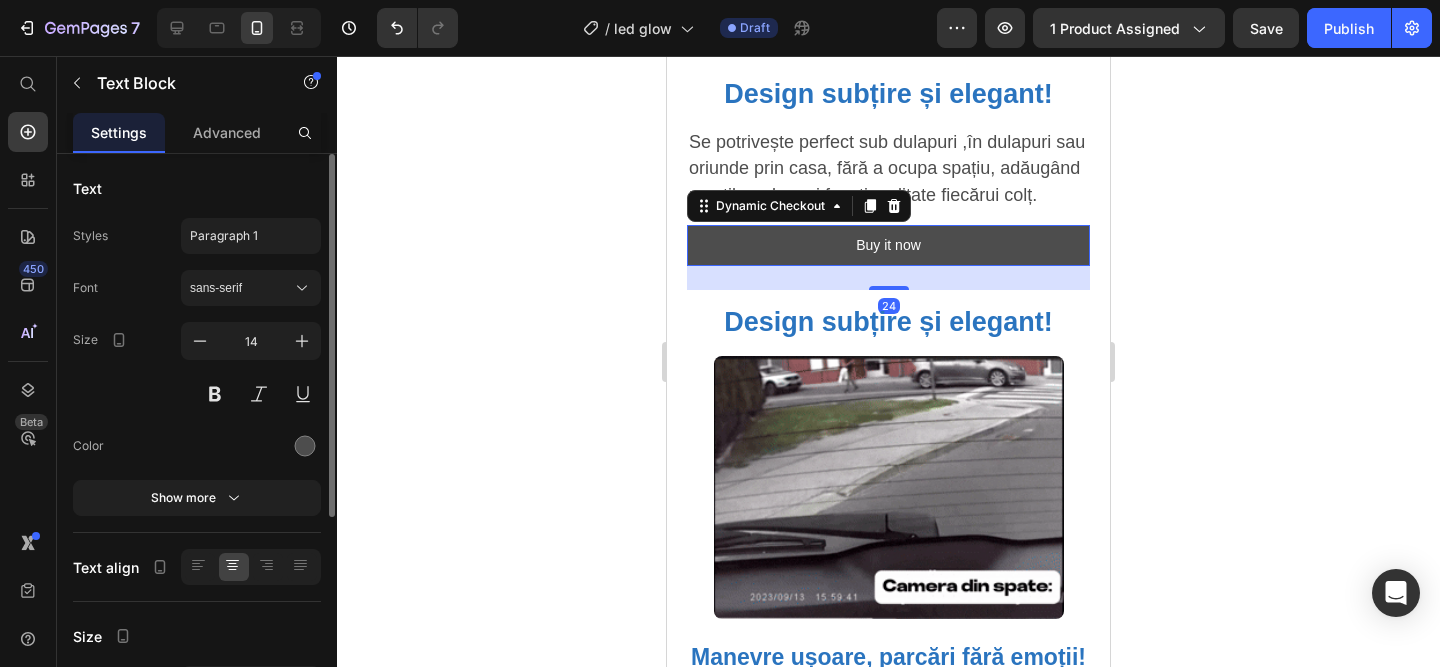 click on "Buy it now" at bounding box center (888, 245) 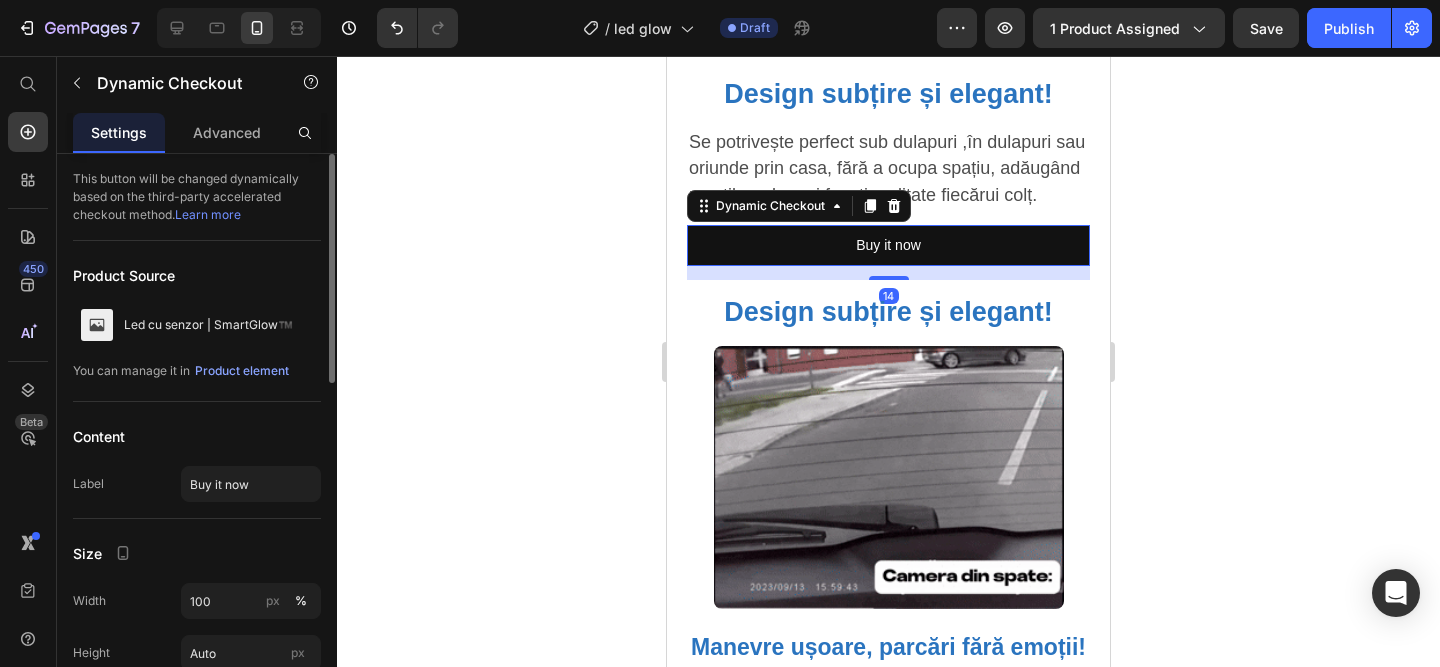 drag, startPoint x: 893, startPoint y: 287, endPoint x: 945, endPoint y: 276, distance: 53.15073 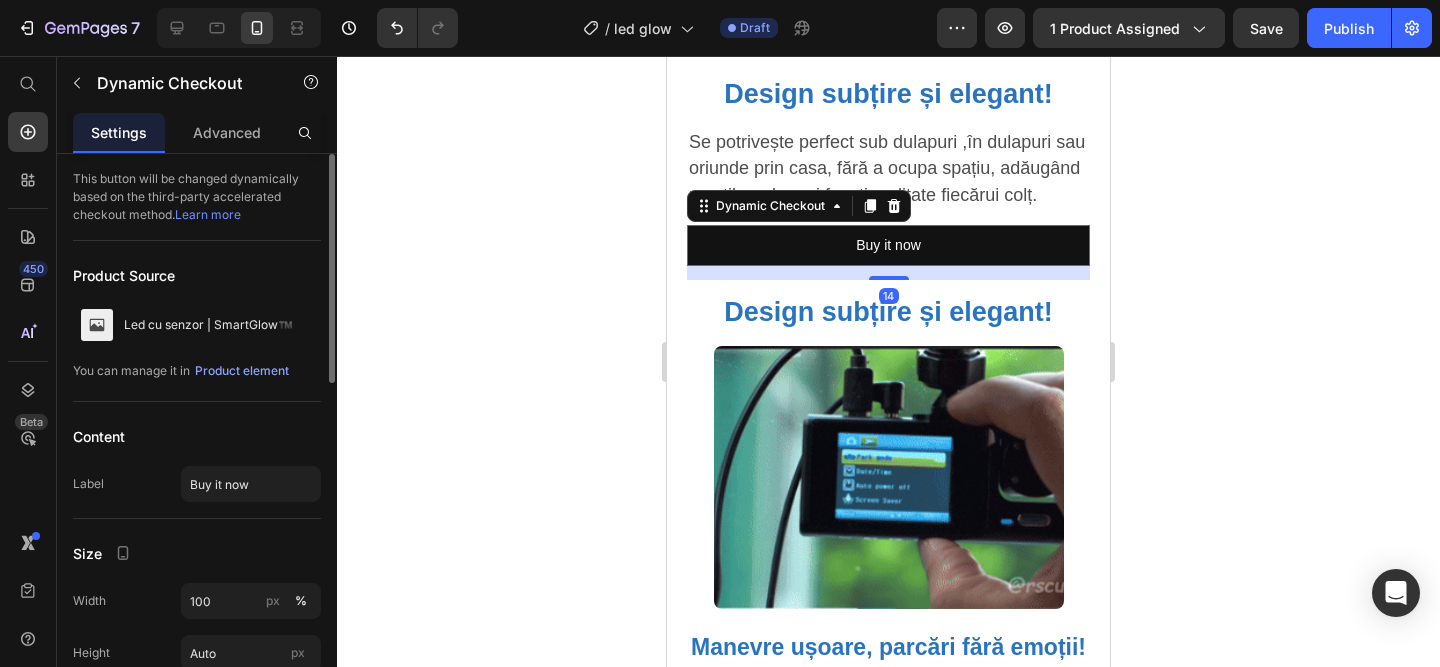 click on "14" at bounding box center [888, 266] 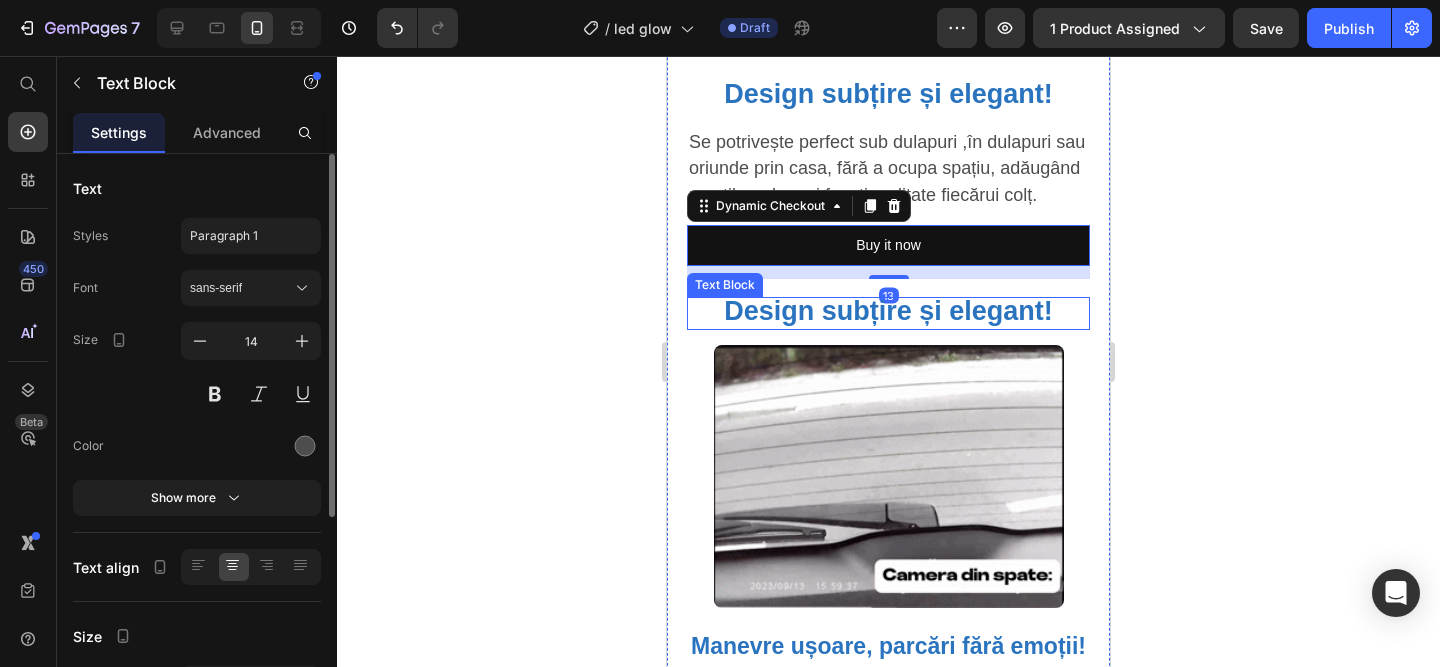 click on "Design subțire și elegant!" at bounding box center [888, 311] 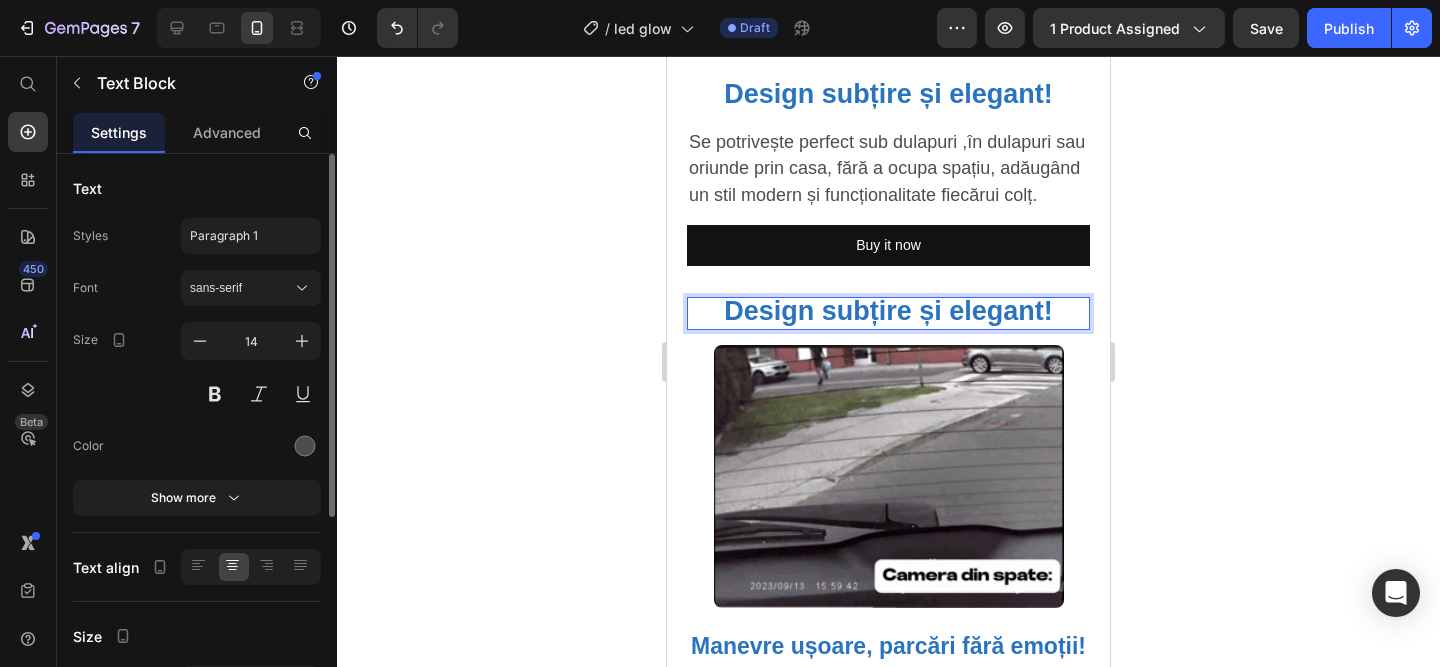 click on "Design subțire și elegant!" at bounding box center (888, 311) 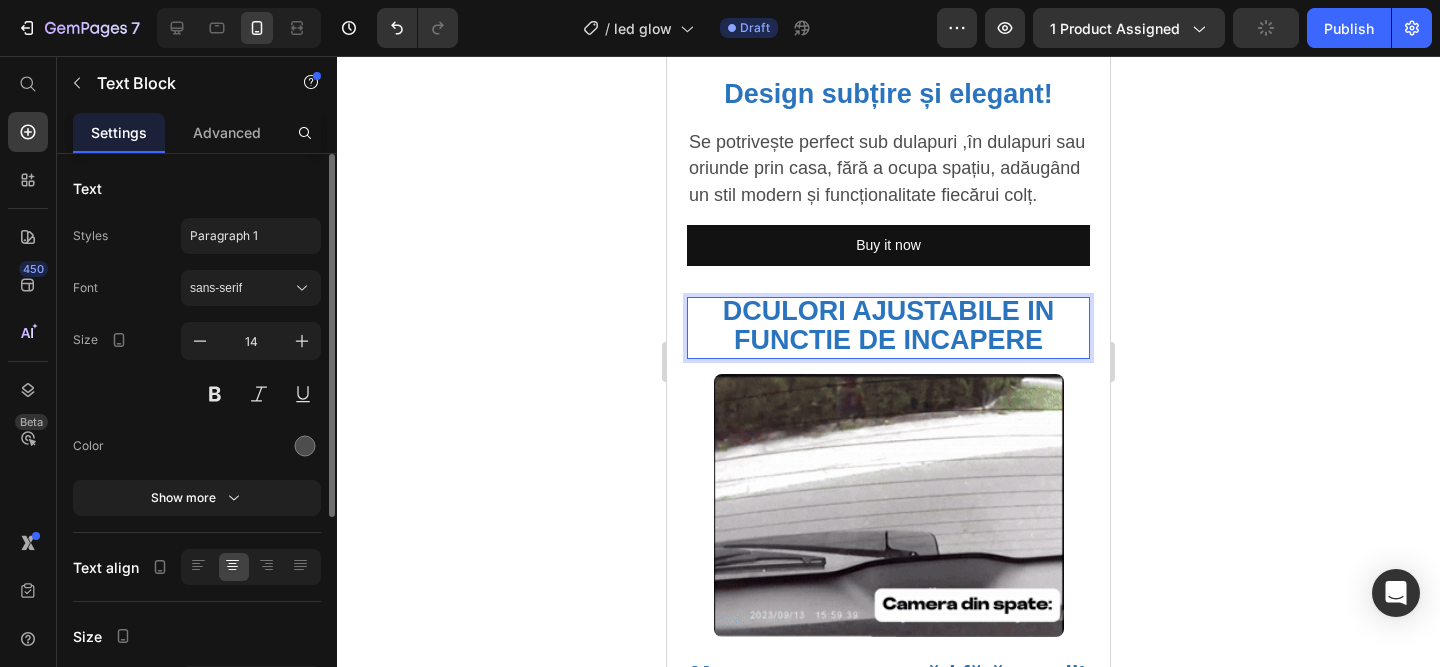 click on "DCULORI AJUSTABILE IN FUNCTIE DE INCAPERE" at bounding box center (889, 325) 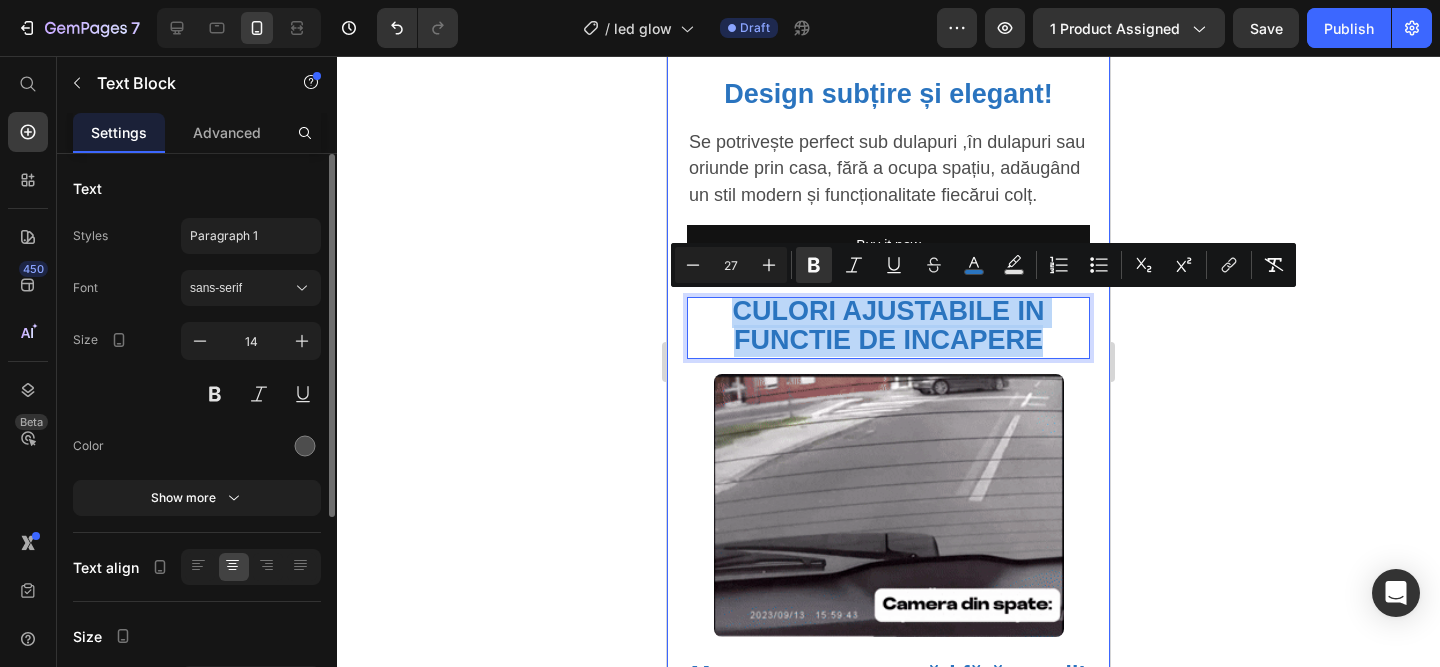 drag, startPoint x: 1060, startPoint y: 338, endPoint x: 680, endPoint y: 281, distance: 384.25122 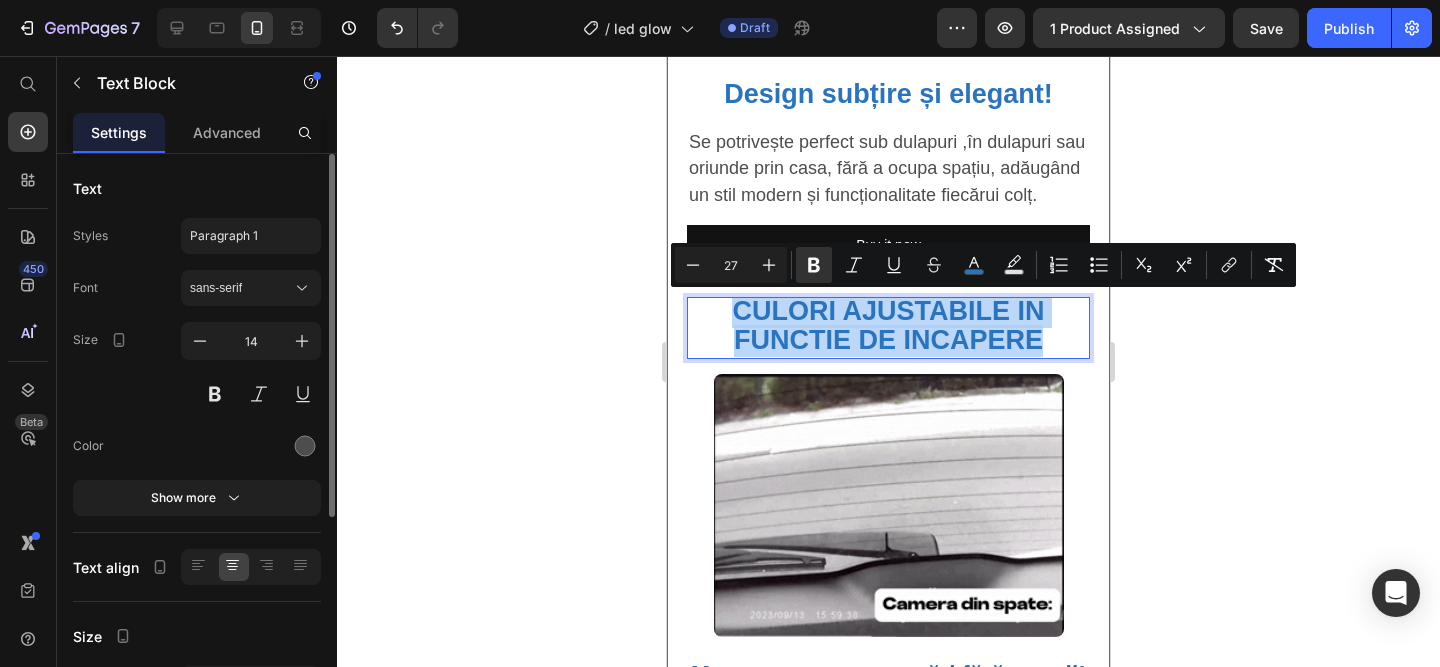 click on "Product Images Led cu senzor | SmartGlow™️ Product Title 89,00 lei Product Price 199,00 lei Product Price SALVATI 55% Discount Tag
Row
Icon Text Block Luminozitate Smart, Economie Garantată! Text Block Row Image Plata la CURIER  (ramburs) Text Block Row Image Livrare RAPIDA  1-2 zile lucratoare Text Block Row Row
Publish the page to see the content.
Custom Code Buy it now Dynamic Checkout
Publish the page to see the content.
Custom Code
Icon Transport RAPID Text Block
Icon Posibilitate Retur Text Block
Icon 1 An Garantie Text Block Row                Title Line Image Row
Row
Row Irina Petrut - Craiova Text Block Icon Icon Icon Icon
Icon Icon List Row
Row „Am montat-o pe hol și mă bucur că nu mai las becurile aprinse aiurea. Se stinge singură și chiar se vede la factura de curent. Super practică!” Text Block" at bounding box center (888, -657) 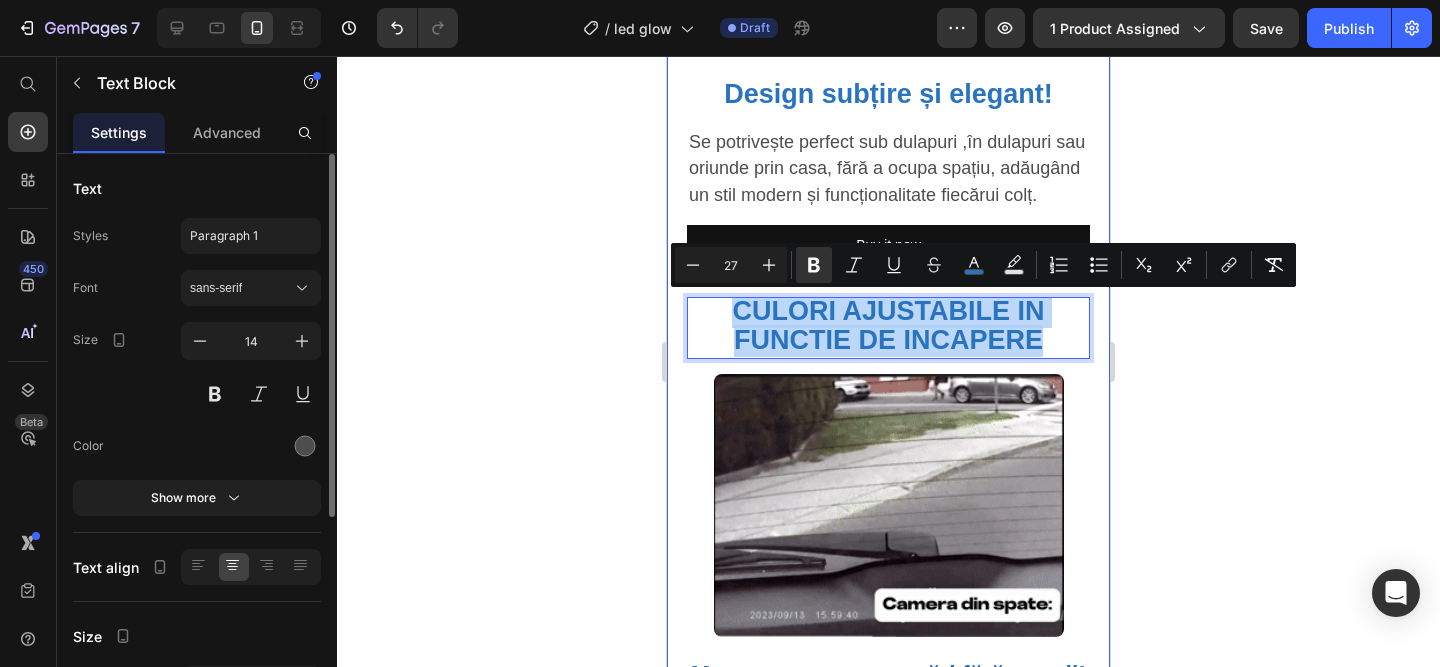 copy on "CULORI AJUSTABILE IN FUNCTIE DE INCAPERE" 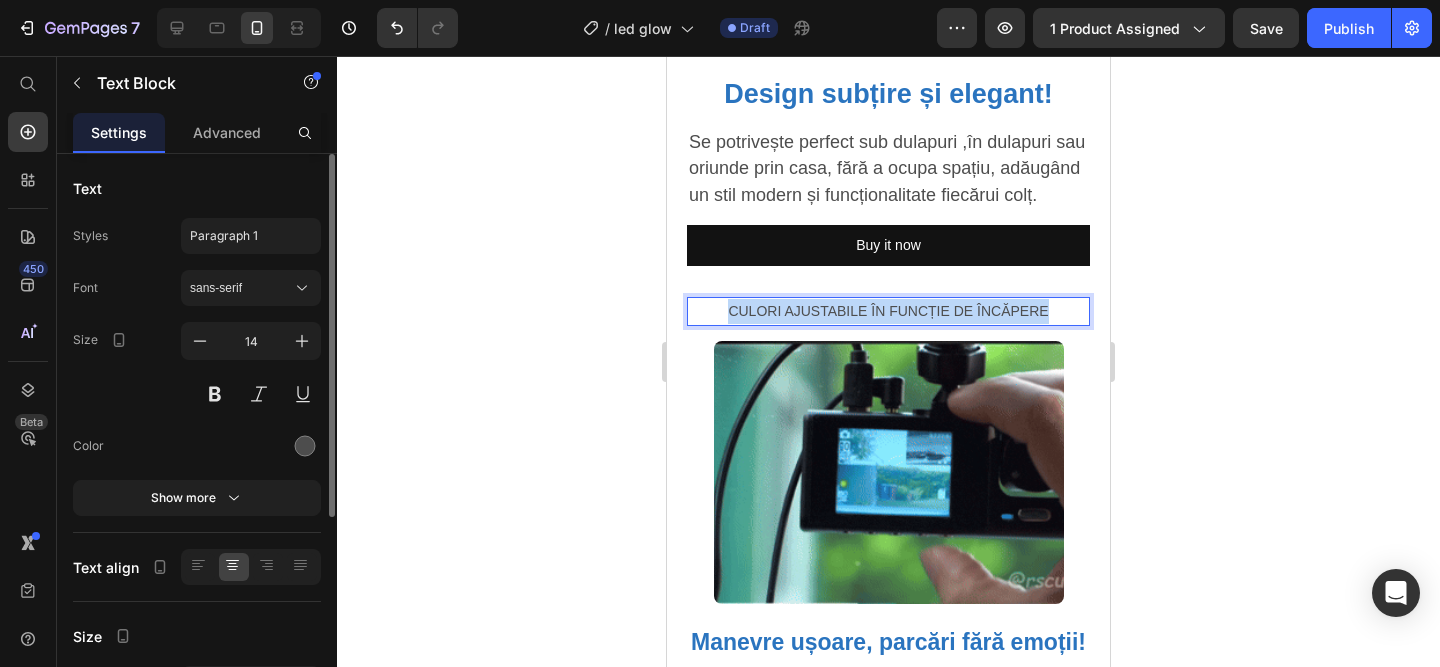 drag, startPoint x: 1077, startPoint y: 314, endPoint x: 688, endPoint y: 310, distance: 389.02057 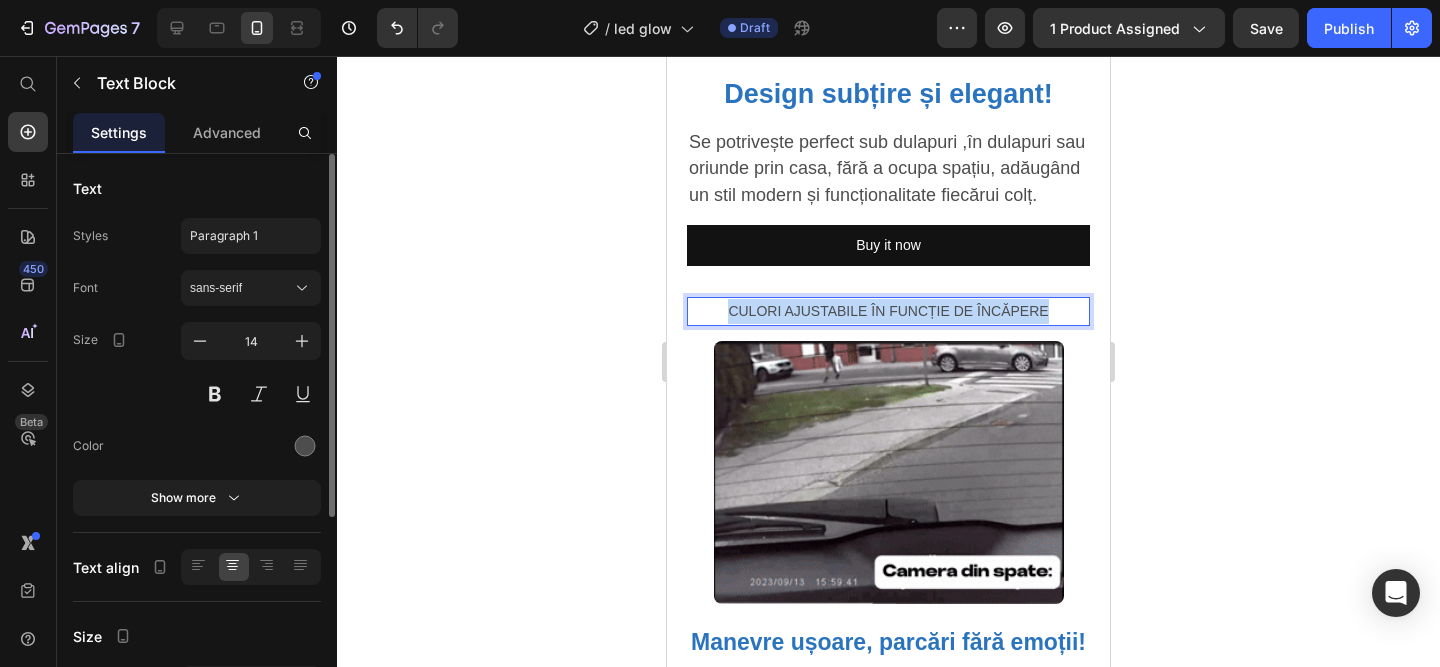 click on "CULORI AJUSTABILE ÎN FUNCȚIE DE ÎNCĂPERE" at bounding box center [888, 311] 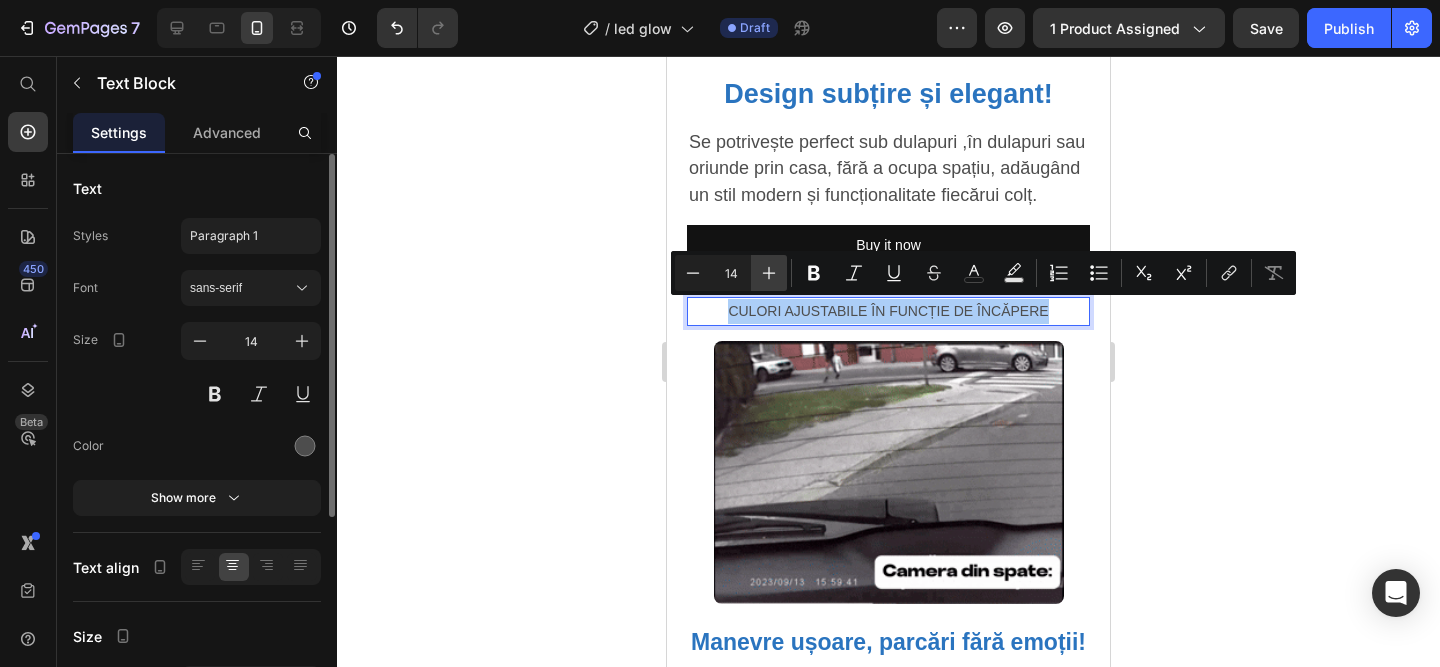 click 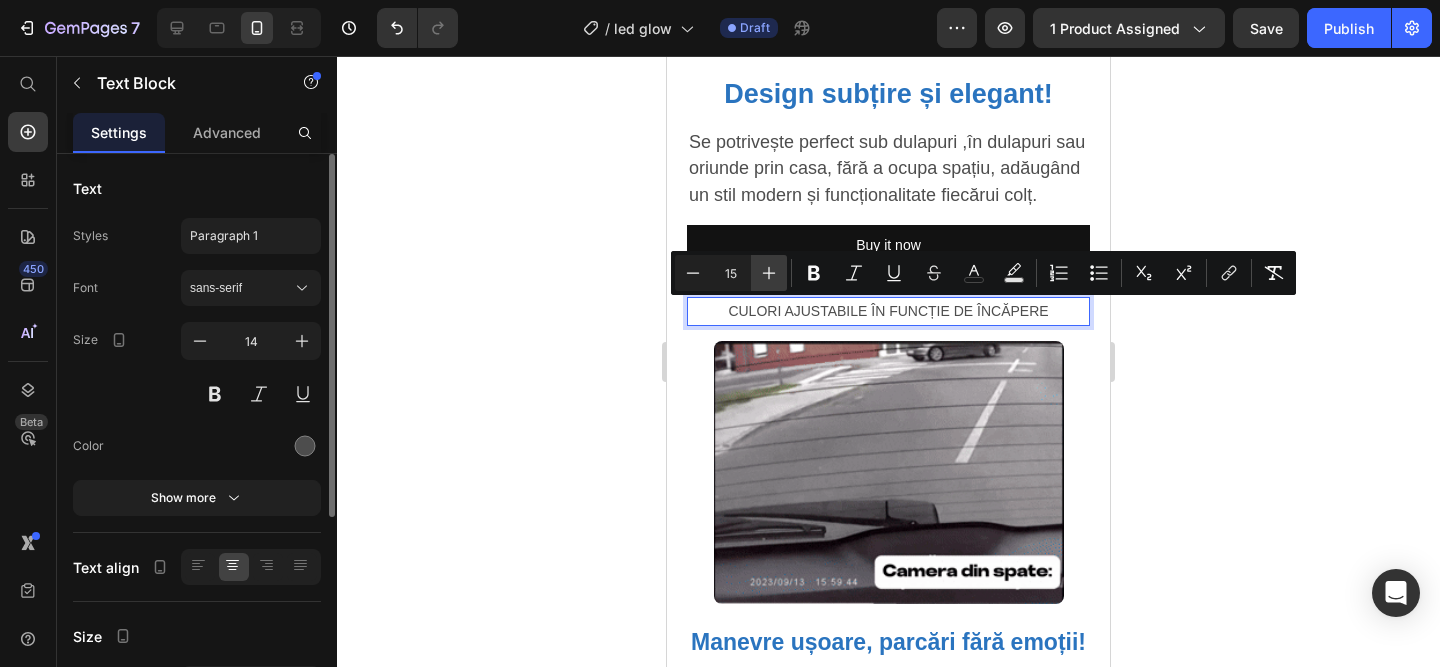 click 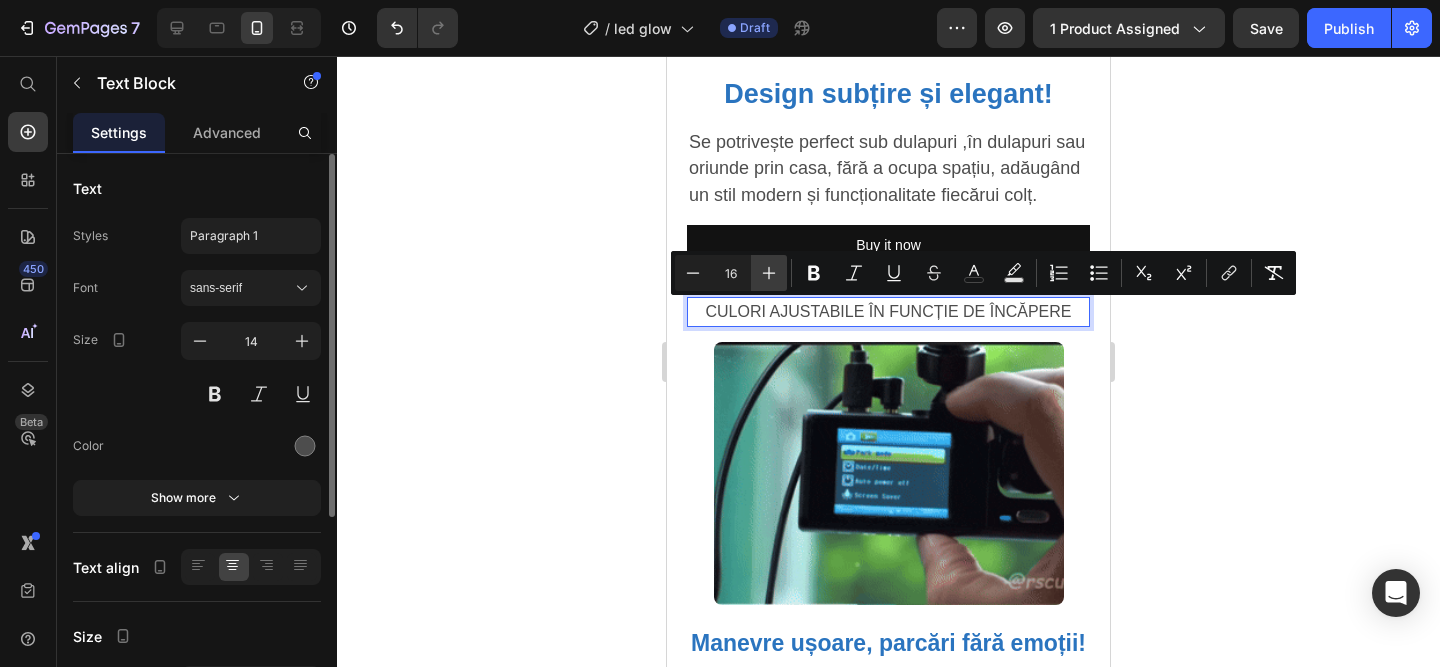 click 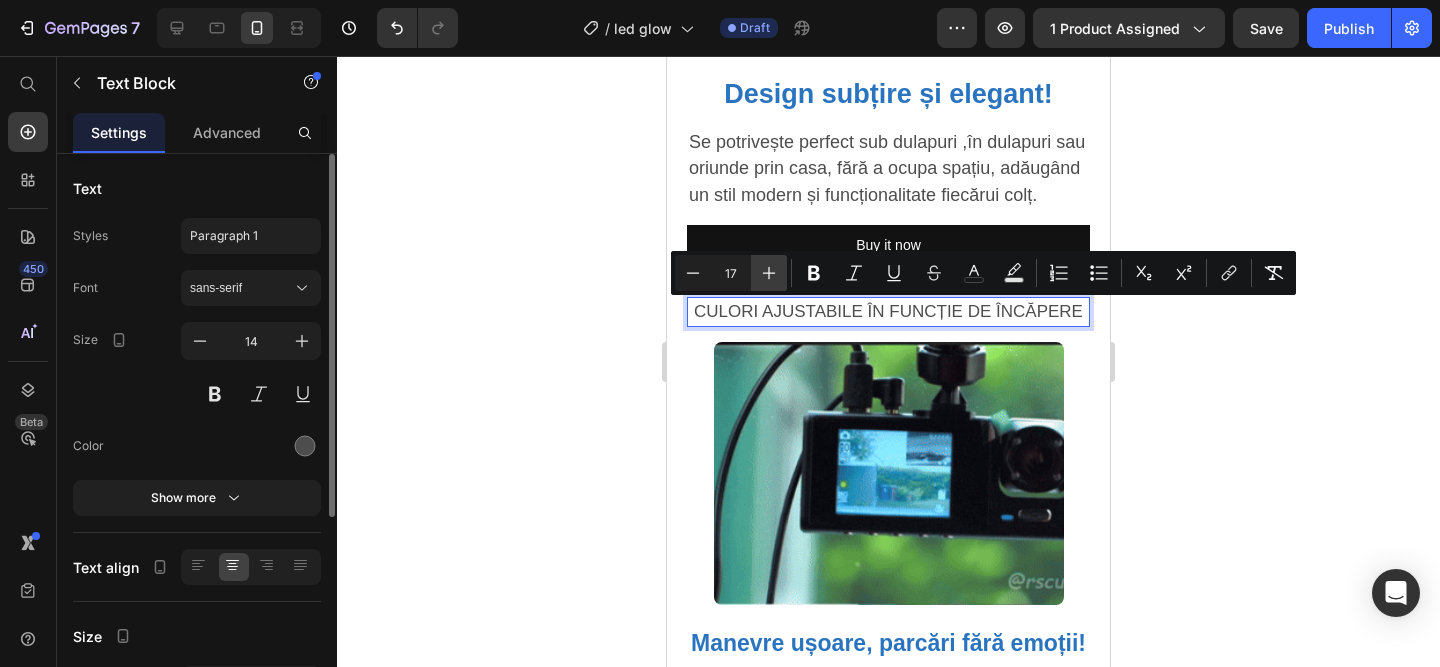 click 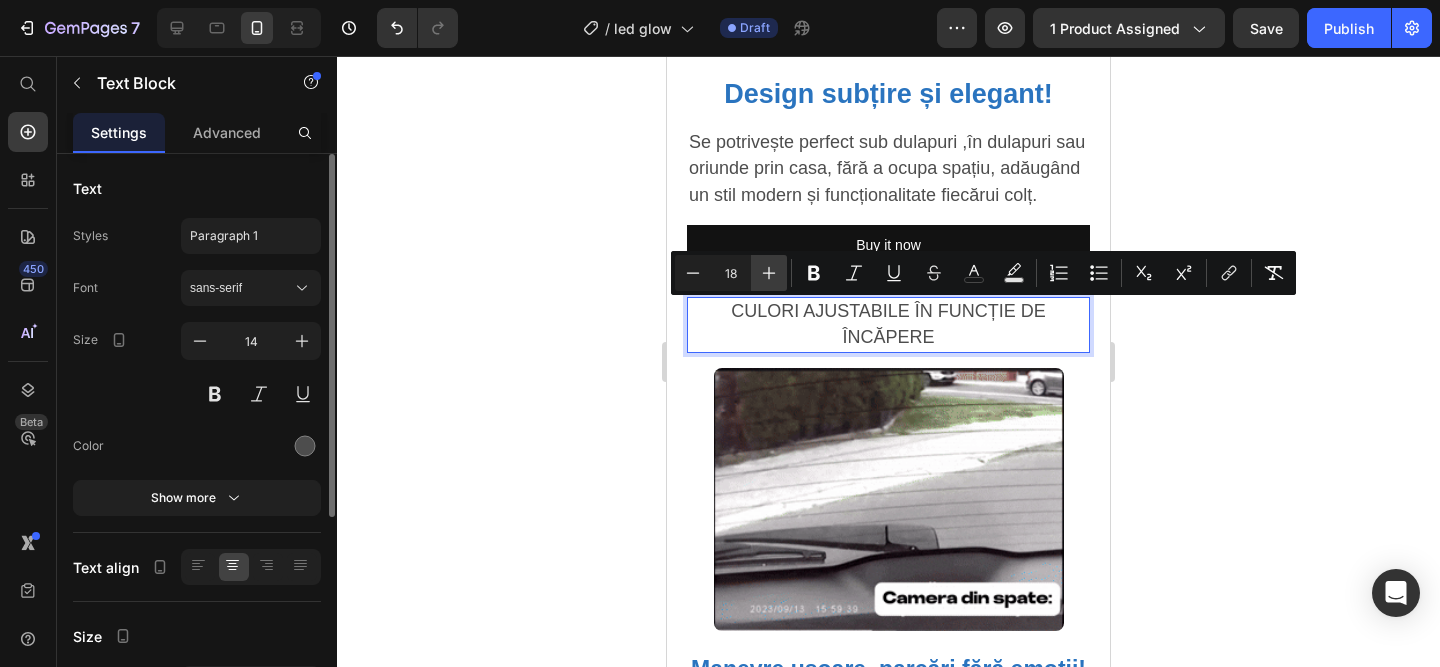 click 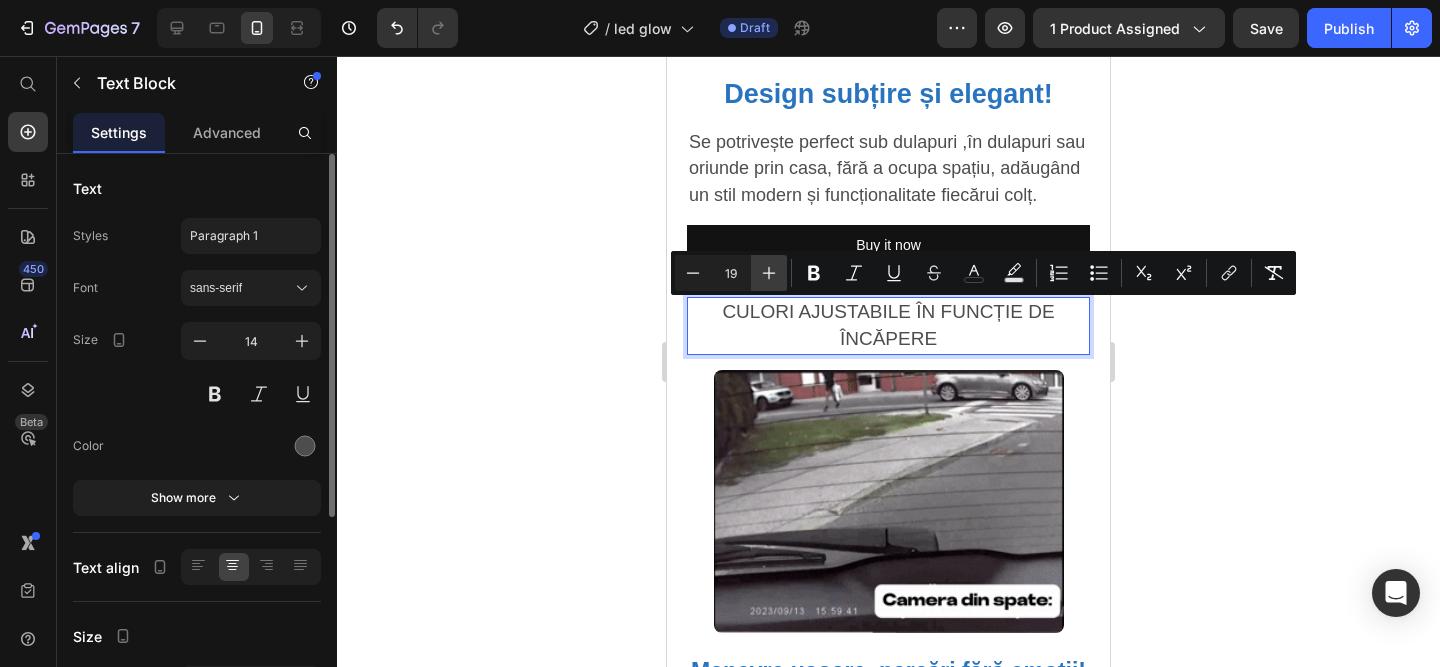click 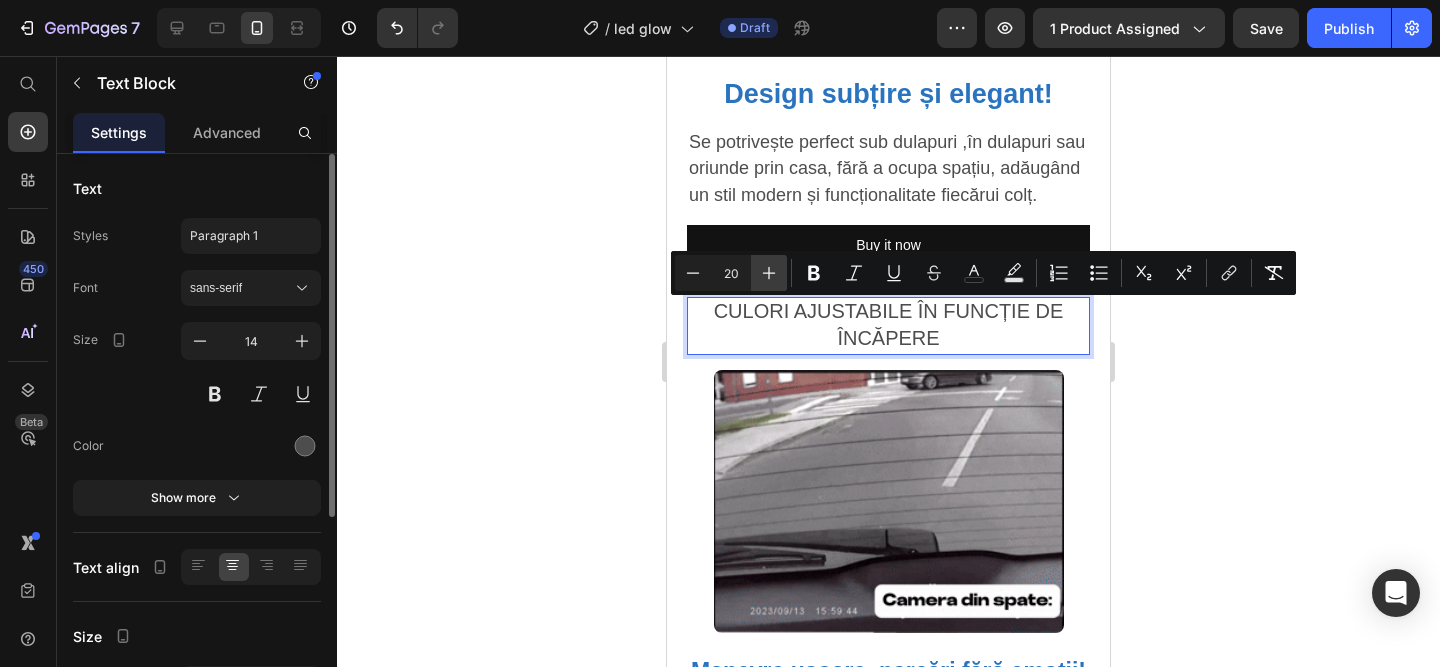 click 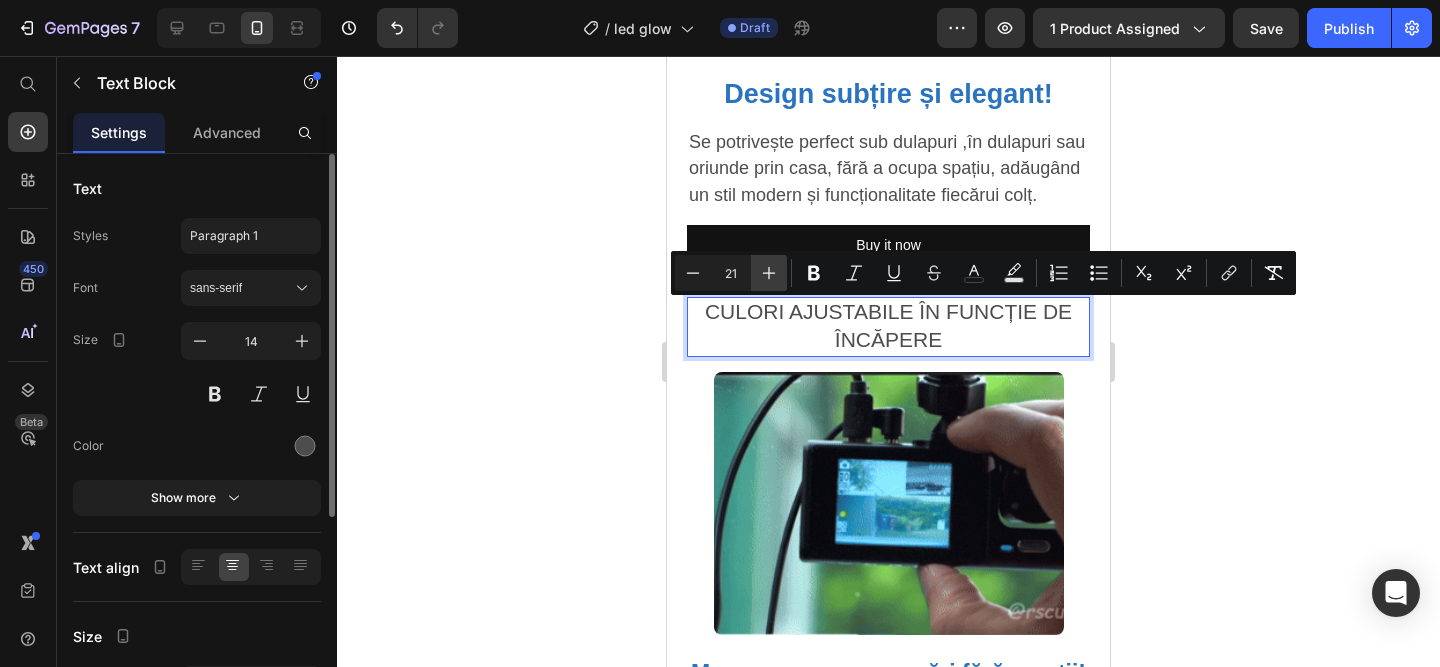 click 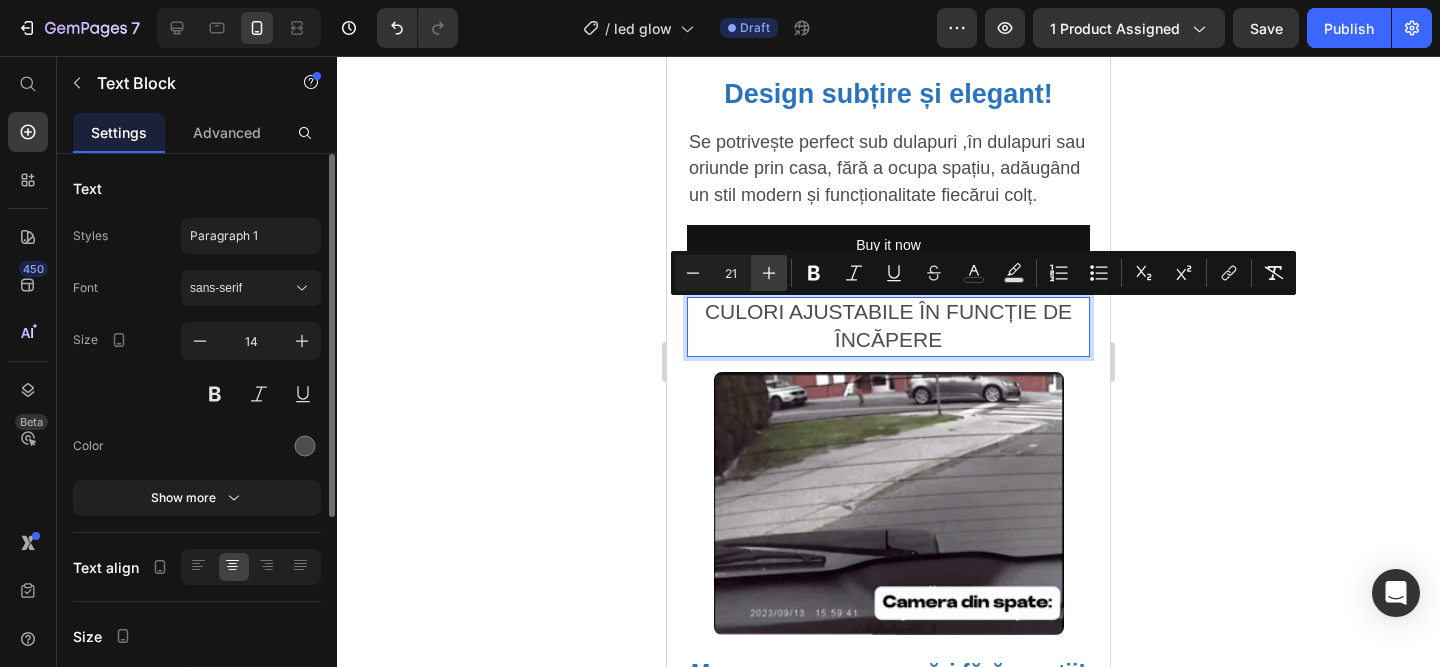 type on "22" 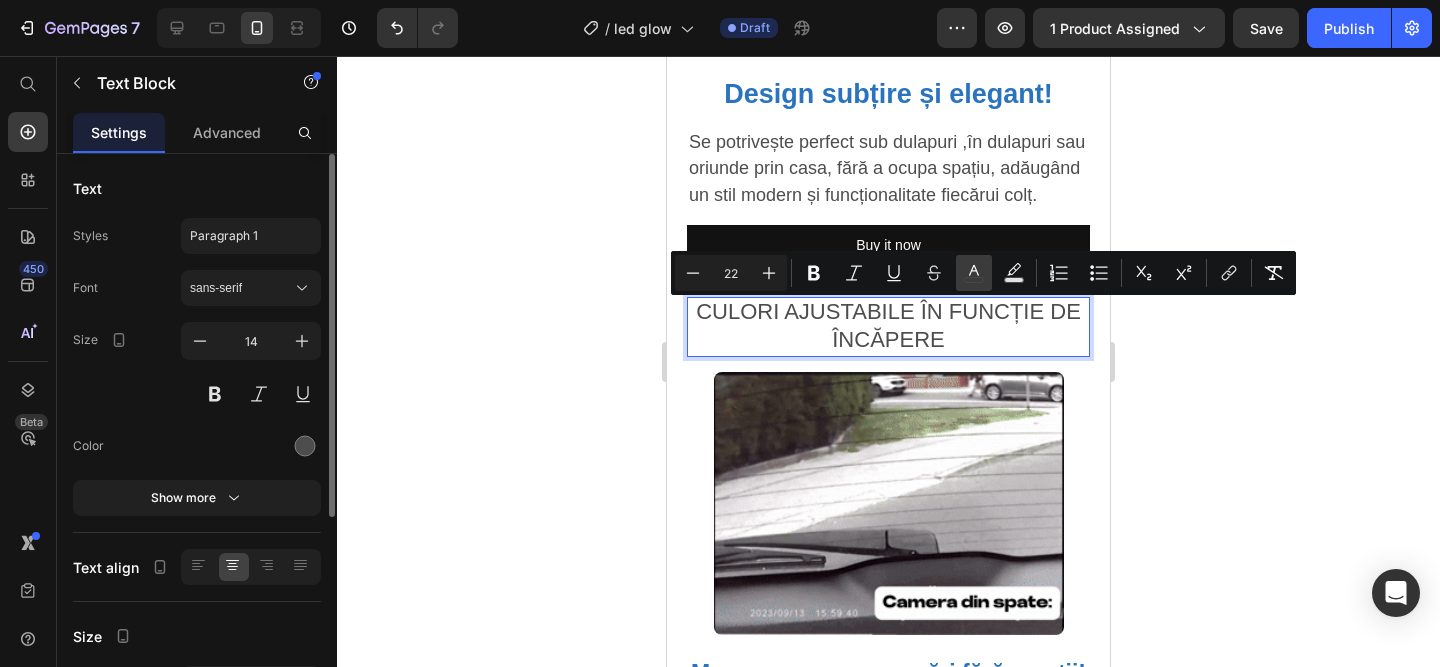 click 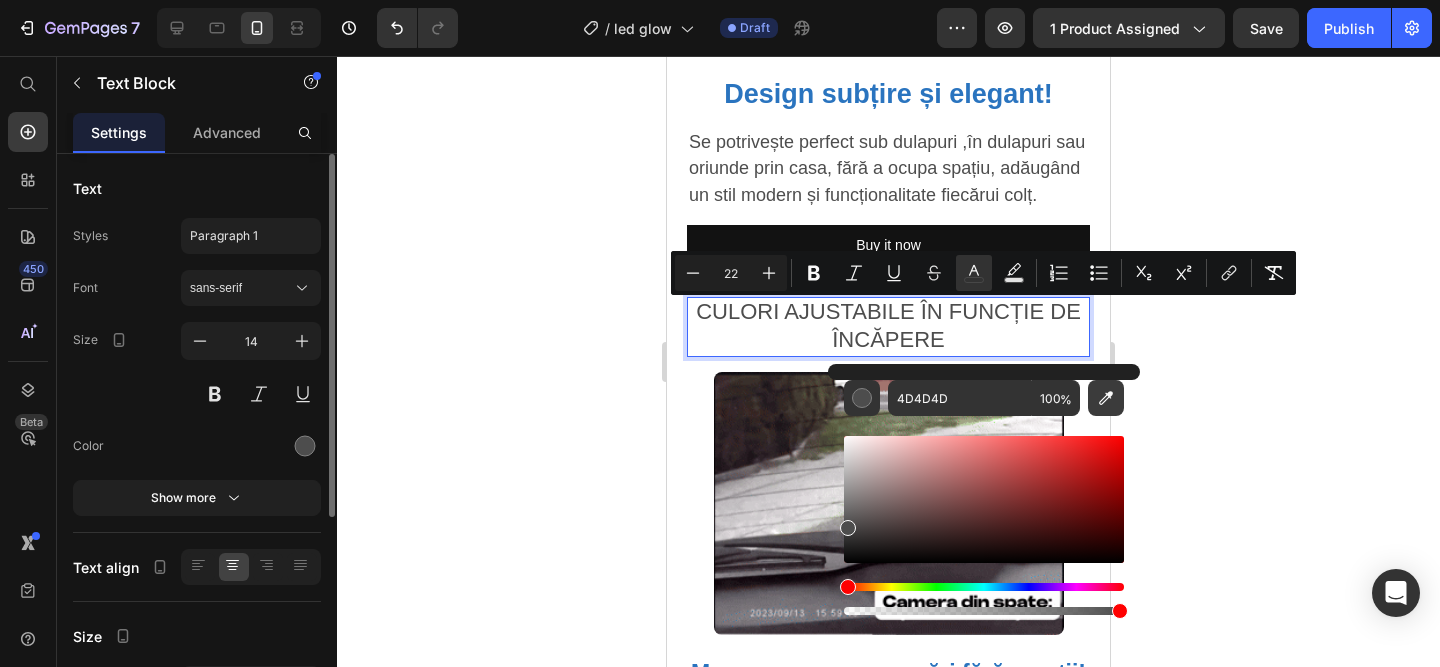click at bounding box center (1106, 398) 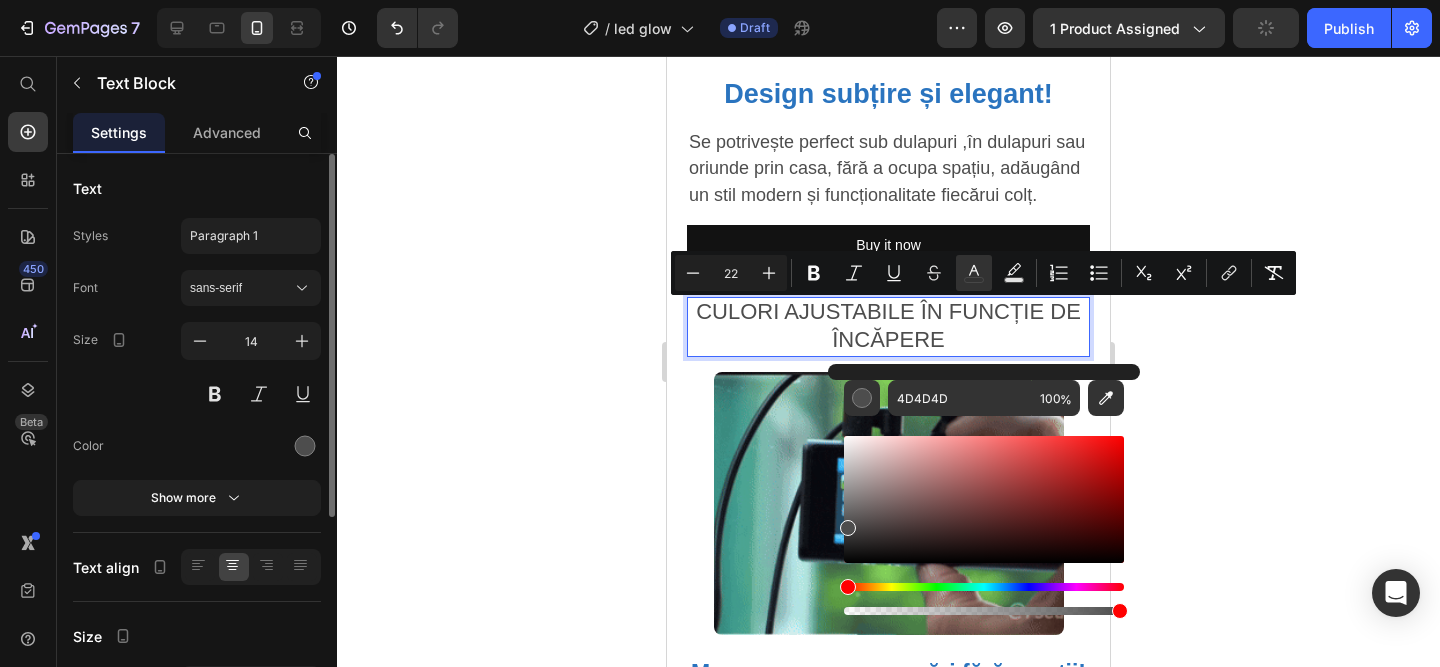 type on "2A74BF" 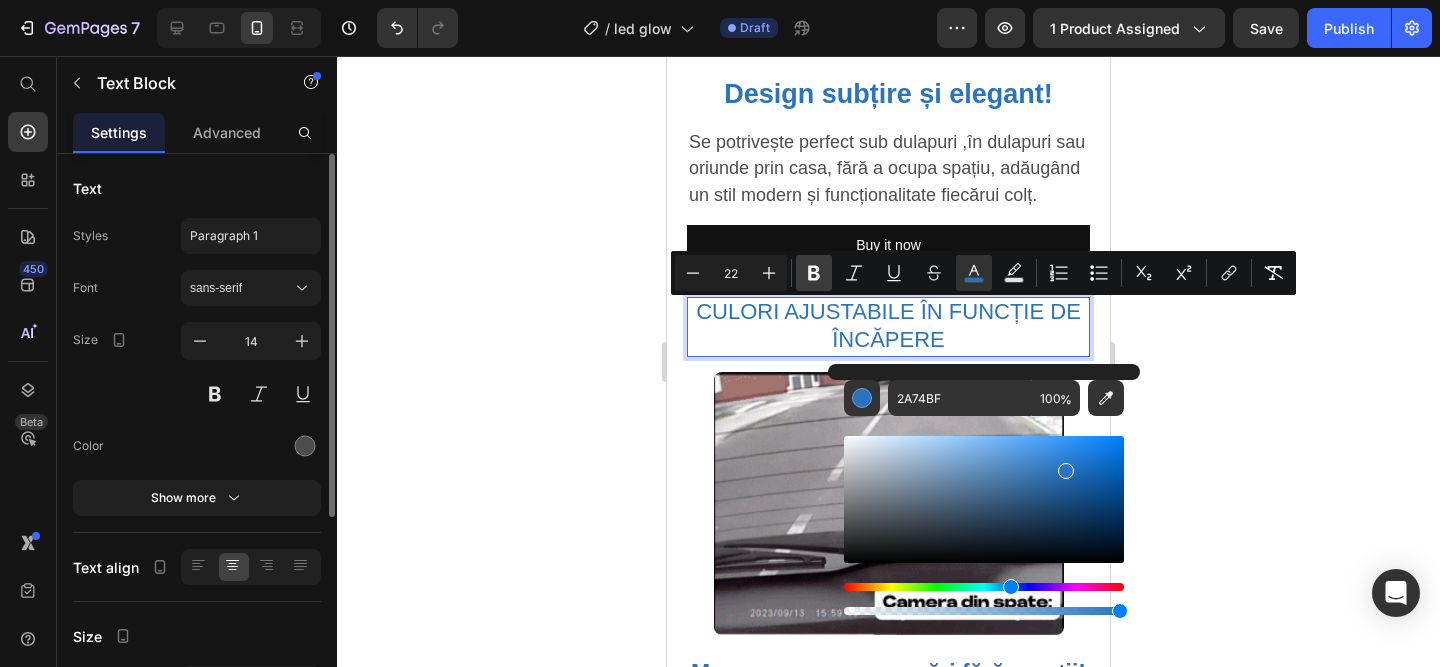 click on "Bold" at bounding box center [814, 273] 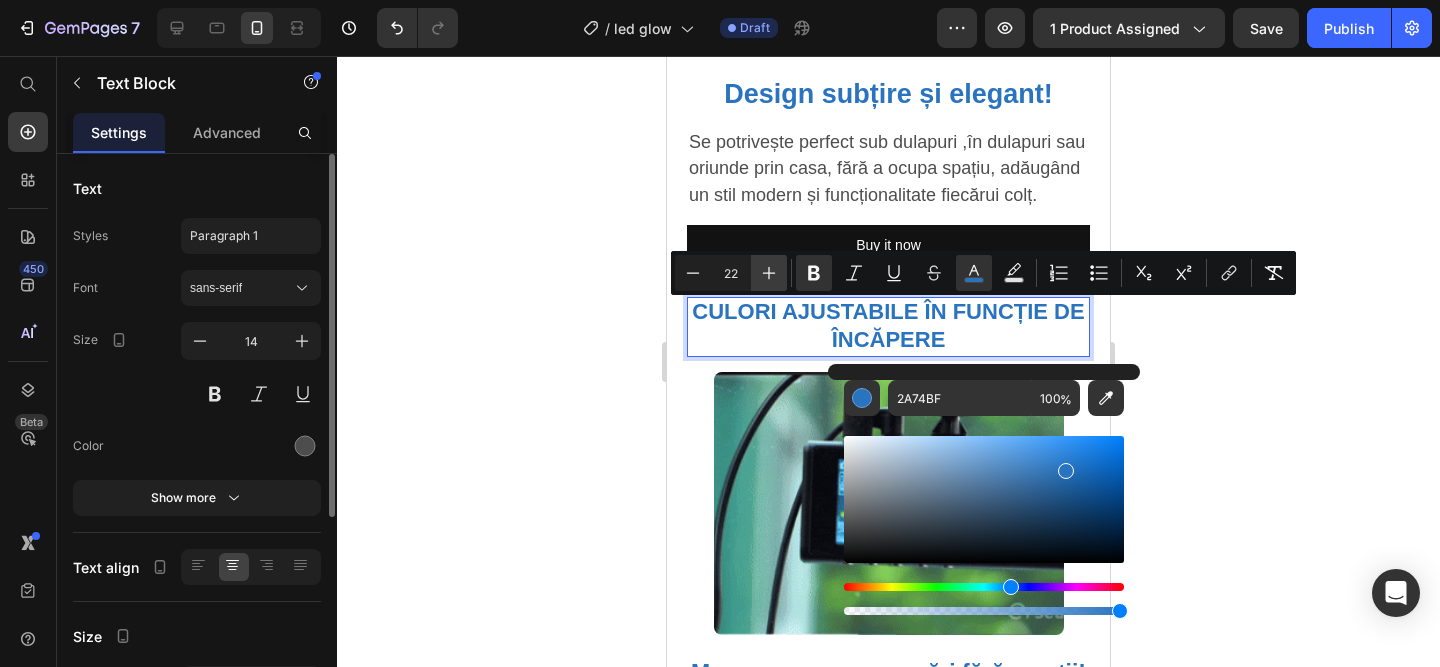 click 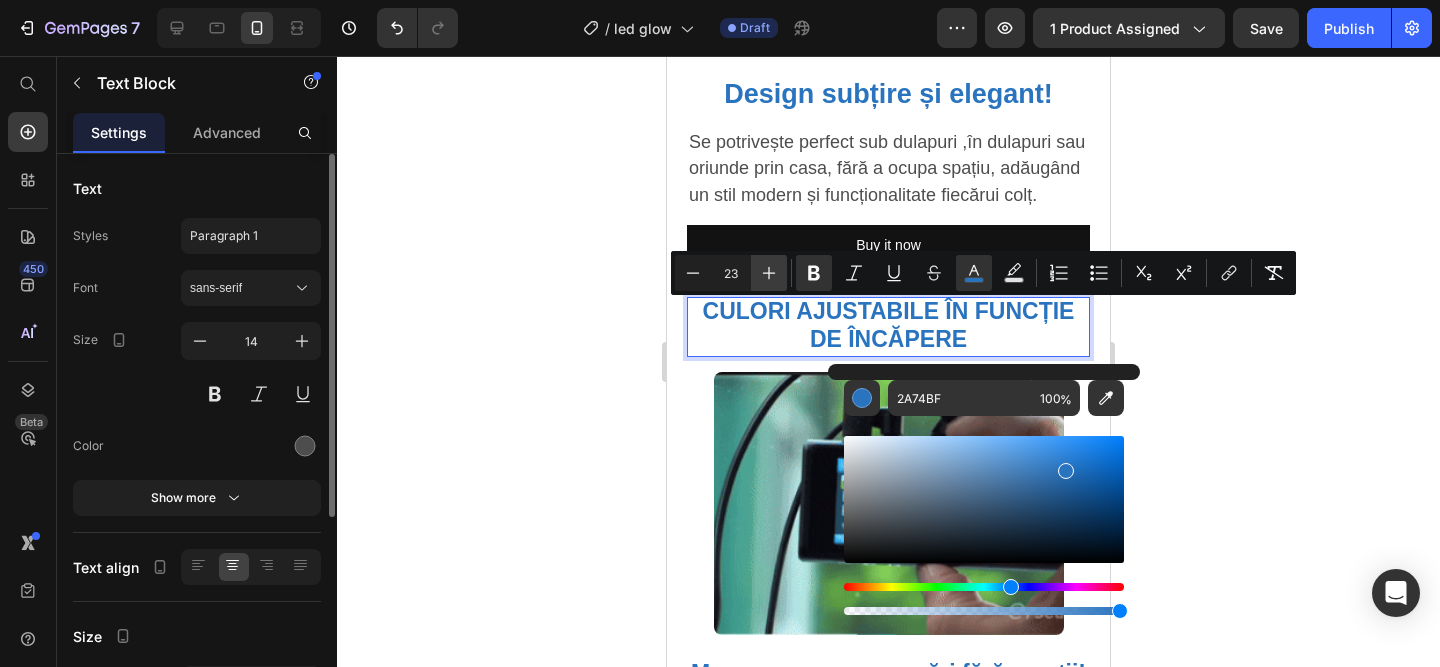 click 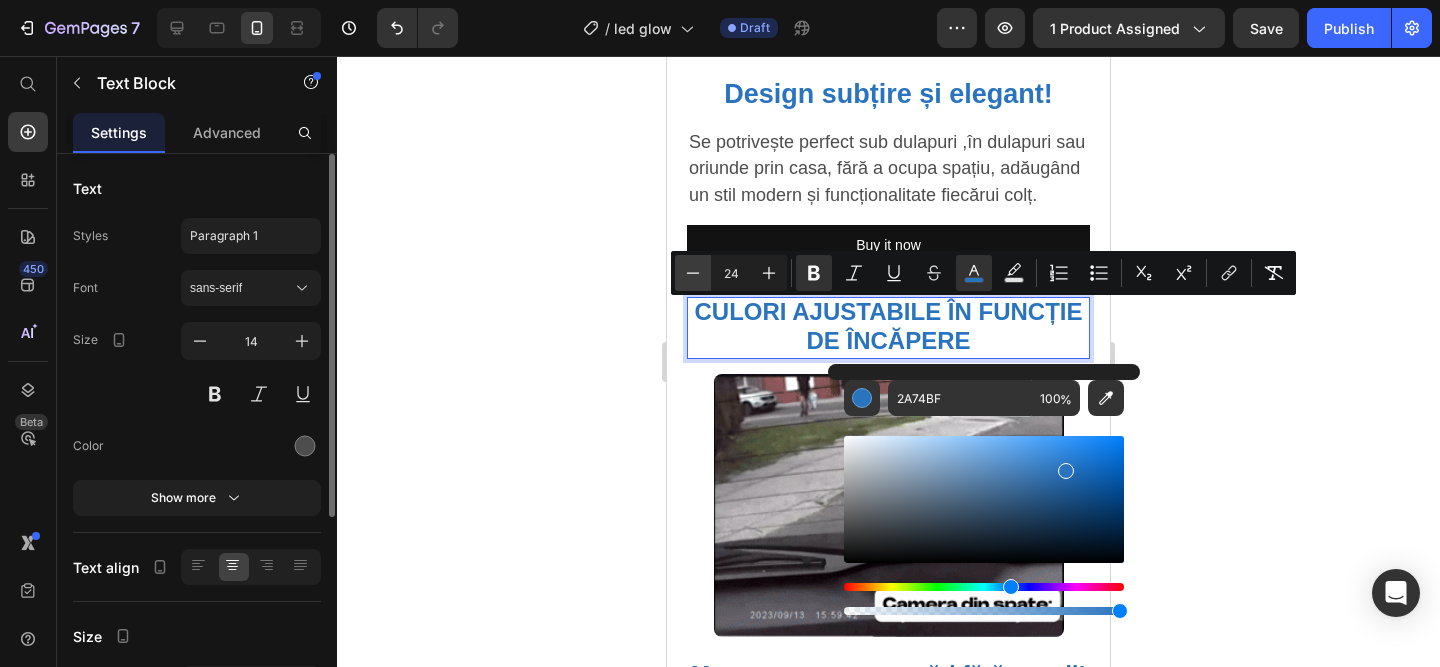click 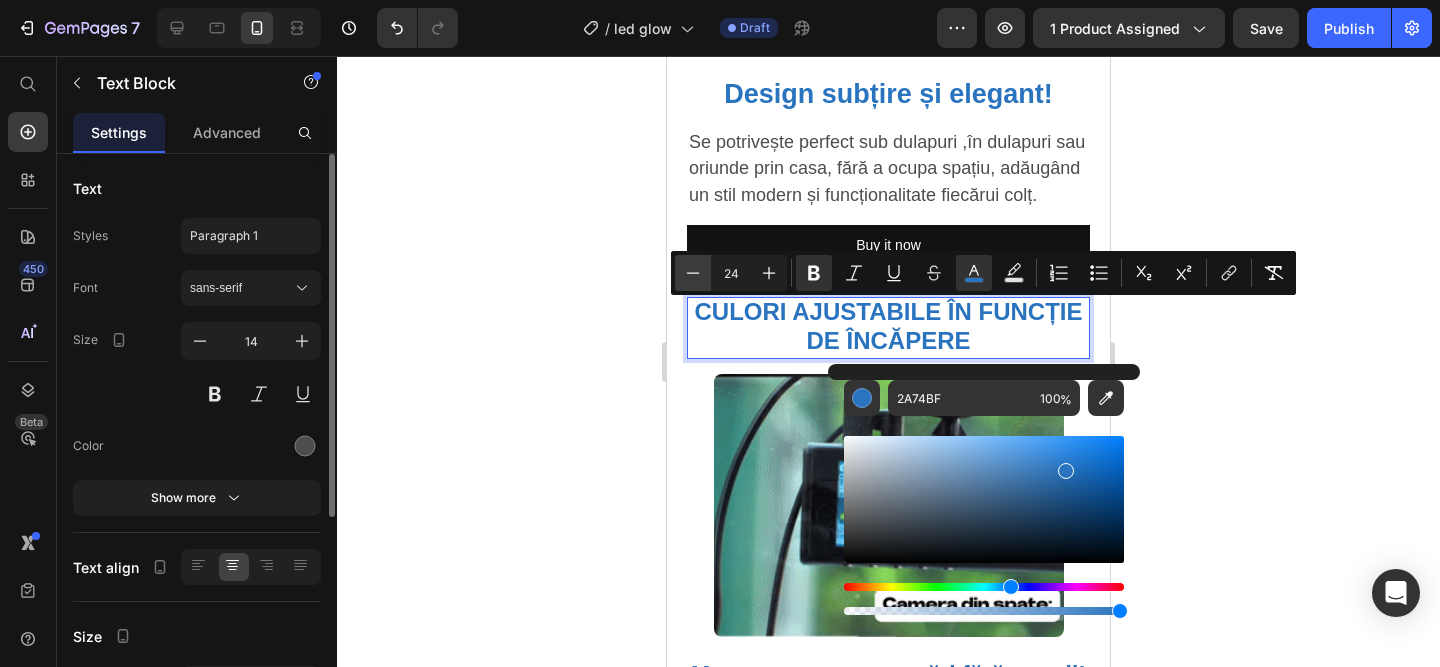 type on "23" 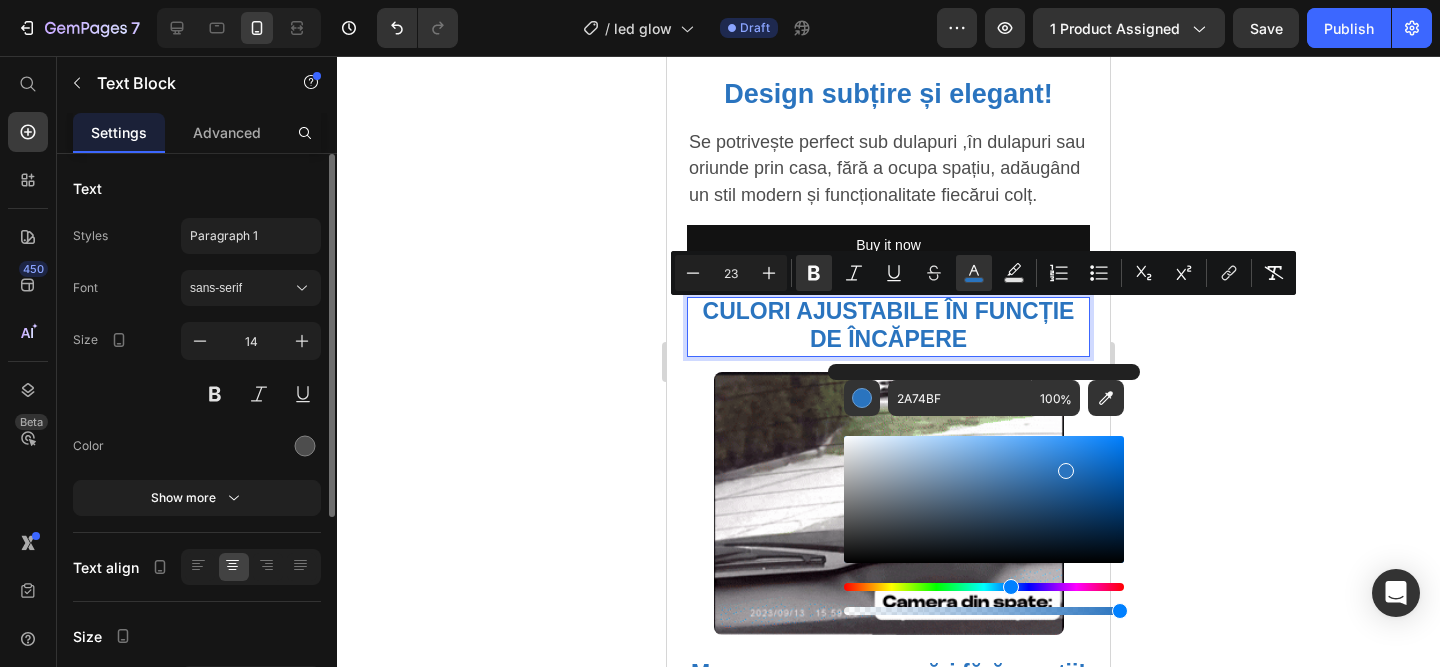 click 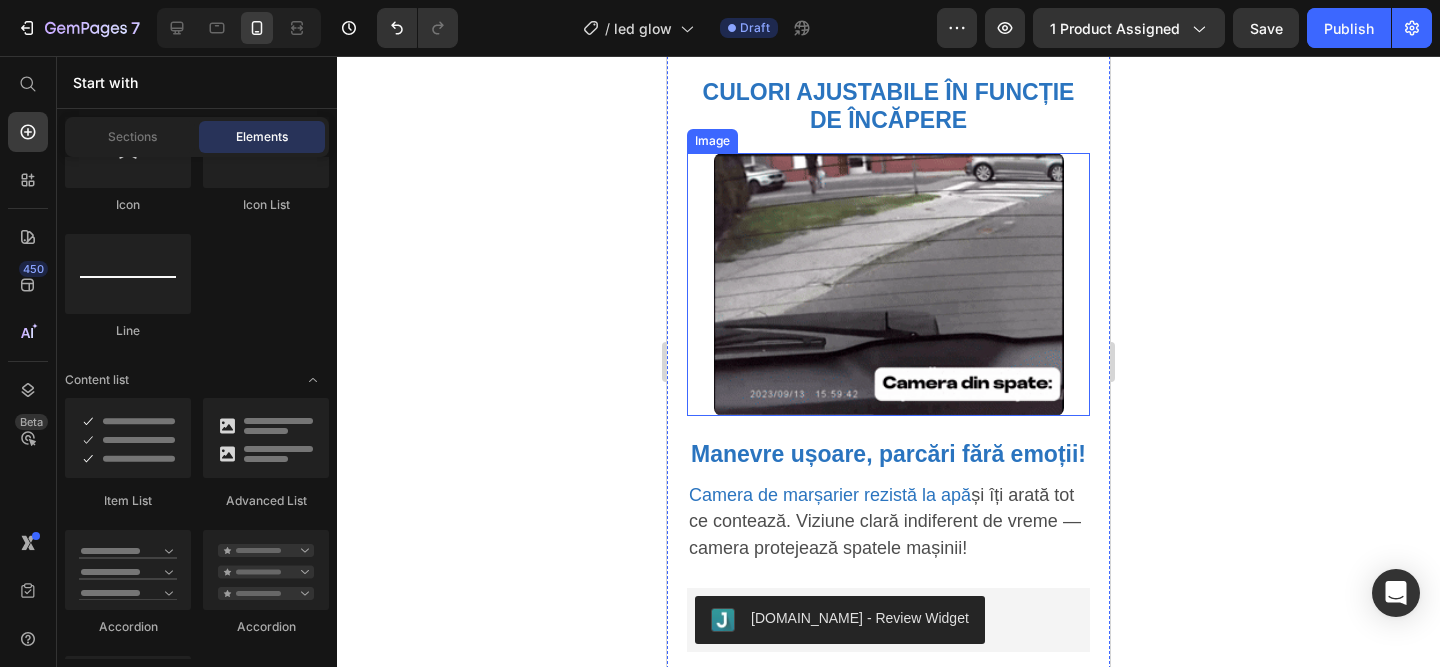 scroll, scrollTop: 2549, scrollLeft: 0, axis: vertical 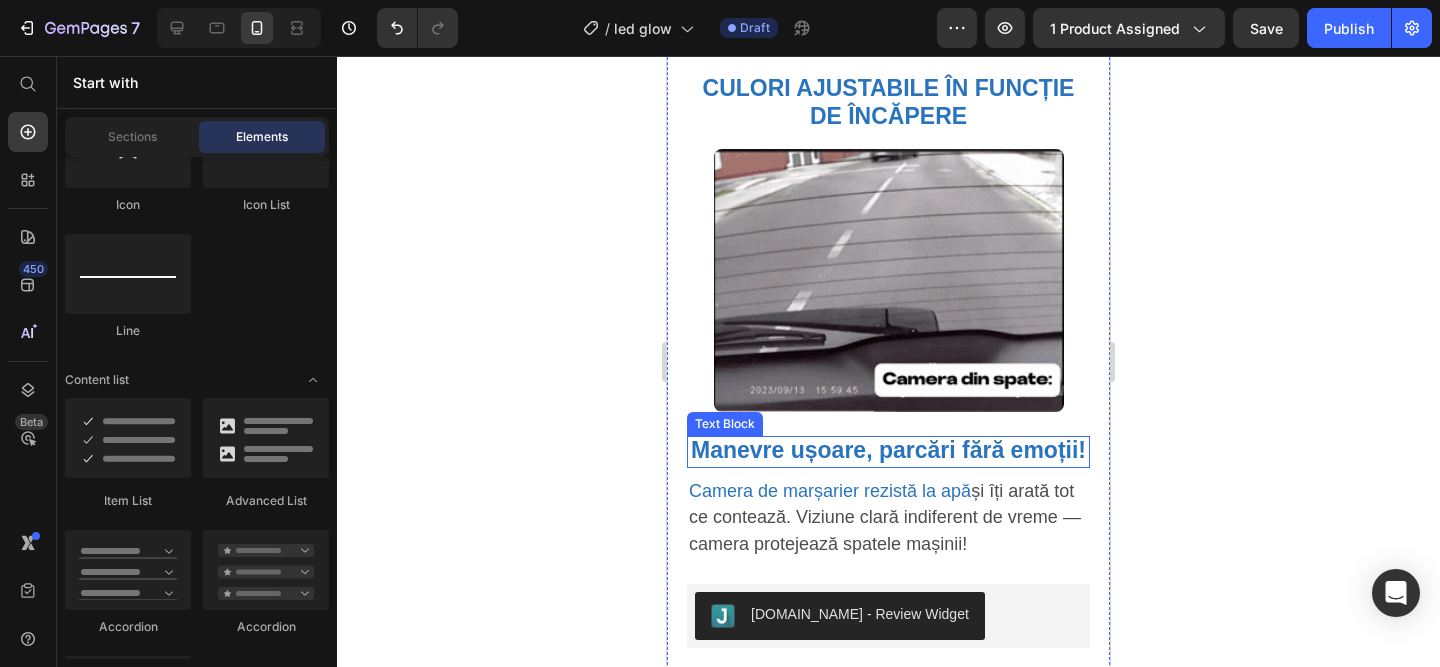 click on "Manevre ușoare, parcări fără emoții!" at bounding box center [888, 450] 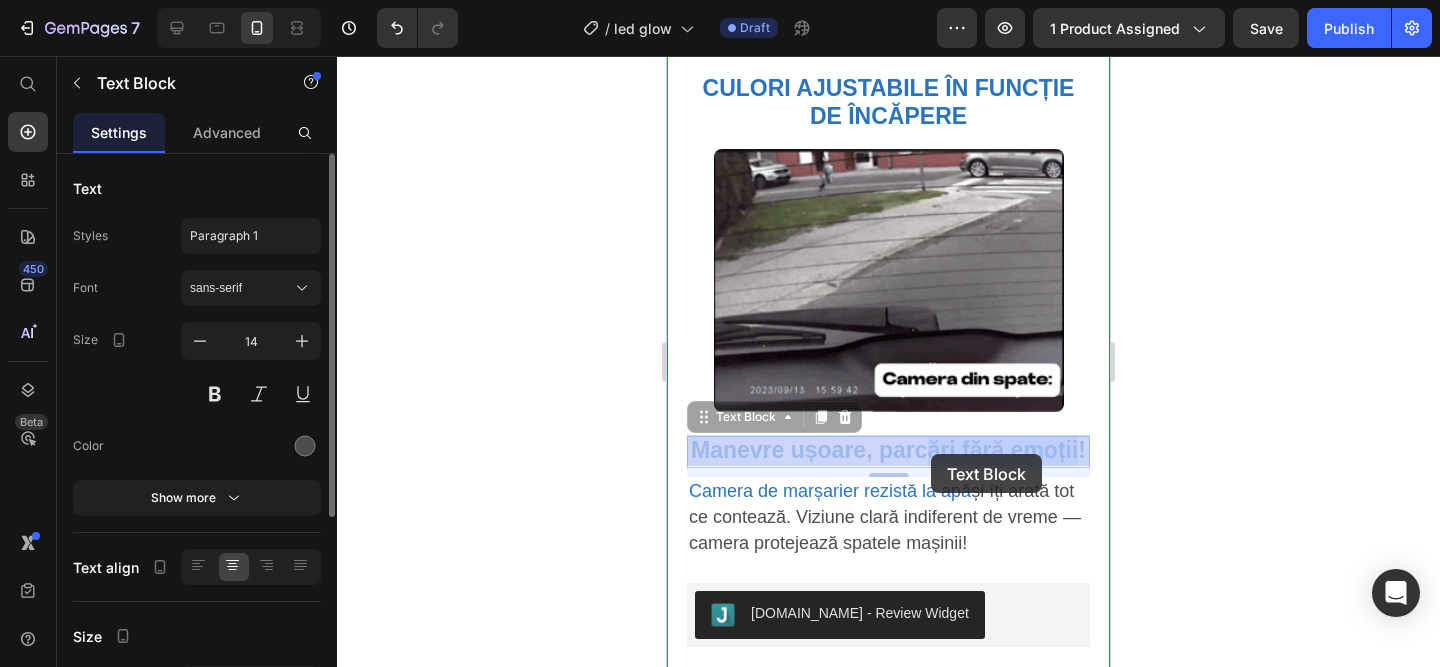 drag, startPoint x: 1081, startPoint y: 447, endPoint x: 931, endPoint y: 455, distance: 150.21318 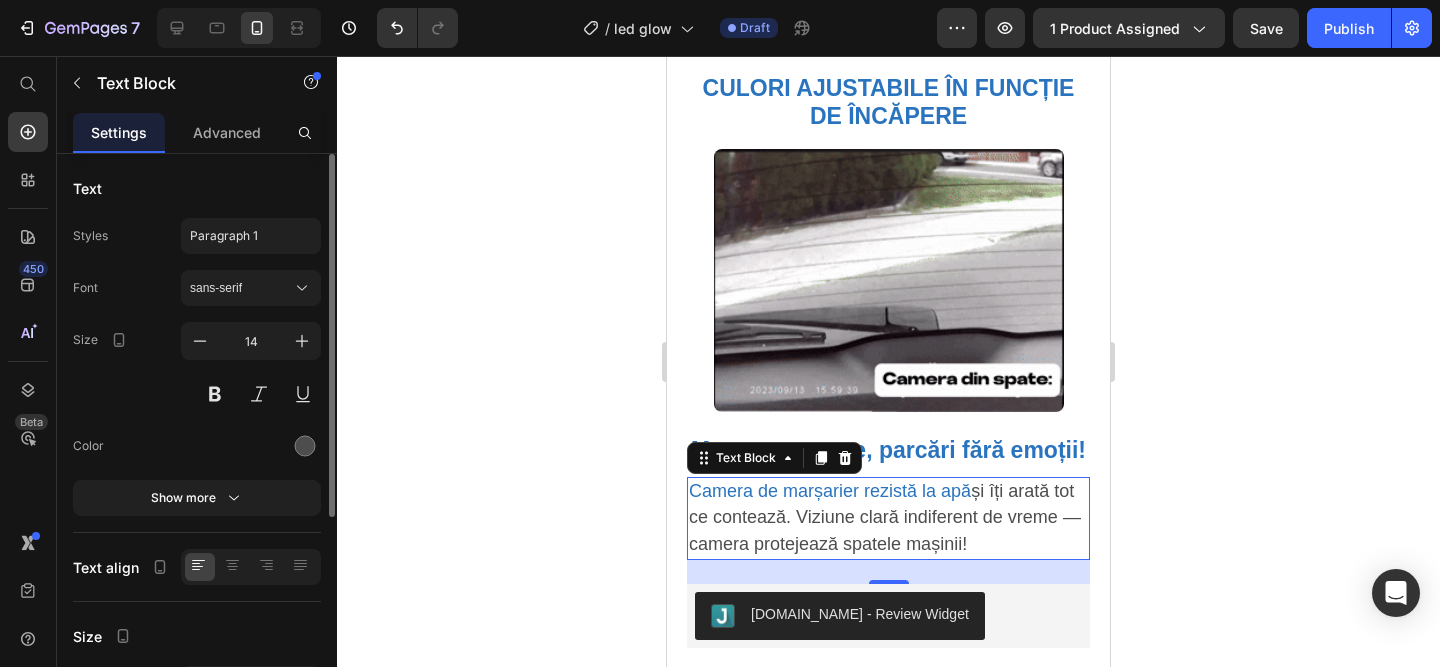 click on "Camera de marșarier rezistă la apă  și îți arată tot ce contează. Viziune clară indiferent de vreme — camera protejează spatele mașinii!" at bounding box center [888, 518] 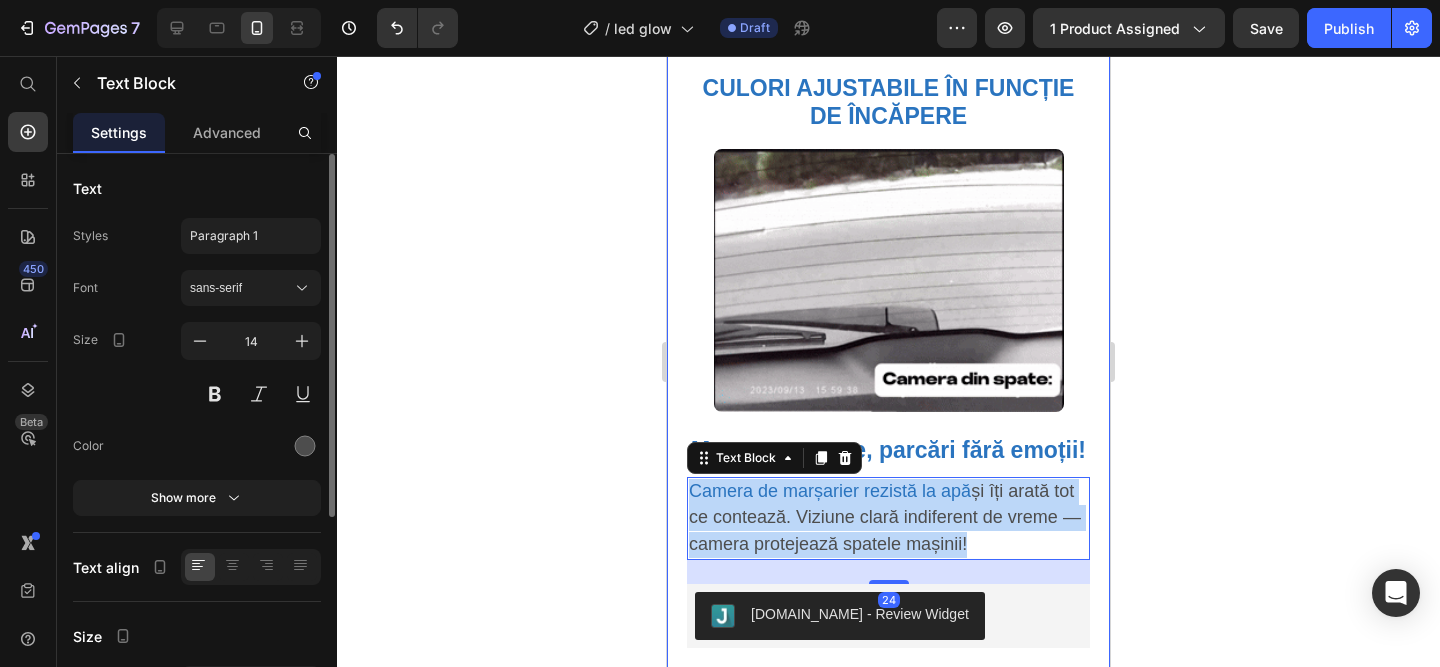 drag, startPoint x: 983, startPoint y: 544, endPoint x: 689, endPoint y: 473, distance: 302.45166 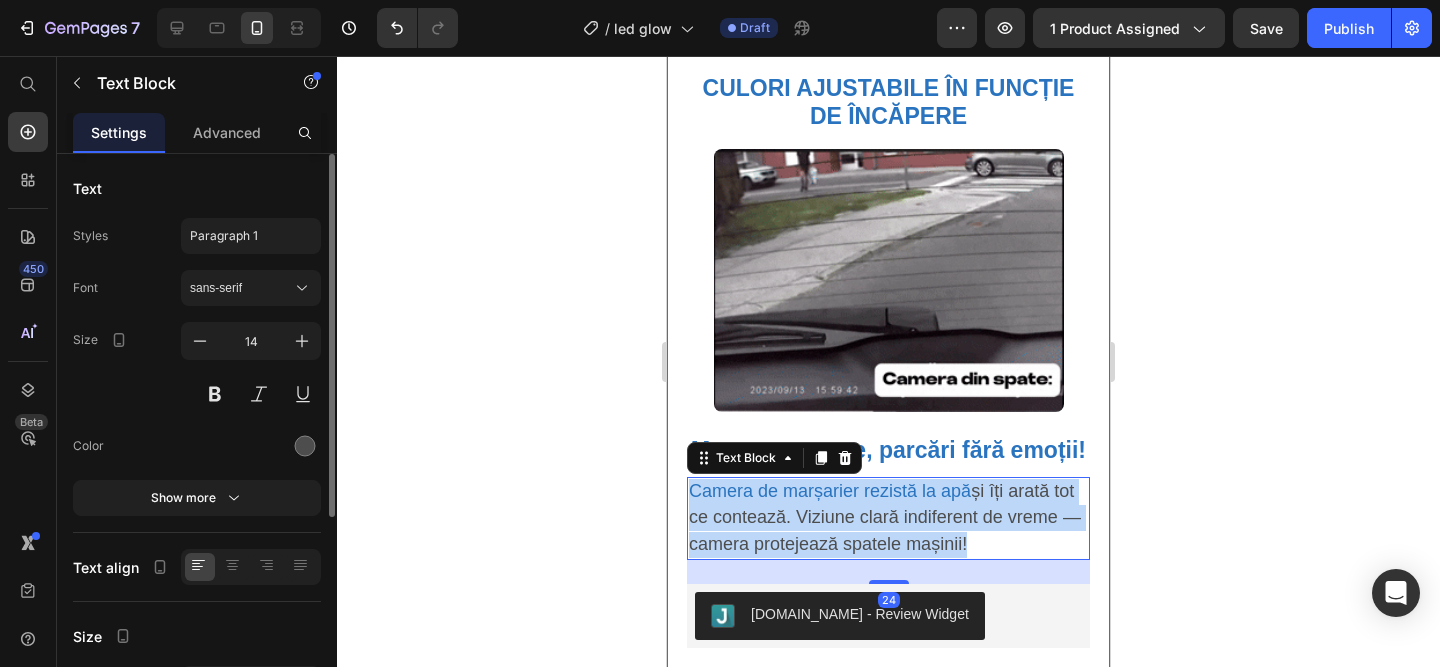 click on "Product Images Led cu senzor | SmartGlow™️ Product Title 89,00 lei Product Price 199,00 lei Product Price SALVATI 55% Discount Tag
Row
Icon Text Block Luminozitate Smart, Economie Garantată! Text Block Row Image Plata la CURIER  (ramburs) Text Block Row Image Livrare RAPIDA  1-2 zile lucratoare Text Block Row Row
Publish the page to see the content.
Custom Code Buy it now Dynamic Checkout
Publish the page to see the content.
Custom Code
Icon Transport RAPID Text Block
Icon Posibilitate Retur Text Block
Icon 1 An Garantie Text Block Row                Title Line Image Row
Row
Row Irina Petrut - Craiova Text Block Icon Icon Icon Icon
Icon Icon List Row
Row „Am montat-o pe hol și mă bucur că nu mai las becurile aprinse aiurea. Se stinge singură și chiar se vede la factura de curent. Super practică!” Text Block" at bounding box center [888, -881] 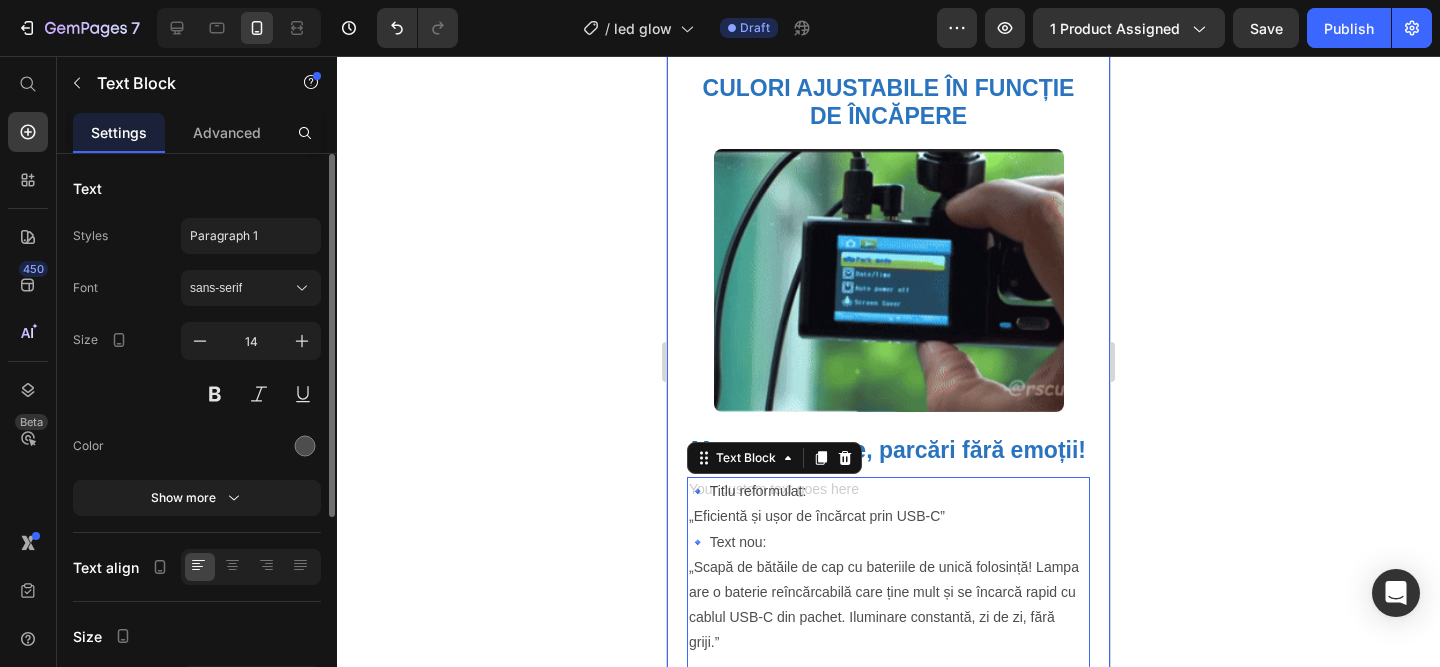 scroll, scrollTop: 2581, scrollLeft: 0, axis: vertical 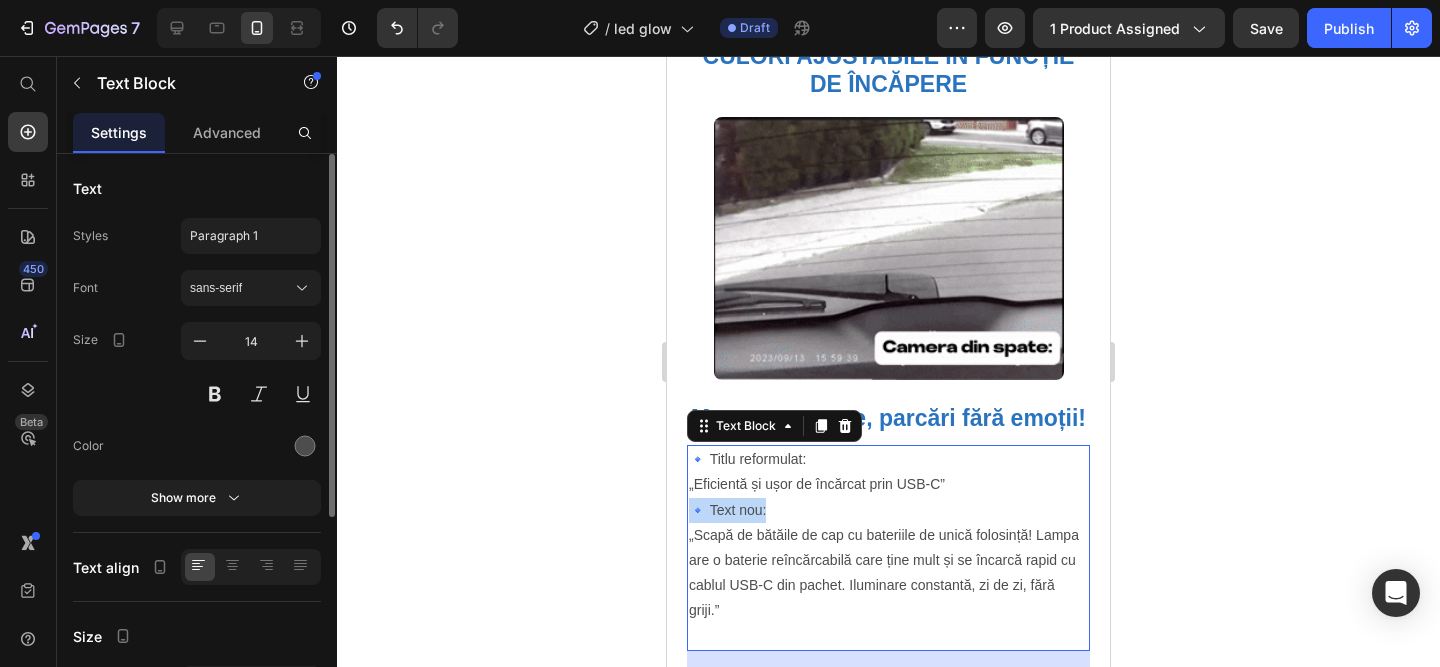 drag, startPoint x: 782, startPoint y: 512, endPoint x: 676, endPoint y: 503, distance: 106.381386 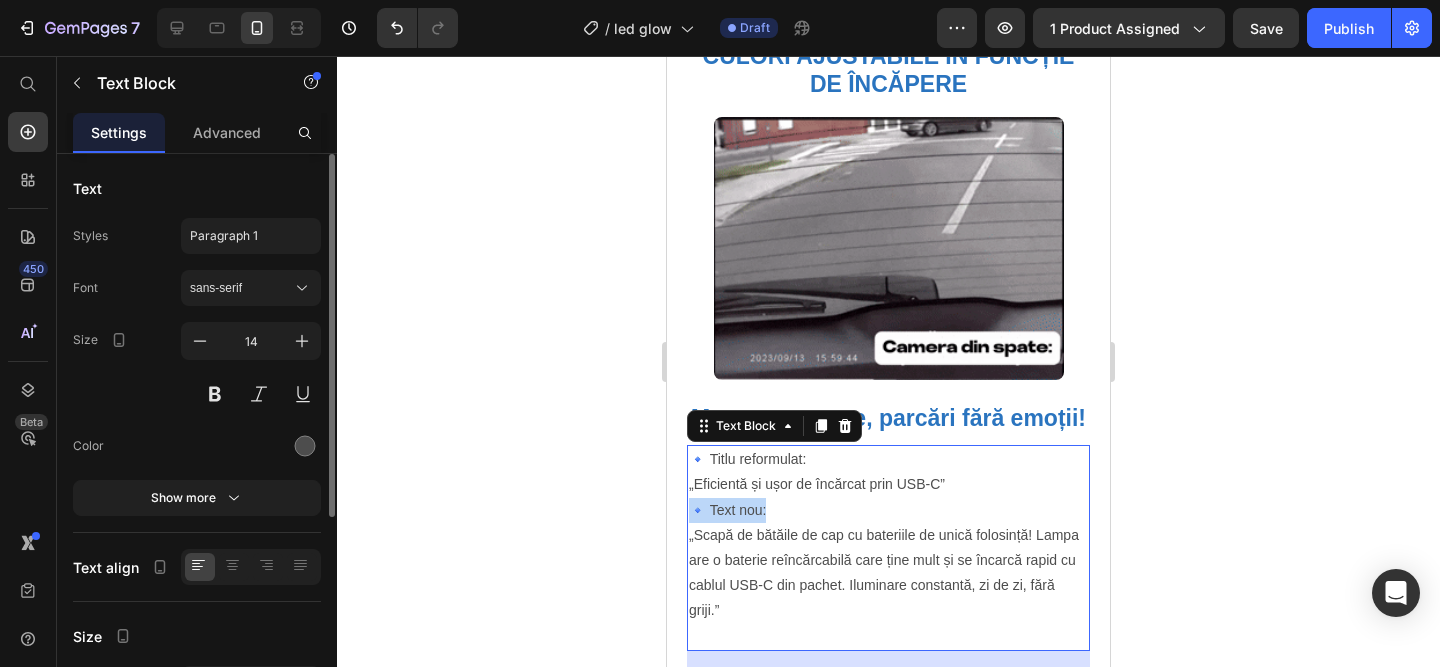 click on "Product Images Led cu senzor | SmartGlow™️ Product Title 89,00 lei Product Price 199,00 lei Product Price SALVATI 55% Discount Tag
Row
Icon Text Block Luminozitate Smart, Economie Garantată! Text Block Row Image Plata la CURIER  (ramburs) Text Block Row Image Livrare RAPIDA  1-2 zile lucratoare Text Block Row Row
Publish the page to see the content.
Custom Code Buy it now Dynamic Checkout
Publish the page to see the content.
Custom Code
Icon Transport RAPID Text Block
Icon Posibilitate Retur Text Block
Icon 1 An Garantie Text Block Row                Title Line Image Row
Row
Row Irina Petrut - Craiova Text Block Icon Icon Icon Icon
Icon Icon List Row
Row „Am montat-o pe hol și mă bucur că nu mai las becurile aprinse aiurea. Se stinge singură și chiar se vede la factura de curent. Super practică!” Text Block" at bounding box center [888, -852] 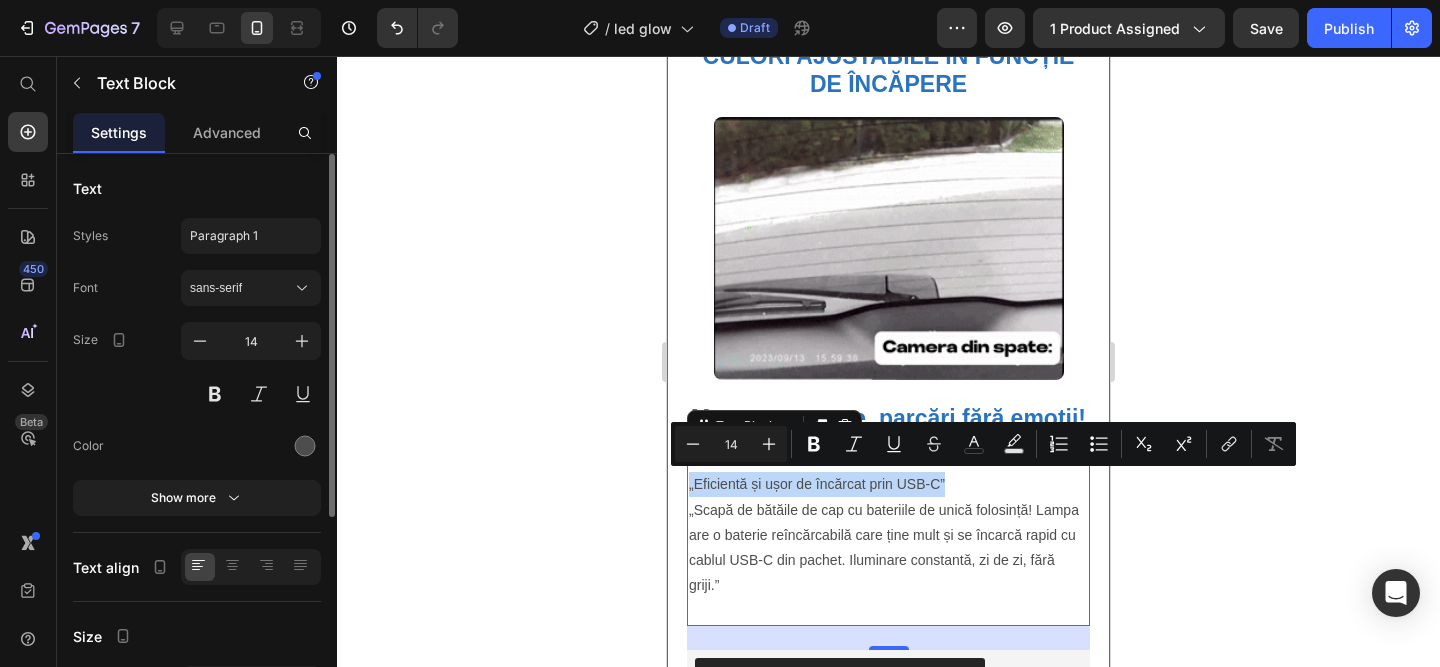 drag, startPoint x: 975, startPoint y: 479, endPoint x: 677, endPoint y: 470, distance: 298.13586 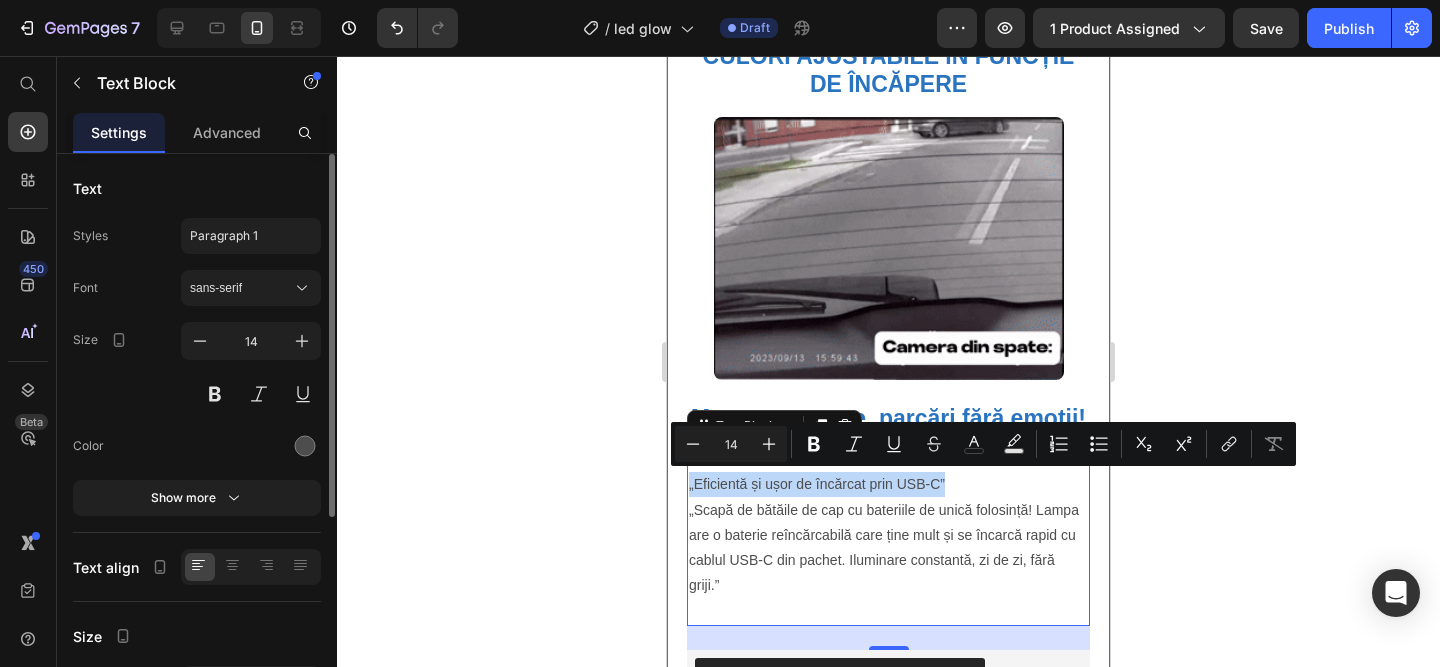 click on "Product Images Led cu senzor | SmartGlow™️ Product Title 89,00 lei Product Price 199,00 lei Product Price SALVATI 55% Discount Tag
Row
Icon Text Block Luminozitate Smart, Economie Garantată! Text Block Row Image Plata la CURIER  (ramburs) Text Block Row Image Livrare RAPIDA  1-2 zile lucratoare Text Block Row Row
Publish the page to see the content.
Custom Code Buy it now Dynamic Checkout
Publish the page to see the content.
Custom Code
Icon Transport RAPID Text Block
Icon Posibilitate Retur Text Block
Icon 1 An Garantie Text Block Row                Title Line Image Row
Row
Row Irina Petrut - Craiova Text Block Icon Icon Icon Icon
Icon Icon List Row
Row „Am montat-o pe hol și mă bucur că nu mai las becurile aprinse aiurea. Se stinge singură și chiar se vede la factura de curent. Super practică!” Text Block" at bounding box center (888, -864) 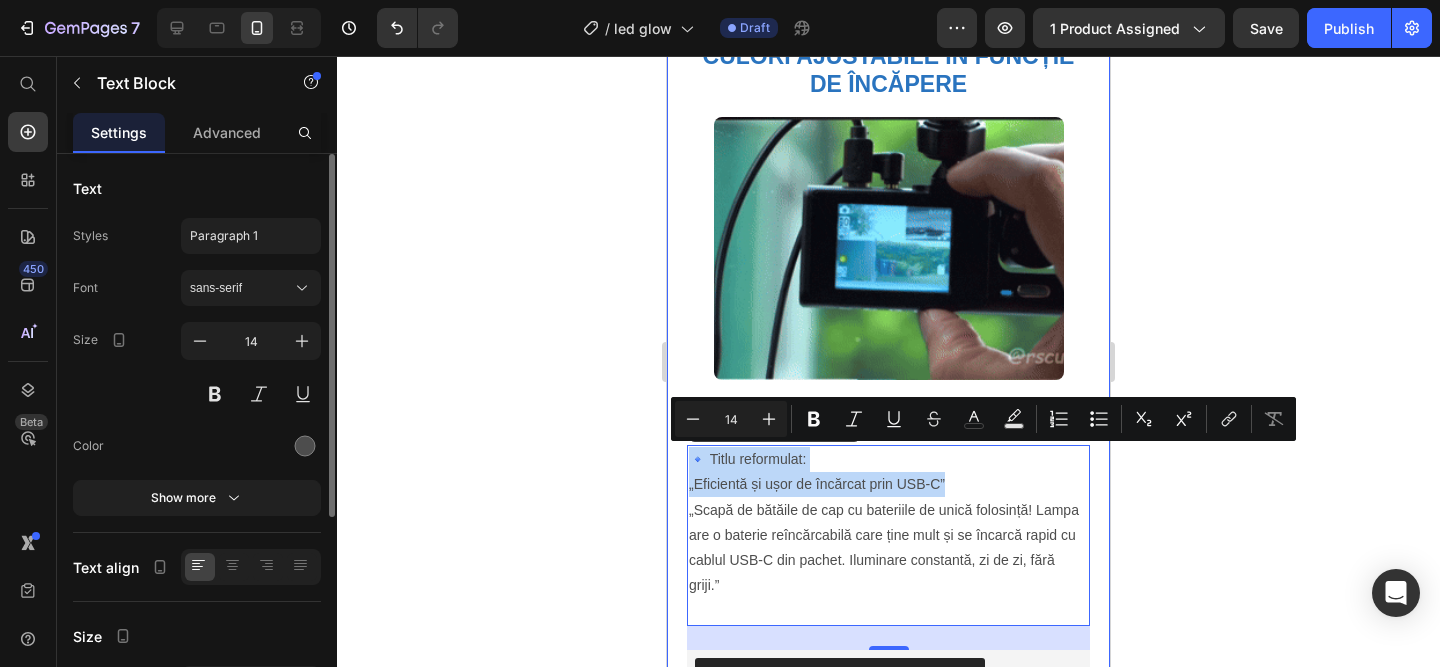 copy on "🔹 Titlu reformulat: „Eficientă și ușor de încărcat prin USB-C”" 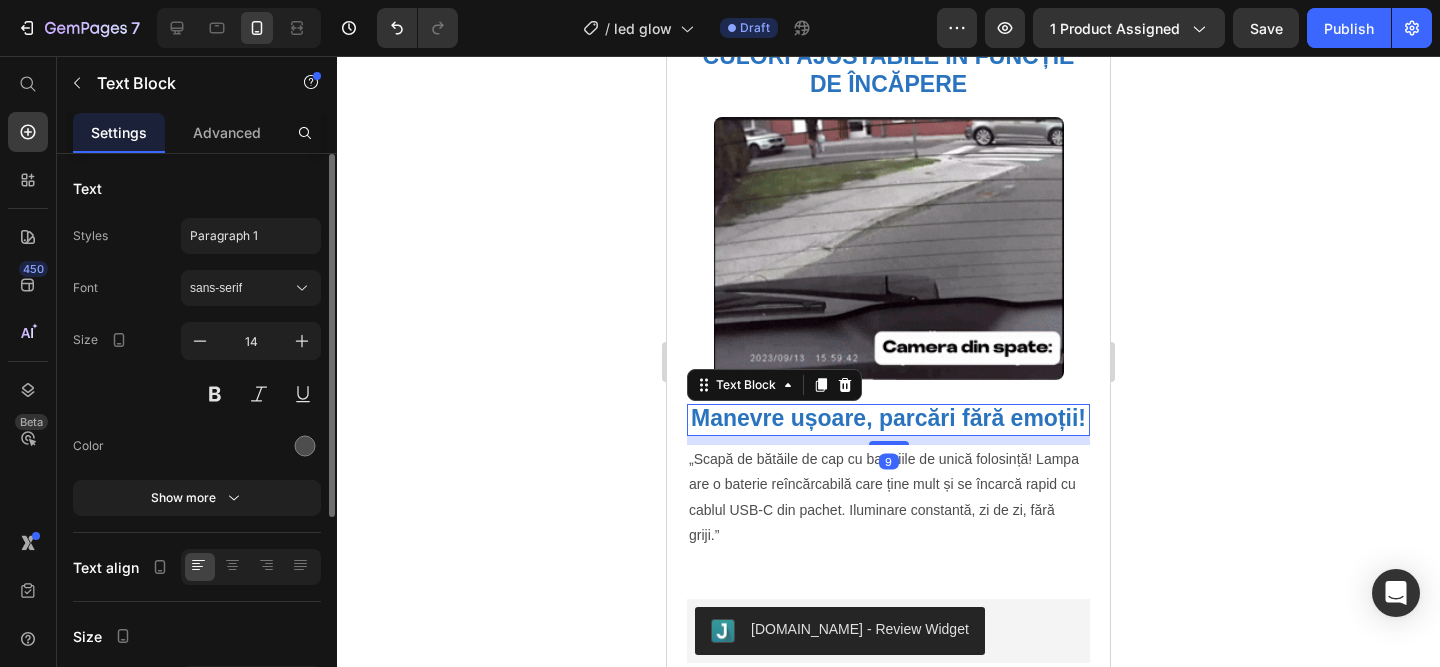 click on "Manevre ușoare, parcări fără emoții!" at bounding box center (888, 418) 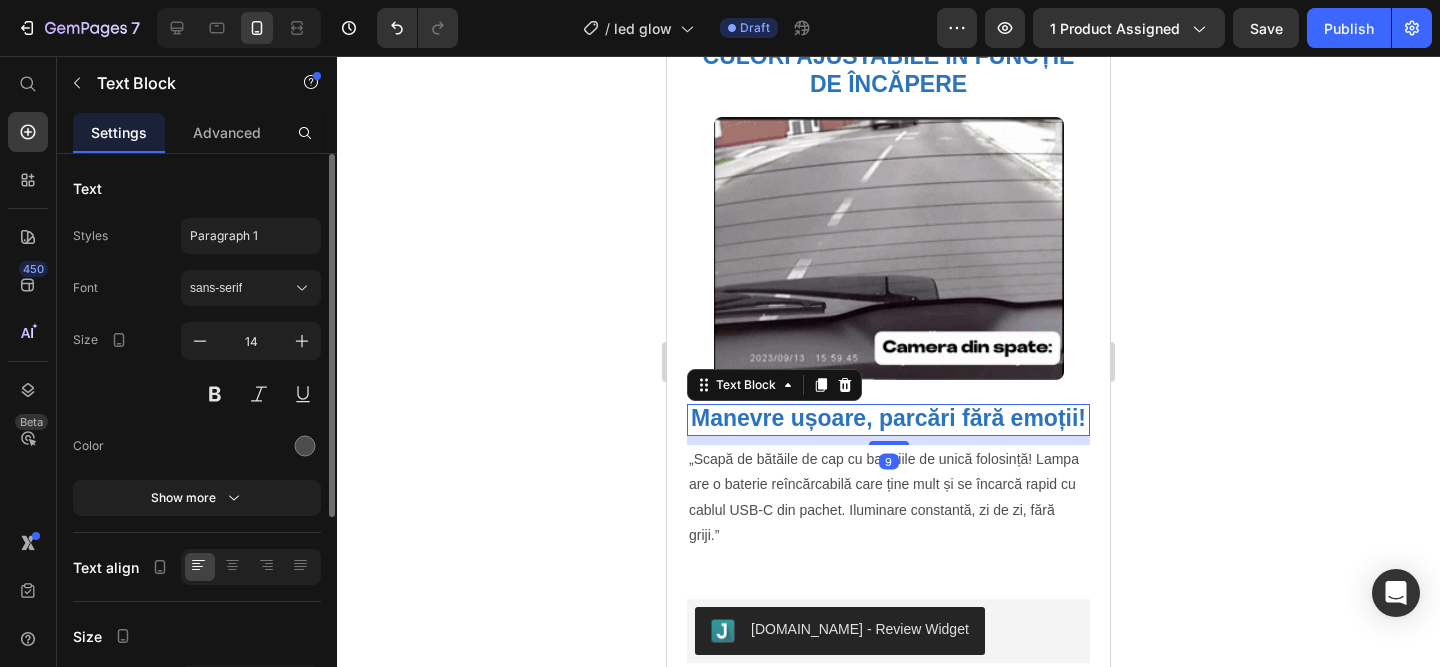scroll, scrollTop: 0, scrollLeft: 0, axis: both 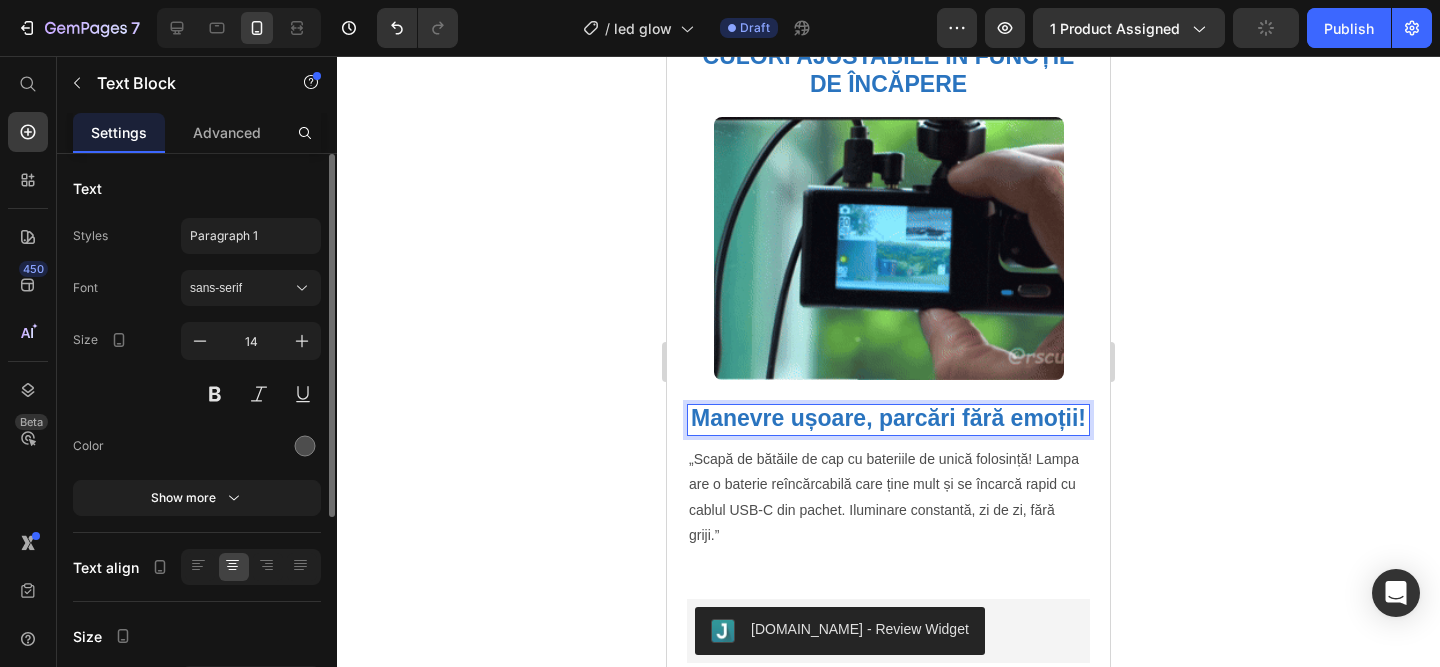 click on "Manevre ușoare, parcări fără emoții!" at bounding box center [888, 418] 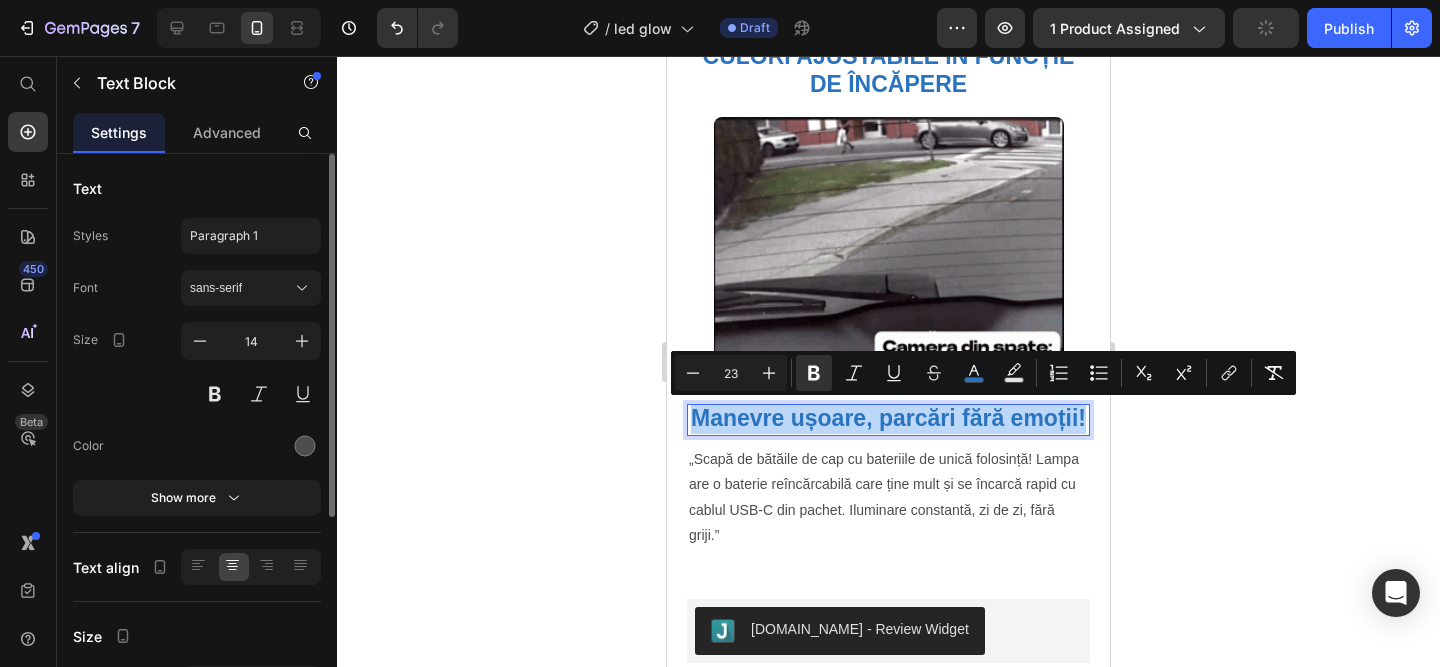 drag, startPoint x: 1084, startPoint y: 423, endPoint x: 712, endPoint y: 429, distance: 372.04837 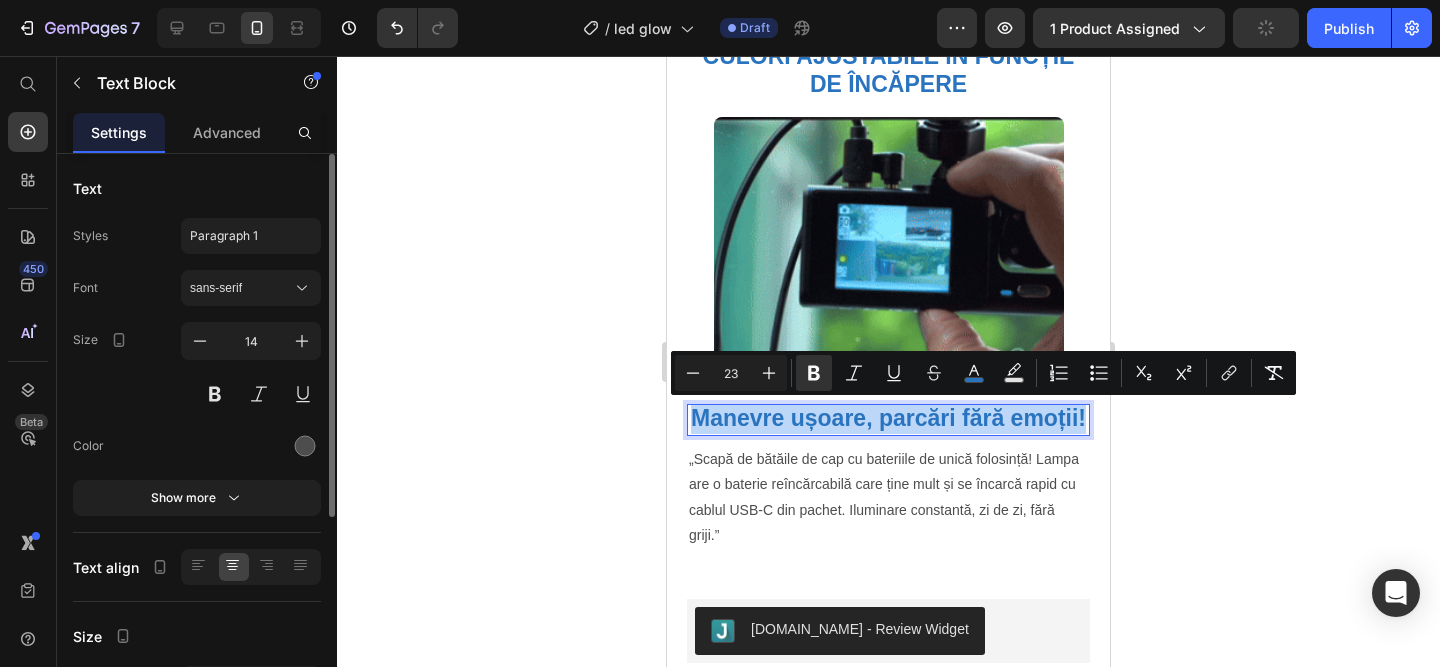 click on "Manevre ușoare, parcări fără emoții!" at bounding box center (888, 418) 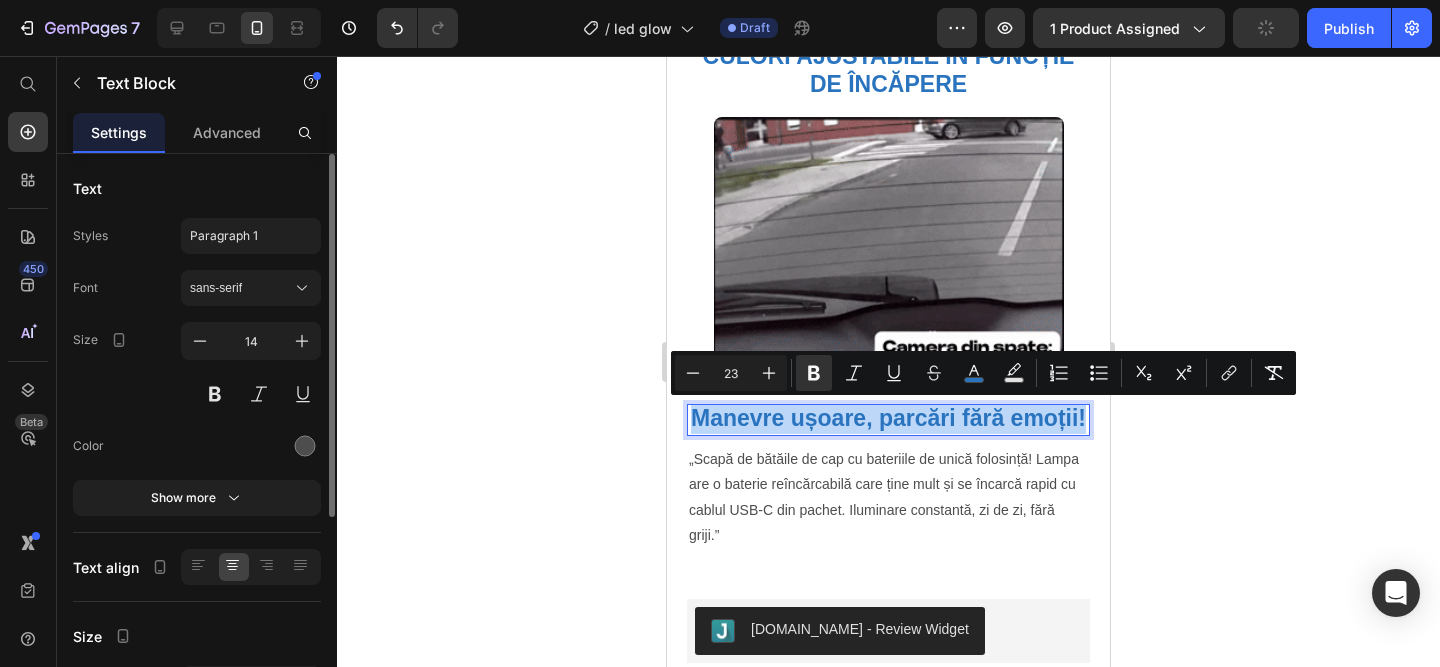 click on "Manevre ușoare, parcări fără emoții!" at bounding box center [888, 418] 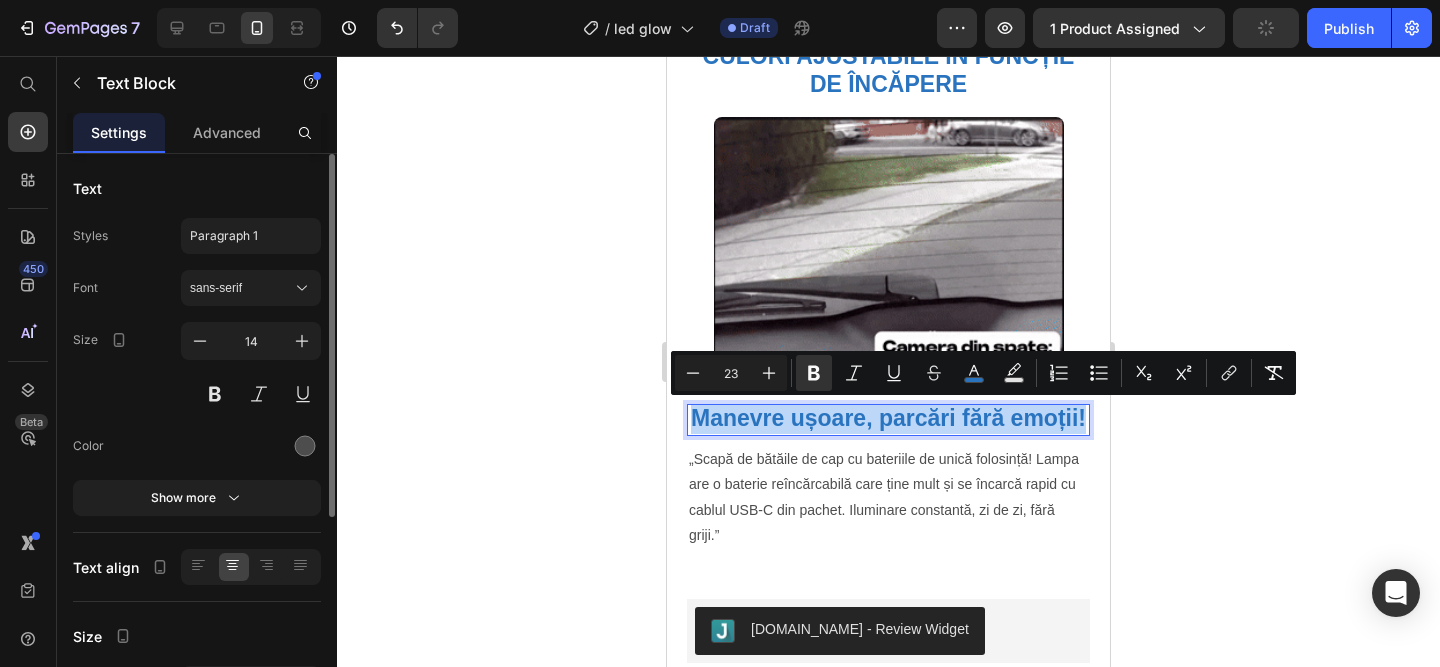 click on "Manevre ușoare, parcări fără emoții!" at bounding box center [888, 418] 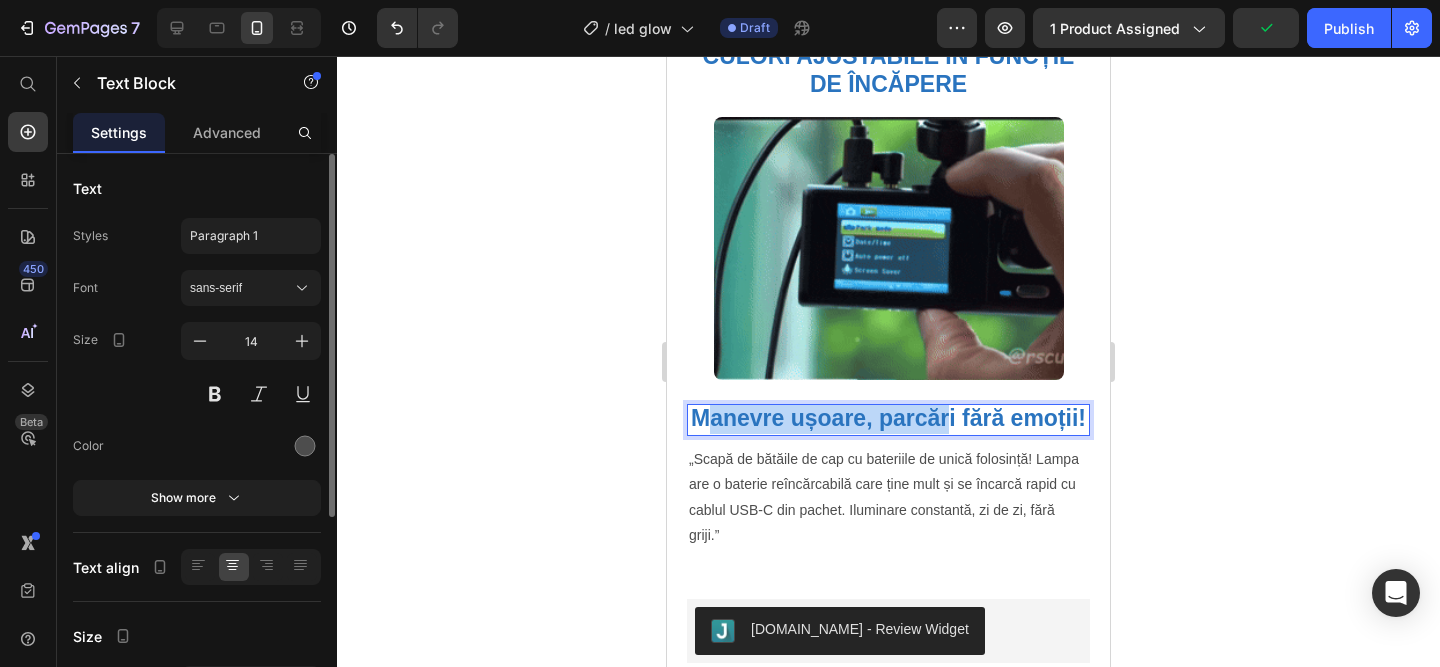 drag, startPoint x: 713, startPoint y: 417, endPoint x: 950, endPoint y: 419, distance: 237.00844 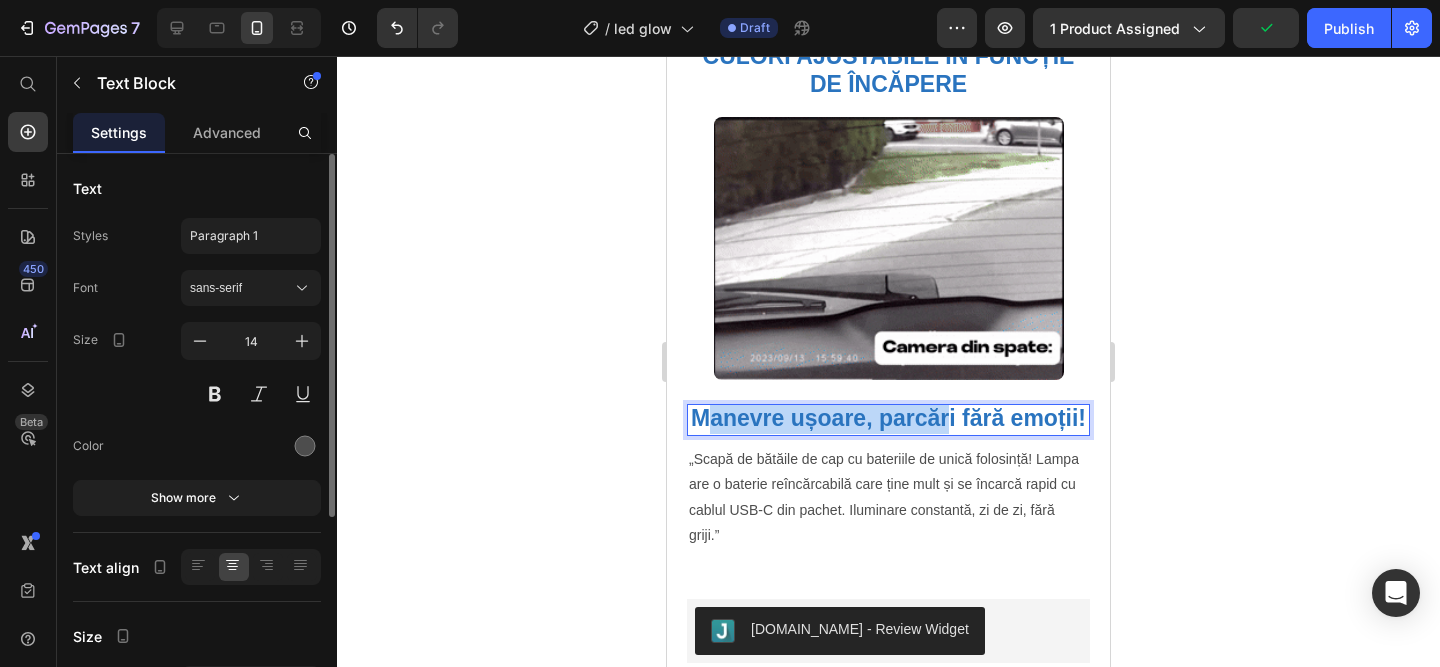 click on "Manevre ușoare, parcări fără emoții!" at bounding box center [888, 418] 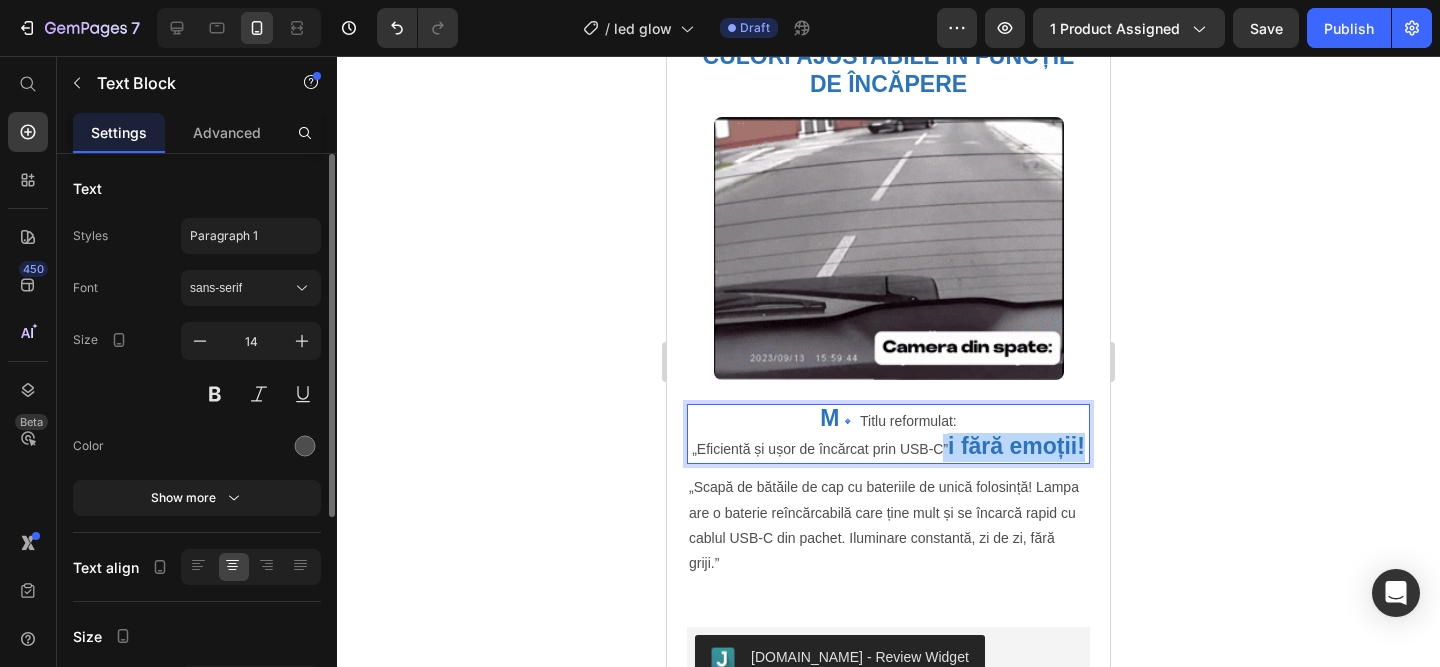 drag, startPoint x: 1086, startPoint y: 444, endPoint x: 945, endPoint y: 442, distance: 141.01419 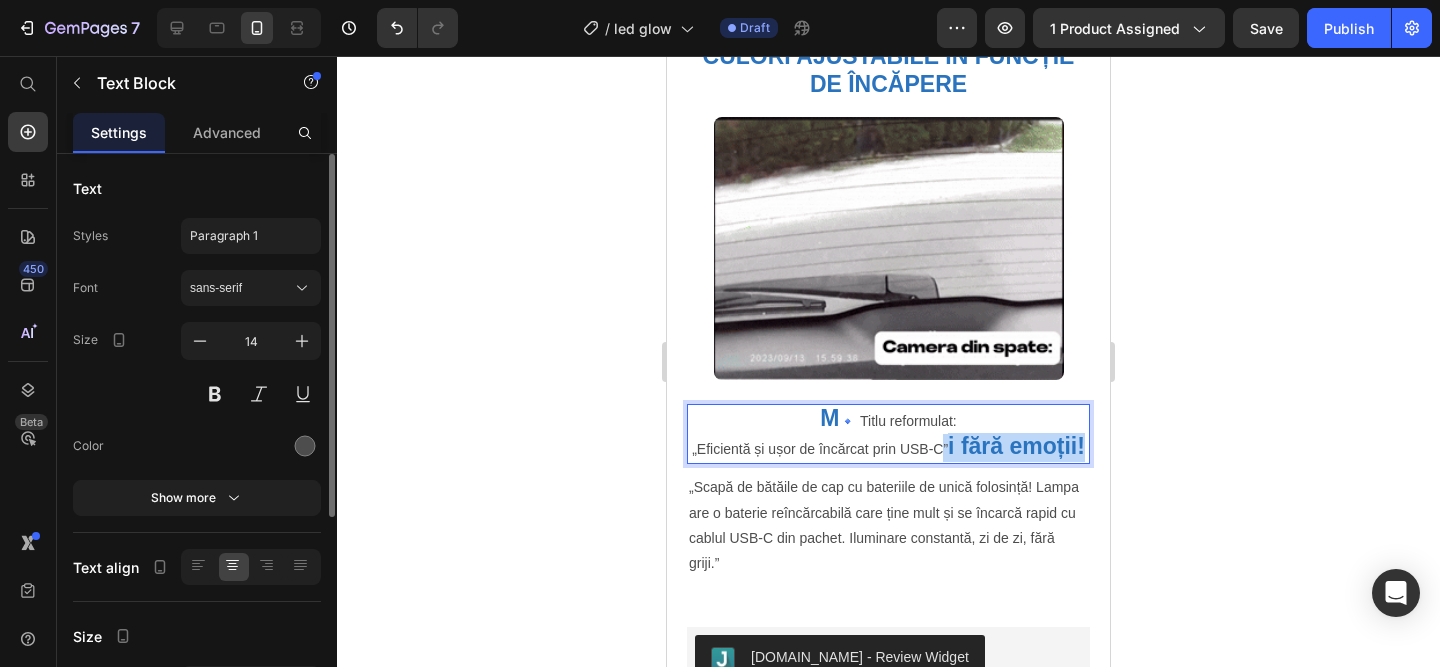 click on "M 🔹 Titlu reformulat: „Eficientă și ușor de încărcat prin USB-C” i fără emoții!" at bounding box center [888, 434] 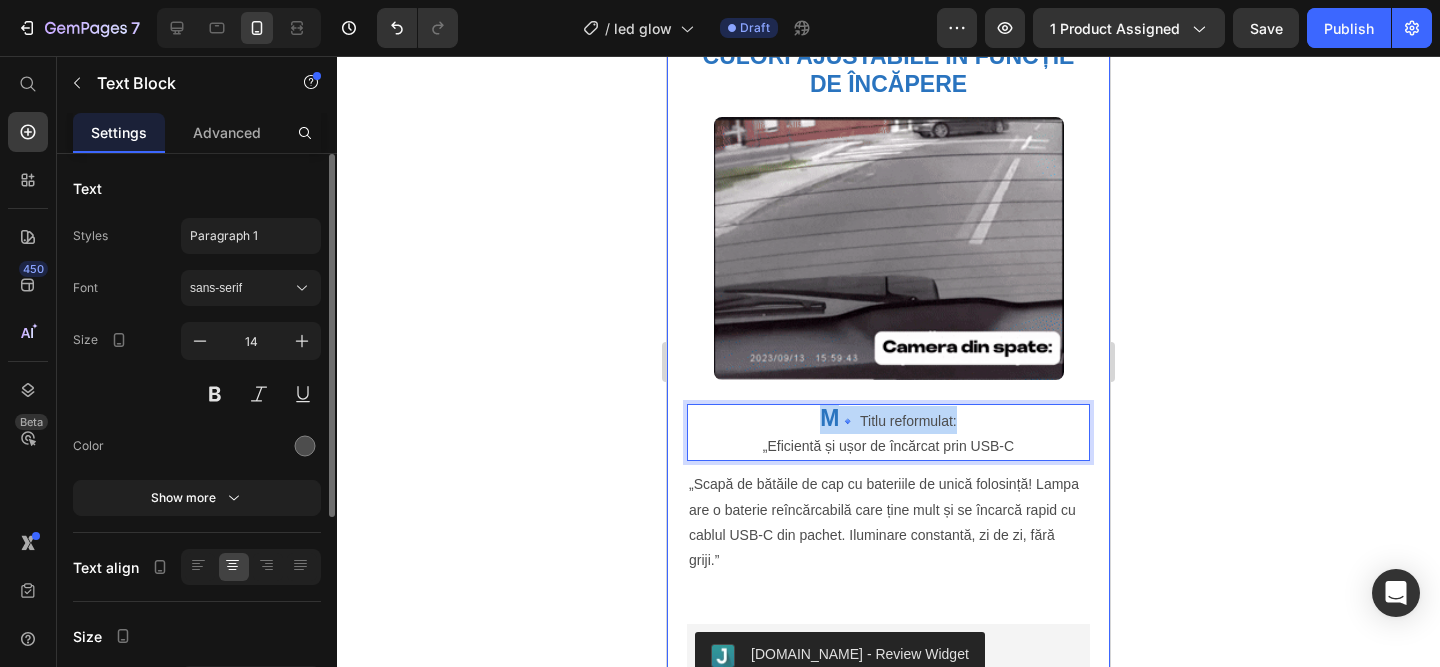 drag, startPoint x: 987, startPoint y: 418, endPoint x: 747, endPoint y: 389, distance: 241.74573 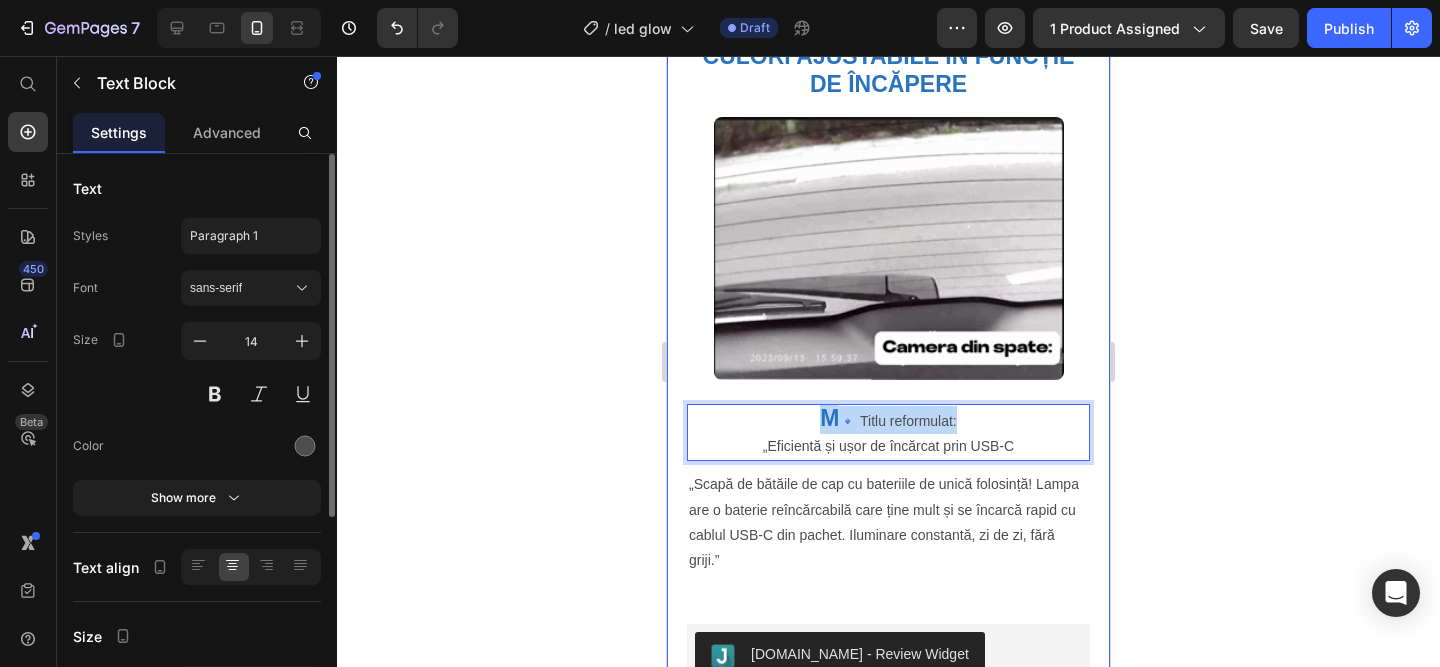 click on "Product Images Led cu senzor | SmartGlow™️ Product Title 89,00 lei Product Price 199,00 lei Product Price SALVATI 55% Discount Tag
Row
Icon Text Block Luminozitate Smart, Economie Garantată! Text Block Row Image Plata la CURIER  (ramburs) Text Block Row Image Livrare RAPIDA  1-2 zile lucratoare Text Block Row Row
Publish the page to see the content.
Custom Code Buy it now Dynamic Checkout
Publish the page to see the content.
Custom Code
Icon Transport RAPID Text Block
Icon Posibilitate Retur Text Block
Icon 1 An Garantie Text Block Row                Title Line Image Row
Row
Row Irina Petrut - Craiova Text Block Icon Icon Icon Icon
Icon Icon List Row
Row „Am montat-o pe hol și mă bucur că nu mai las becurile aprinse aiurea. Se stinge singură și chiar se vede la factura de curent. Super practică!” Text Block" at bounding box center [888, -877] 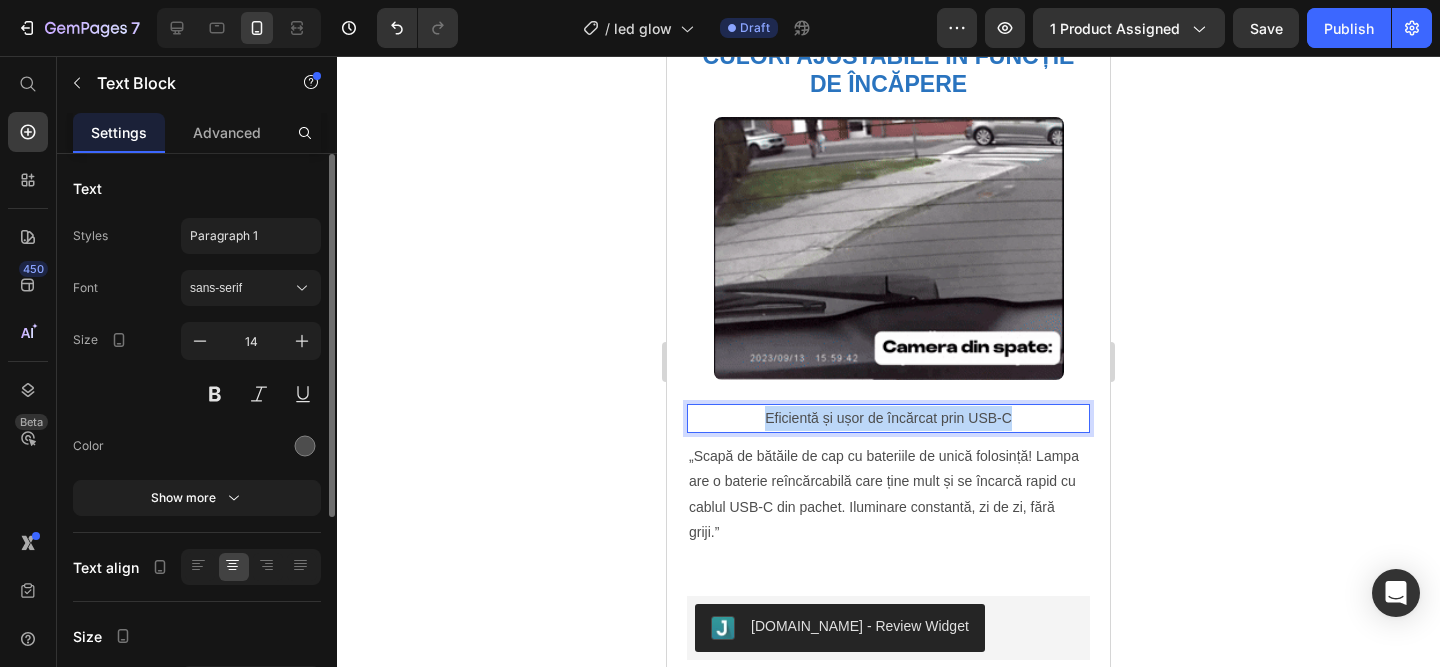 drag, startPoint x: 1023, startPoint y: 418, endPoint x: 655, endPoint y: 402, distance: 368.34766 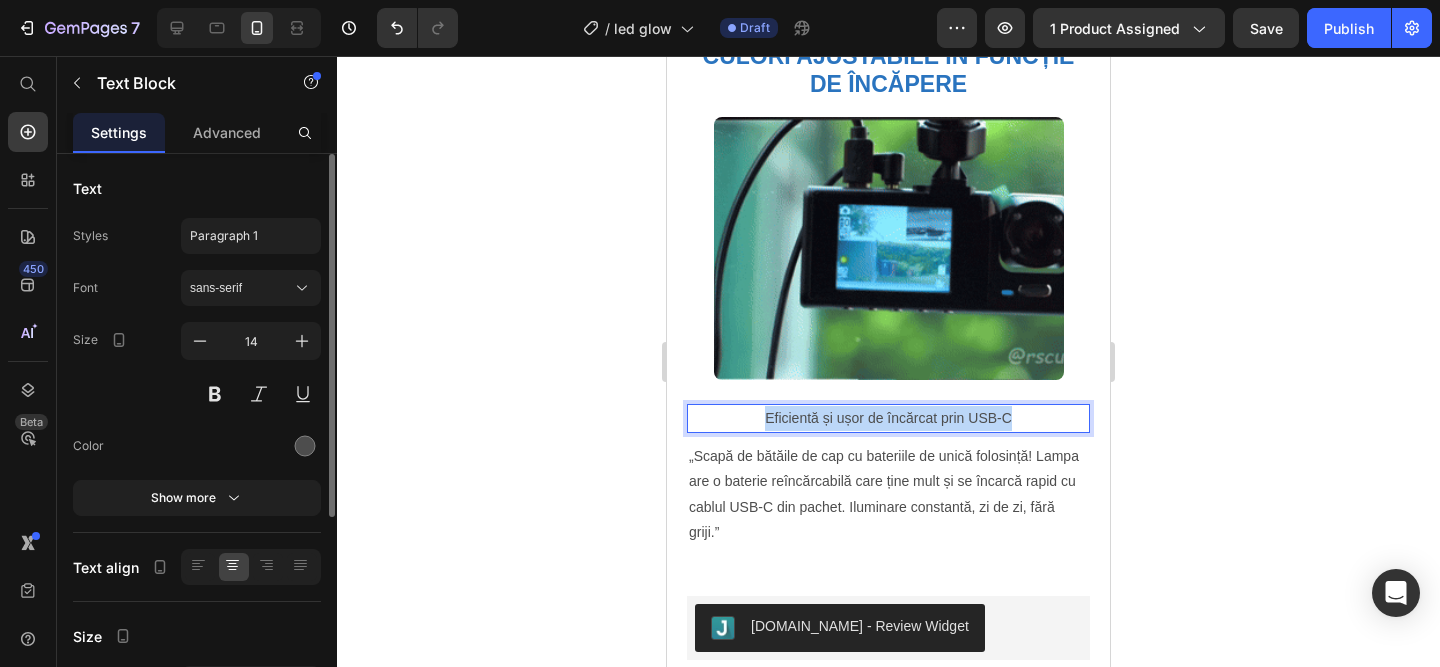 click on "Mobile  ( 443 px) iPhone 13 Mini iPhone 13 Pro iPhone 11 Pro Max iPhone 15 Pro Max Pixel 7 Galaxy S8+ Galaxy S20 Ultra iPad Mini iPad Air iPad Pro Header Product Images Led cu senzor | SmartGlow™️ Product Title 89,00 lei Product Price 199,00 lei Product Price SALVATI 55% Discount Tag
Row
Icon Text Block Luminozitate Smart, Economie Garantată! Text Block Row Image Plata la CURIER  (ramburs) Text Block Row Image Livrare RAPIDA  1-2 zile lucratoare Text Block Row Row
Publish the page to see the content.
Custom Code Buy it now Dynamic Checkout
Publish the page to see the content.
Custom Code
Icon Transport RAPID Text Block
Icon Posibilitate Retur Text Block
Icon 1 An Garantie Text Block Row                Title Line Image Row
Row
Row Irina Petrut - Craiova Text Block Icon Icon Icon Icon
Icon Icon List Row
Row Text Block Row" at bounding box center [888, -666] 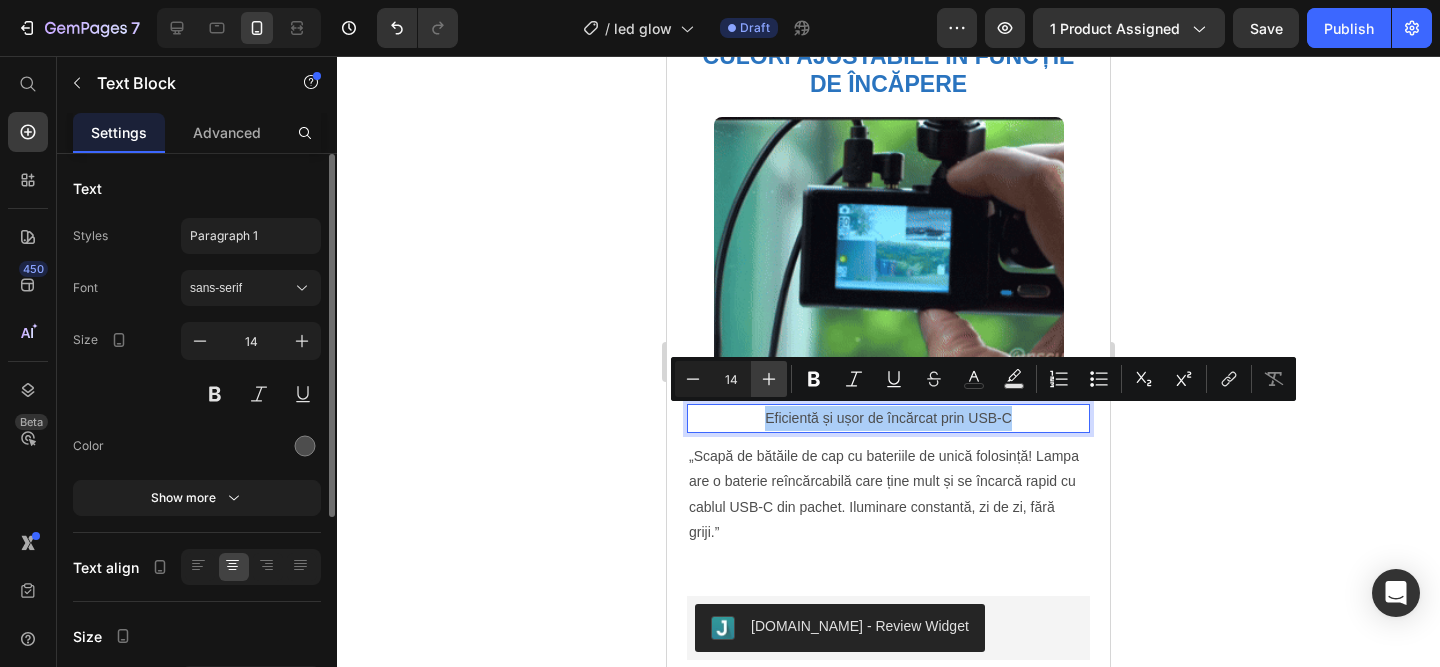 click 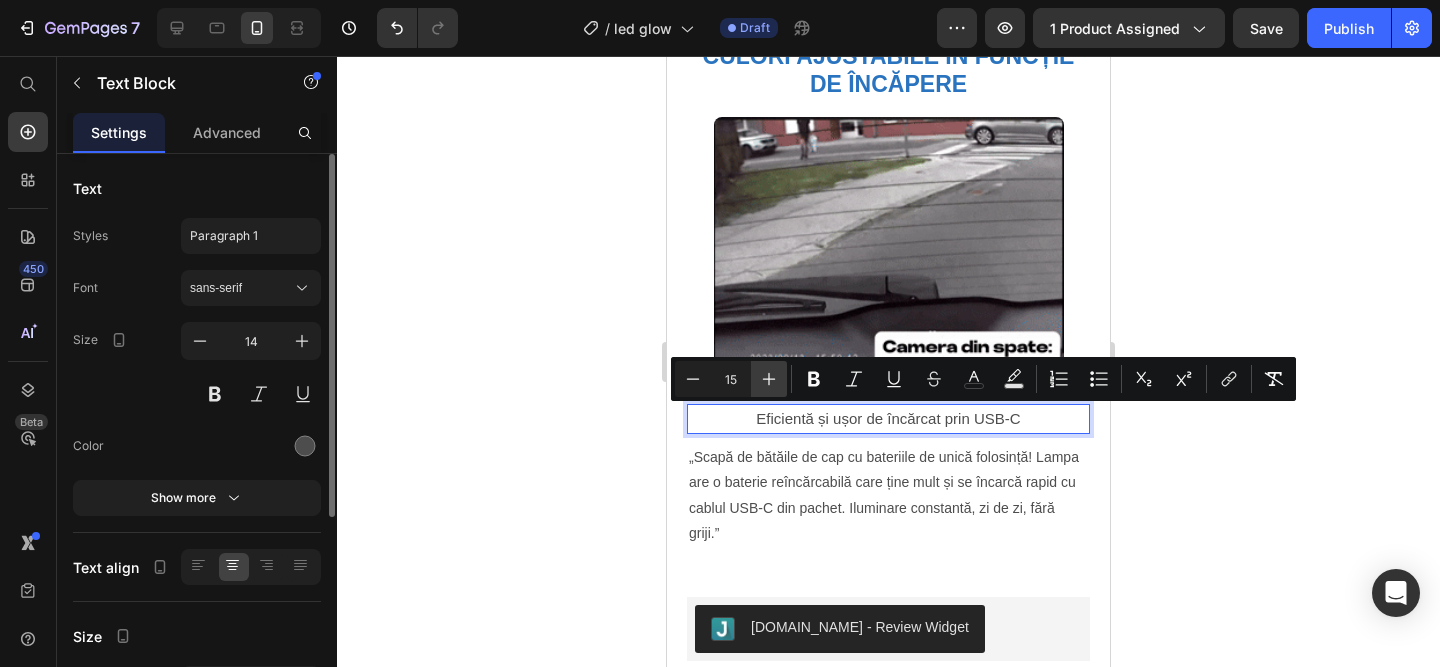 click 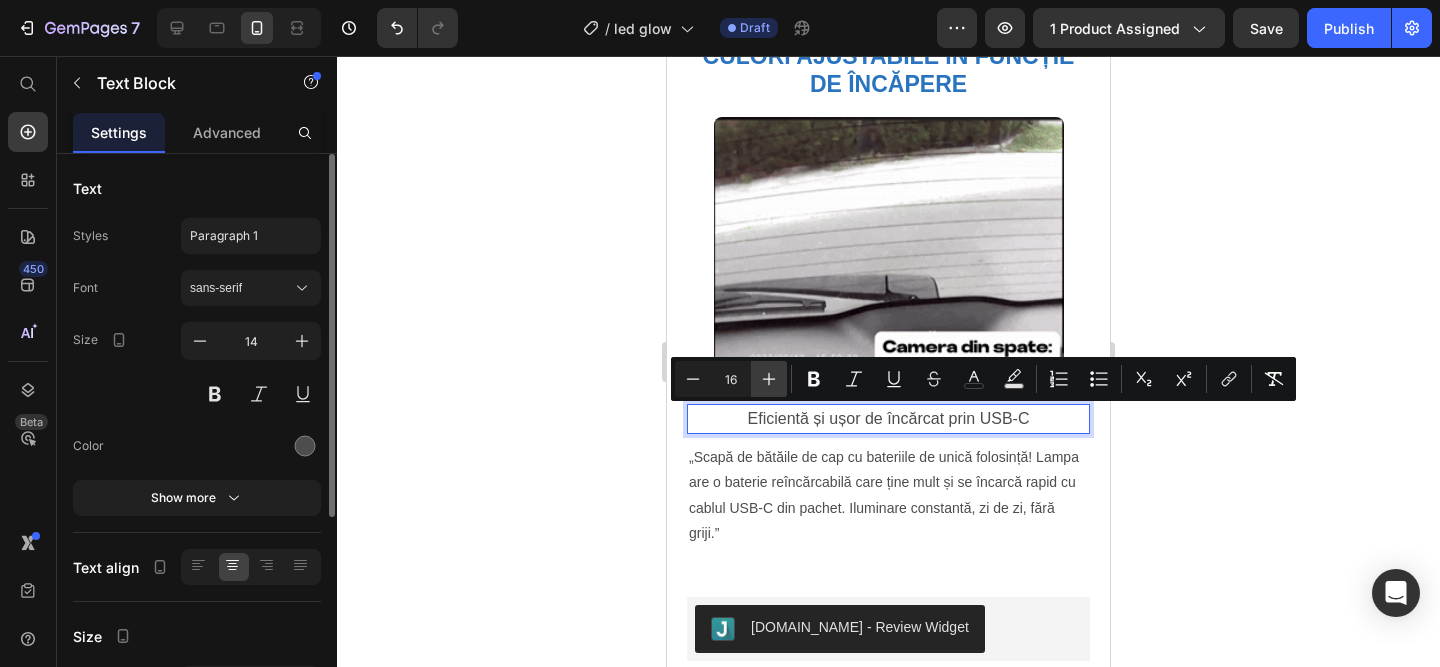 click 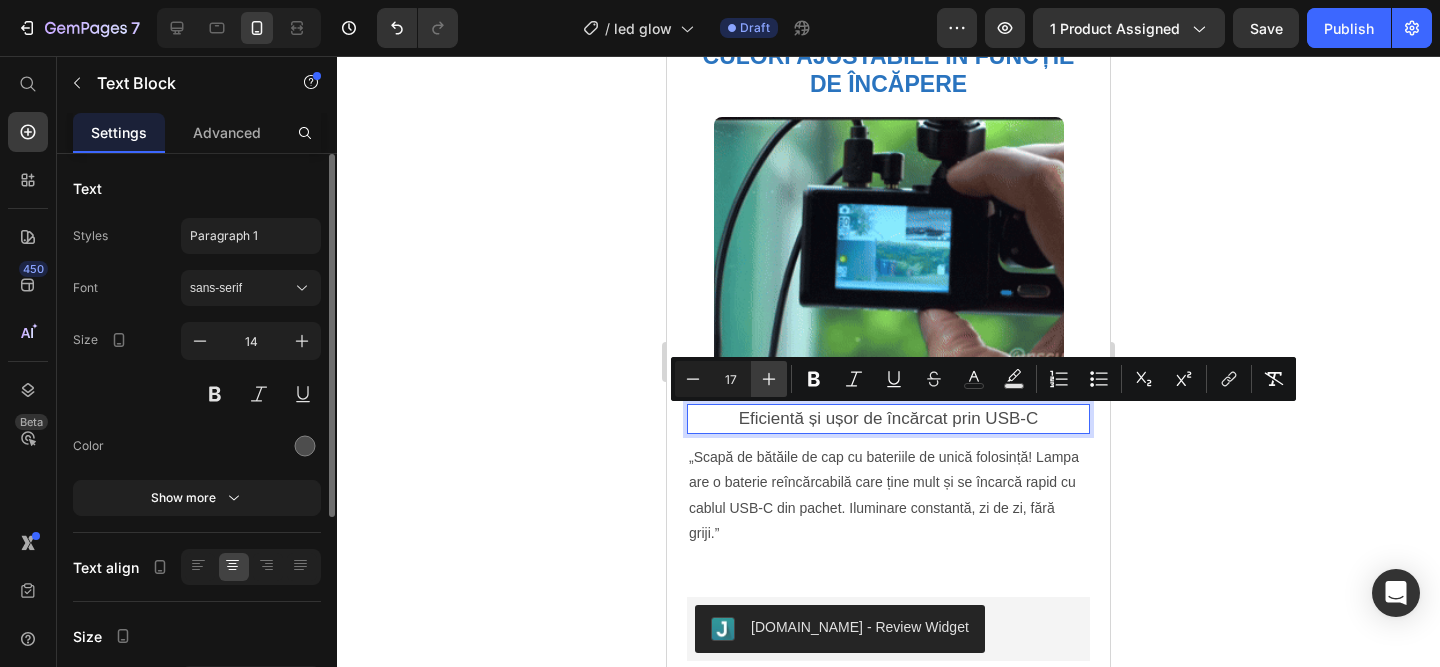 click 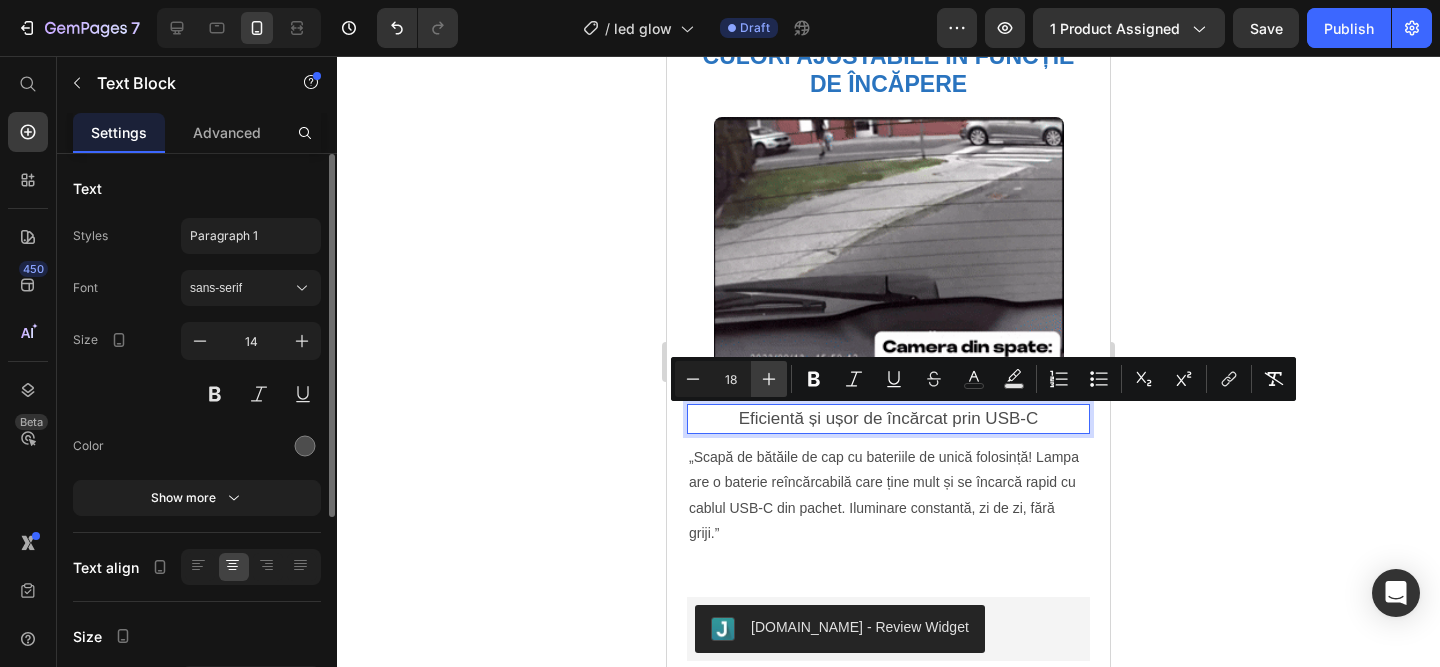 click 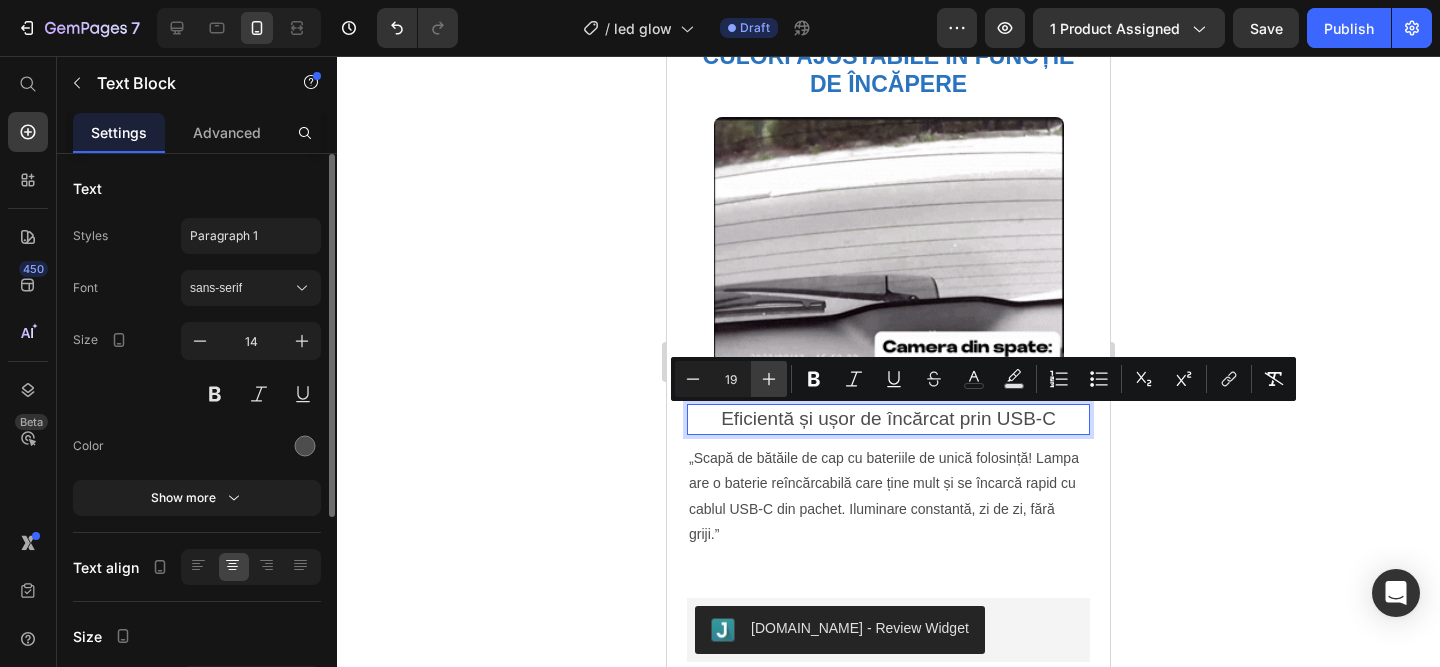 click 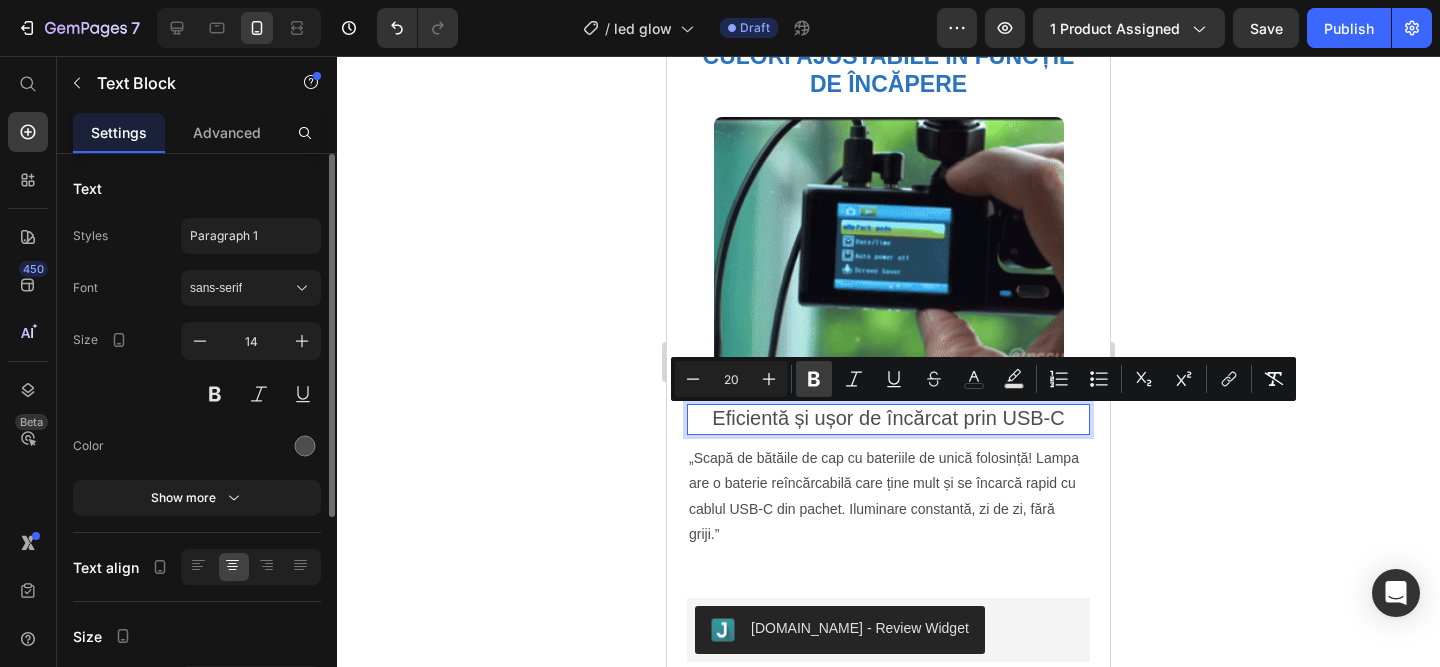 click 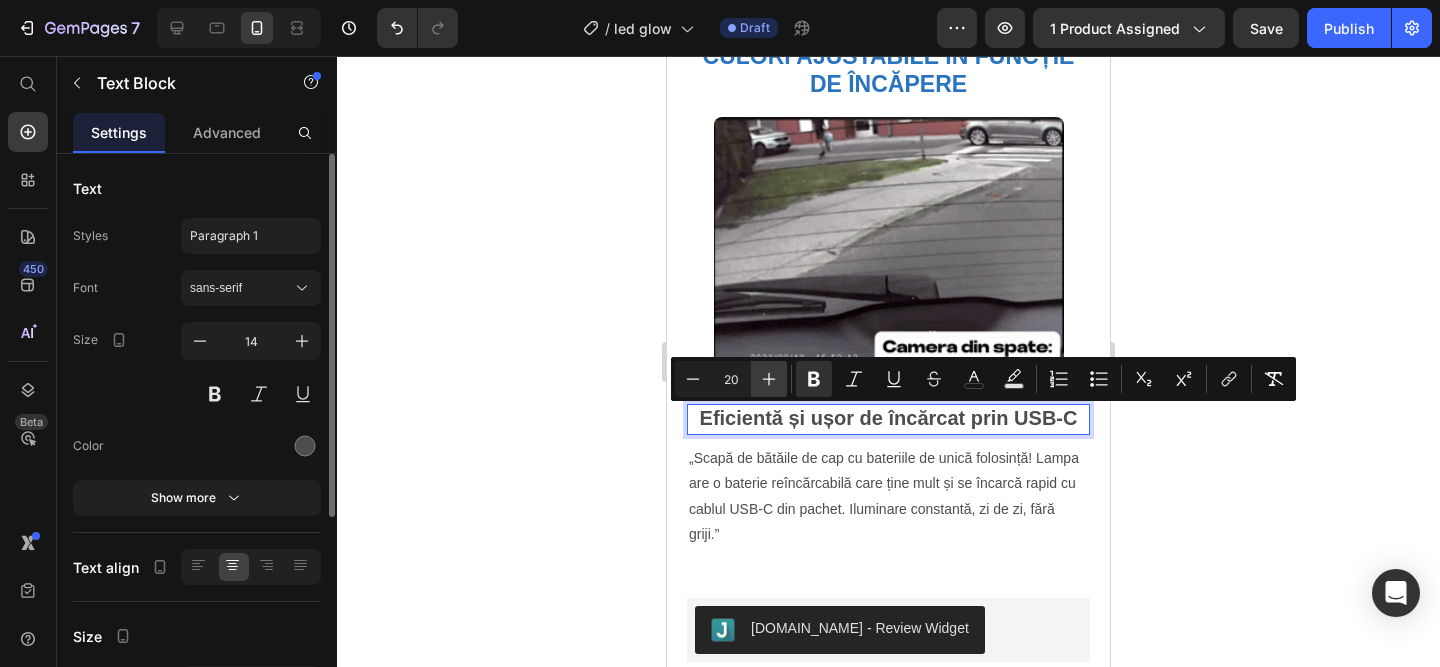 click 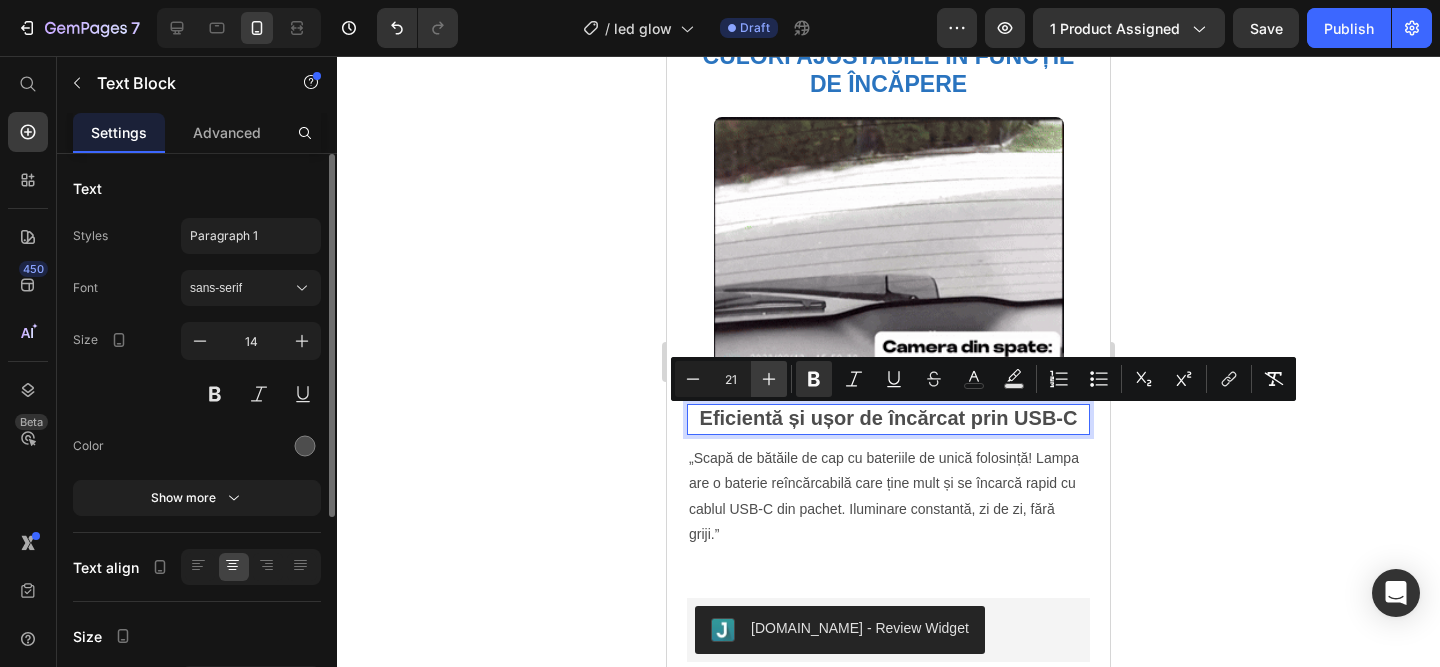 click 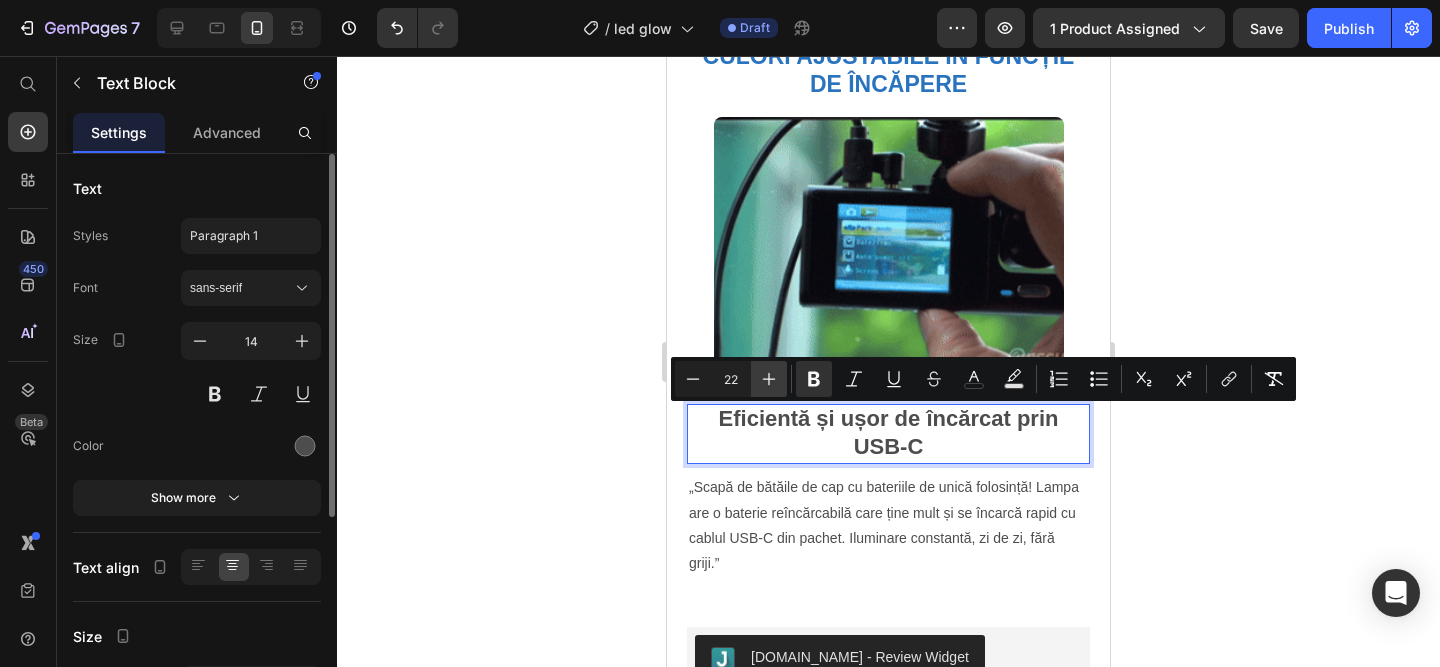 click 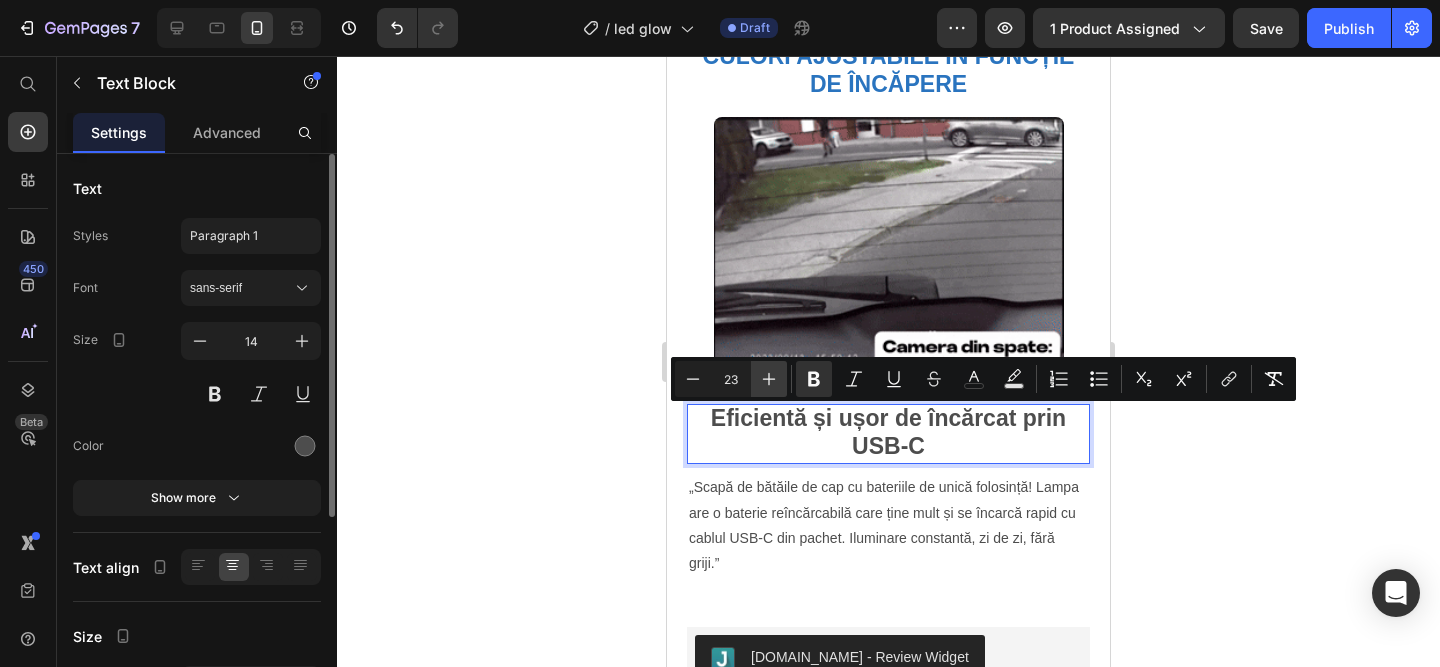 click 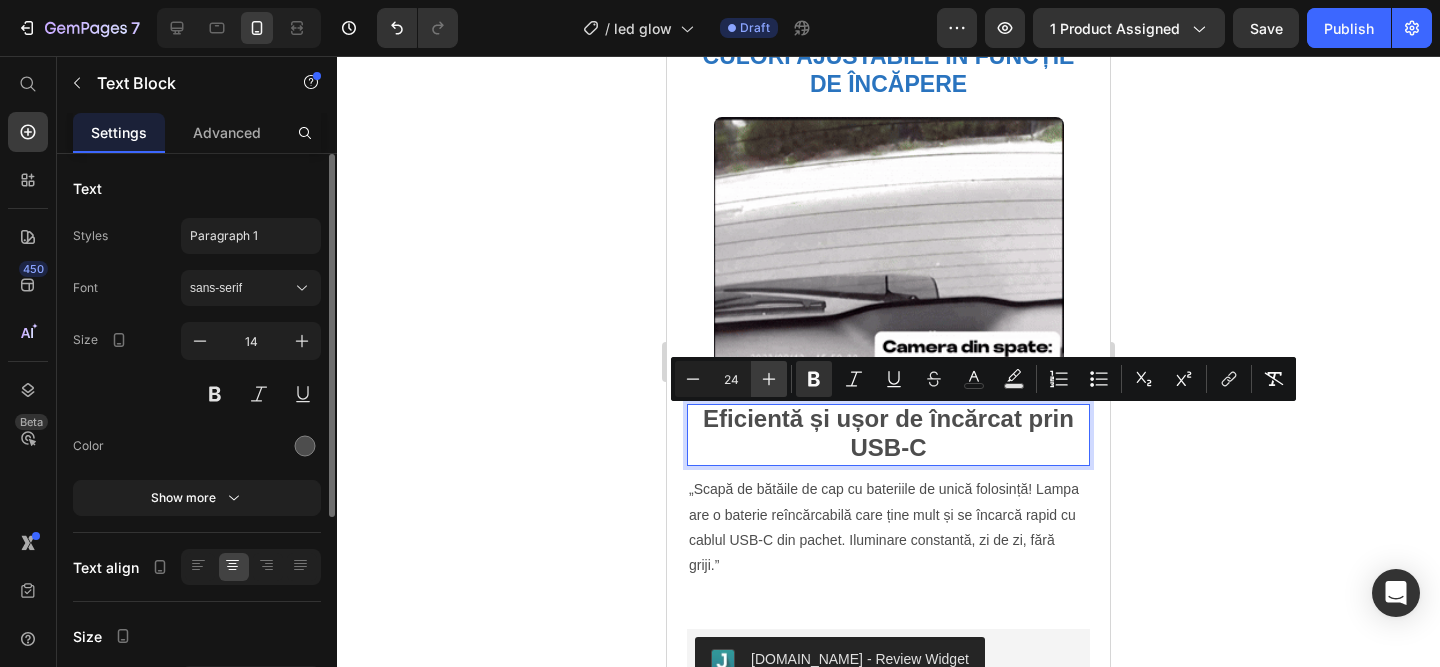 click 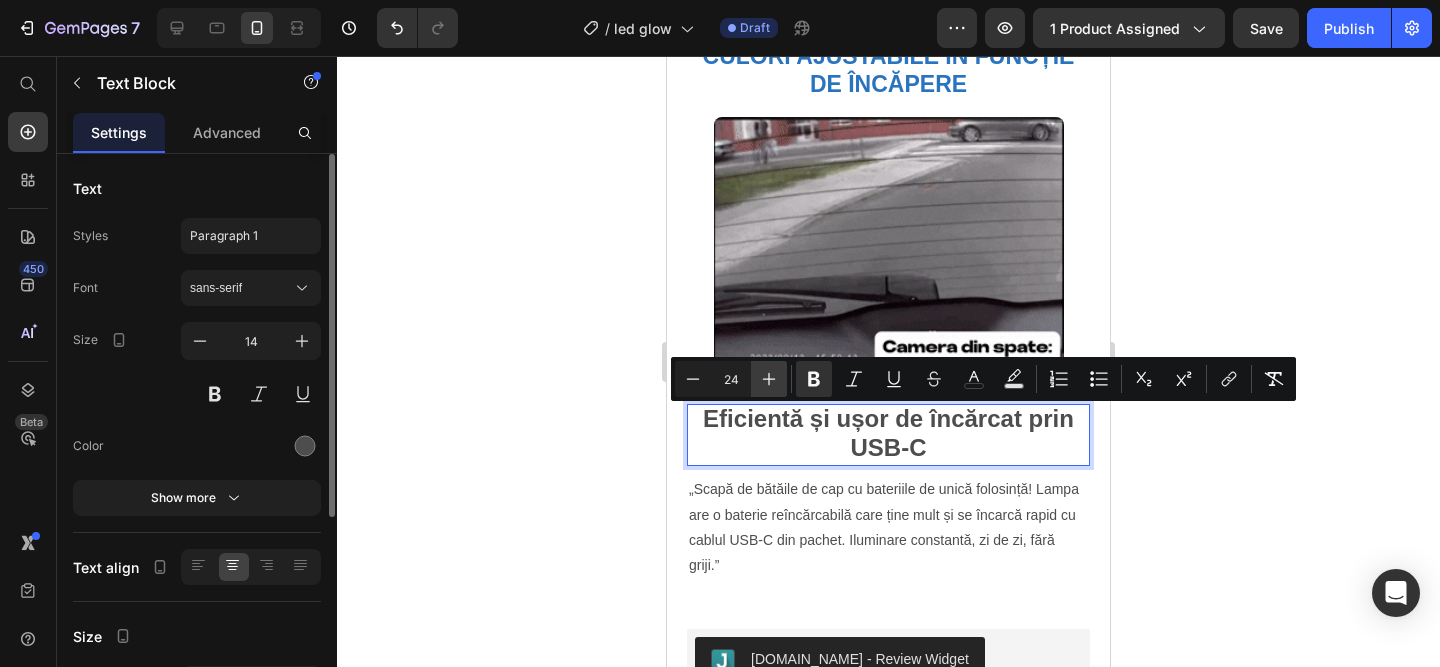 type on "25" 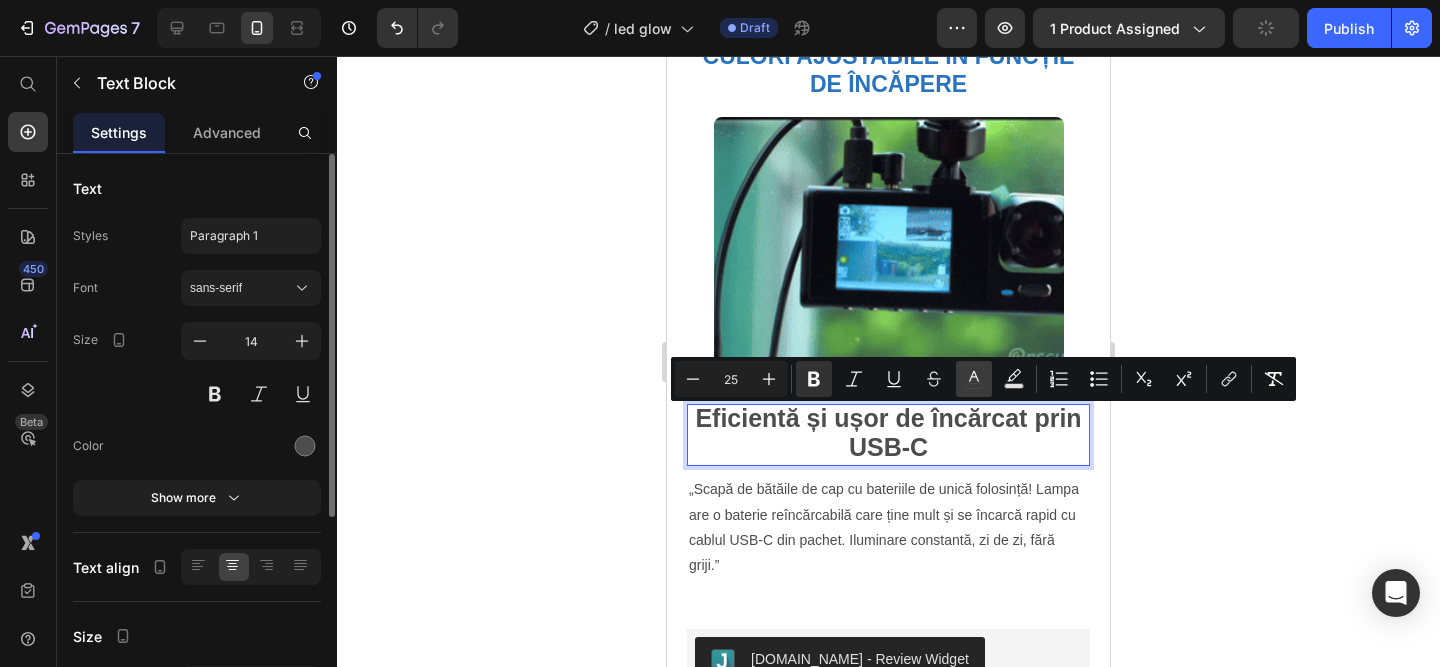 click 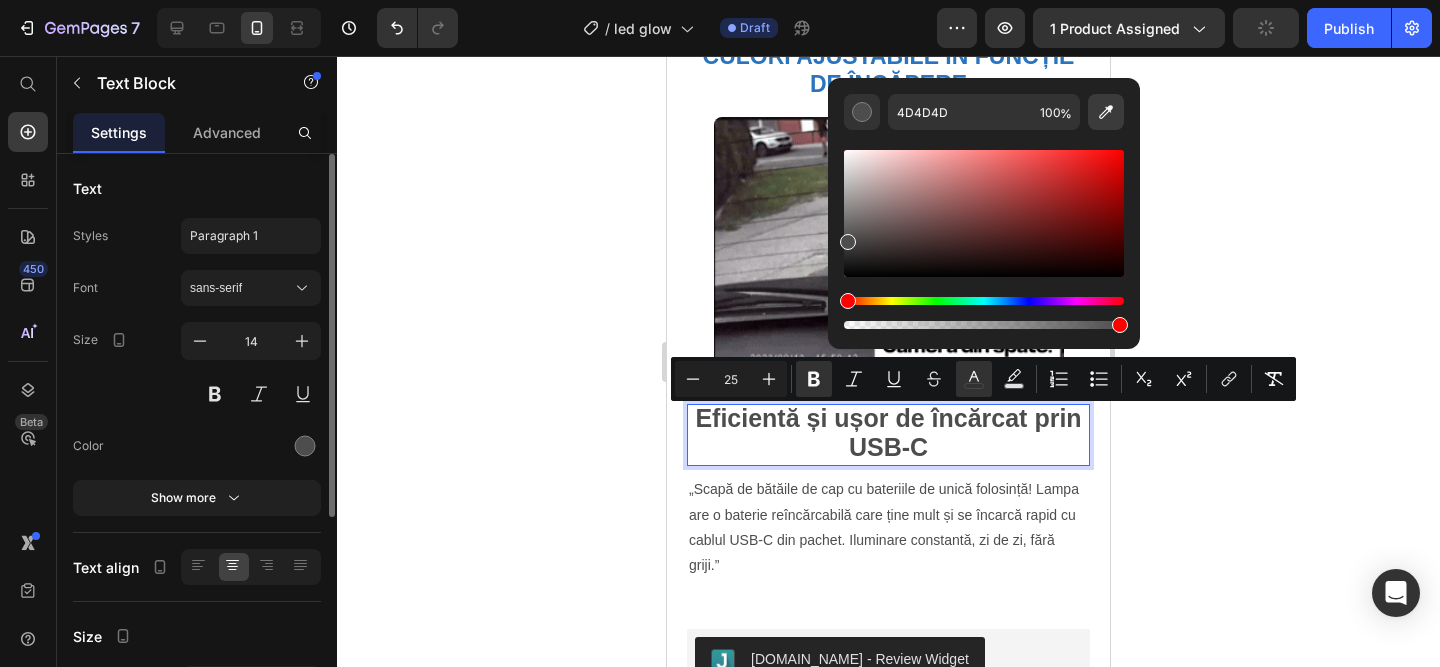 click 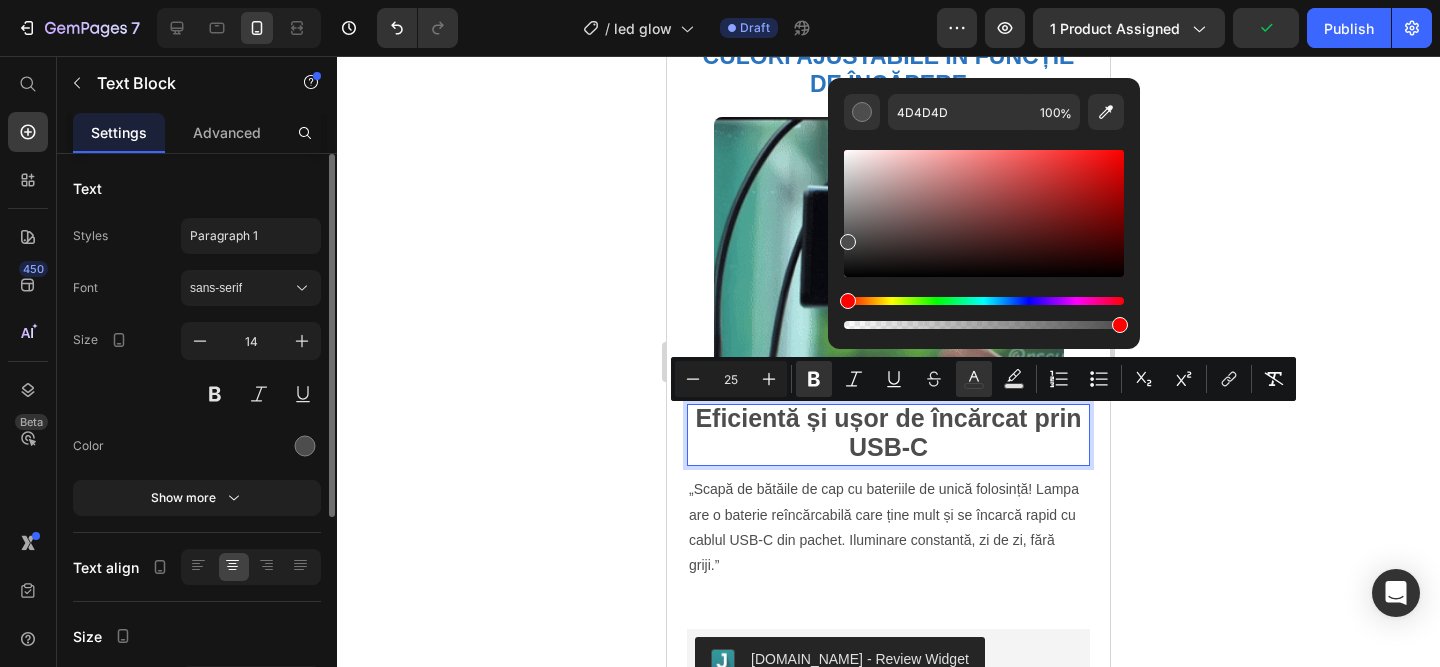 type on "2A74BF" 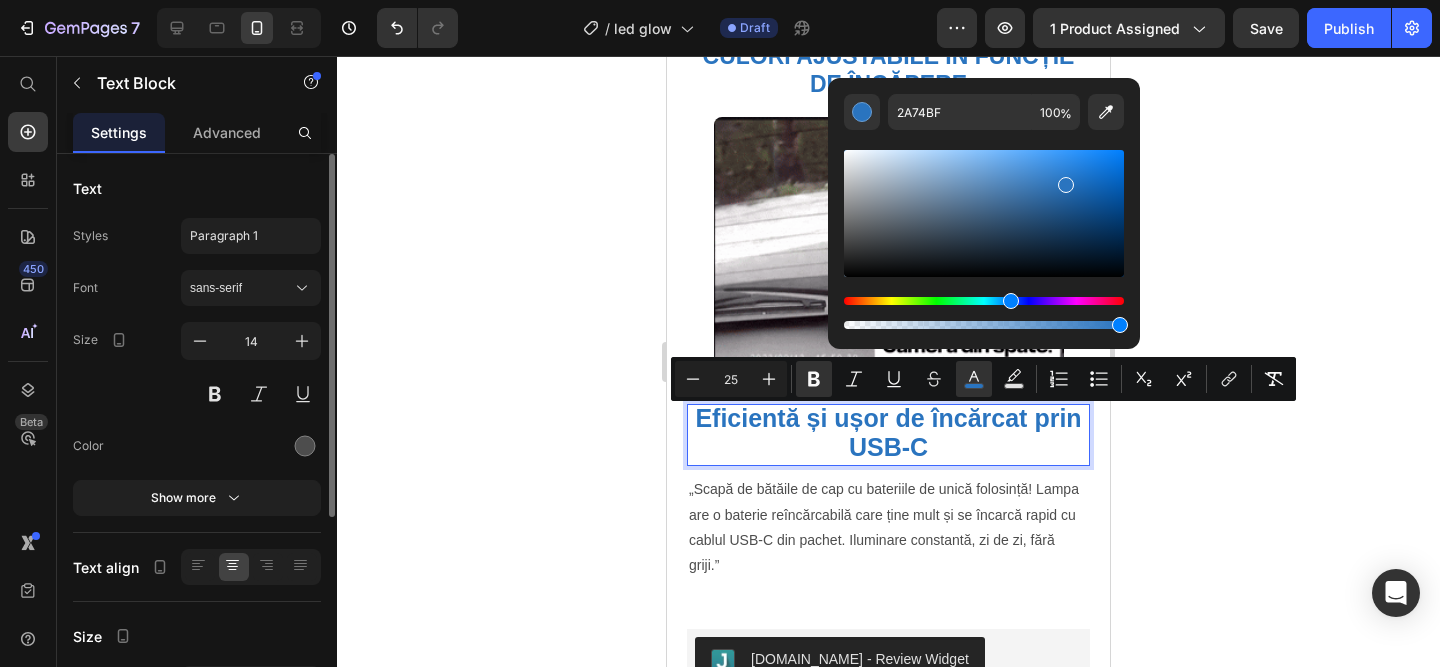 click 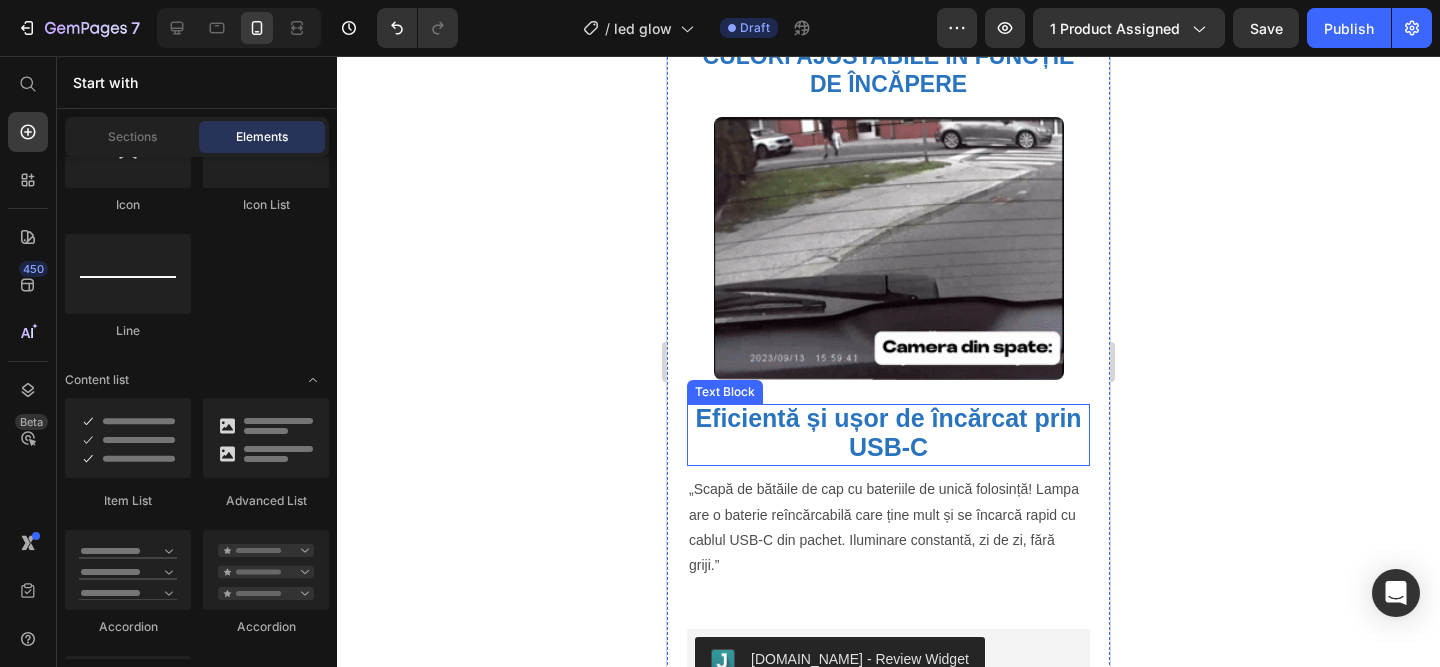click on "Eficientă și ușor de încărcat prin USB-C" at bounding box center (888, 435) 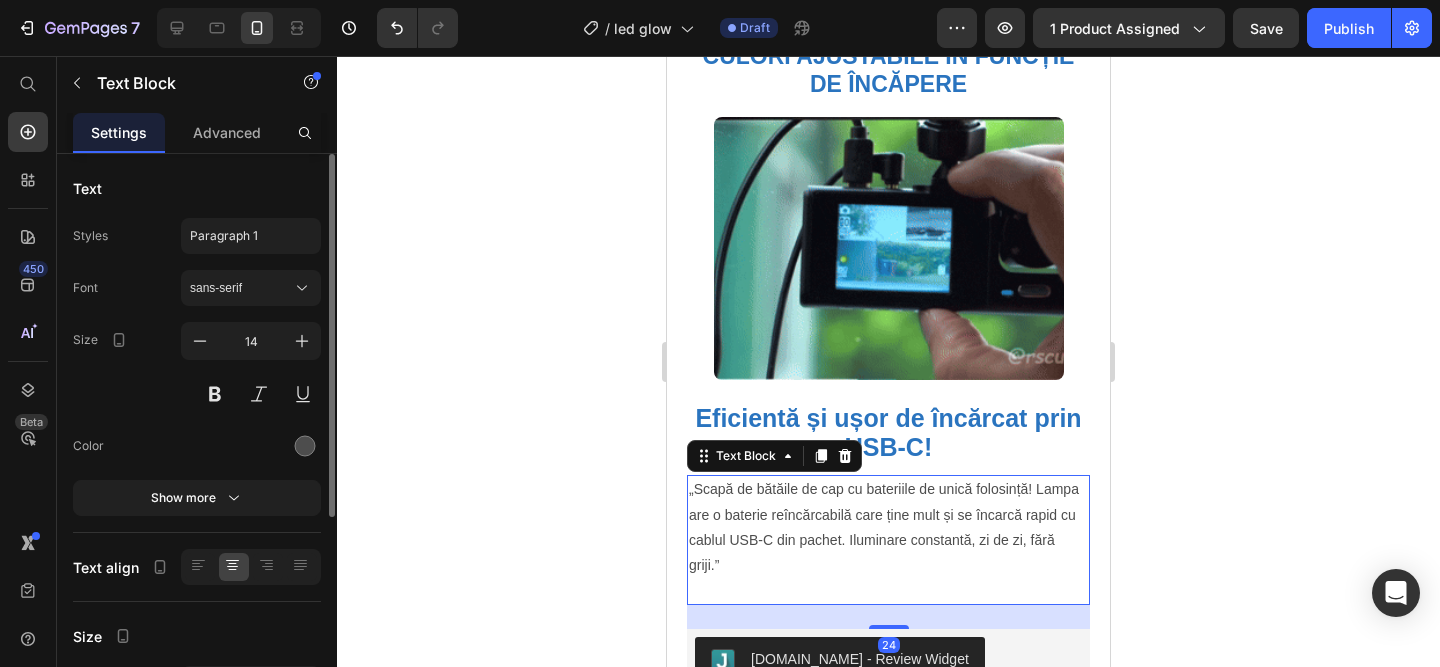 click on "„Scapă de bătăile de cap cu bateriile de unică folosință! Lampa are o baterie reîncărcabilă care ține mult și se încarcă rapid cu cablul USB-C din pachet. Iluminare constantă, zi de zi, fără griji.”" at bounding box center [888, 540] 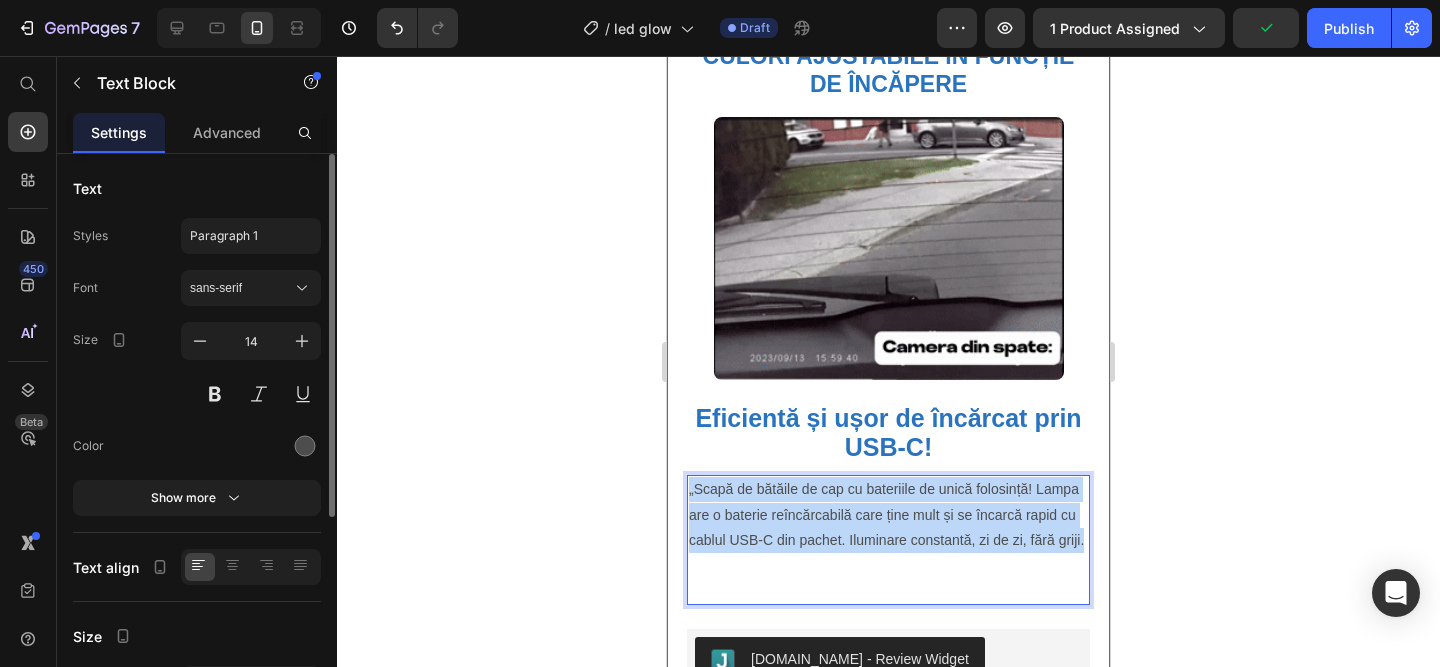 drag, startPoint x: 1086, startPoint y: 541, endPoint x: 662, endPoint y: 456, distance: 432.43613 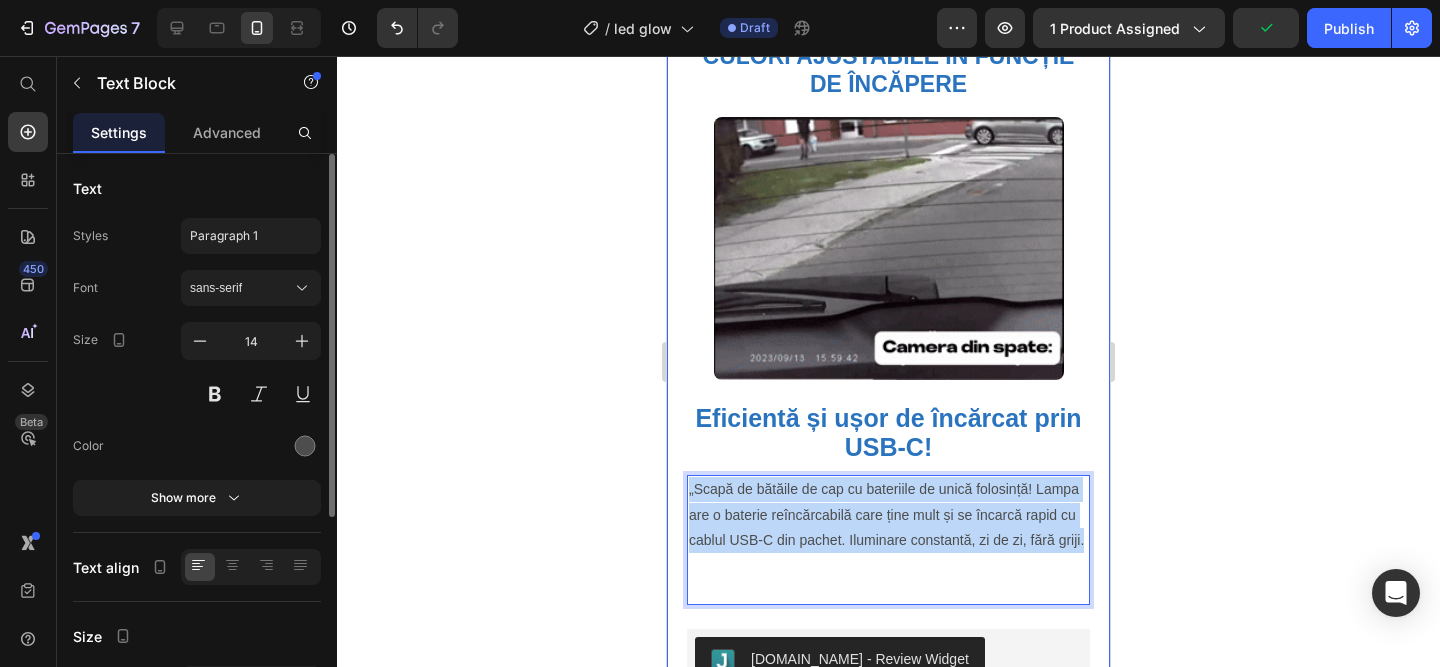 click on "Mobile  ( 443 px) iPhone 13 Mini iPhone 13 Pro iPhone 11 Pro Max iPhone 15 Pro Max Pixel 7 Galaxy S8+ Galaxy S20 Ultra iPad Mini iPad Air iPad Pro Header Product Images Led cu senzor | SmartGlow™️ Product Title 89,00 lei Product Price 199,00 lei Product Price SALVATI 55% Discount Tag
Row
Icon Text Block Luminozitate Smart, Economie Garantată! Text Block Row Image Plata la CURIER  (ramburs) Text Block Row Image Livrare RAPIDA  1-2 zile lucratoare Text Block Row Row
Publish the page to see the content.
Custom Code Buy it now Dynamic Checkout
Publish the page to see the content.
Custom Code
Icon Transport RAPID Text Block
Icon Posibilitate Retur Text Block
Icon 1 An Garantie Text Block Row                Title Line Image Row
Row
Row Irina Petrut - Craiova Text Block Icon Icon Icon Icon
Icon Icon List Row
Row Text Block Row" at bounding box center (888, -649) 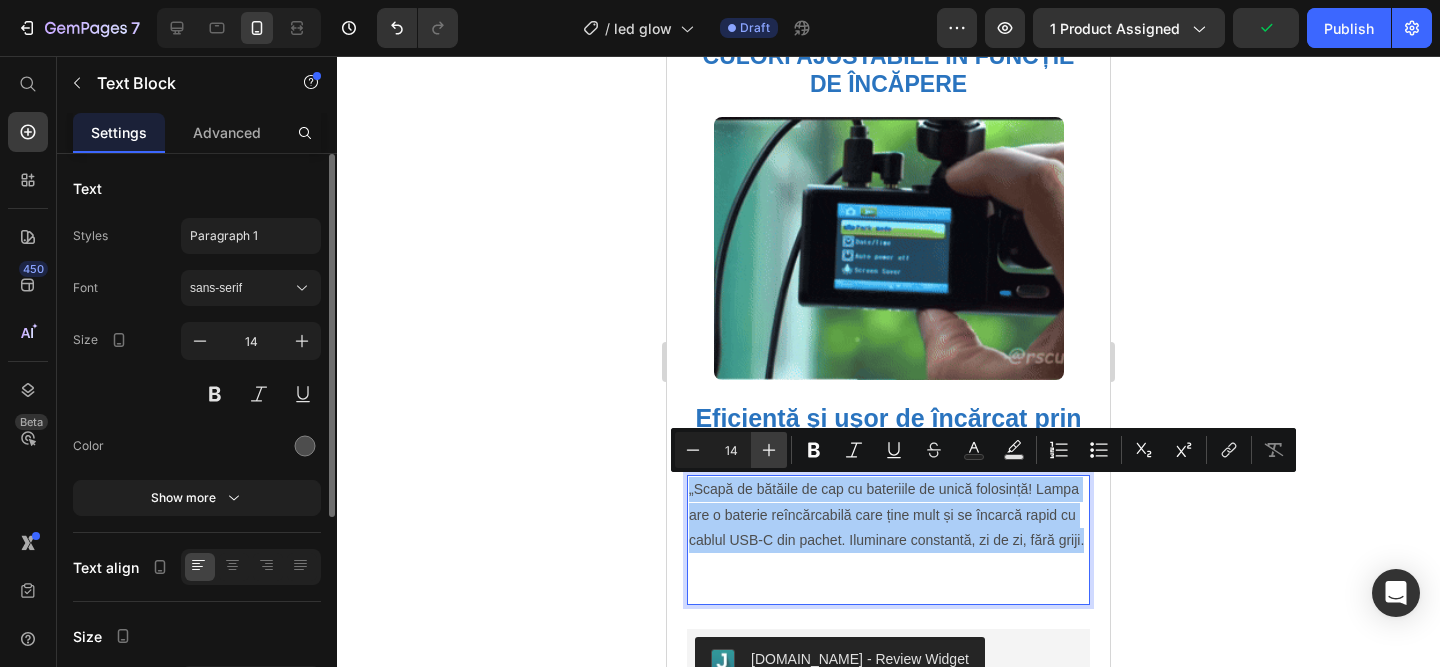click 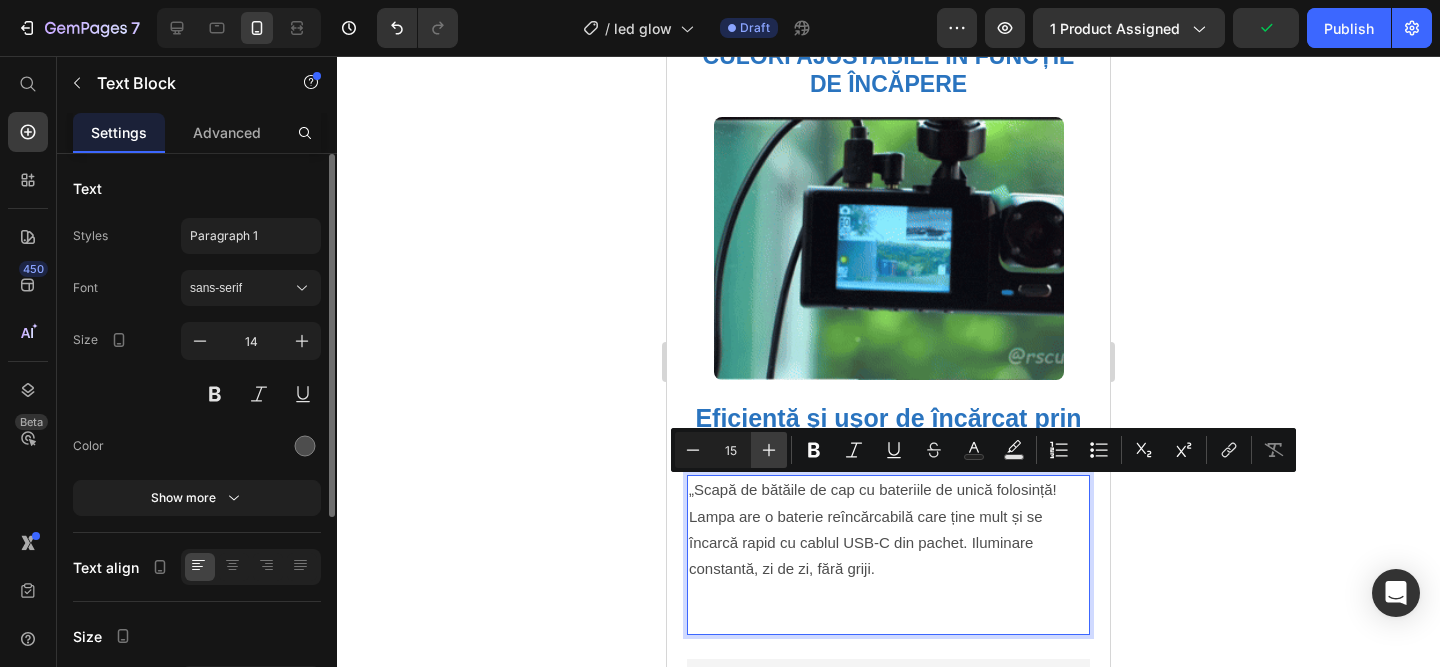 click 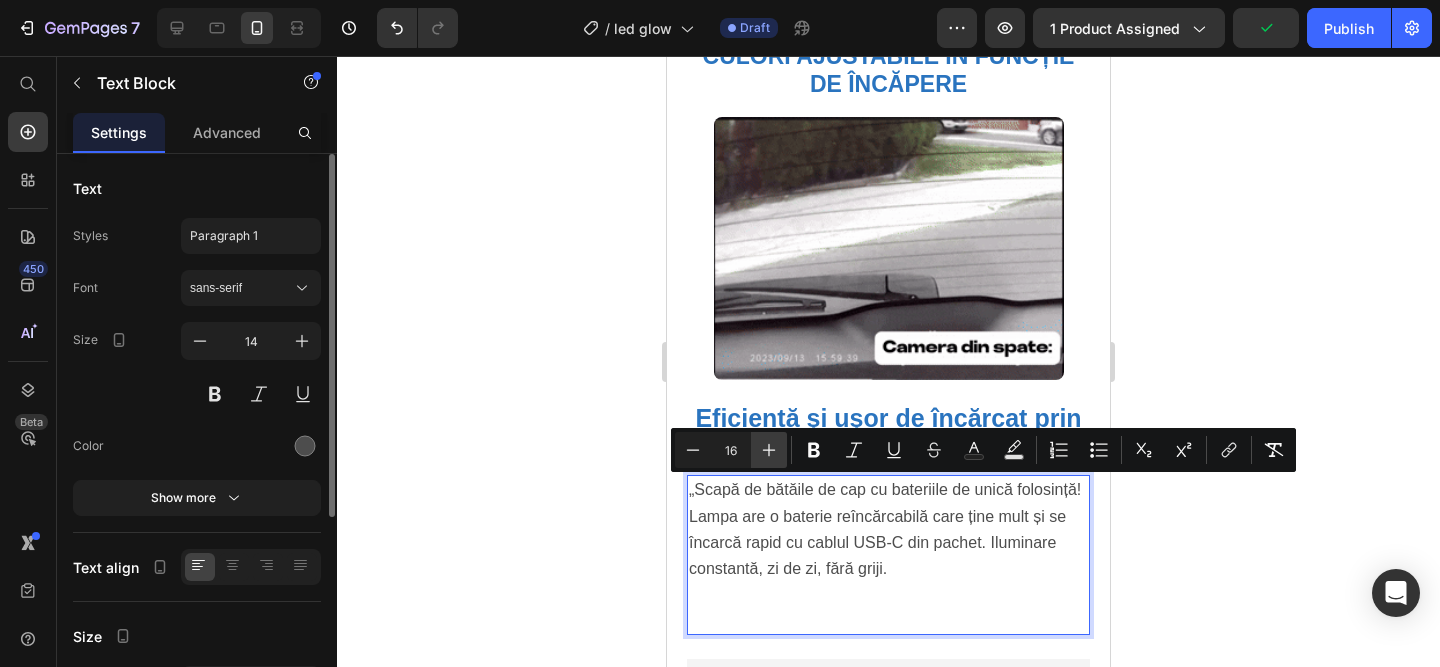click 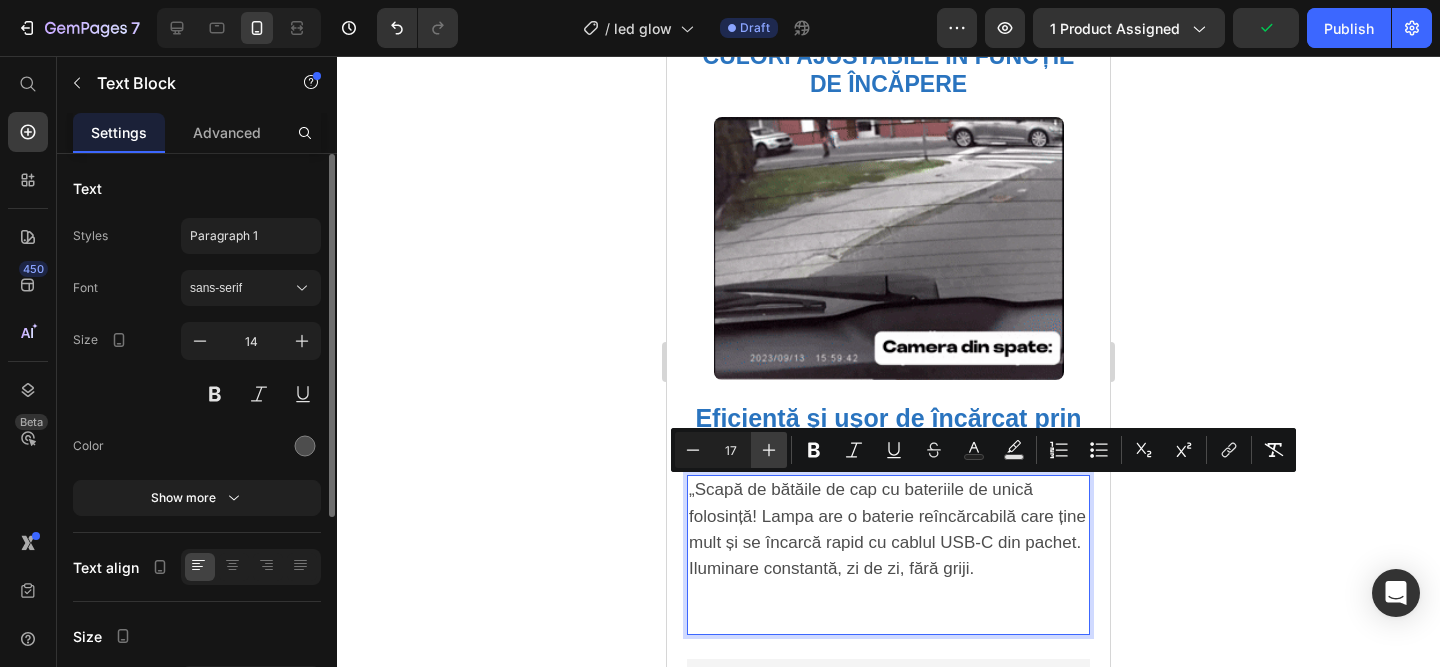 click 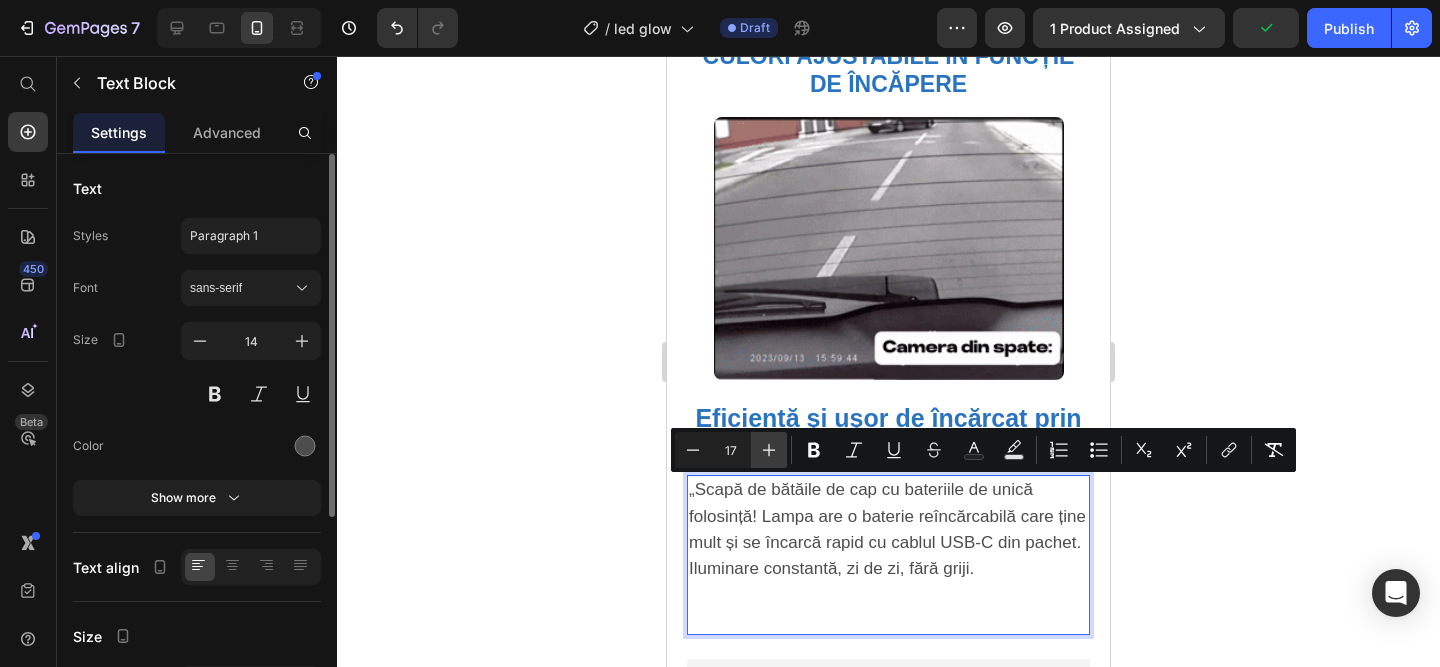 type on "18" 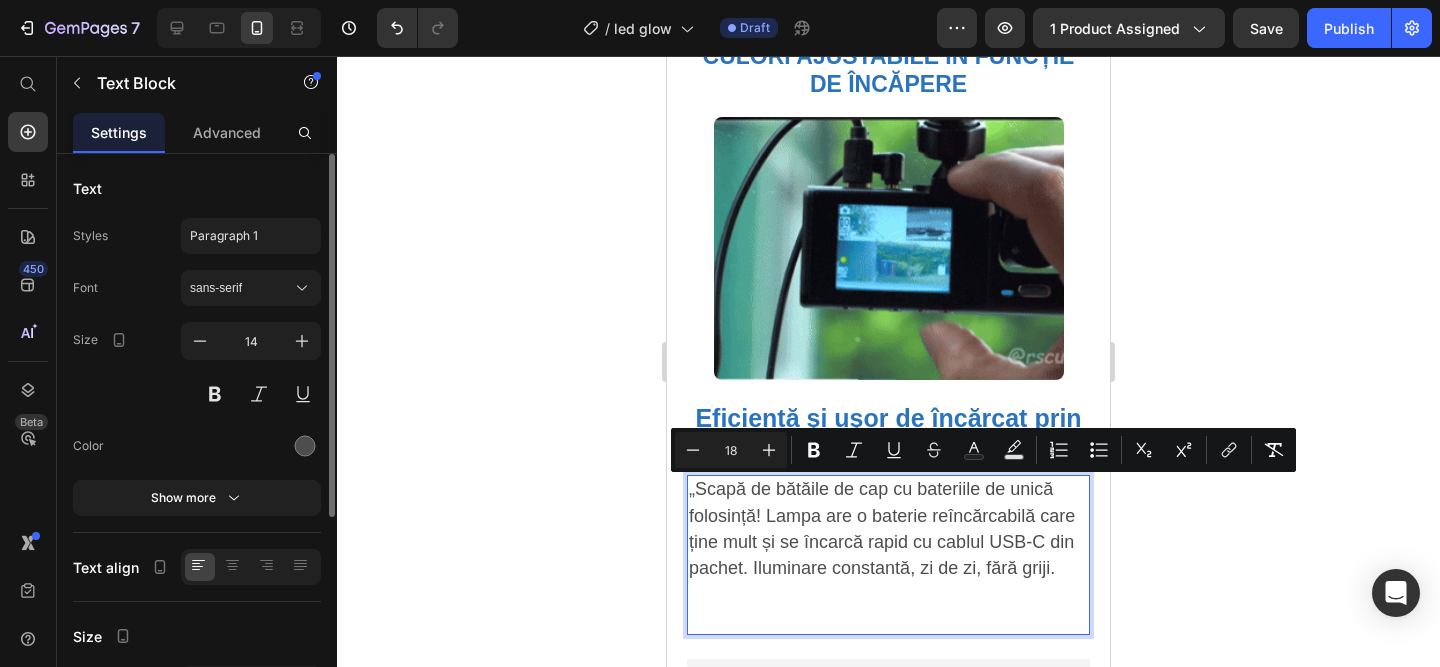 click on "„Scapă de bătăile de cap cu bateriile de unică folosință! Lampa are o baterie reîncărcabilă care ține mult și se încarcă rapid cu cablul USB-C din pachet. Iluminare constantă, zi de zi, fără griji." at bounding box center [882, 528] 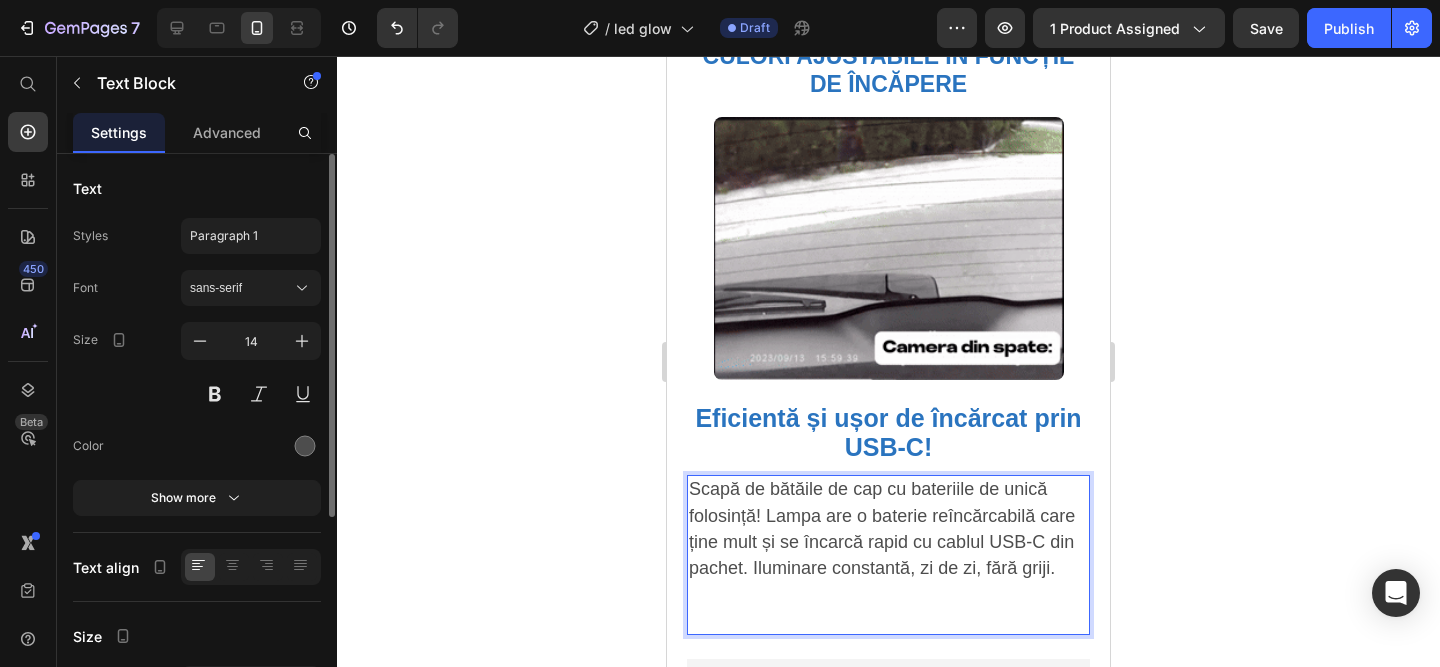 click on "Scapă de bătăile de cap cu bateriile de unică folosință! Lampa are o baterie reîncărcabilă care ține mult și se încarcă rapid cu cablul USB-C din pachet. Iluminare constantă, zi de zi, fără griji." at bounding box center (882, 528) 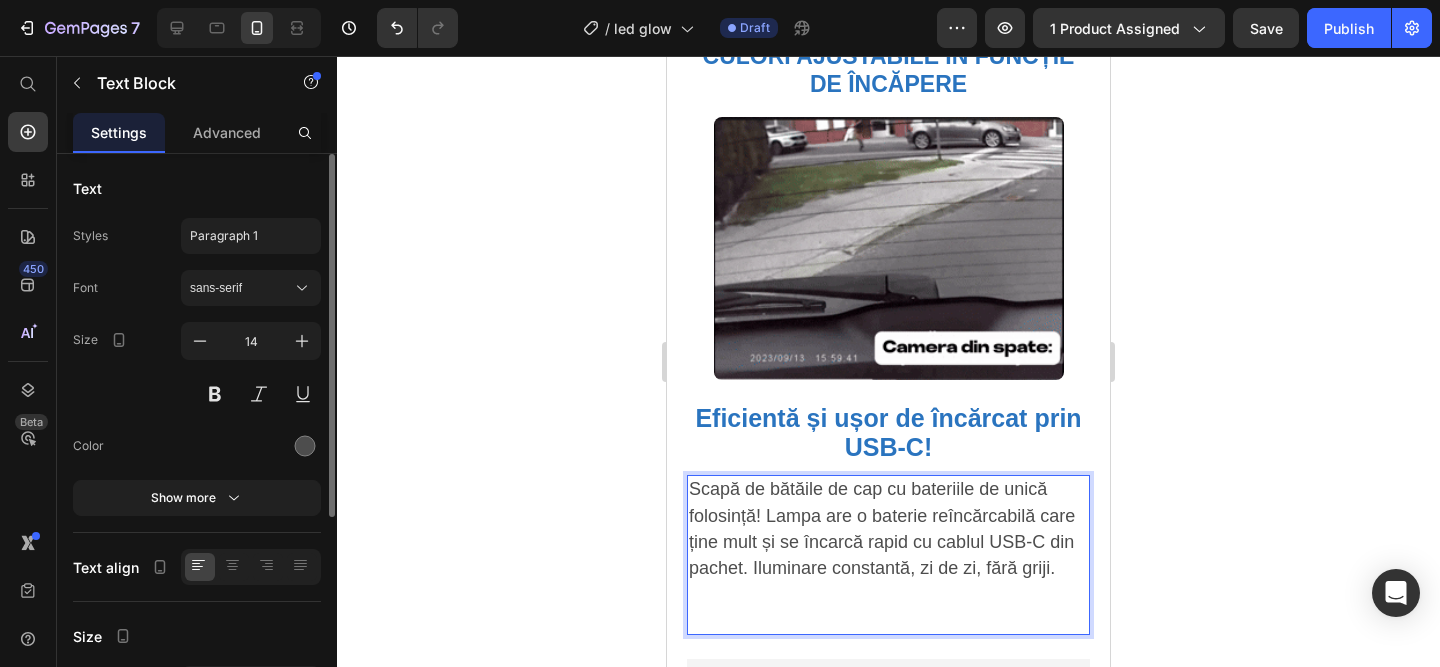 click on "Scapă de bătăile de cap cu bateriile de unică folosință! Lampa are o baterie reîncărcabilă care ține mult și se încarcă rapid cu cablul USB-C din pachet. Iluminare constantă, zi de zi, fără griji." at bounding box center (882, 528) 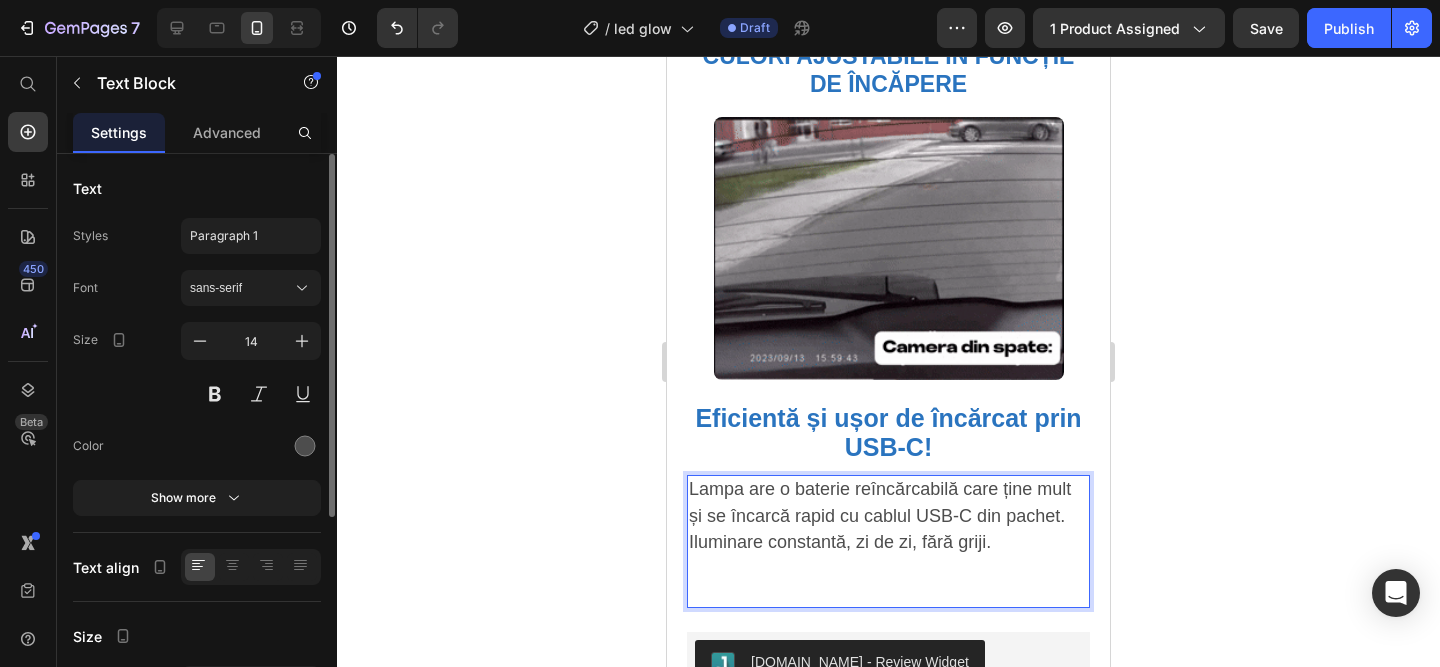 click on "Lampa are o baterie reîncărcabilă care ține mult și se încarcă rapid cu cablul USB-C din pachet. Iluminare constantă, zi de zi, fără griji." at bounding box center [880, 515] 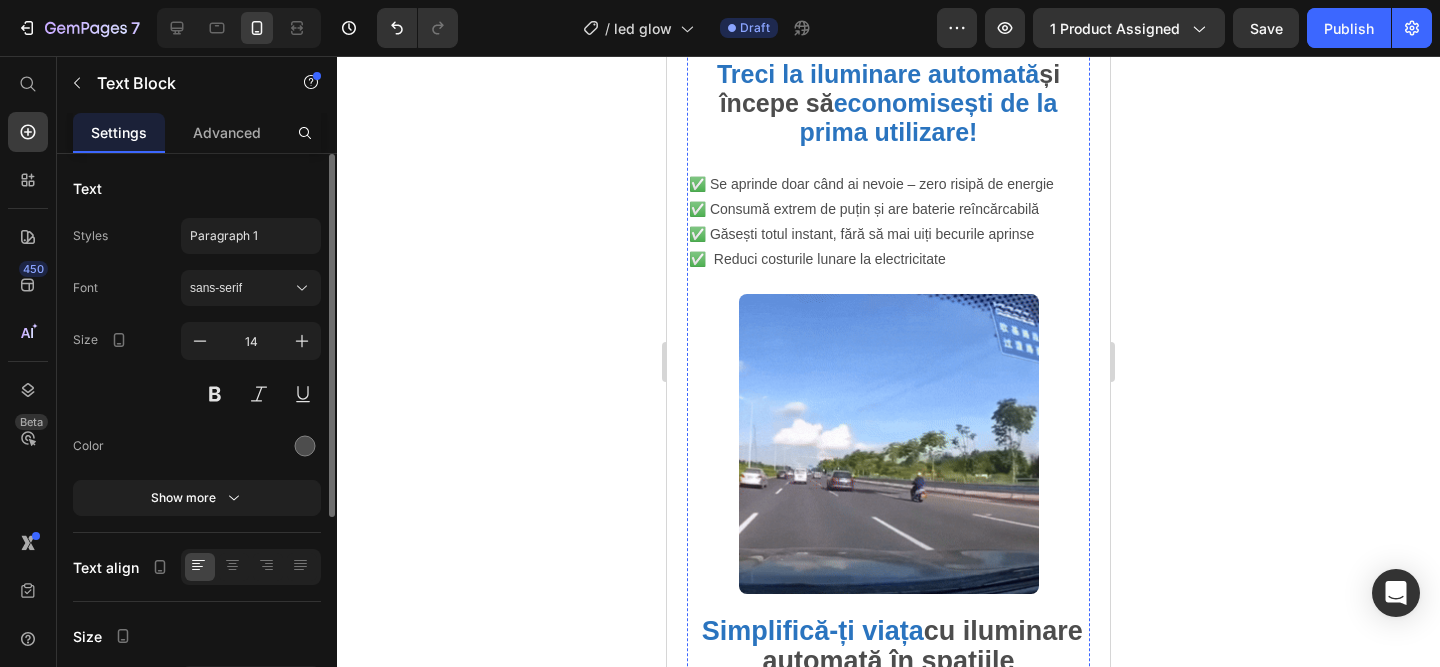 scroll, scrollTop: 1209, scrollLeft: 0, axis: vertical 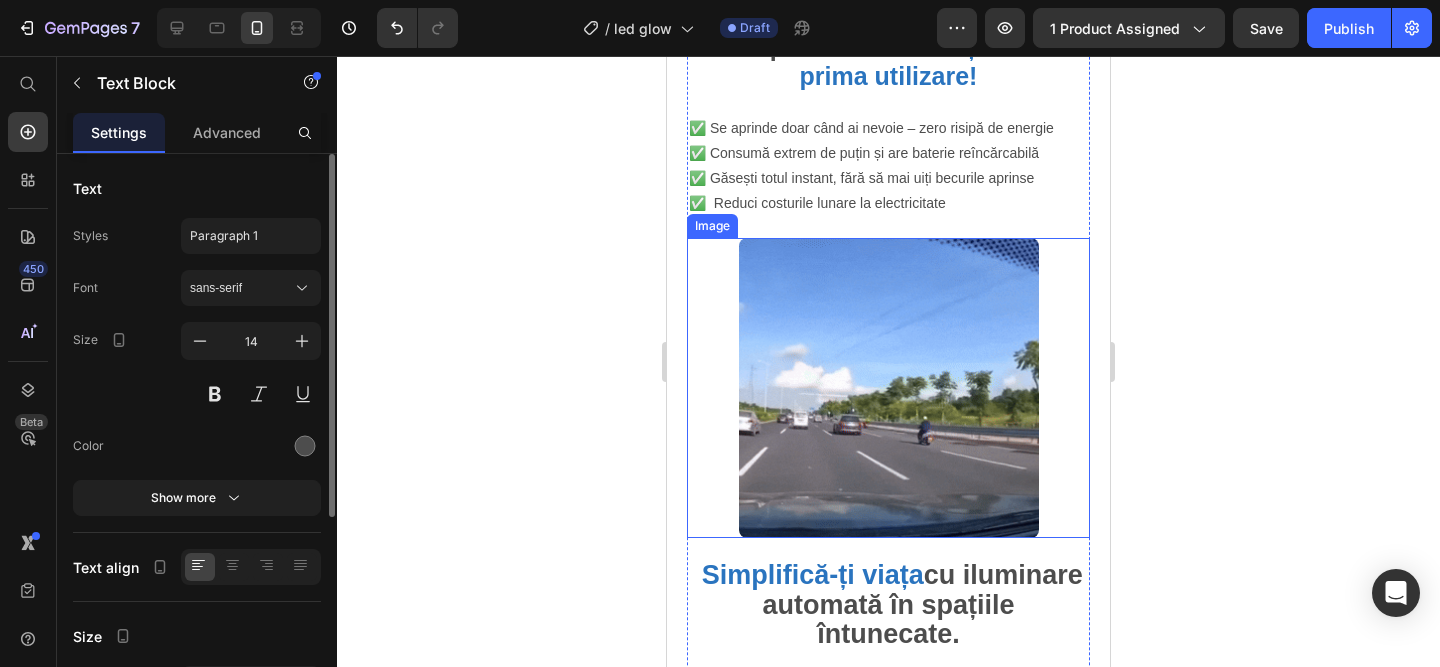 click at bounding box center [888, 388] 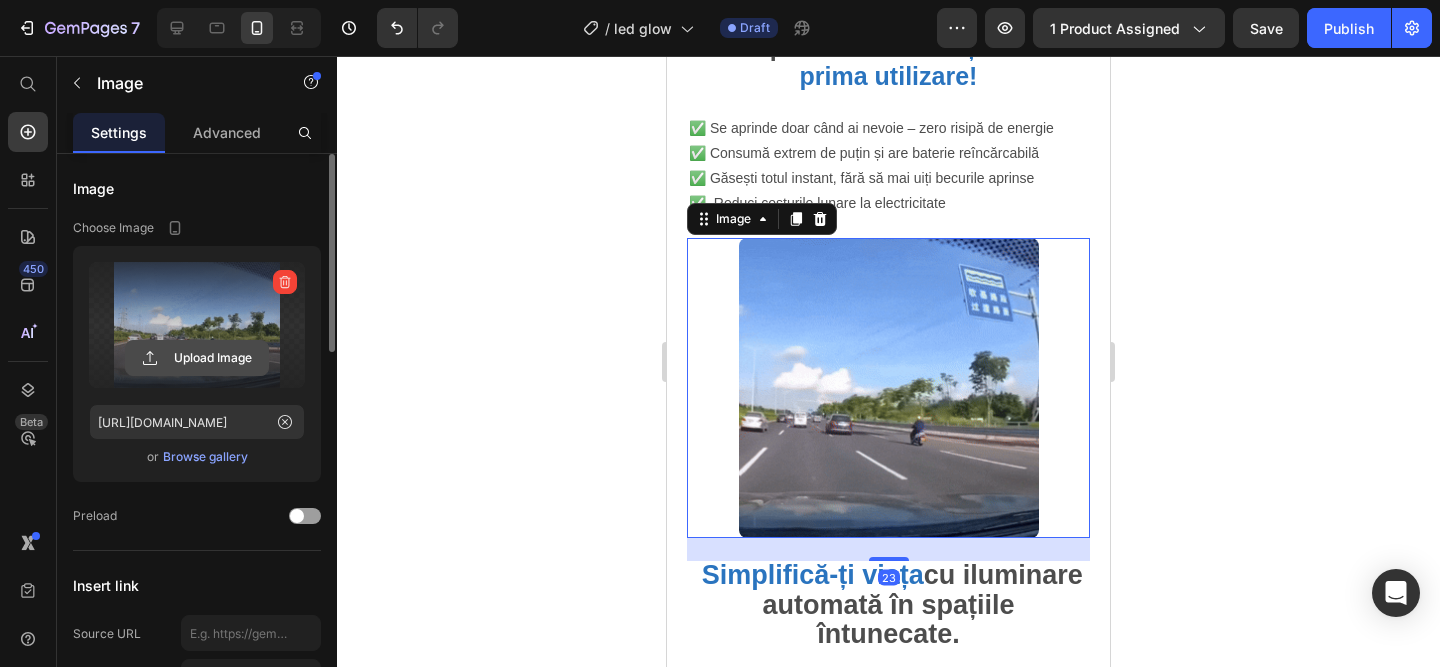 click 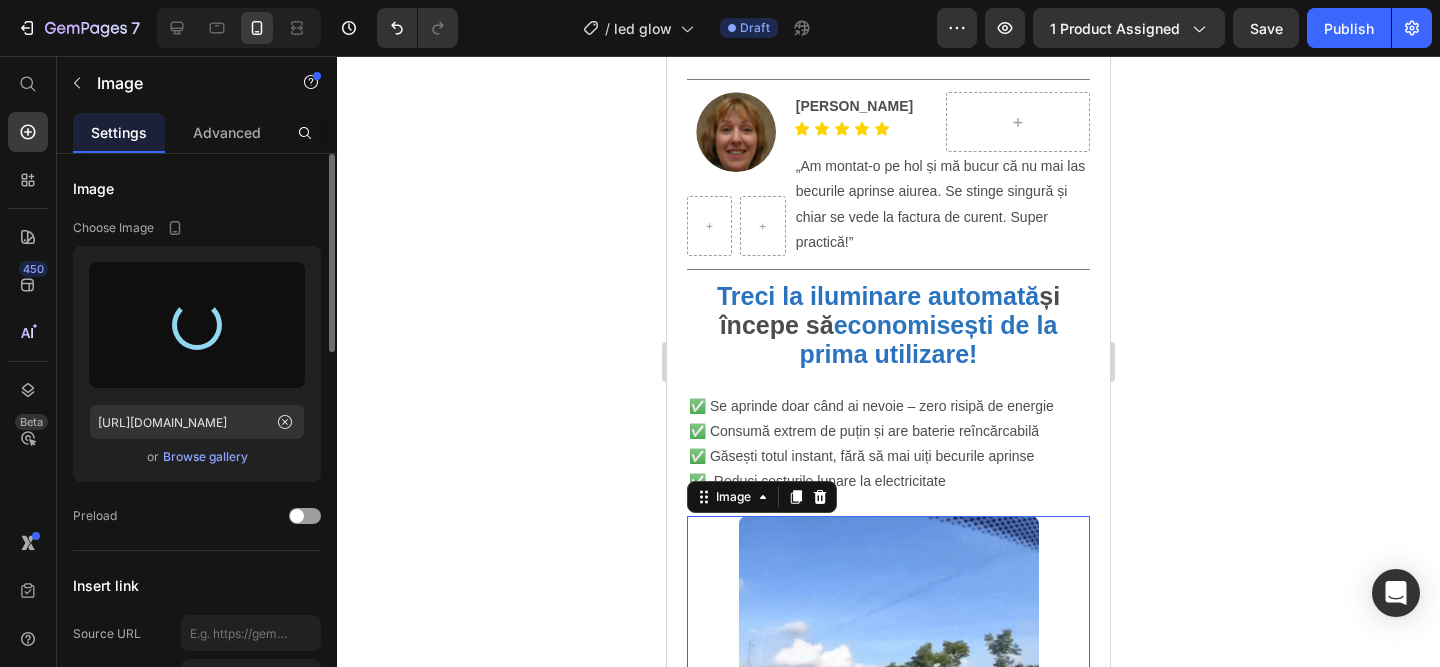 scroll, scrollTop: 974, scrollLeft: 0, axis: vertical 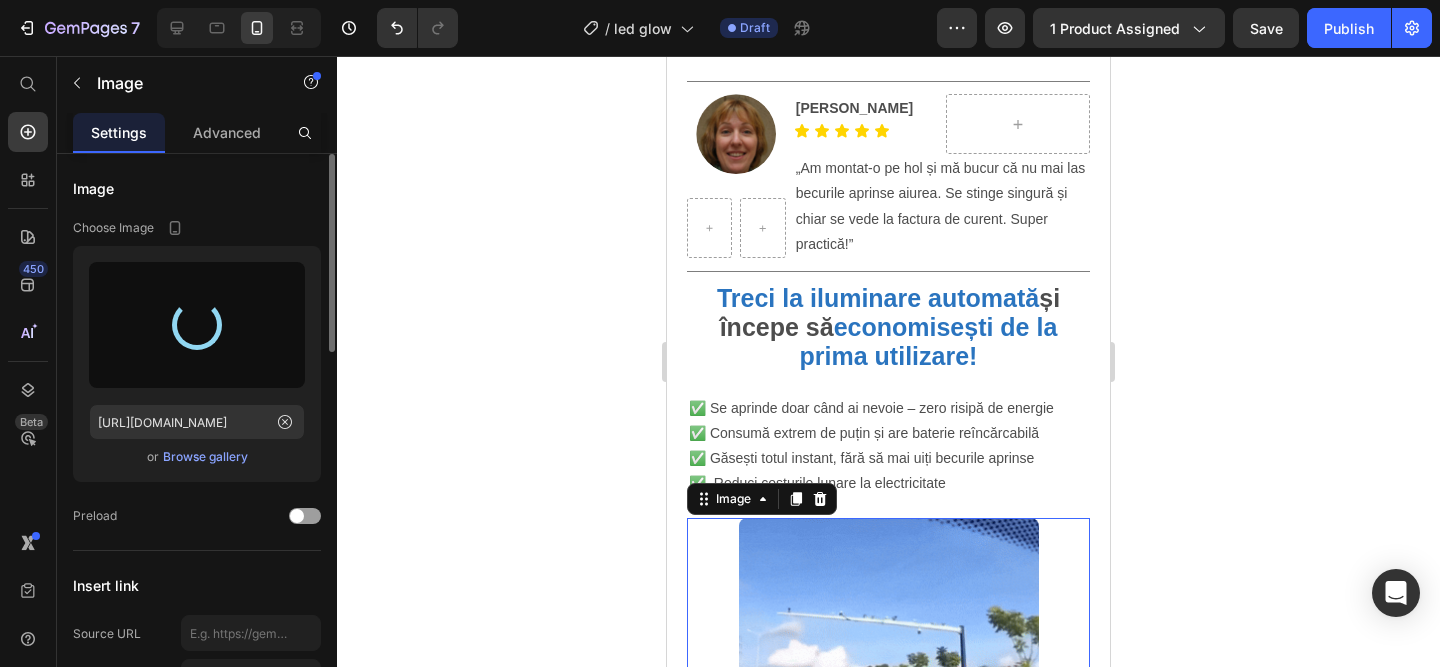 type on "https://cdn.shopify.com/s/files/1/0958/3322/7602/files/gempages_564062814327538483-adfd5b1a-1a19-48dc-88d0-4efdbe227d59.gif" 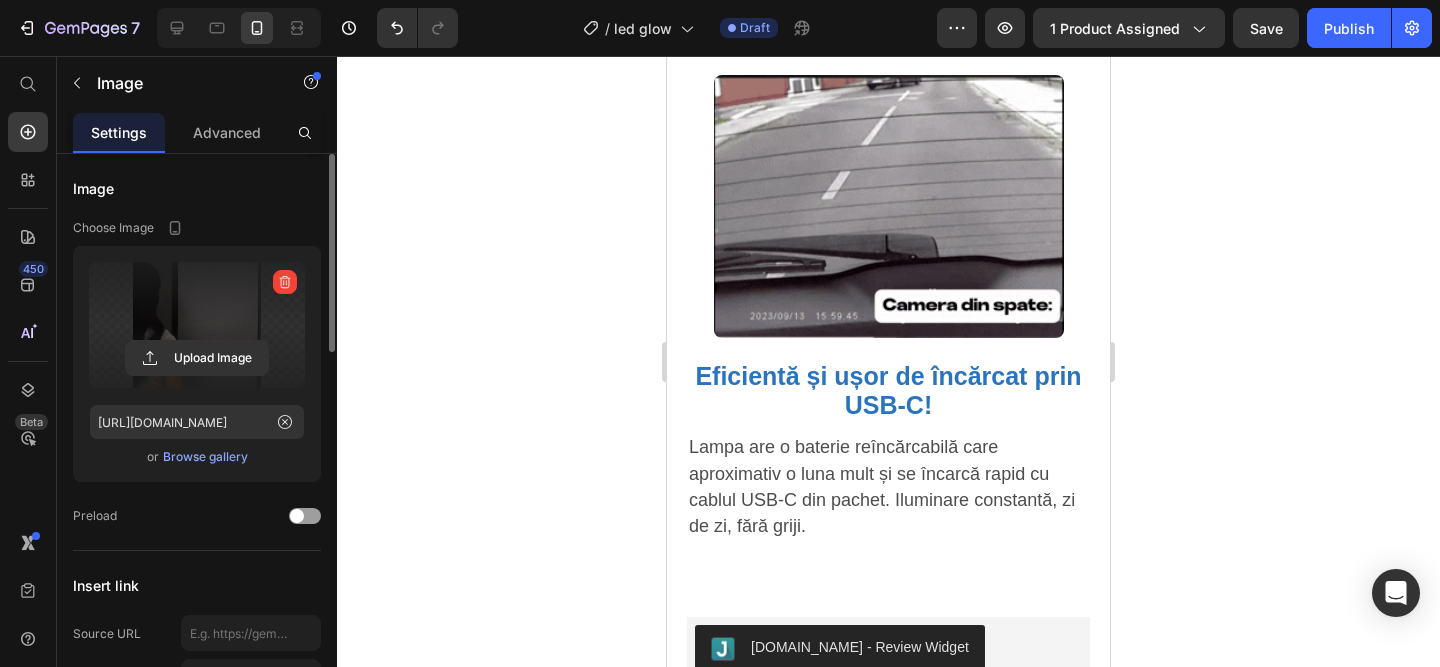 scroll, scrollTop: 2628, scrollLeft: 0, axis: vertical 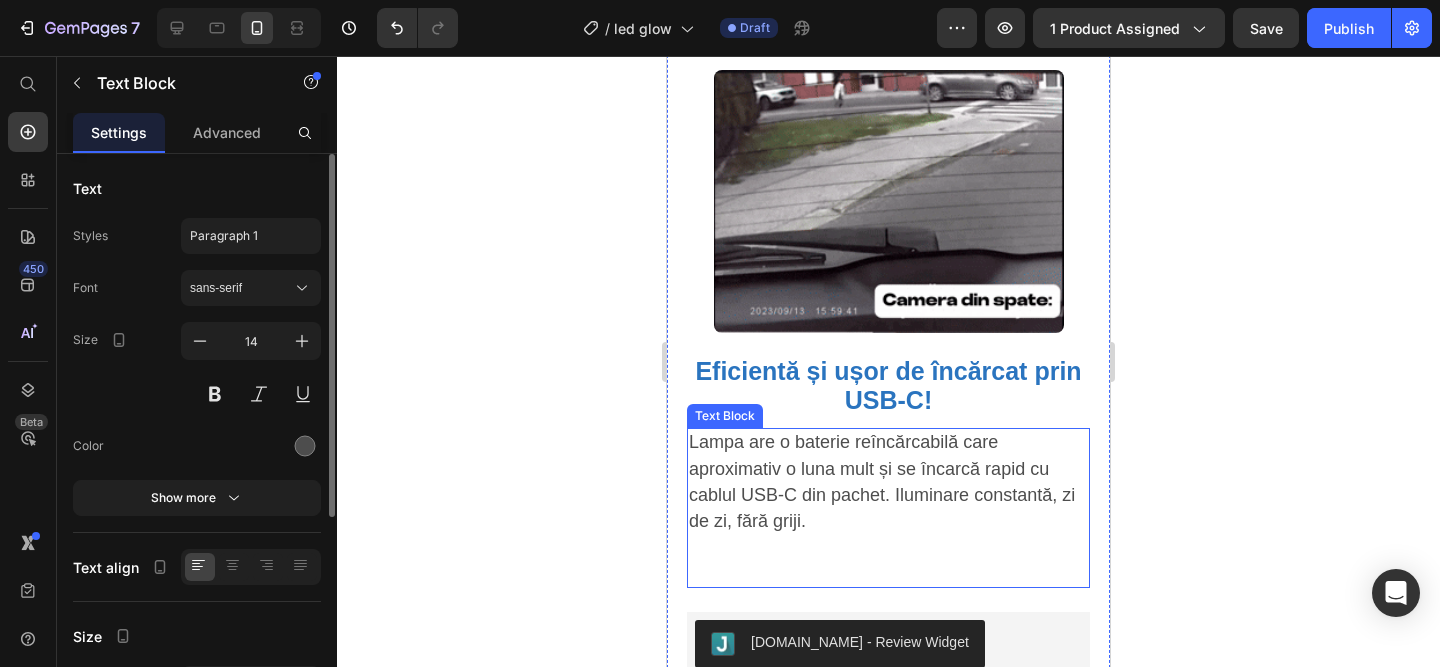 click on "Lampa are o baterie reîncărcabilă care aproximativ o luna mult și se încarcă rapid cu cablul USB-C din pachet. Iluminare constantă, zi de zi, fără griji." at bounding box center (882, 481) 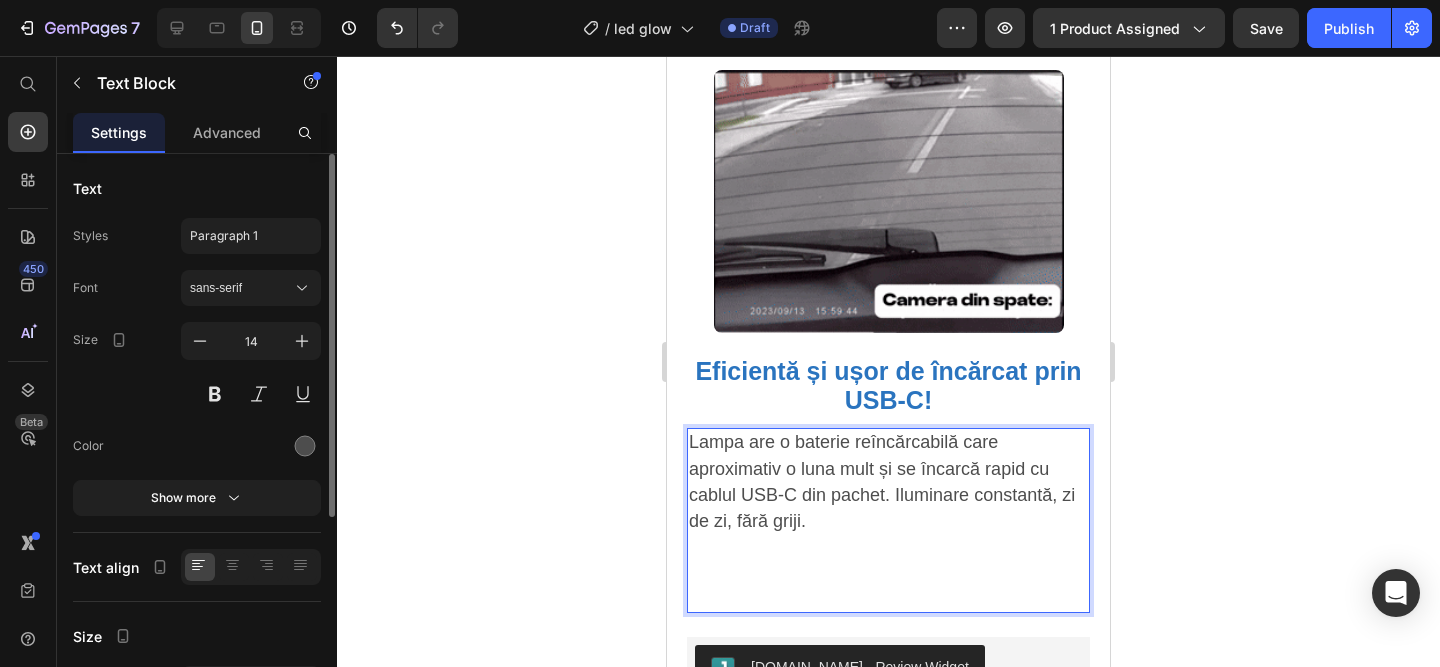 click on "Lampa are o baterie reîncărcabilă care aproximativ o luna mult și se încarcă rapid cu cablul USB-C din pachet. Iluminare constantă, zi de zi, fără griji." at bounding box center [882, 481] 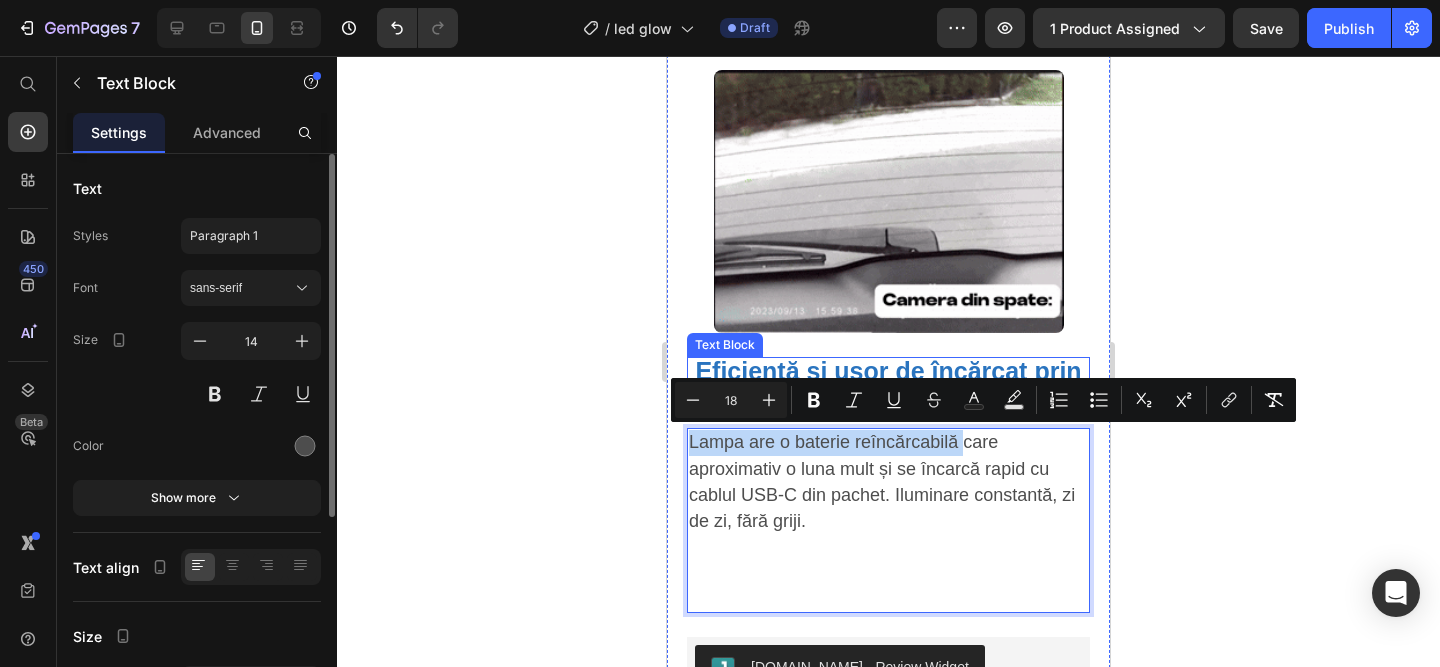 drag, startPoint x: 955, startPoint y: 440, endPoint x: 710, endPoint y: 416, distance: 246.1727 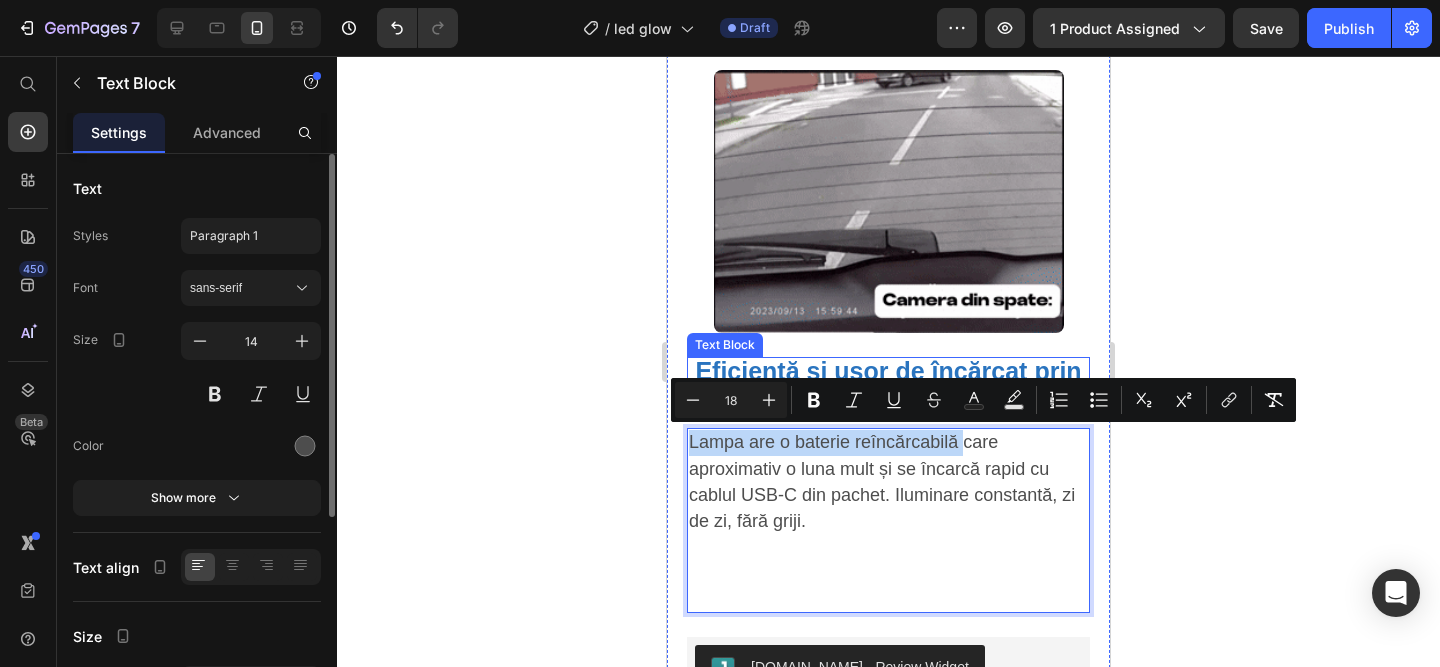 click on "Product Images Led cu senzor | SmartGlow™️ Product Title 89,00 lei Product Price 199,00 lei Product Price SALVATI 55% Discount Tag
Row
Icon Text Block Luminozitate Smart, Economie Garantată! Text Block Row Image Plata la CURIER  (ramburs) Text Block Row Image Livrare RAPIDA  1-2 zile lucratoare Text Block Row Row
Publish the page to see the content.
Custom Code Buy it now Dynamic Checkout
Publish the page to see the content.
Custom Code
Icon Transport RAPID Text Block
Icon Posibilitate Retur Text Block
Icon 1 An Garantie Text Block Row                Title Line Image Row
Row
Row Irina Petrut - Craiova Text Block Icon Icon Icon Icon
Icon Icon List Row
Row „Am montat-o pe hol și mă bucur că nu mai las becurile aprinse aiurea. Se stinge singură și chiar se vede la factura de curent. Super practică!” Text Block" at bounding box center [888, -894] 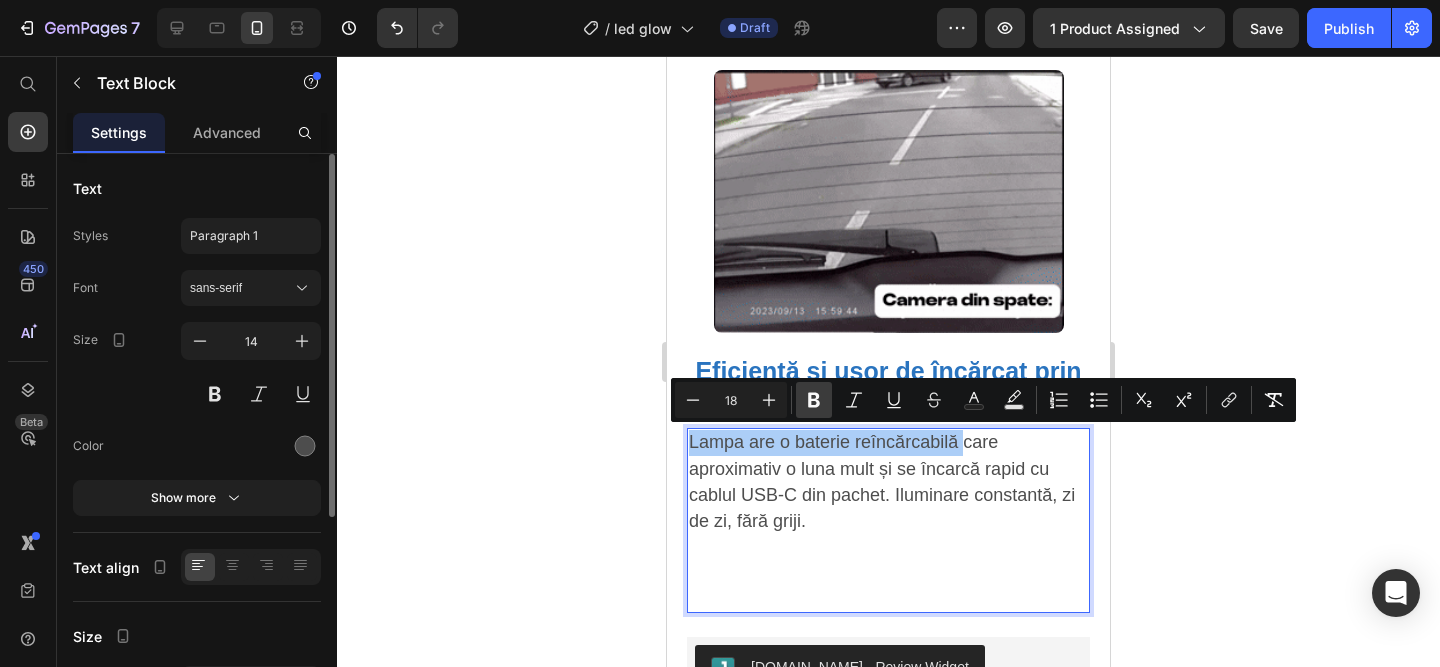 click 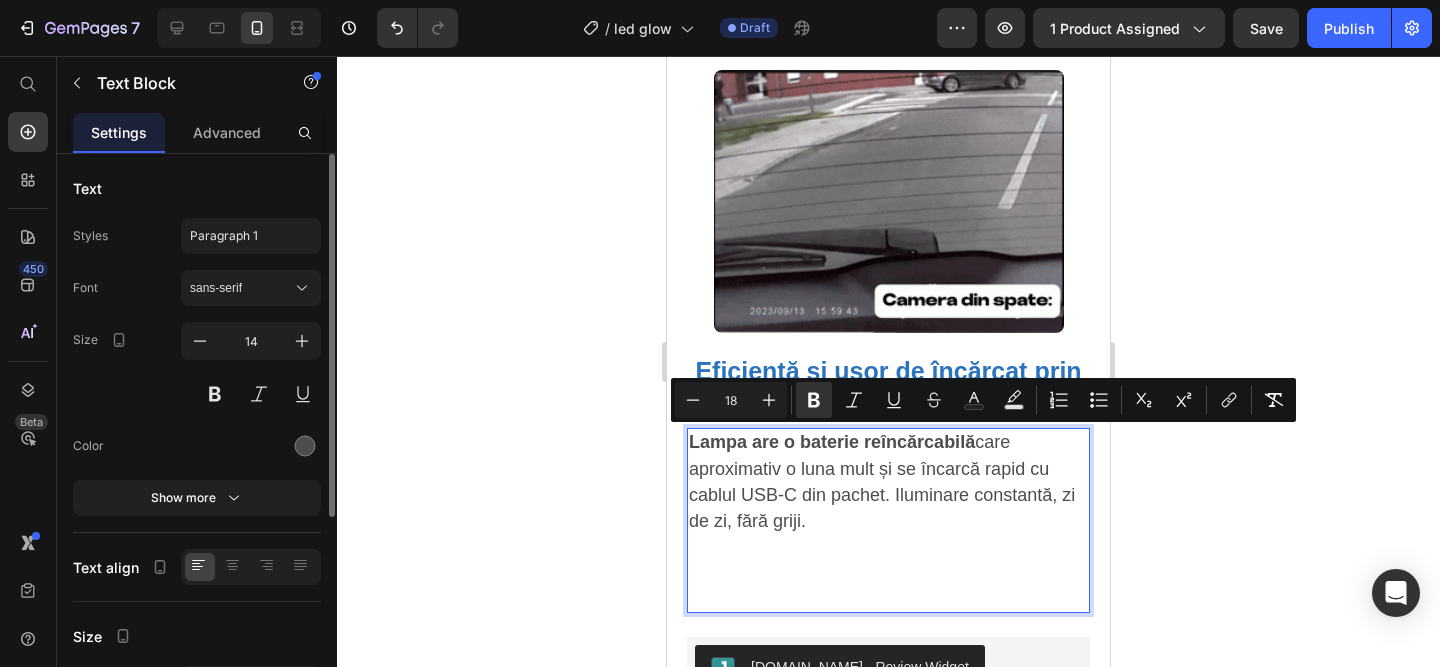 click on "Lampa are o baterie reîncărcabilă  care aproximativ o luna mult și se încarcă rapid cu cablul USB-C din pachet. Iluminare constantă, zi de zi, fără griji." at bounding box center (882, 481) 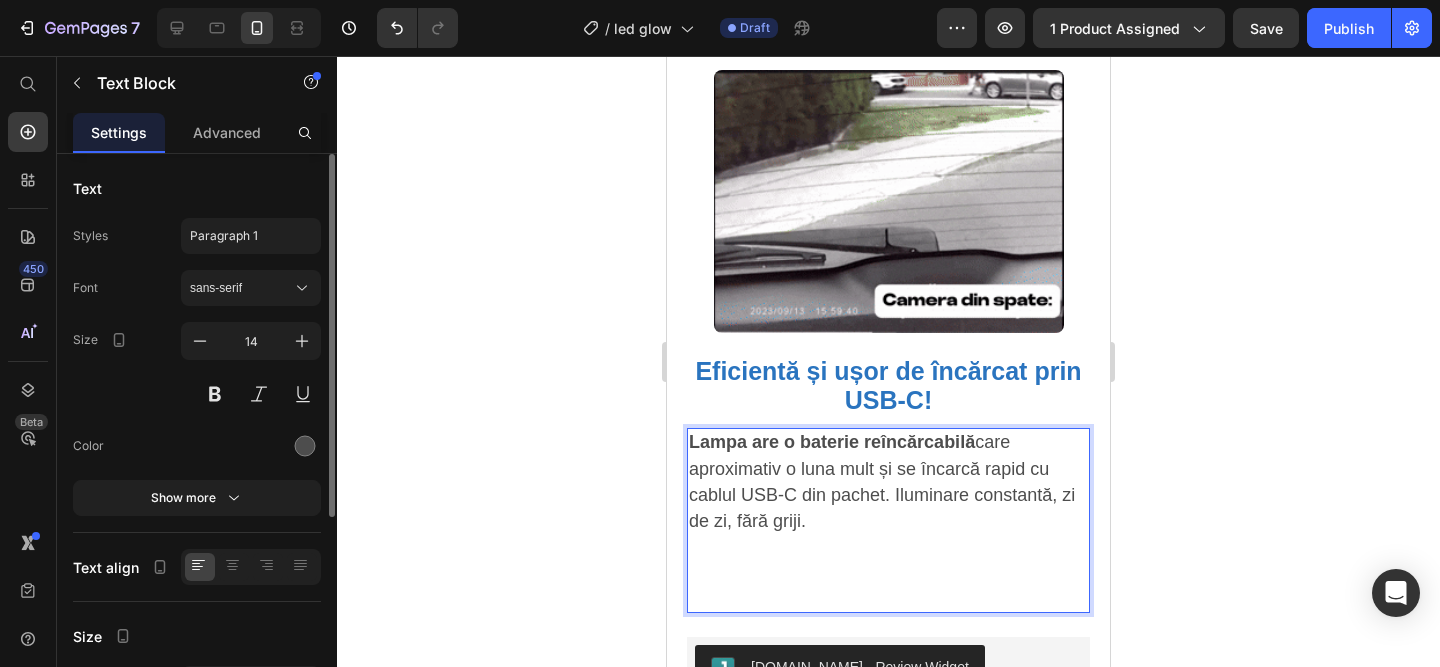 click on "Lampa are o baterie reîncărcabilă  care aproximativ o luna mult și se încarcă rapid cu cablul USB-C din pachet. Iluminare constantă, zi de zi, fără griji." at bounding box center (888, 520) 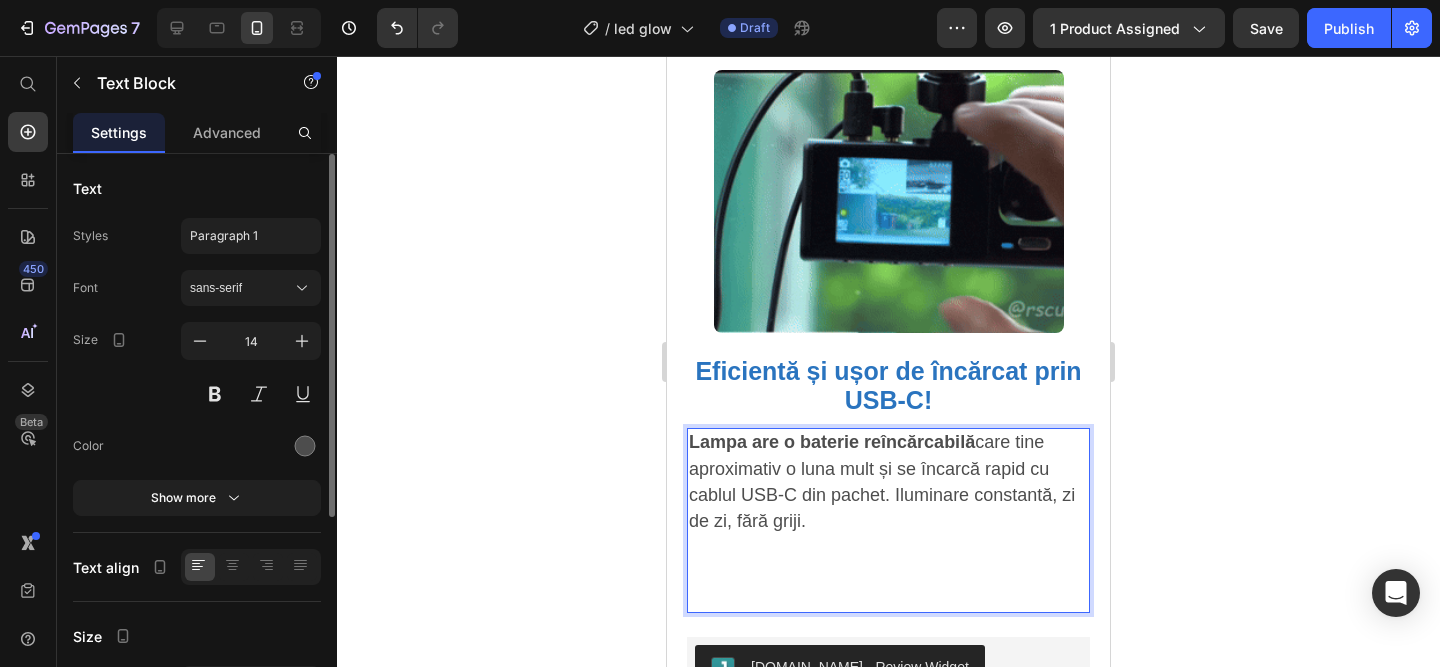 click on "Lampa are o baterie reîncărcabilă  care tine aproximativ o luna mult și se încarcă rapid cu cablul USB-C din pachet. Iluminare constantă, zi de zi, fără griji." at bounding box center (882, 481) 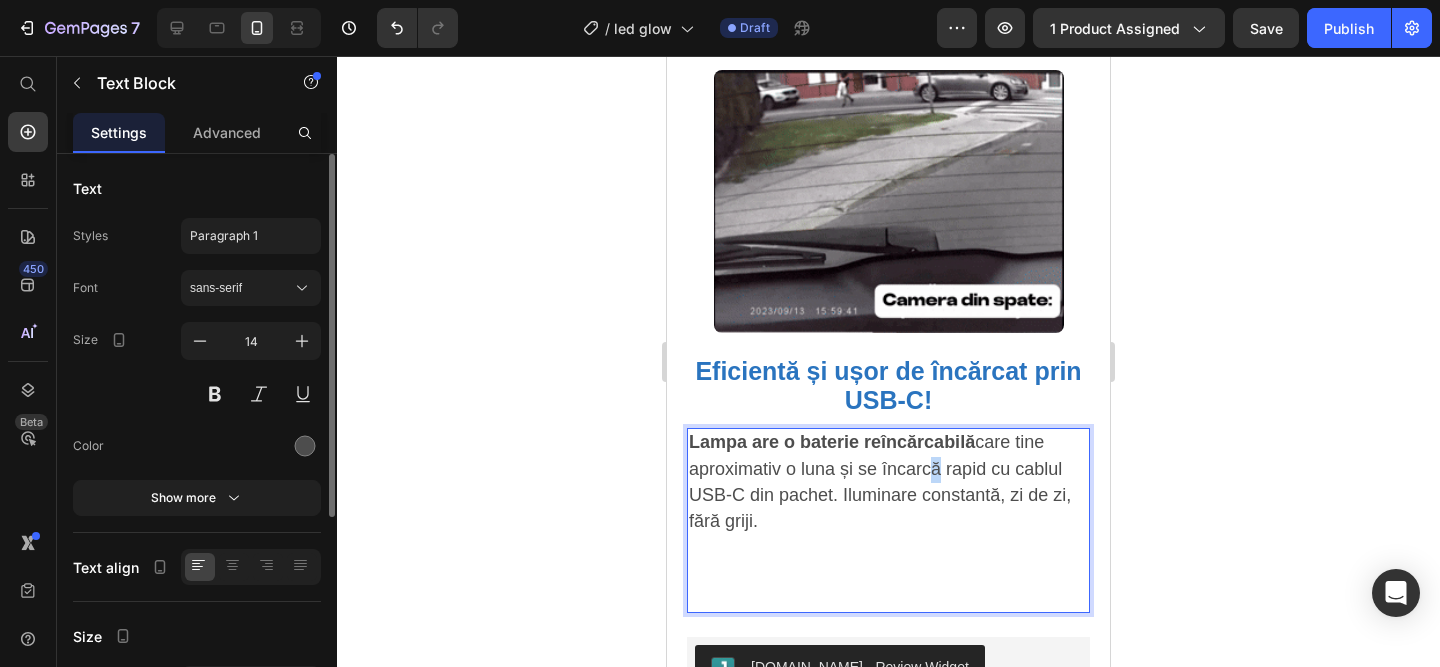 drag, startPoint x: 943, startPoint y: 469, endPoint x: 930, endPoint y: 468, distance: 13.038404 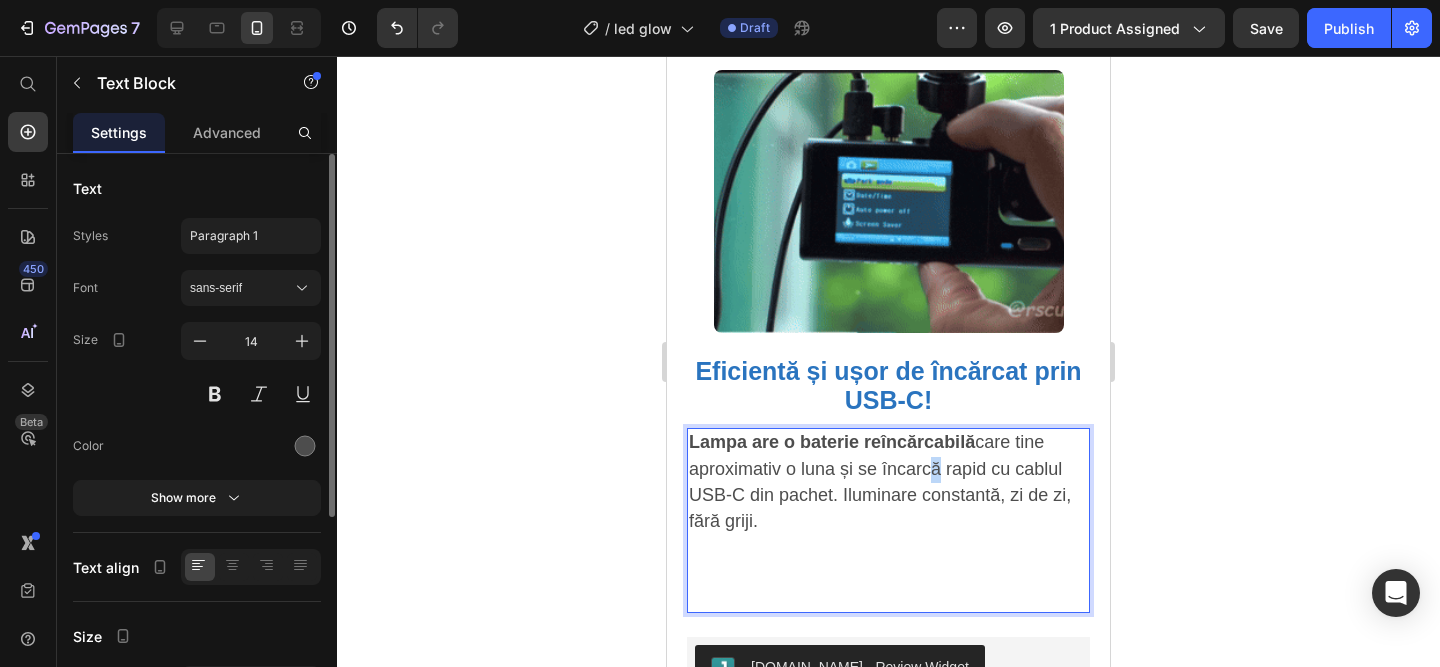 click on "Lampa are o baterie reîncărcabilă  care tine aproximativ o luna și se încarcă rapid cu cablul USB-C din pachet. Iluminare constantă, zi de zi, fără griji." at bounding box center [880, 481] 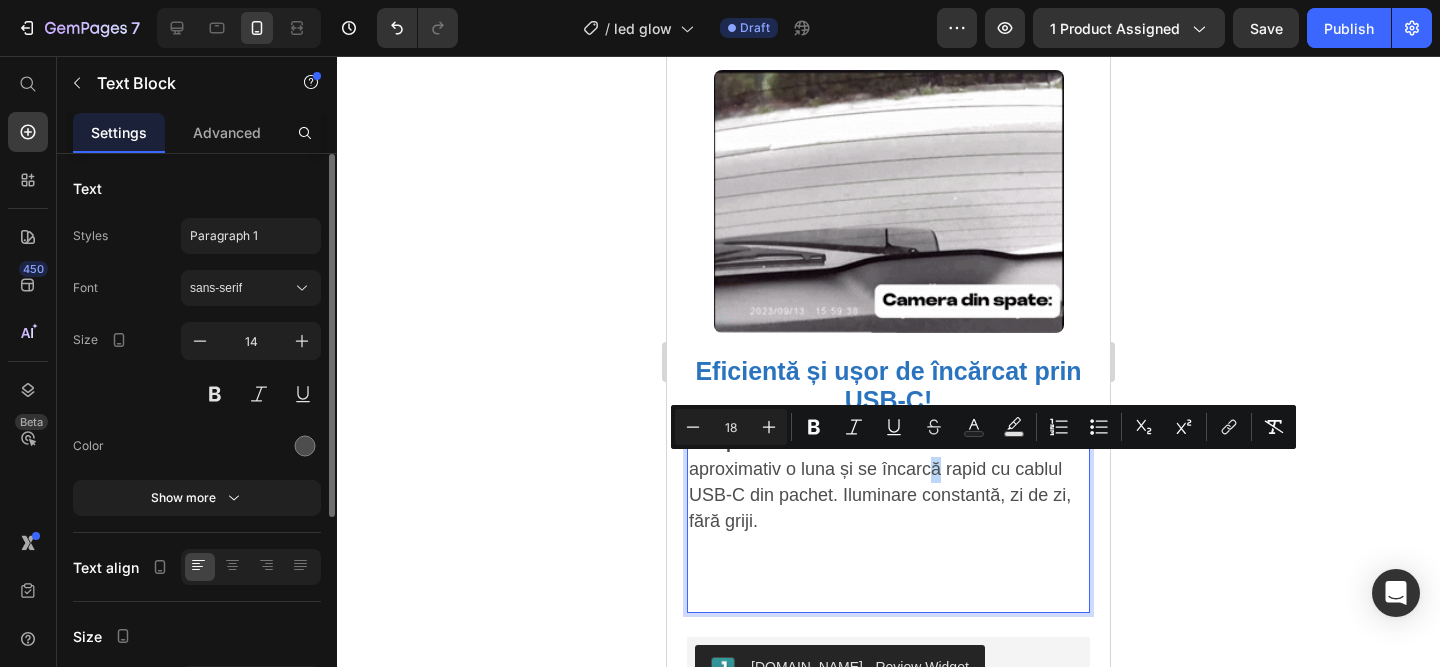 copy on "ă" 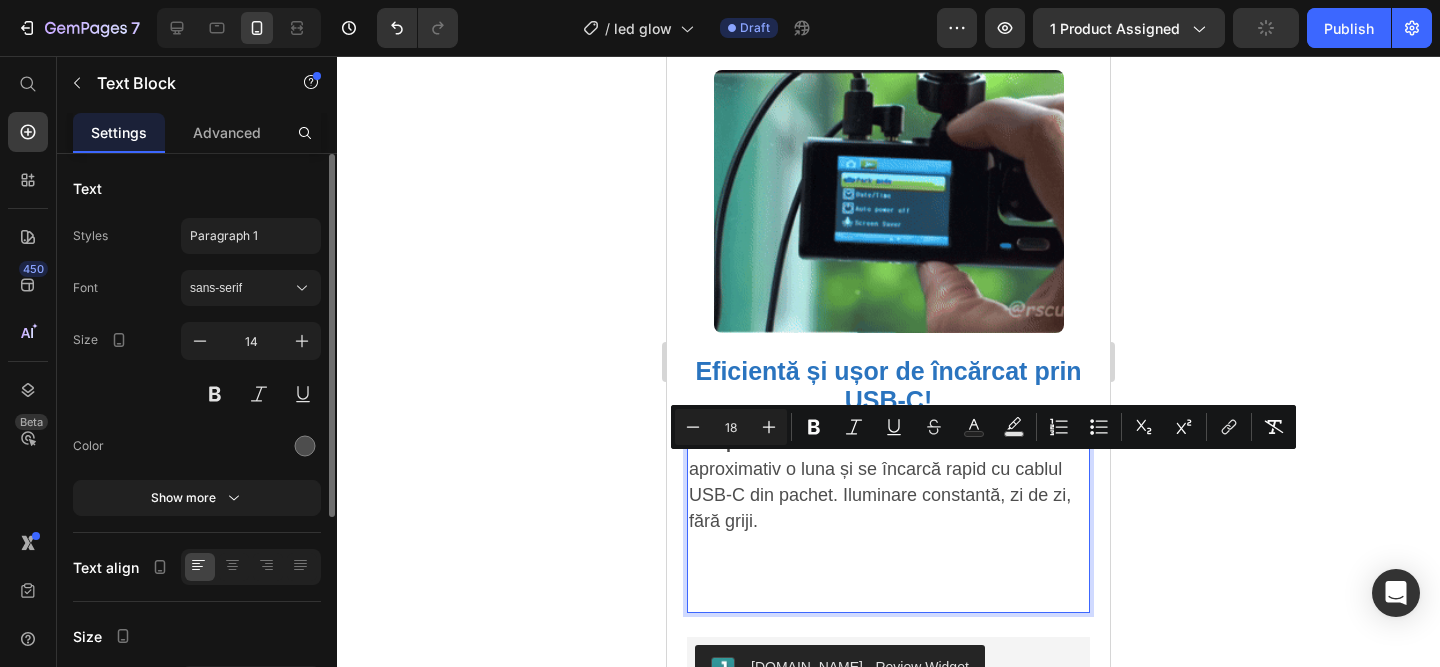 click on "Lampa are o baterie reîncărcabilă  care tine aproximativ o luna și se încarcă rapid cu cablul USB-C din pachet. Iluminare constantă, zi de zi, fără griji." at bounding box center (880, 481) 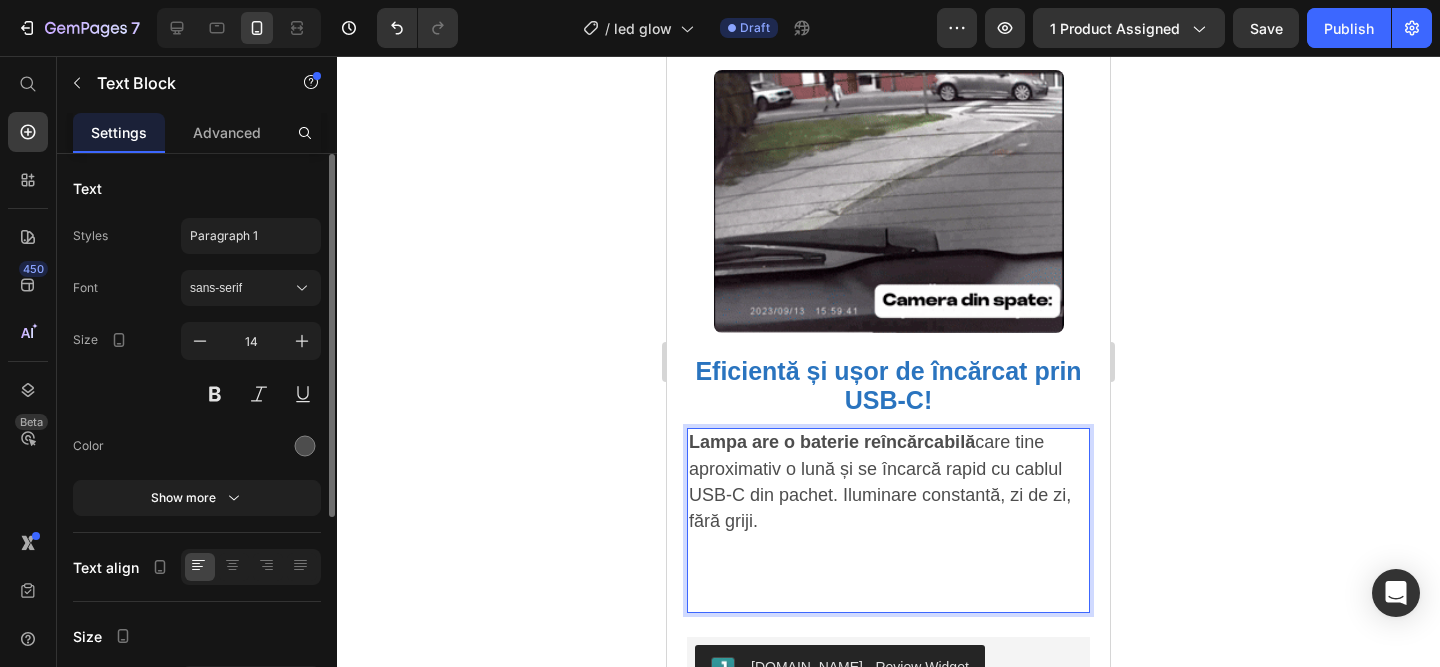click on "Lampa are o baterie reîncărcabilă  care tine aproximativ o lună și se încarcă rapid cu cablul USB-C din pachet. Iluminare constantă, zi de zi, fără griji." at bounding box center [888, 520] 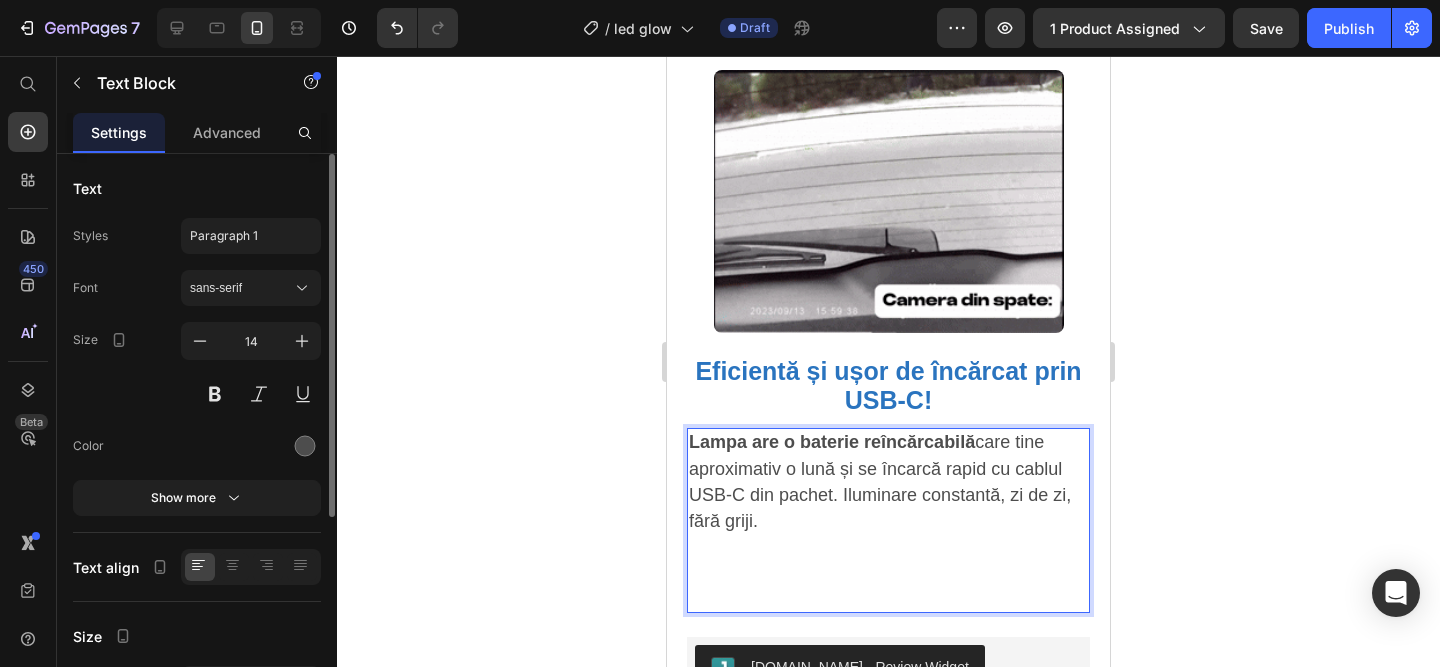 click on "Lampa are o baterie reîncărcabilă  care tine aproximativ o lună și se încarcă rapid cu cablul USB-C din pachet. Iluminare constantă, zi de zi, fără griji." at bounding box center (888, 520) 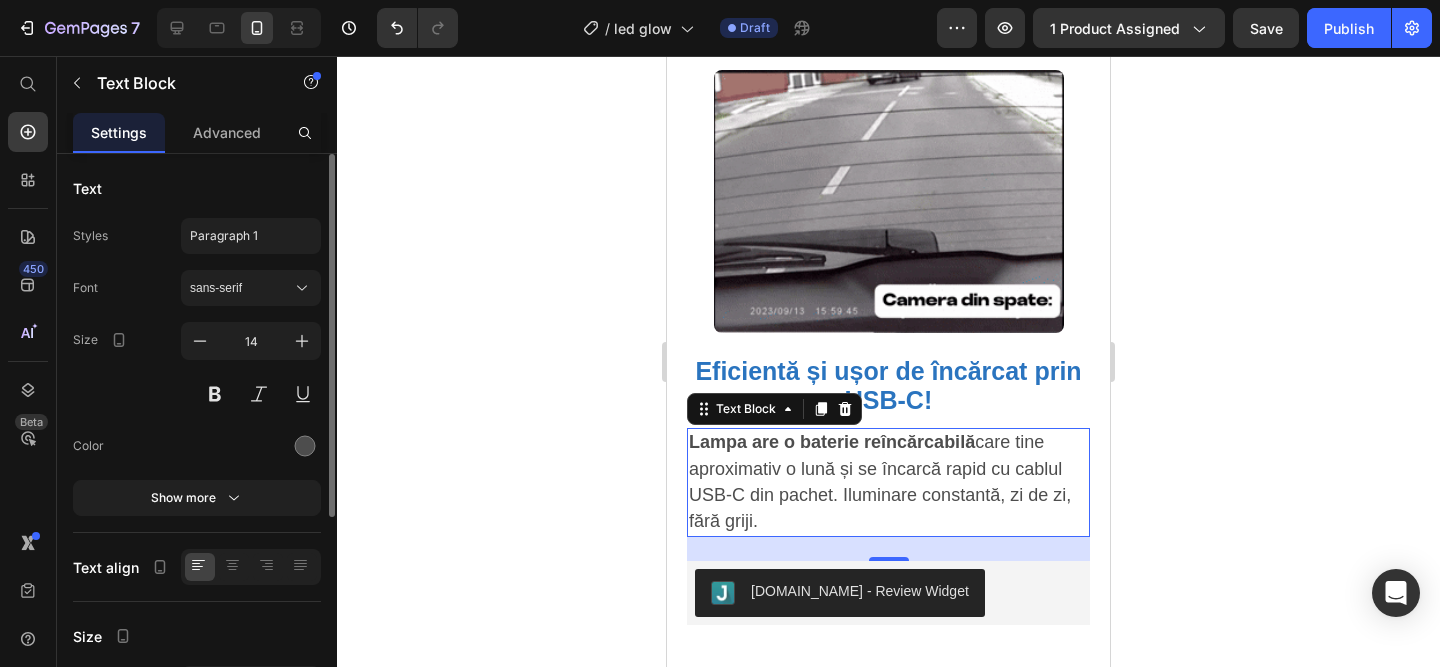 click 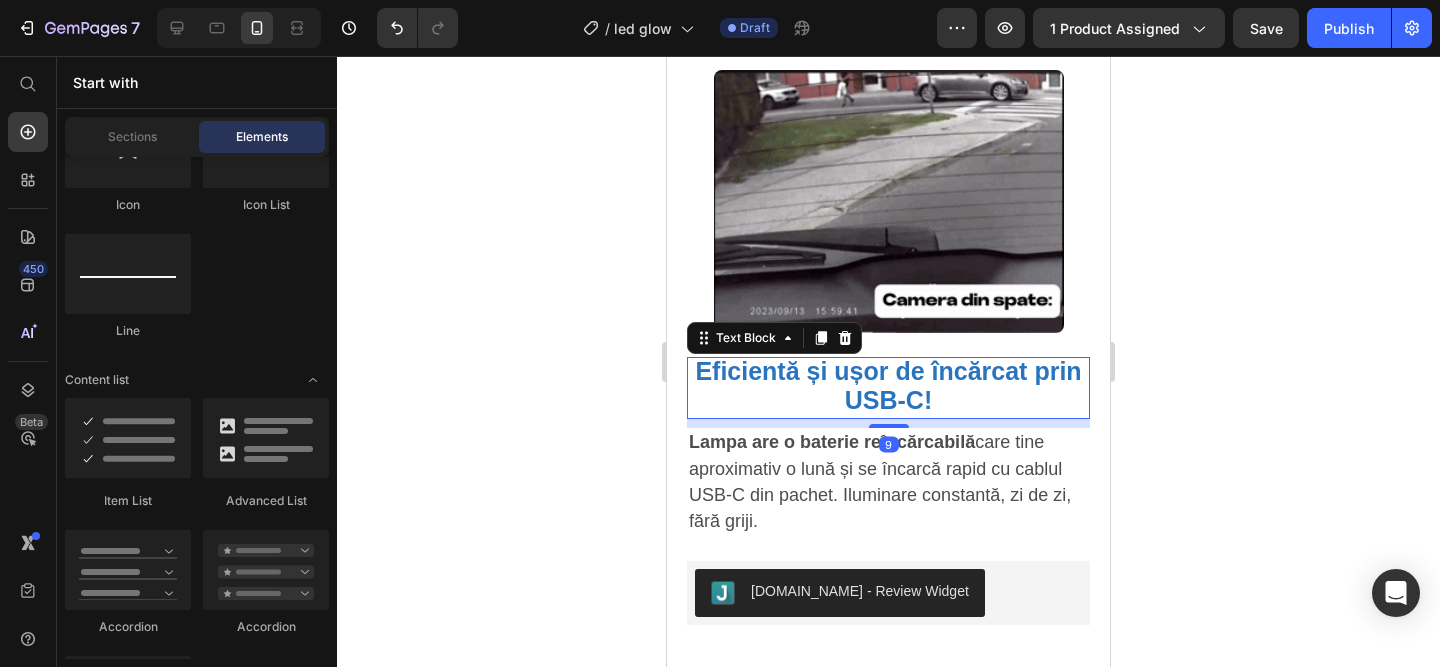click on "Eficientă și ușor de încărcat prin USB-C!" at bounding box center (888, 388) 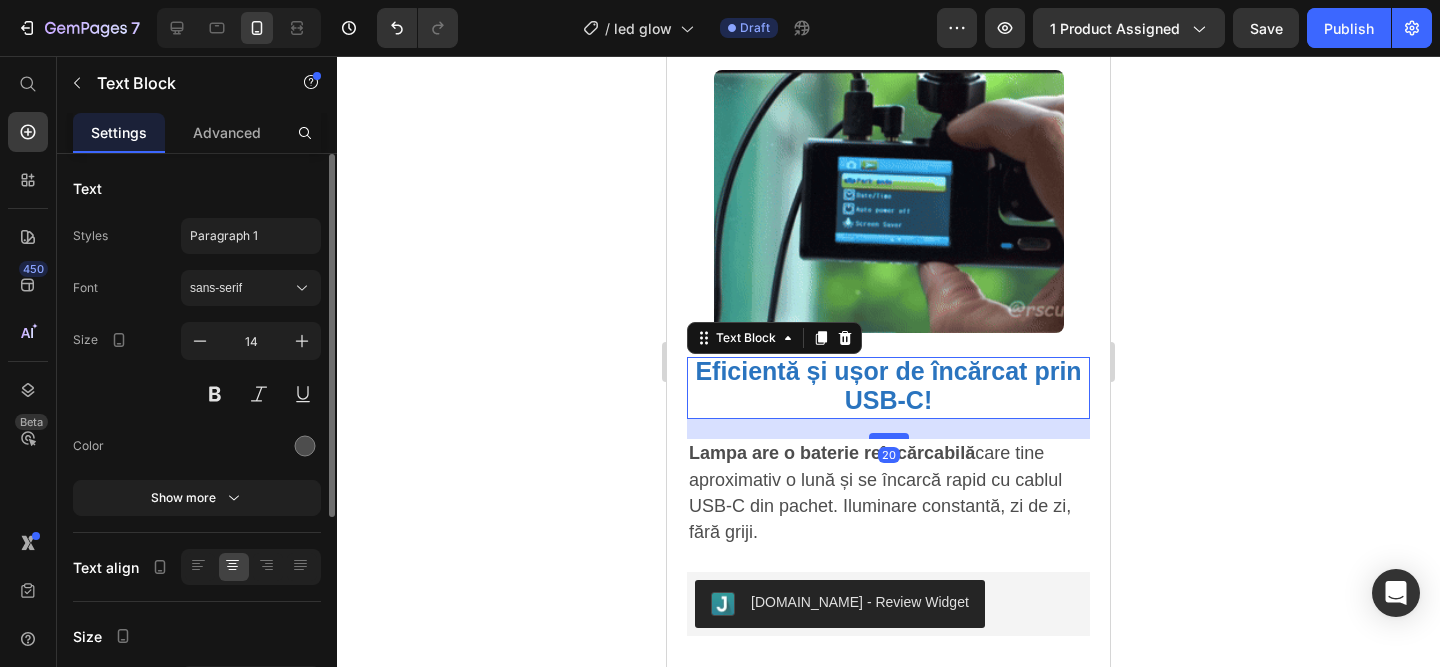 drag, startPoint x: 898, startPoint y: 423, endPoint x: 897, endPoint y: 433, distance: 10.049875 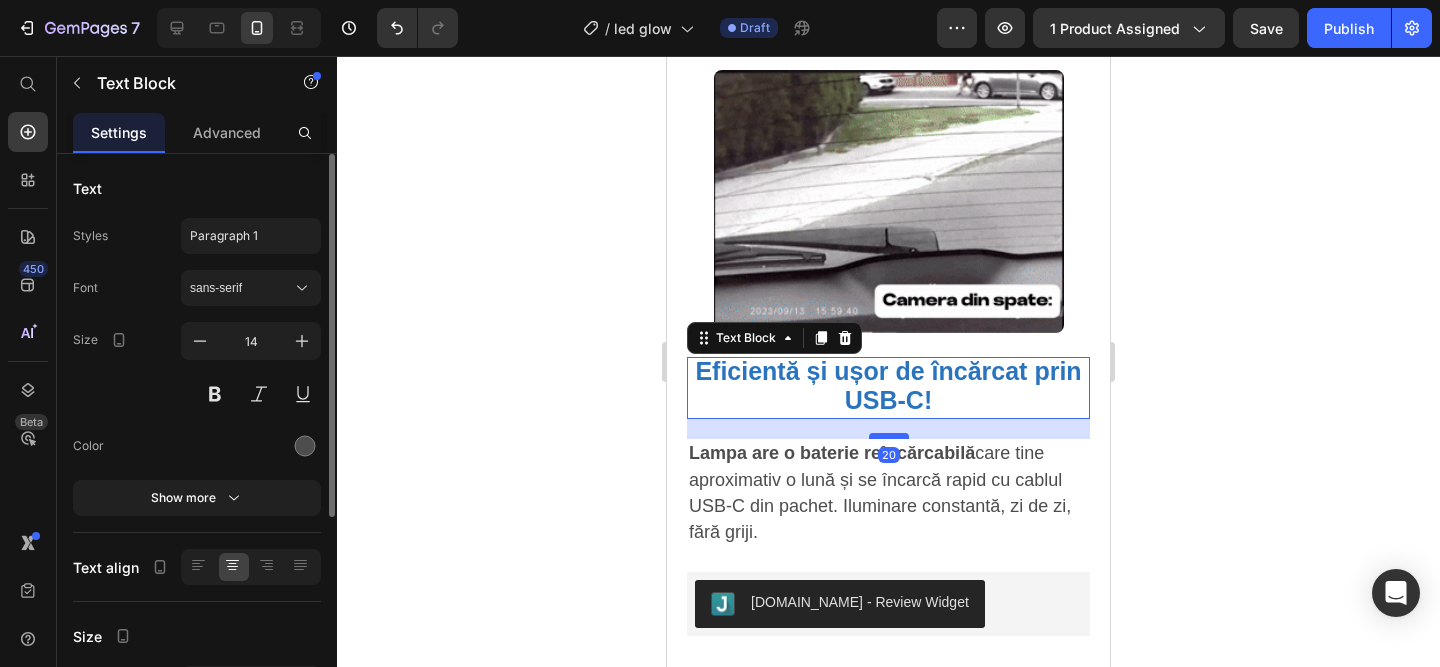 click at bounding box center (889, 436) 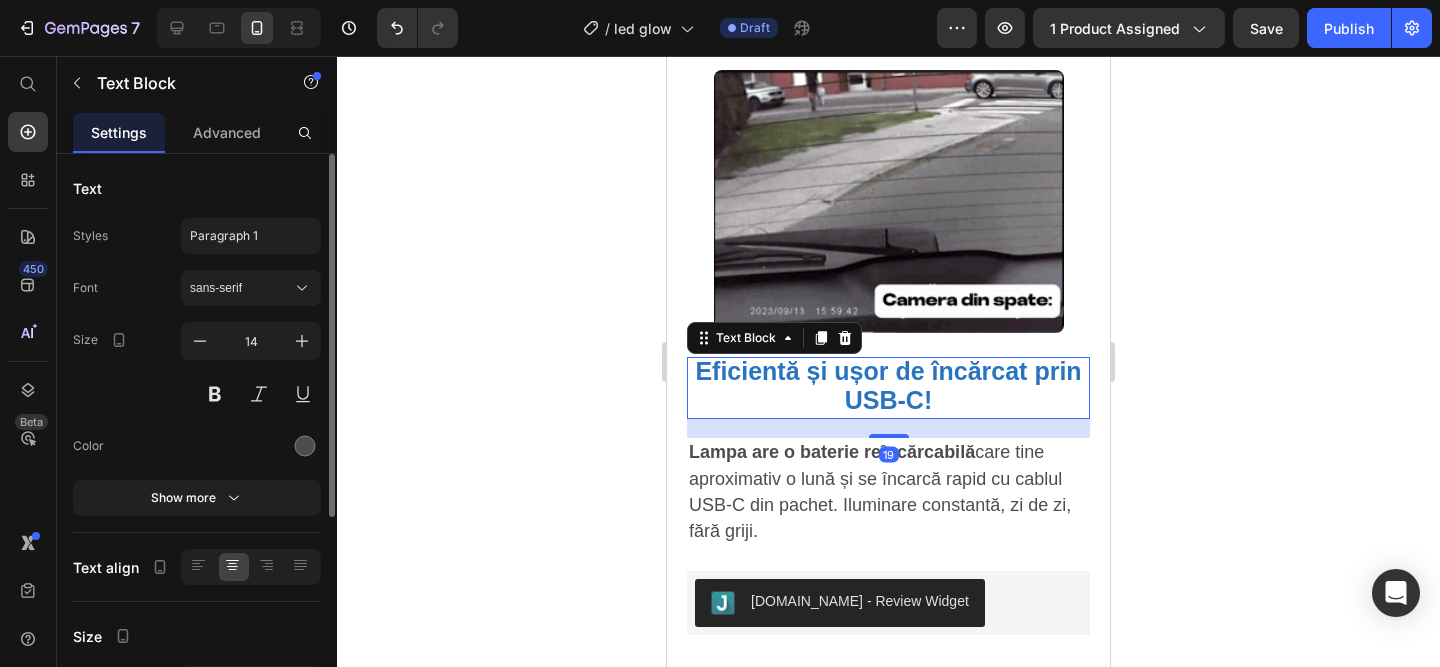 drag, startPoint x: 1250, startPoint y: 330, endPoint x: 394, endPoint y: 274, distance: 857.82983 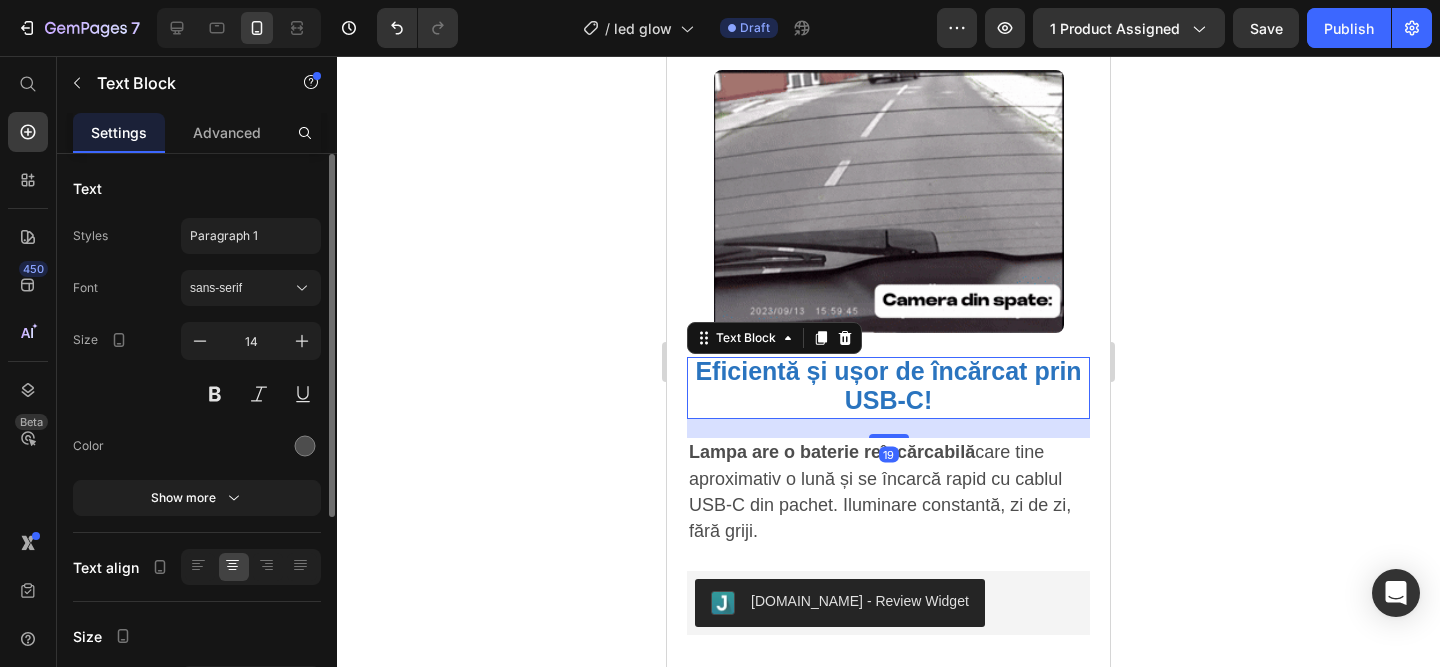 click 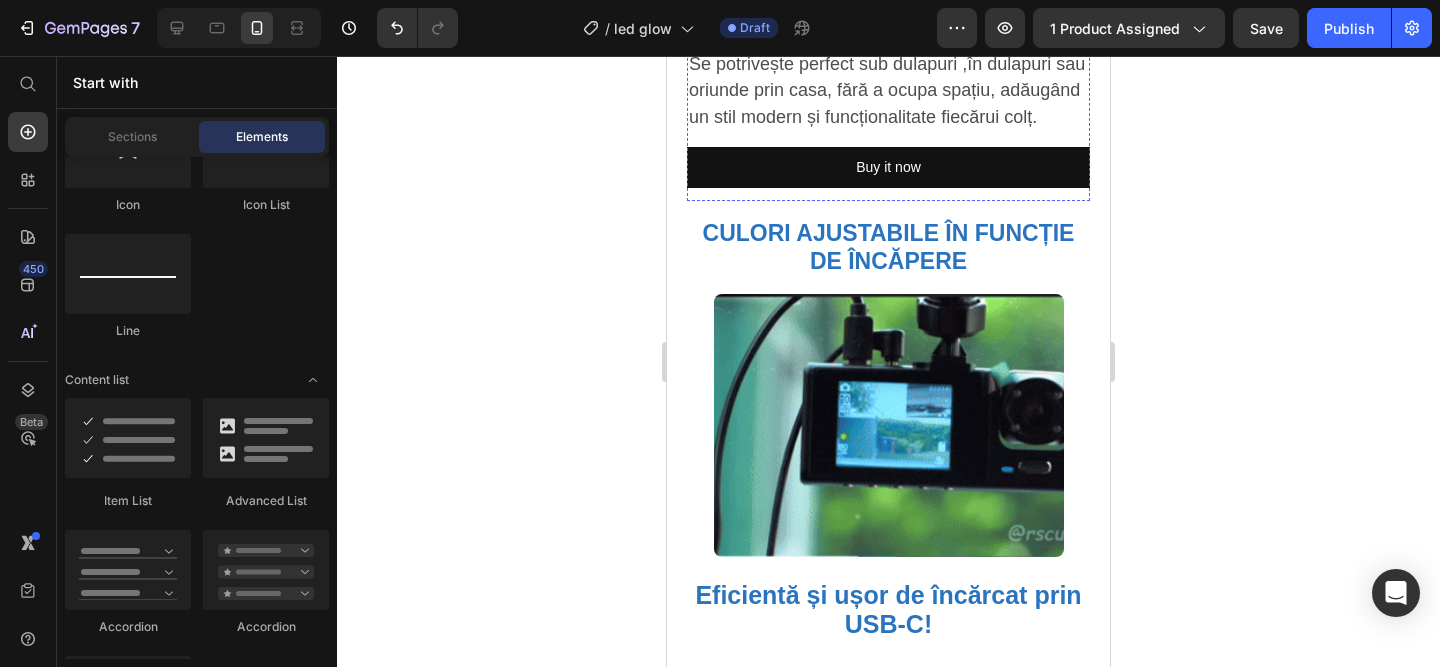 scroll, scrollTop: 2493, scrollLeft: 0, axis: vertical 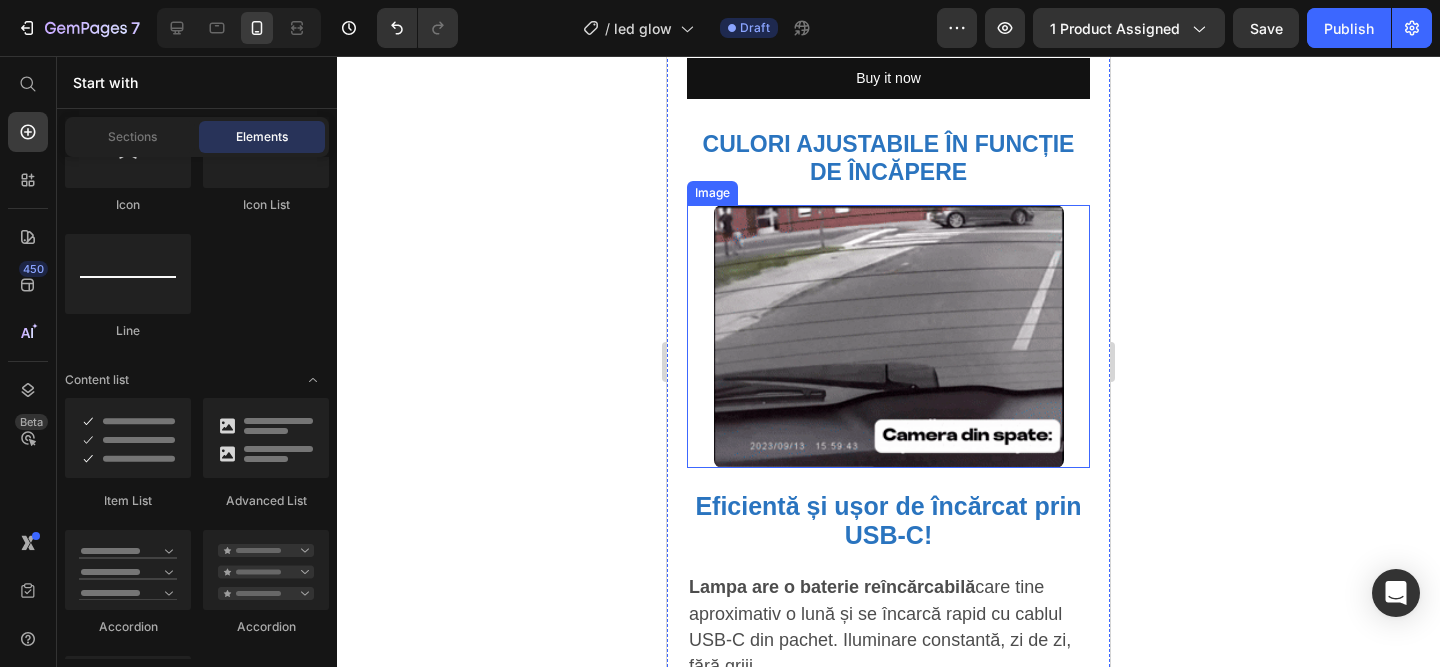 click at bounding box center (888, 336) 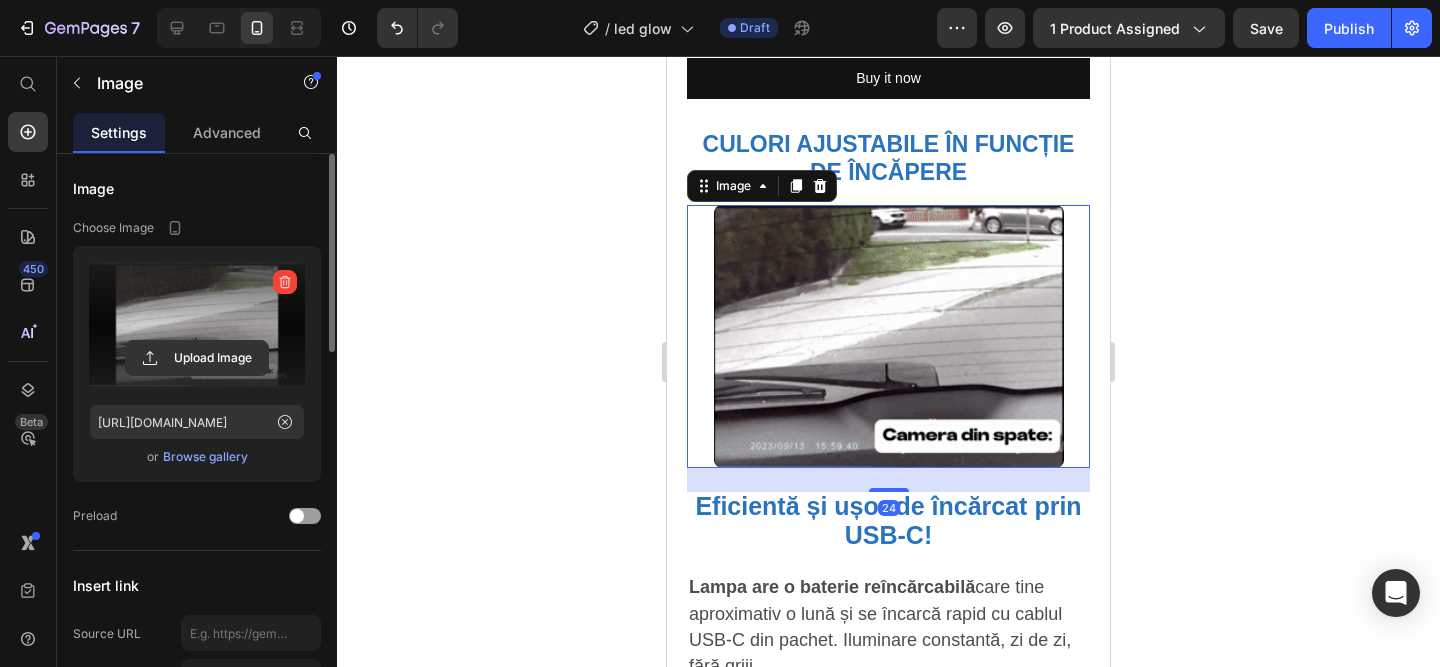 click at bounding box center (197, 325) 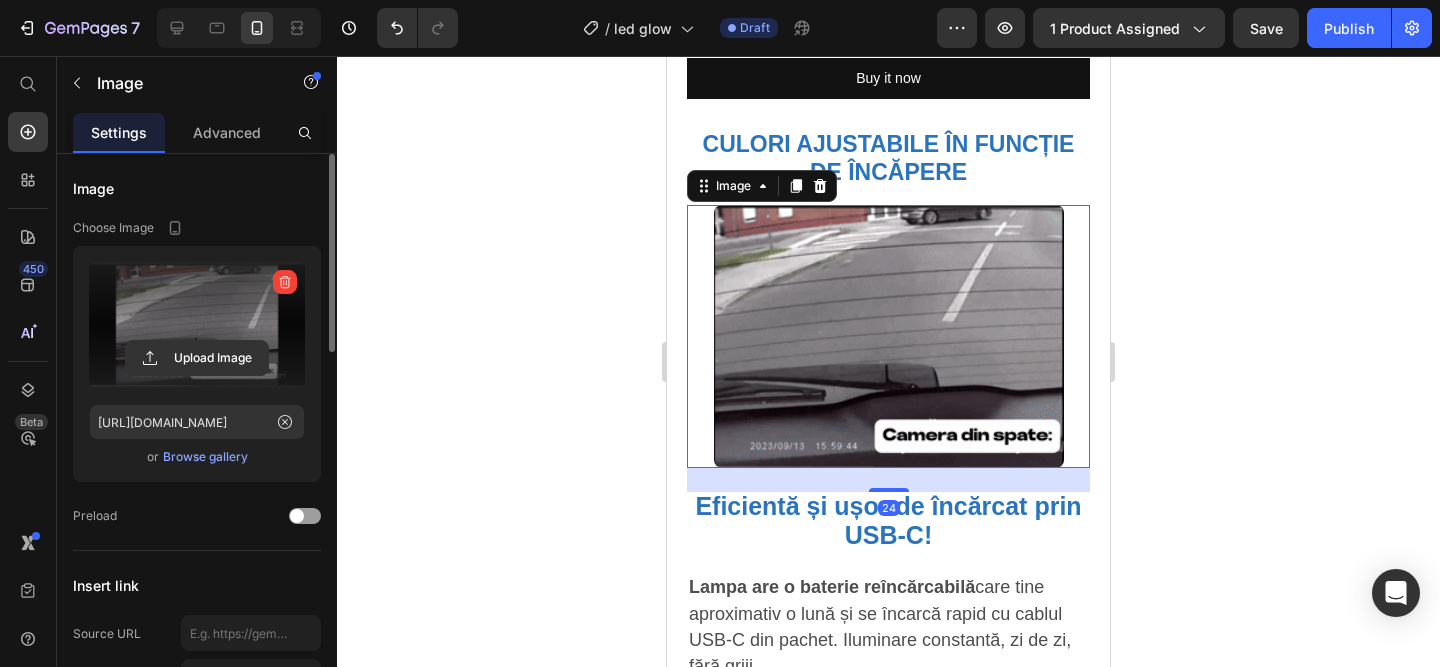 click 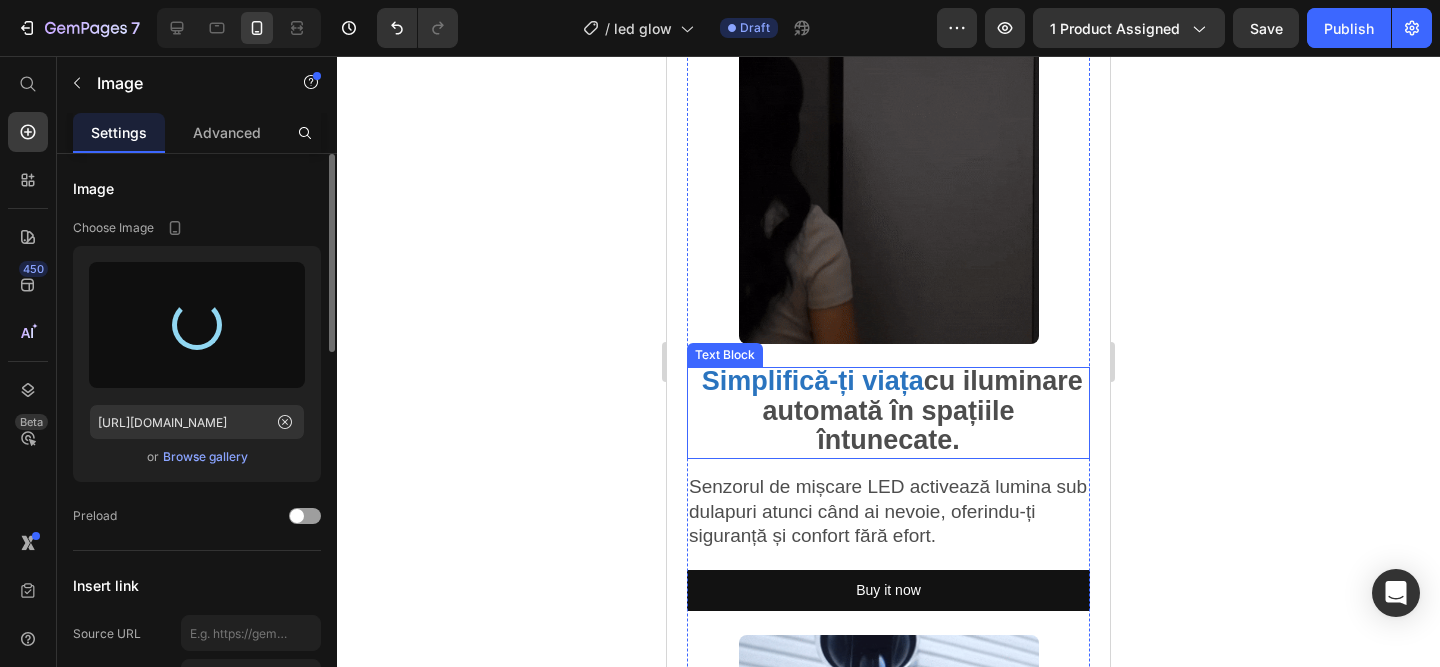 type on "https://cdn.shopify.com/s/files/1/0958/3322/7602/files/gempages_564062814327538483-e5636dff-bfb4-4ad4-afac-49d0d4e7ccdd.jpg" 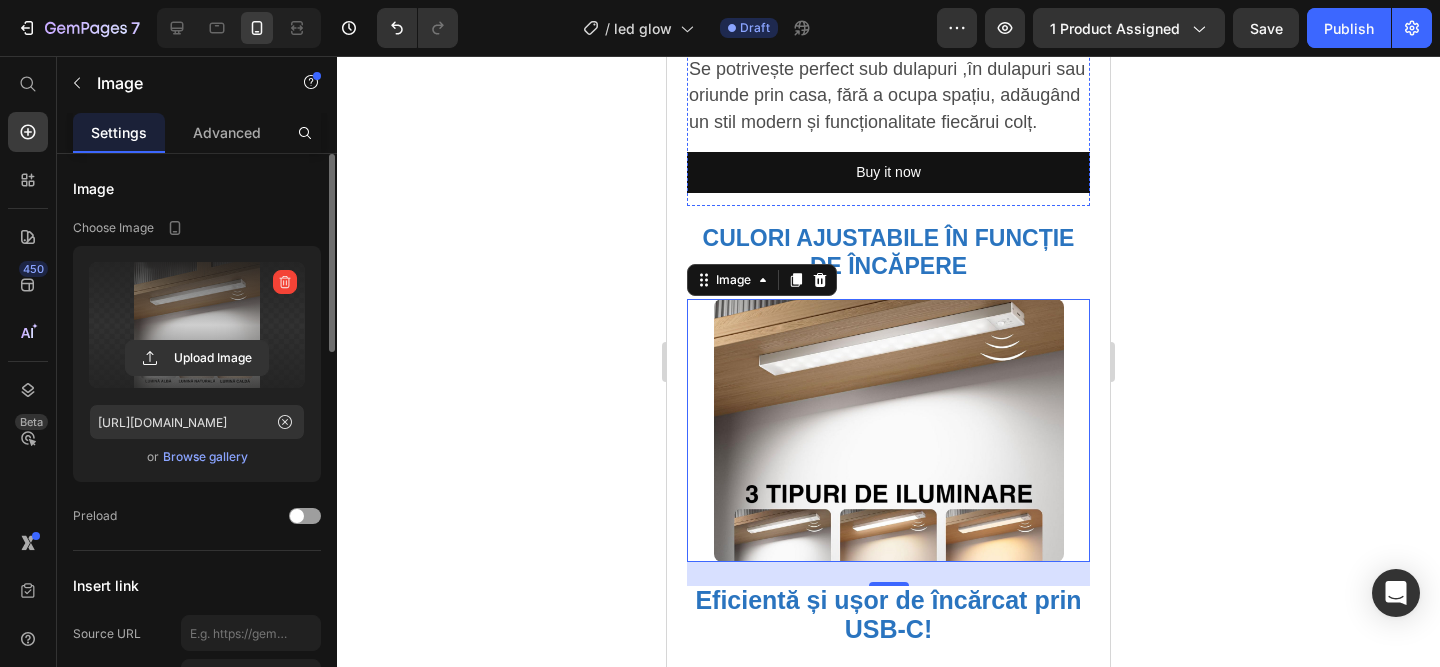 scroll, scrollTop: 2465, scrollLeft: 0, axis: vertical 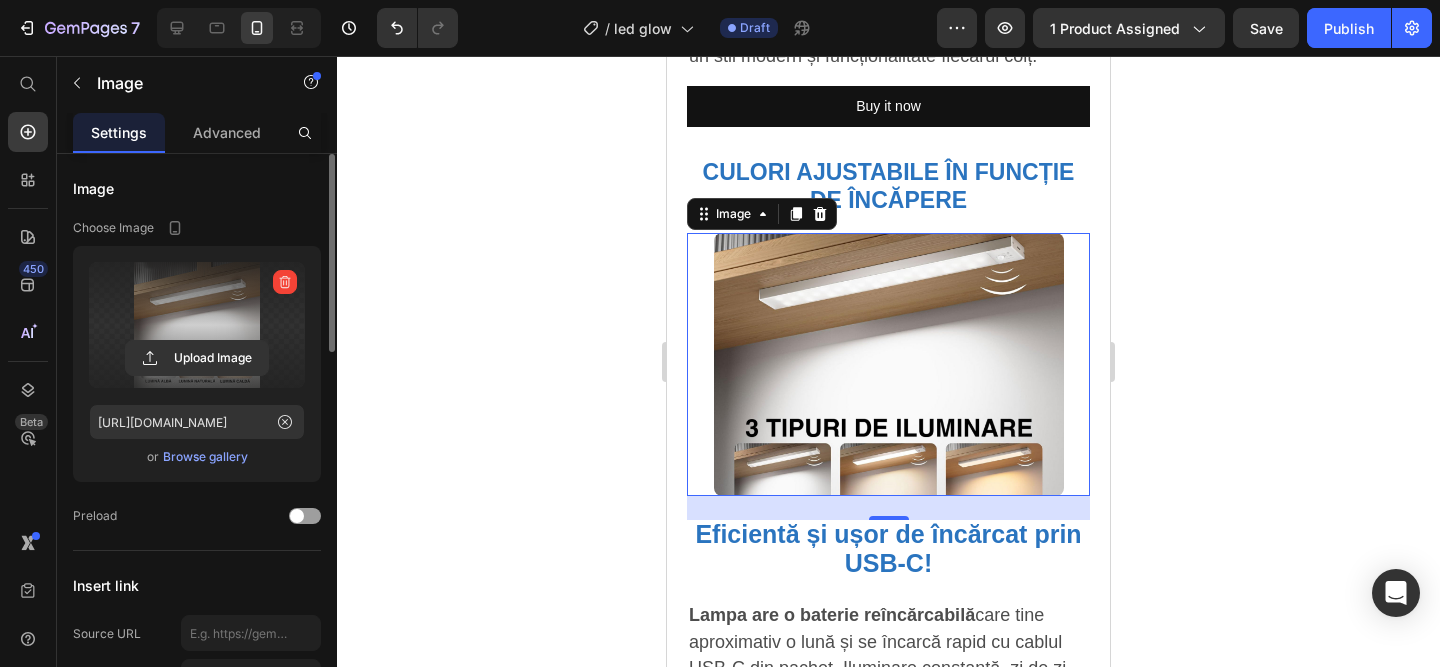 click 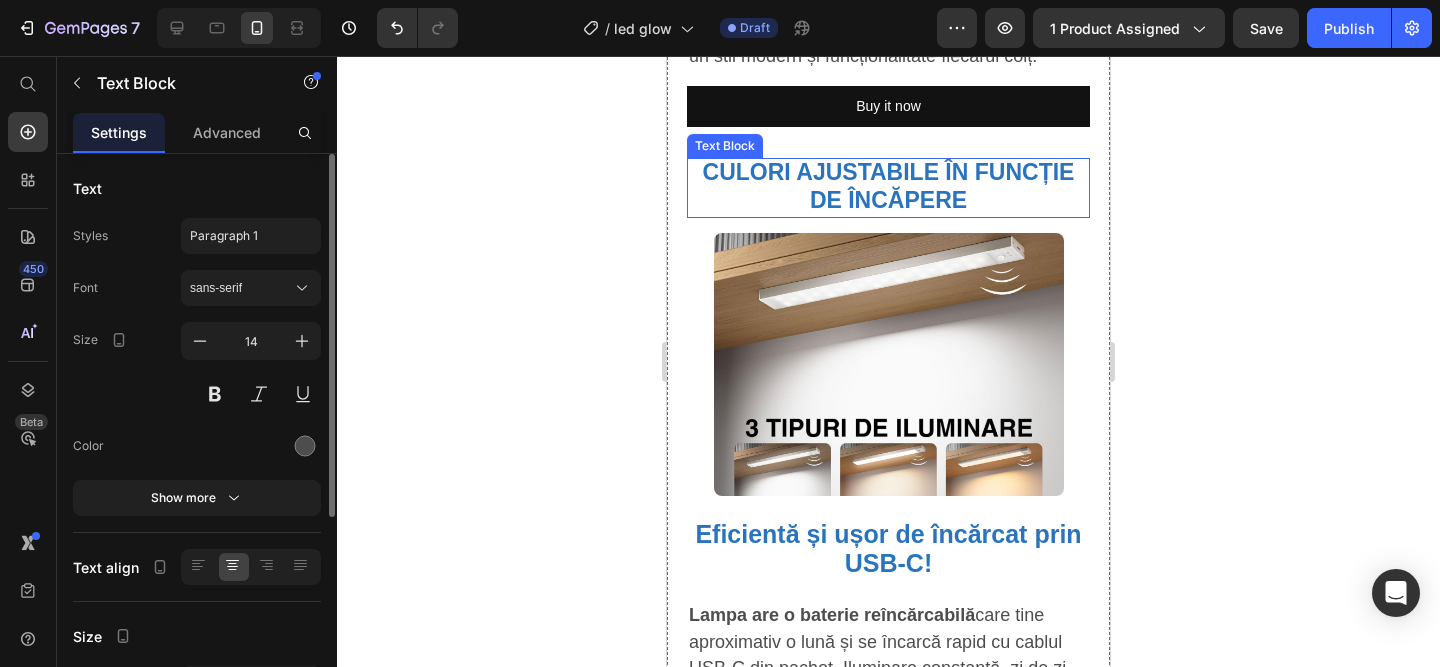 click on "CULORI AJUSTABILE ÎN FUNCȚIE DE ÎNCĂPERE" at bounding box center [889, 186] 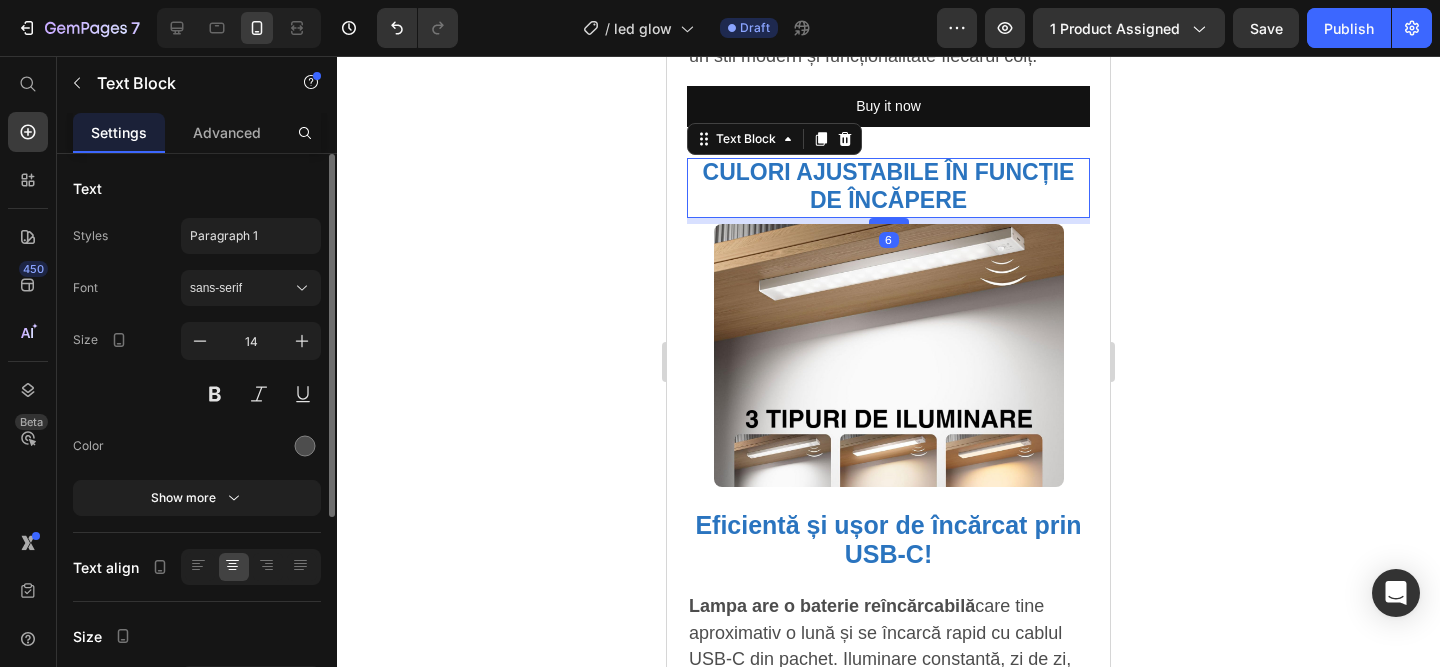 click at bounding box center [889, 221] 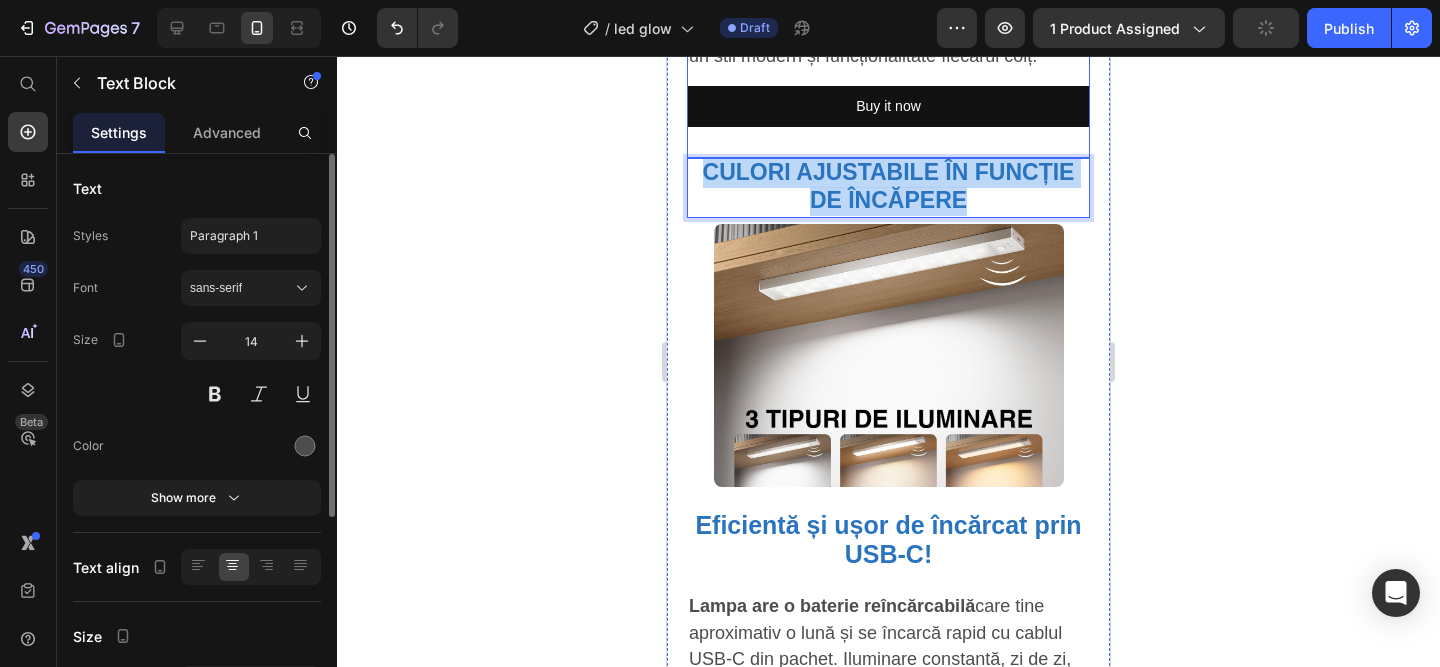 drag, startPoint x: 980, startPoint y: 197, endPoint x: 633, endPoint y: 133, distance: 352.85266 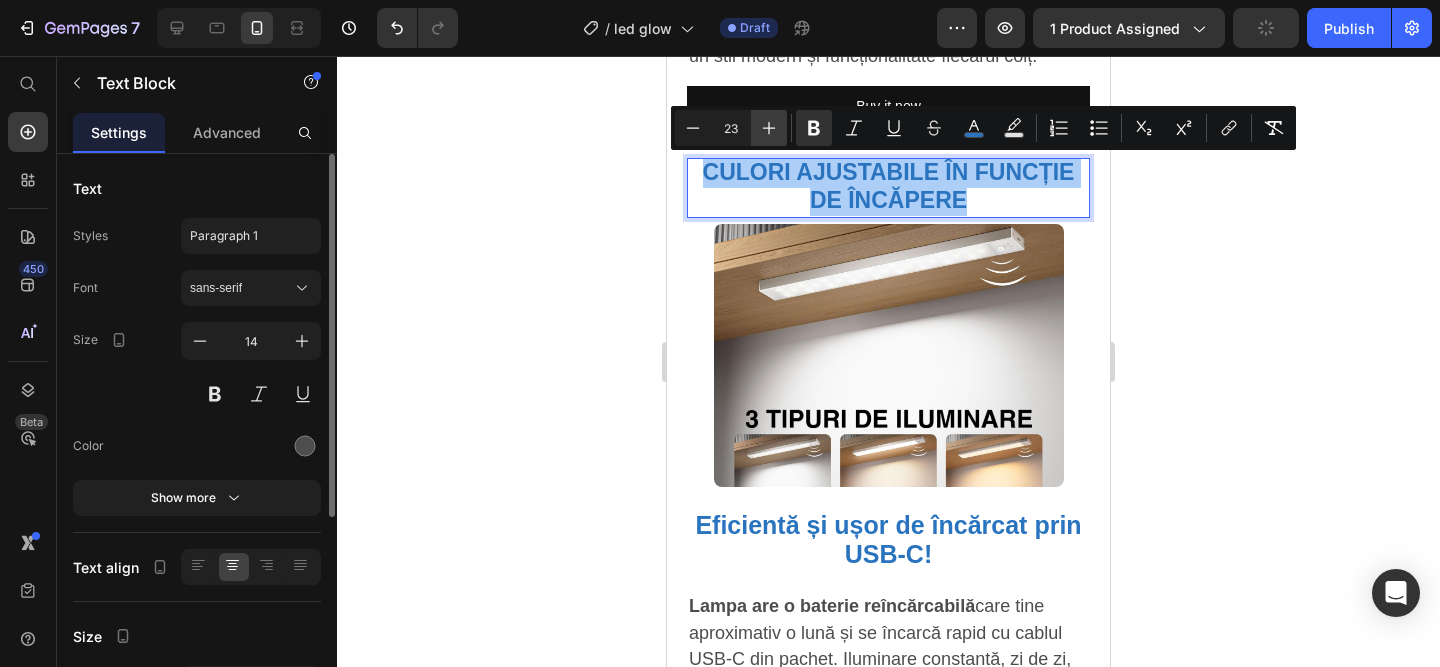click 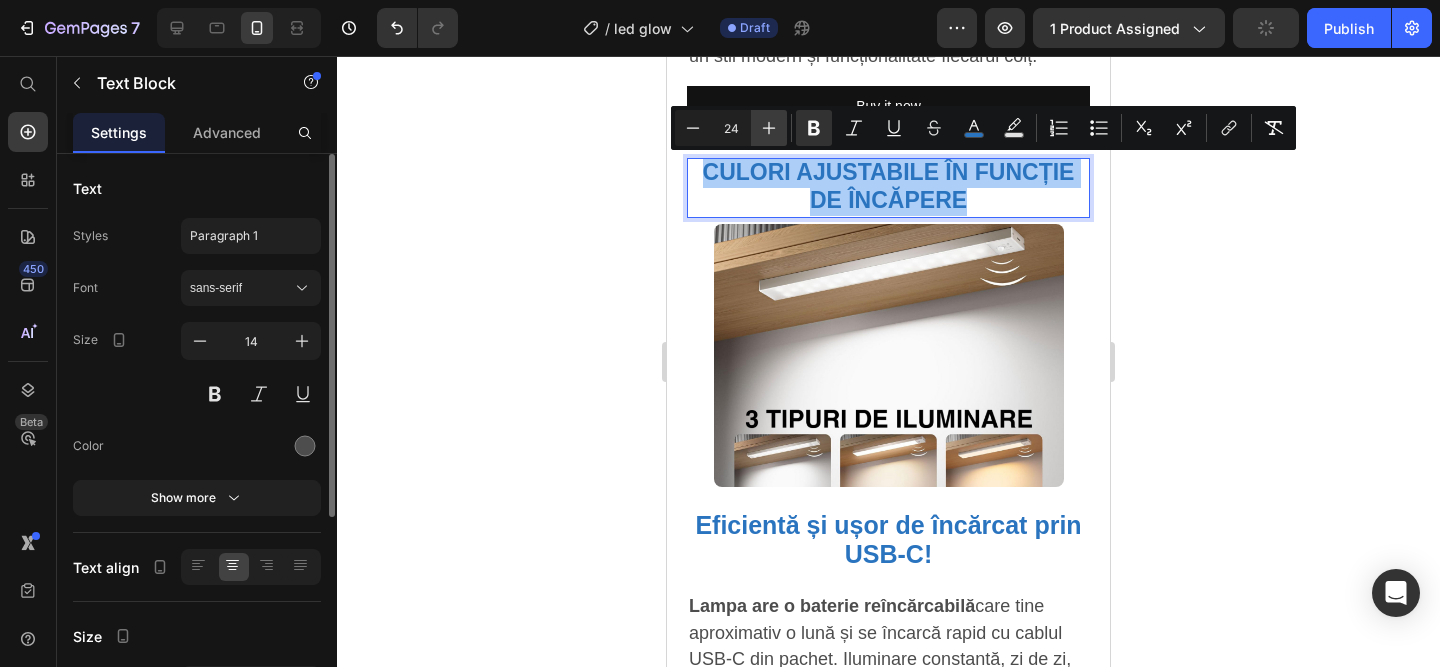 click 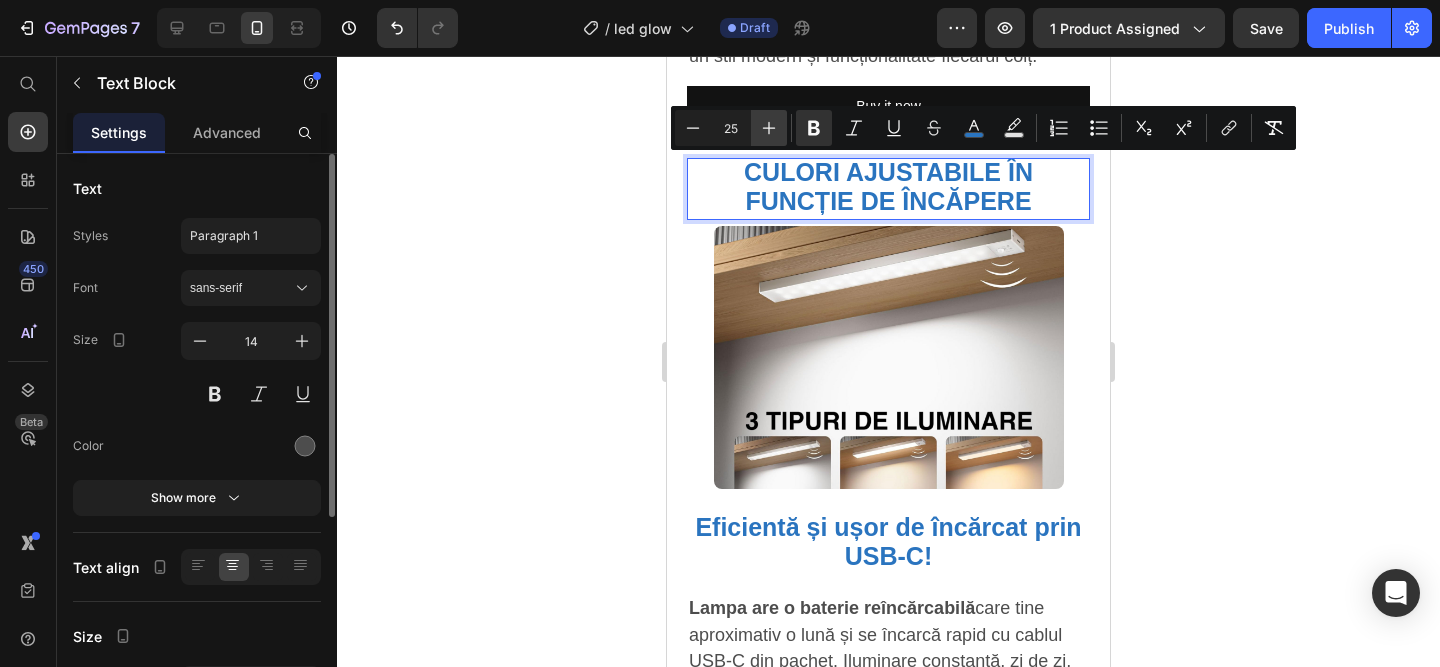 click 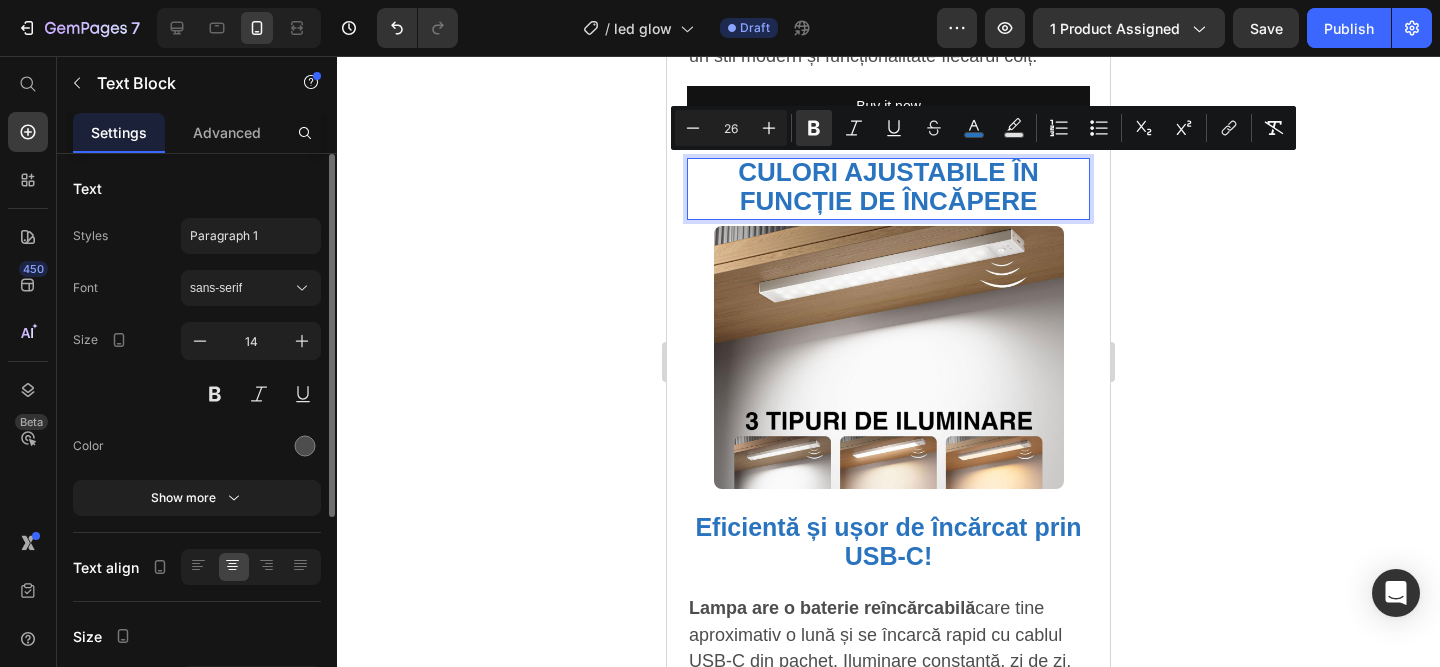 click 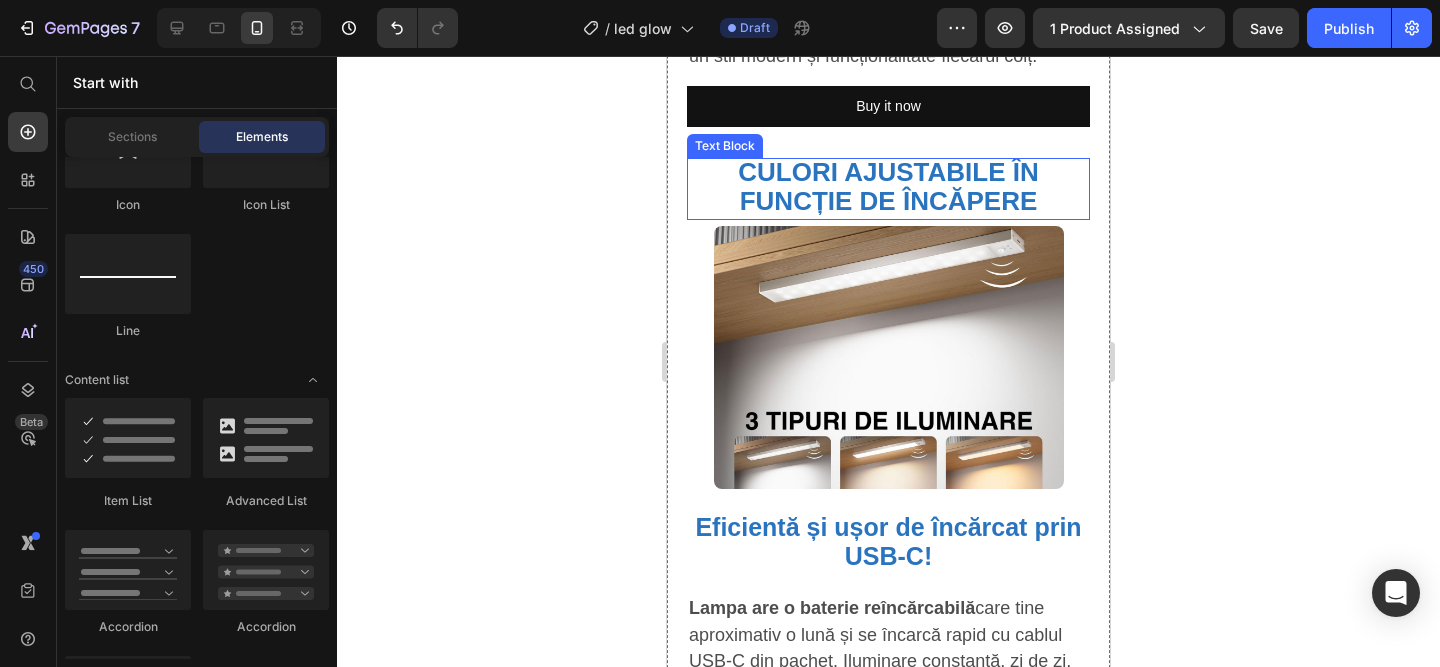 click on "CULORI AJUSTABILE ÎN FUNCȚIE DE ÎNCĂPERE" at bounding box center [888, 189] 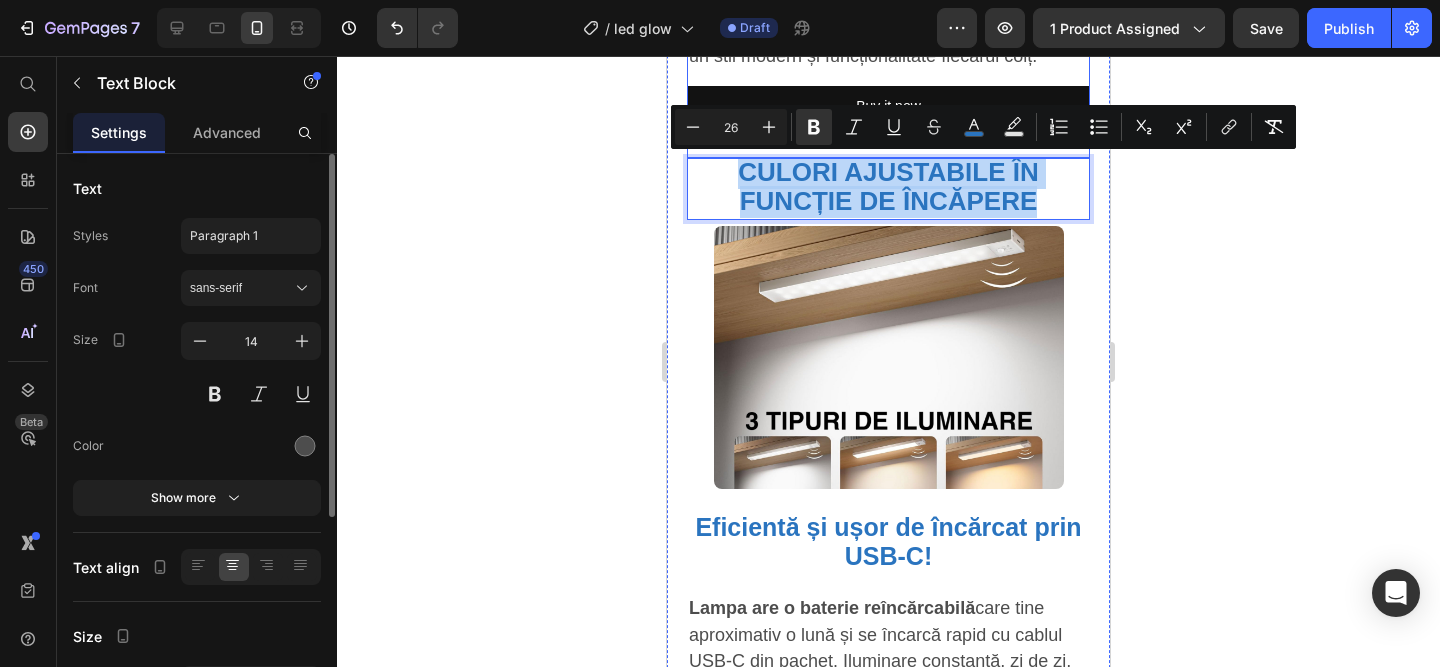 drag, startPoint x: 1049, startPoint y: 211, endPoint x: 696, endPoint y: 143, distance: 359.48993 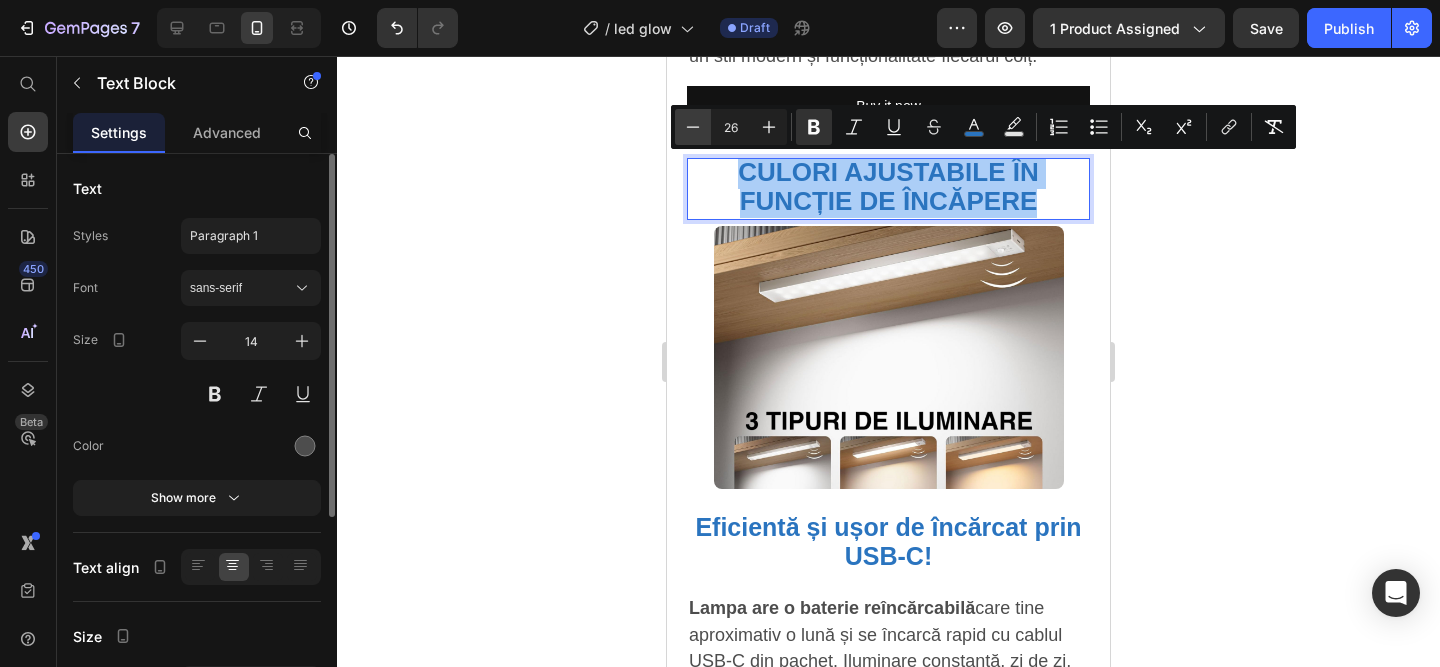 click 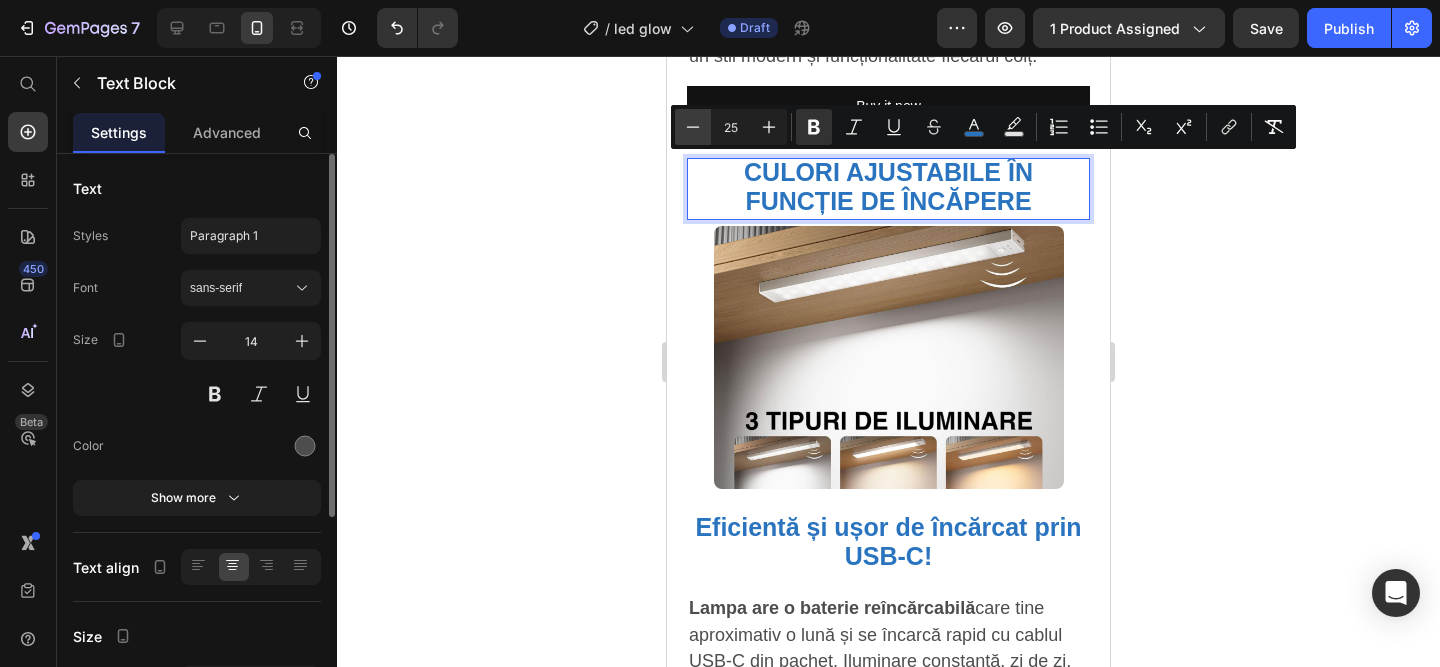 click 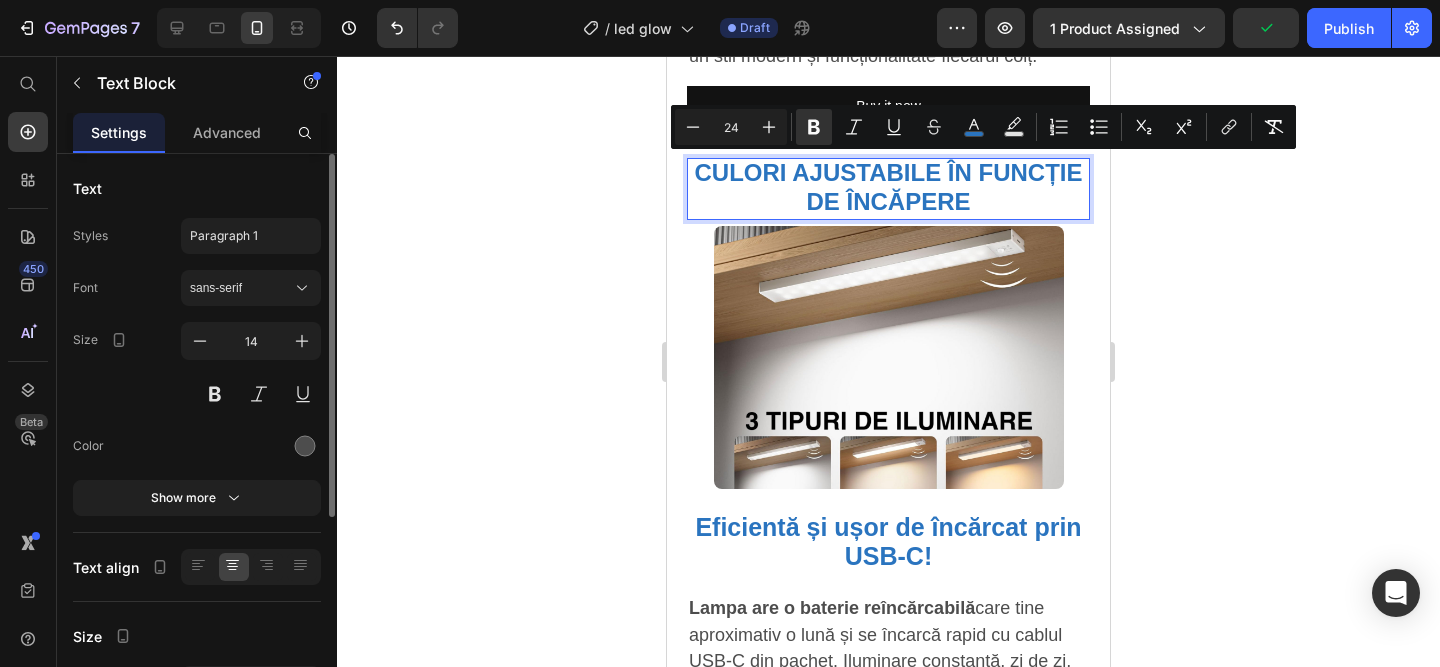 click on "CULORI AJUSTABILE ÎN FUNCȚIE DE ÎNCĂPERE" at bounding box center [889, 187] 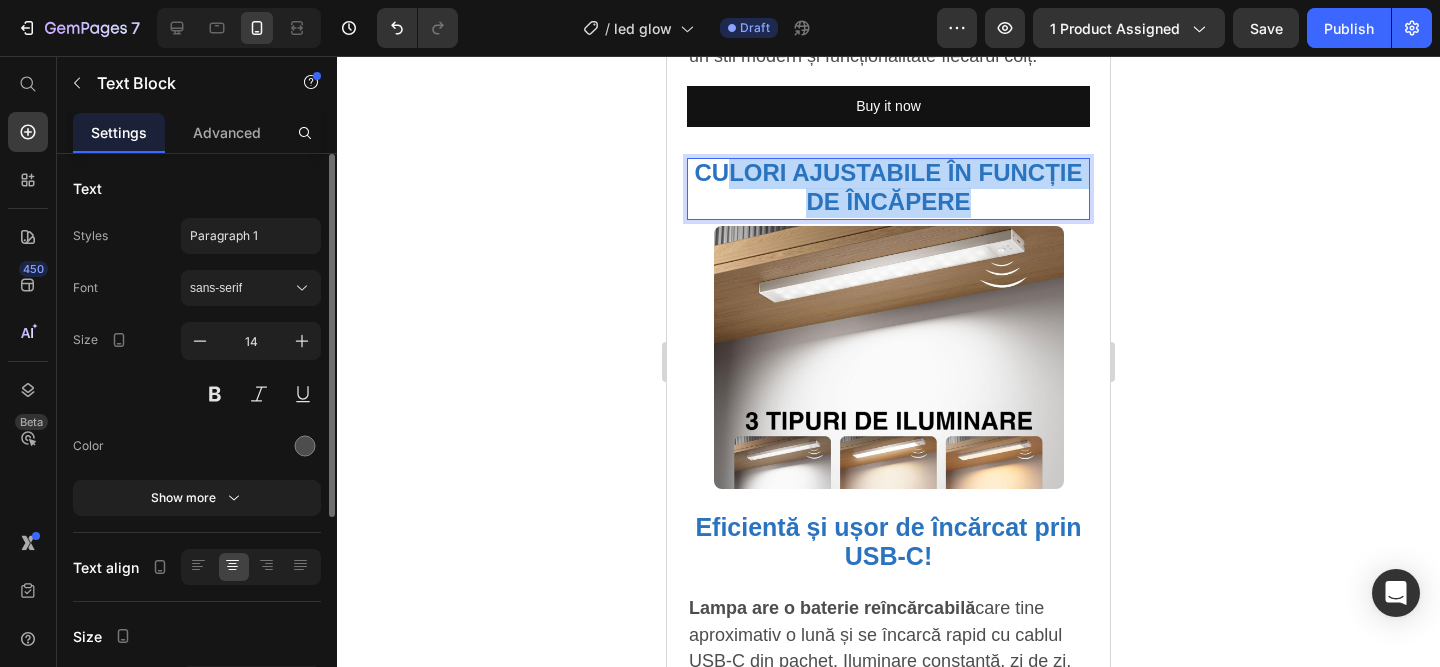 drag, startPoint x: 981, startPoint y: 199, endPoint x: 723, endPoint y: 165, distance: 260.23065 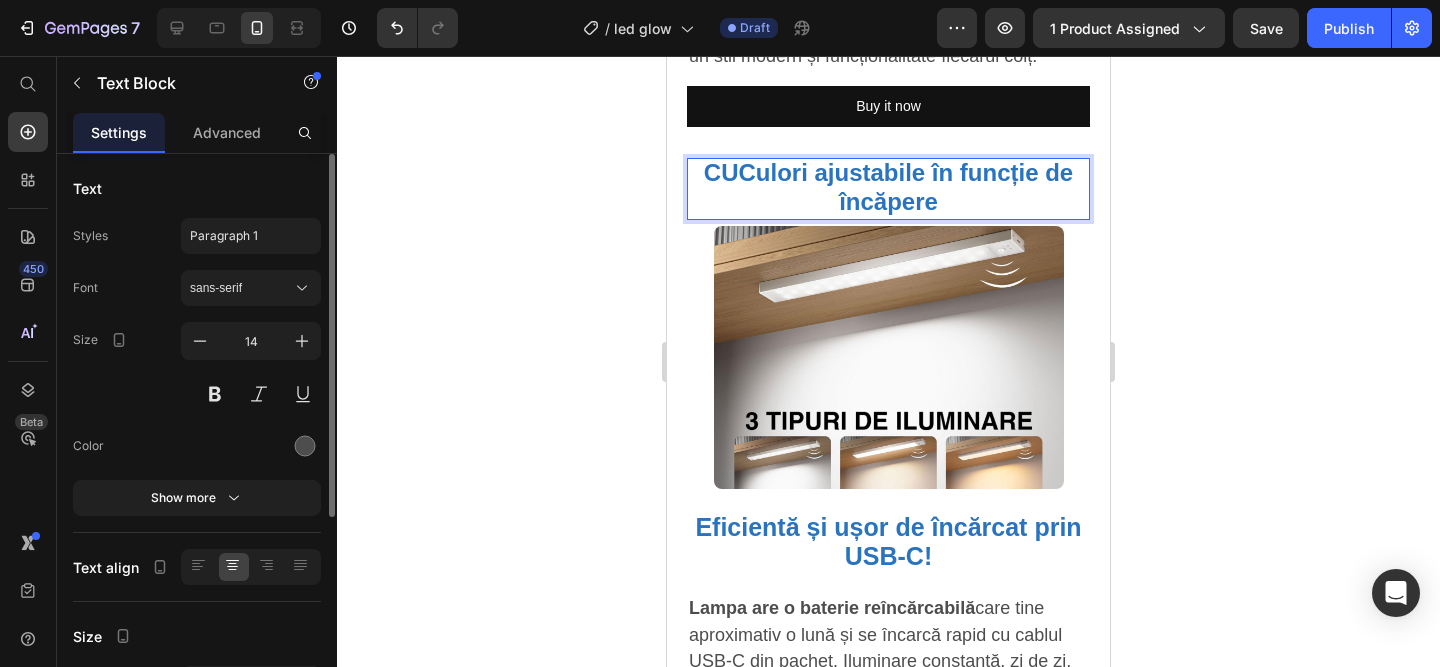 click on "CUCulori ajustabile în funcție de încăpere" at bounding box center [888, 187] 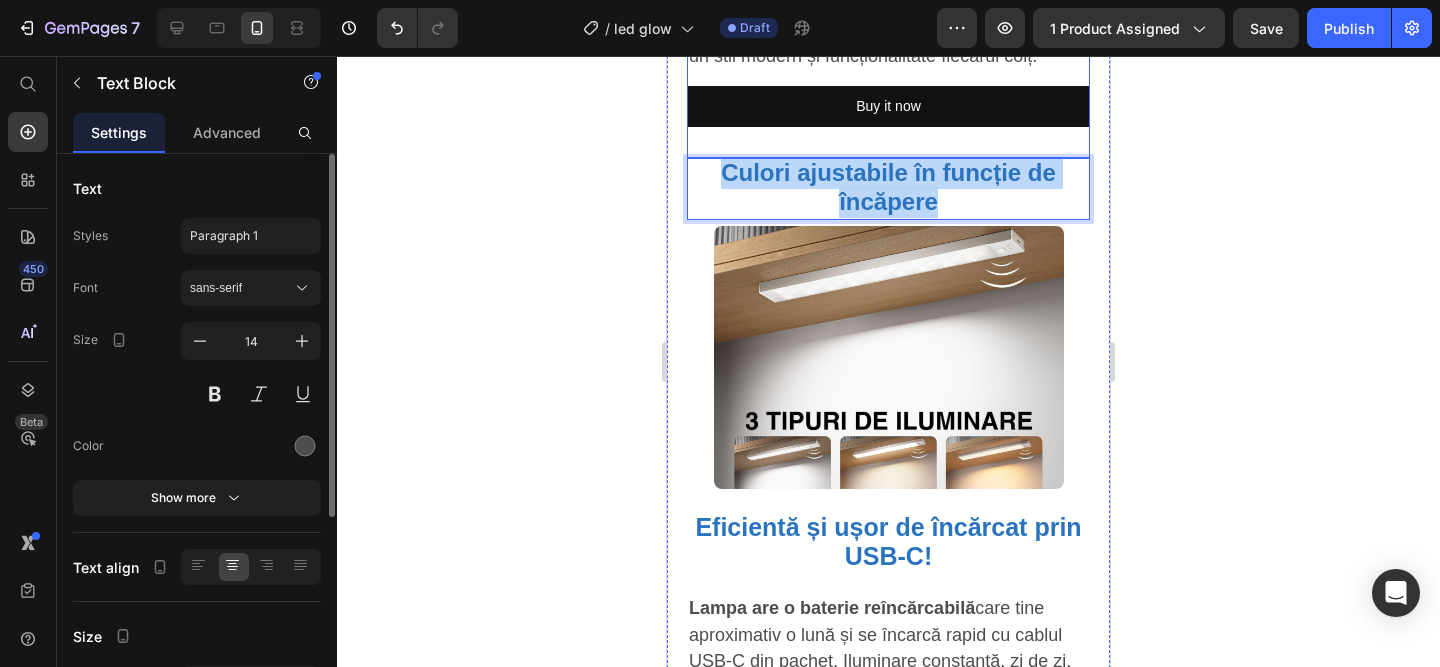 drag, startPoint x: 954, startPoint y: 203, endPoint x: 694, endPoint y: 149, distance: 265.5485 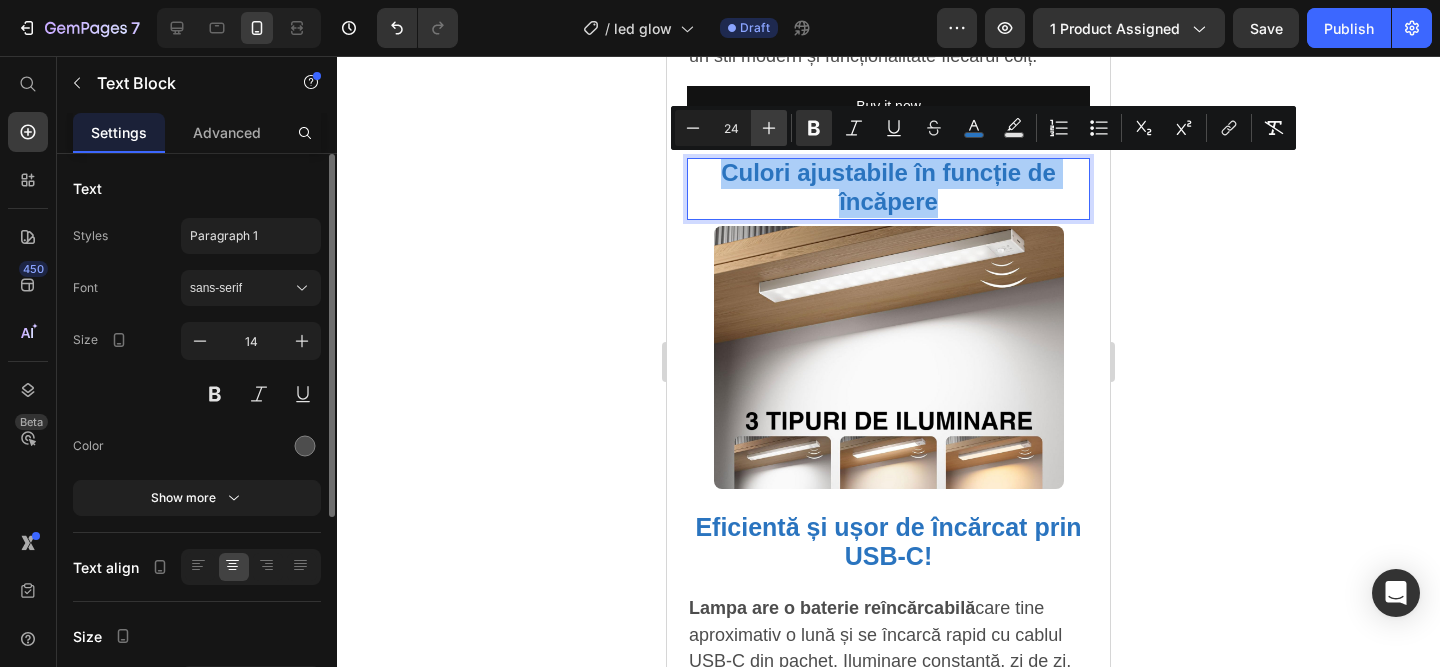 click 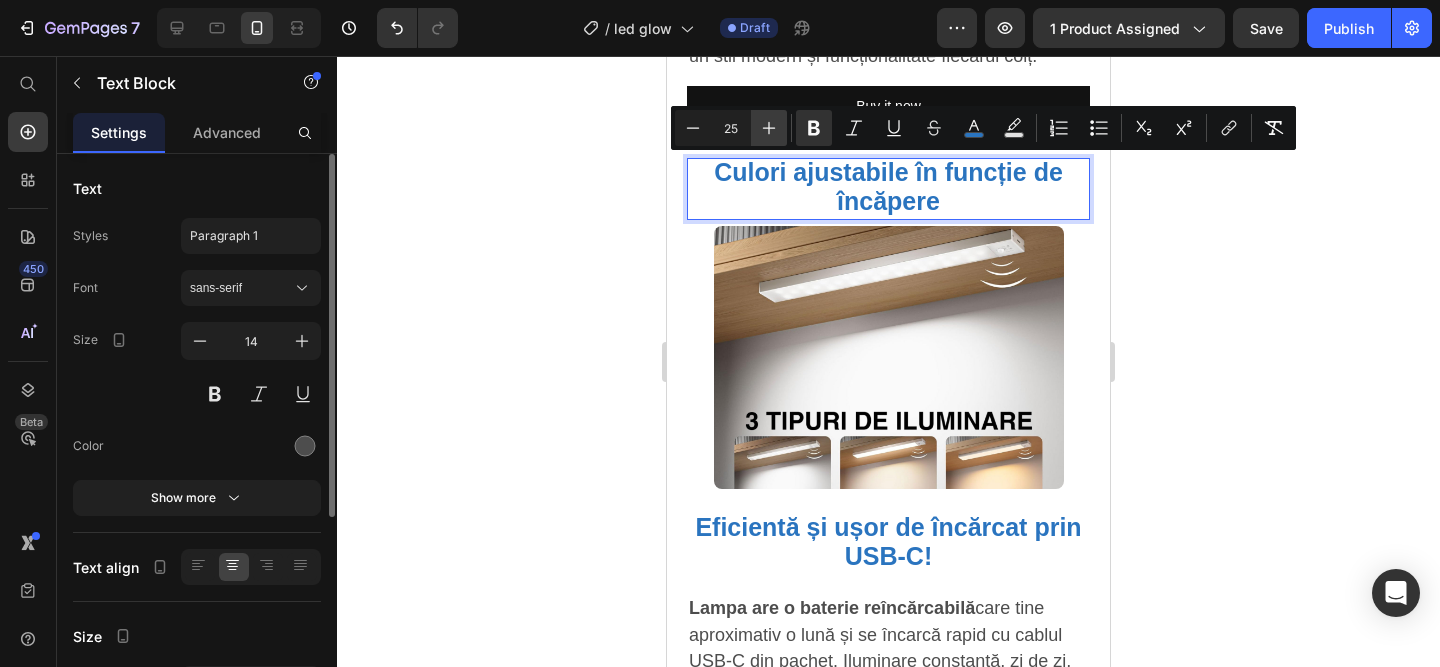click 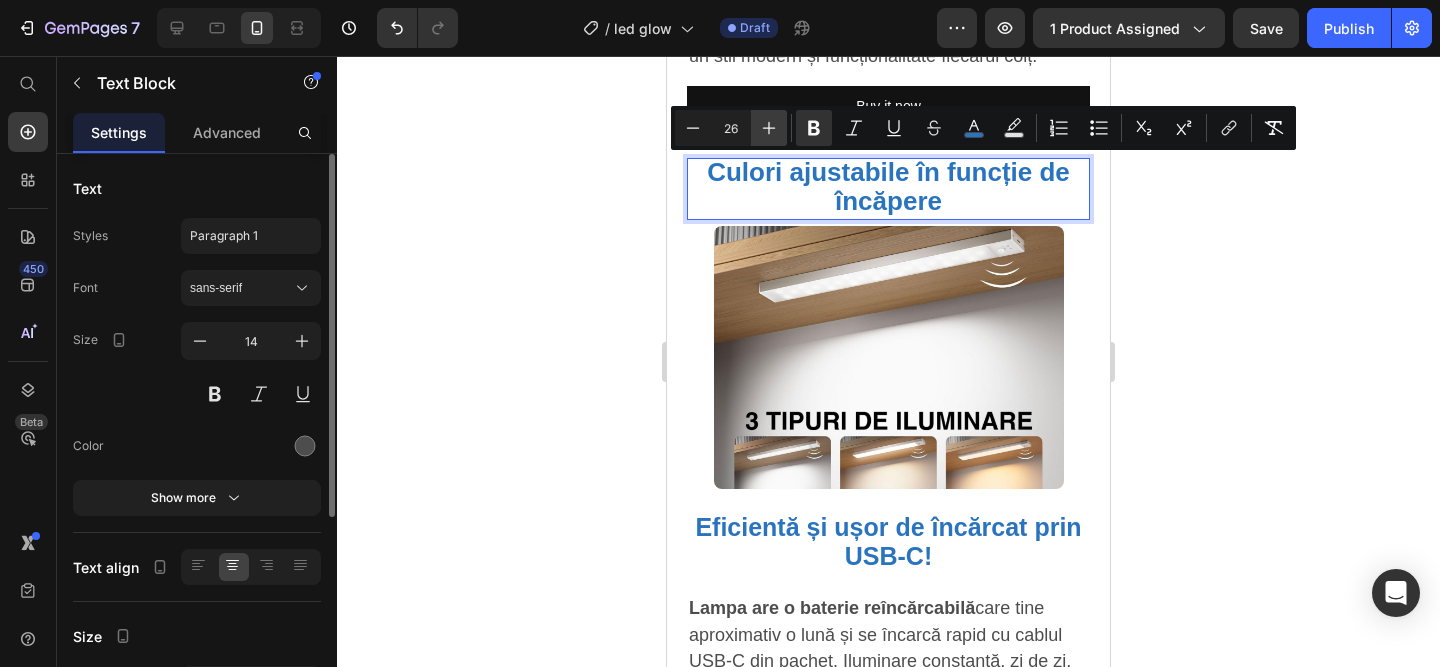 click 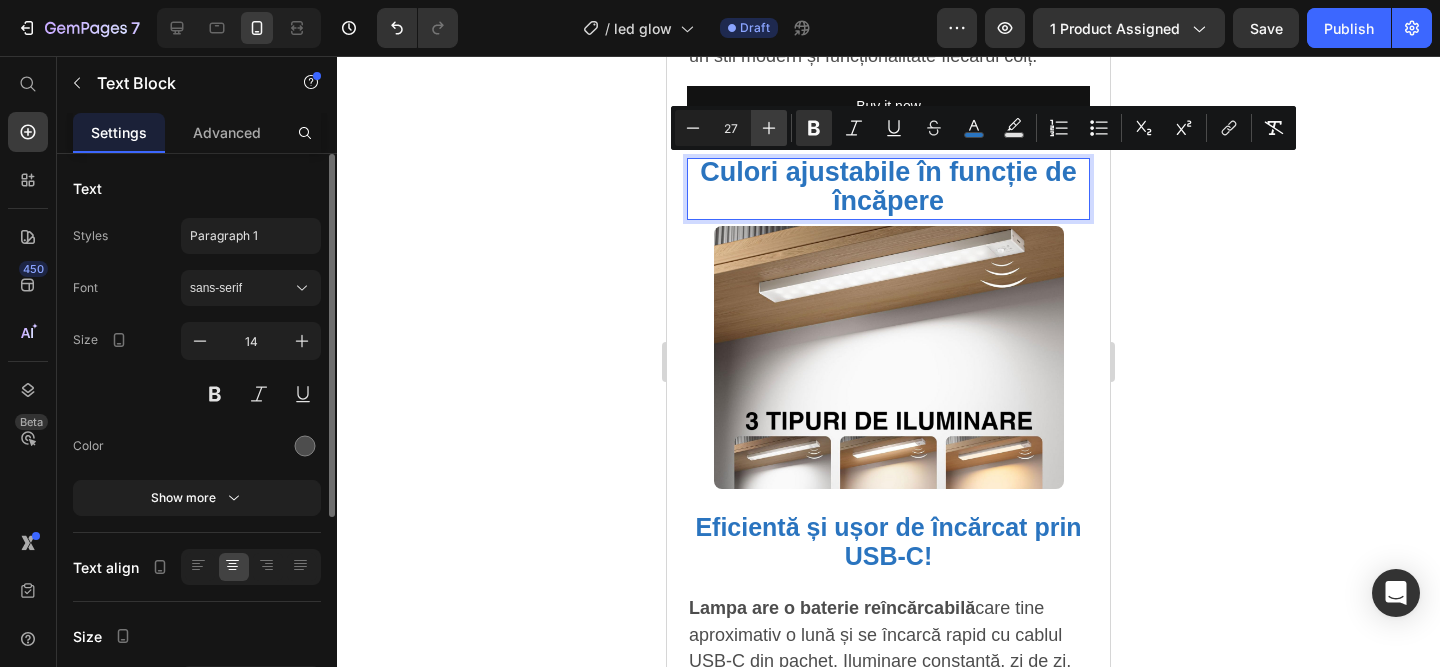 click 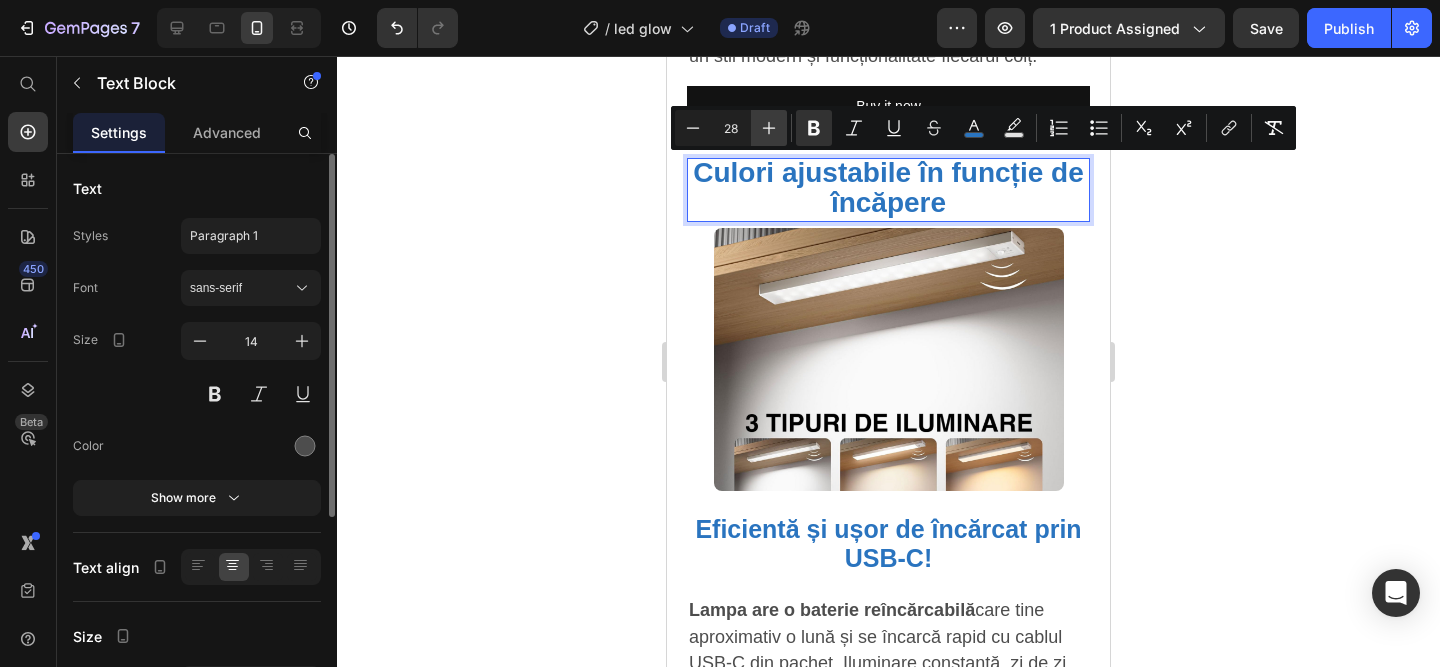 click 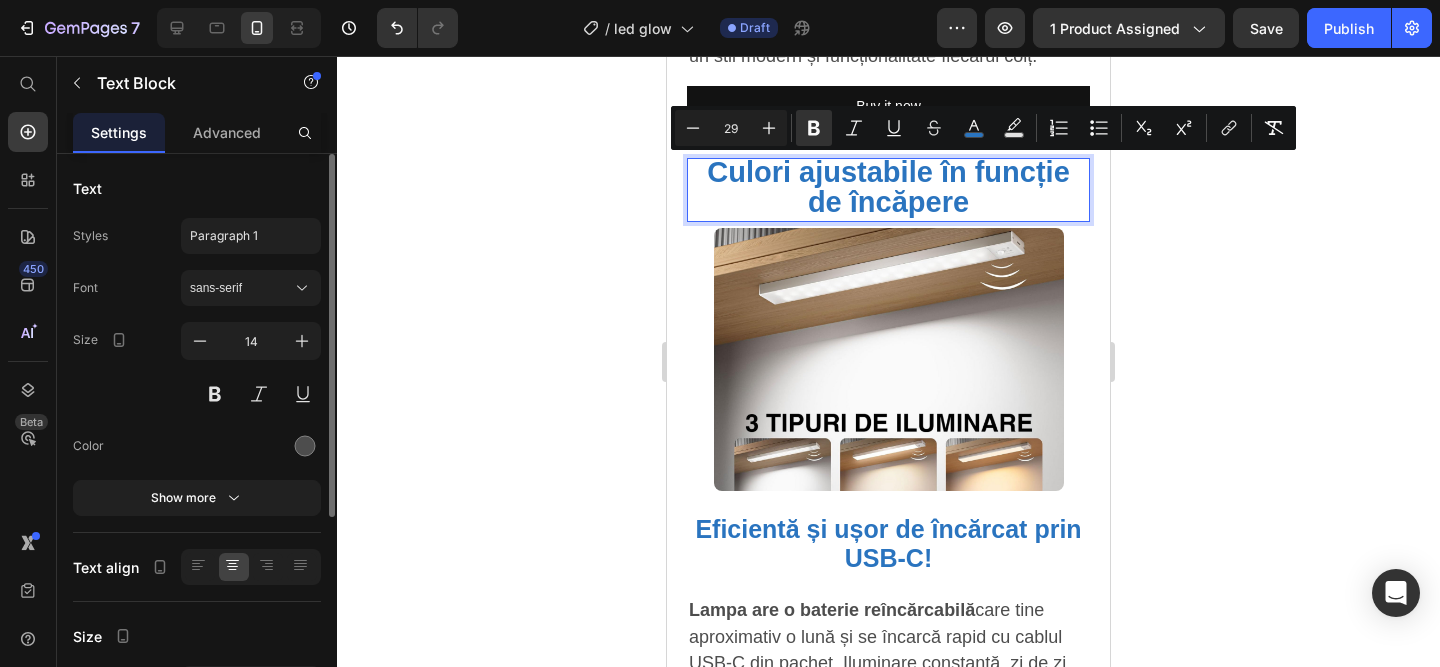 click 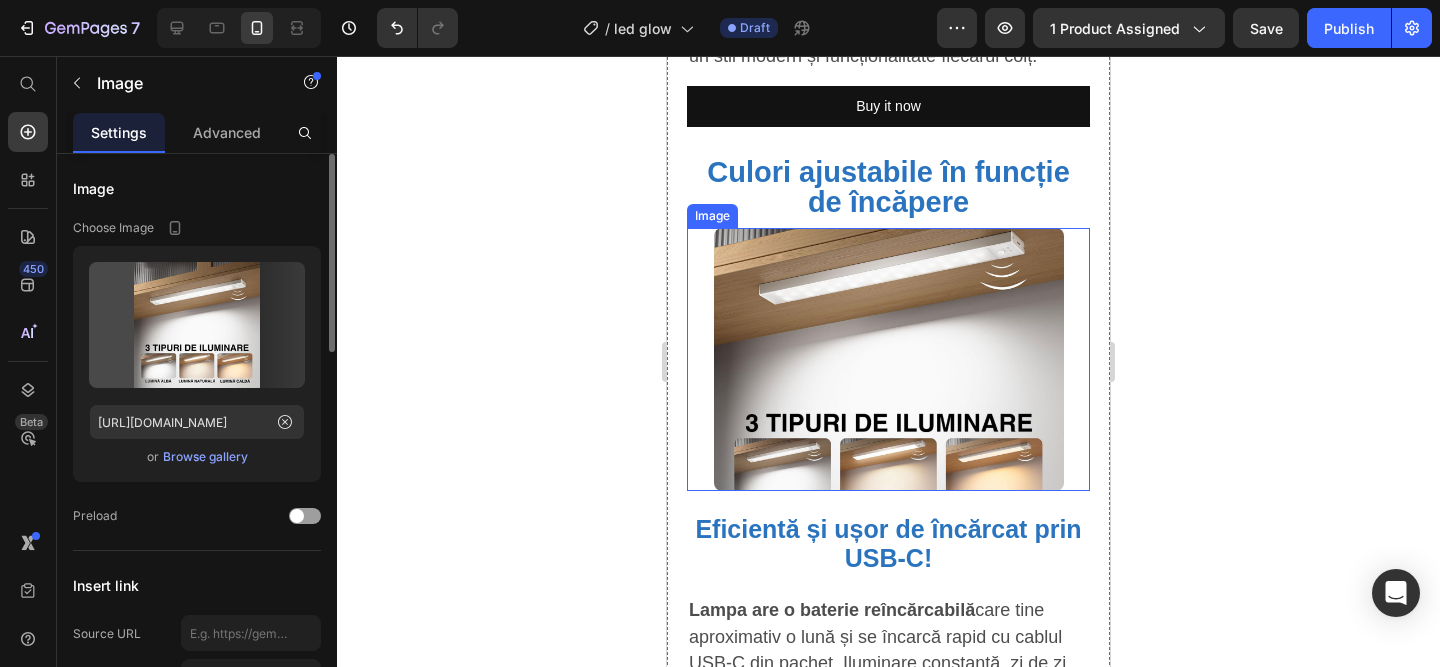 click at bounding box center [888, 359] 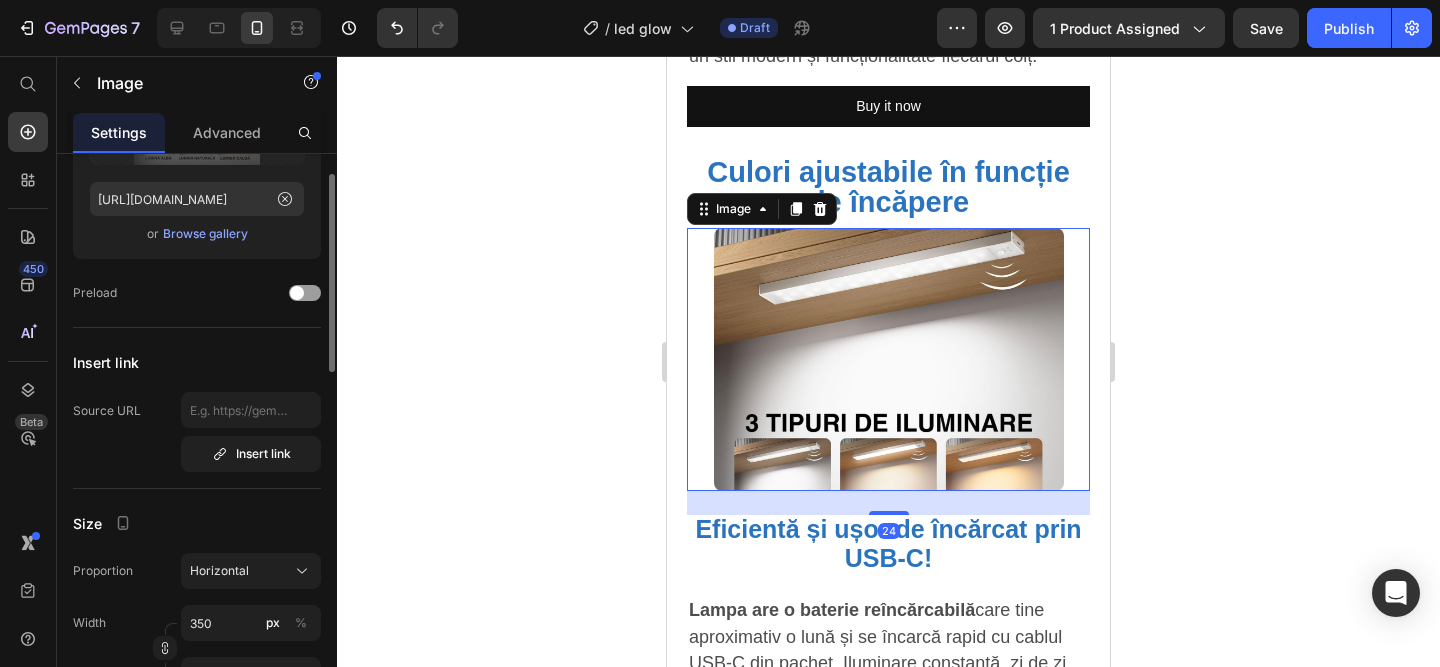 scroll, scrollTop: 344, scrollLeft: 0, axis: vertical 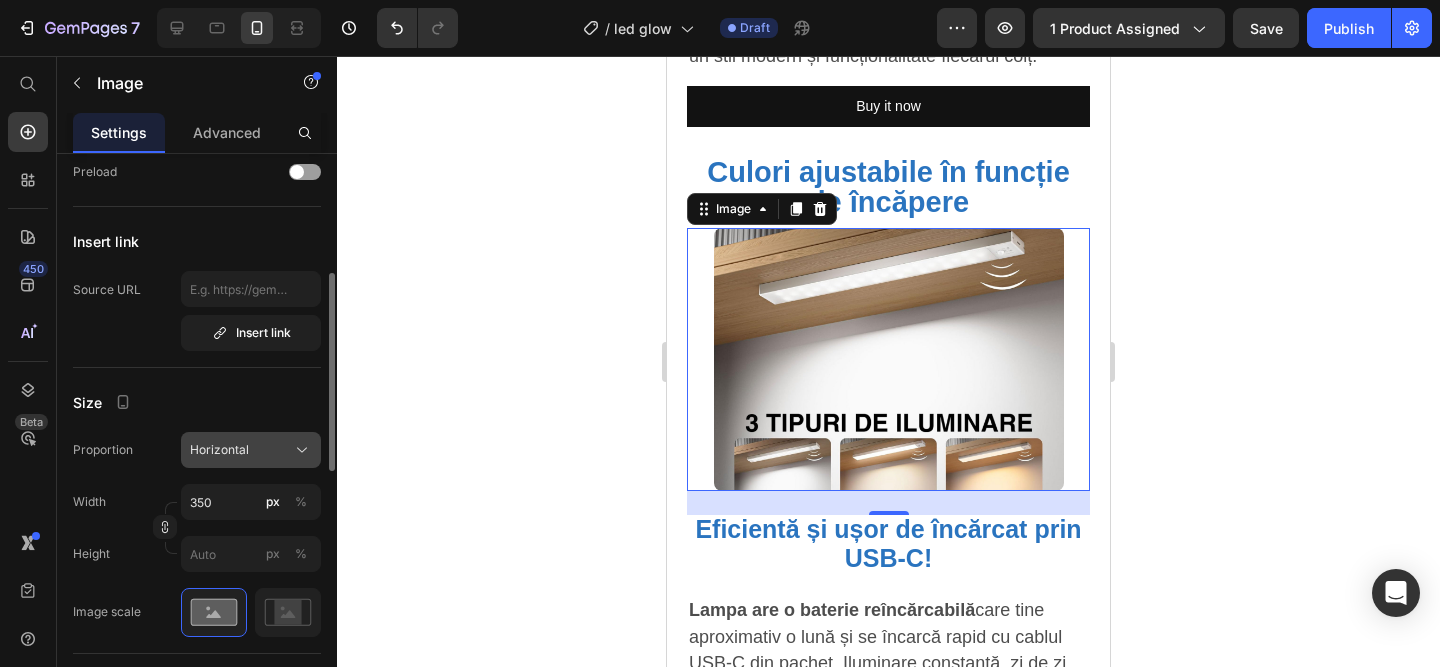 click on "Horizontal" at bounding box center (219, 450) 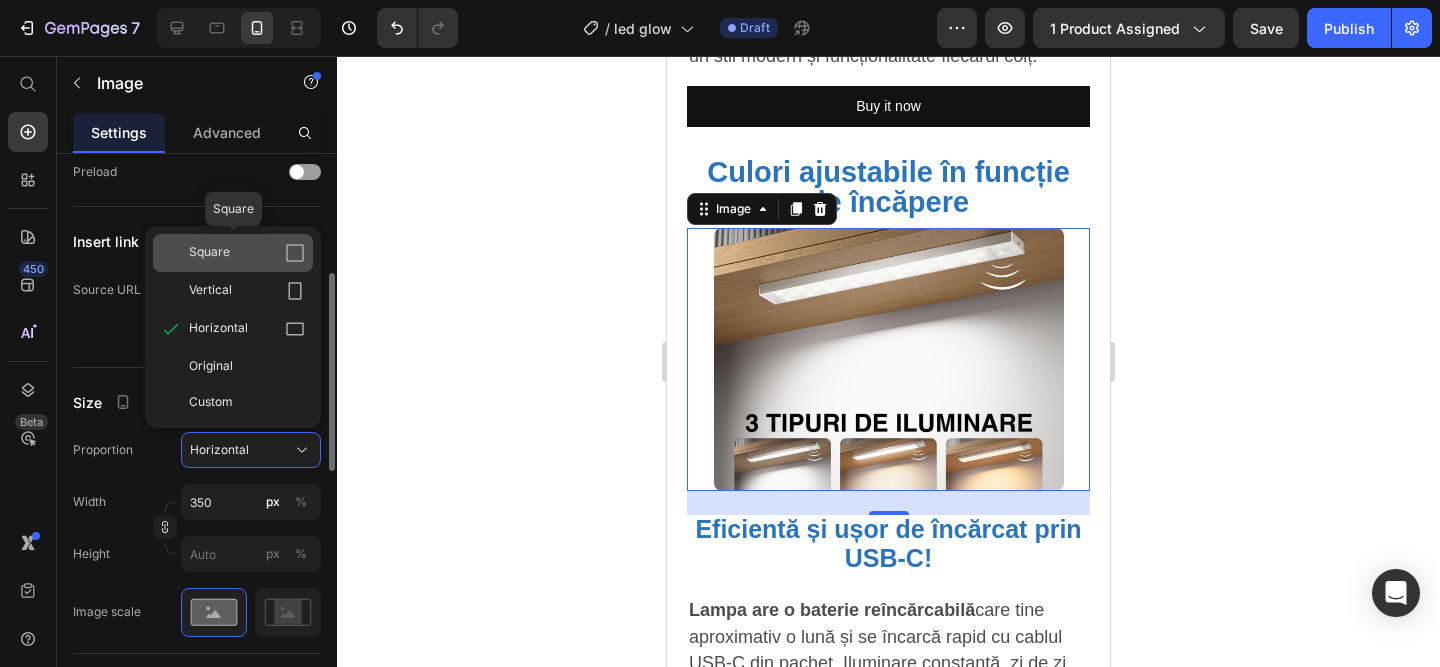 click on "Square" at bounding box center [209, 253] 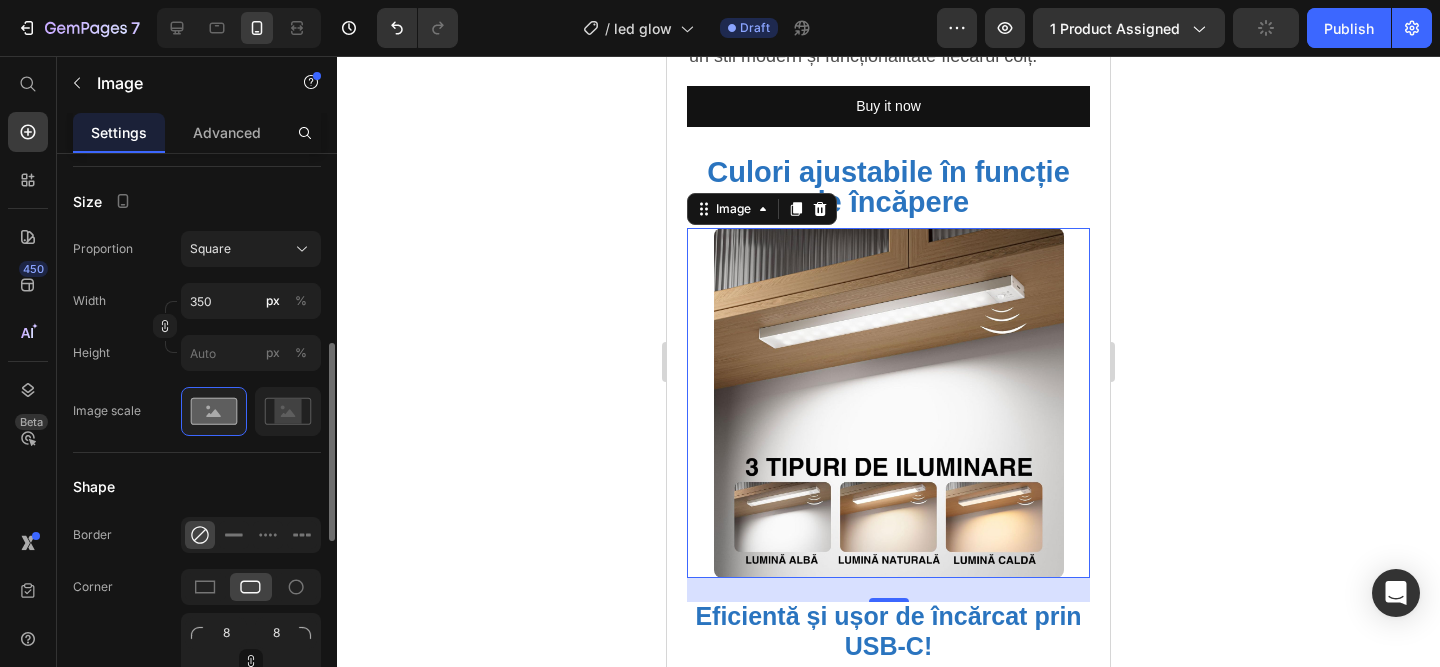 scroll, scrollTop: 543, scrollLeft: 0, axis: vertical 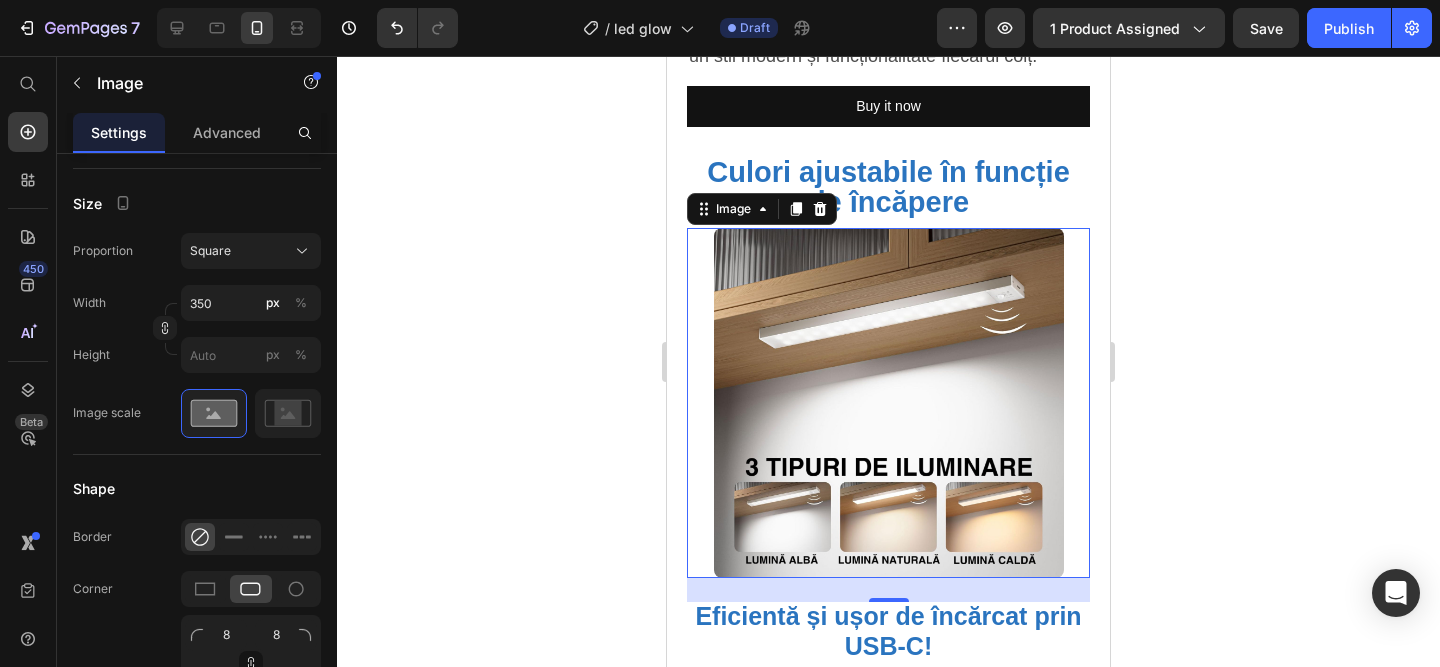 click at bounding box center (888, 403) 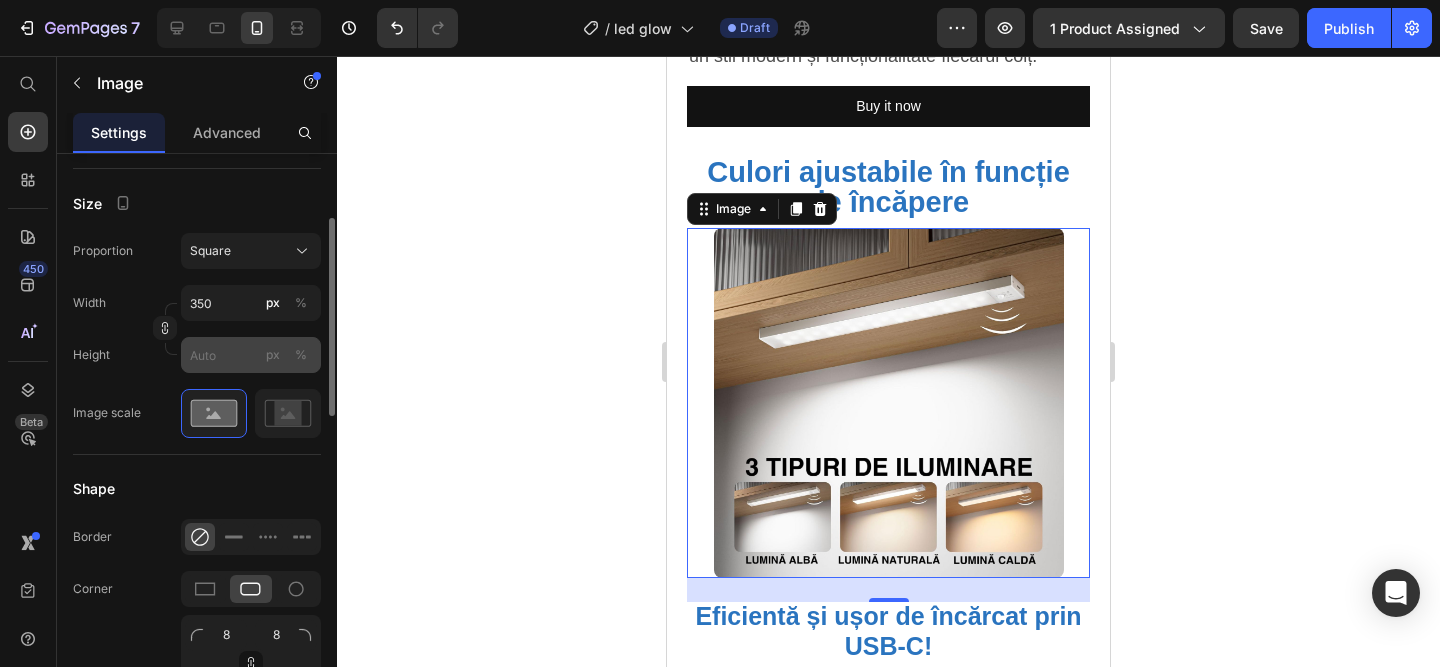 scroll, scrollTop: 0, scrollLeft: 0, axis: both 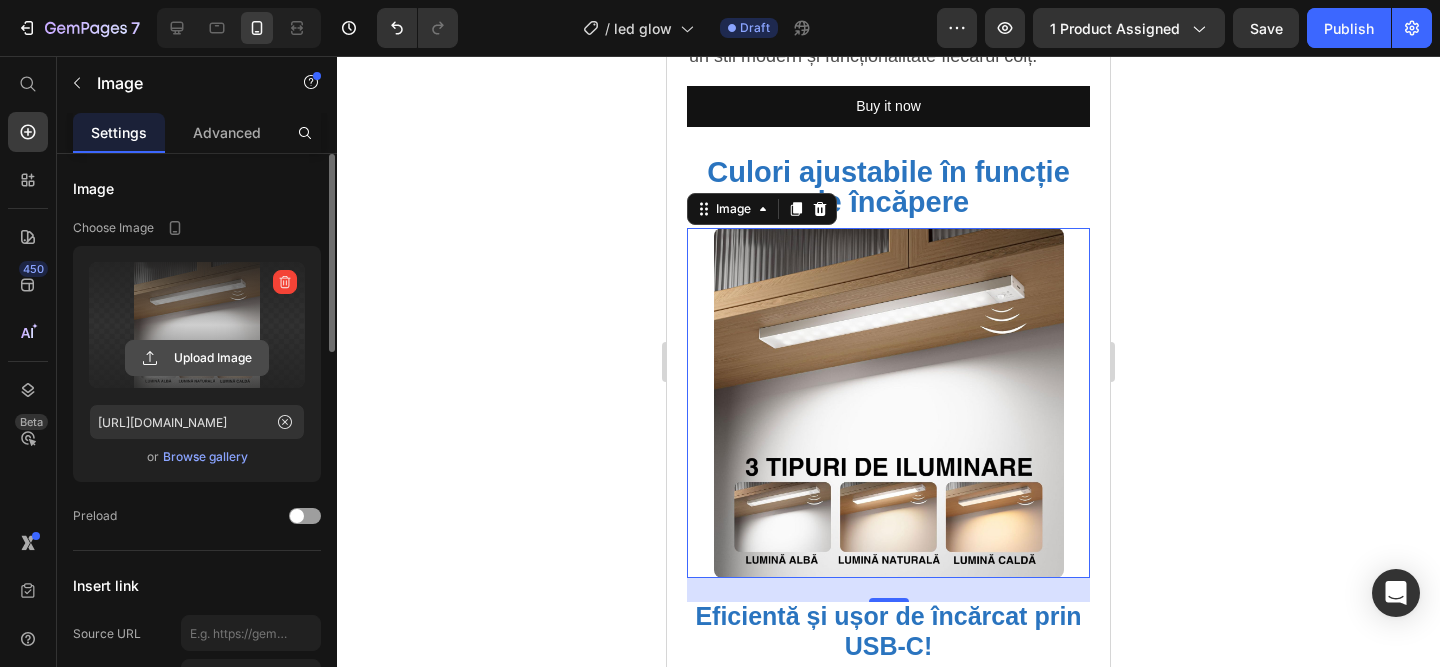 click 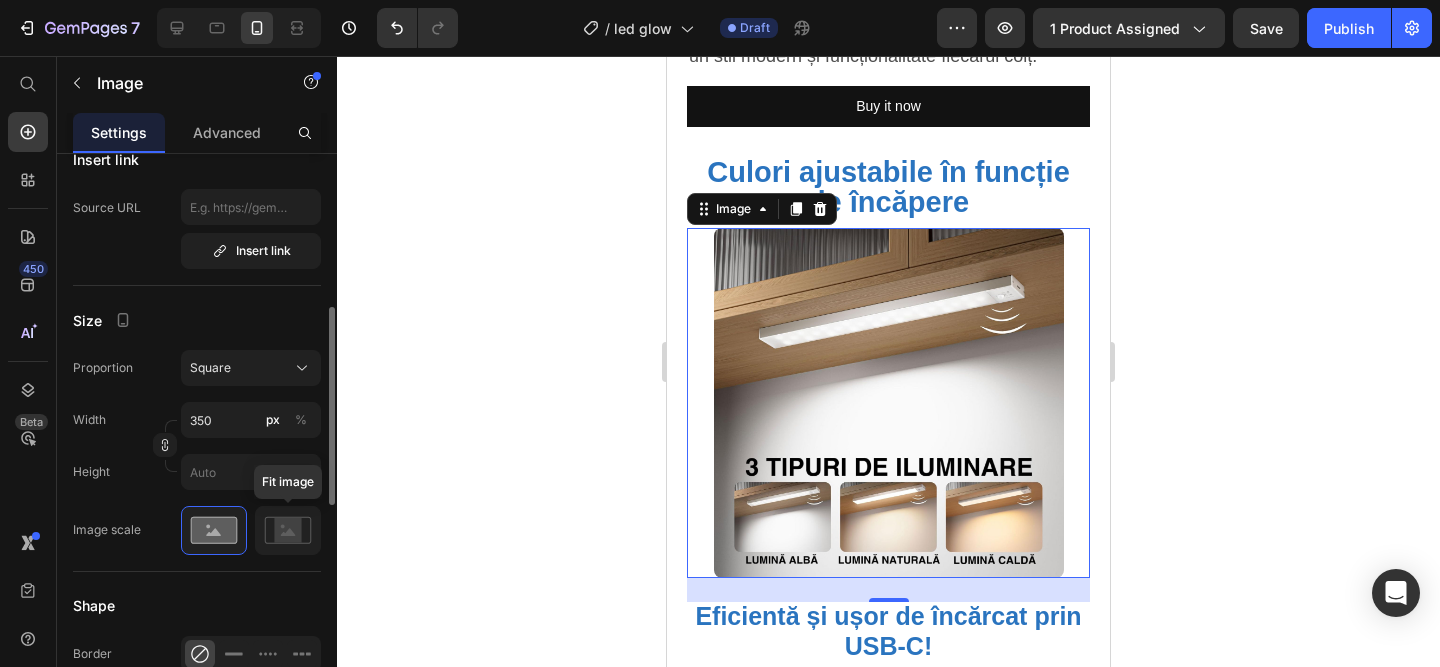 scroll, scrollTop: 423, scrollLeft: 0, axis: vertical 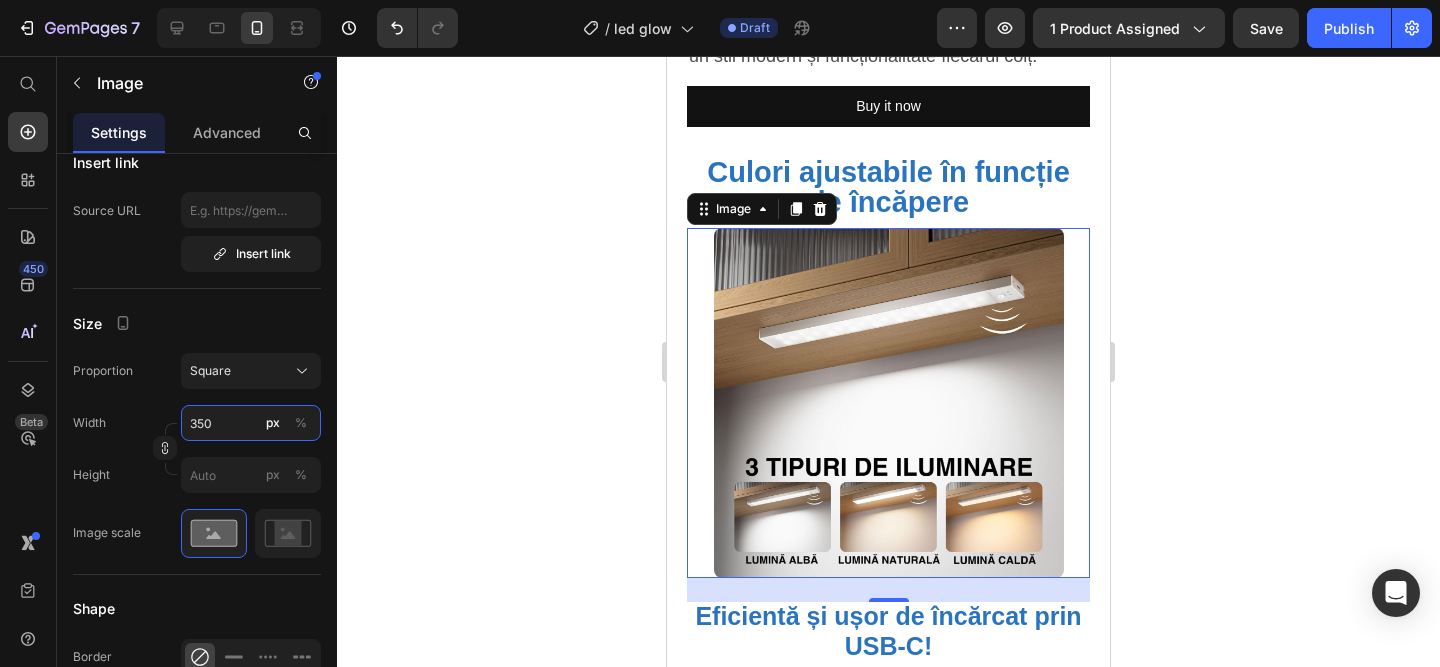 click on "350" at bounding box center (251, 423) 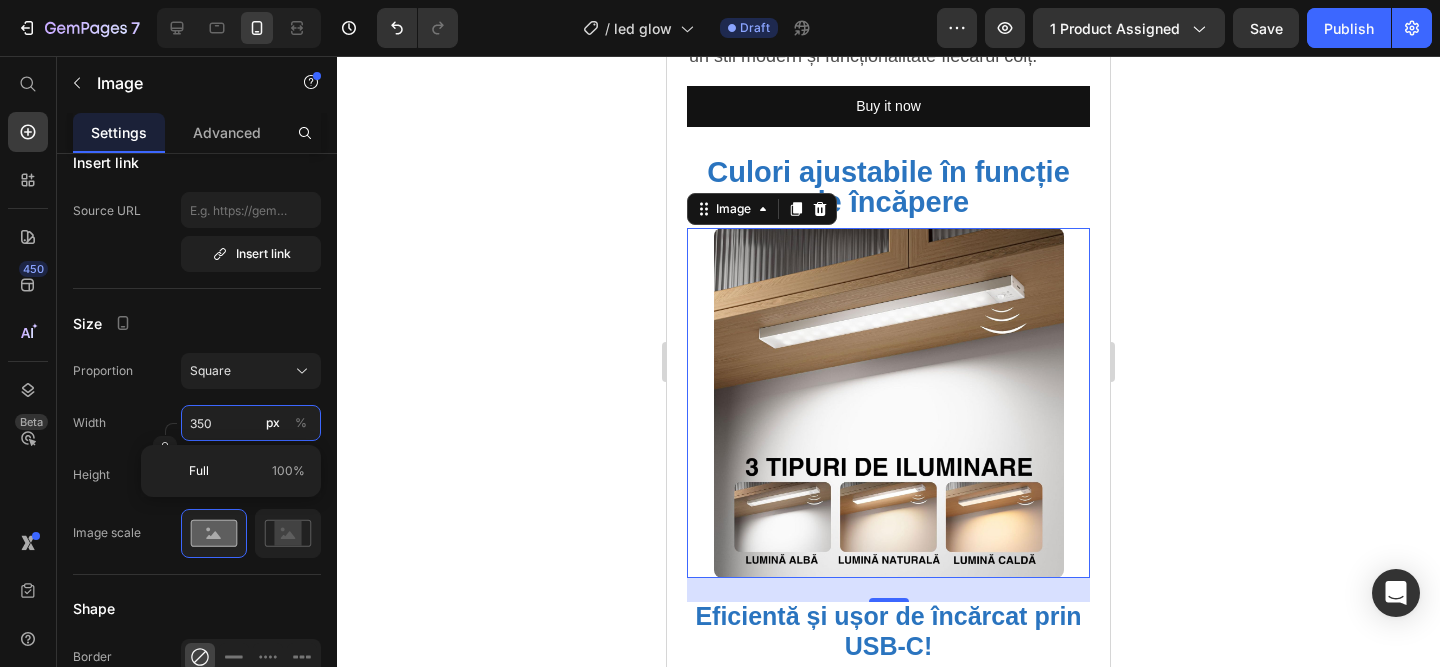 click on "350" at bounding box center [251, 423] 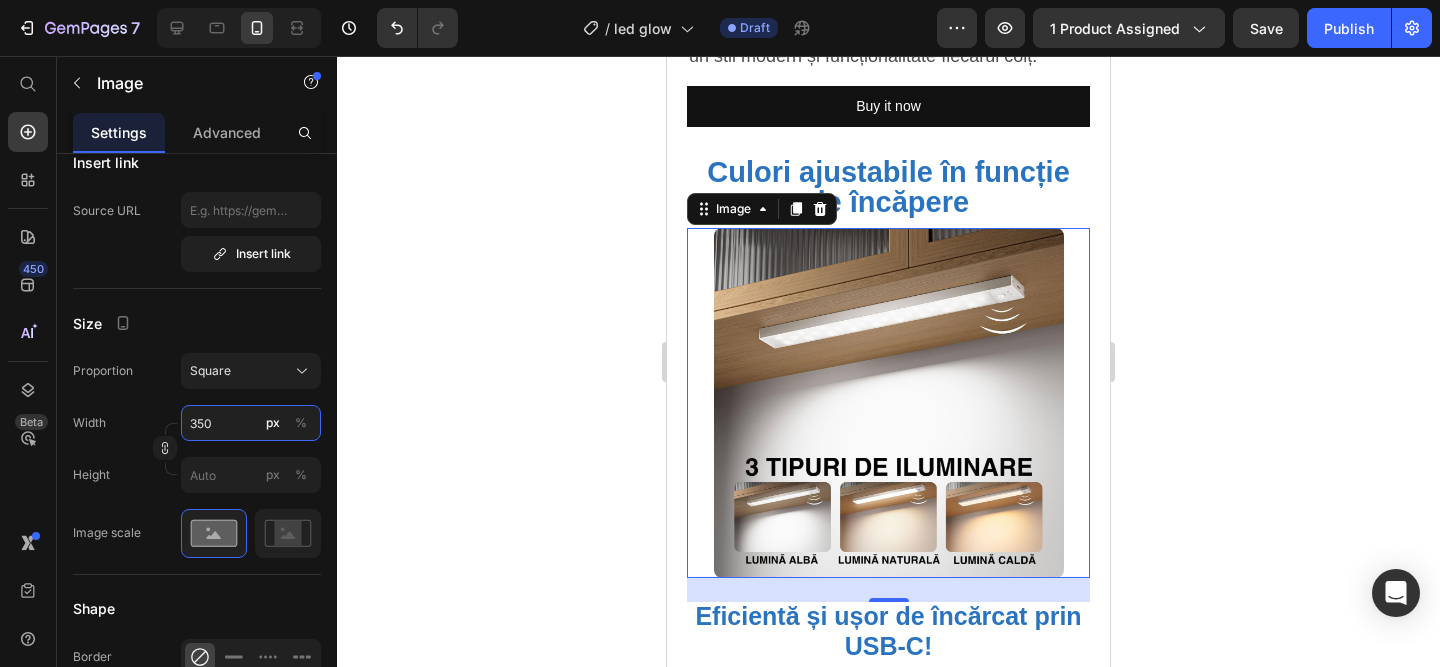 click on "350" at bounding box center [251, 423] 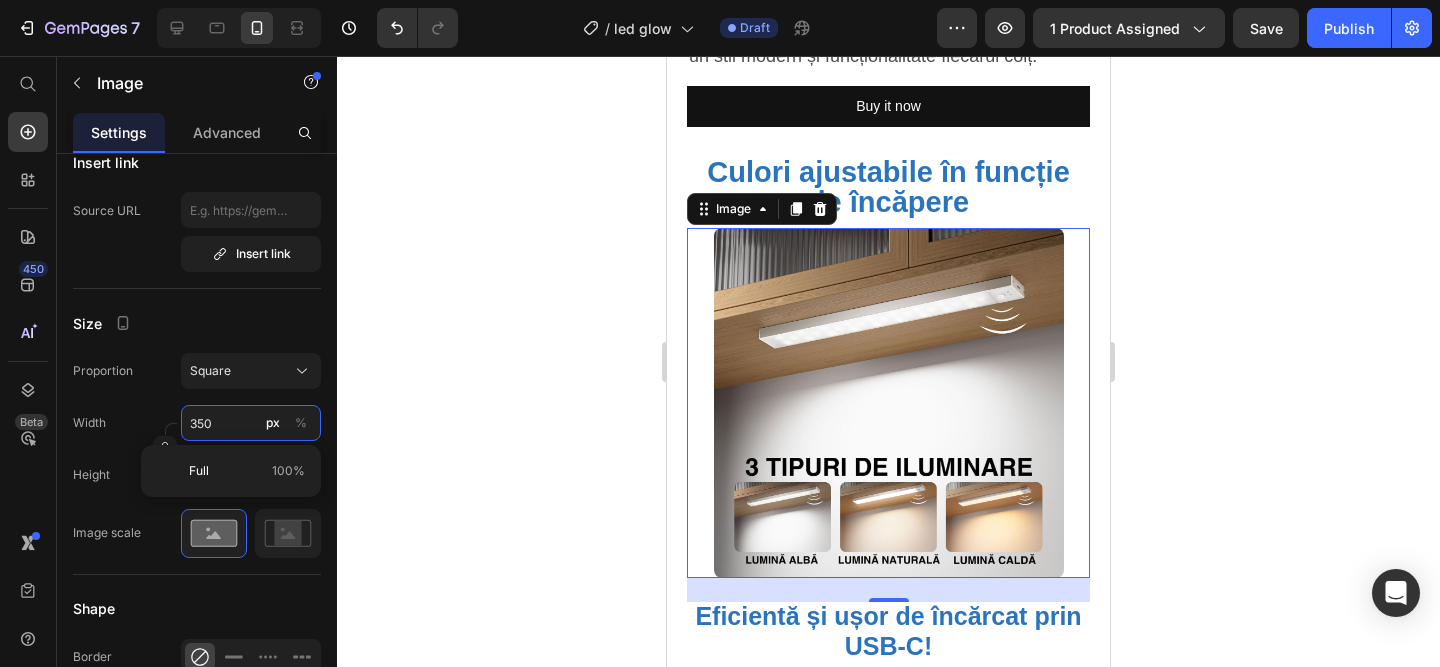 click on "350" at bounding box center [251, 423] 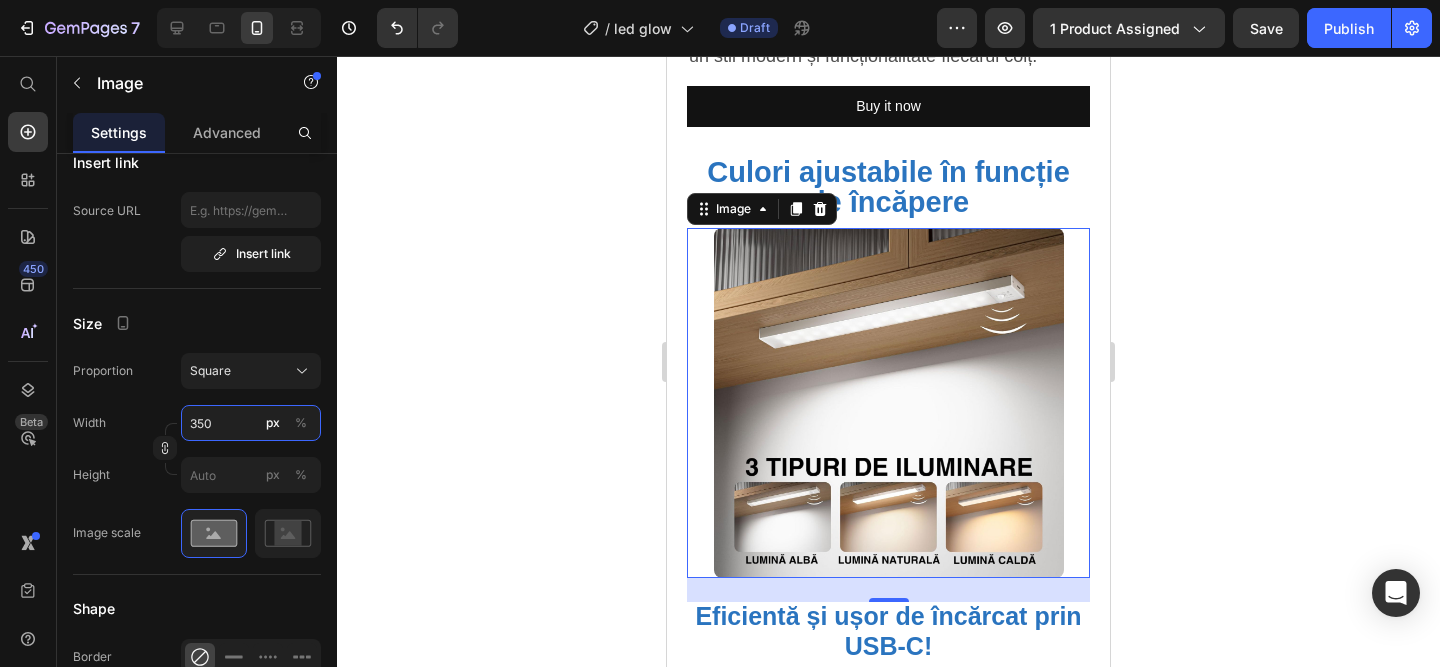 click on "350" at bounding box center (251, 423) 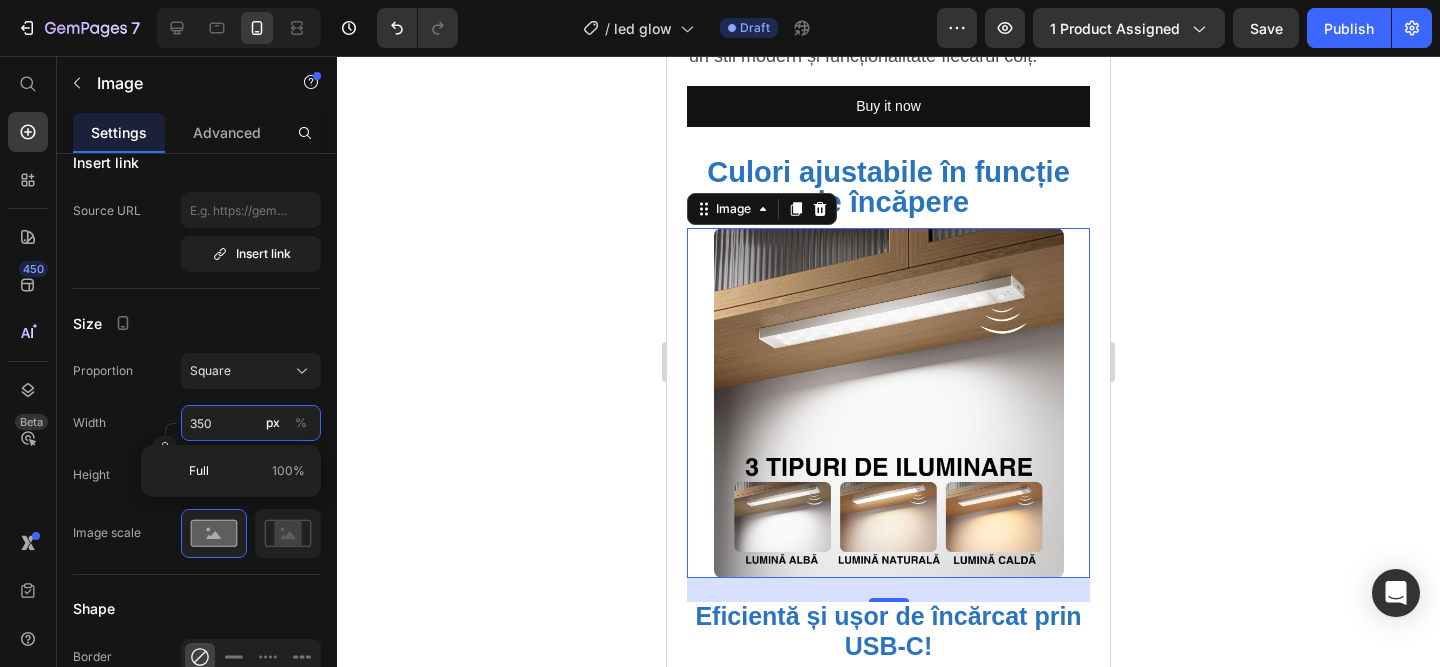 type on "35" 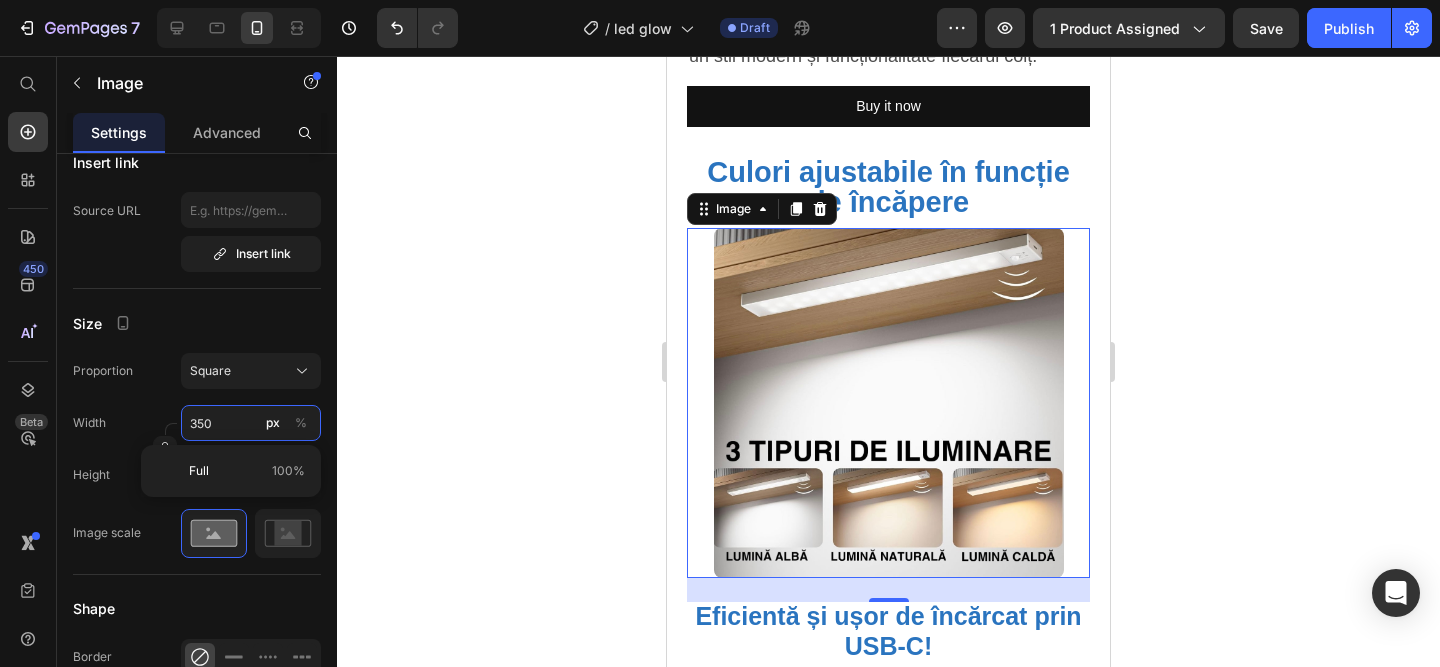 type on "35" 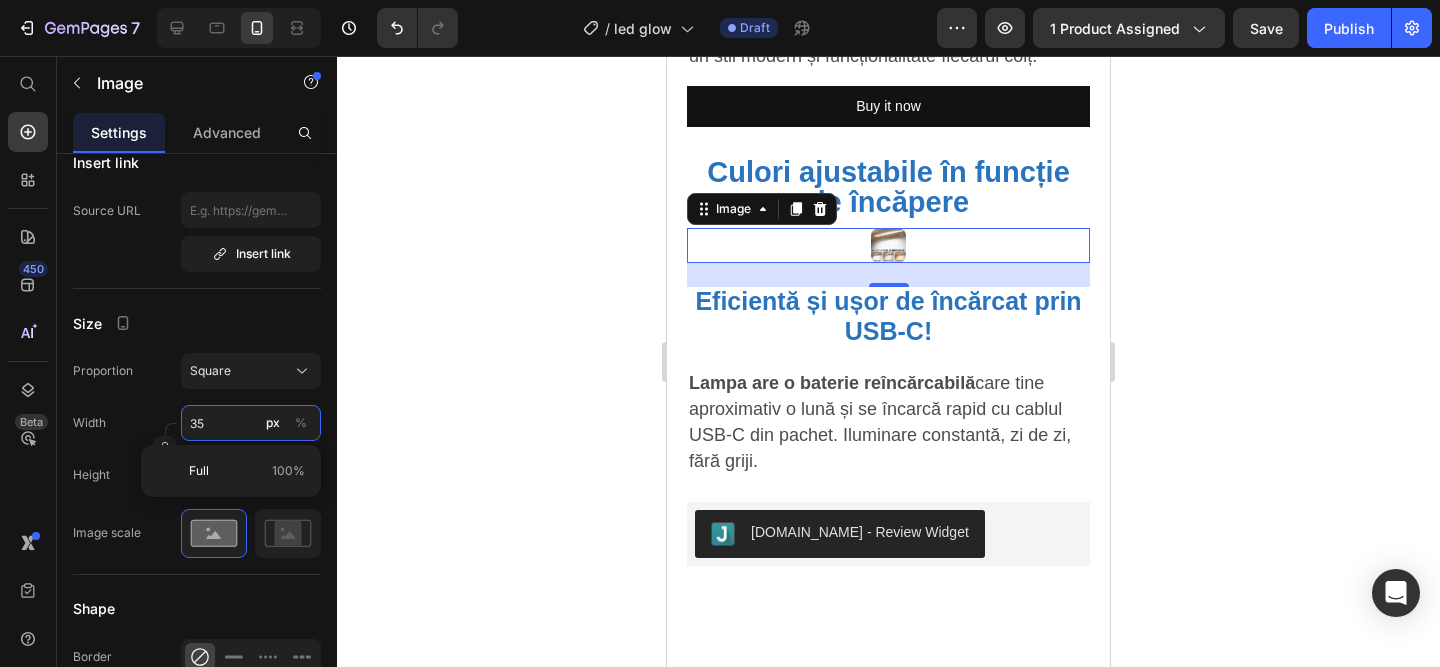 type on "3" 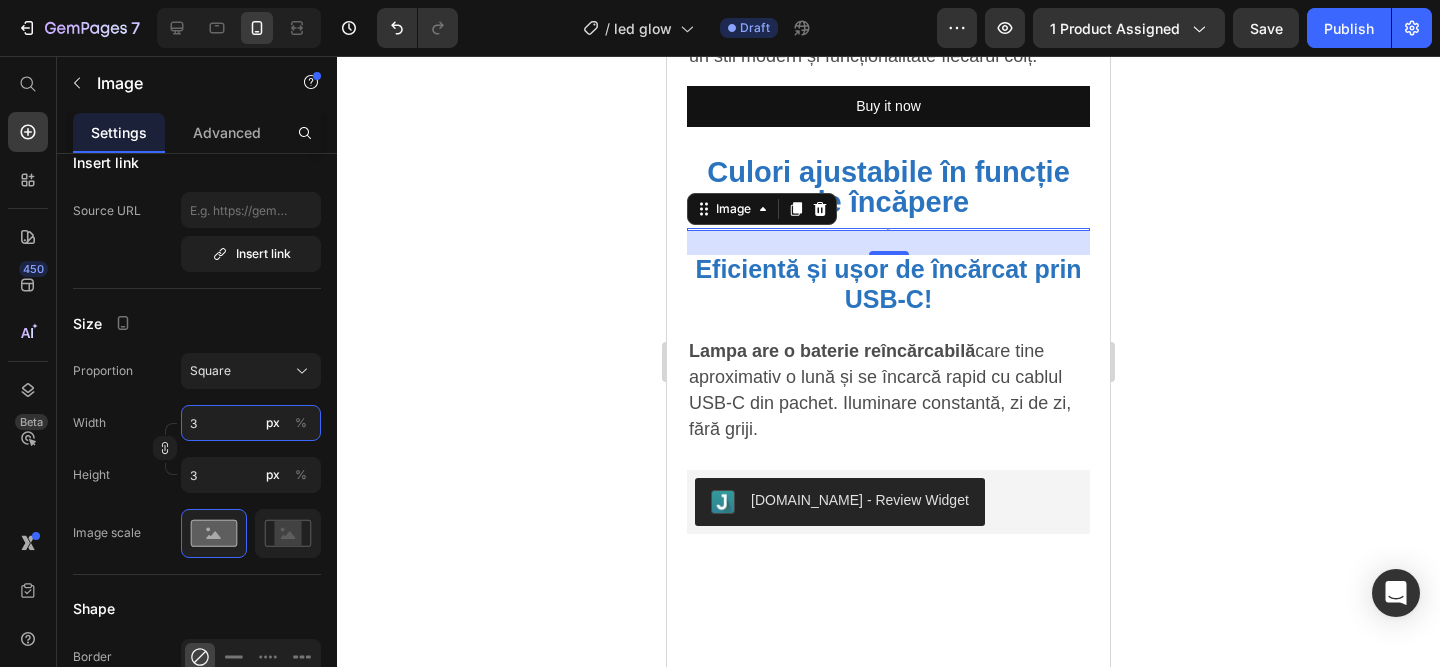 type on "30" 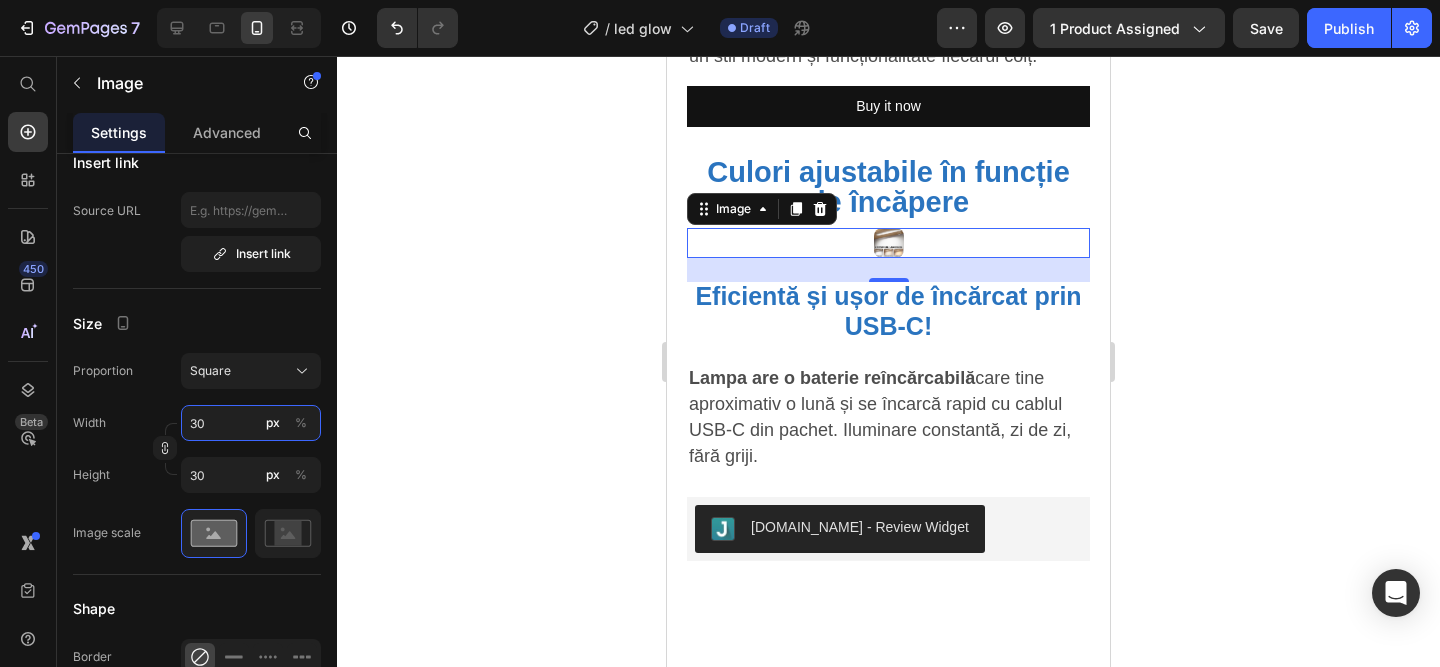 type on "300" 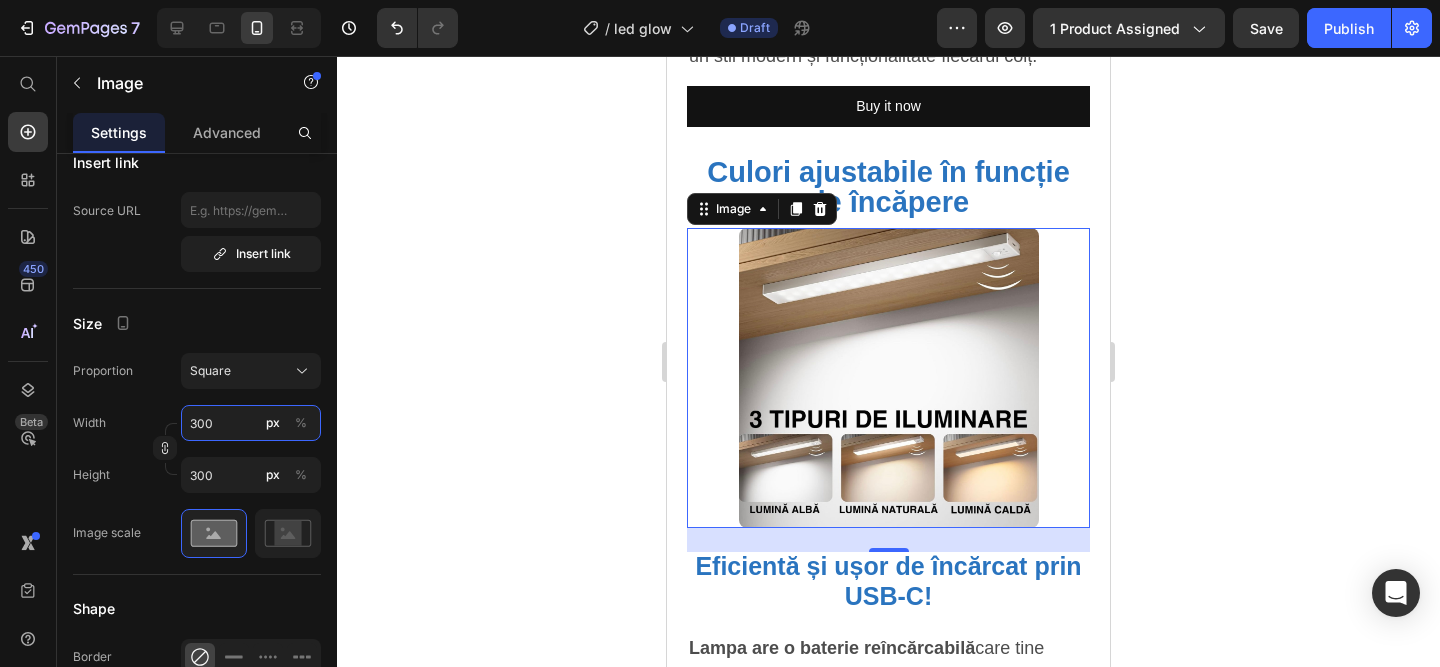 type on "300" 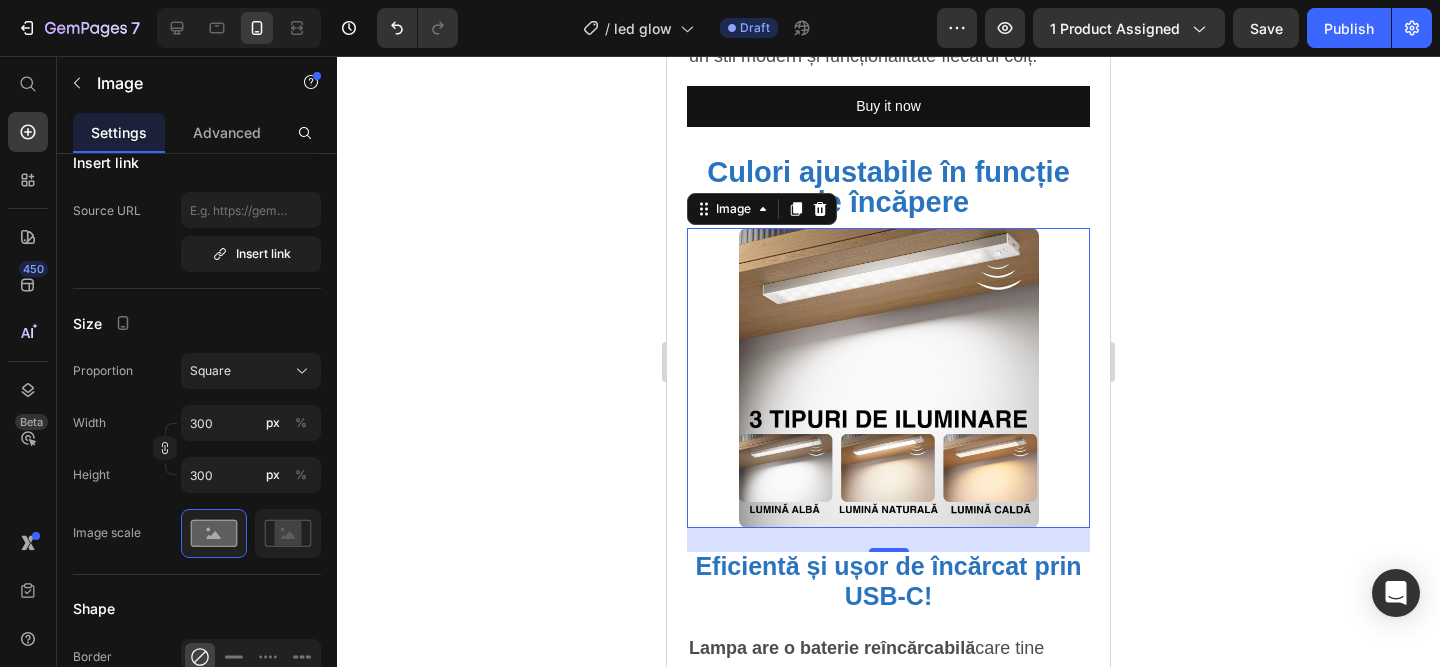 click on "Size" at bounding box center [197, 323] 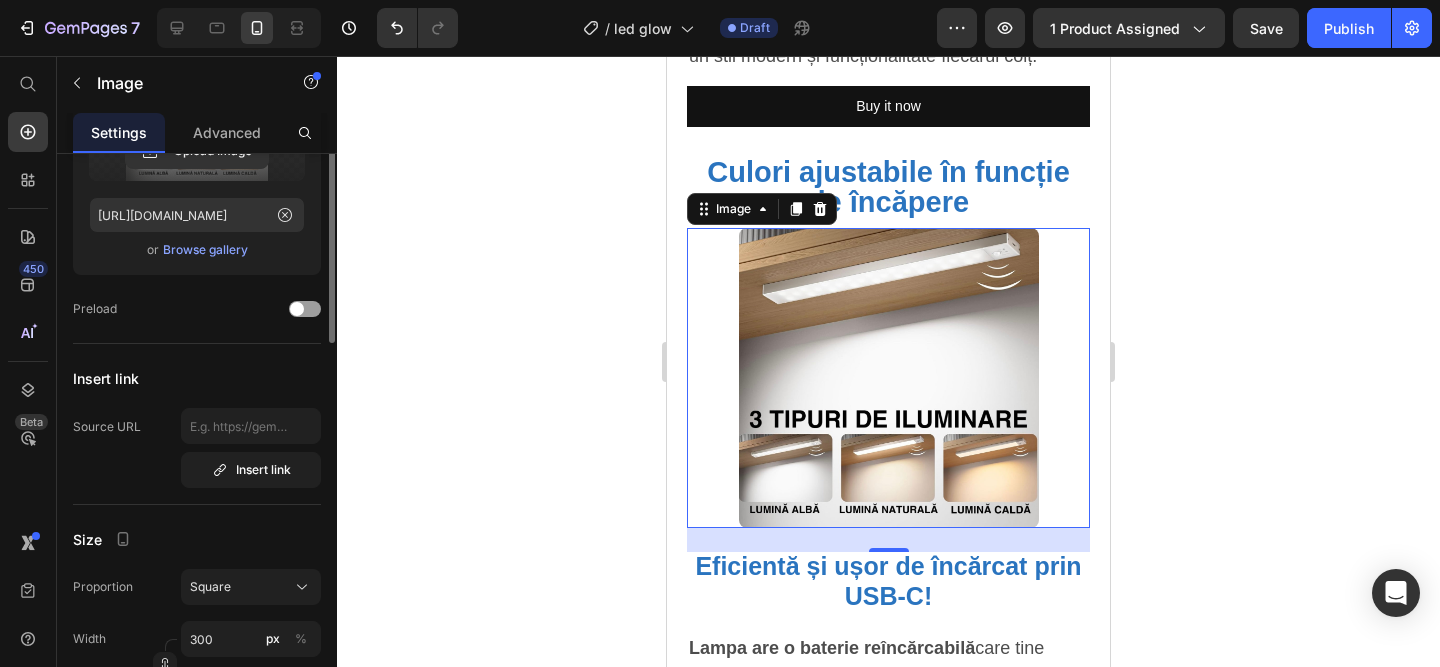 scroll, scrollTop: 0, scrollLeft: 0, axis: both 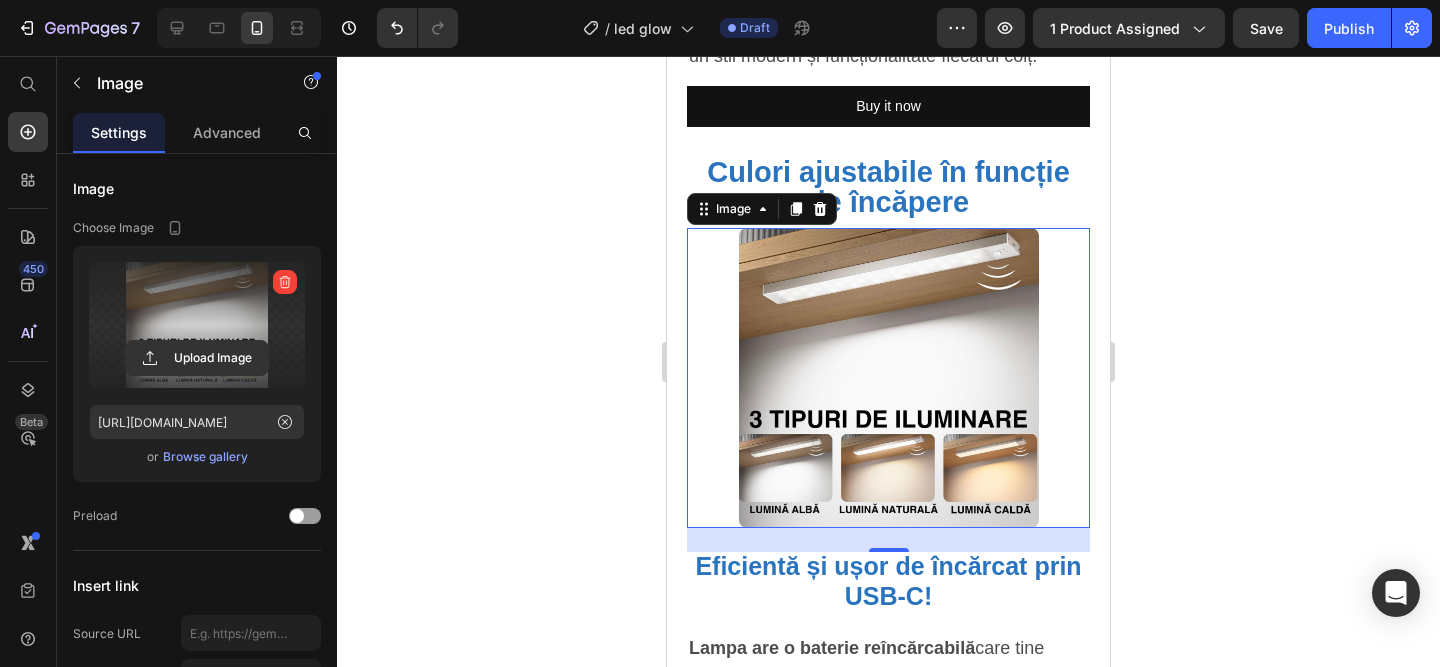 click 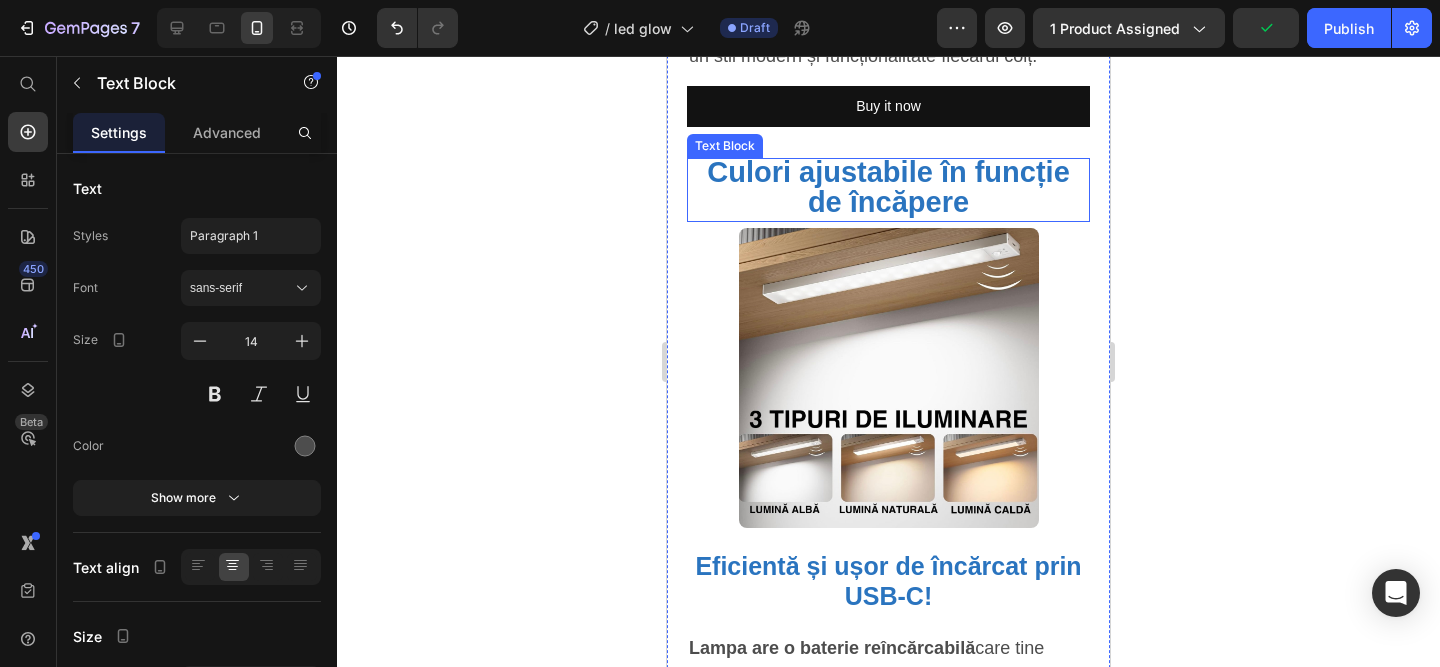 click on "Culori ajustabile în funcție de încăpere" at bounding box center [888, 190] 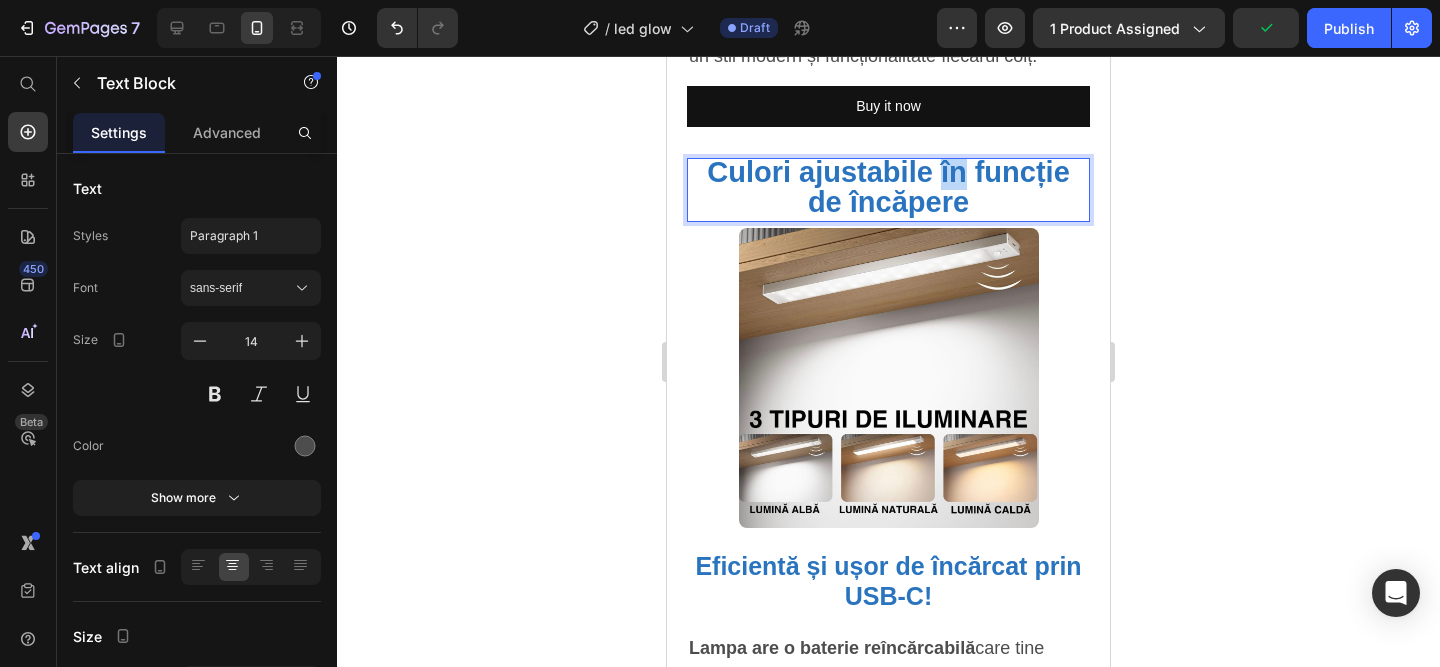 click on "Culori ajustabile în funcție de încăpere" at bounding box center [888, 187] 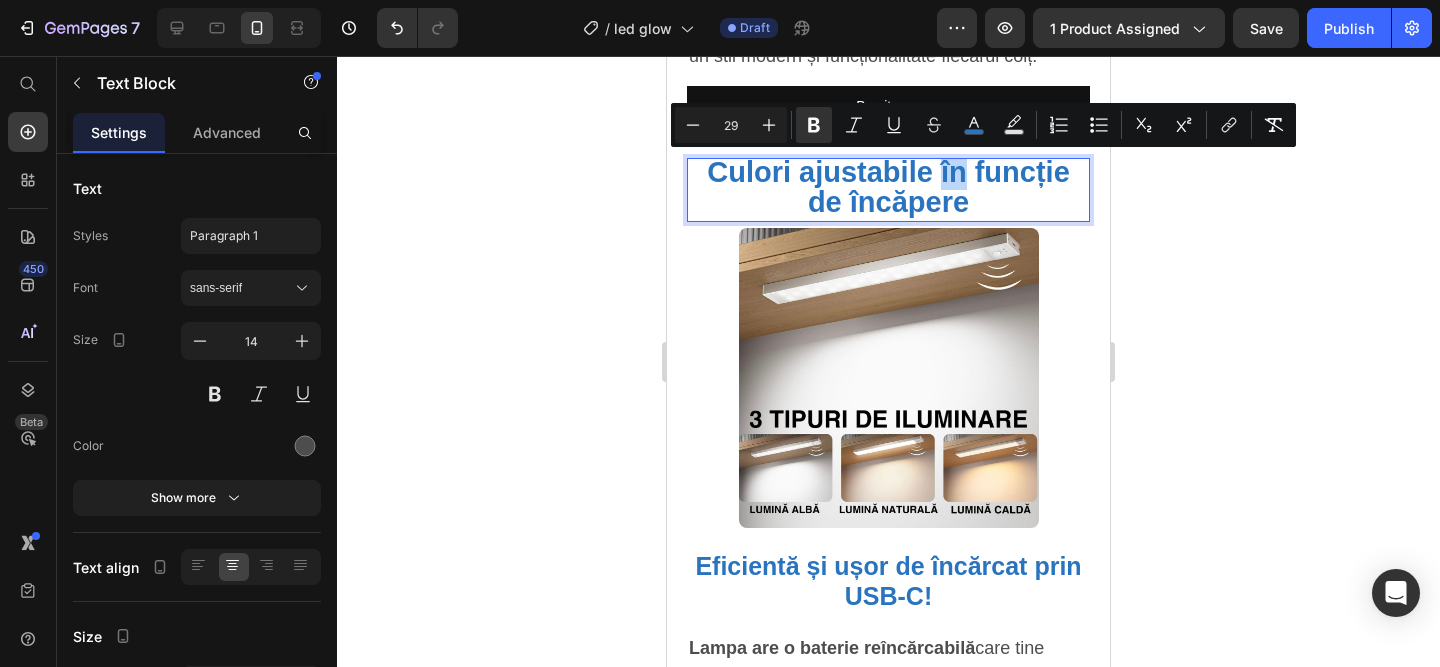 click on "Culori ajustabile în funcție de încăpere" at bounding box center (888, 187) 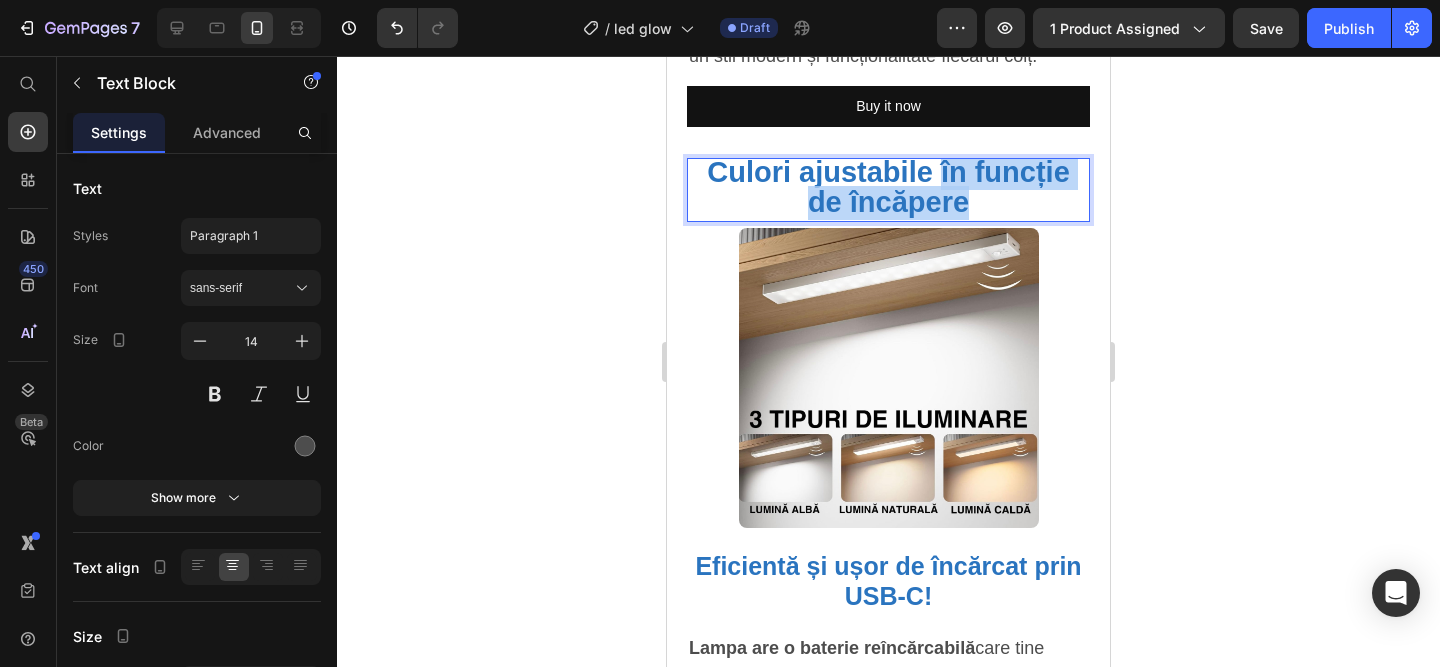 drag, startPoint x: 939, startPoint y: 177, endPoint x: 988, endPoint y: 216, distance: 62.625874 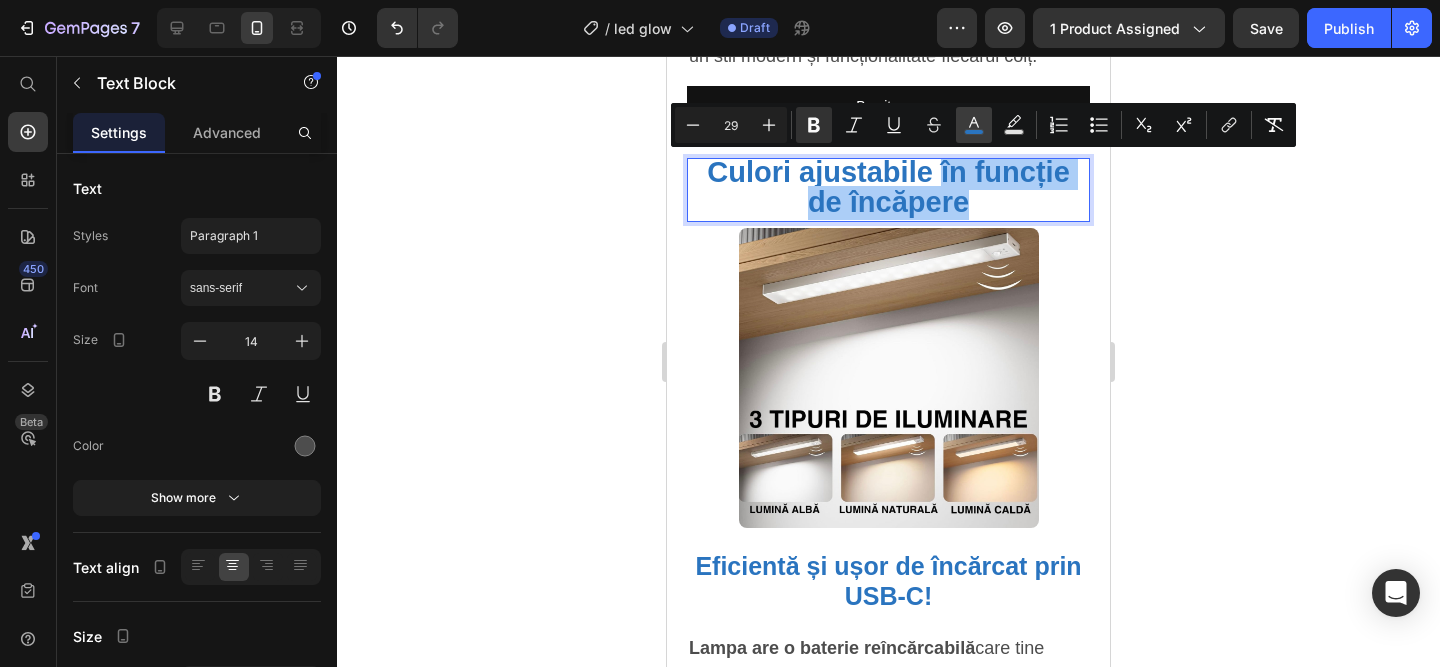 click on "color" at bounding box center (974, 125) 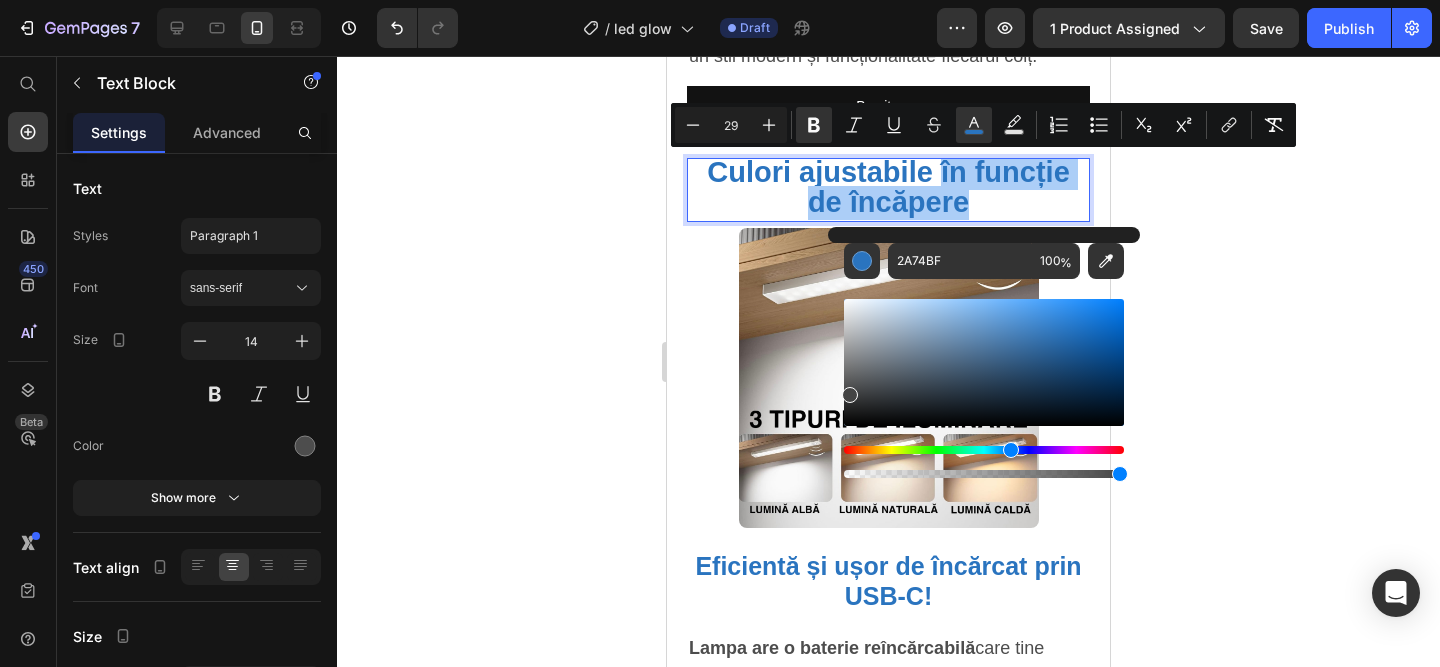 click at bounding box center [984, 362] 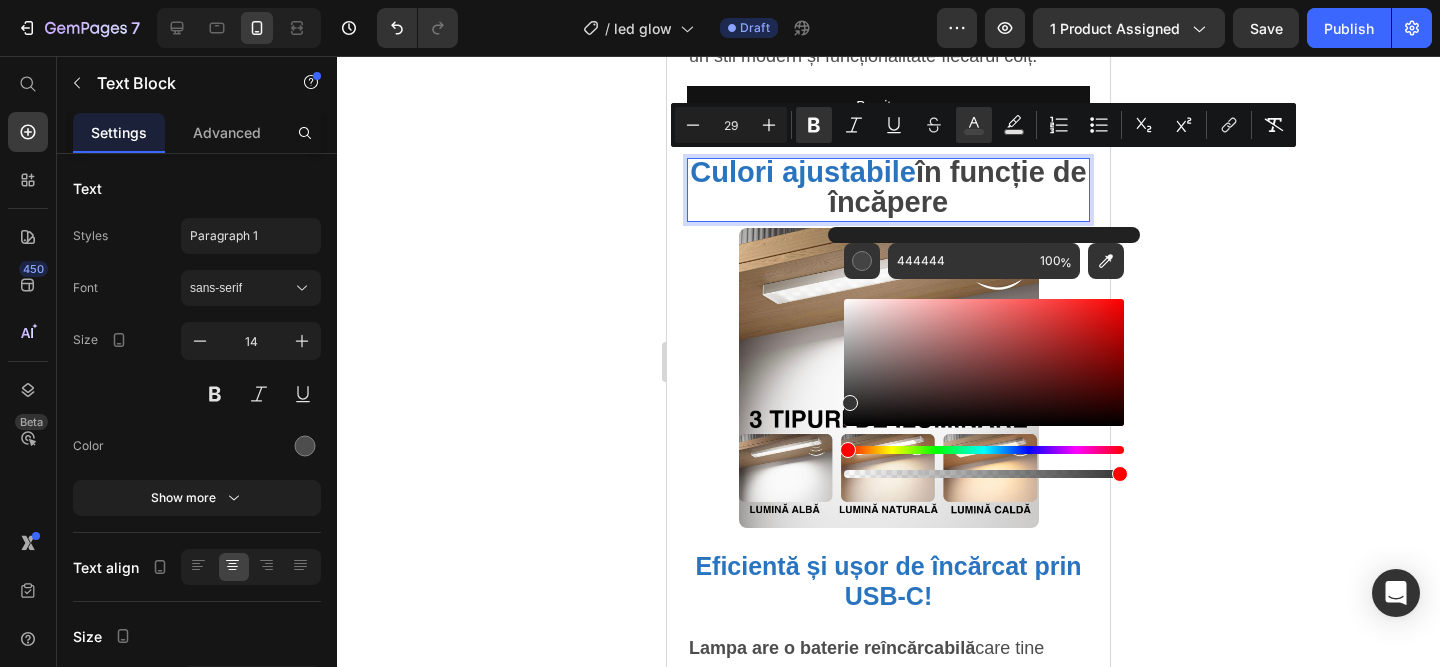 click at bounding box center [850, 403] 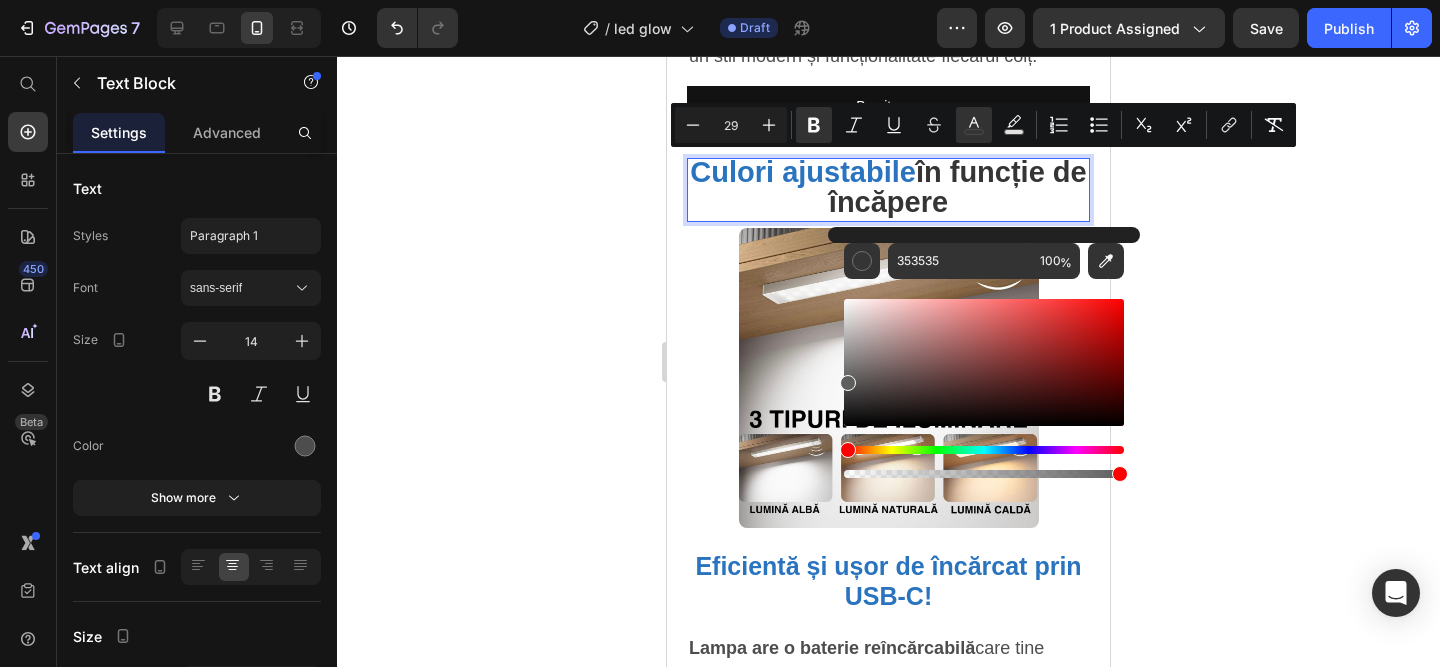 click at bounding box center (984, 362) 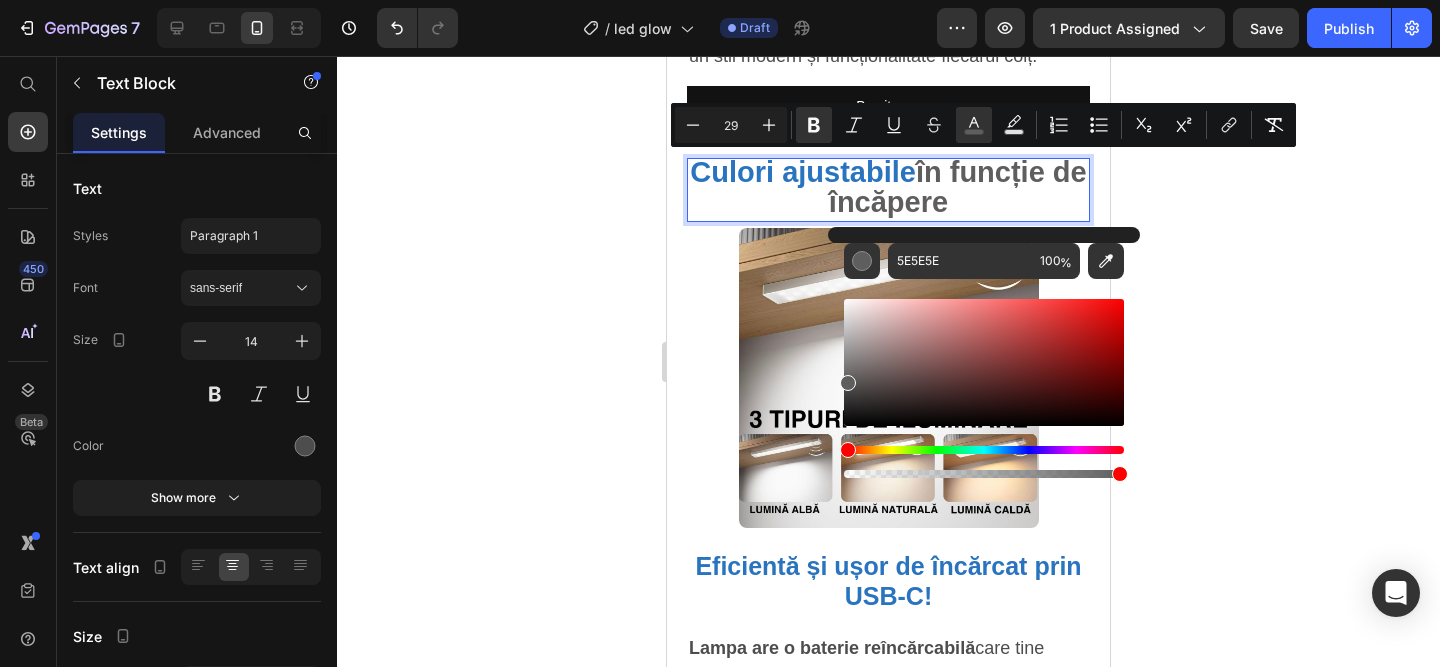 click 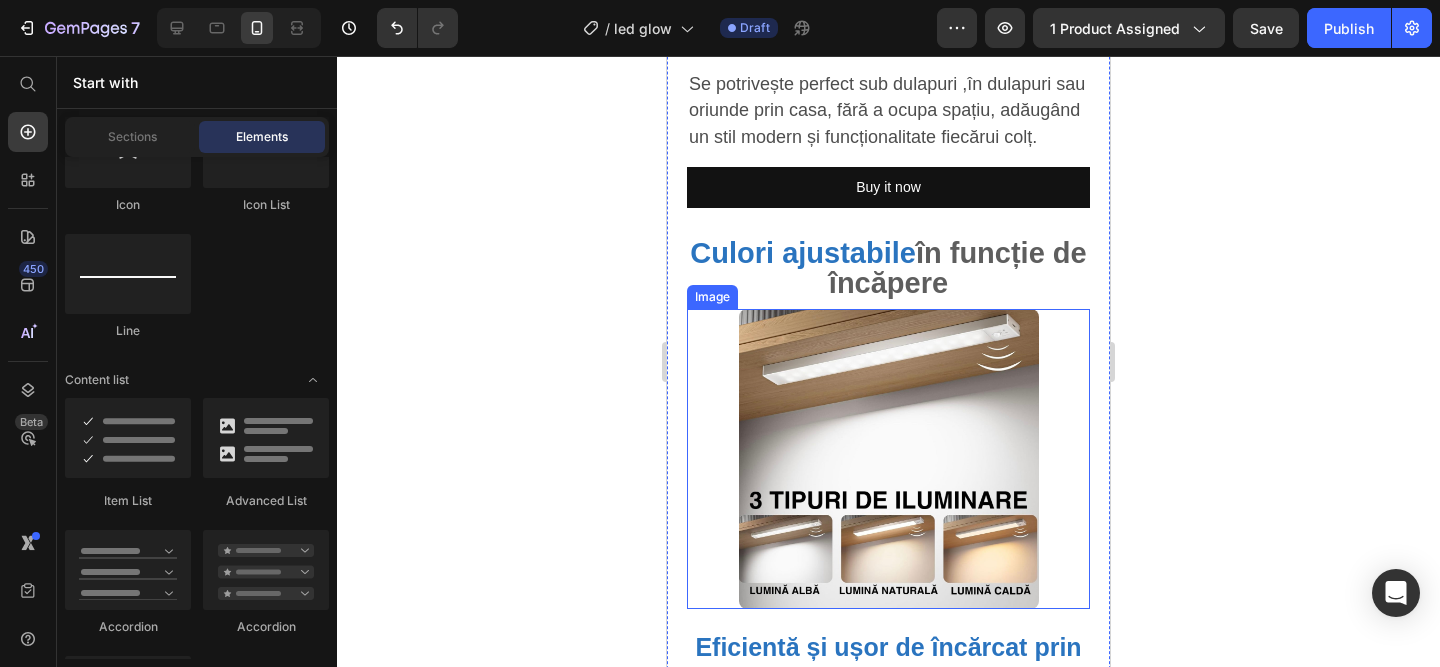 scroll, scrollTop: 2368, scrollLeft: 0, axis: vertical 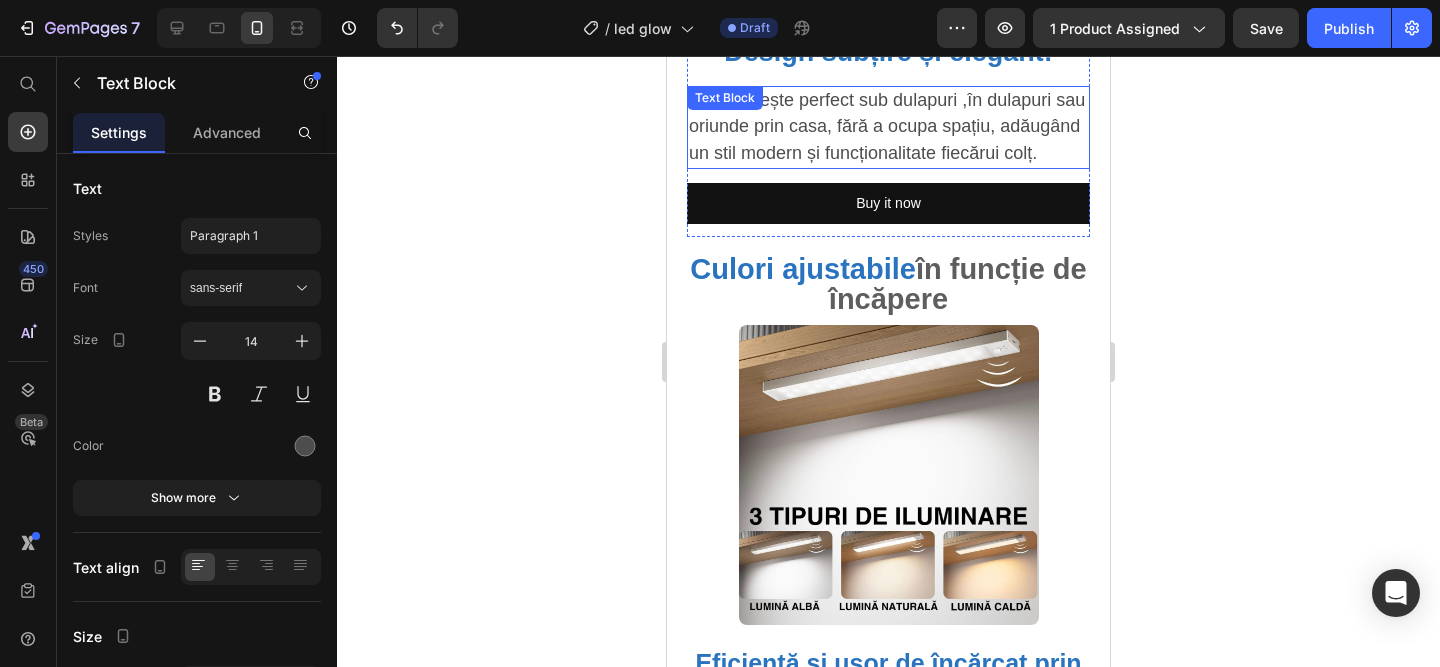 click on "Se potrivește perfect sub dulapuri ,în dulapuri sau oriunde prin casa, fără a ocupa spațiu, adăugând un stil modern și funcționalitate fiecărui colț." at bounding box center (887, 126) 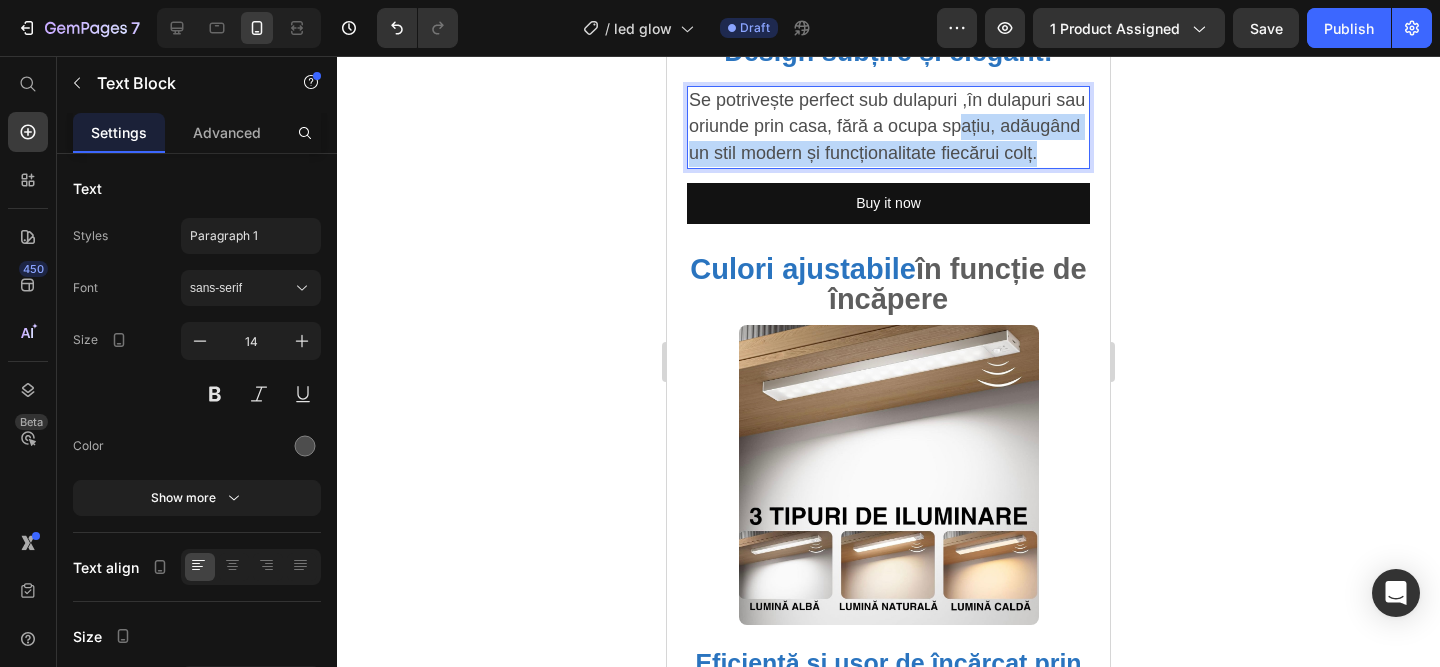 drag, startPoint x: 1036, startPoint y: 162, endPoint x: 958, endPoint y: 123, distance: 87.20665 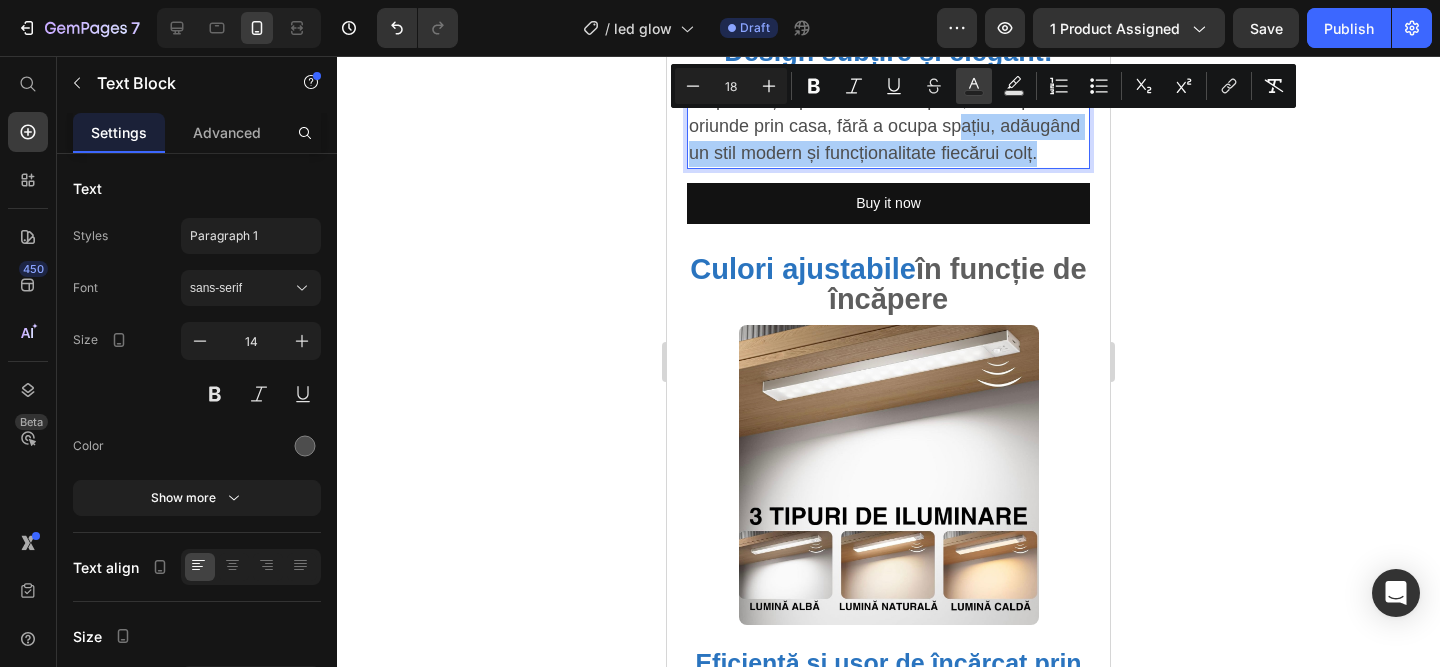 click 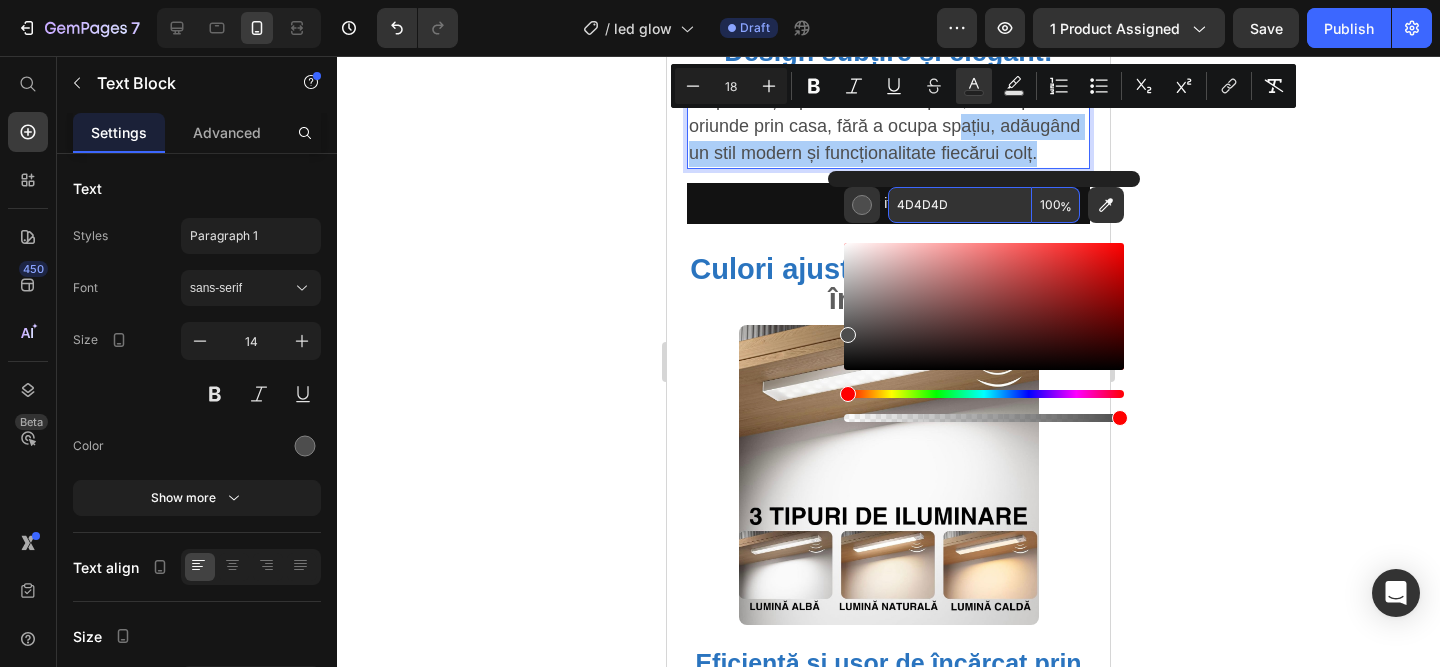 click on "4D4D4D" at bounding box center [960, 205] 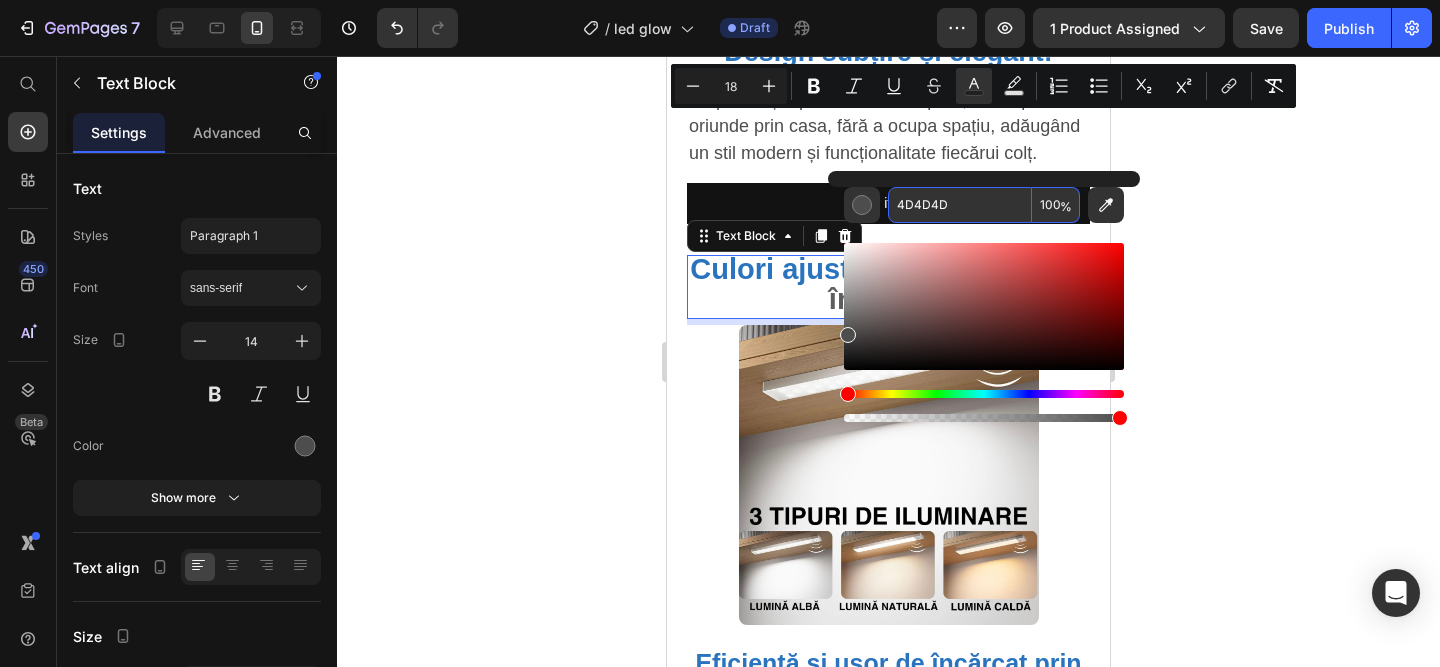 click on "Culori ajustabile" at bounding box center (803, 269) 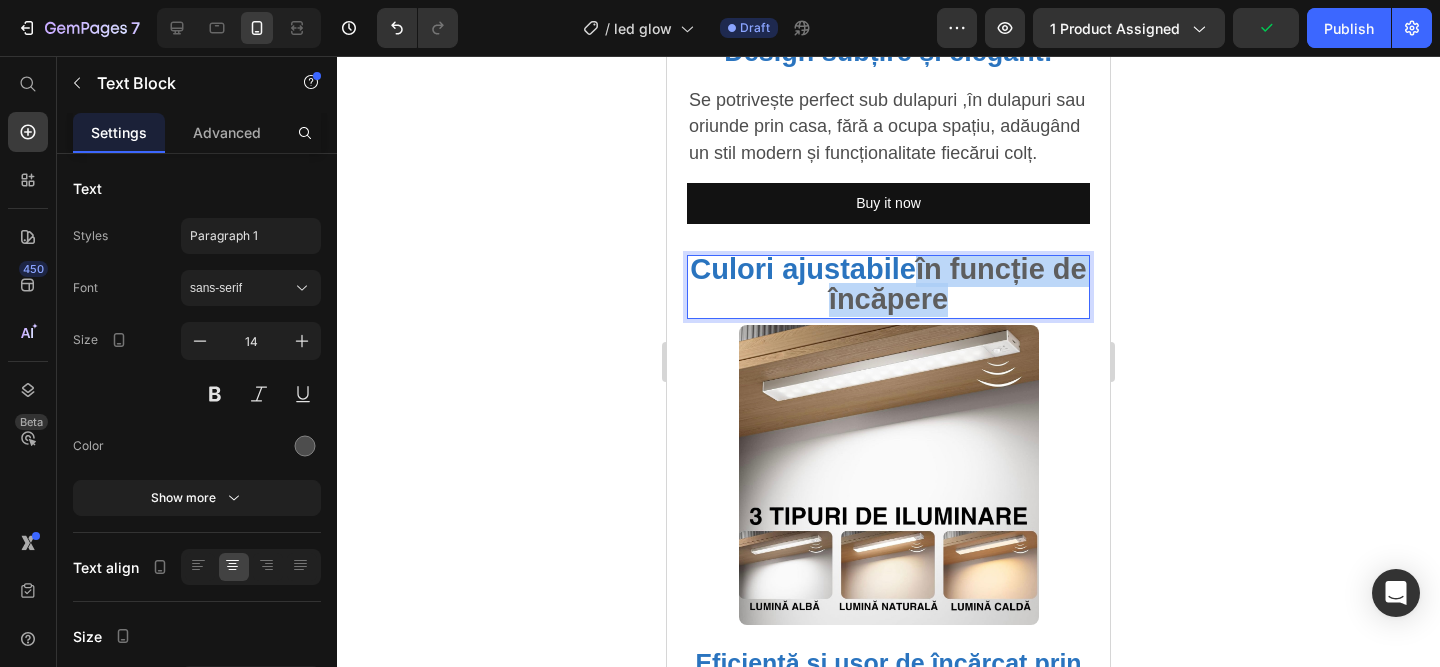 drag, startPoint x: 978, startPoint y: 297, endPoint x: 940, endPoint y: 268, distance: 47.801674 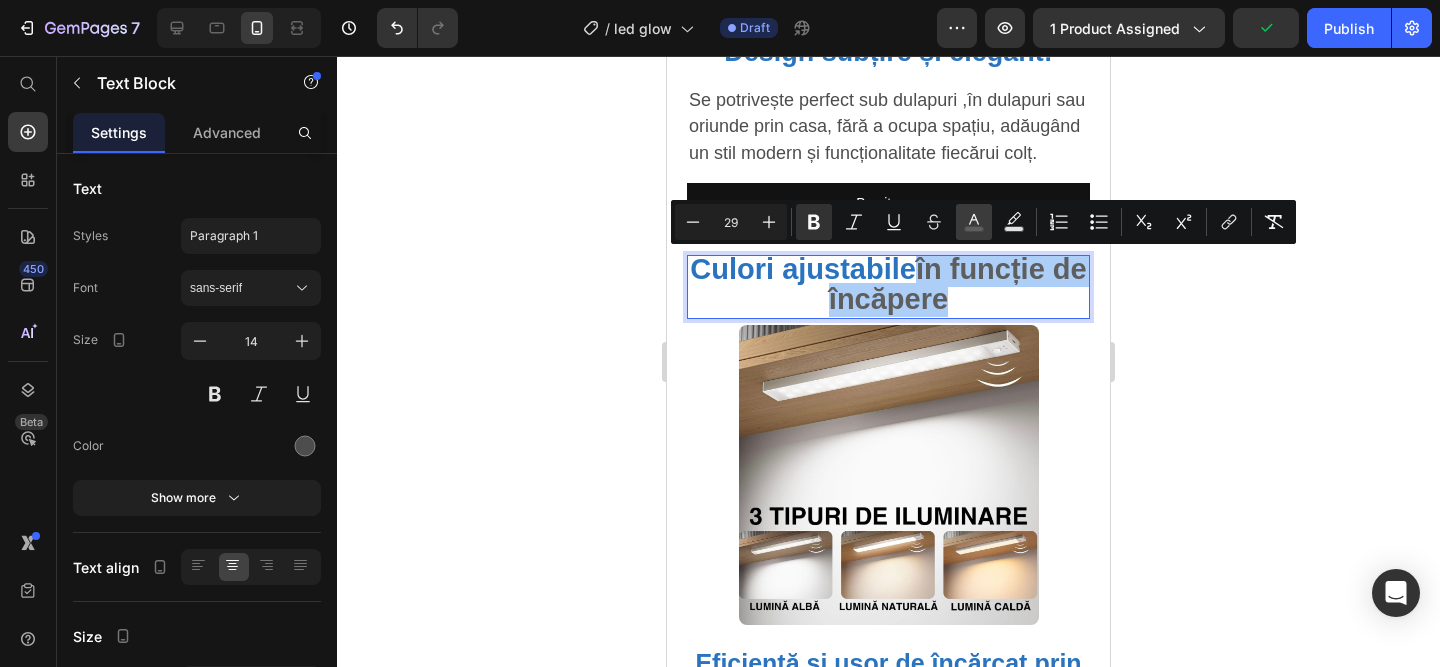 click 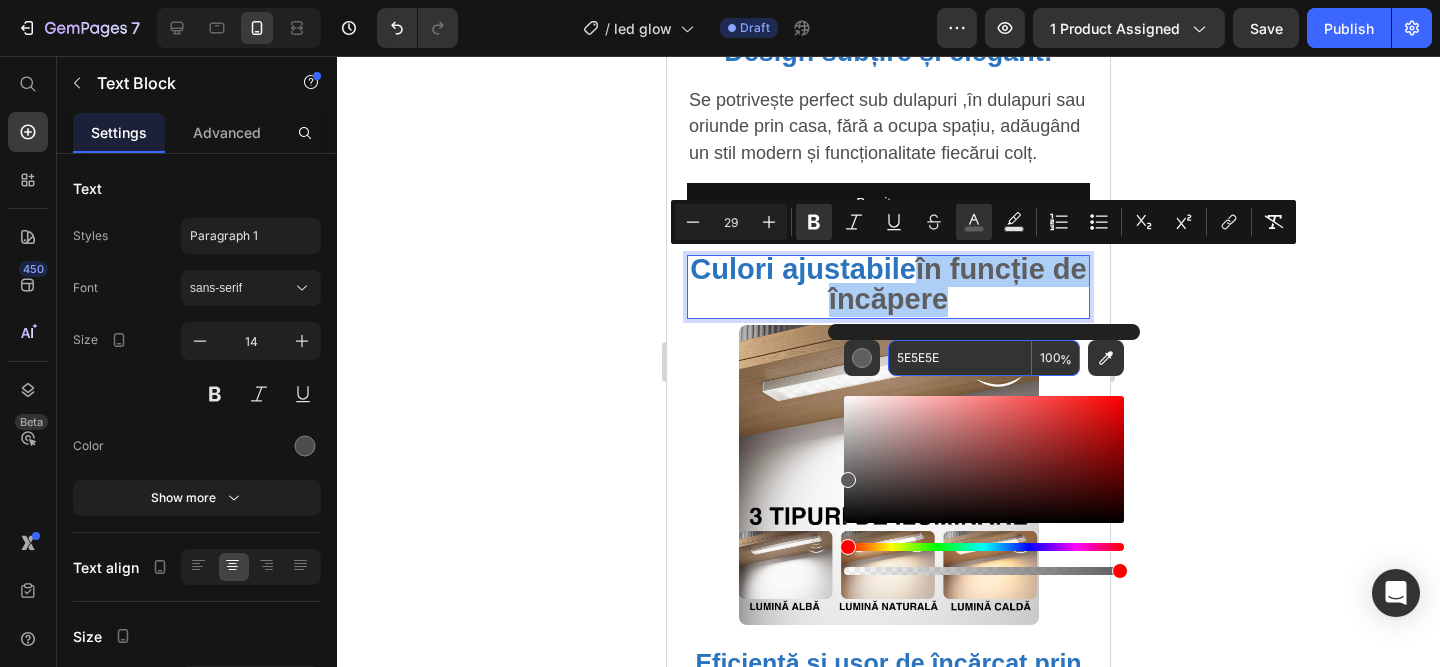 click on "5E5E5E" at bounding box center [960, 358] 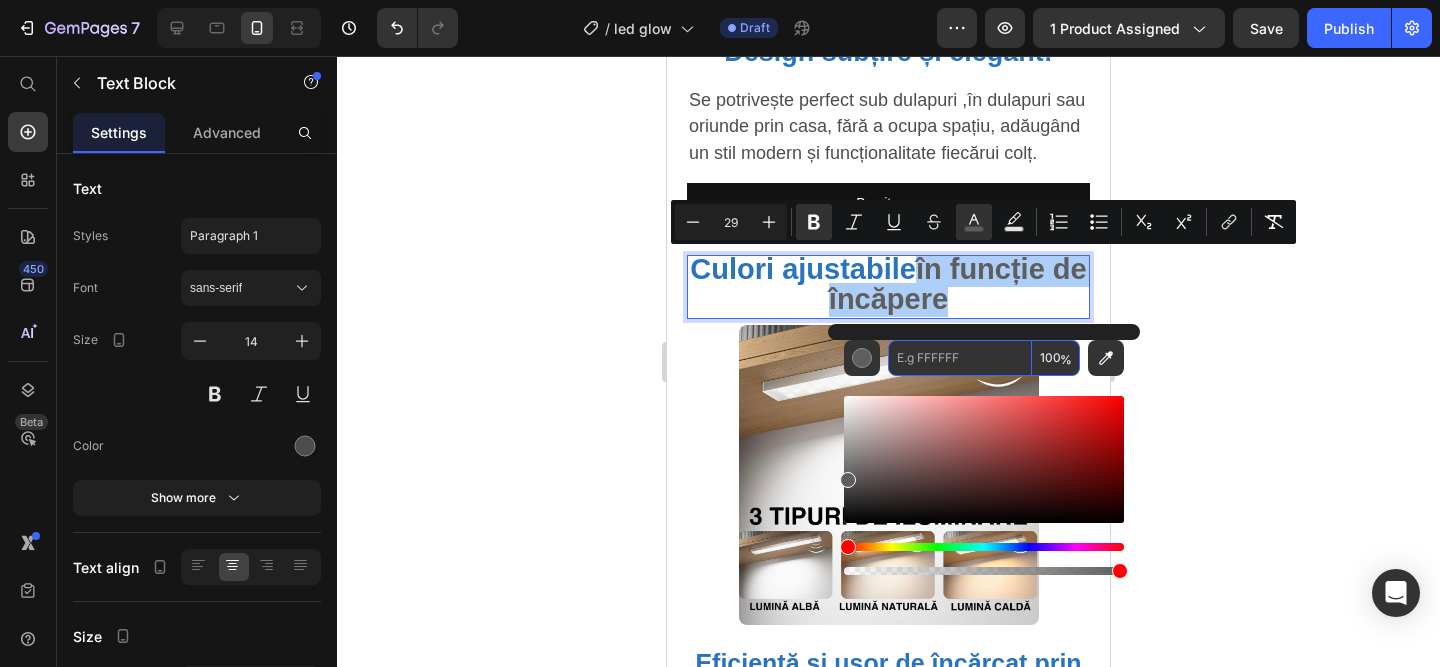 paste on "4D4D4D" 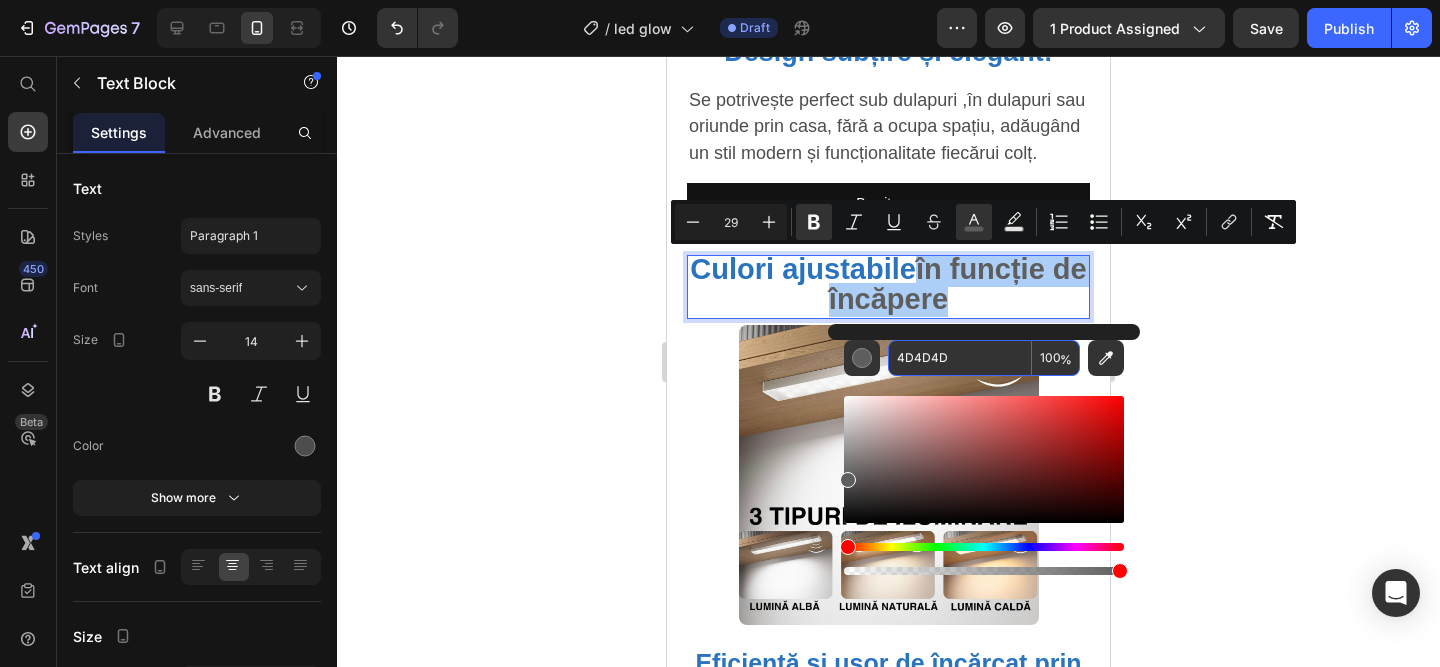 type on "4D4D4D" 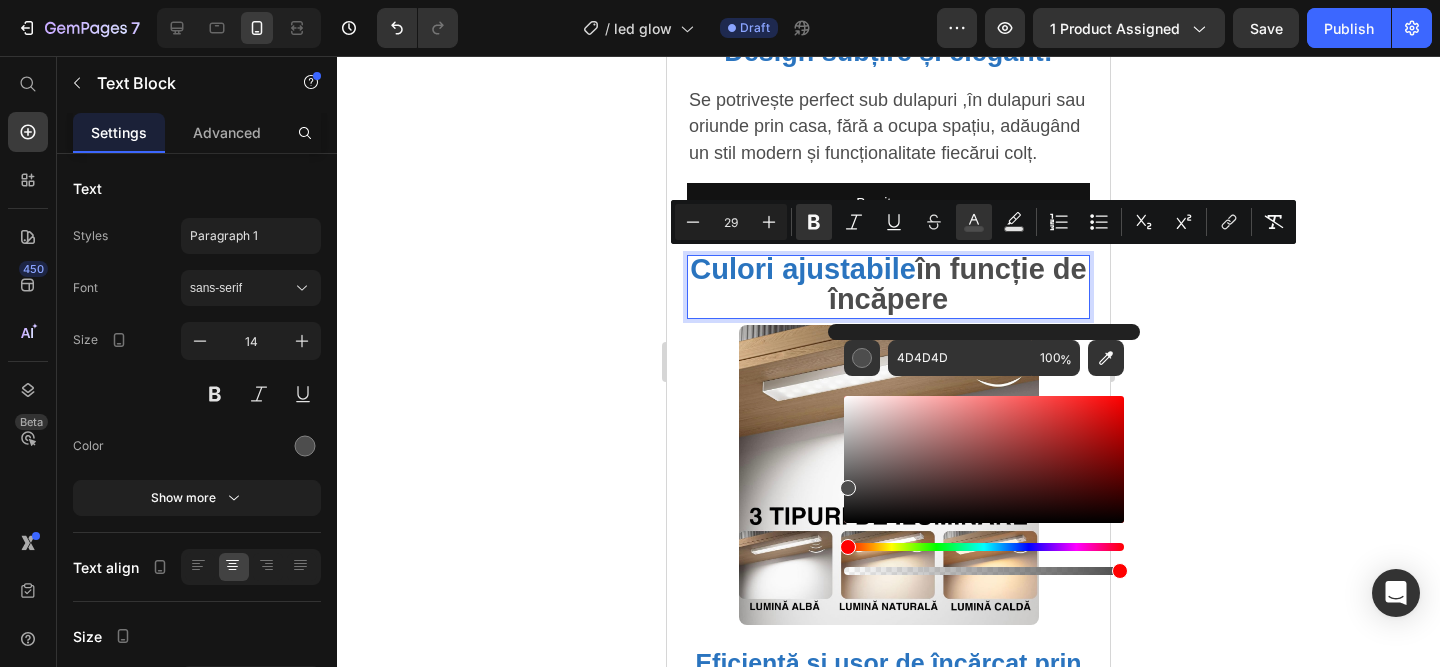 click 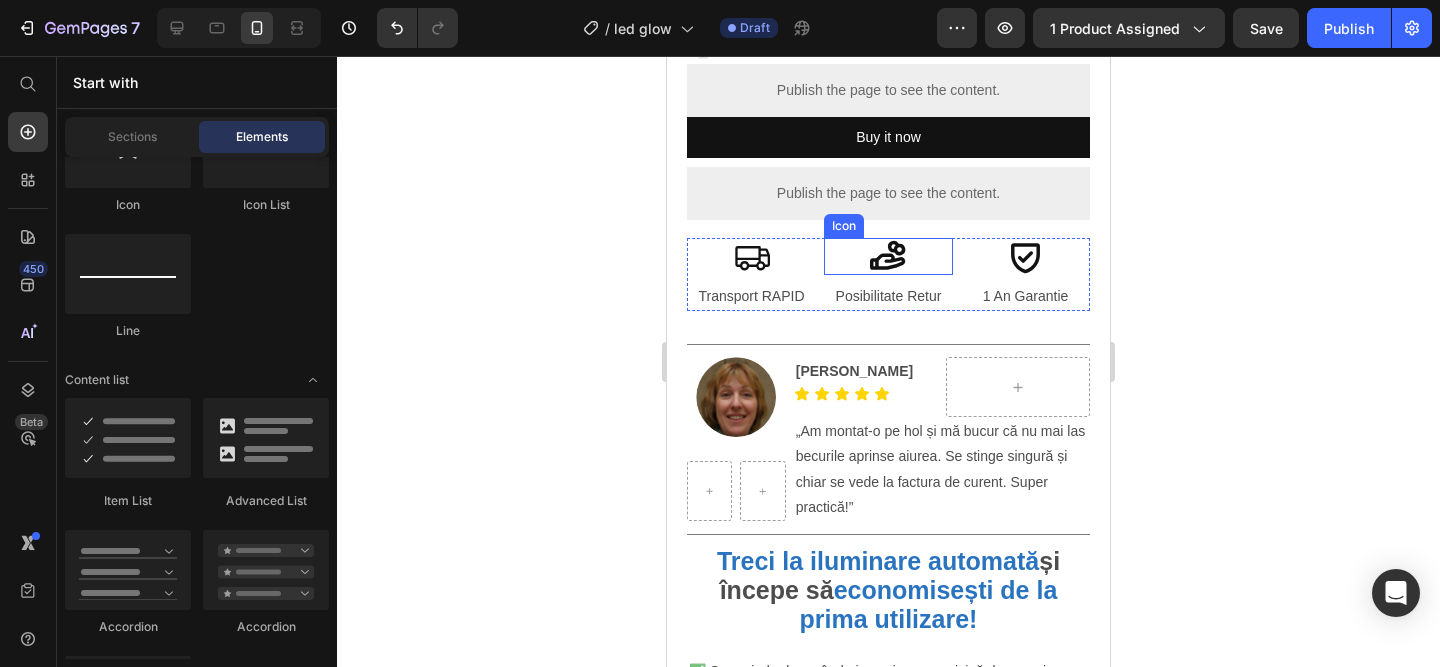 scroll, scrollTop: 708, scrollLeft: 0, axis: vertical 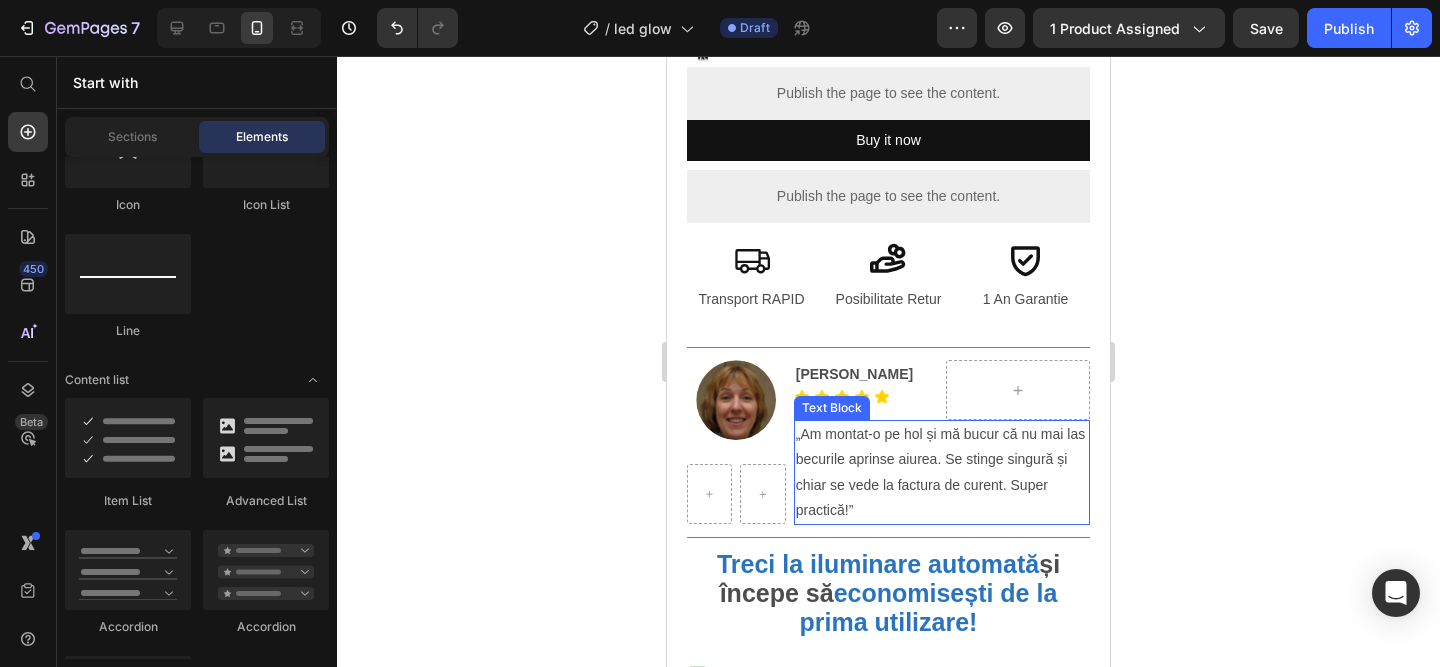 click on "„Am montat-o pe hol și mă bucur că nu mai las becurile aprinse aiurea. Se stinge singură și chiar se vede la factura de curent. Super practică!”" at bounding box center [942, 472] 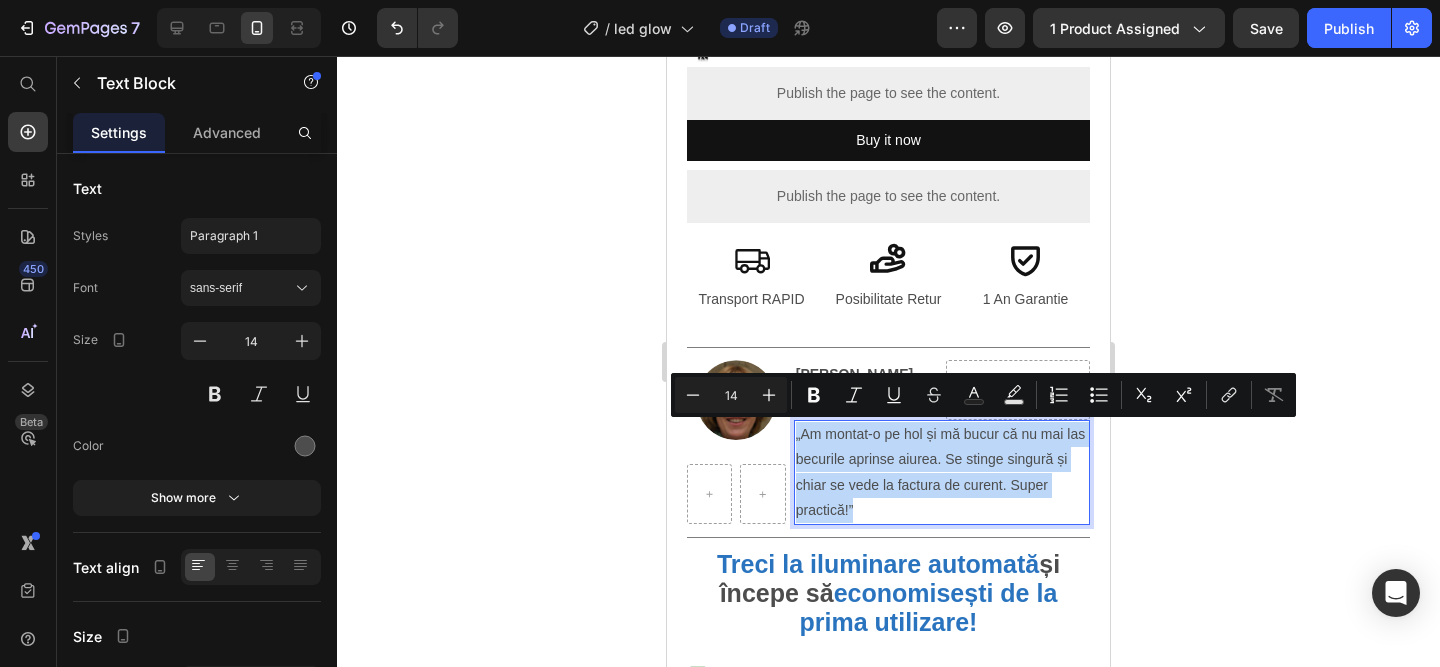 drag, startPoint x: 862, startPoint y: 513, endPoint x: 791, endPoint y: 424, distance: 113.85078 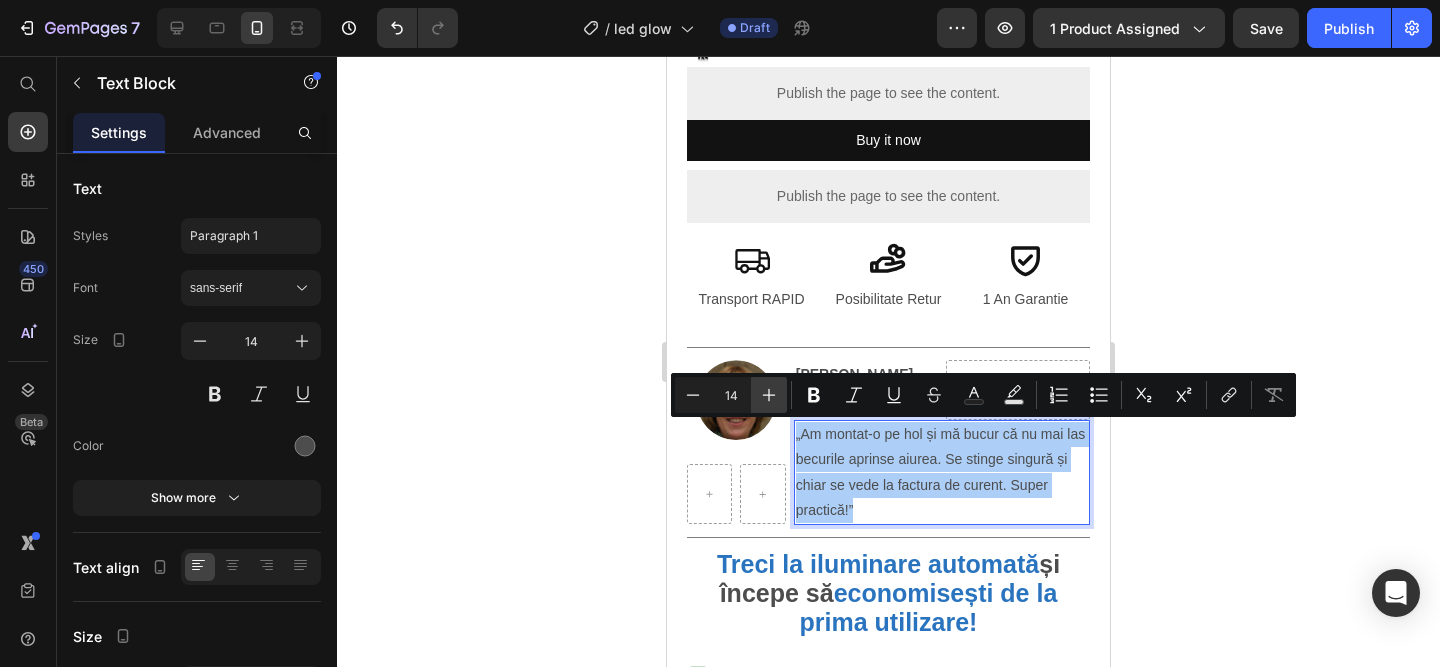 click 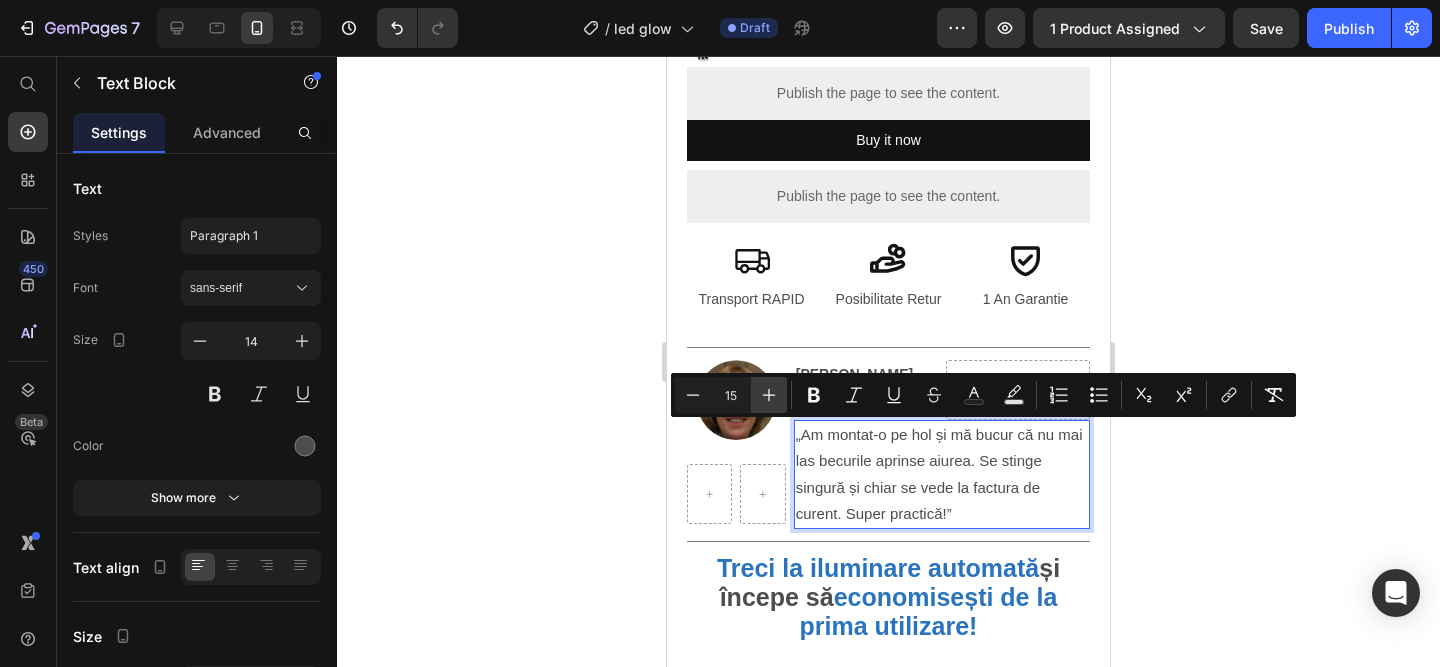 click 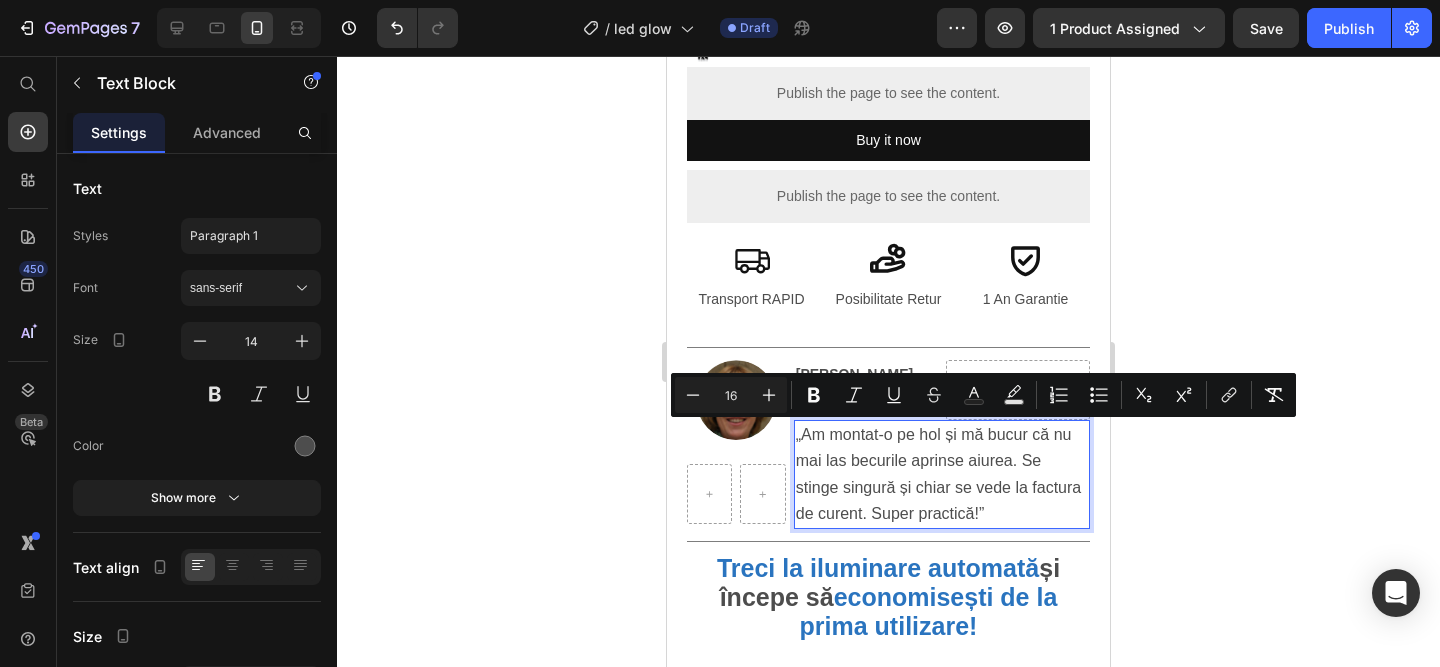 click 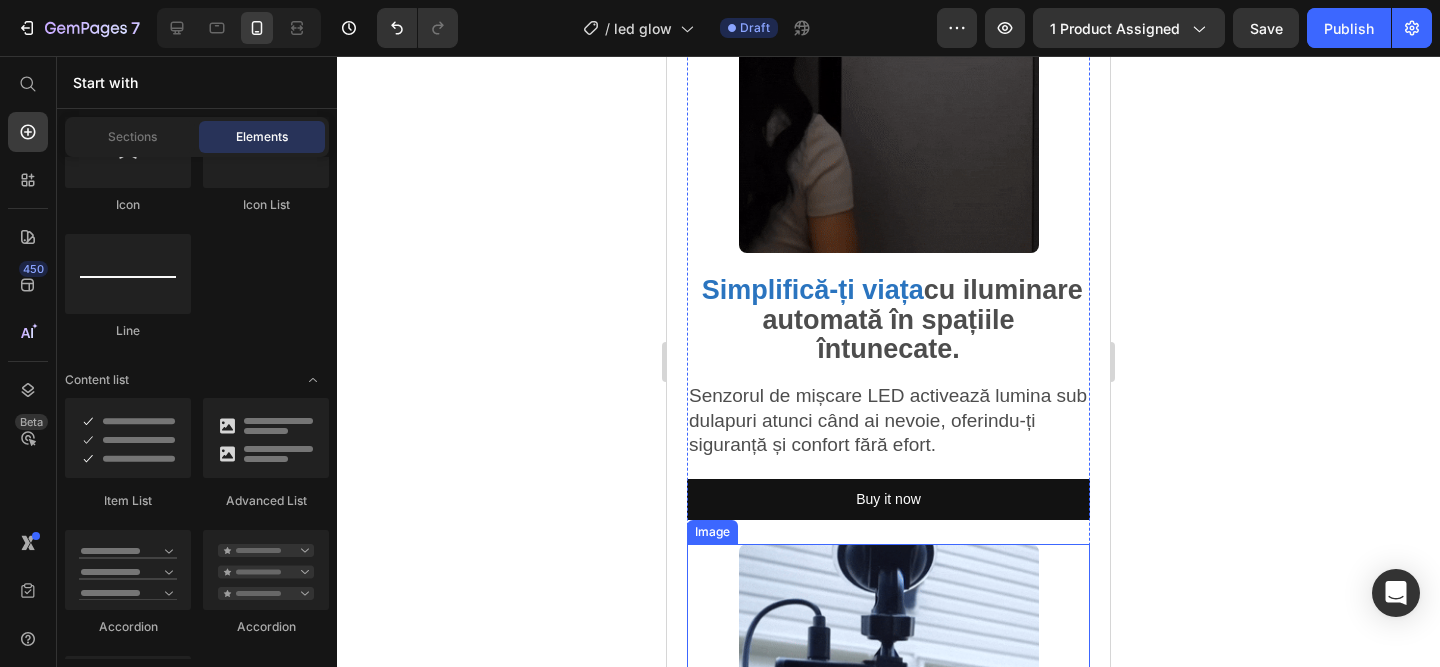 scroll, scrollTop: 1542, scrollLeft: 0, axis: vertical 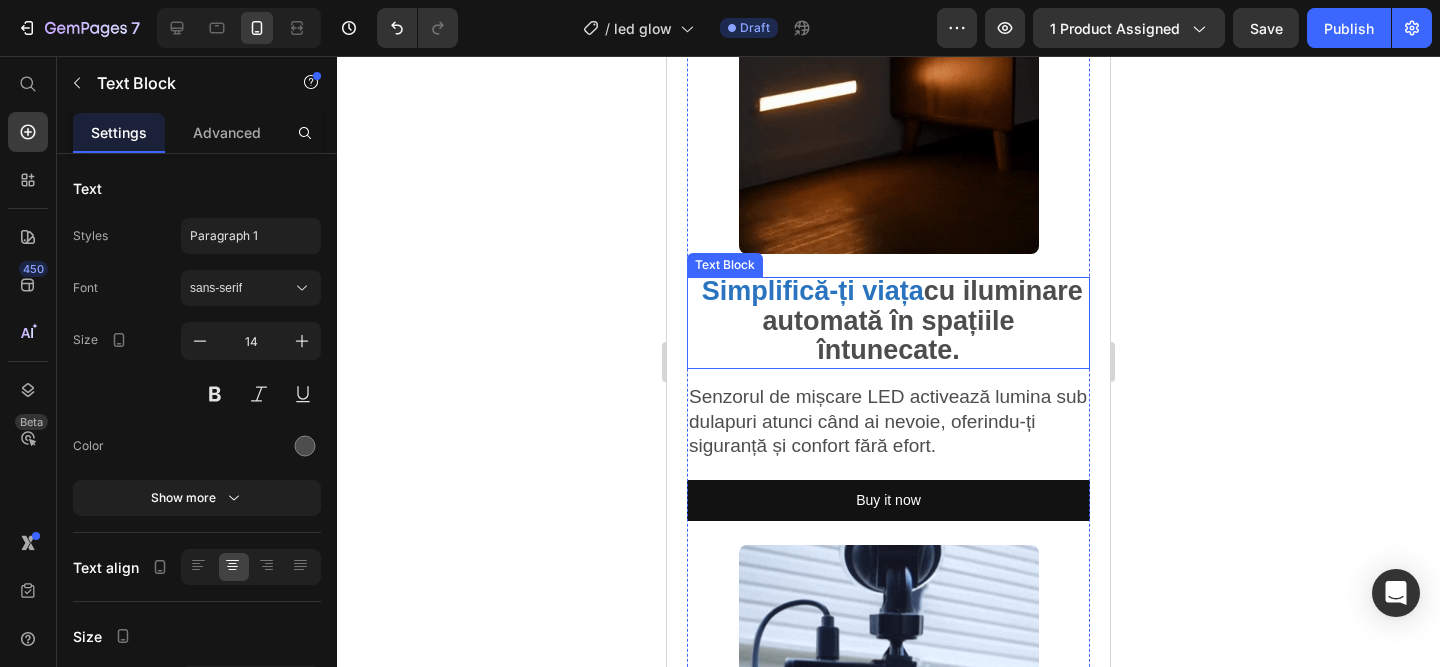 click on "Simplifică-ți viața  cu iluminare automată în spațiile întunecate." at bounding box center (888, 323) 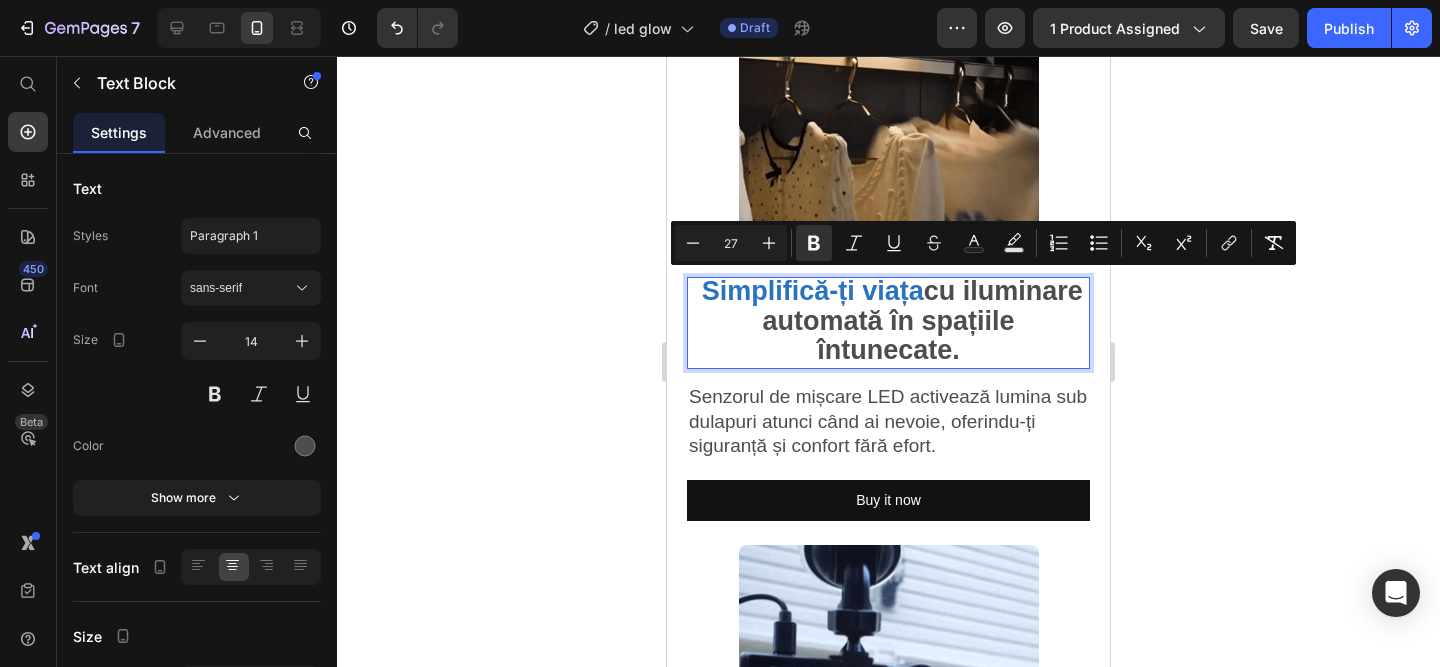 drag, startPoint x: 966, startPoint y: 348, endPoint x: 741, endPoint y: 287, distance: 233.12228 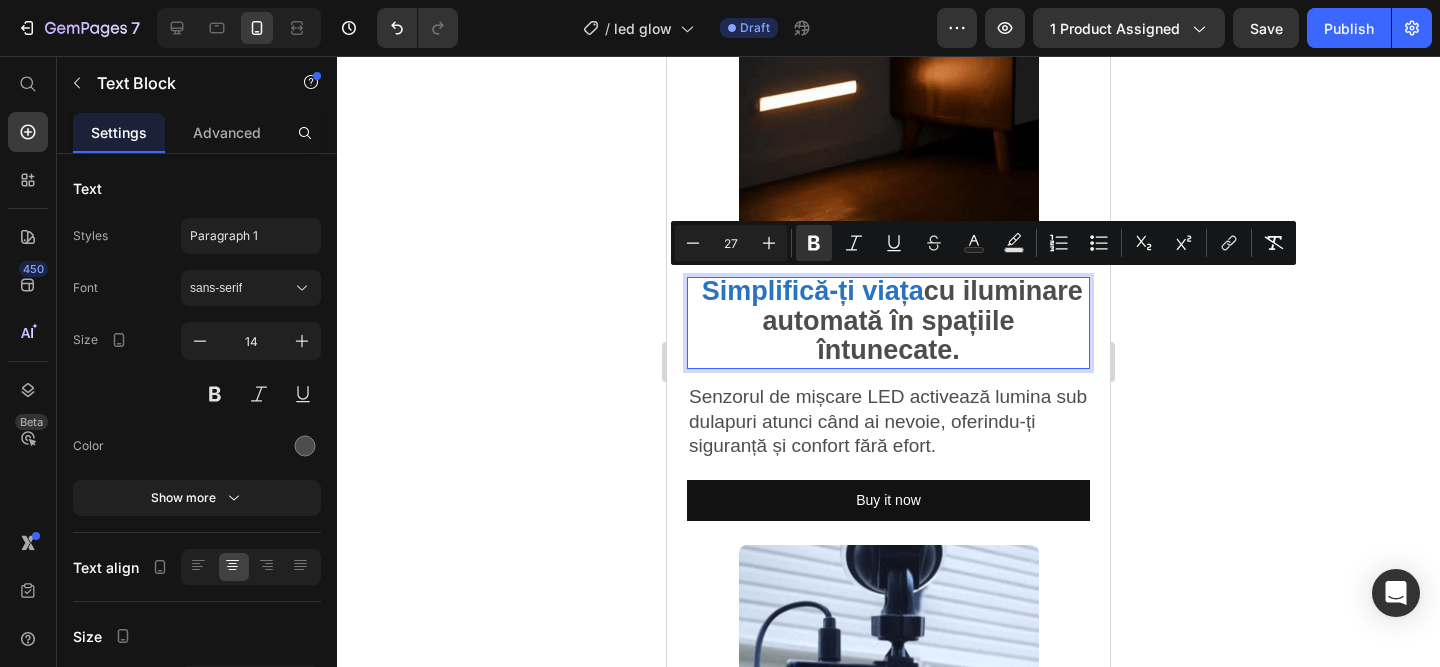 click on "Simplifică-ți viața  cu iluminare automată în spațiile întunecate." at bounding box center [888, 323] 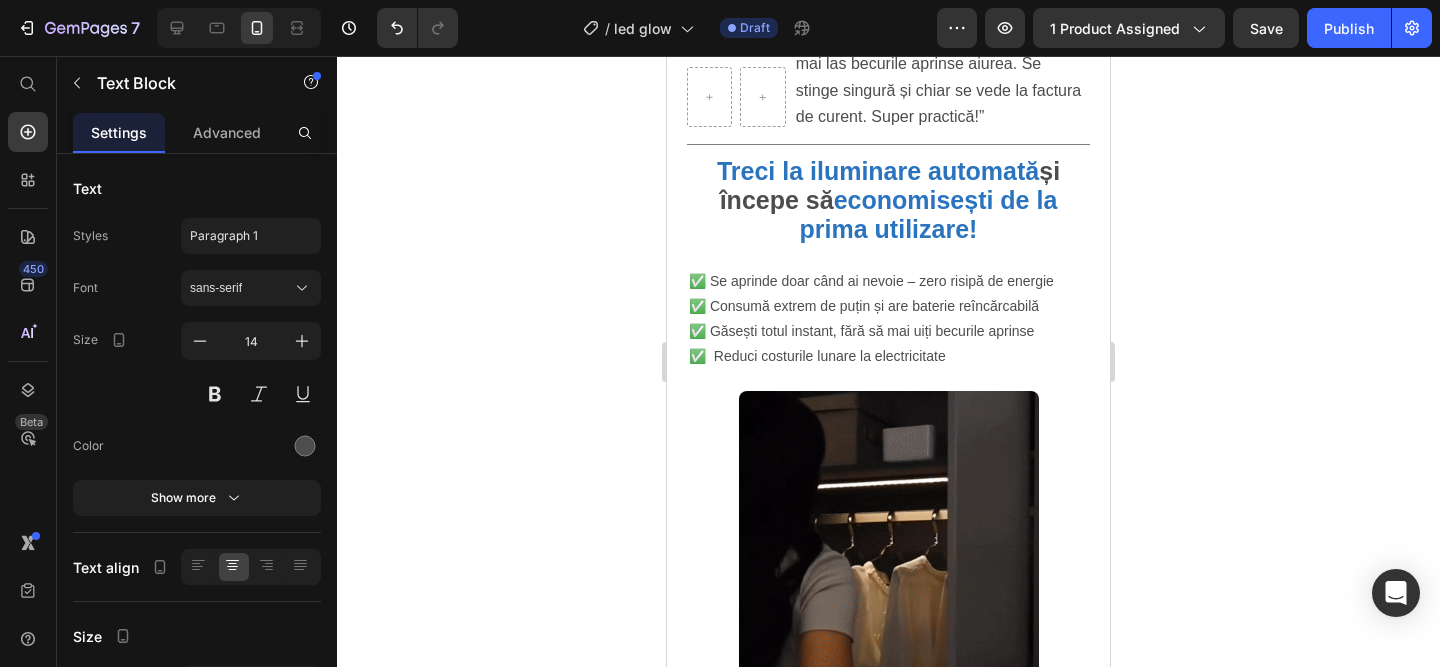 scroll, scrollTop: 1052, scrollLeft: 0, axis: vertical 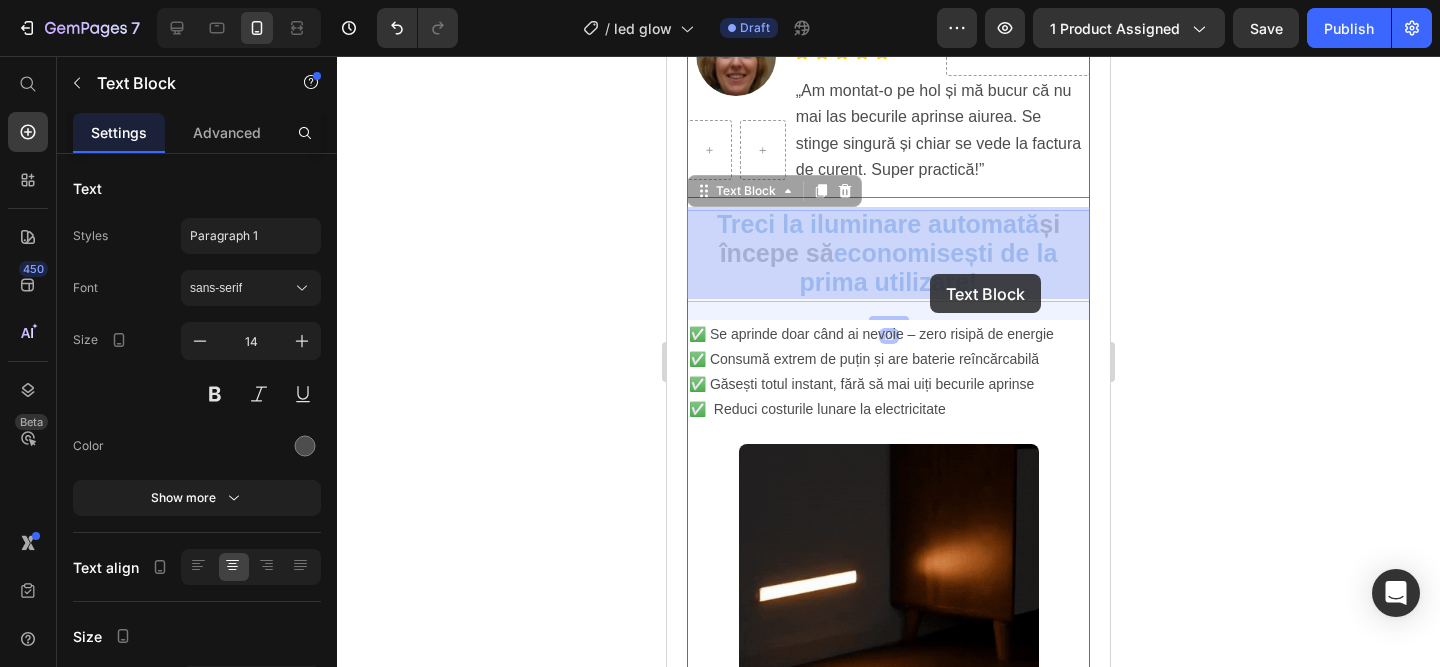 drag, startPoint x: 988, startPoint y: 288, endPoint x: 940, endPoint y: 277, distance: 49.24429 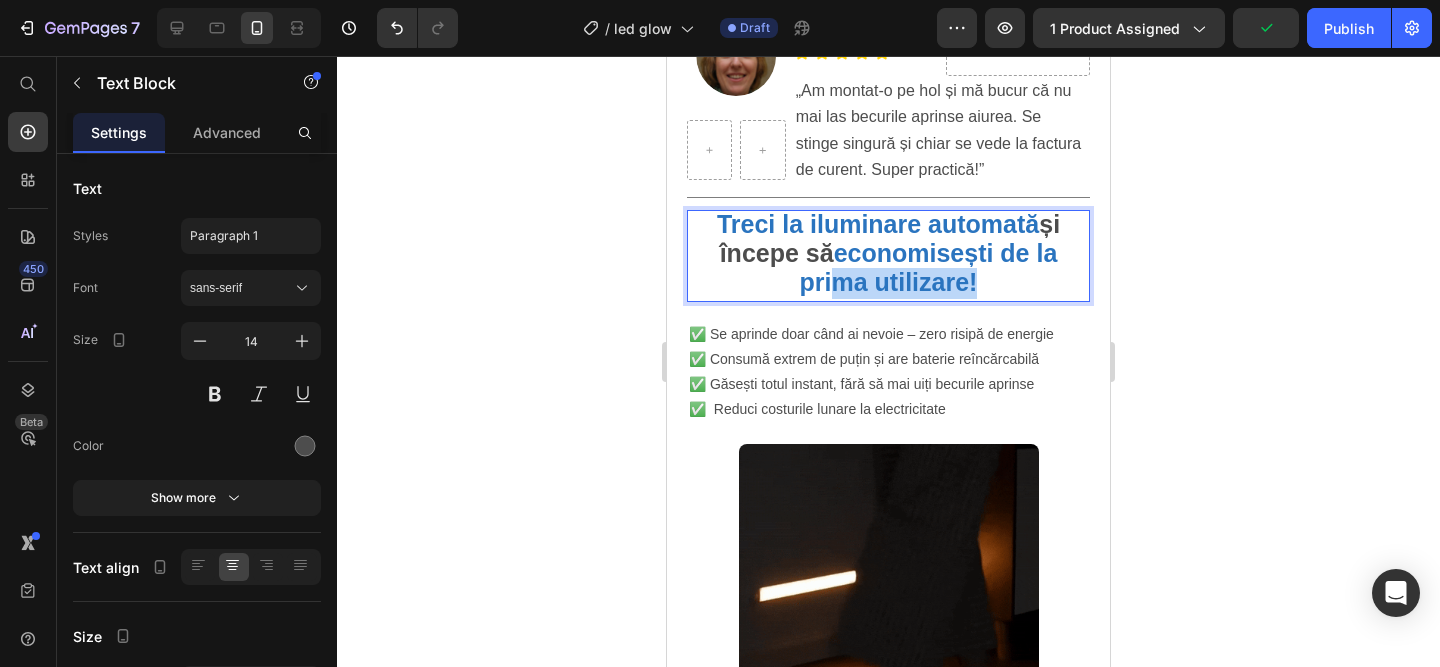 drag, startPoint x: 983, startPoint y: 279, endPoint x: 837, endPoint y: 274, distance: 146.08559 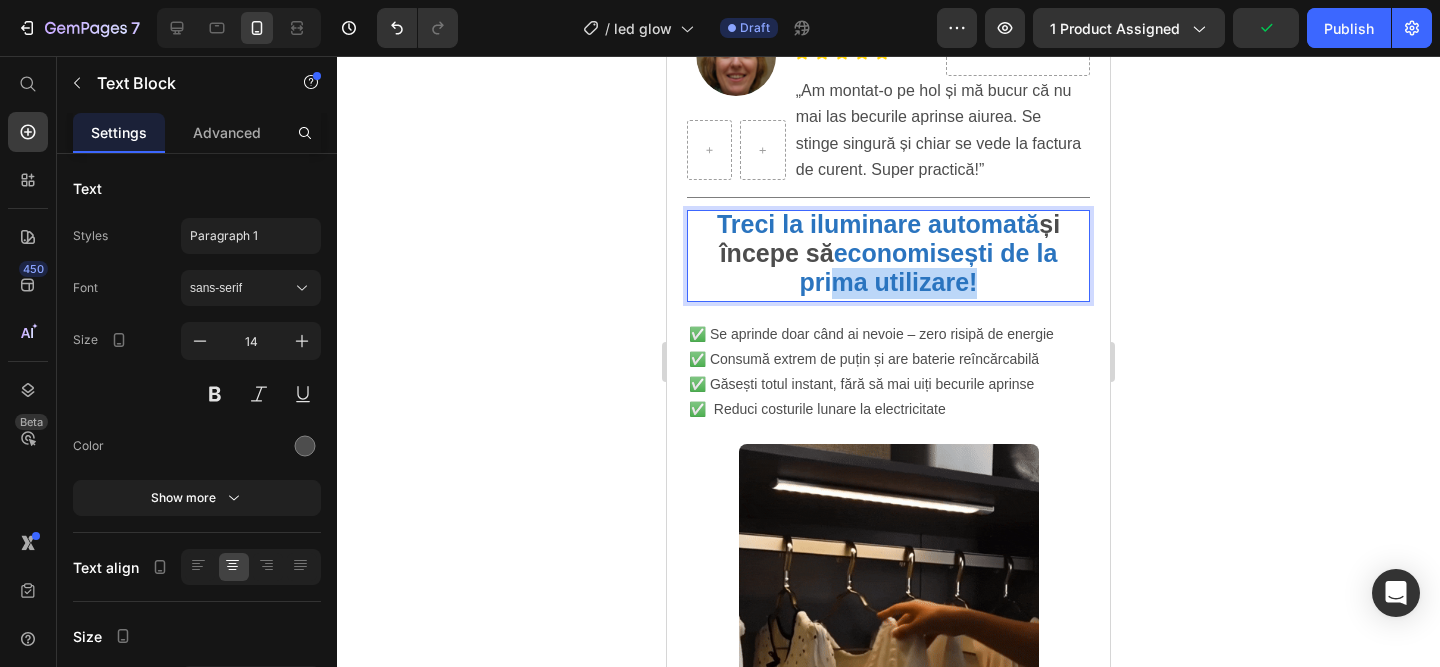 click on "Treci la iluminare automată  și începe să  economisești de la prima utilizare!" at bounding box center [888, 256] 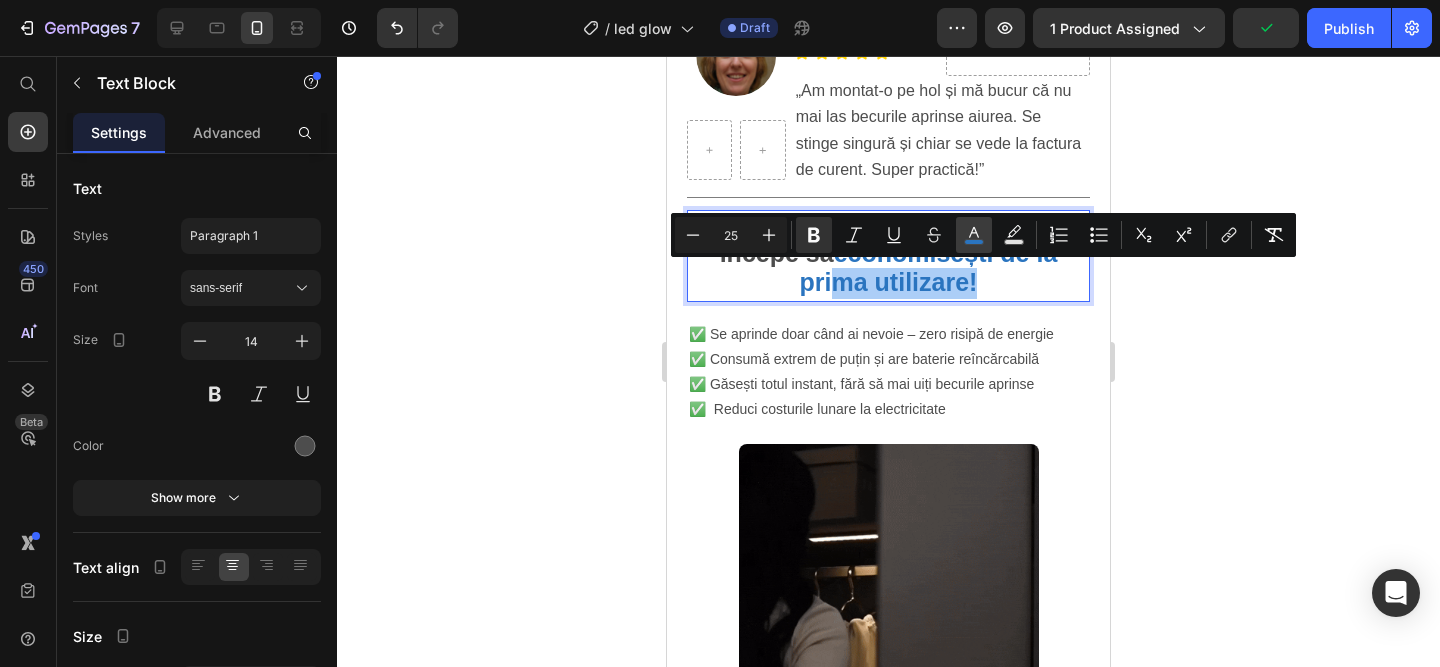 click 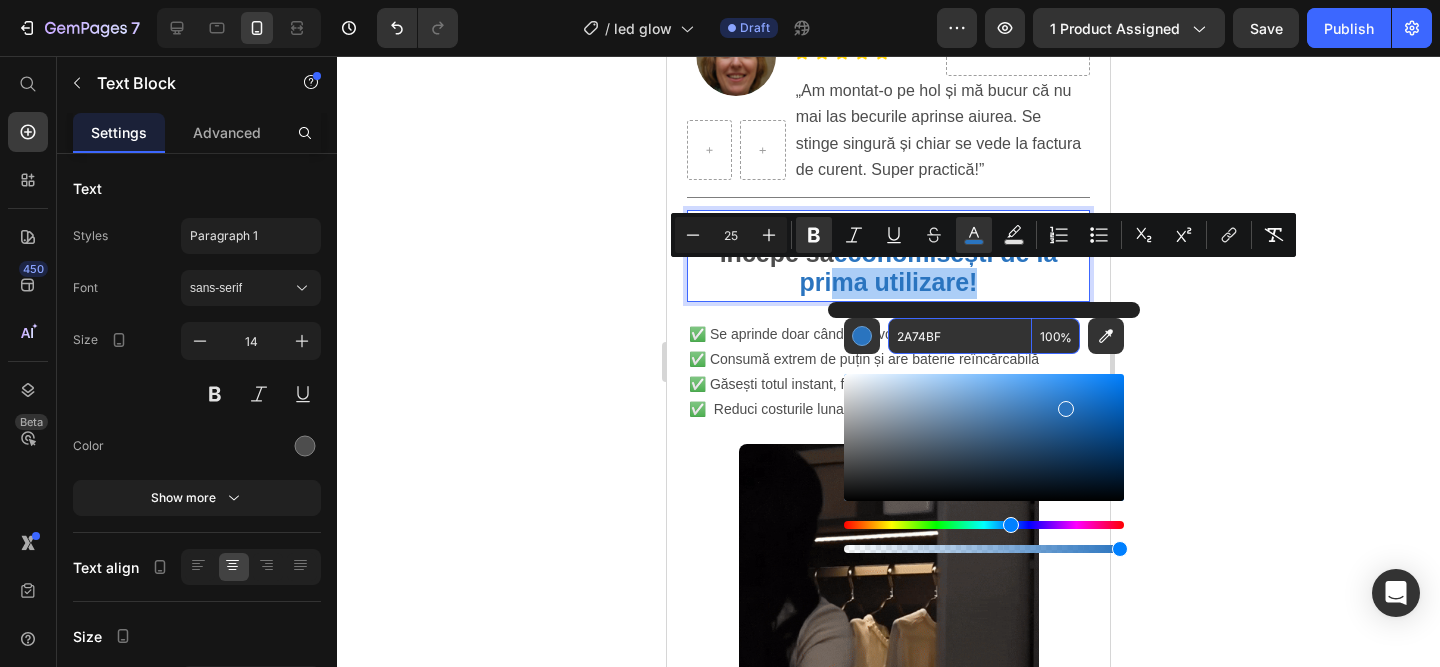 click on "2A74BF" at bounding box center (960, 336) 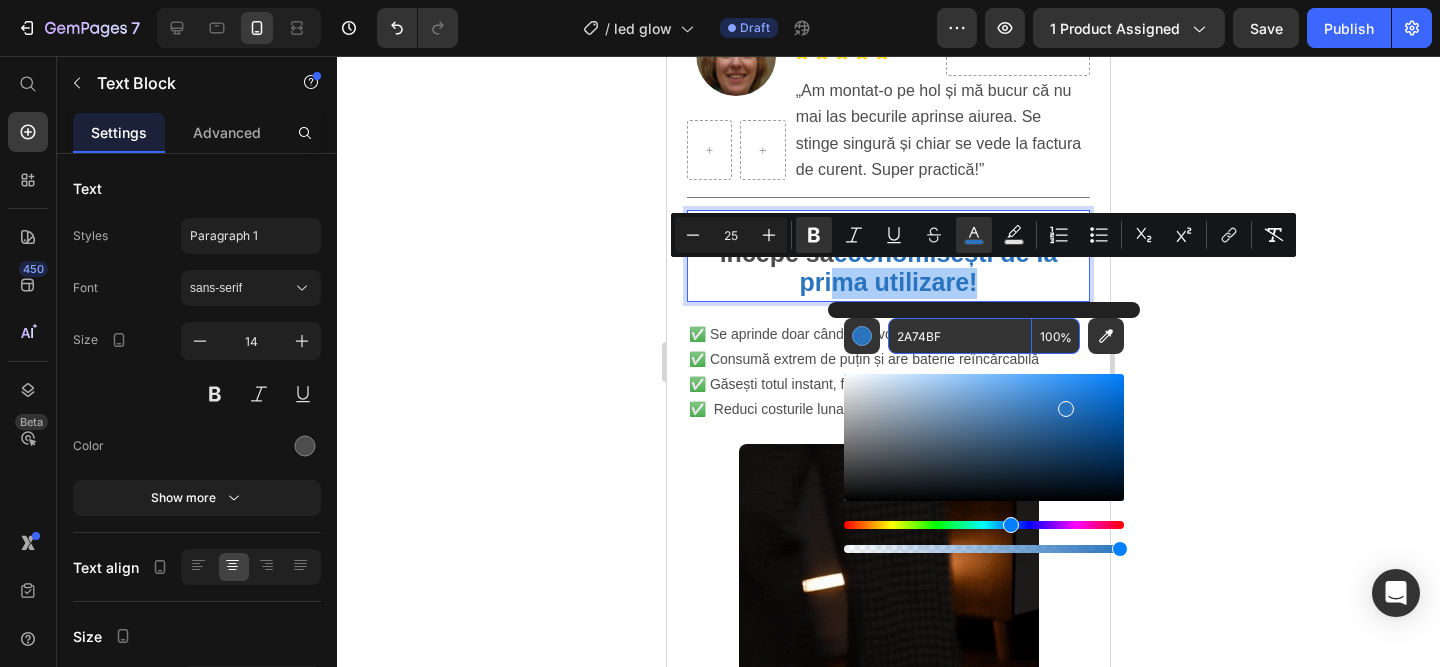 click 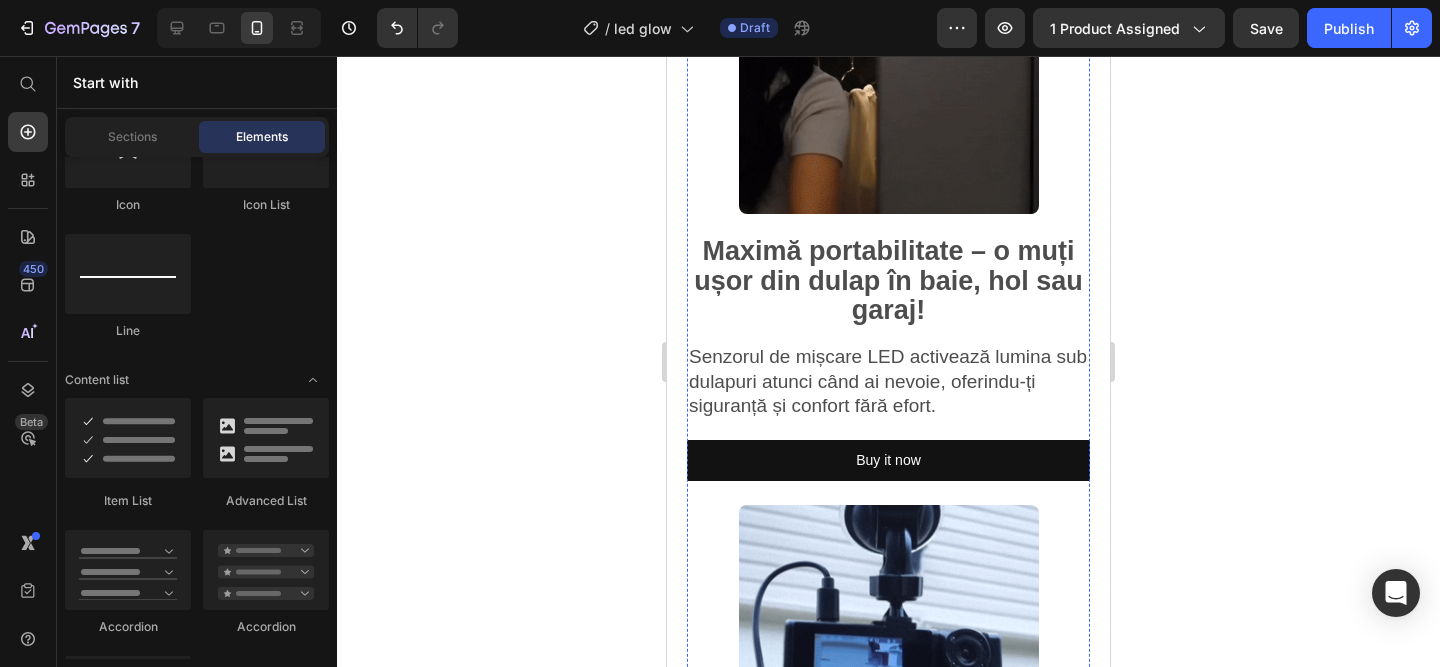 scroll, scrollTop: 1610, scrollLeft: 0, axis: vertical 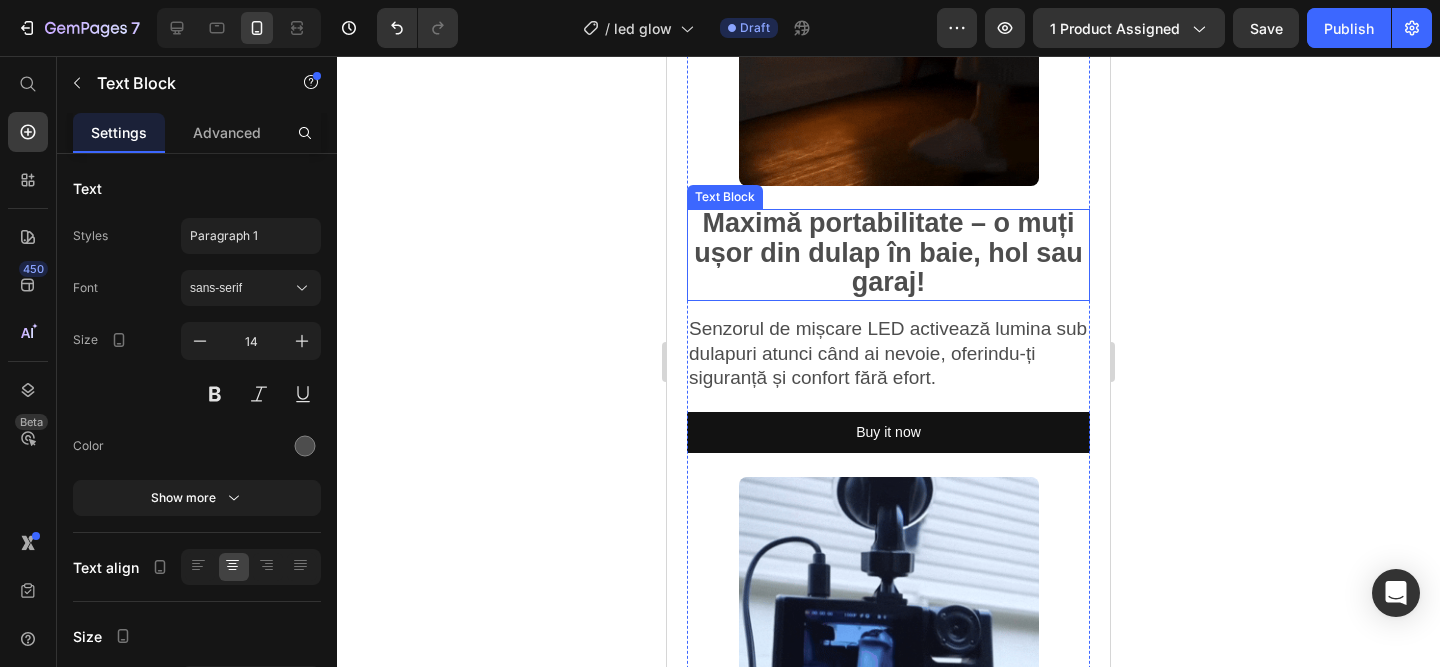 click on "Maximă portabilitate – o muți ușor din dulap în baie, hol sau garaj!" at bounding box center [888, 252] 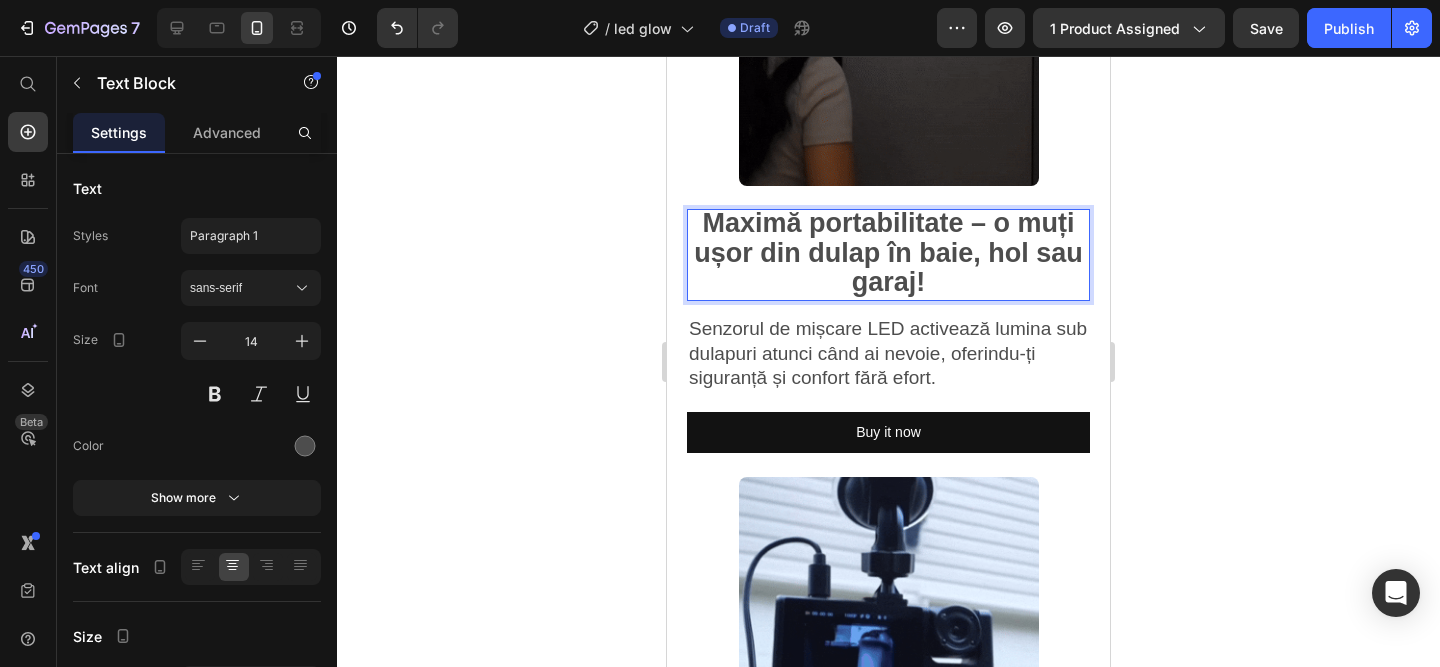 click on "Maximă portabilitate – o muți ușor din dulap în baie, hol sau garaj!" at bounding box center [888, 252] 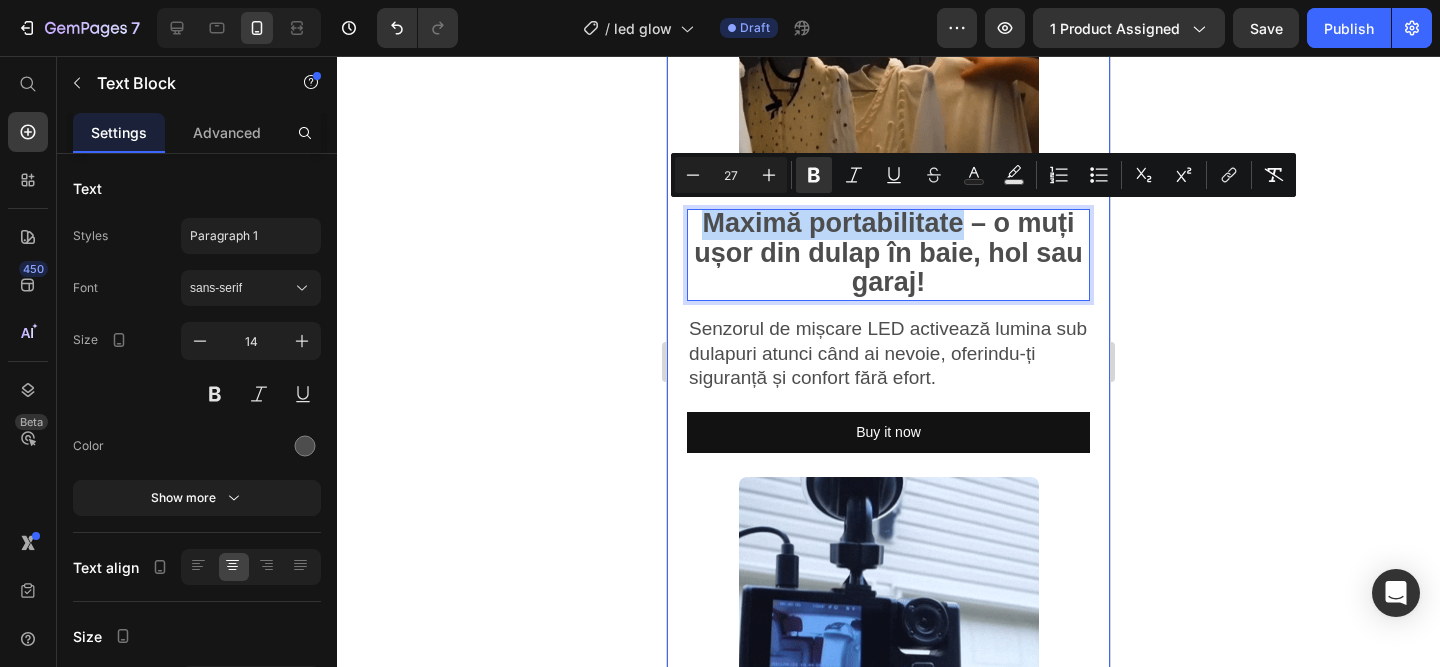 drag, startPoint x: 962, startPoint y: 222, endPoint x: 669, endPoint y: 210, distance: 293.24564 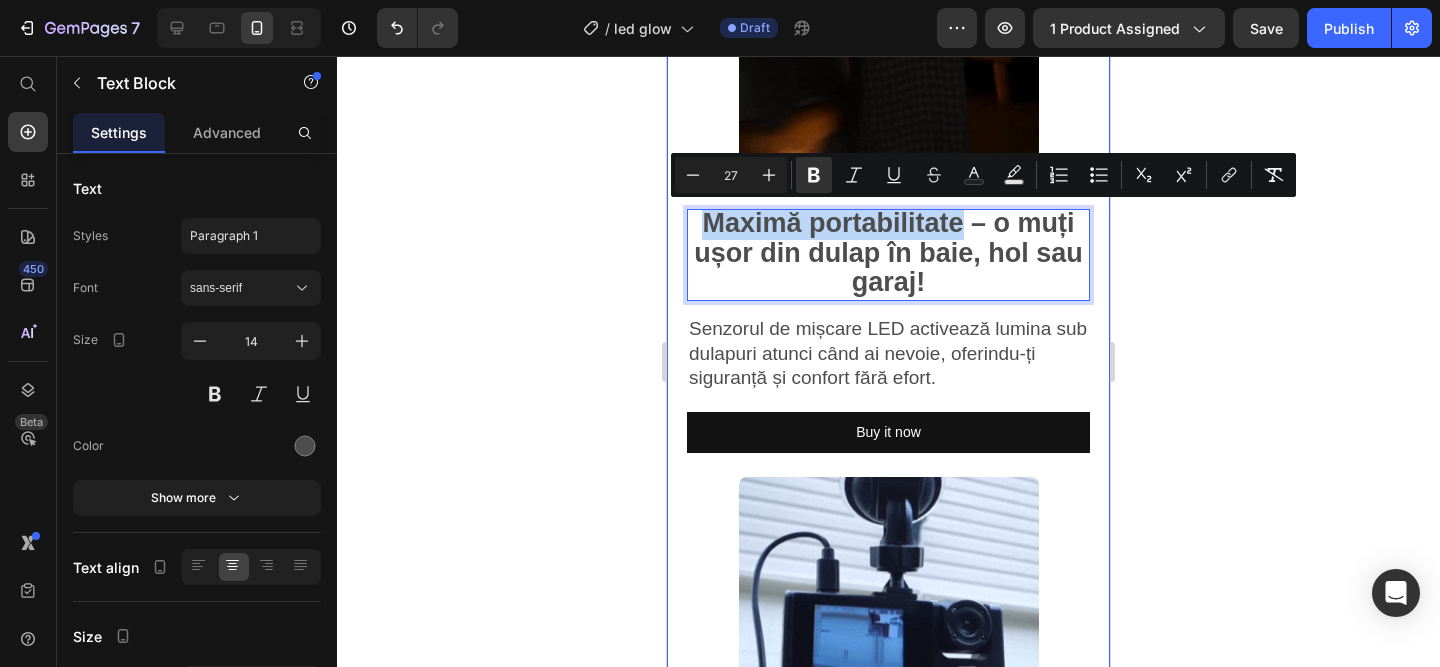 click on "Product Images Led cu senzor | SmartGlow™️ Product Title 89,00 lei Product Price 199,00 lei Product Price SALVATI 55% Discount Tag
Row
Icon Text Block Luminozitate Smart, Economie Garantată! Text Block Row Image Plata la CURIER  (ramburs) Text Block Row Image Livrare RAPIDA  1-2 zile lucratoare Text Block Row Row
Publish the page to see the content.
Custom Code Buy it now Dynamic Checkout
Publish the page to see the content.
Custom Code
Icon Transport RAPID Text Block
Icon Posibilitate Retur Text Block
Icon 1 An Garantie Text Block Row                Title Line Image Row
Row
Row Irina Petrut - Craiova Text Block Icon Icon Icon Icon
Icon Icon List Row
Row „Am montat-o pe hol și mă bucur că nu mai las becurile aprinse aiurea. Se stinge singură și chiar se vede la factura de curent. Super practică!” Text Block" at bounding box center (888, 109) 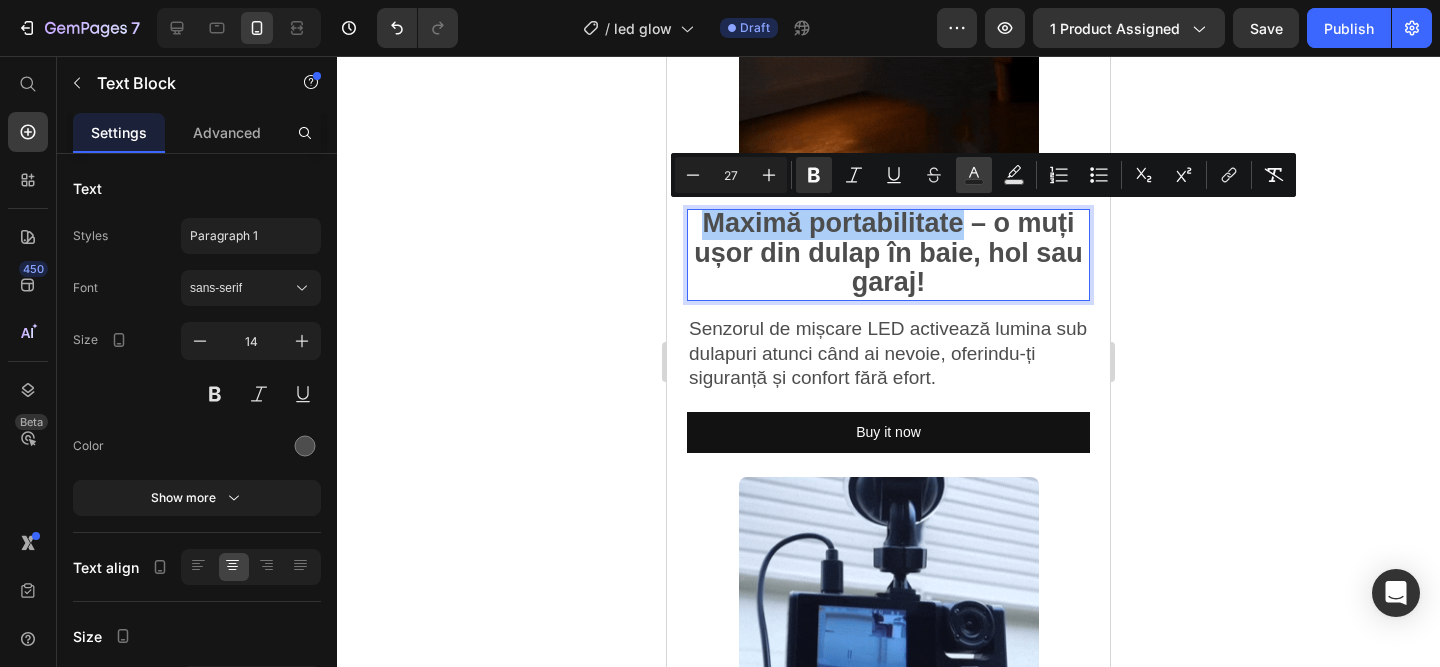click 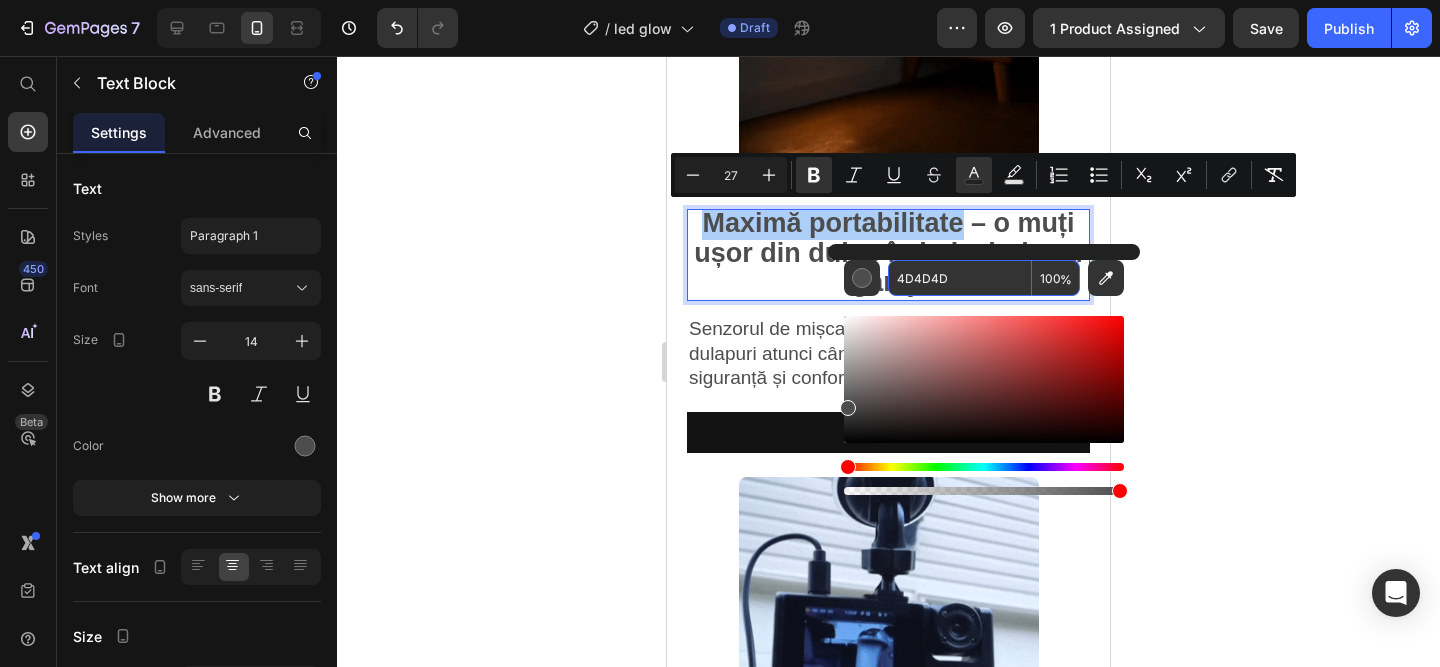 click on "4D4D4D" at bounding box center [960, 278] 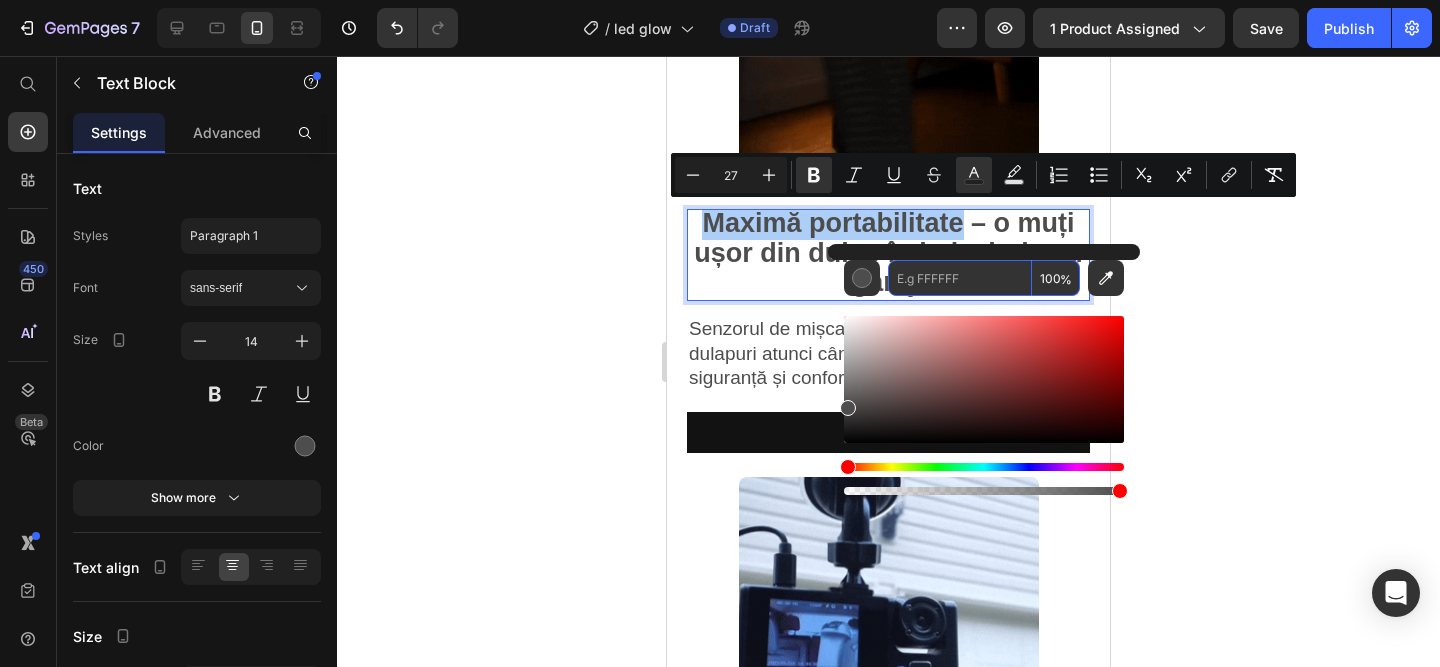 paste on "2A74BF" 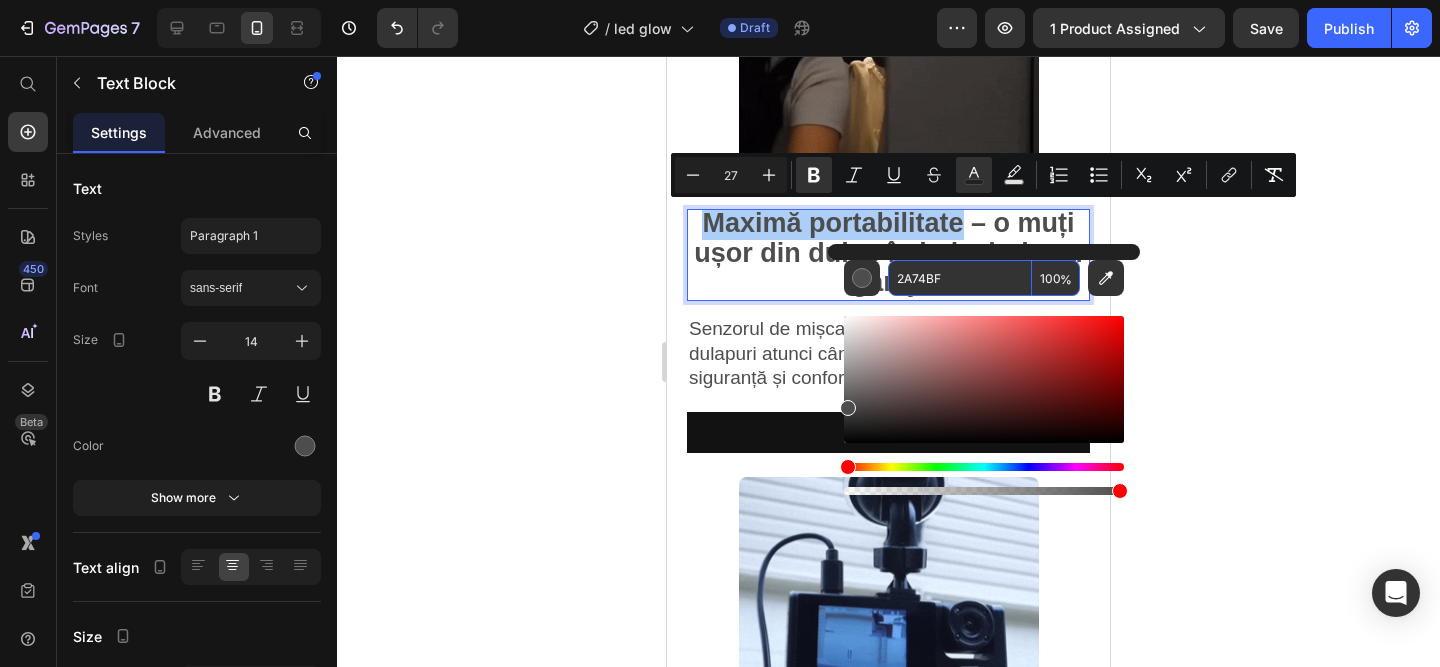 type on "2A74BF" 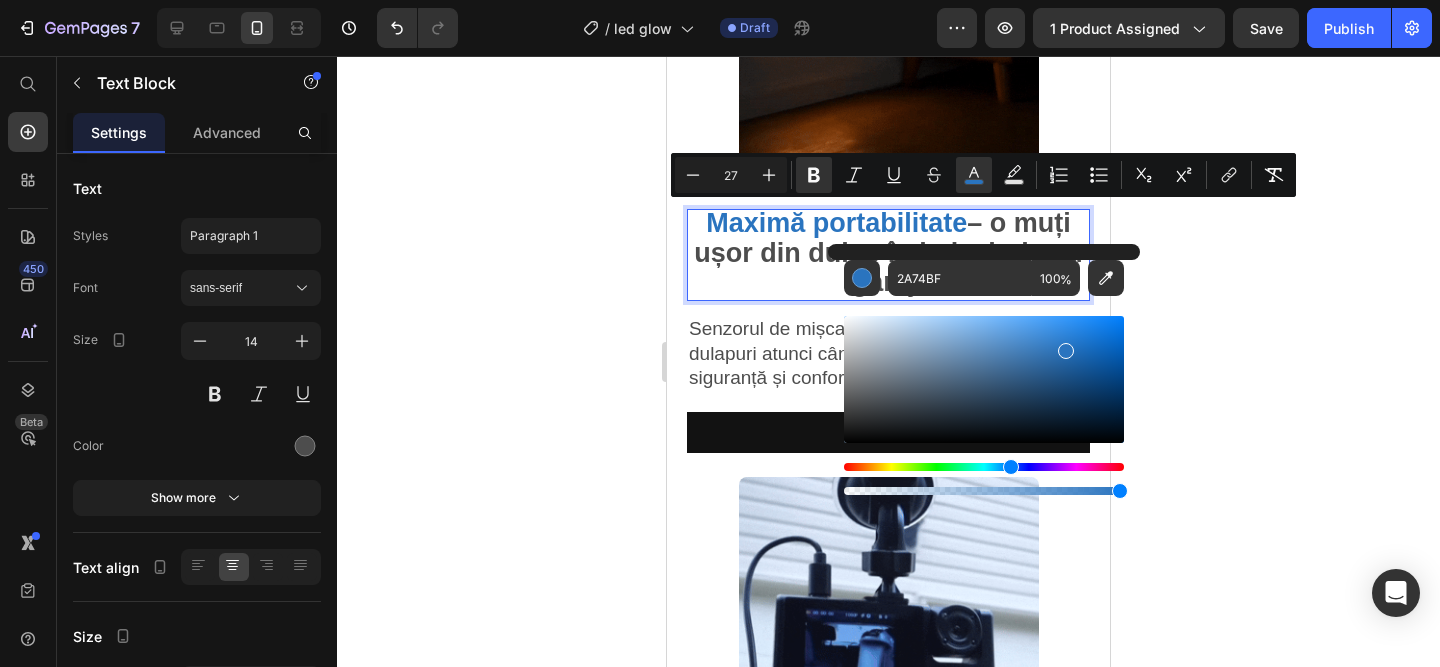 click at bounding box center [984, 397] 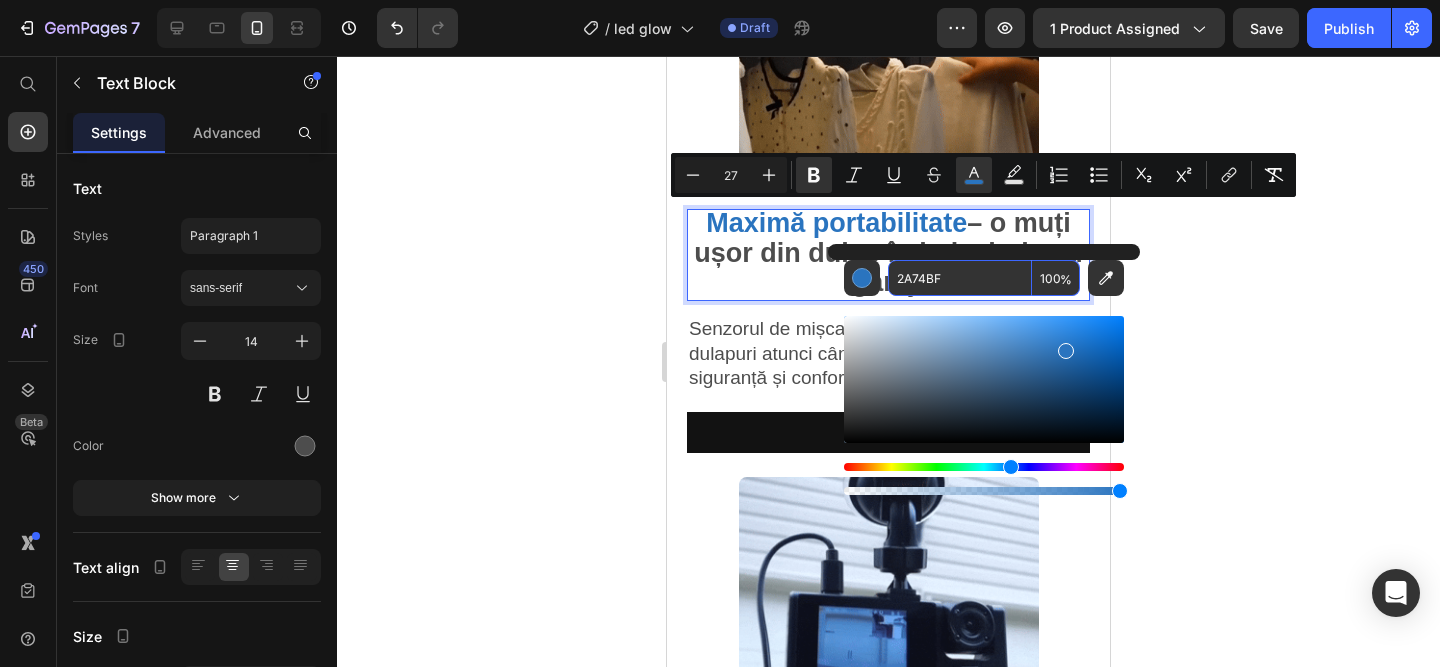 click on "2A74BF" at bounding box center [960, 278] 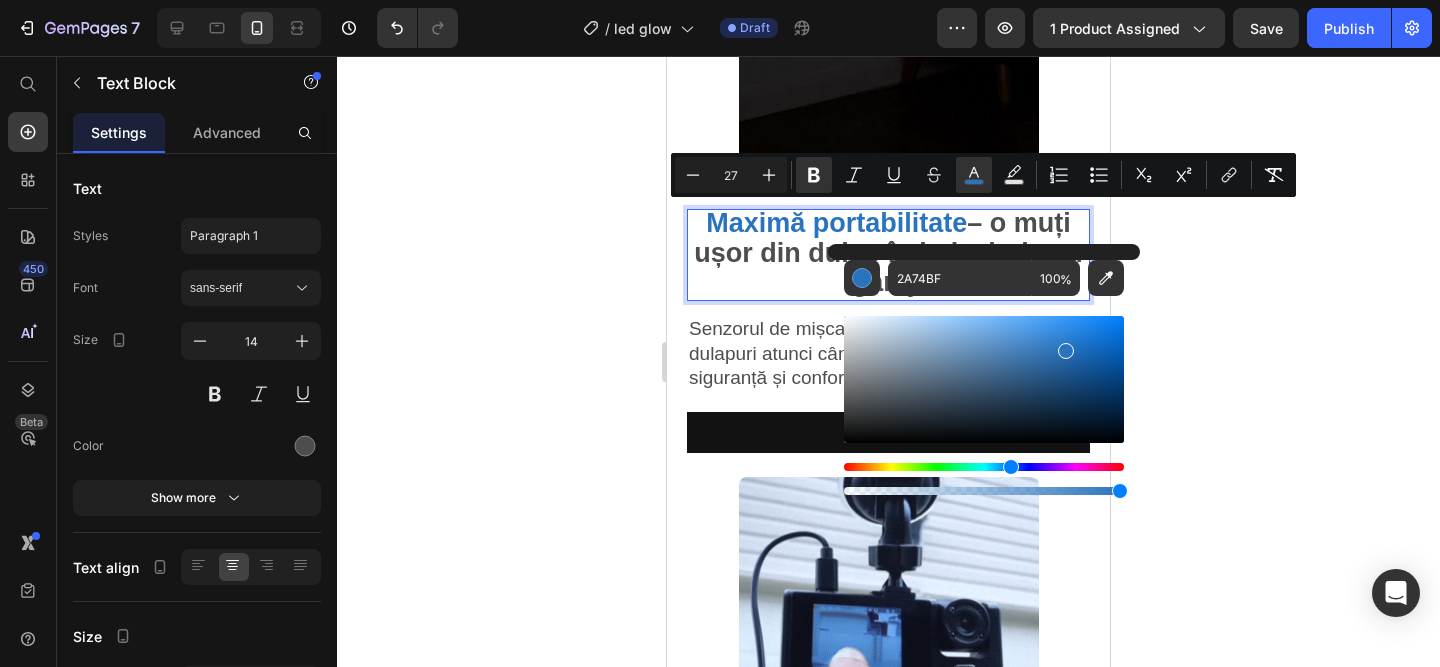 click 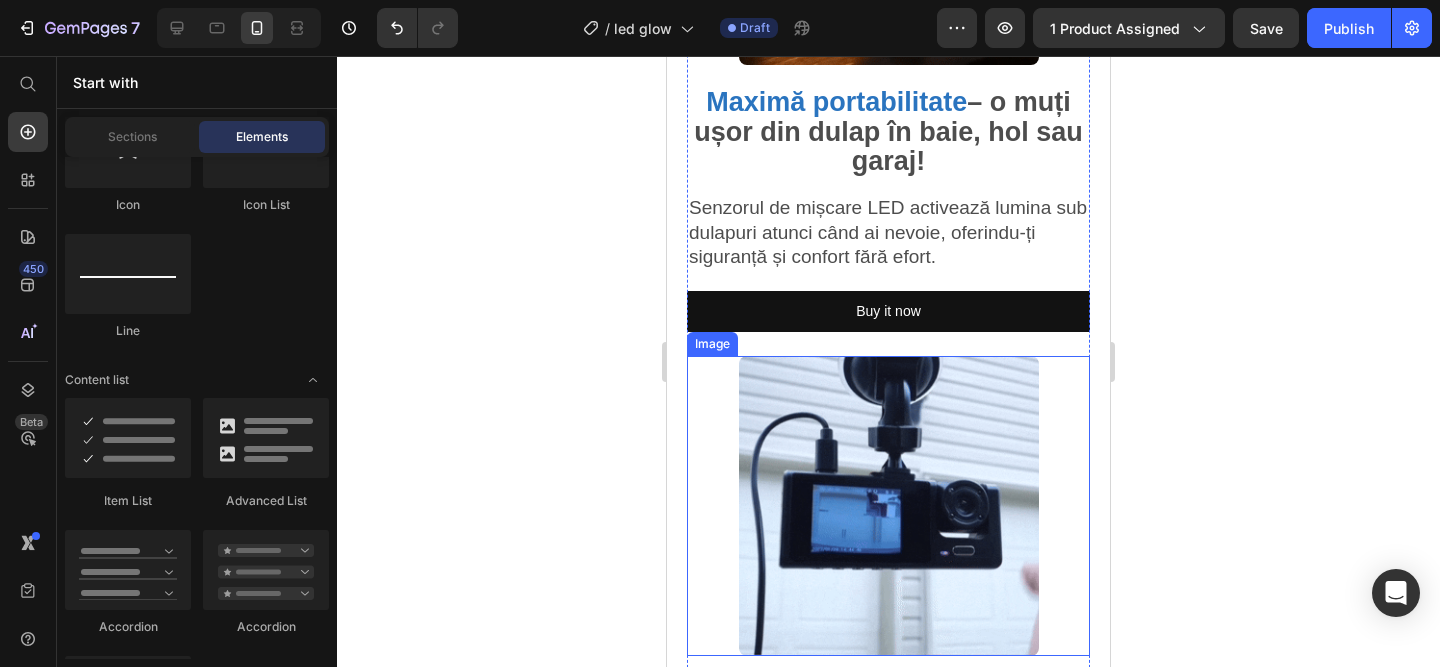 scroll, scrollTop: 1796, scrollLeft: 0, axis: vertical 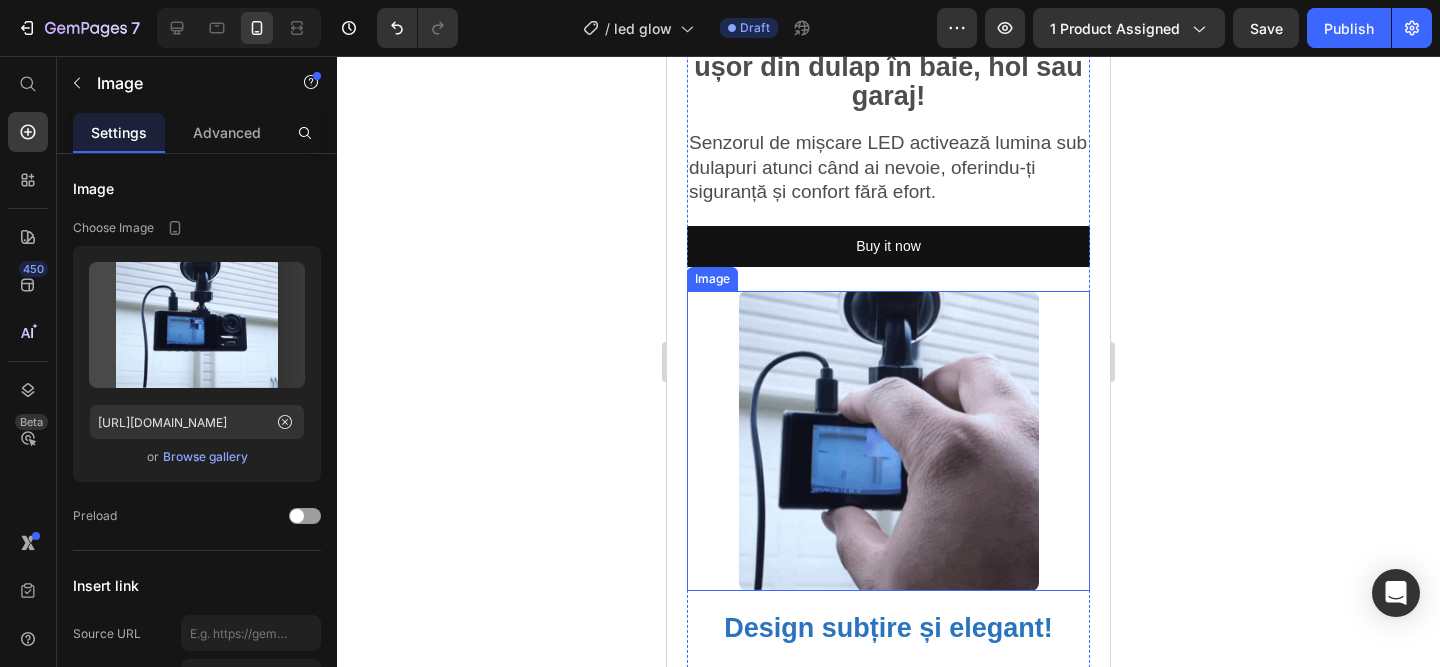 click at bounding box center (888, 441) 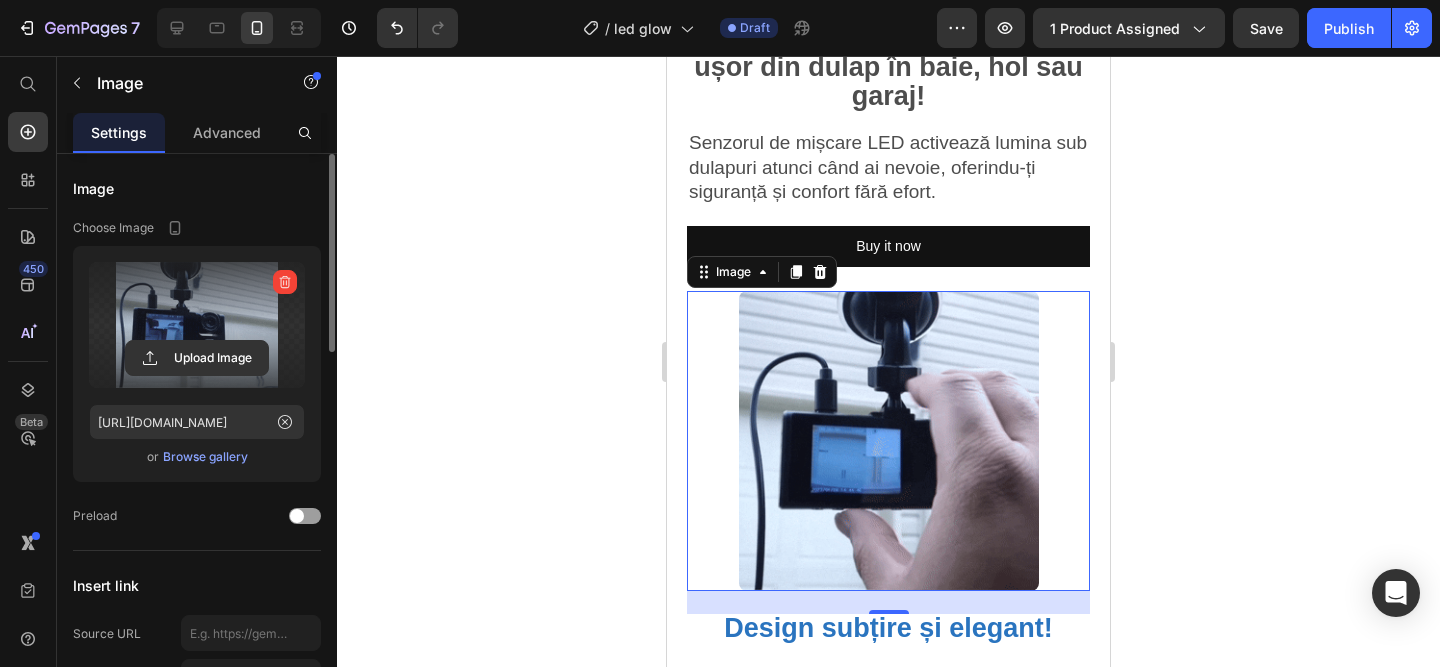 click at bounding box center (197, 325) 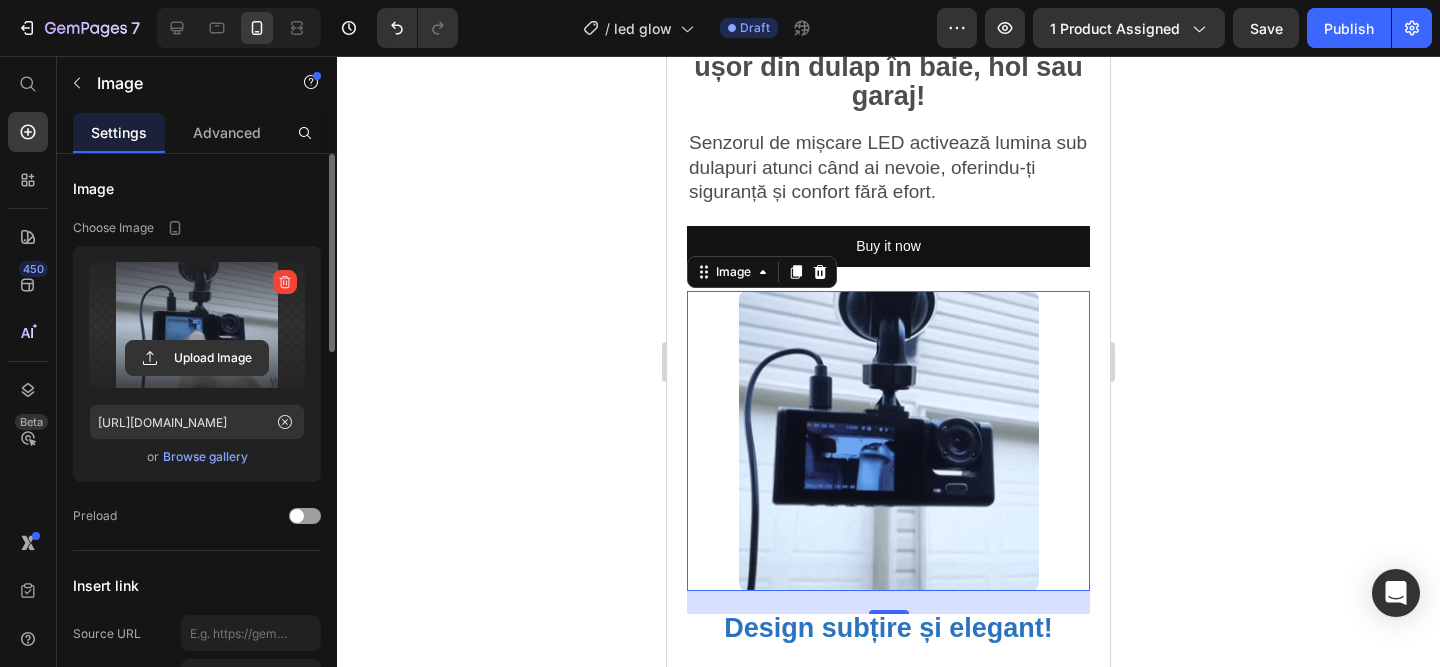 click 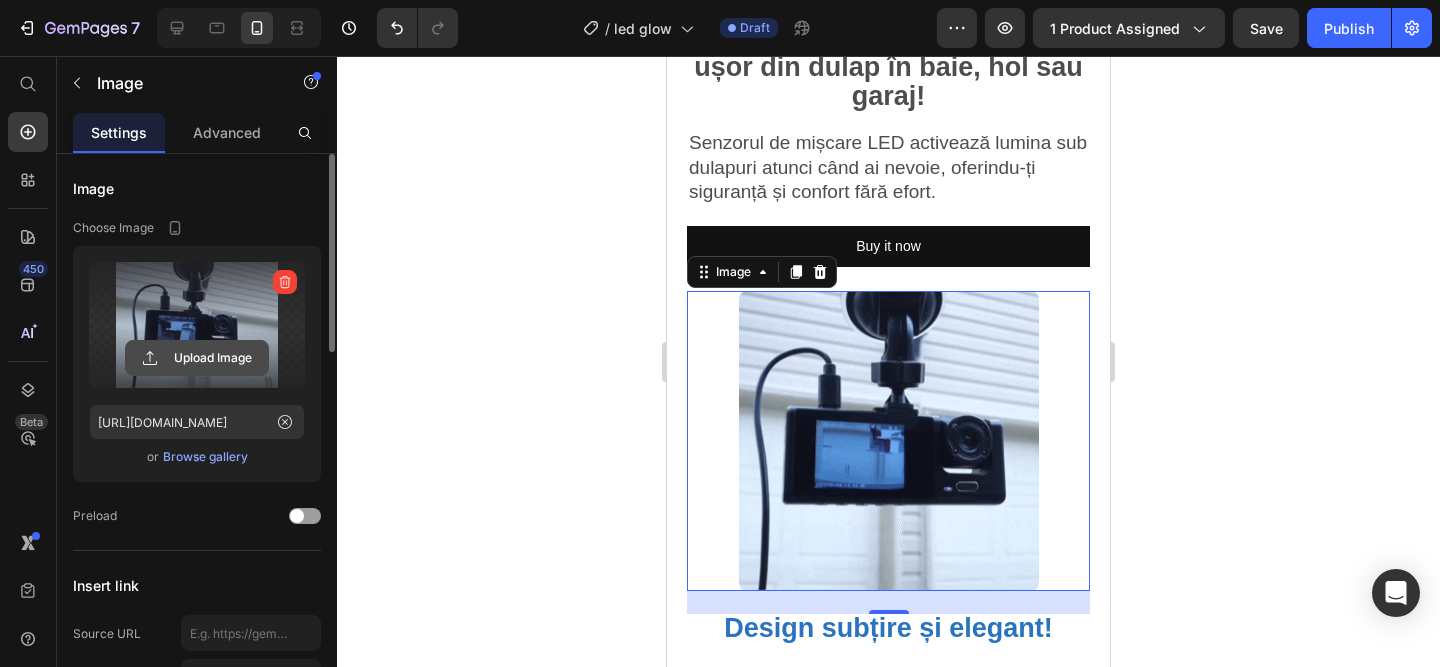 click 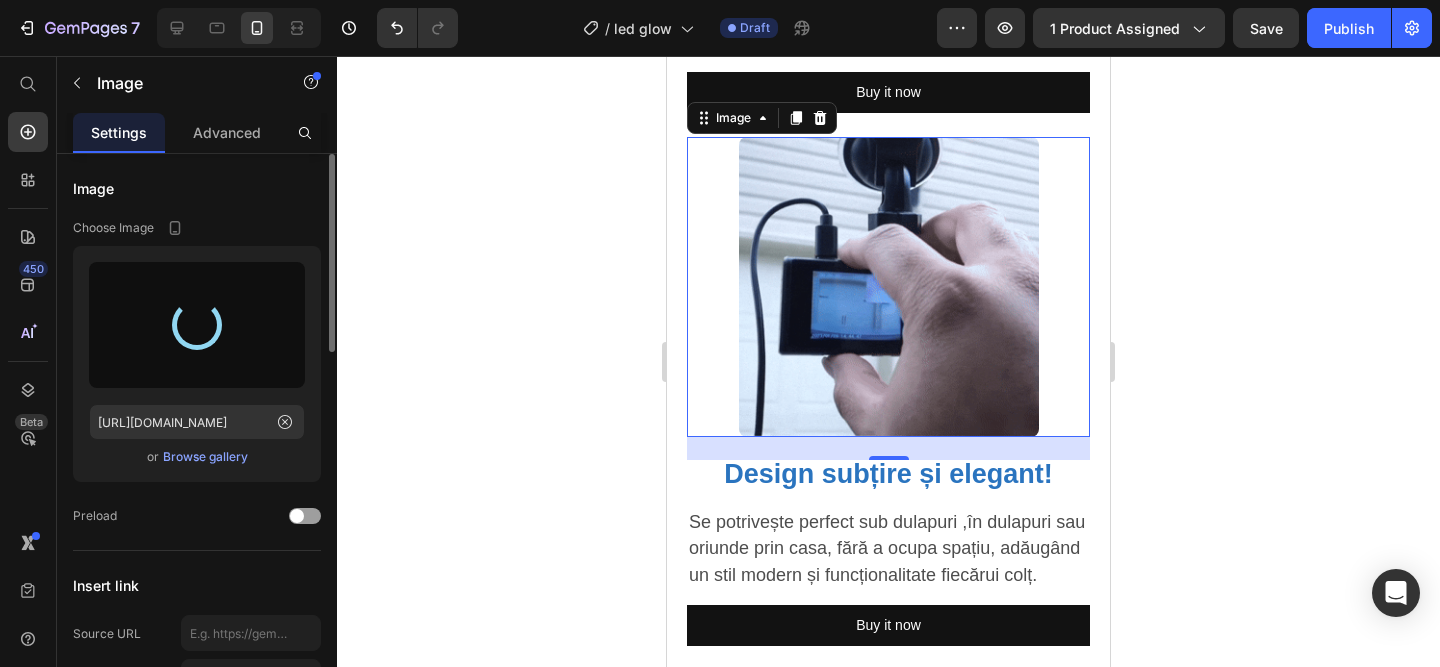 scroll, scrollTop: 1959, scrollLeft: 0, axis: vertical 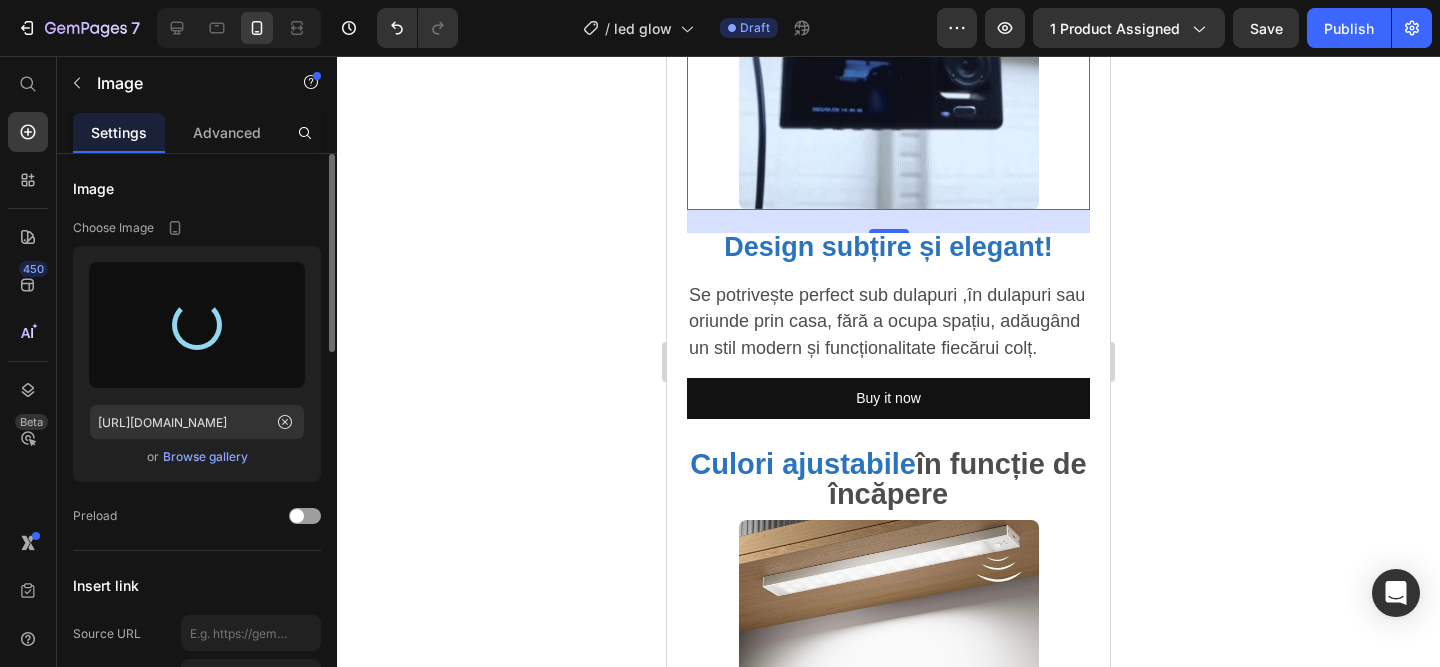 type on "https://cdn.shopify.com/s/files/1/0958/3322/7602/files/gempages_564062814327538483-578c85fc-2e55-4fe5-9e25-88fc6410380d.gif" 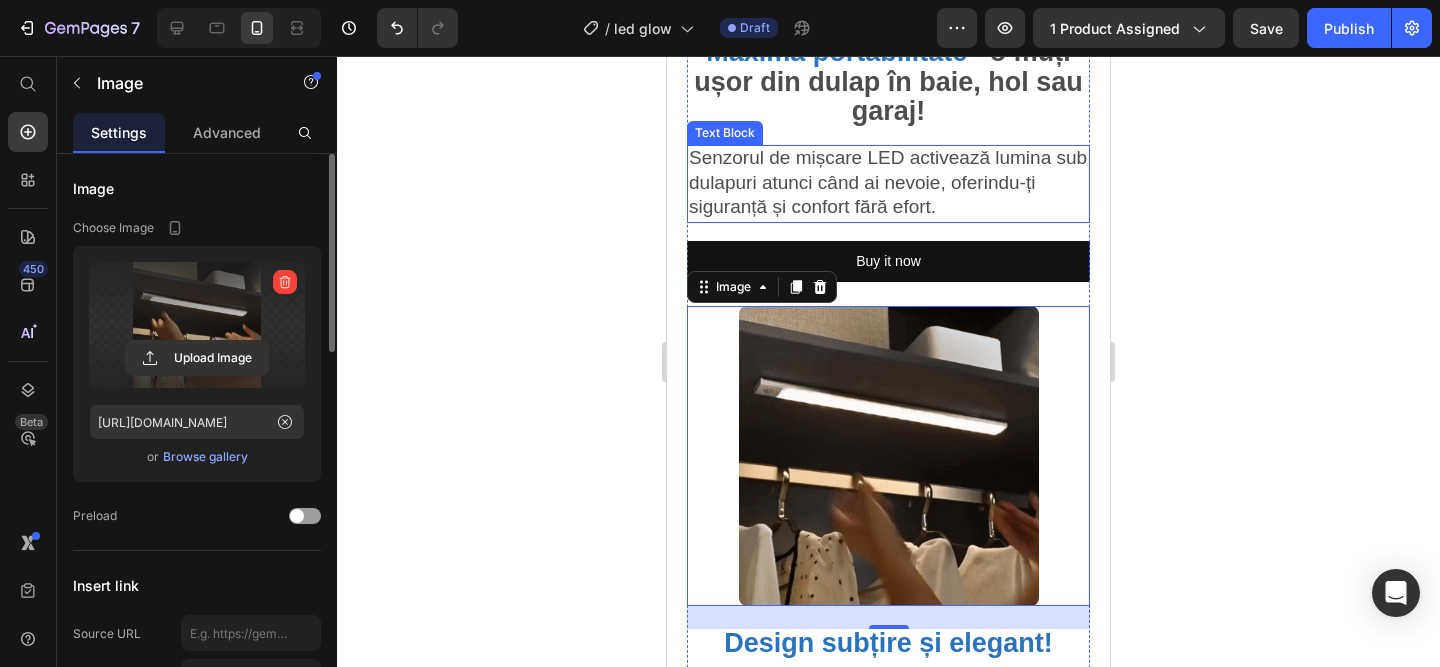 scroll, scrollTop: 1783, scrollLeft: 0, axis: vertical 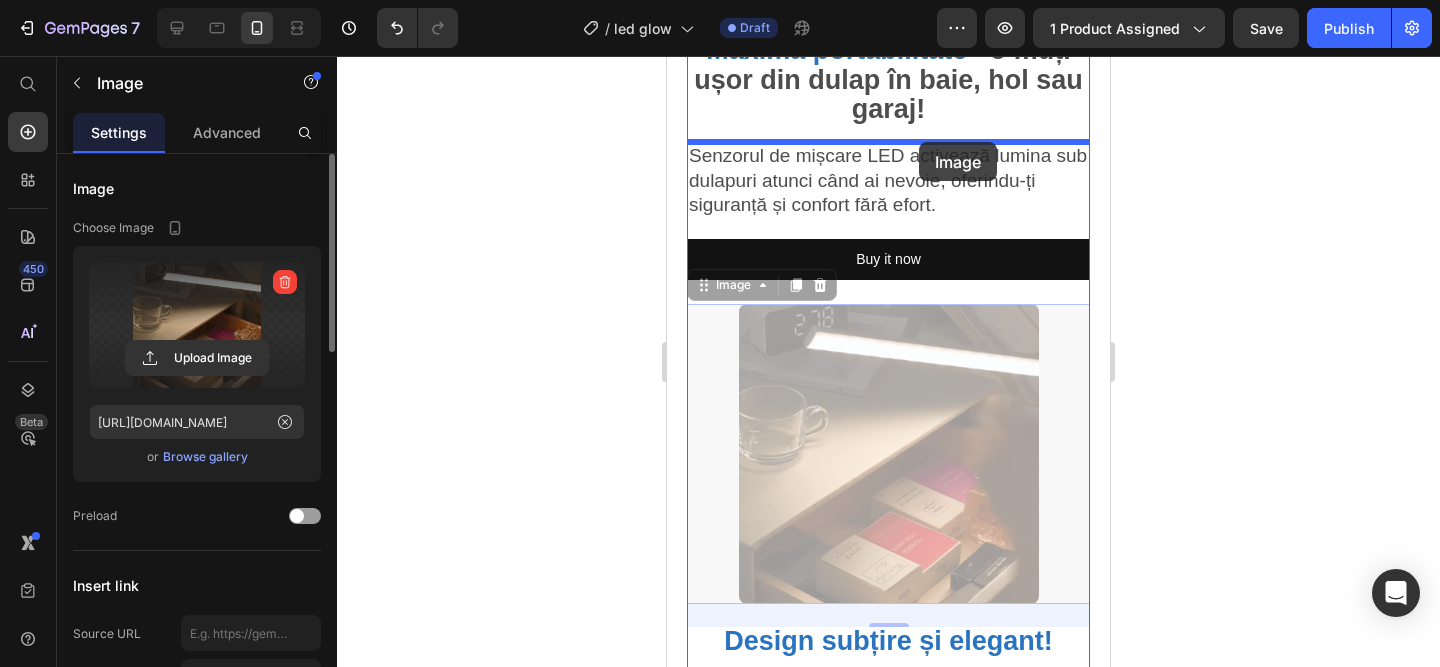 drag, startPoint x: 997, startPoint y: 403, endPoint x: 919, endPoint y: 142, distance: 272.40594 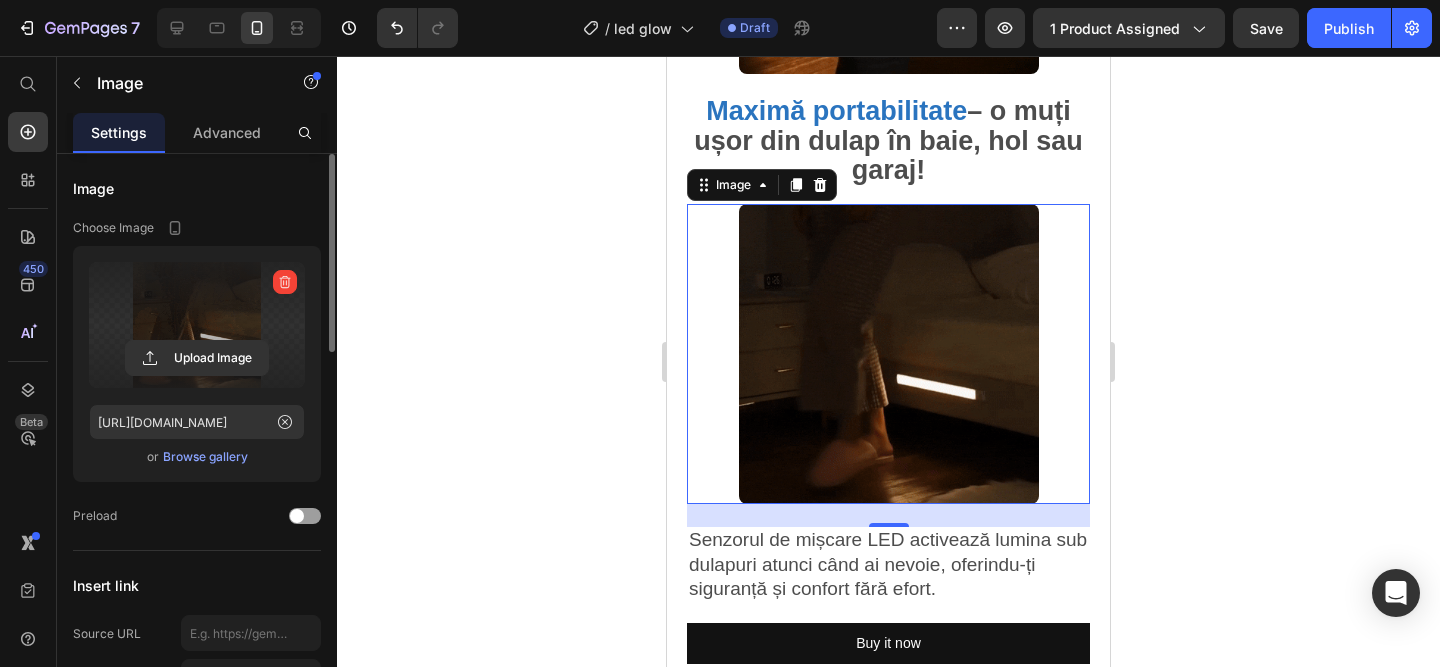 scroll, scrollTop: 1724, scrollLeft: 0, axis: vertical 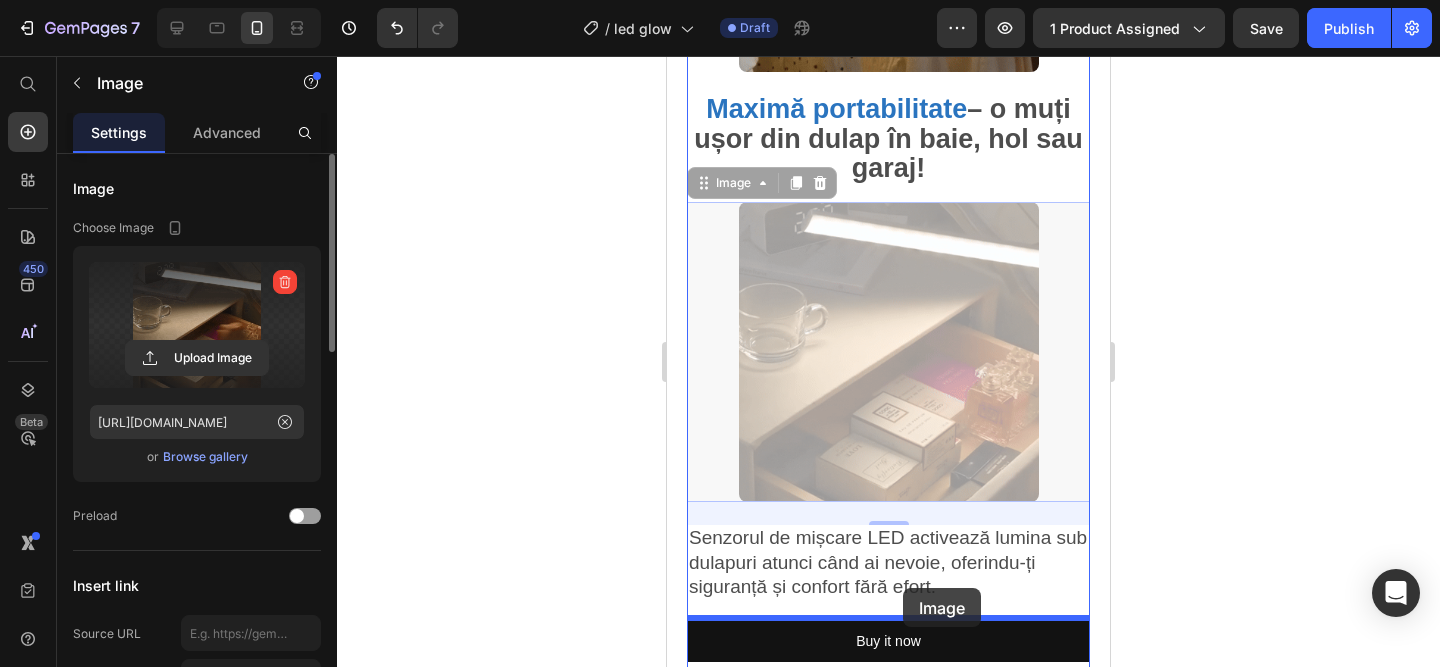 drag, startPoint x: 942, startPoint y: 315, endPoint x: 903, endPoint y: 587, distance: 274.78174 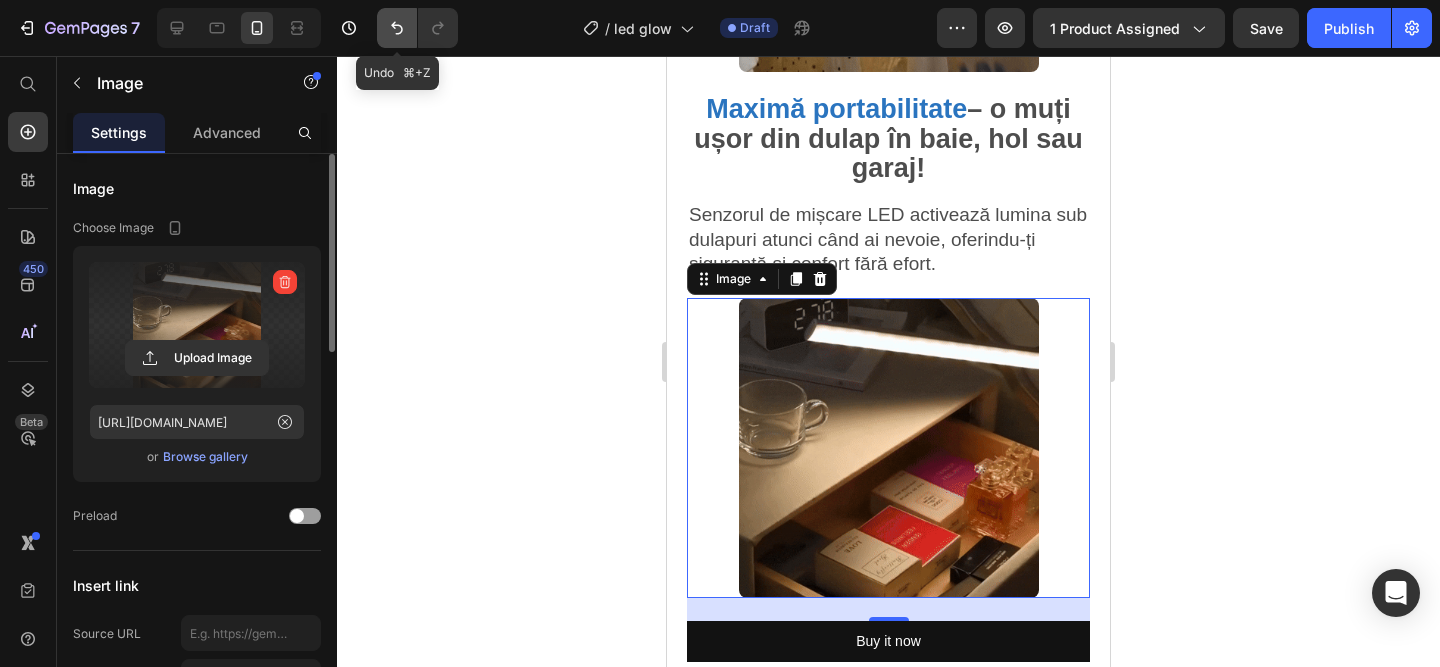 click 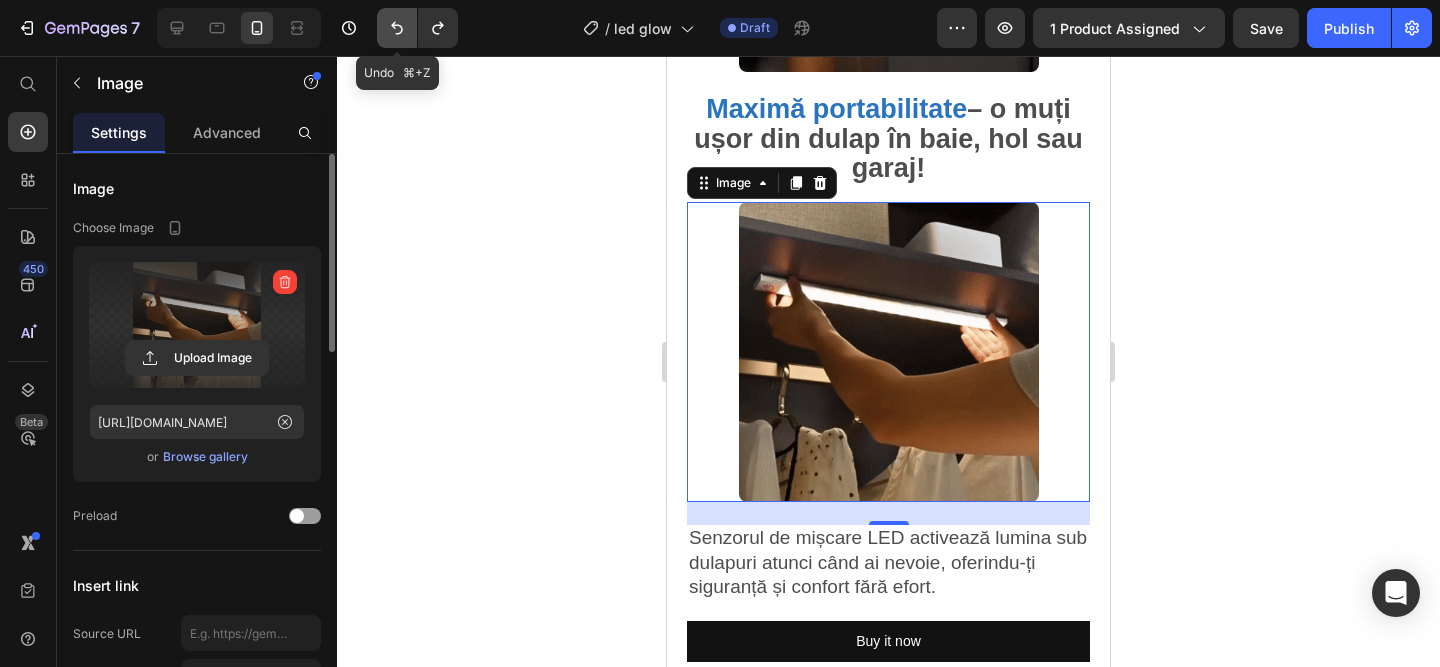 click 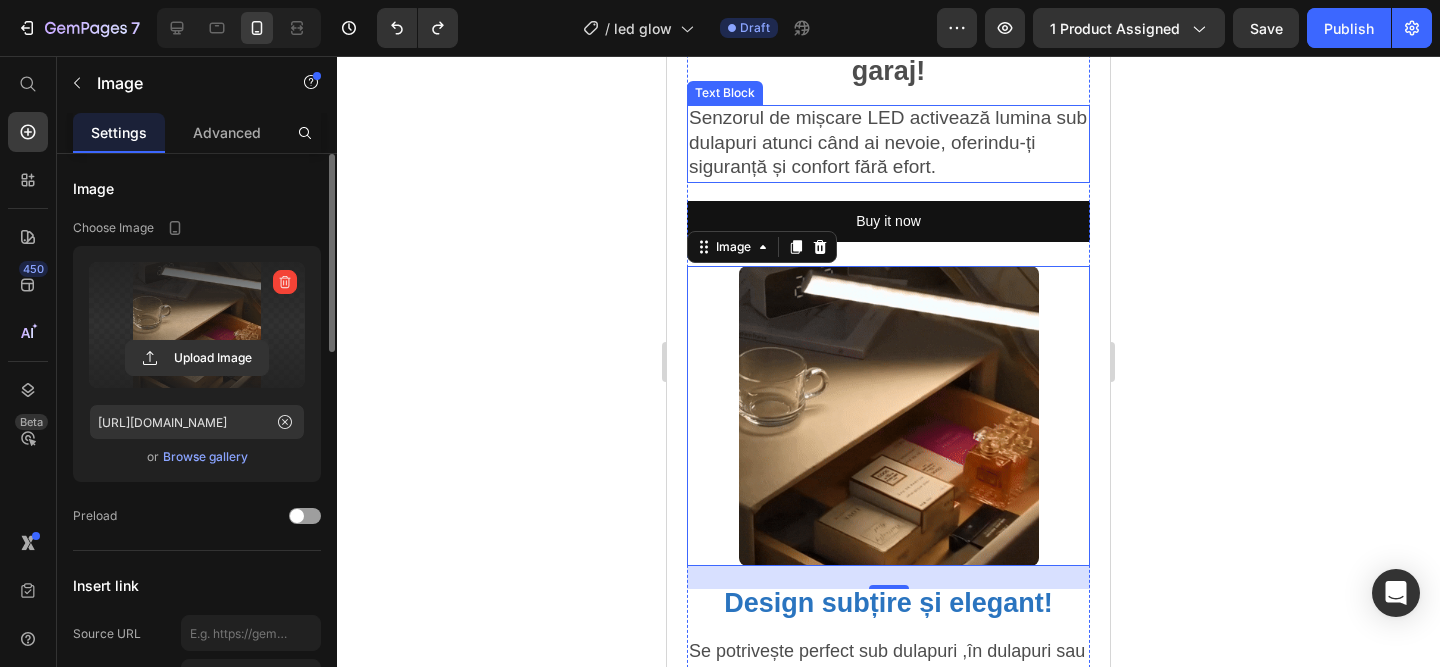 scroll, scrollTop: 1857, scrollLeft: 0, axis: vertical 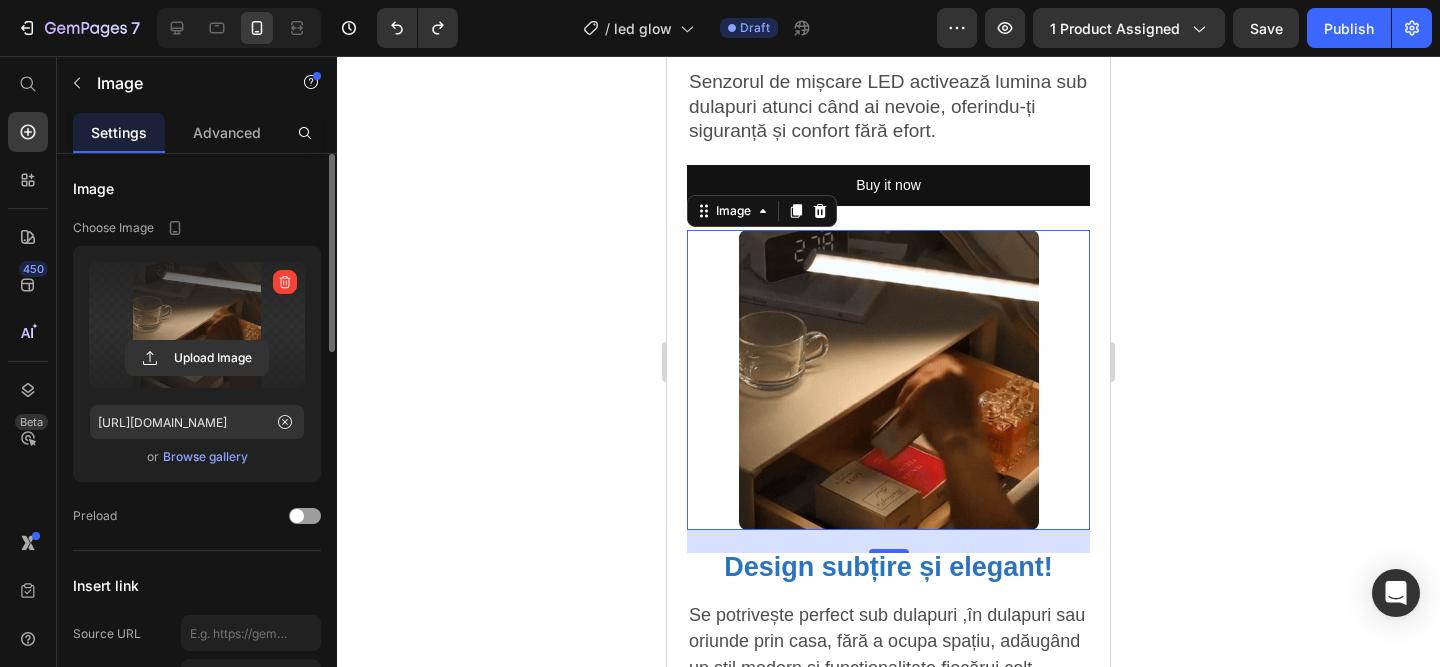 click 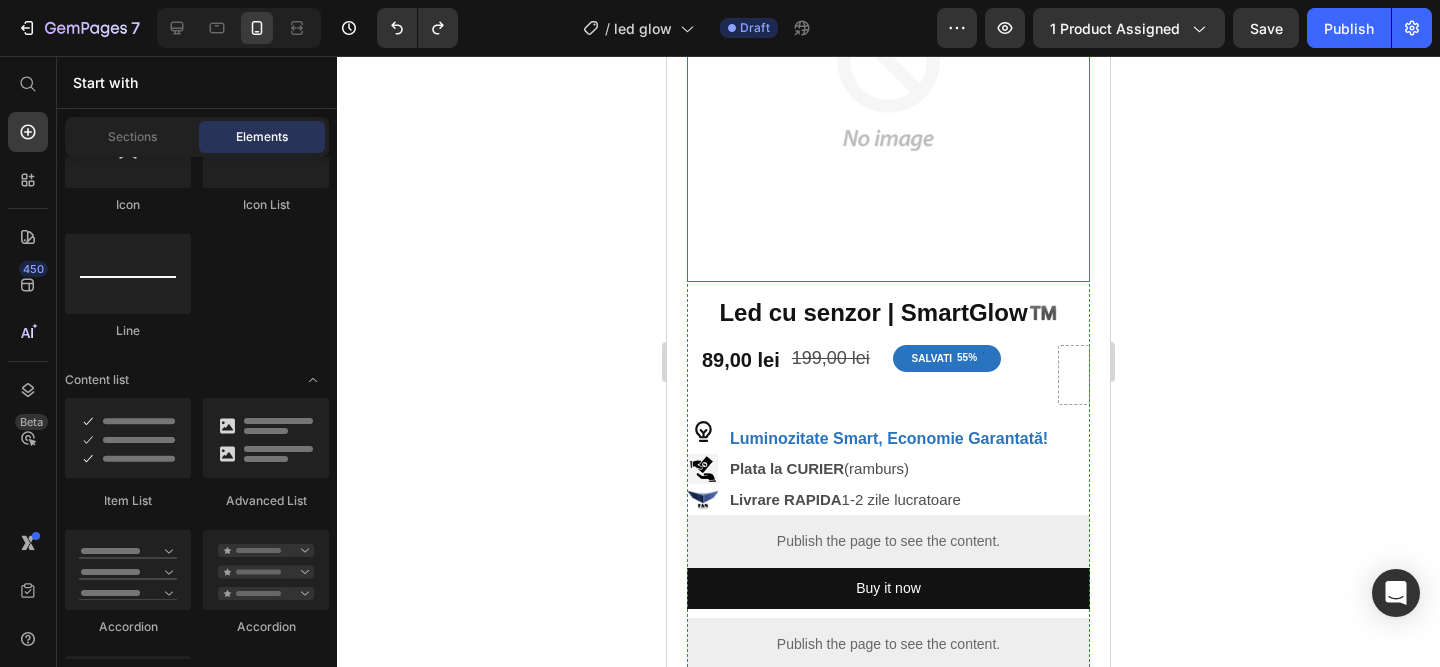 scroll, scrollTop: 4, scrollLeft: 0, axis: vertical 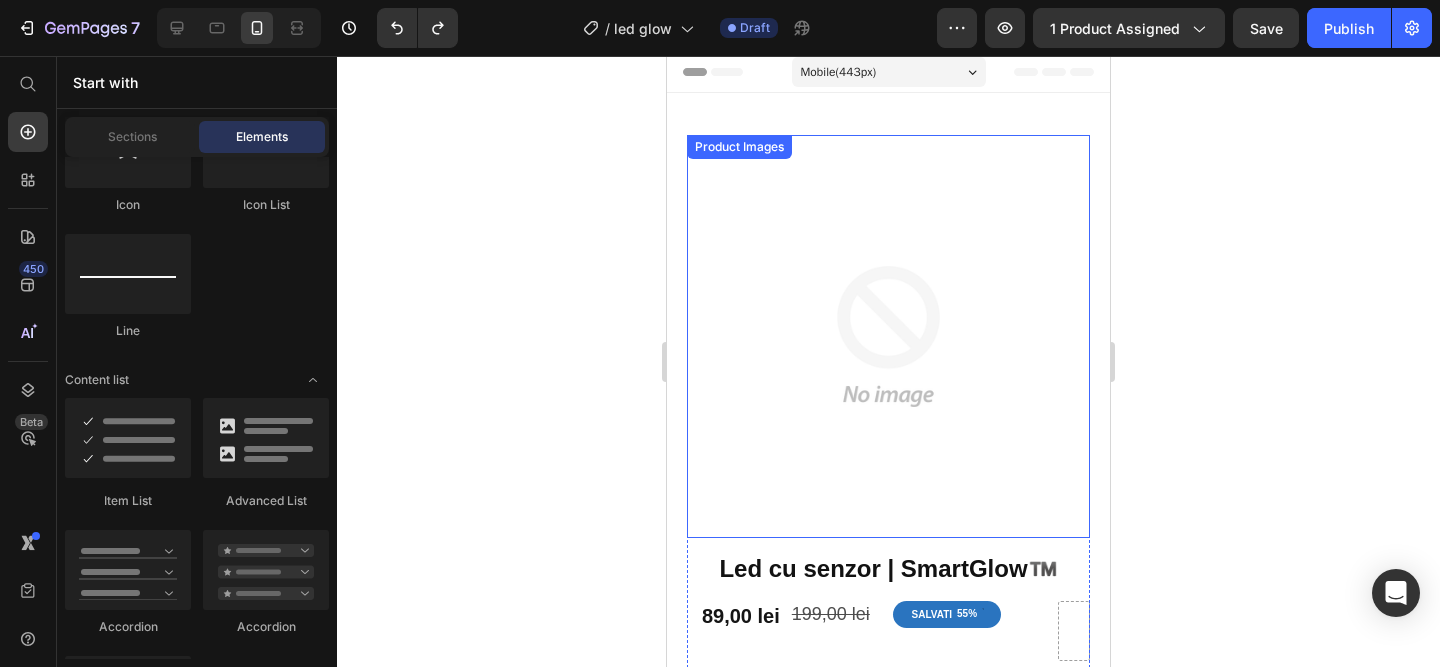 click at bounding box center (888, 336) 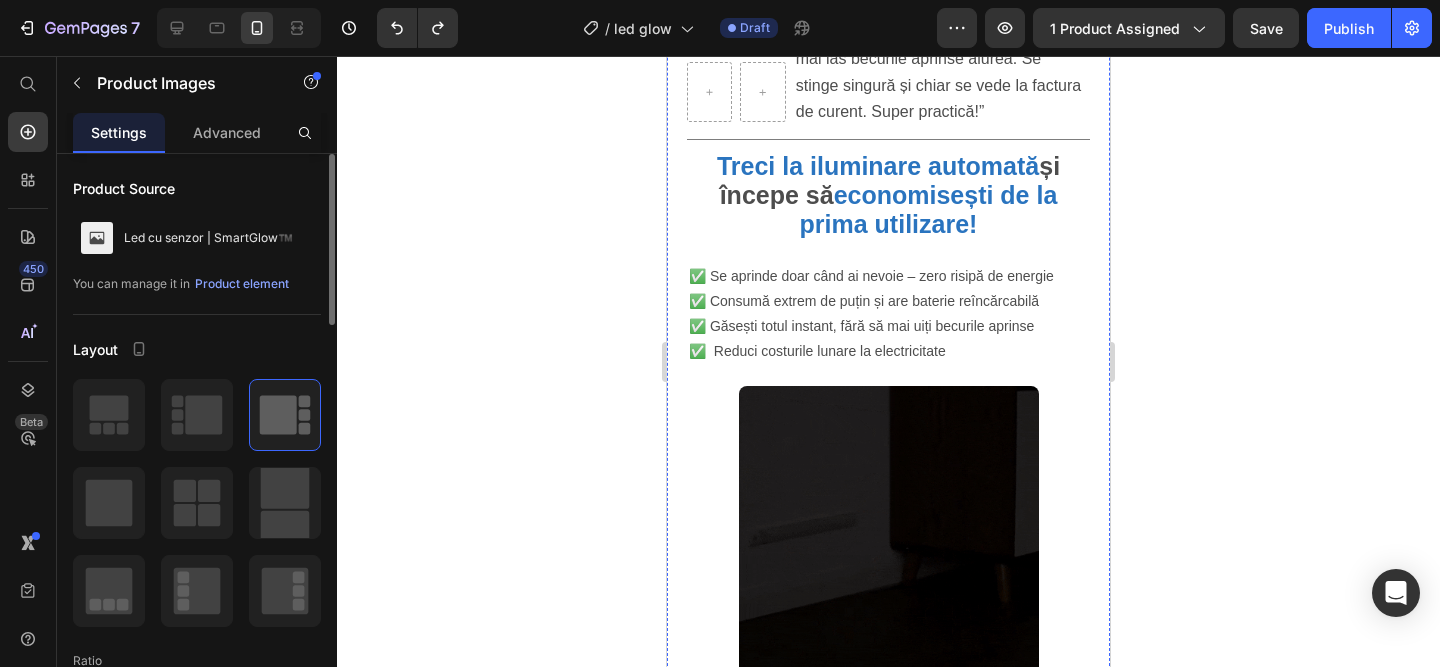 scroll, scrollTop: 984, scrollLeft: 0, axis: vertical 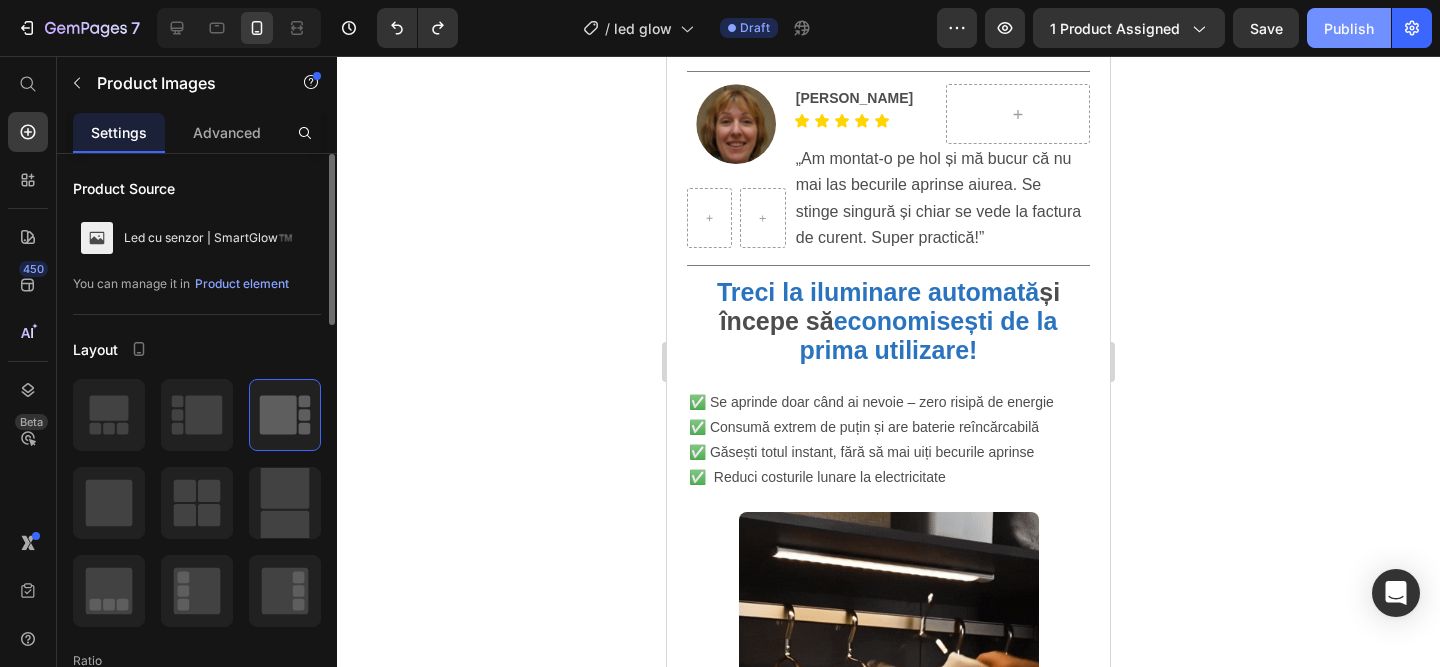 click on "Publish" at bounding box center (1349, 28) 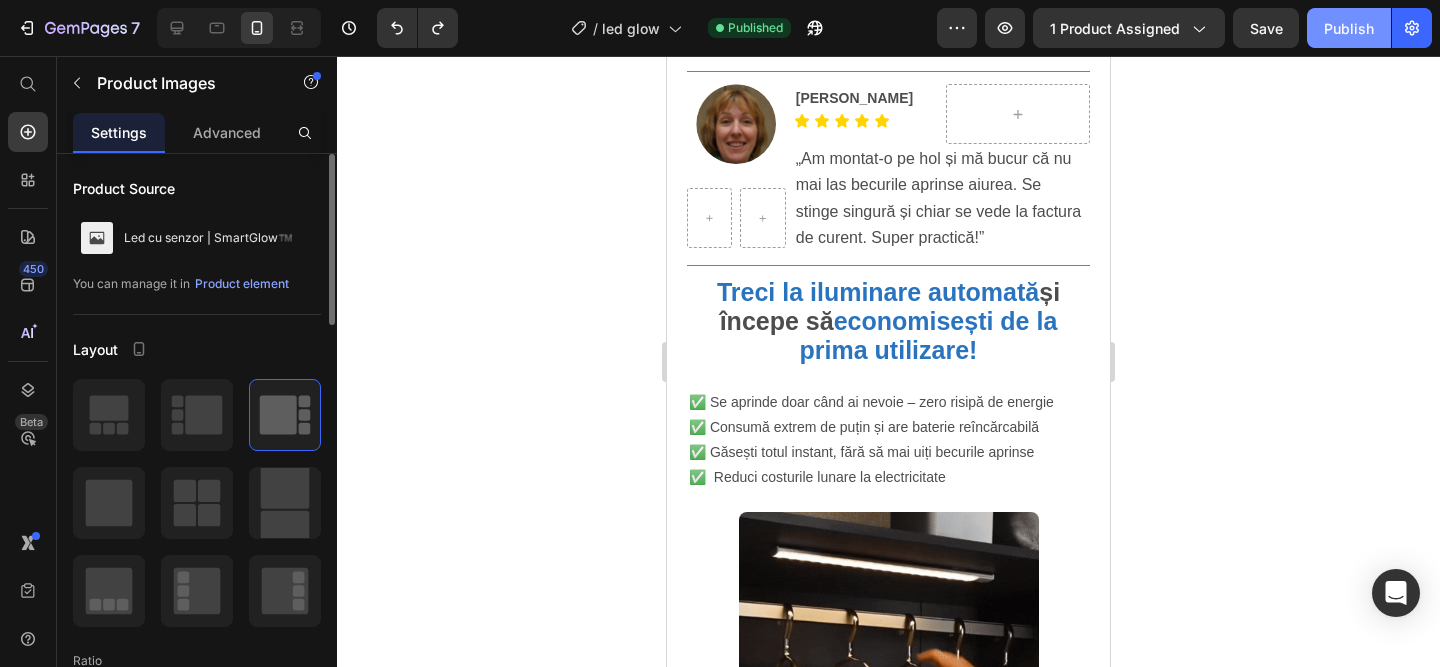 click on "Publish" at bounding box center [1349, 28] 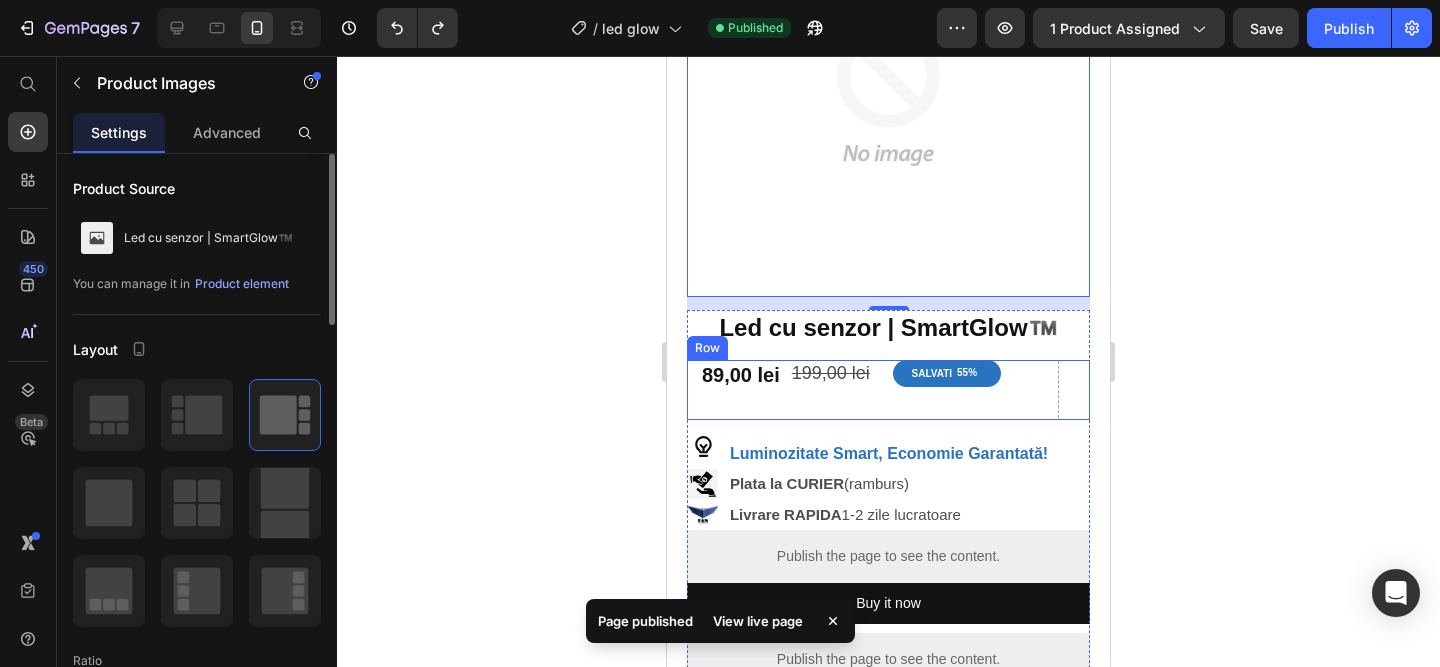 scroll, scrollTop: 239, scrollLeft: 0, axis: vertical 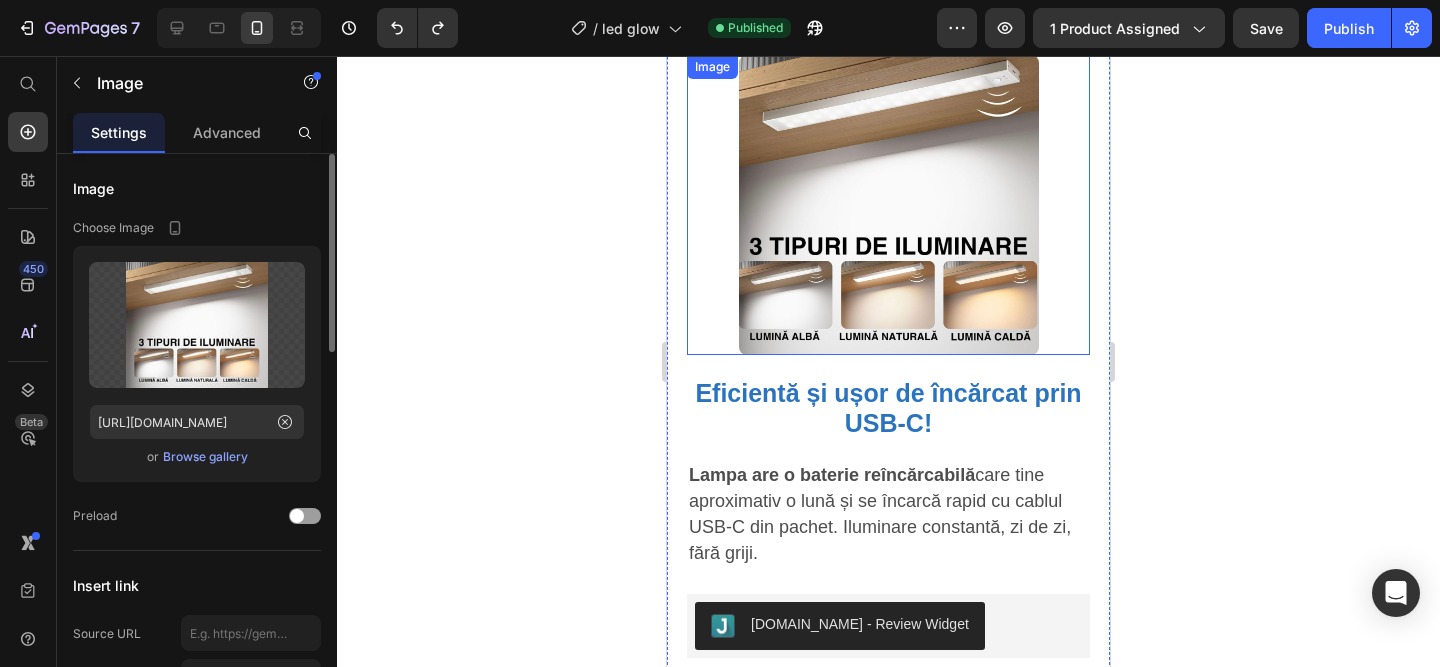 click at bounding box center [888, 205] 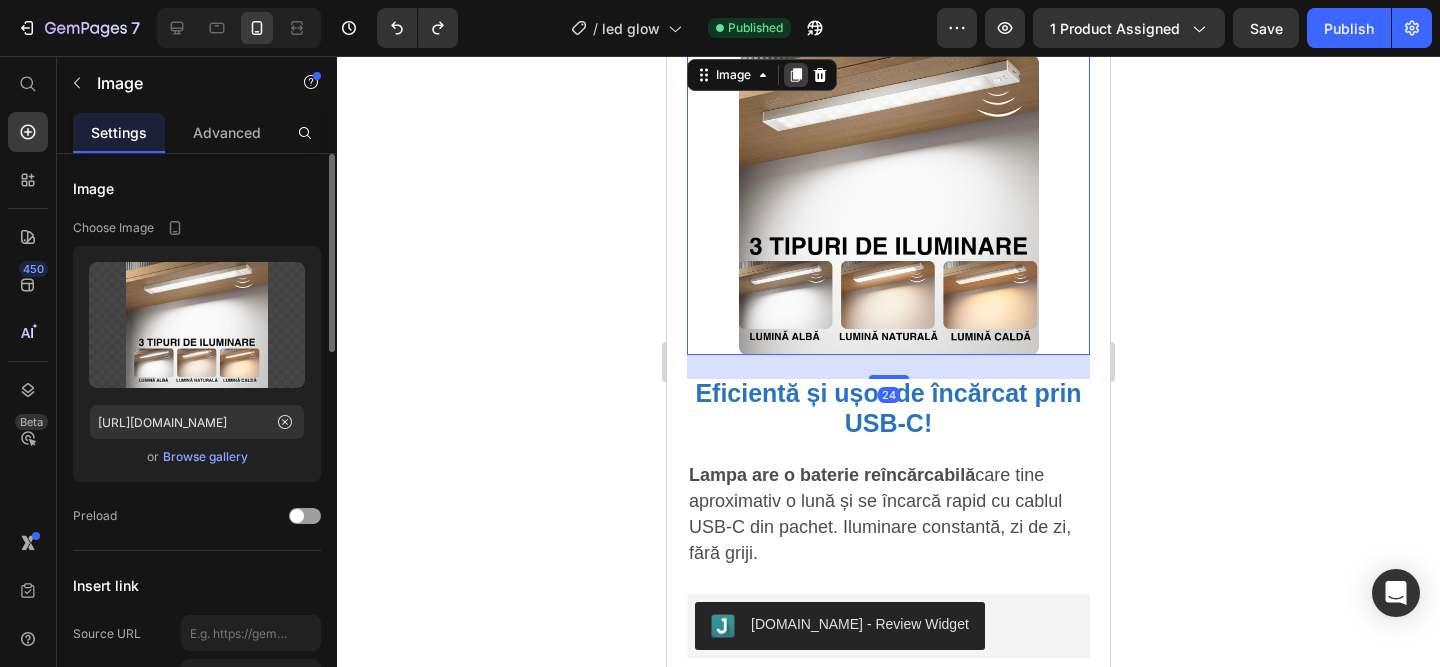 click 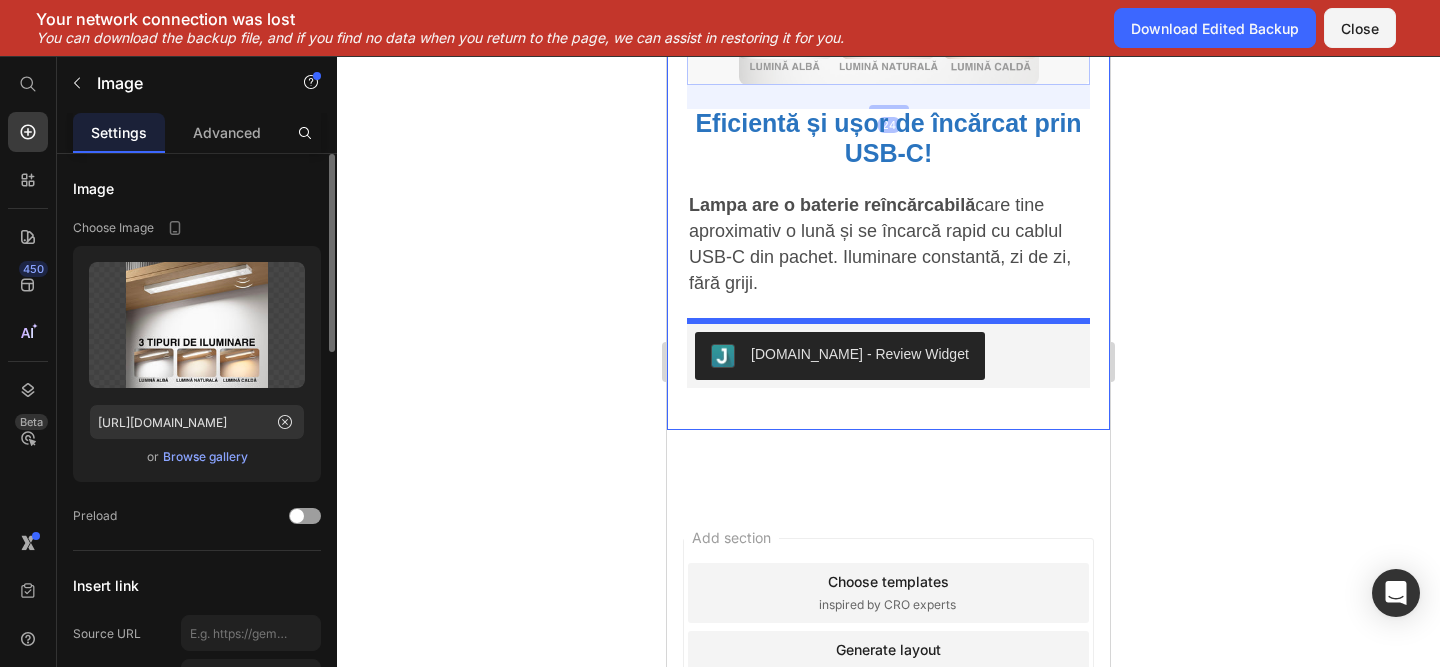scroll, scrollTop: 3338, scrollLeft: 0, axis: vertical 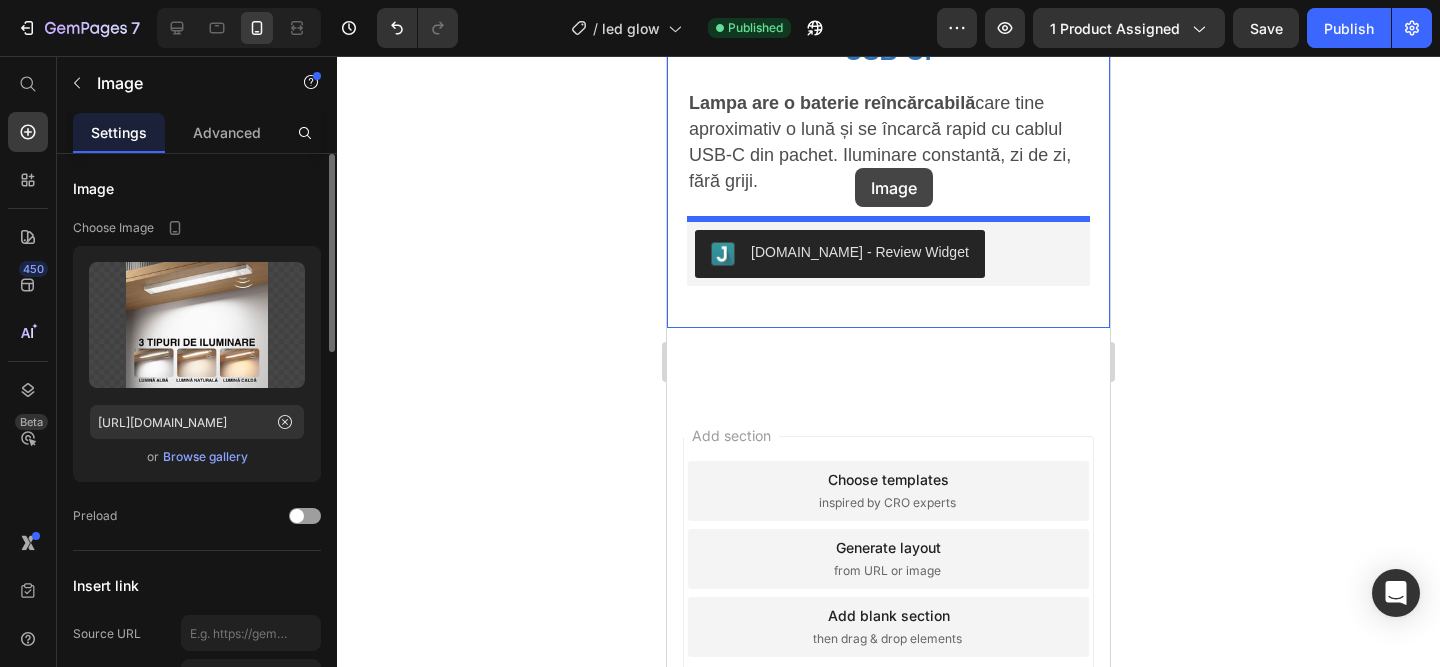 drag, startPoint x: 905, startPoint y: 433, endPoint x: 855, endPoint y: 168, distance: 269.67572 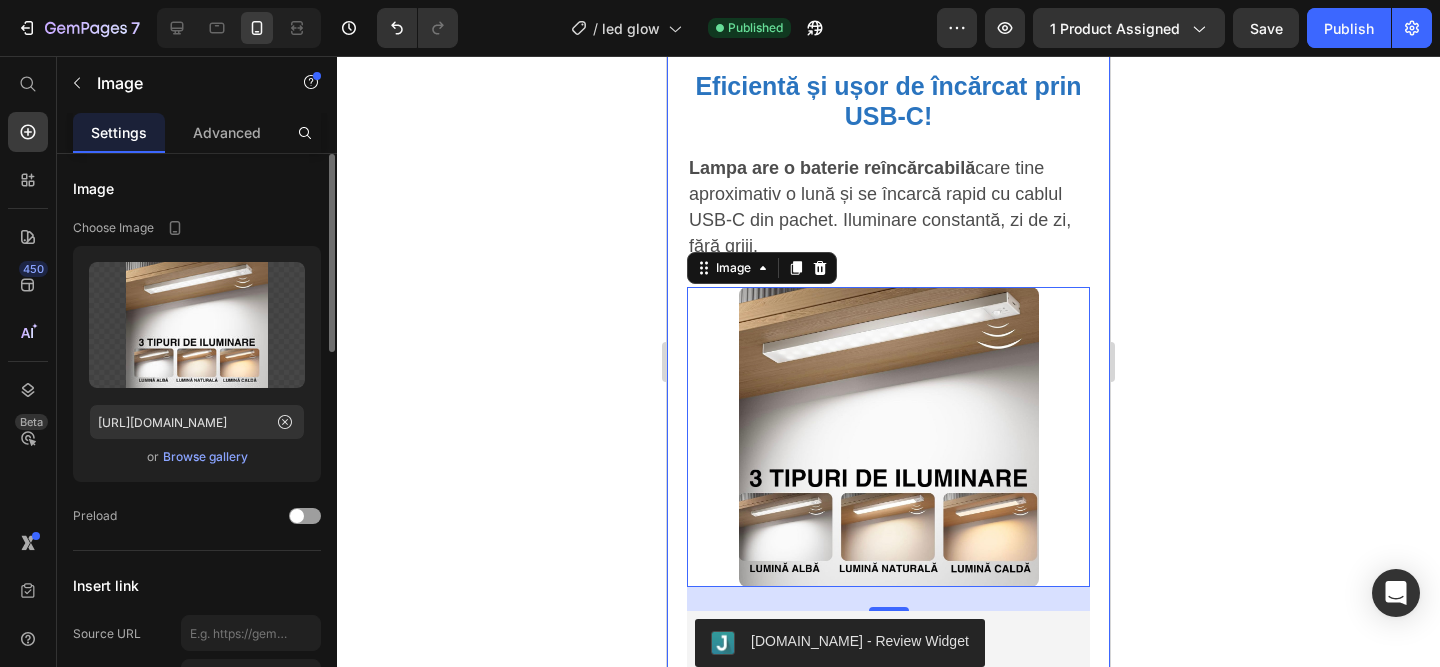 scroll, scrollTop: 2935, scrollLeft: 0, axis: vertical 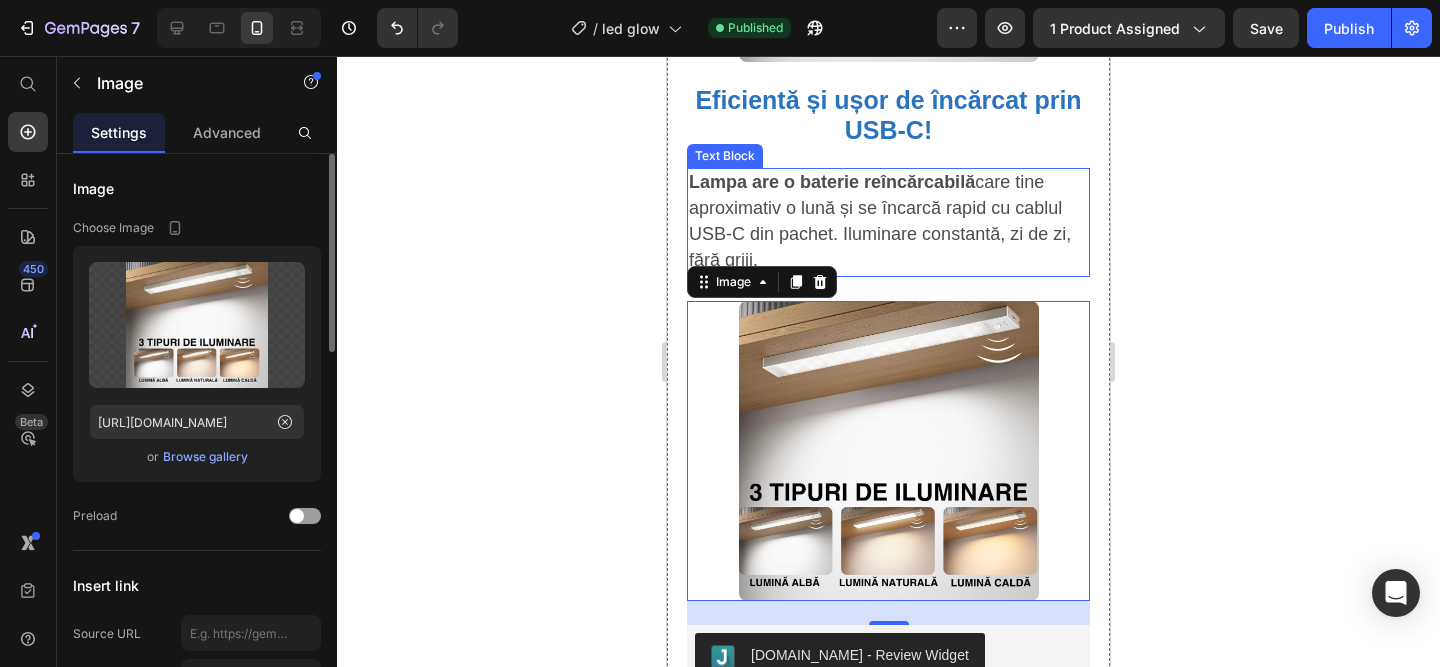 click on "Lampa are o baterie reîncărcabilă  care tine aproximativ o lună și se încarcă rapid cu cablul USB-C din pachet. Iluminare constantă, zi de zi, fără griji." at bounding box center (888, 222) 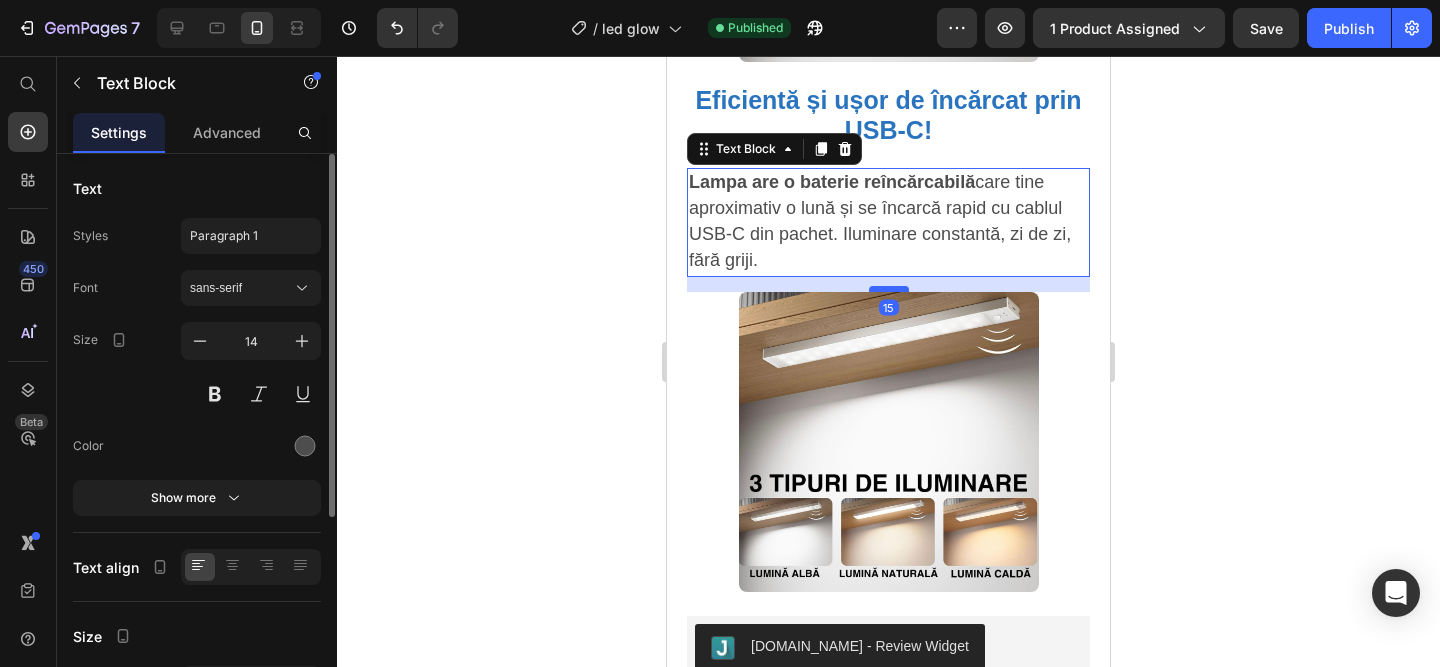 click at bounding box center (889, 289) 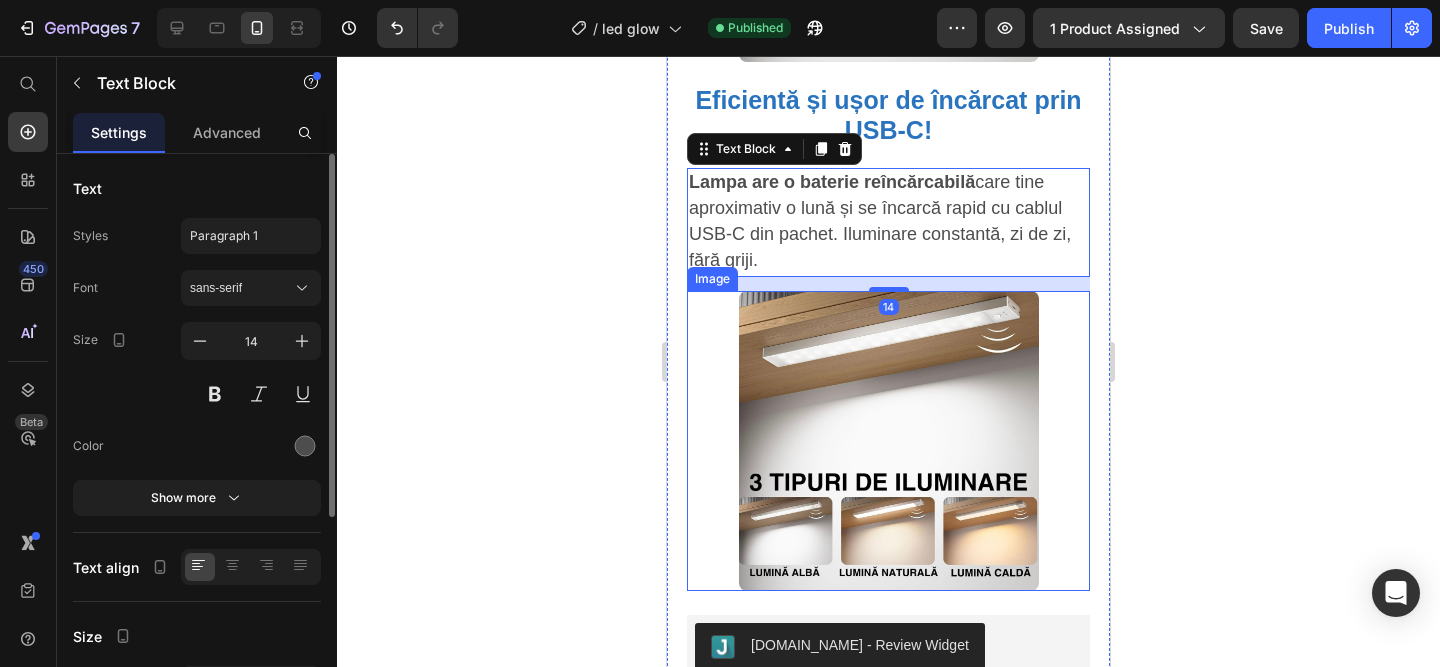 click at bounding box center [888, 441] 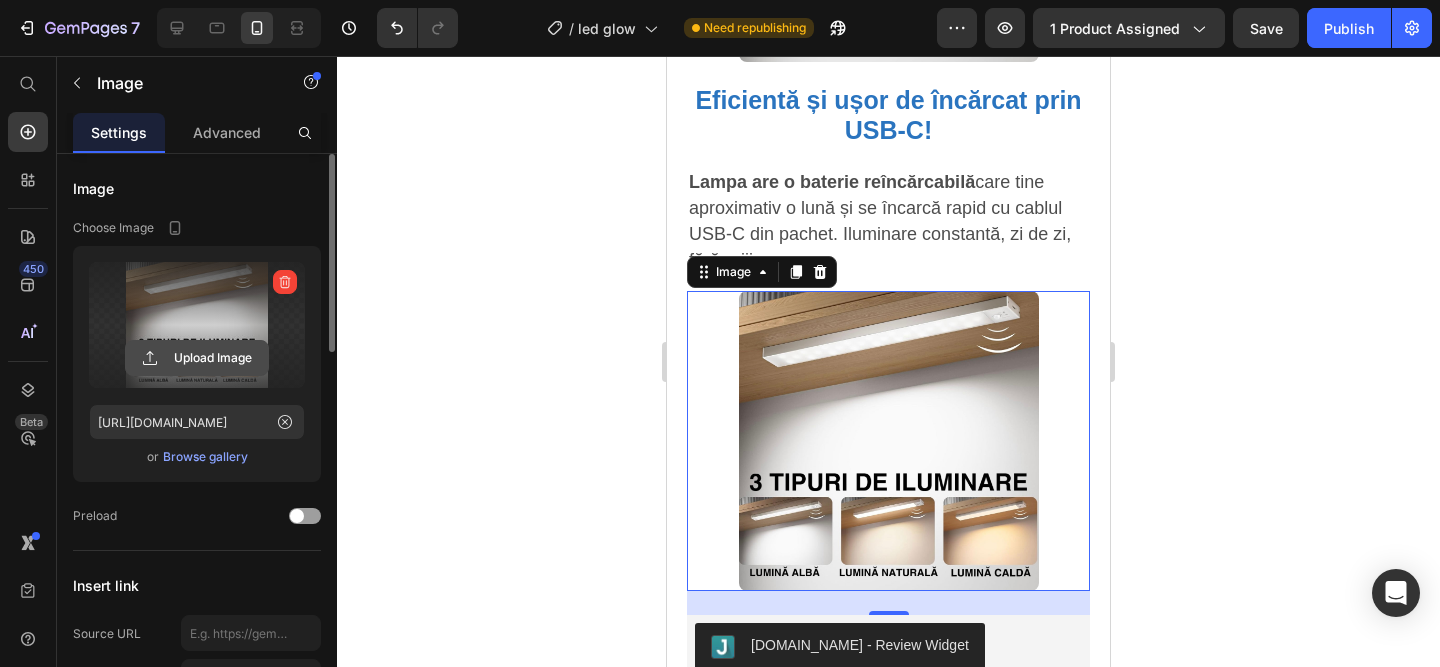 click 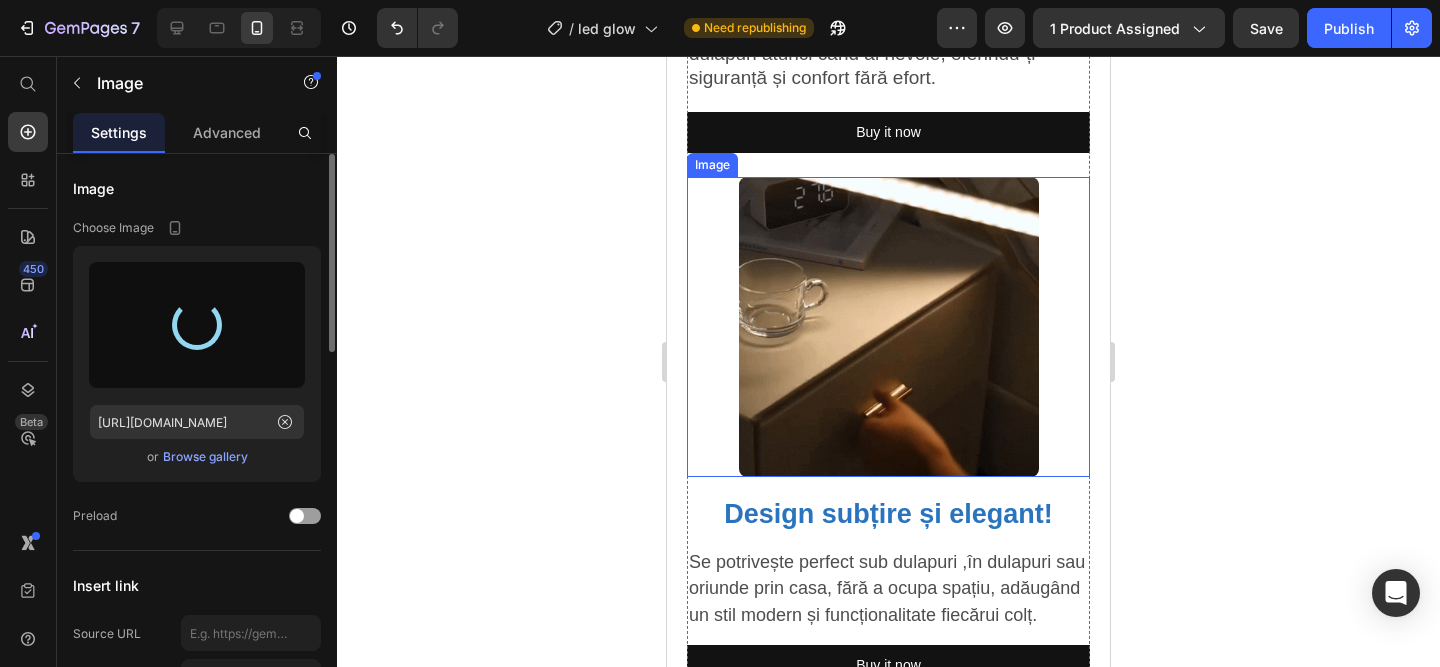 type on "https://cdn.shopify.com/s/files/1/0958/3322/7602/files/gempages_564062814327538483-7c442cd6-0c3d-4790-86f7-3cf0c76518c9.jpg" 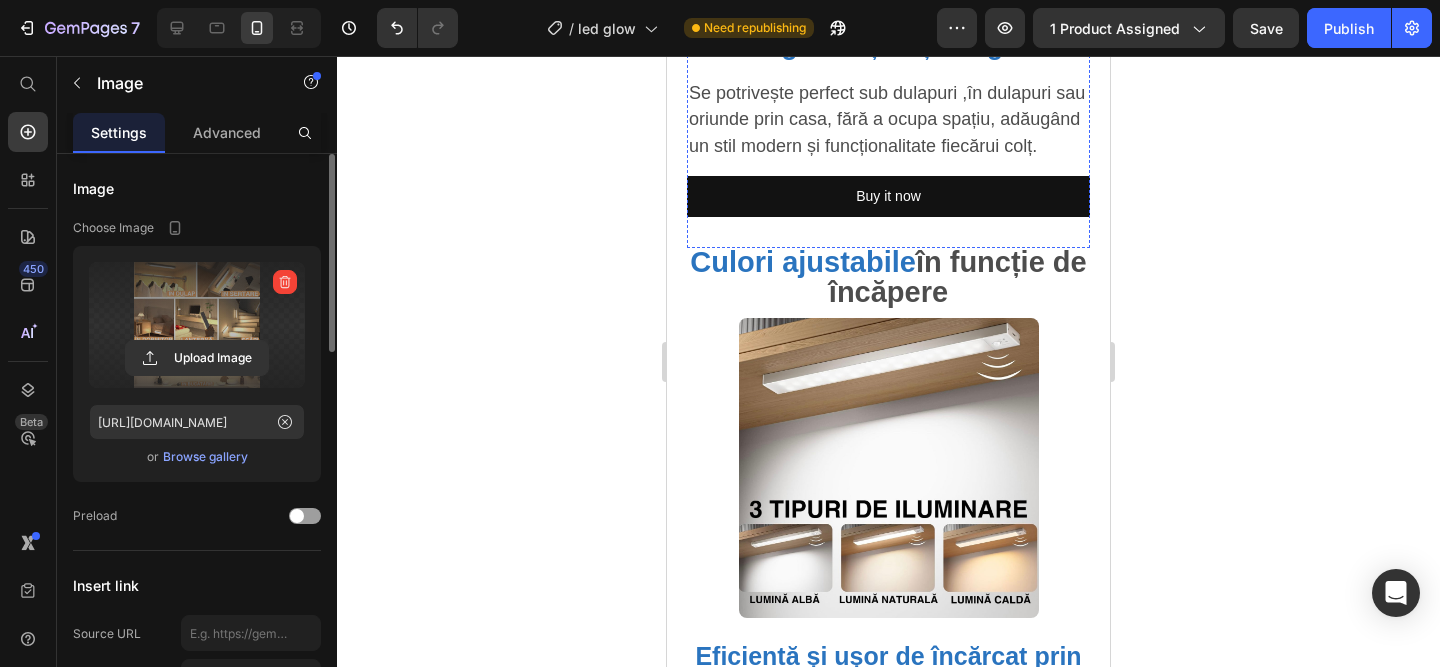 scroll, scrollTop: 2440, scrollLeft: 0, axis: vertical 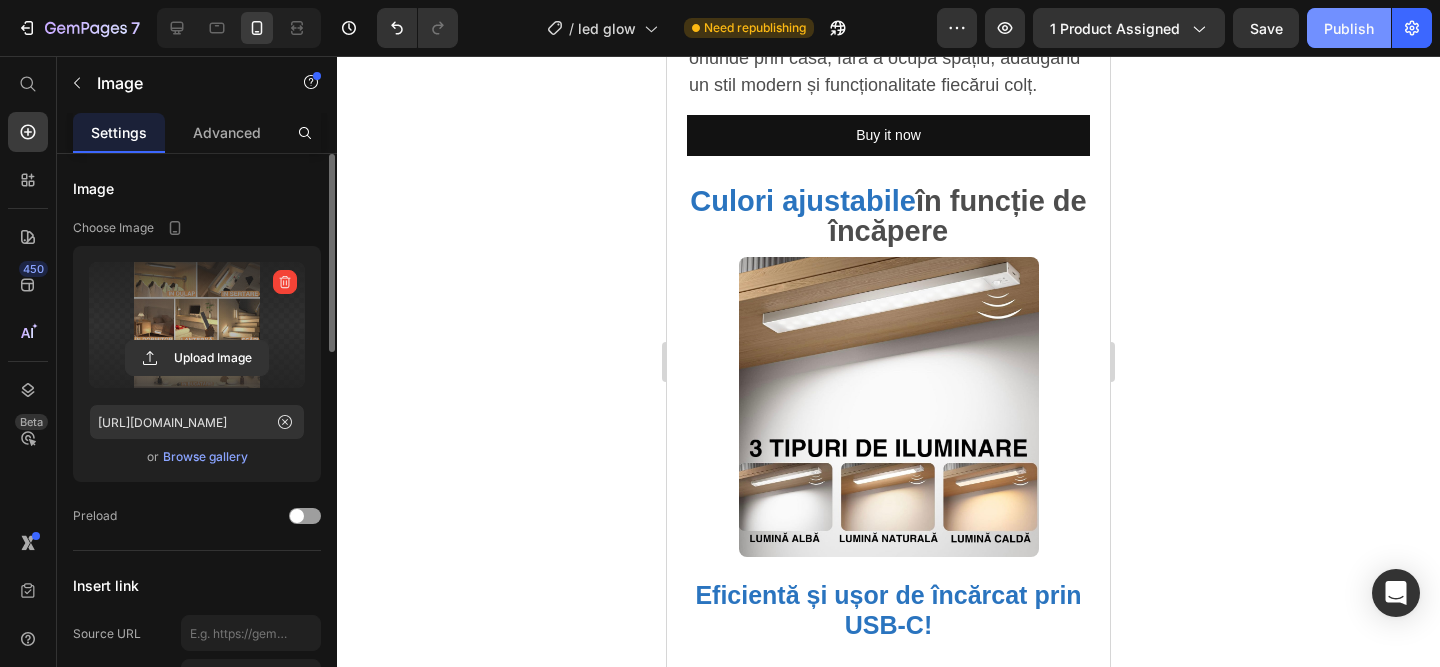 click on "Publish" at bounding box center [1349, 28] 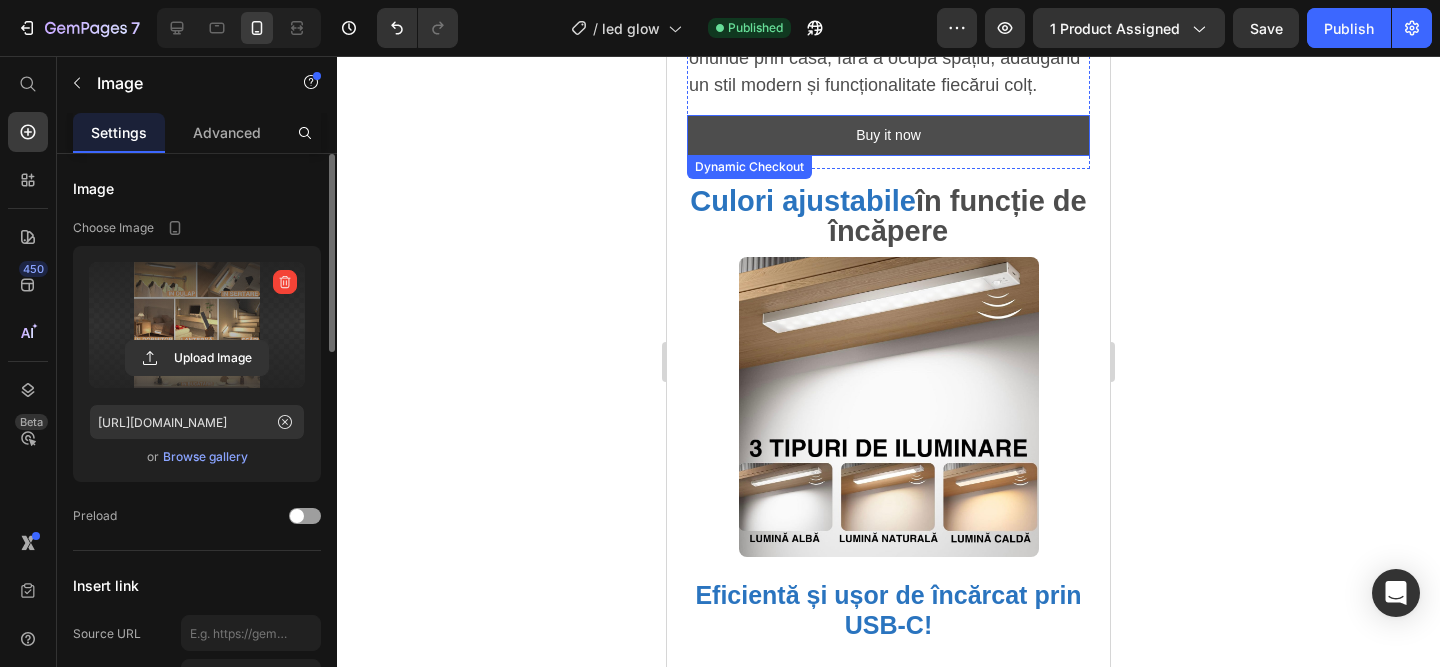 click on "Buy it now" at bounding box center (888, 135) 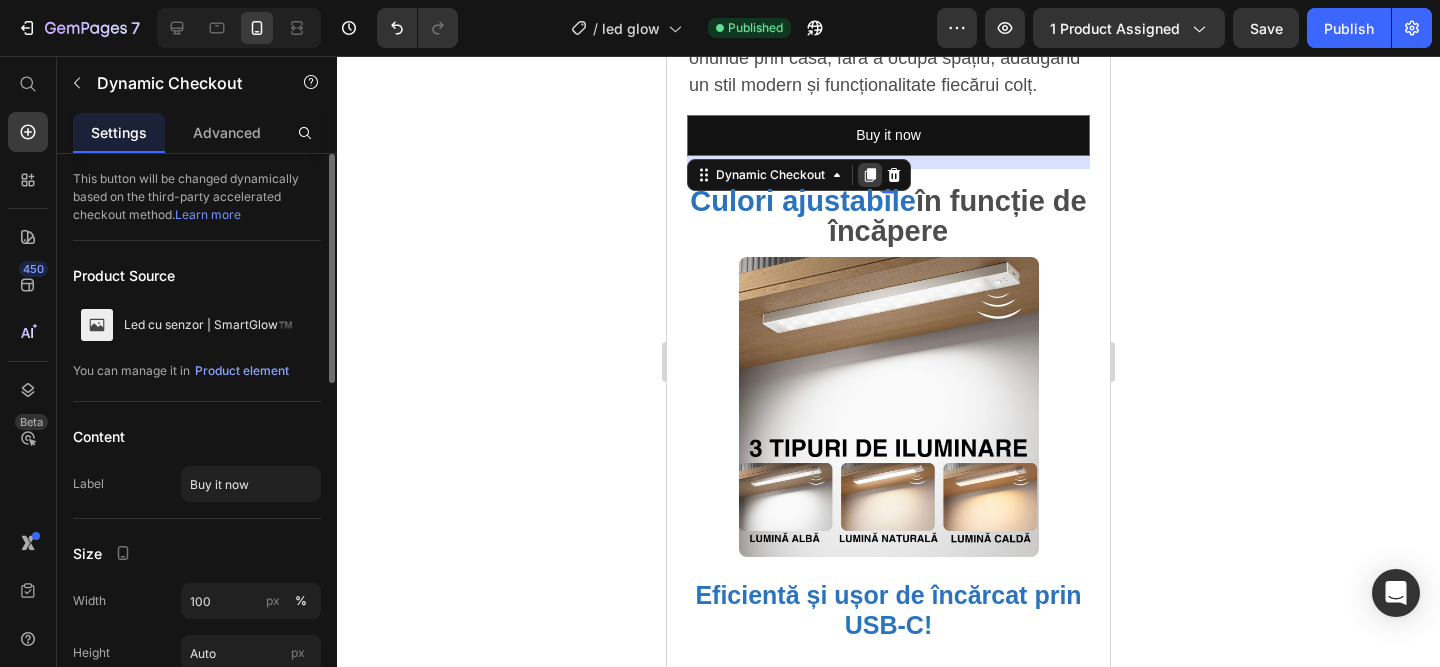 click 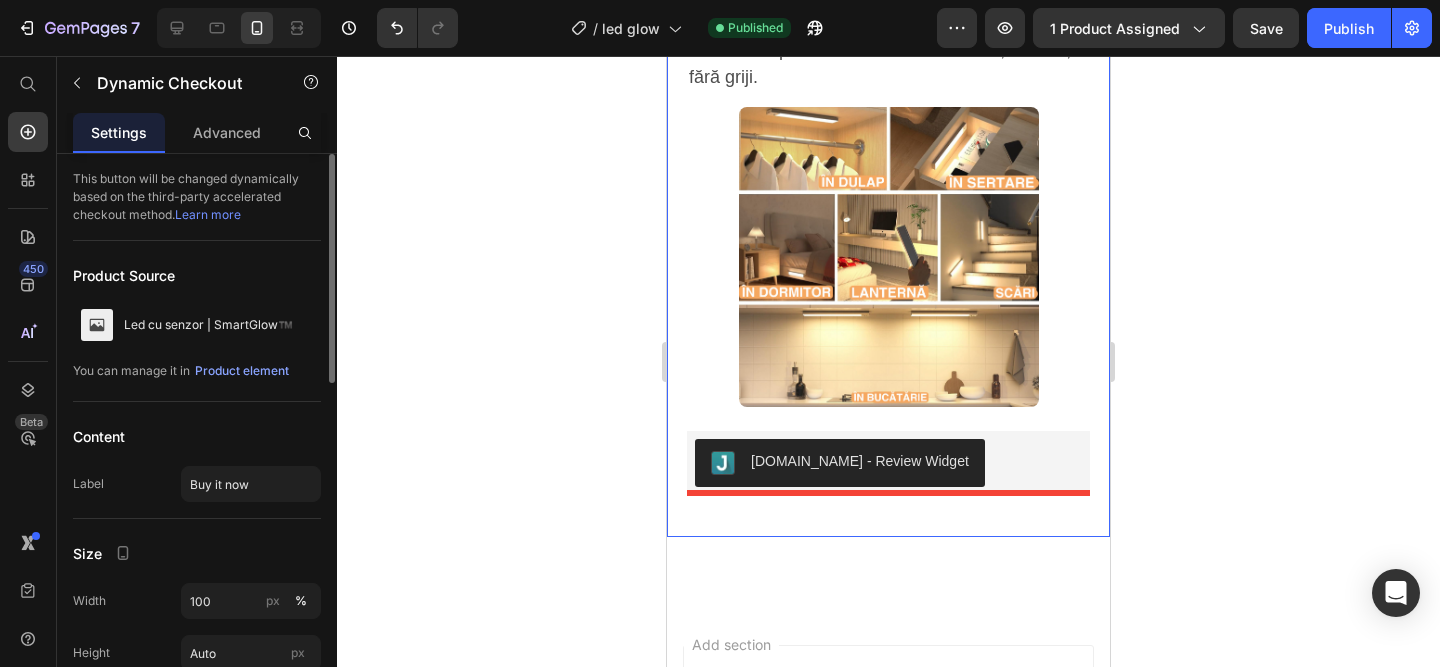 scroll, scrollTop: 3252, scrollLeft: 0, axis: vertical 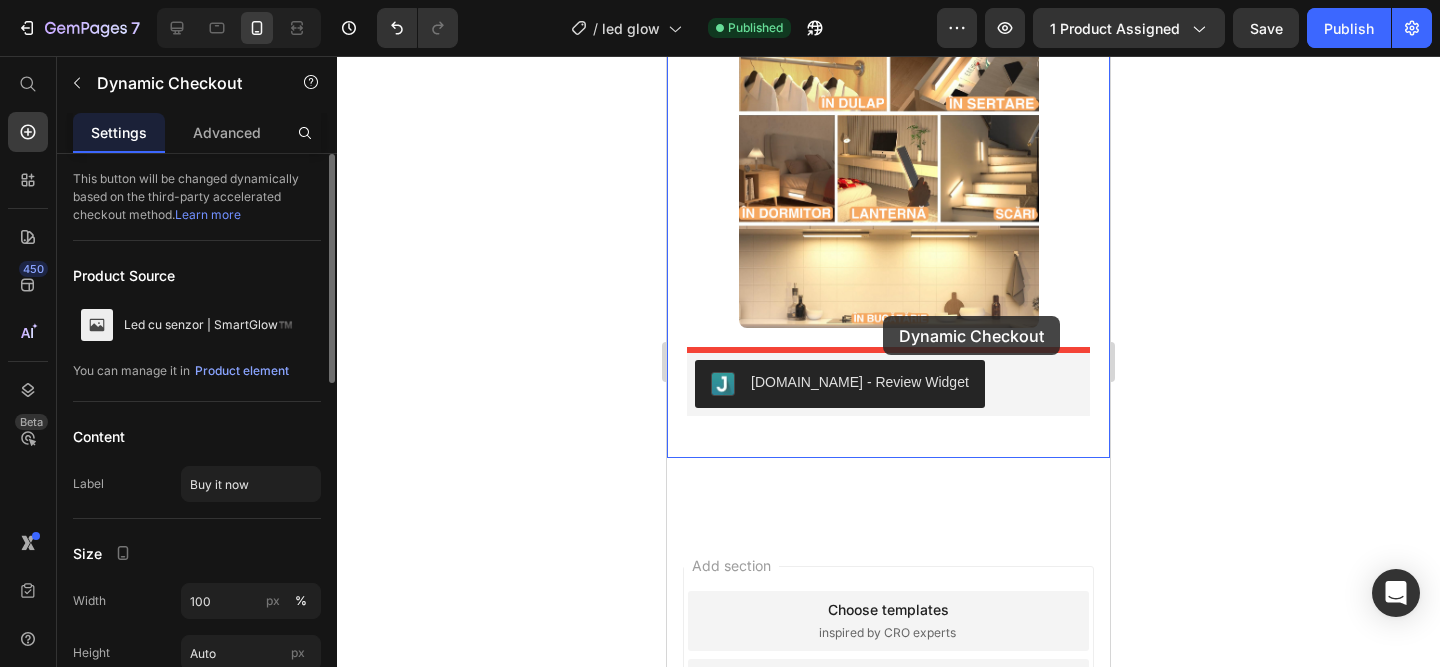 drag, startPoint x: 947, startPoint y: 189, endPoint x: 883, endPoint y: 316, distance: 142.21463 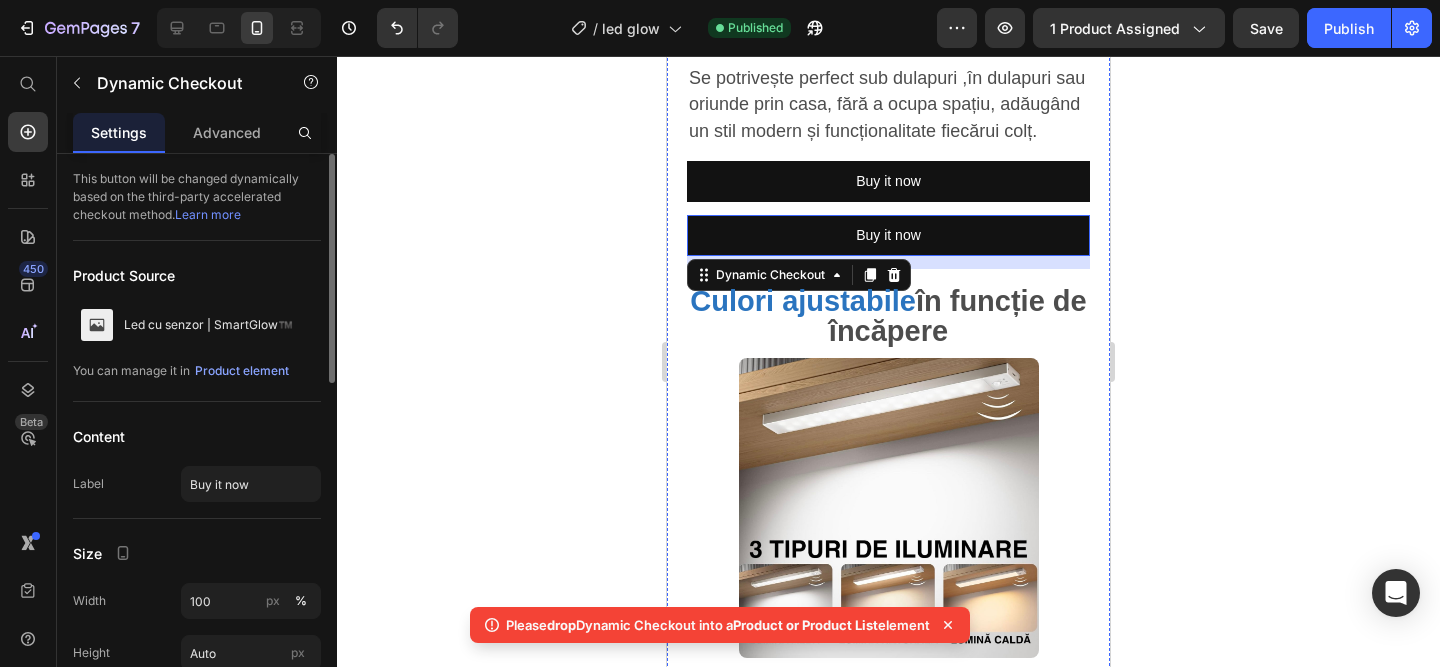 scroll, scrollTop: 2374, scrollLeft: 0, axis: vertical 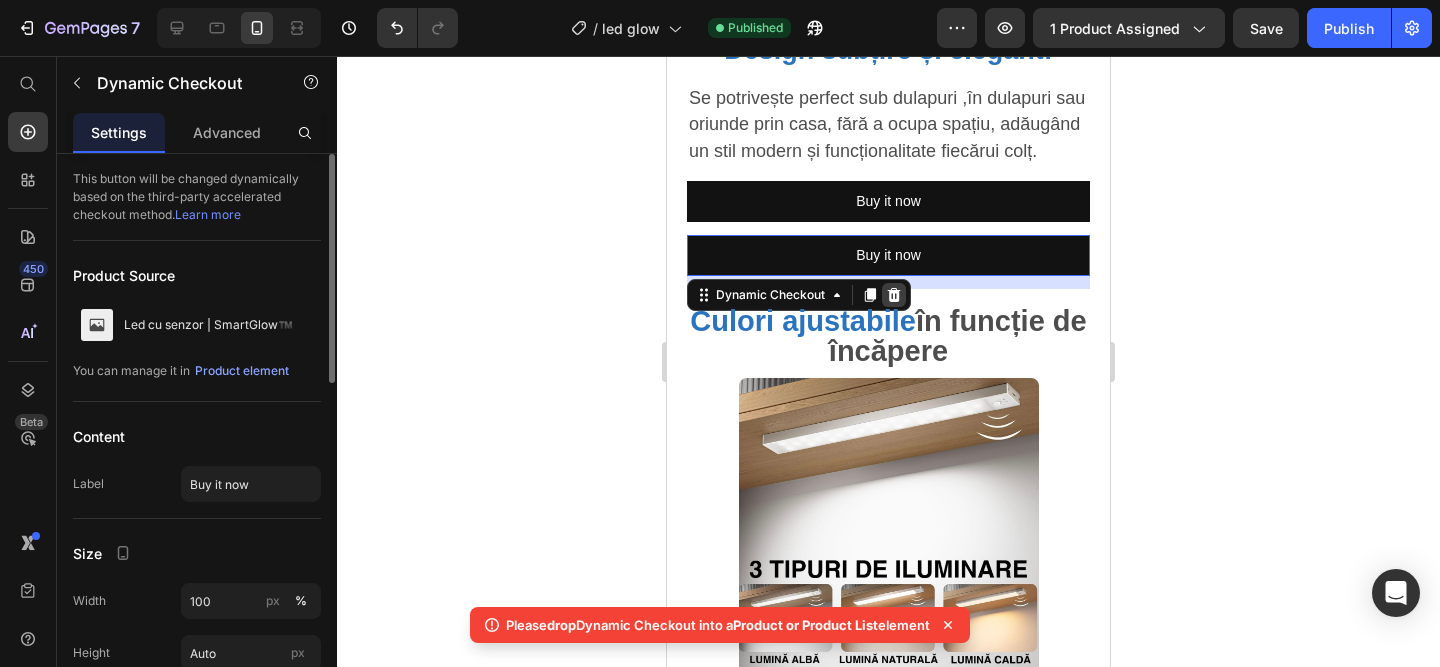 click 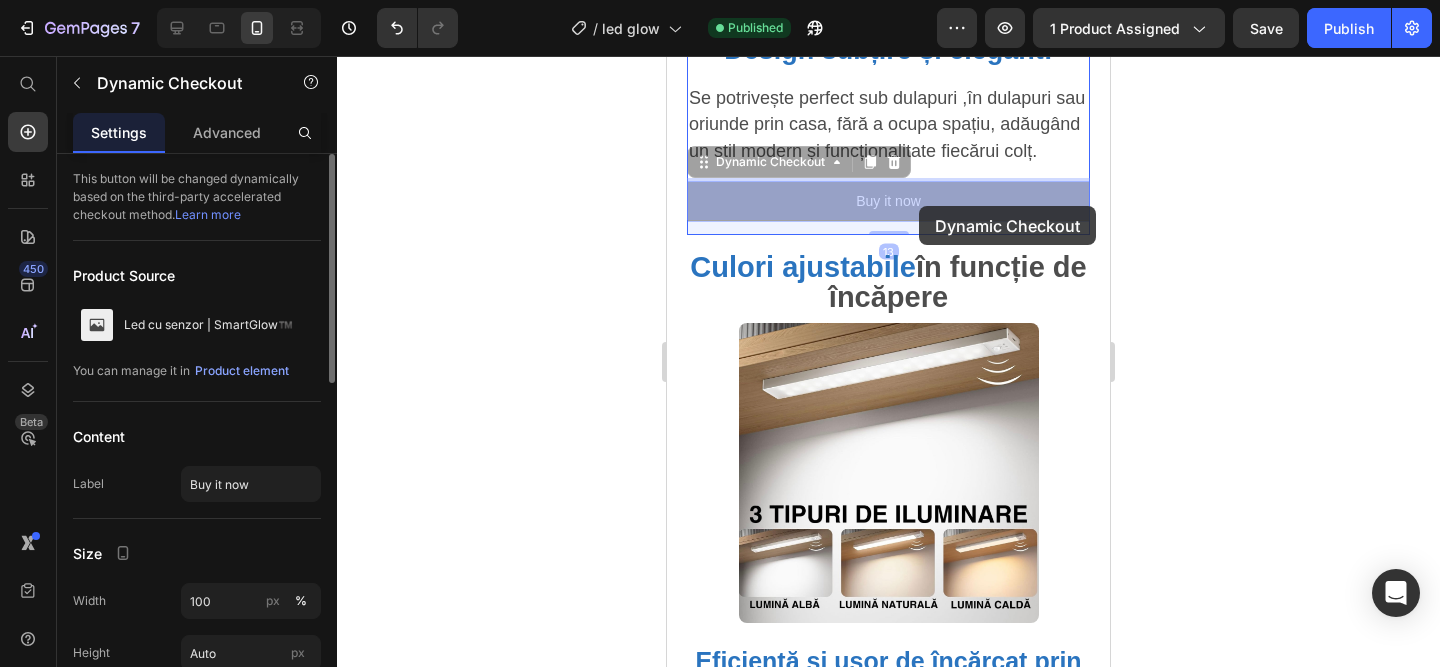 drag, startPoint x: 956, startPoint y: 199, endPoint x: 918, endPoint y: 205, distance: 38.470768 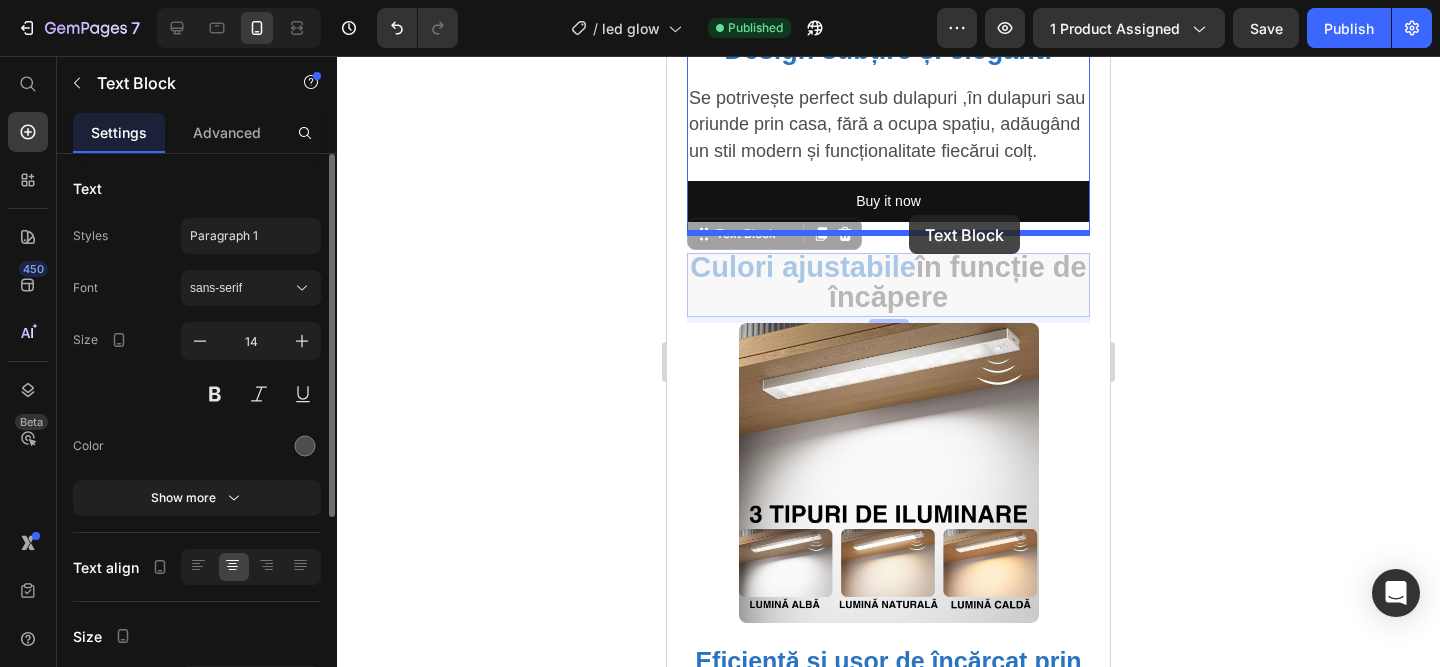 drag, startPoint x: 931, startPoint y: 277, endPoint x: 909, endPoint y: 215, distance: 65.78754 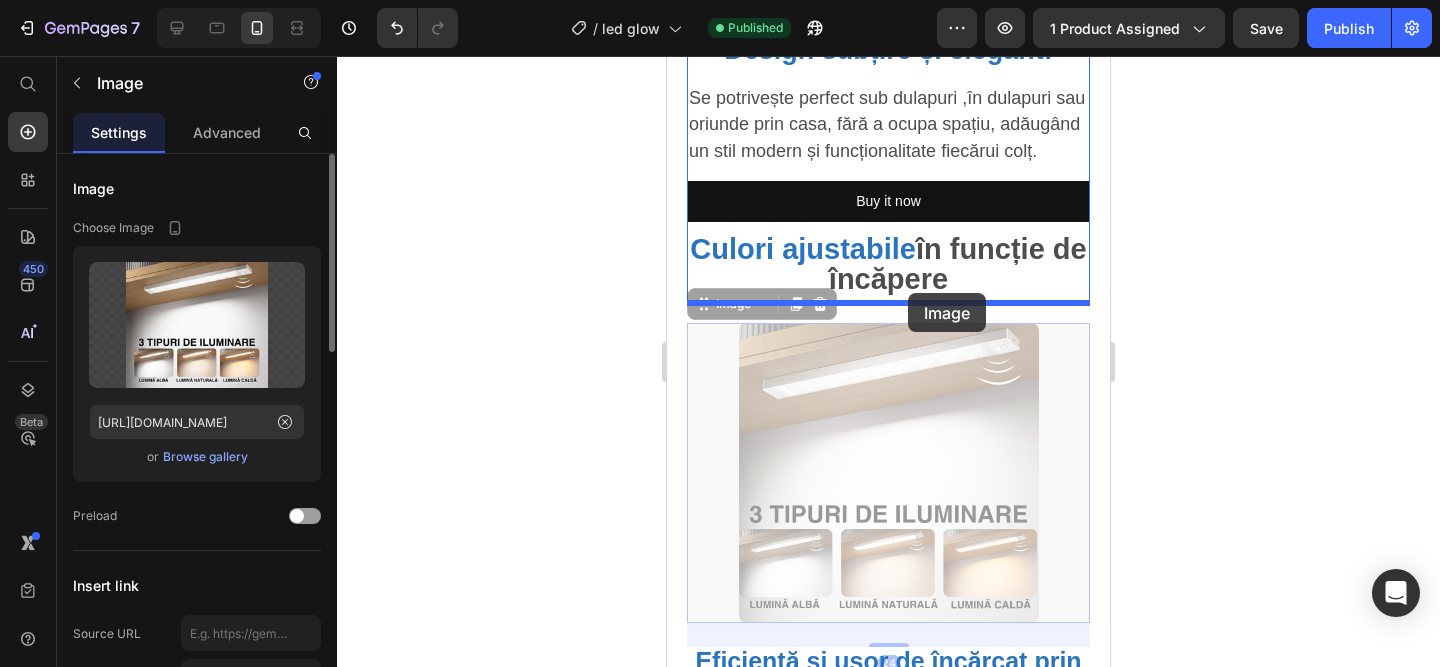 drag, startPoint x: 929, startPoint y: 362, endPoint x: 908, endPoint y: 293, distance: 72.12489 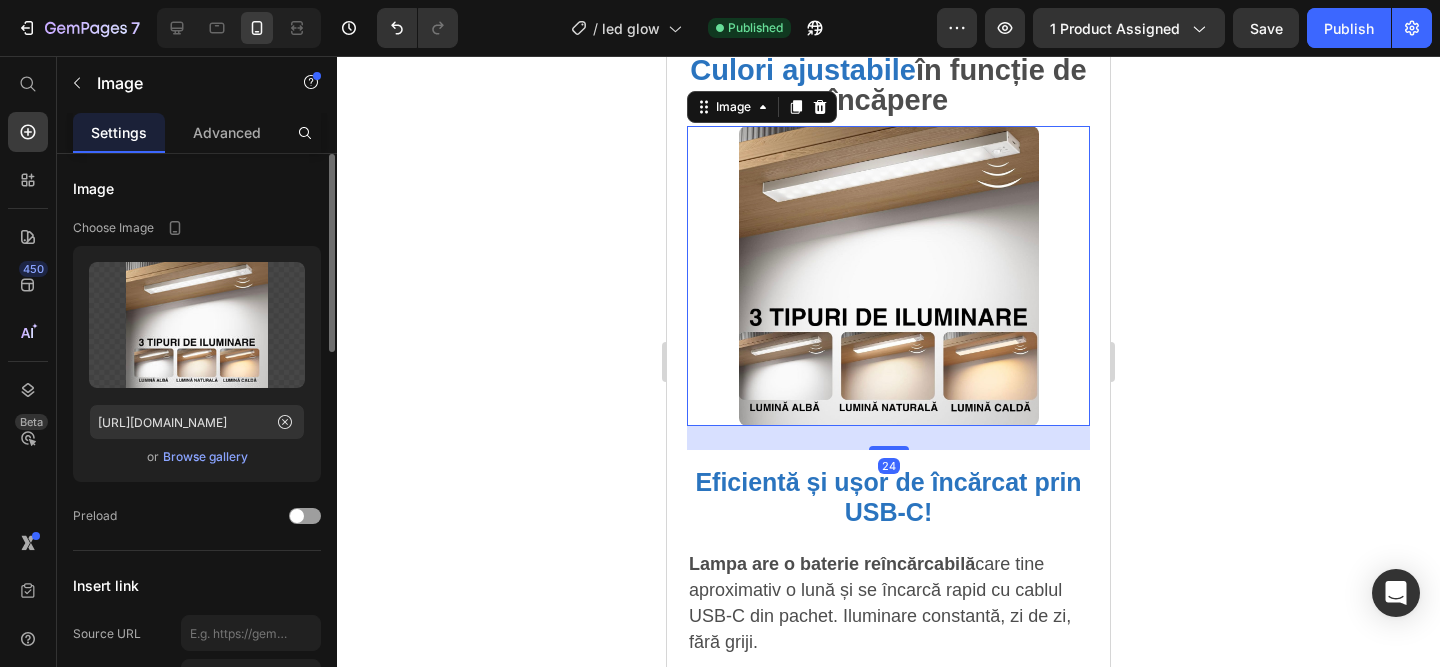 scroll, scrollTop: 2603, scrollLeft: 0, axis: vertical 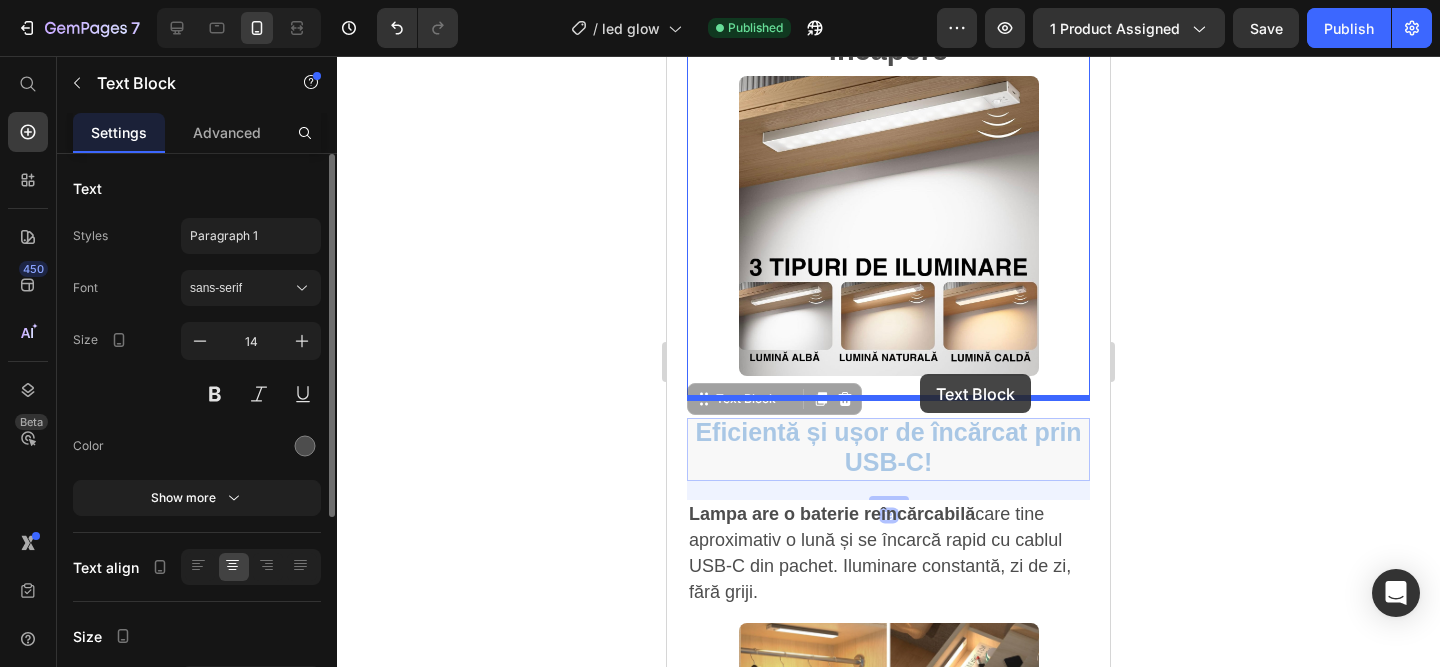 drag, startPoint x: 935, startPoint y: 435, endPoint x: 920, endPoint y: 374, distance: 62.817196 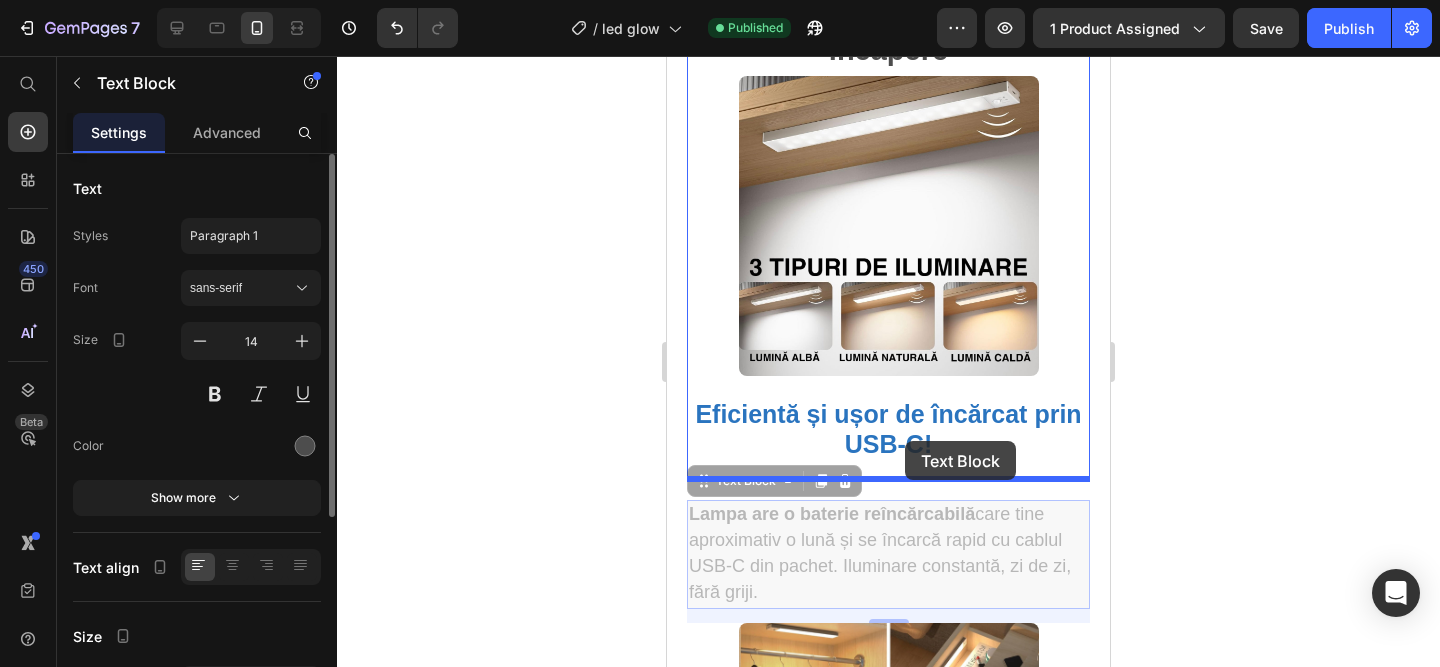 drag, startPoint x: 916, startPoint y: 534, endPoint x: 903, endPoint y: 440, distance: 94.89468 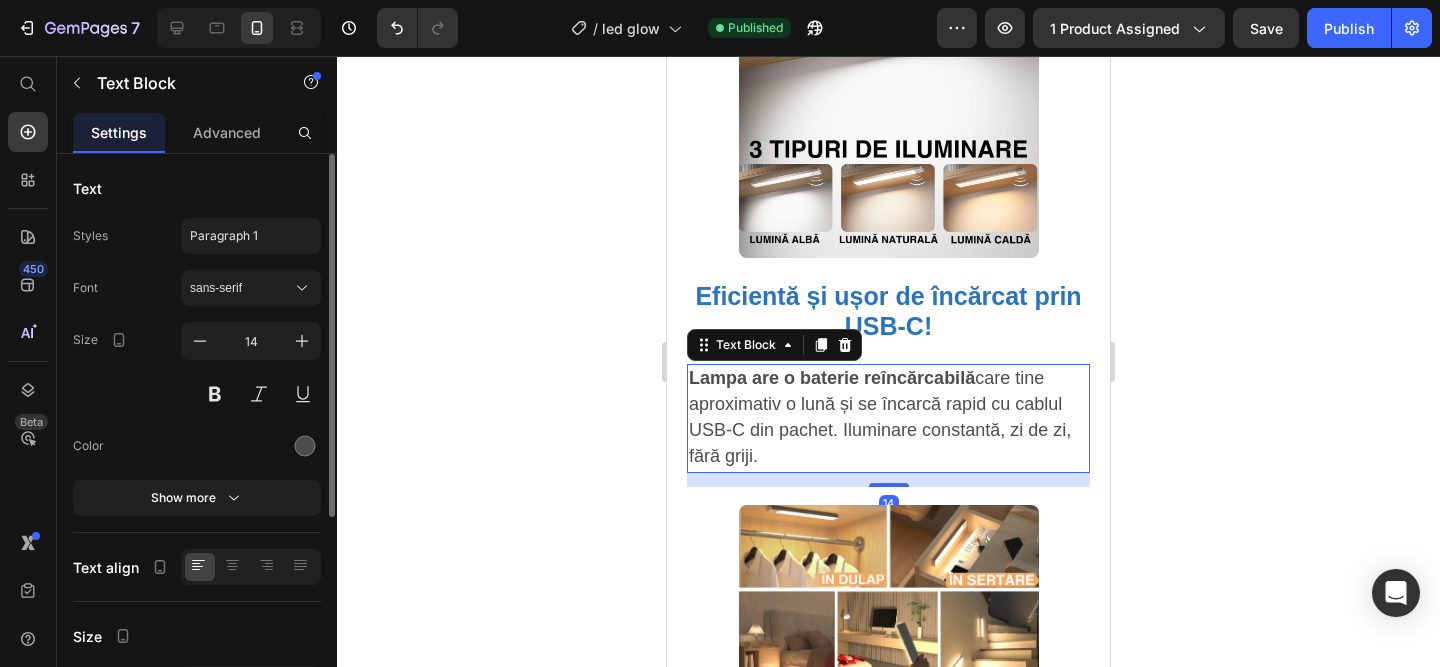 scroll, scrollTop: 2751, scrollLeft: 0, axis: vertical 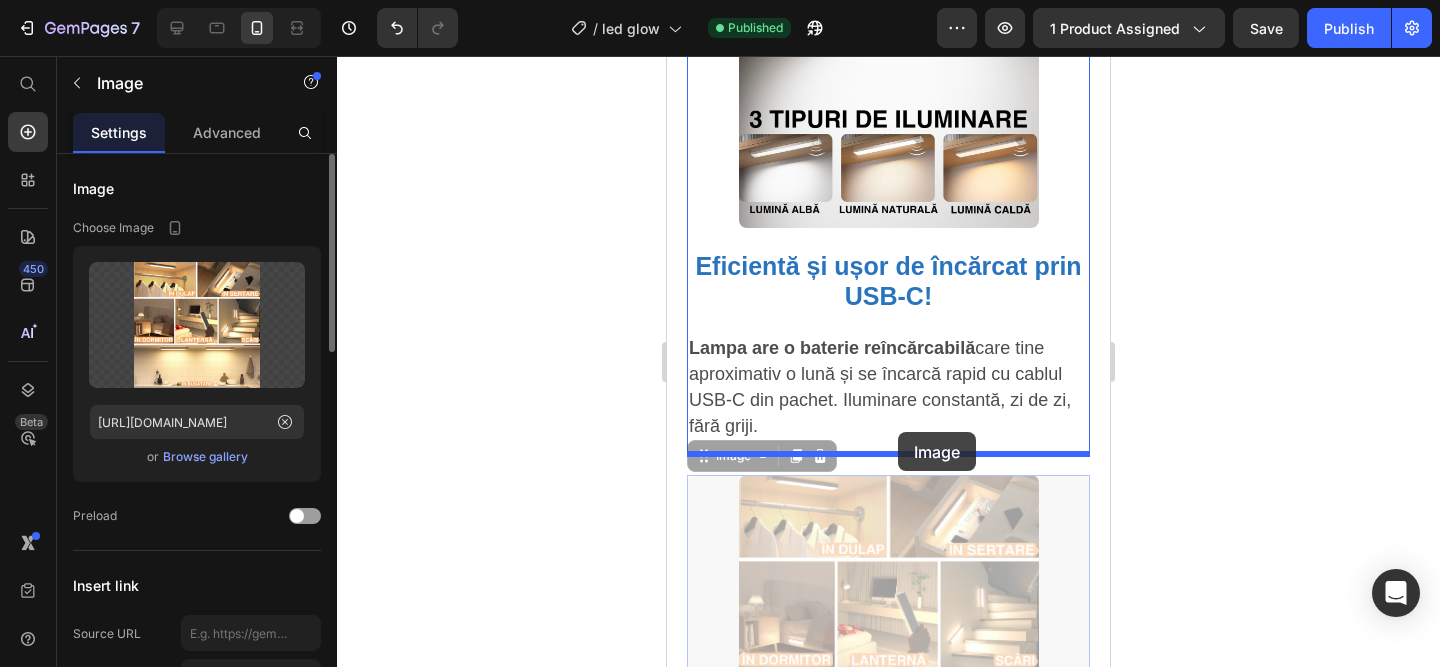 drag, startPoint x: 908, startPoint y: 528, endPoint x: 898, endPoint y: 432, distance: 96.519424 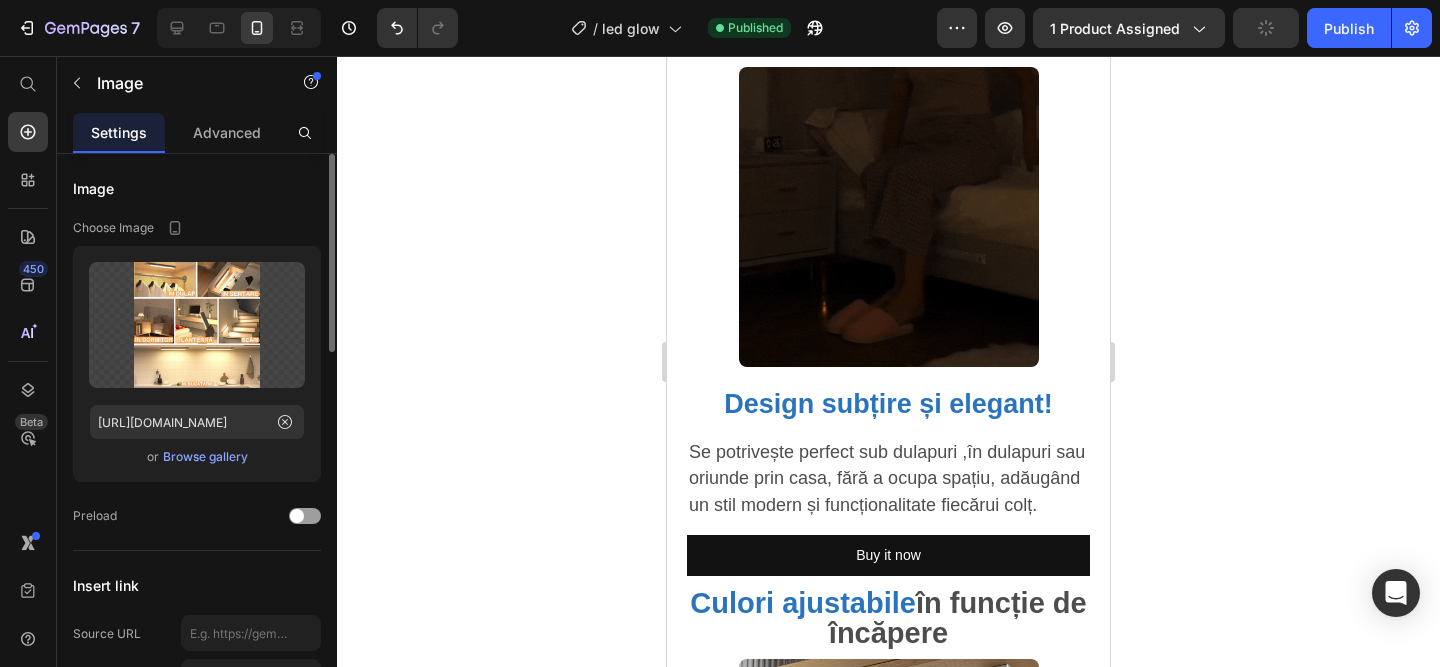 scroll, scrollTop: 2015, scrollLeft: 0, axis: vertical 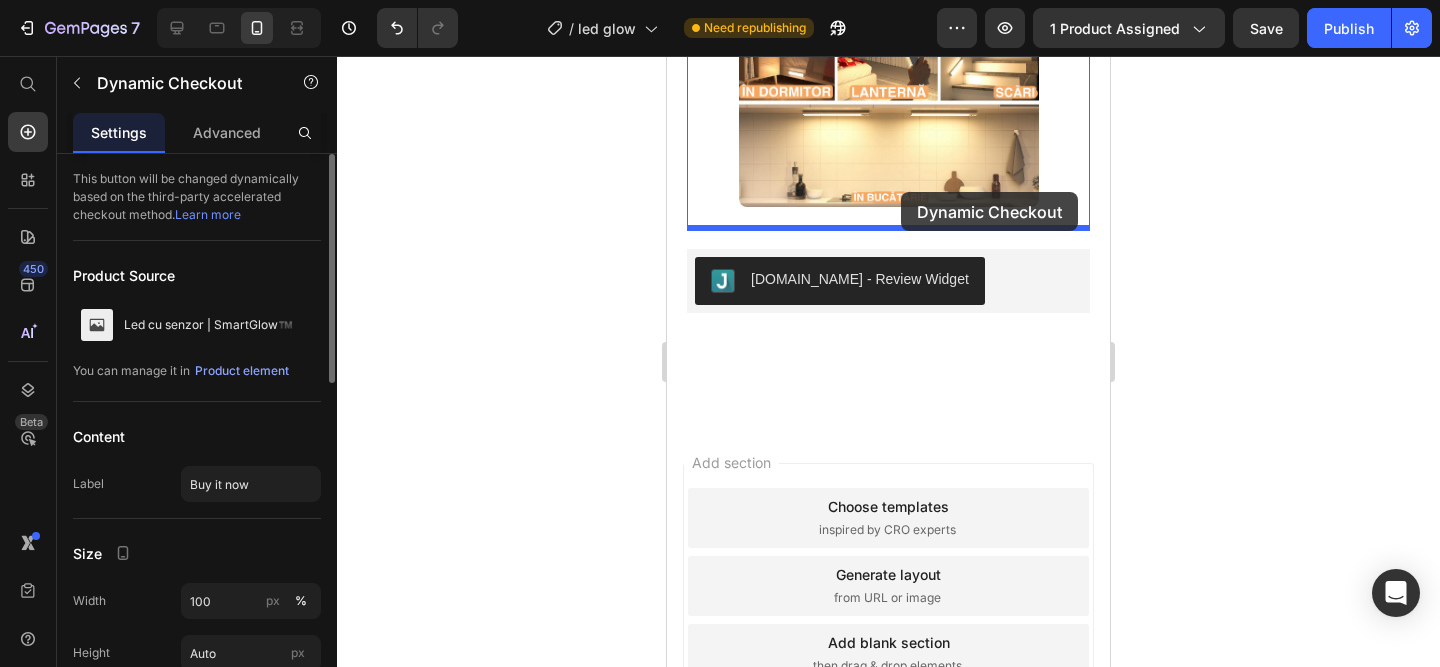 drag, startPoint x: 894, startPoint y: 565, endPoint x: 901, endPoint y: 192, distance: 373.06567 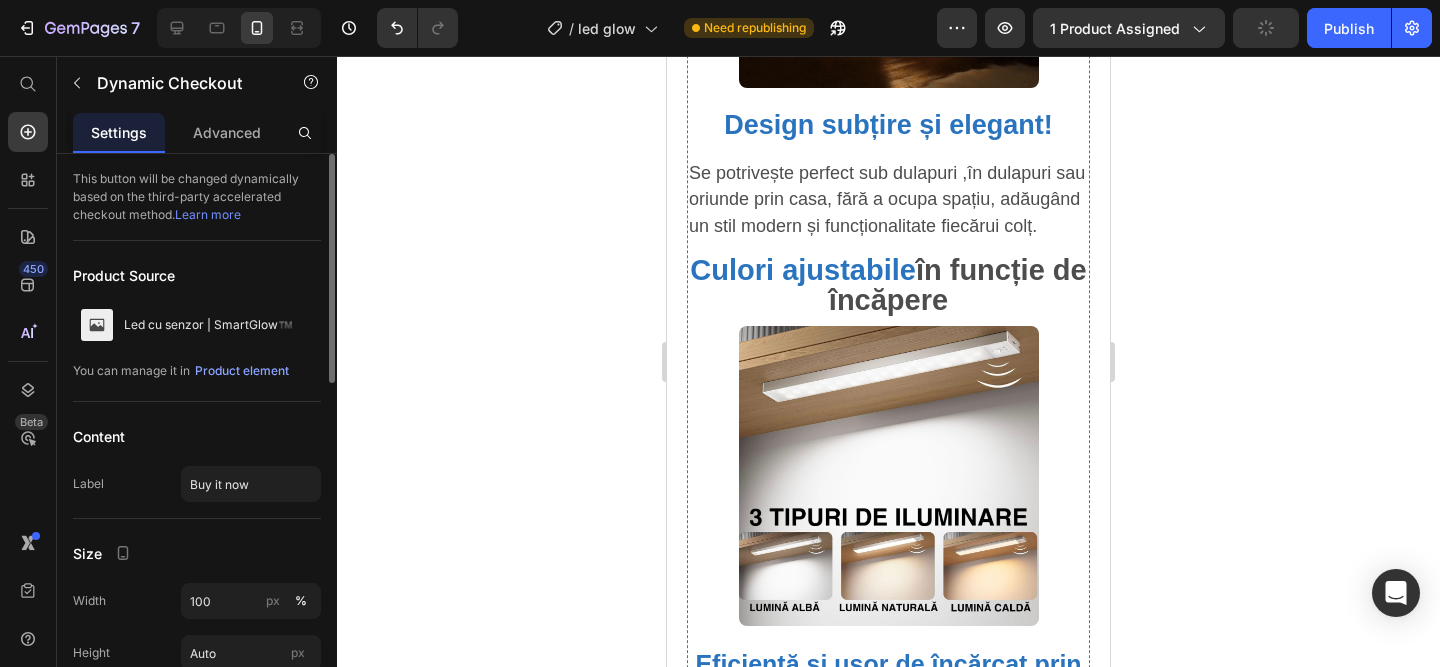 scroll, scrollTop: 2293, scrollLeft: 0, axis: vertical 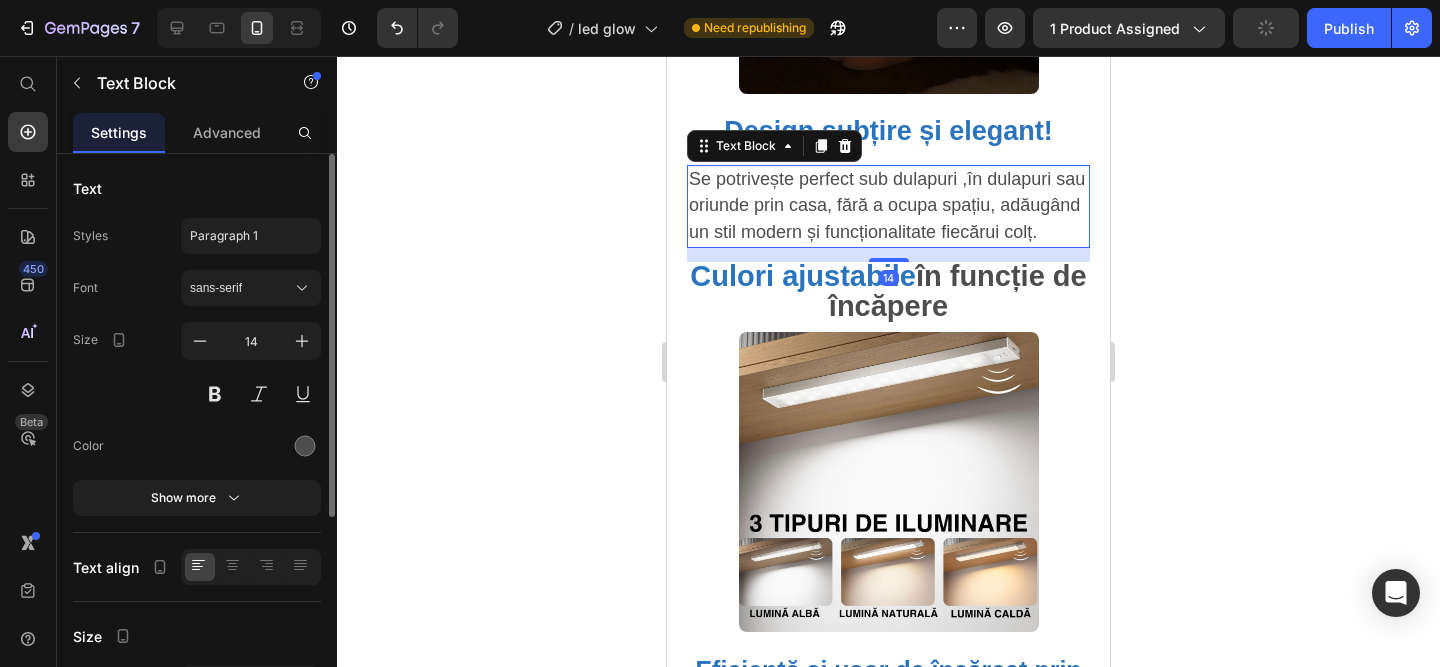 click on "Se potrivește perfect sub dulapuri ,în dulapuri sau oriunde prin casa, fără a ocupa spațiu, adăugând un stil modern și funcționalitate fiecărui colț." at bounding box center (888, 206) 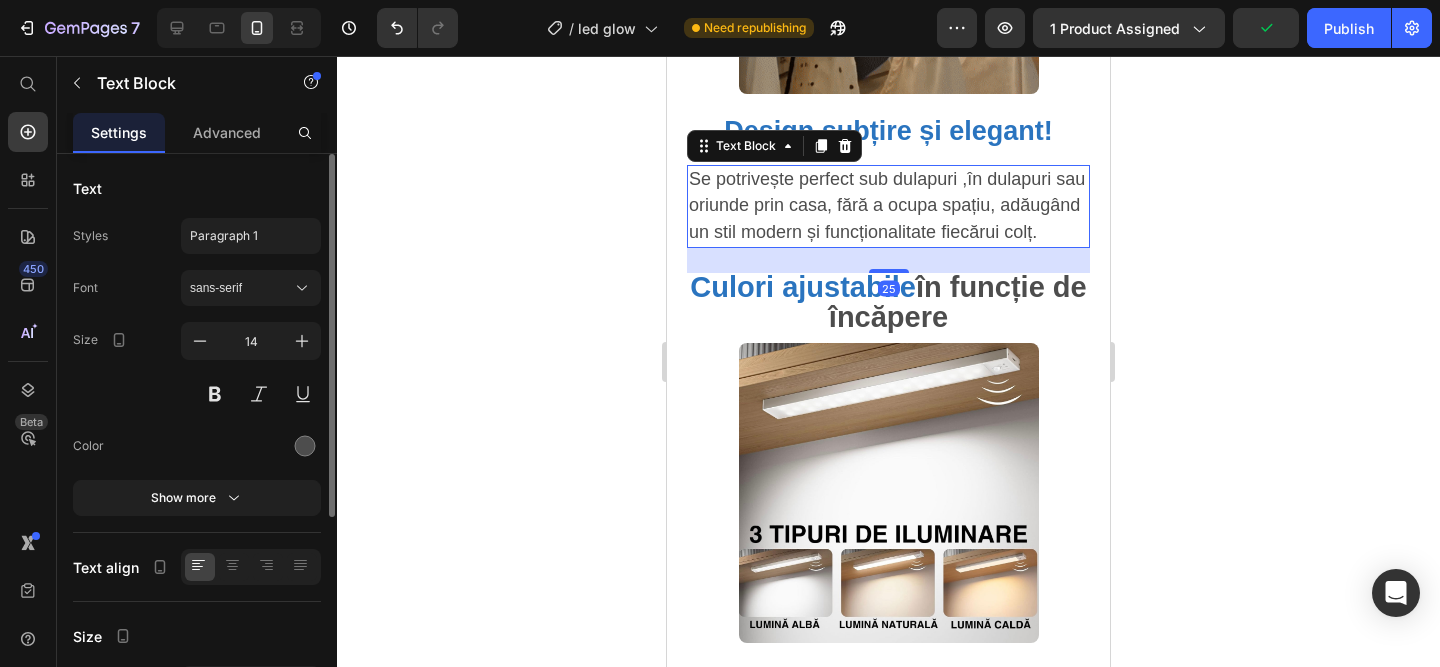 drag, startPoint x: 883, startPoint y: 253, endPoint x: 881, endPoint y: 264, distance: 11.18034 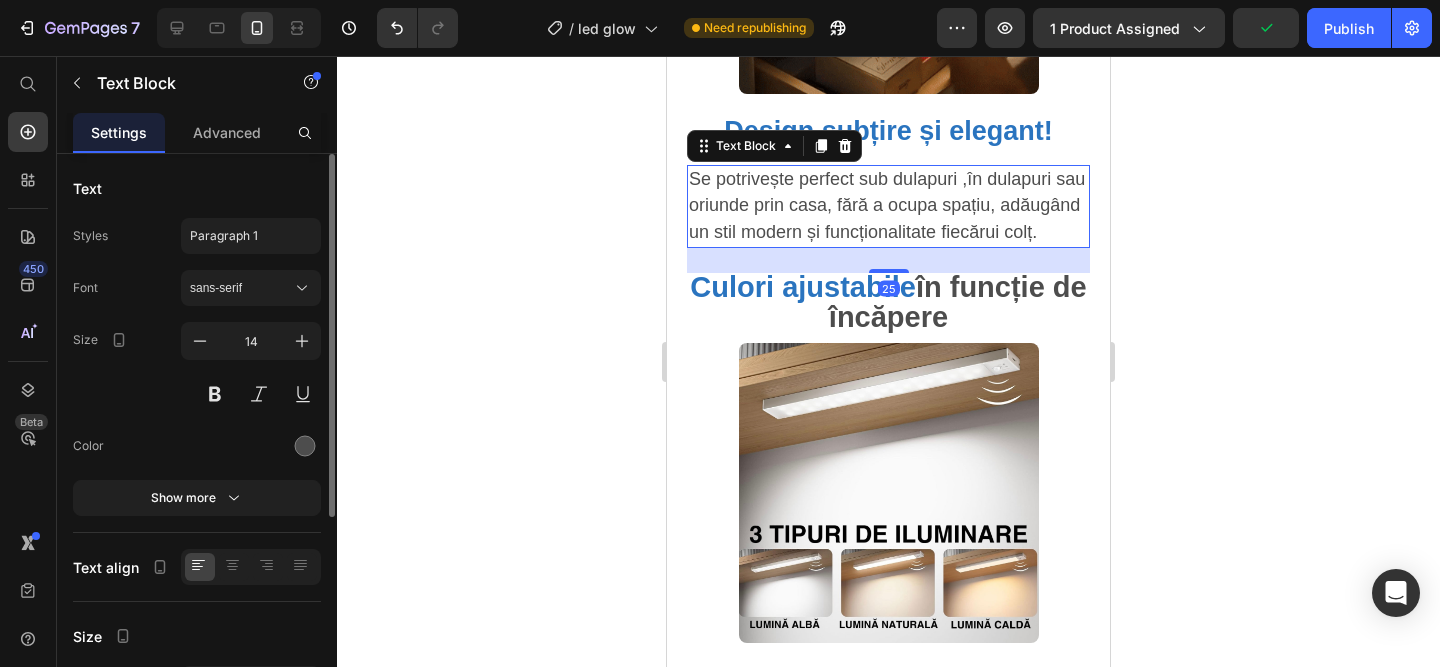 click at bounding box center (889, 271) 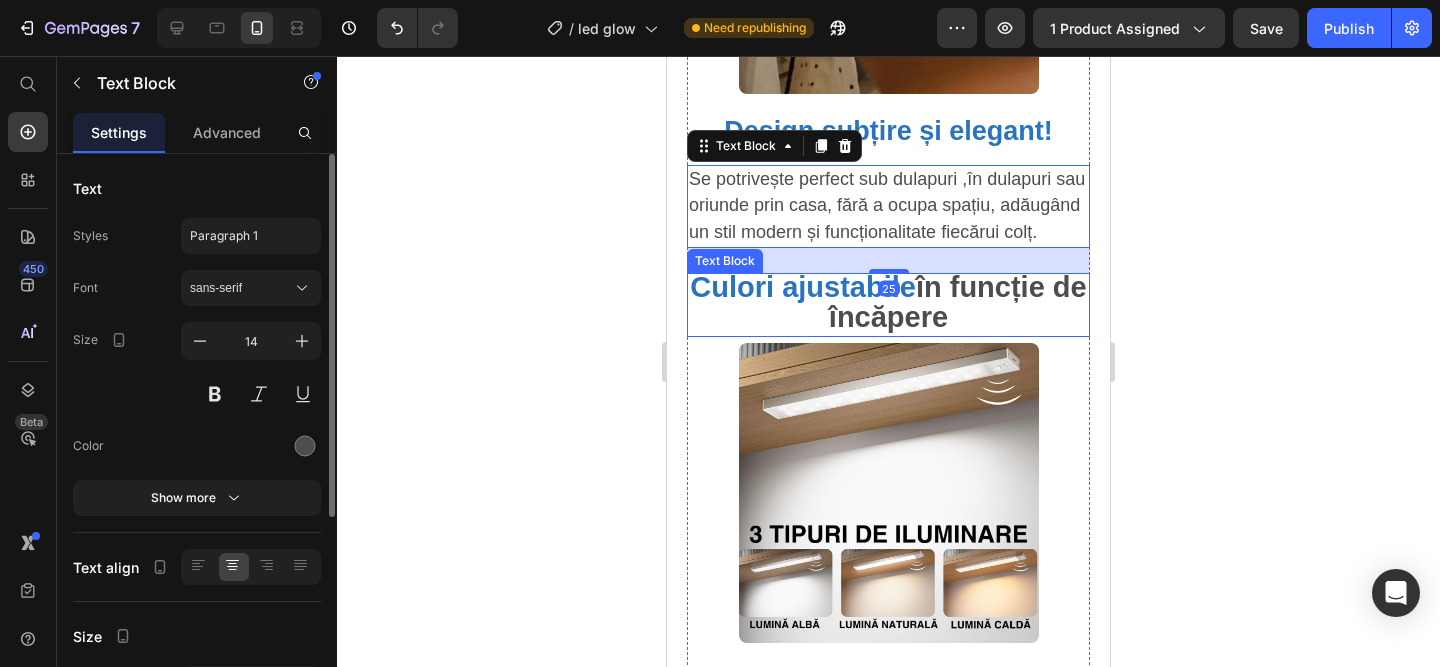 click on "Culori ajustabile" at bounding box center (803, 287) 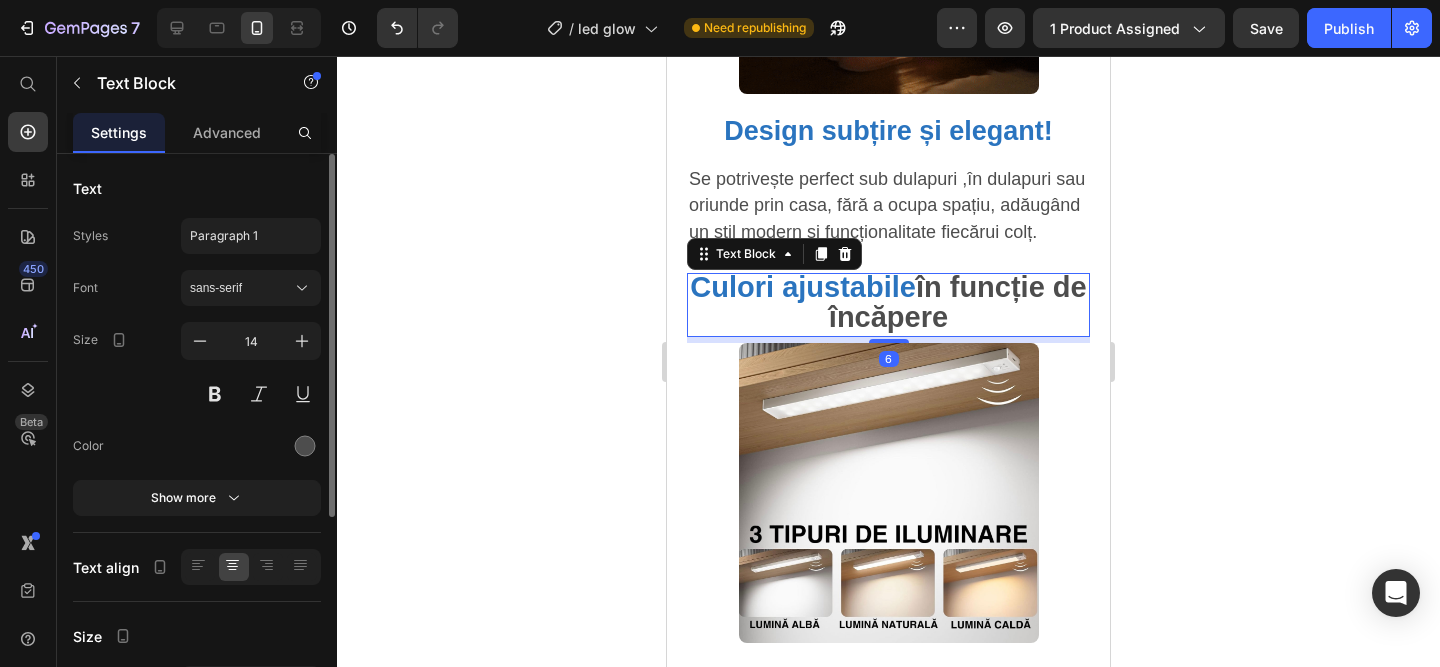 click on "în funcție de încăpere" at bounding box center (958, 302) 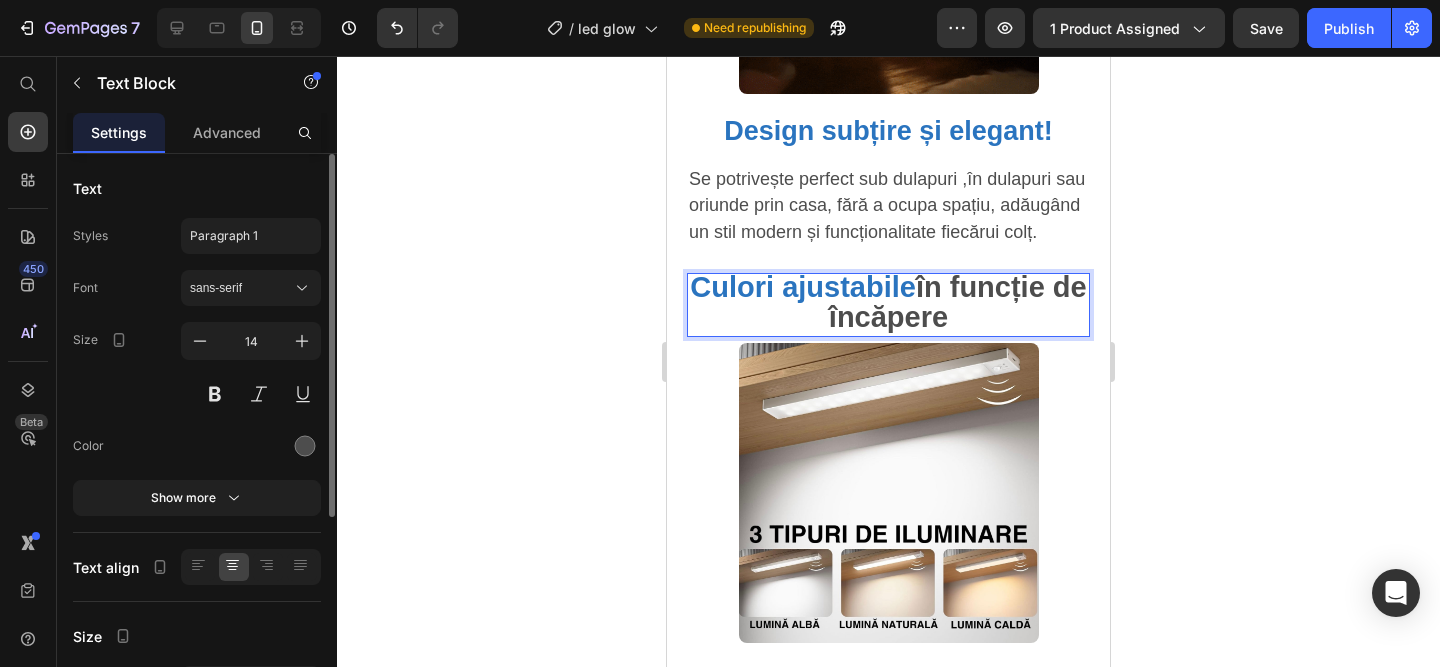 click on "în funcție de încăpere" at bounding box center (958, 302) 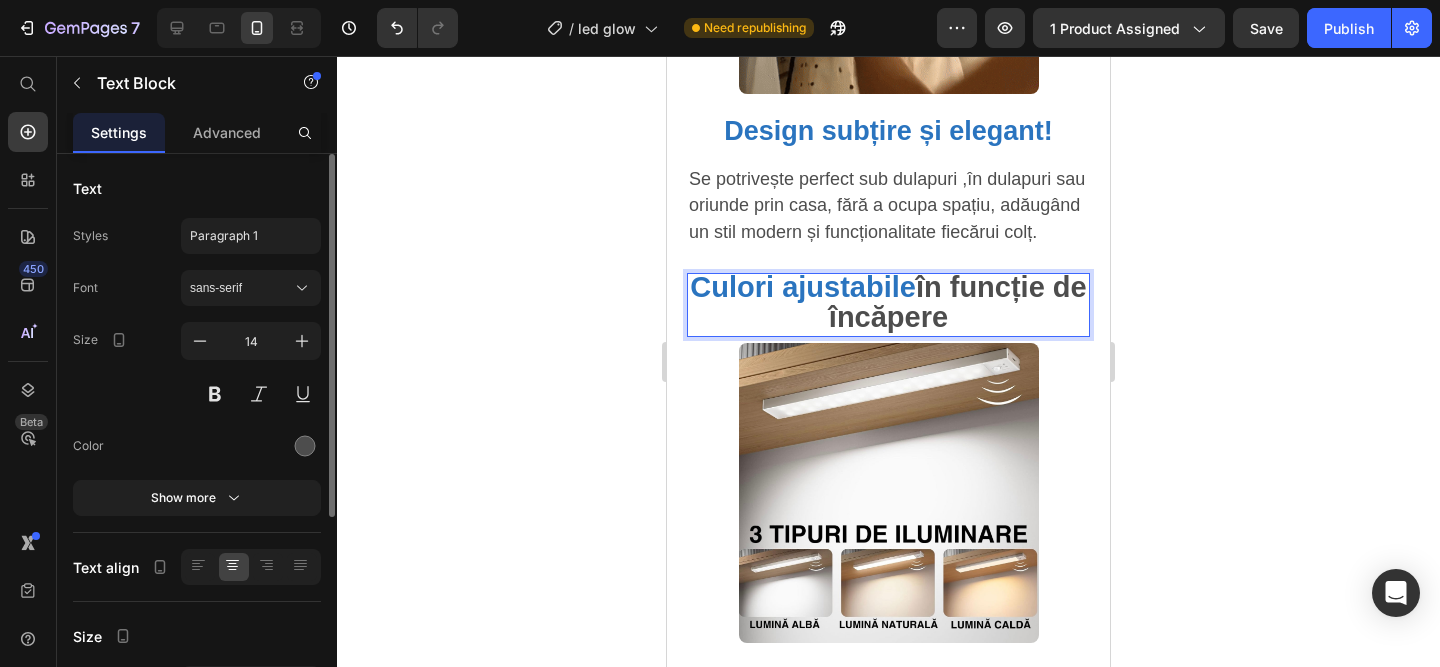 click 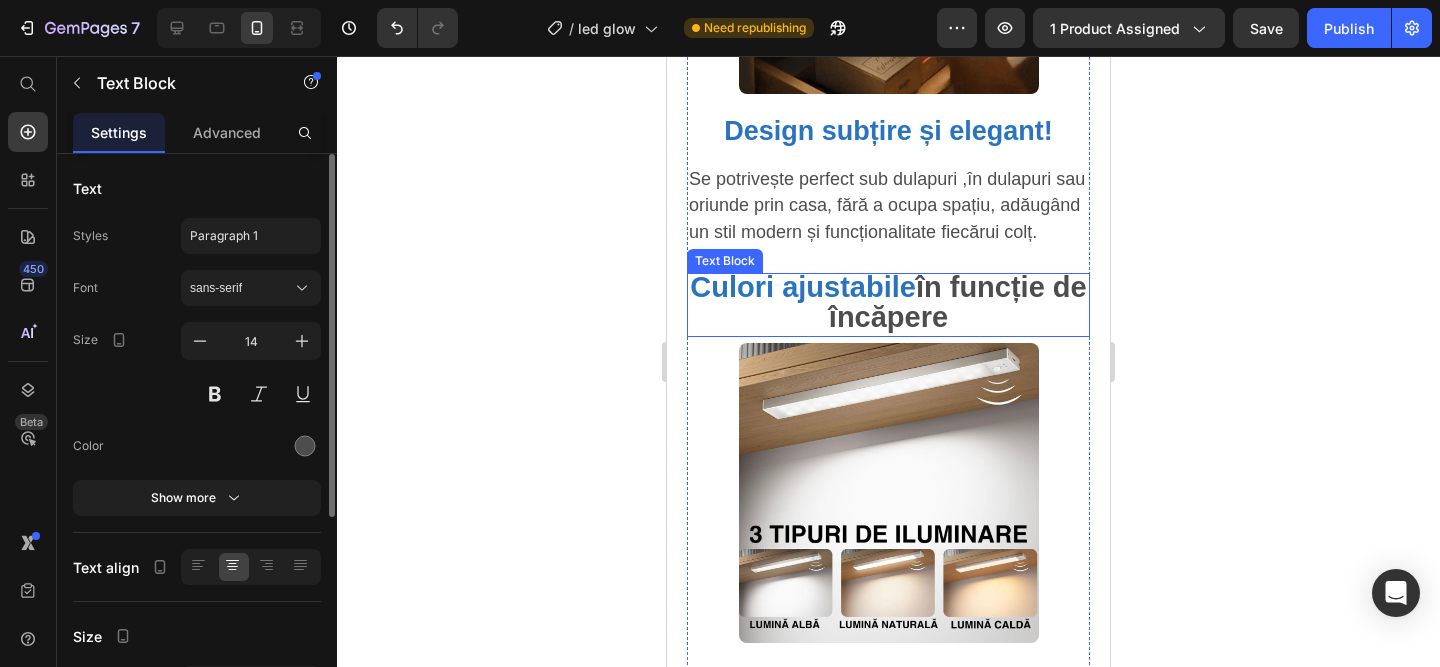 click on "în funcție de încăpere" at bounding box center (958, 302) 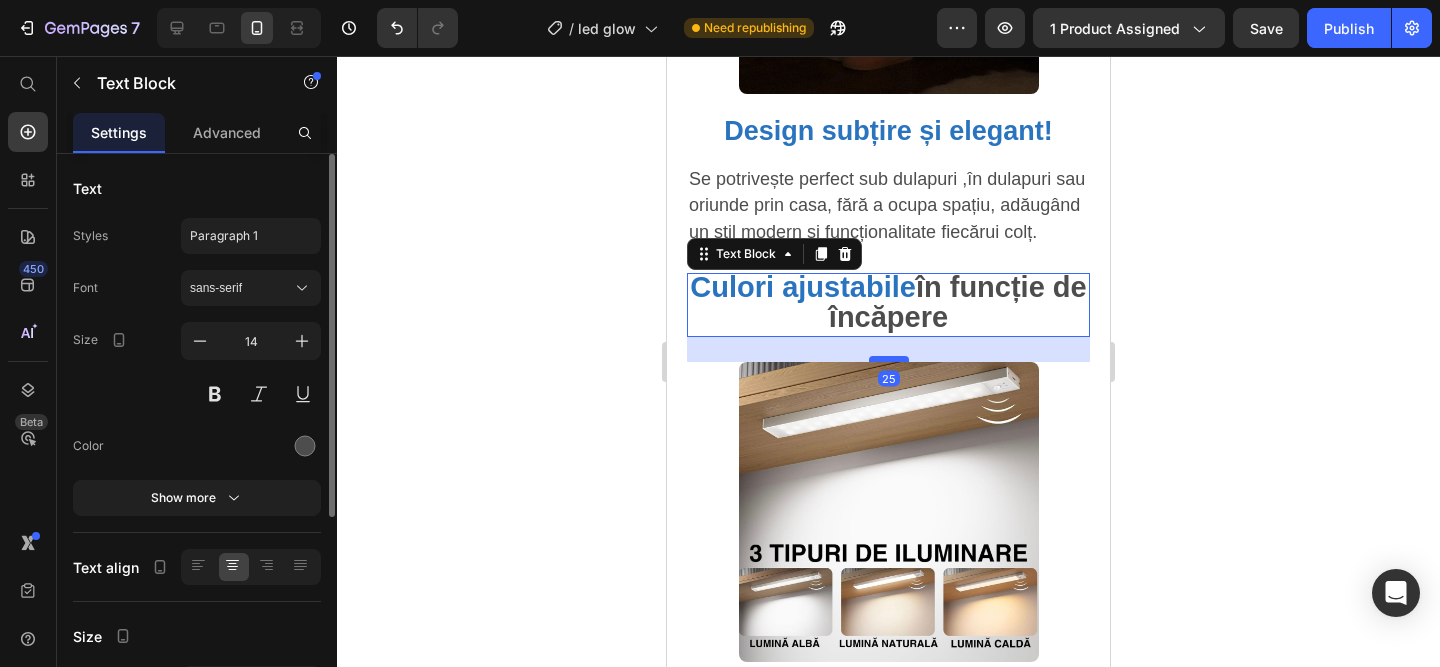 drag, startPoint x: 897, startPoint y: 335, endPoint x: 897, endPoint y: 354, distance: 19 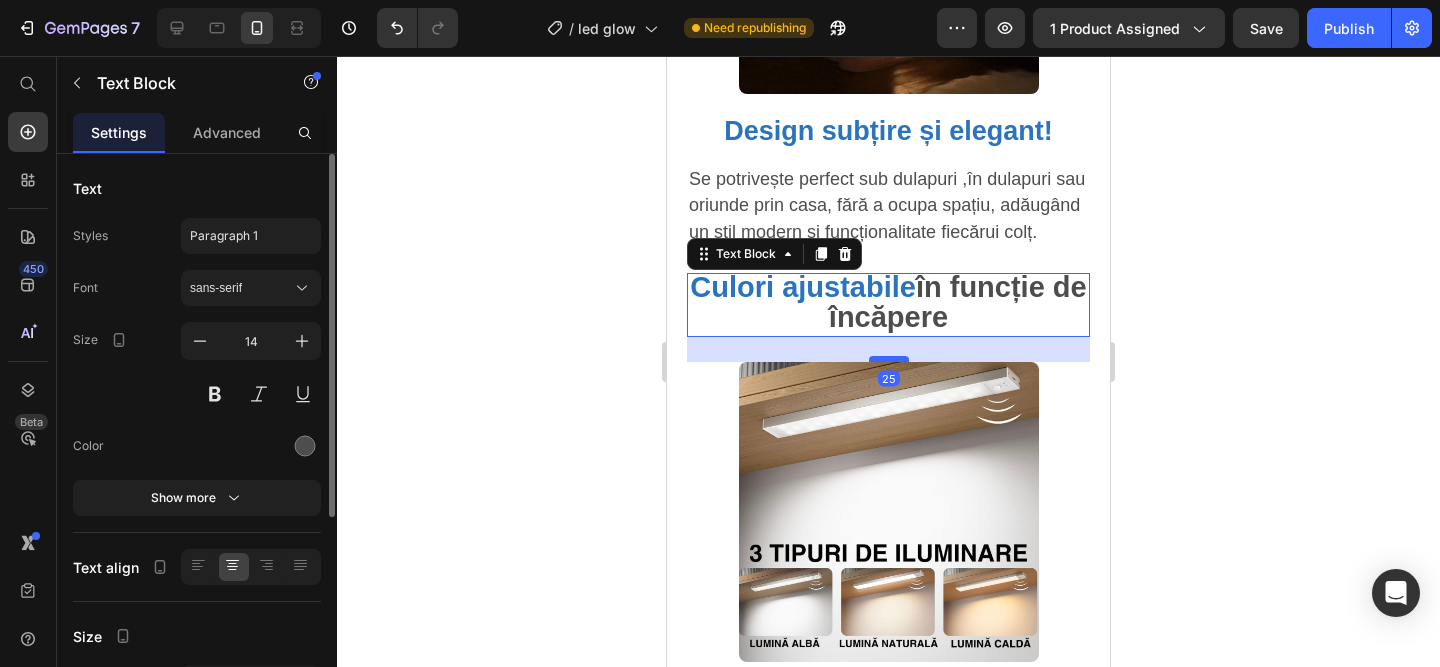 click at bounding box center [889, 359] 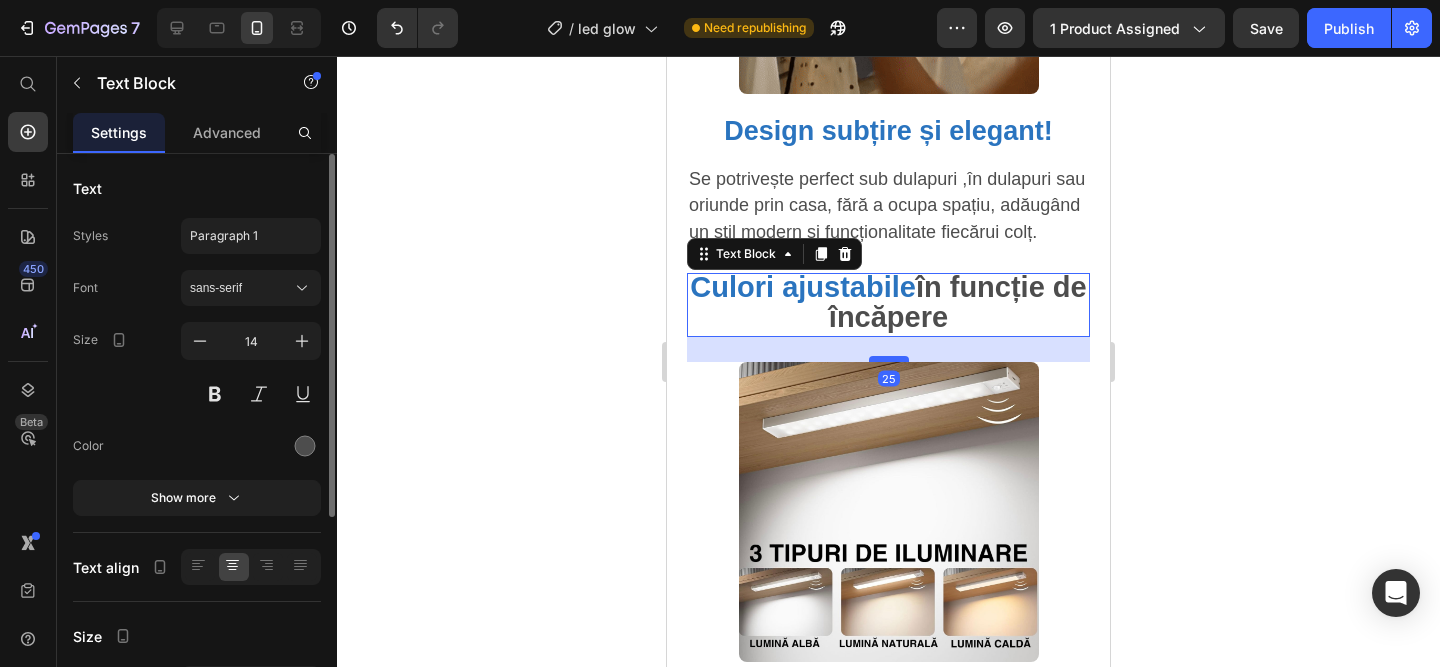 scroll, scrollTop: 2636, scrollLeft: 0, axis: vertical 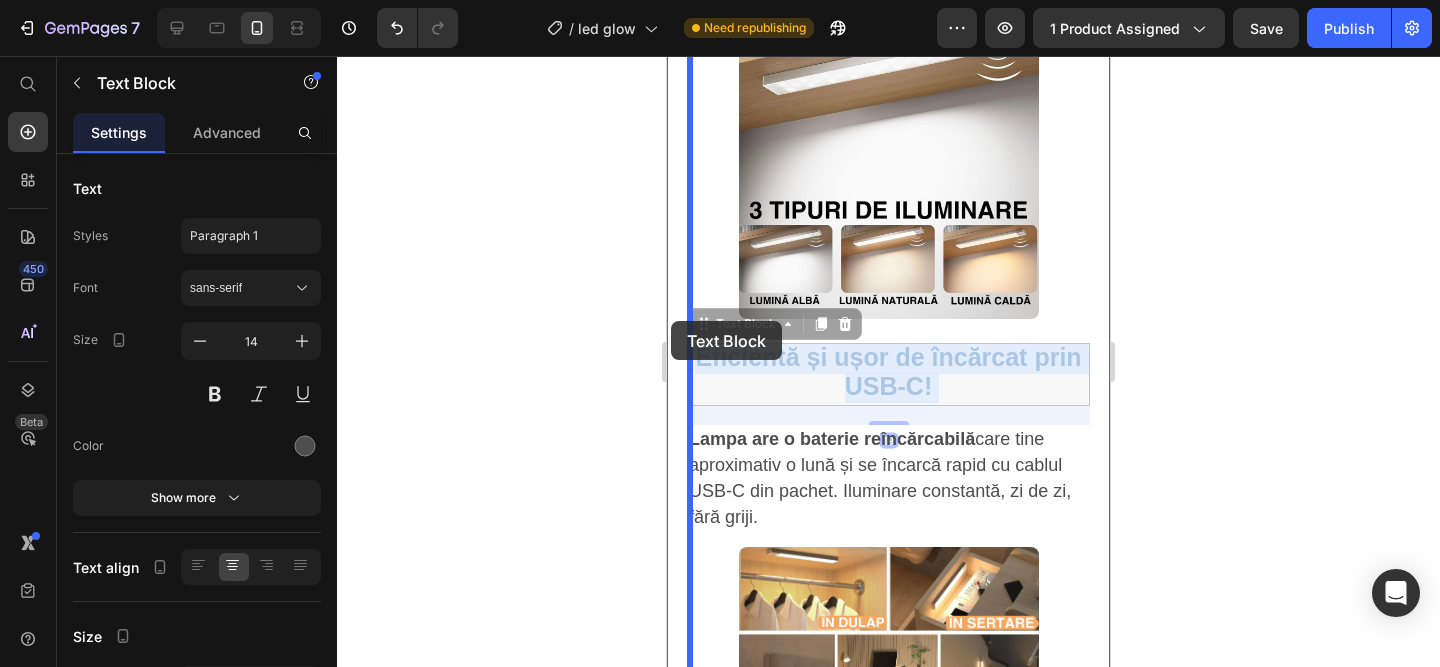 drag, startPoint x: 955, startPoint y: 383, endPoint x: 671, endPoint y: 321, distance: 290.68884 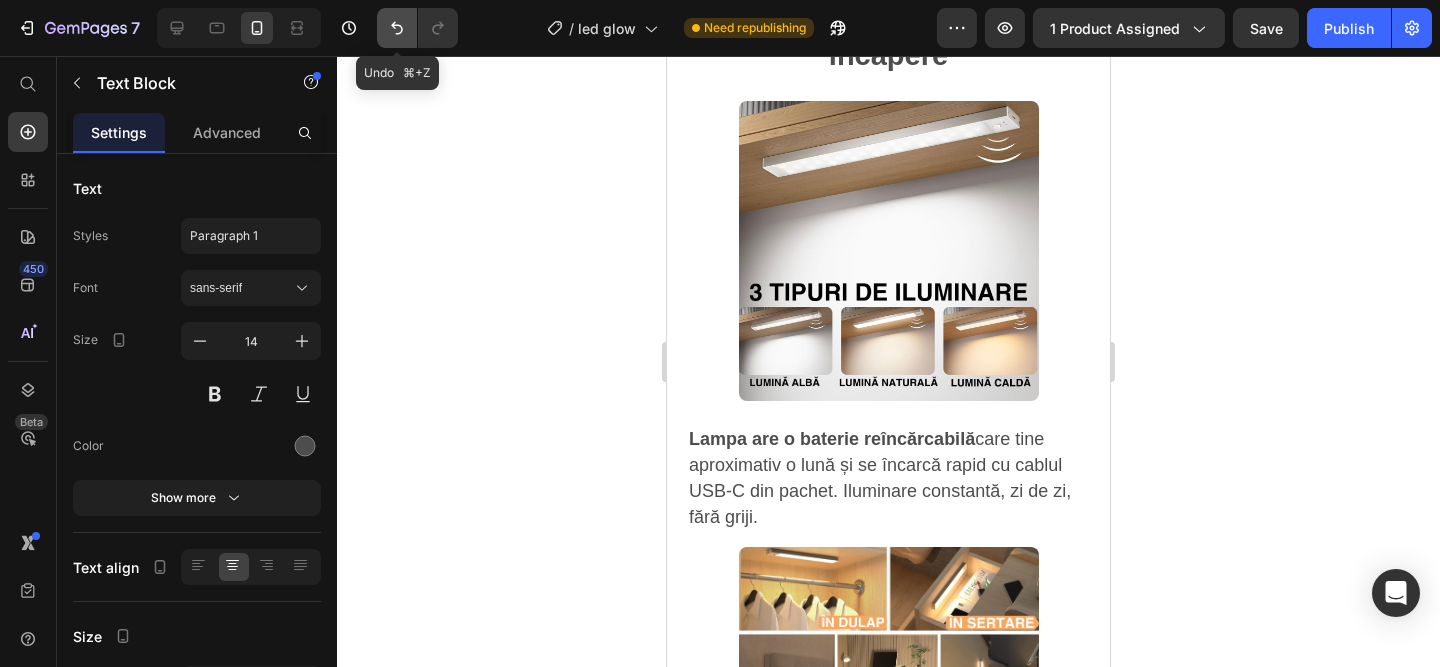 click 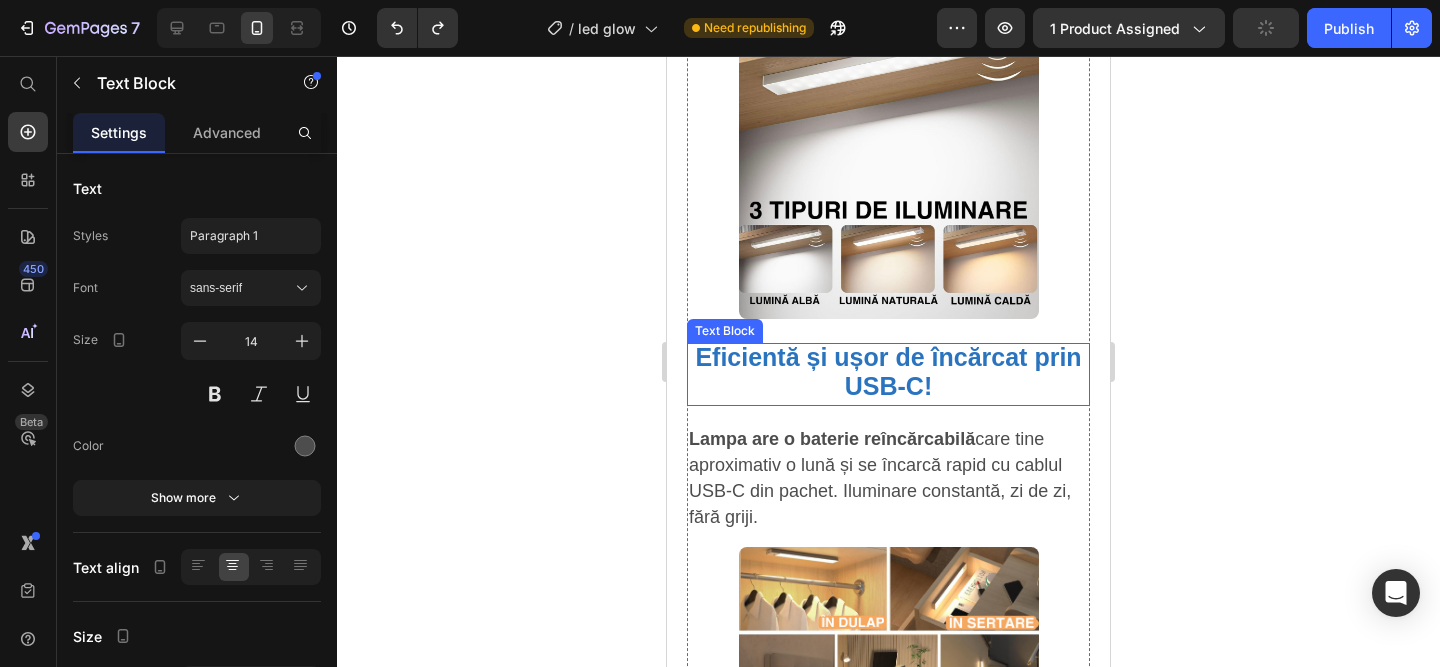 click on "Eficientă și ușor de încărcat prin USB-C!" at bounding box center [888, 371] 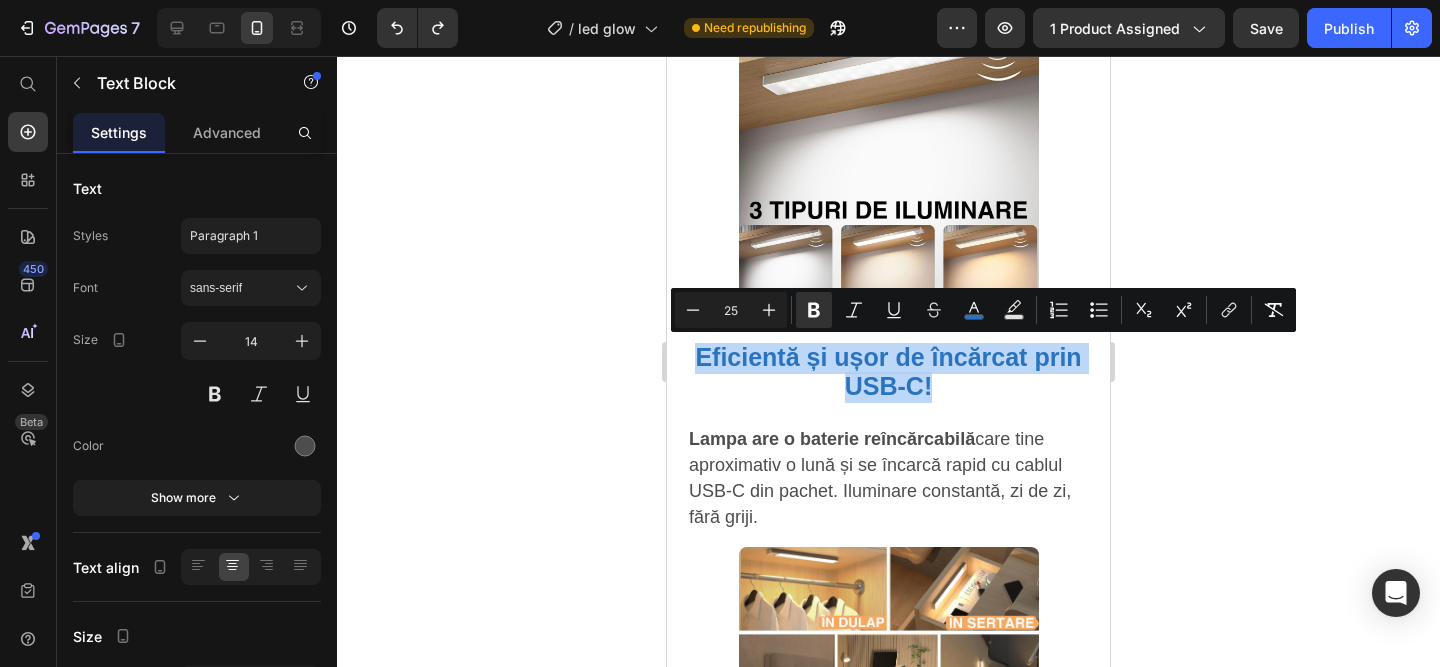 drag, startPoint x: 956, startPoint y: 375, endPoint x: 652, endPoint y: 318, distance: 309.29758 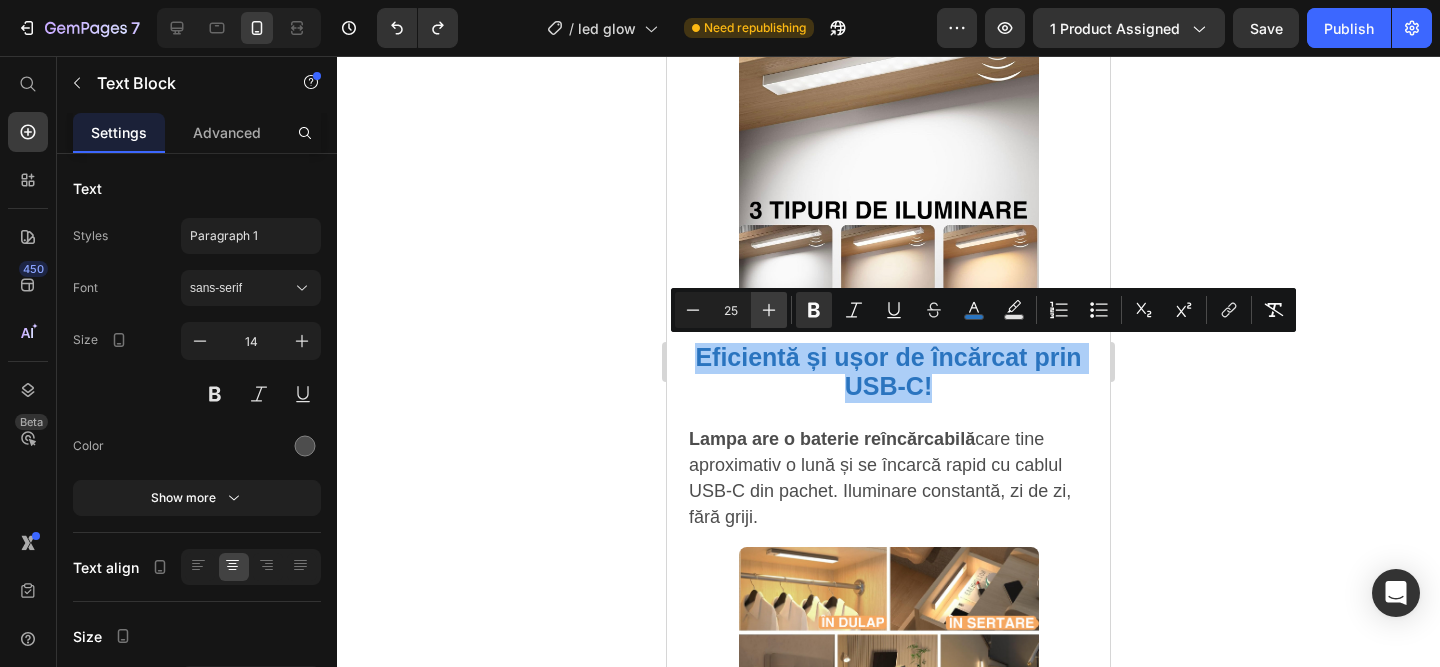 click on "Plus" at bounding box center (769, 310) 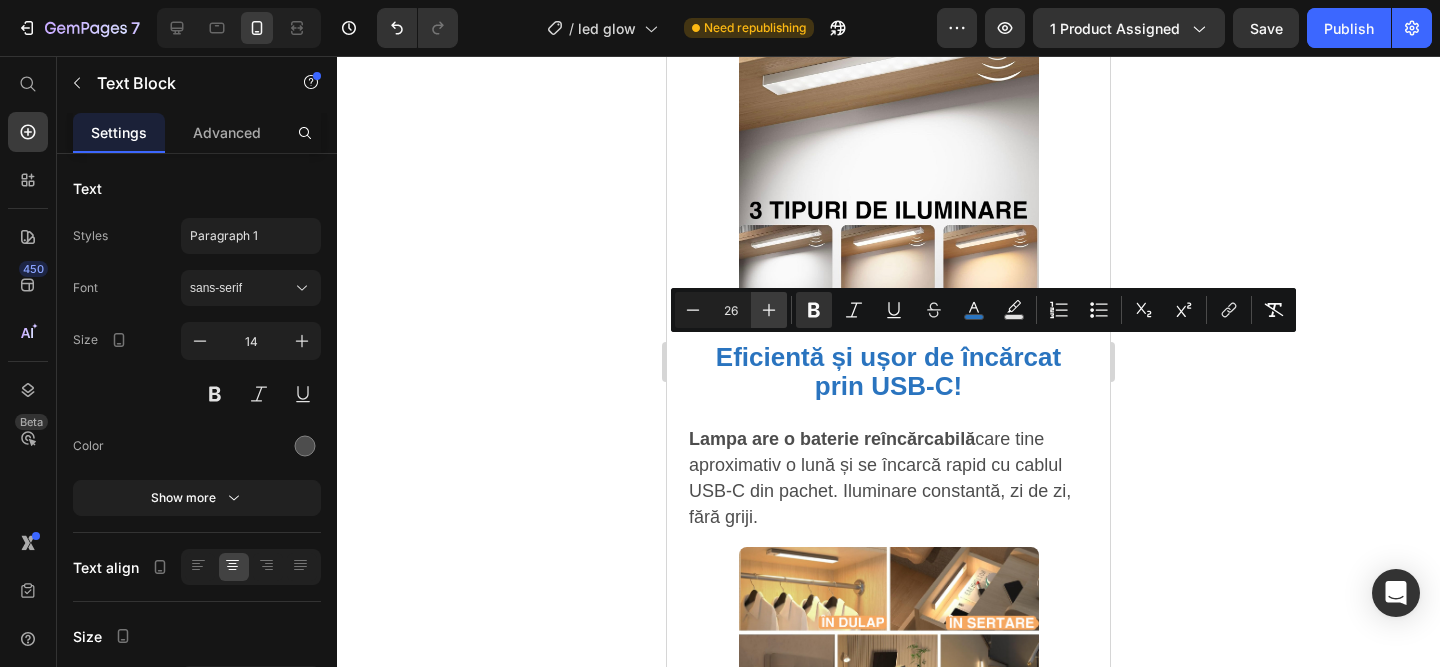 click on "Plus" at bounding box center (769, 310) 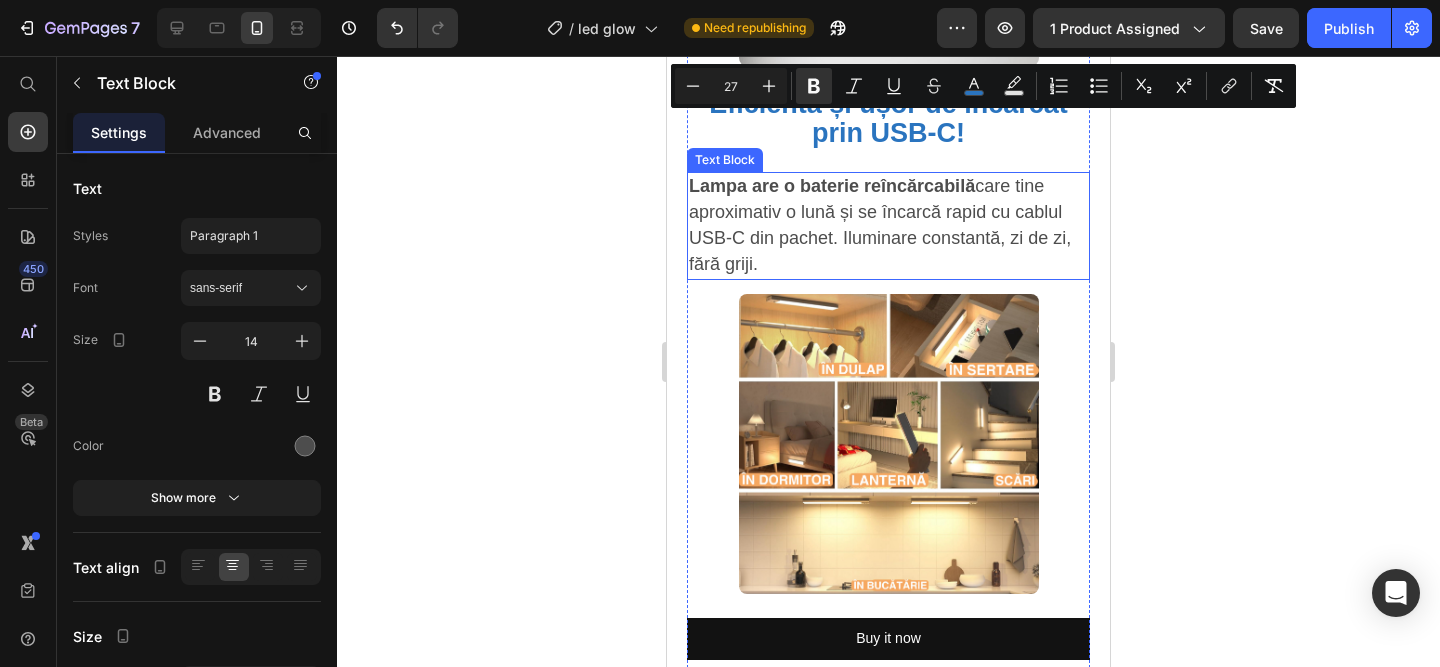 scroll, scrollTop: 2892, scrollLeft: 0, axis: vertical 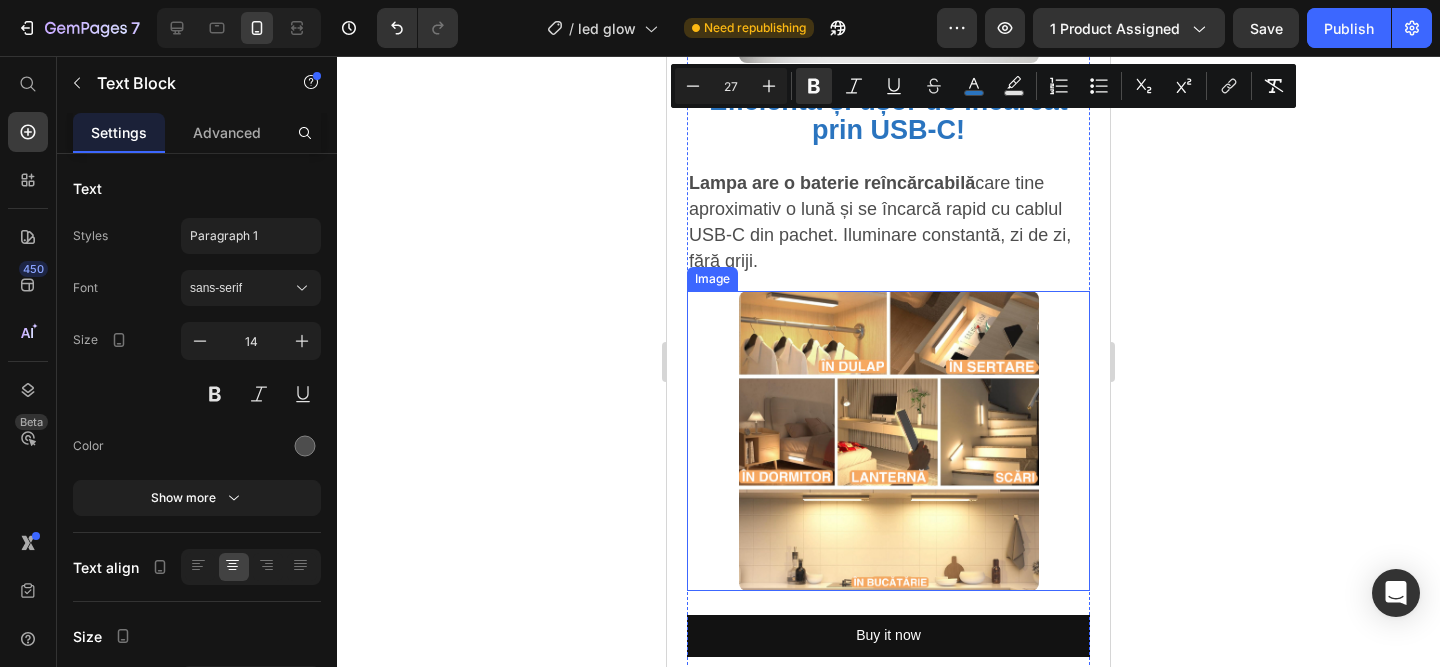 click 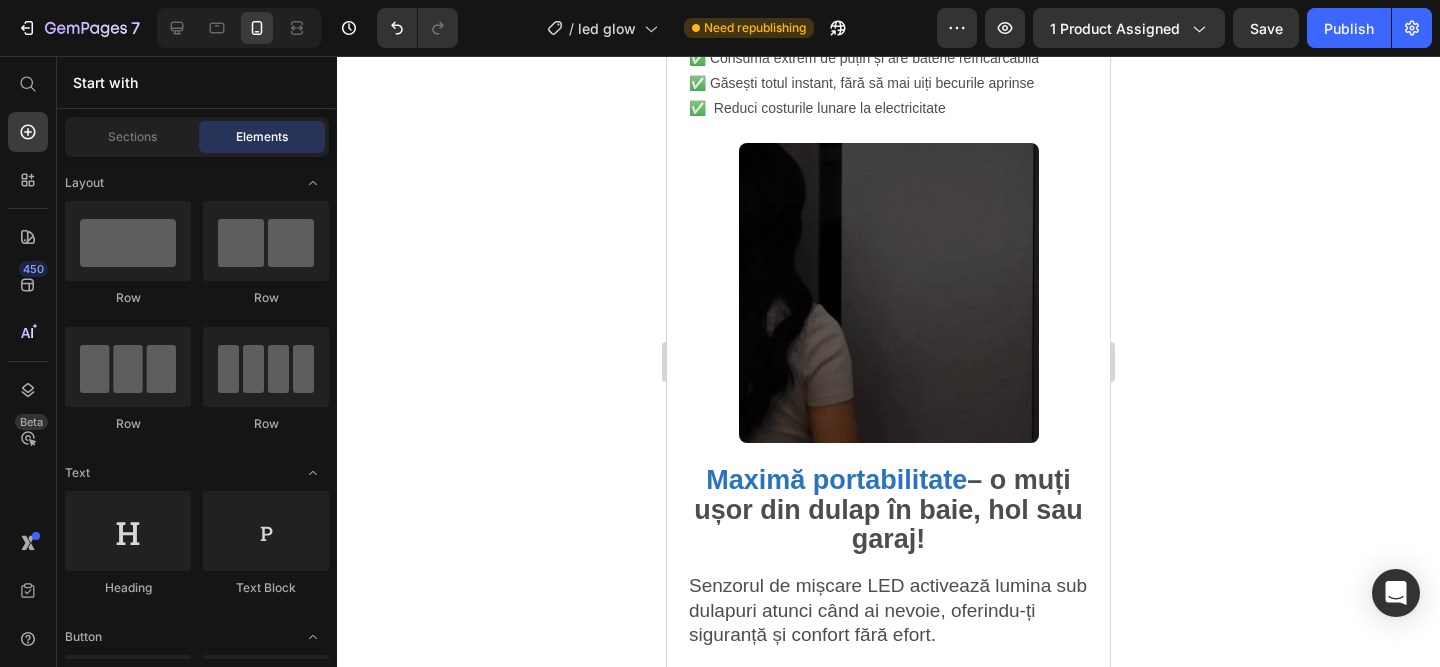 scroll, scrollTop: 1197, scrollLeft: 0, axis: vertical 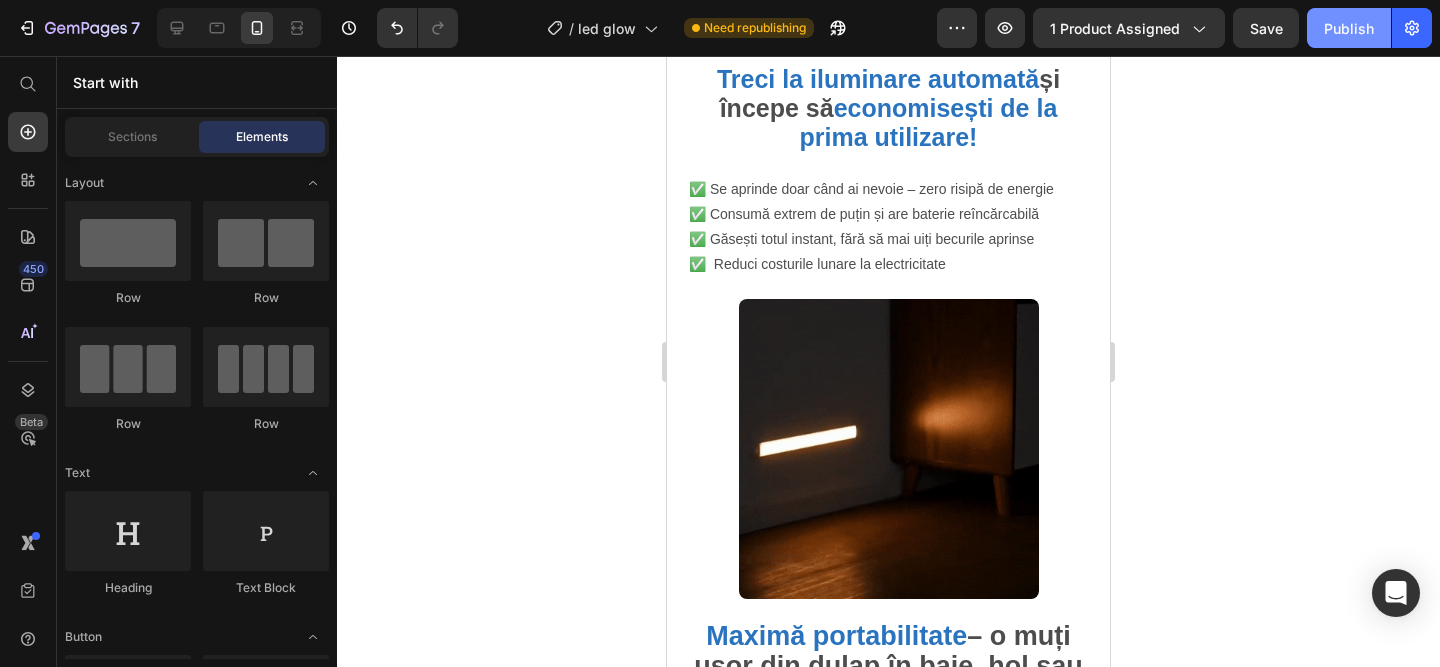 click on "Publish" at bounding box center (1349, 28) 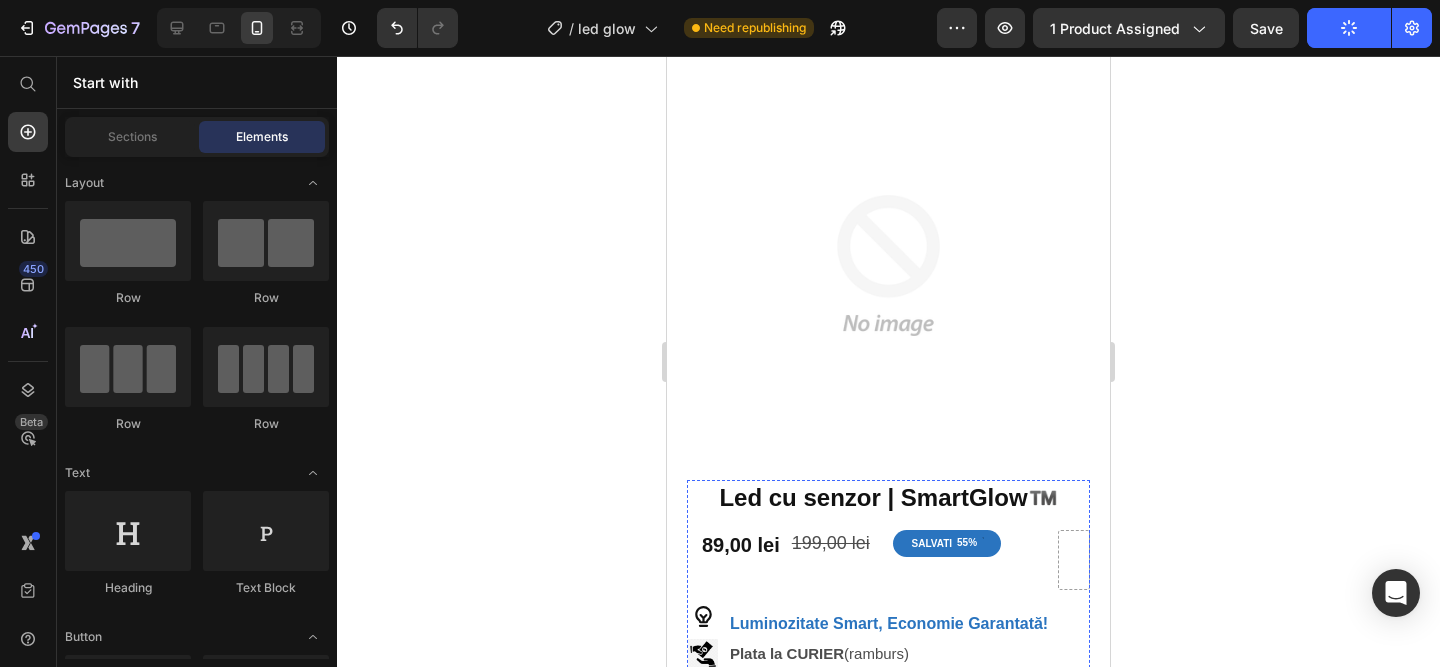 scroll, scrollTop: 0, scrollLeft: 0, axis: both 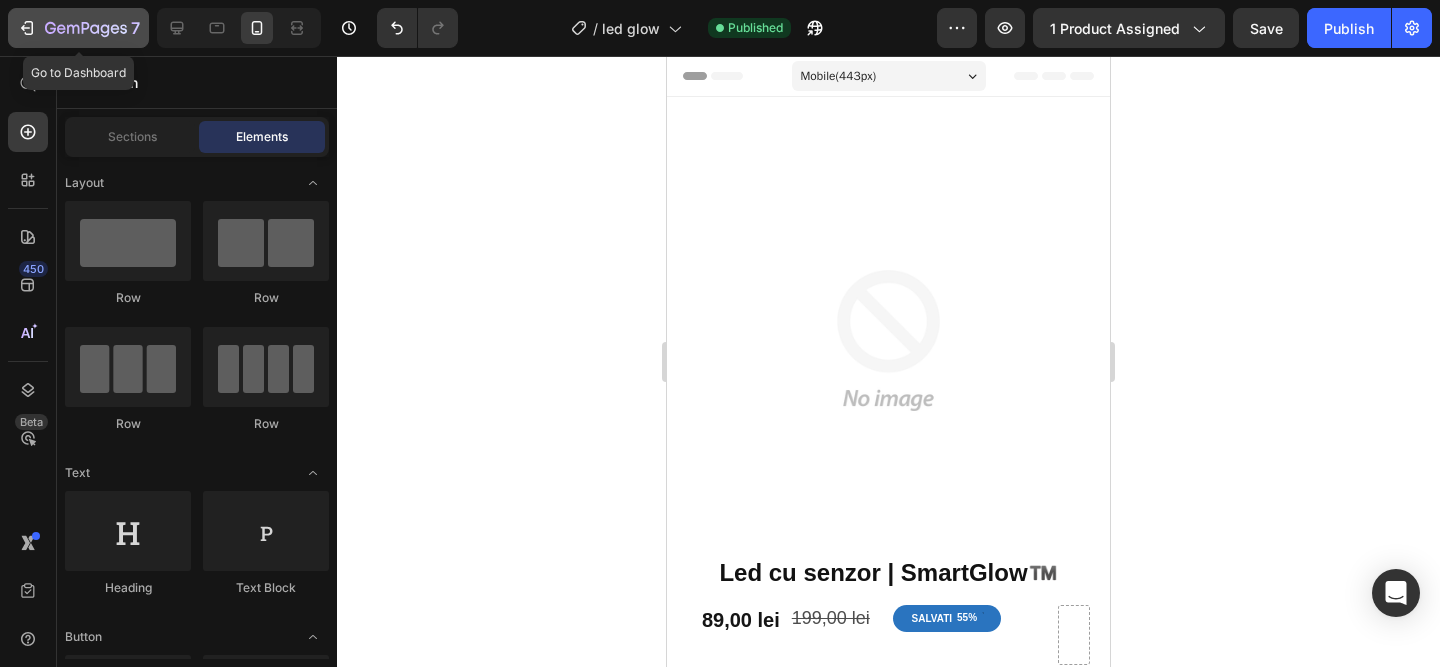click 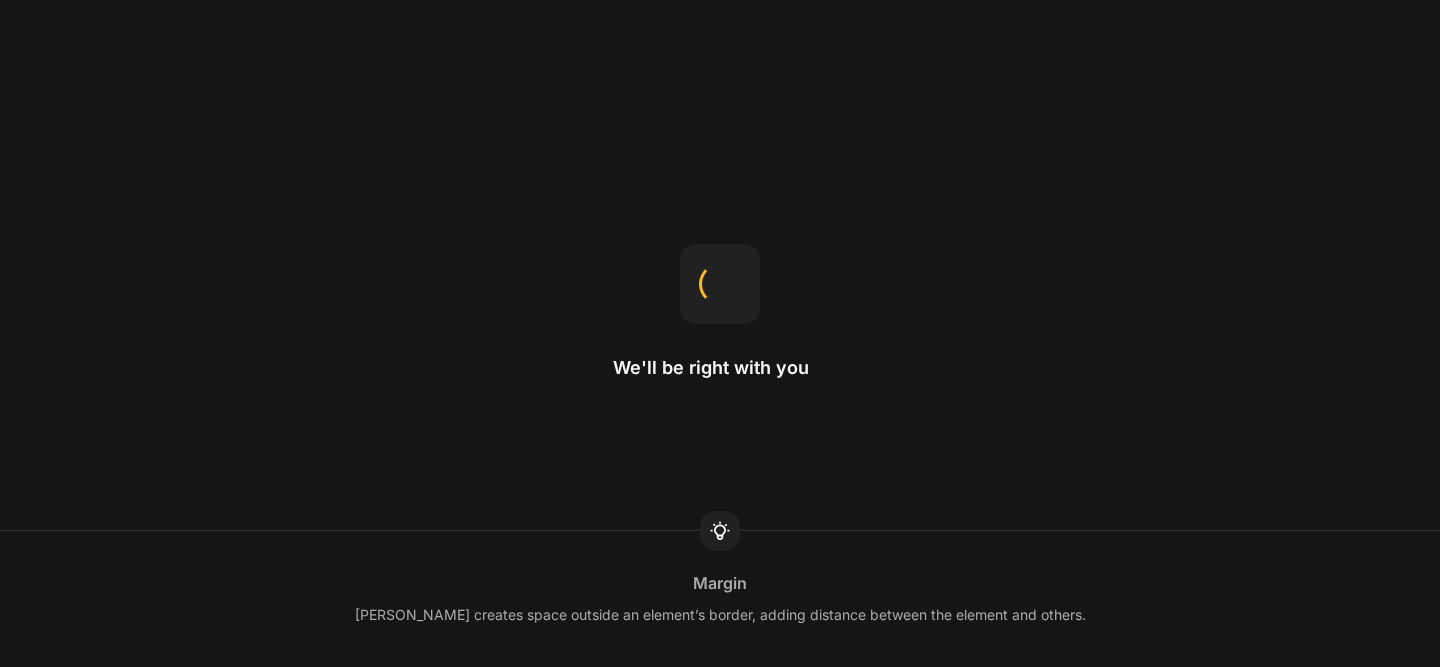 scroll, scrollTop: 0, scrollLeft: 0, axis: both 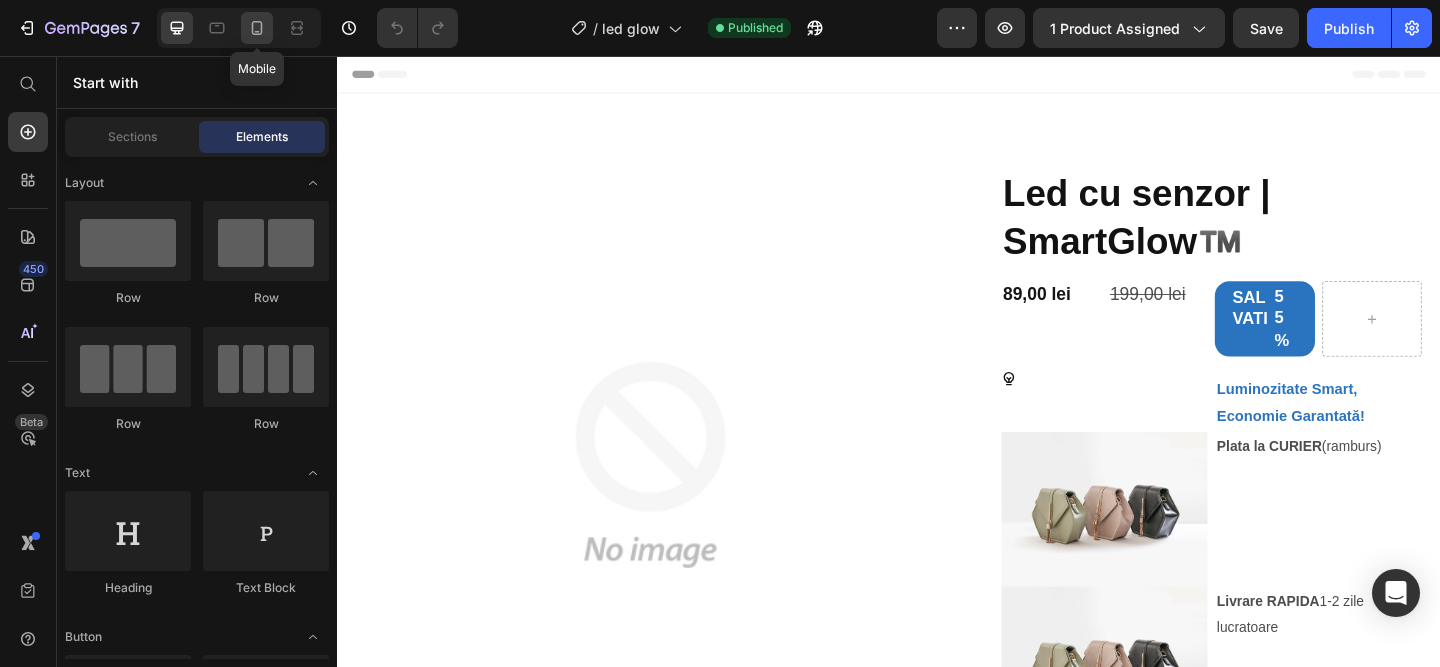 click 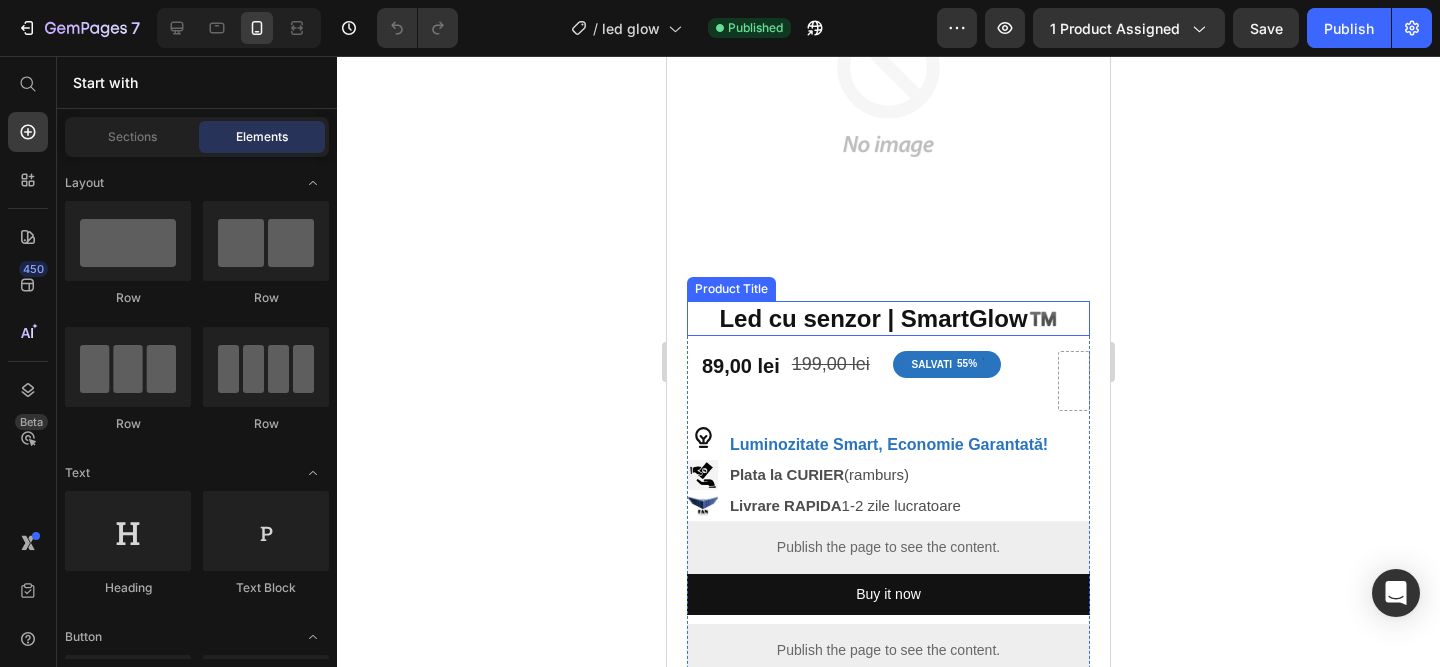 scroll, scrollTop: 266, scrollLeft: 0, axis: vertical 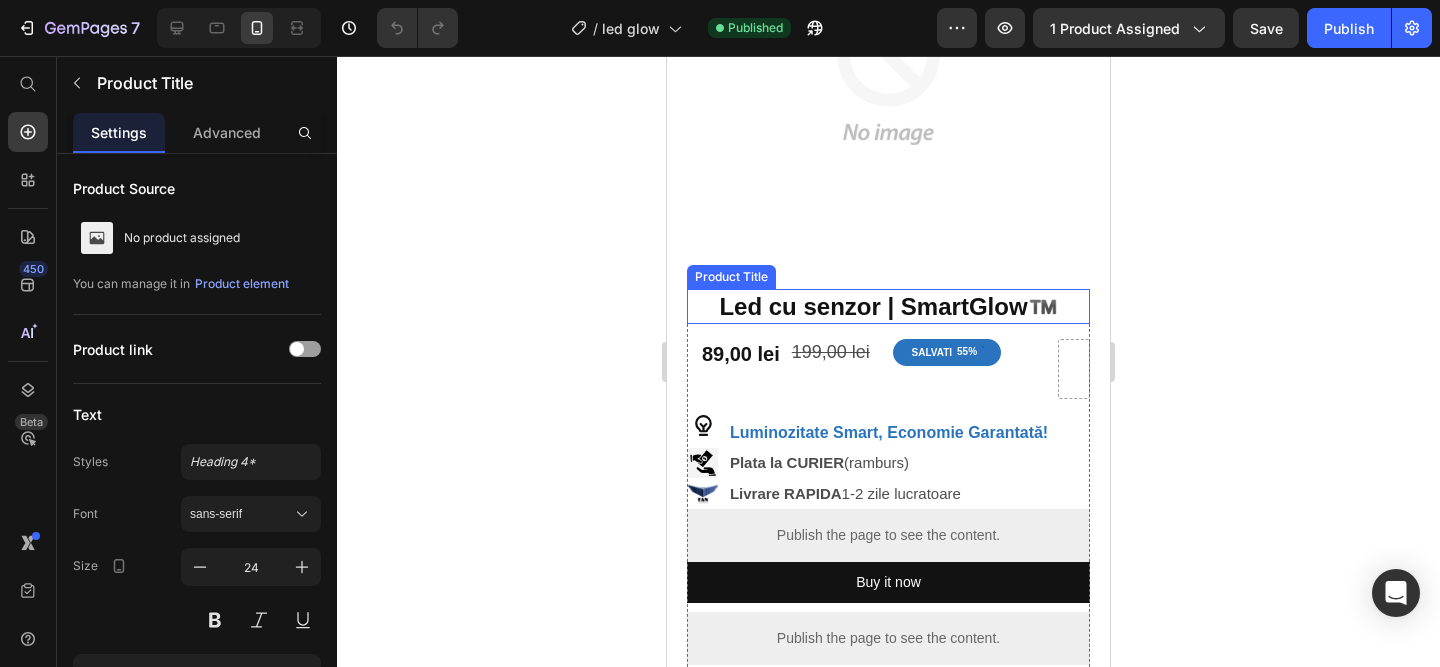 click on "Led cu senzor | SmartGlow™️" at bounding box center [888, 306] 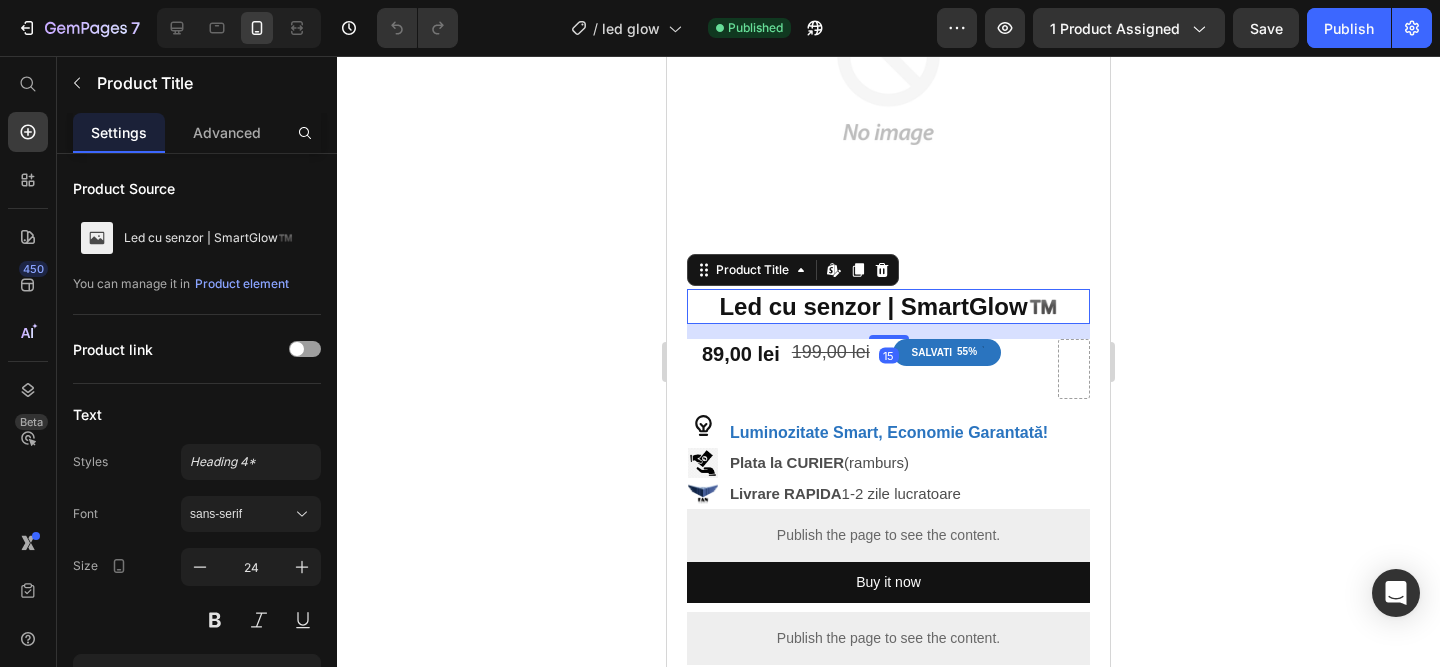 click on "Led cu senzor | SmartGlow™️" at bounding box center (888, 306) 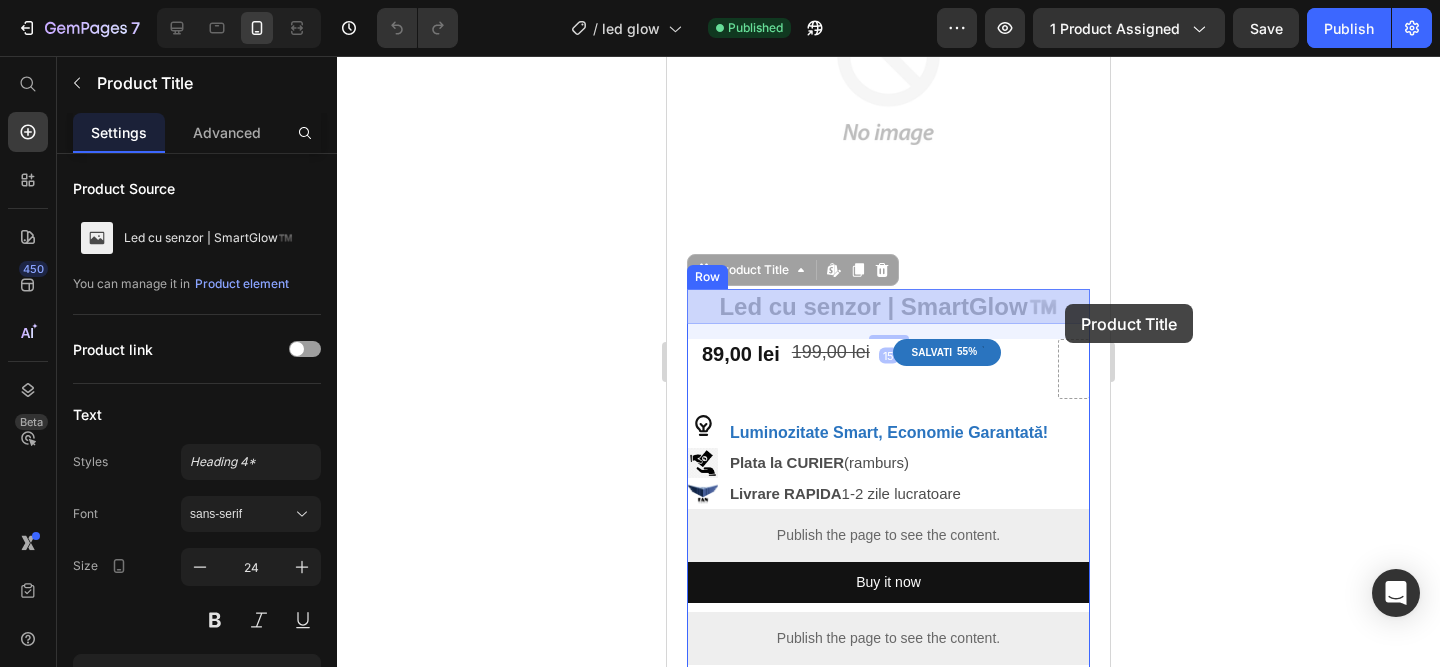 drag, startPoint x: 723, startPoint y: 305, endPoint x: 1065, endPoint y: 304, distance: 342.00146 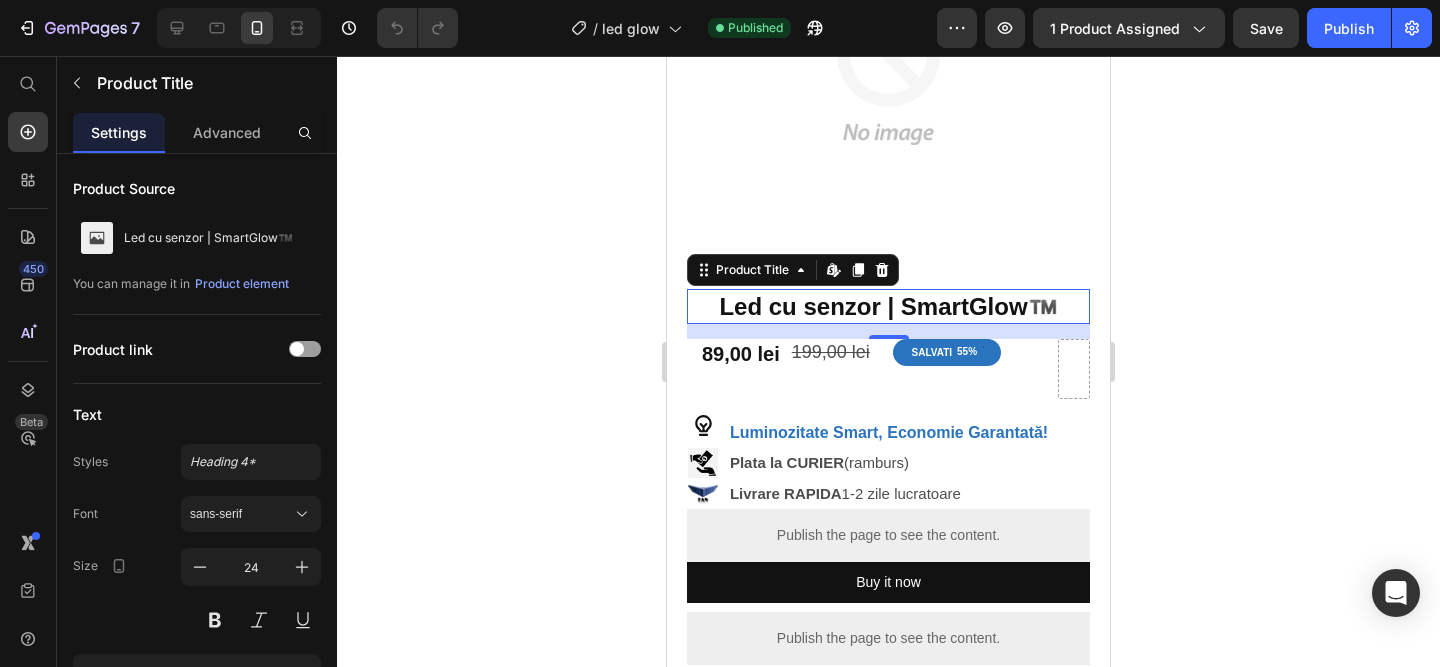 click on "Led cu senzor | SmartGlow™️" at bounding box center (888, 306) 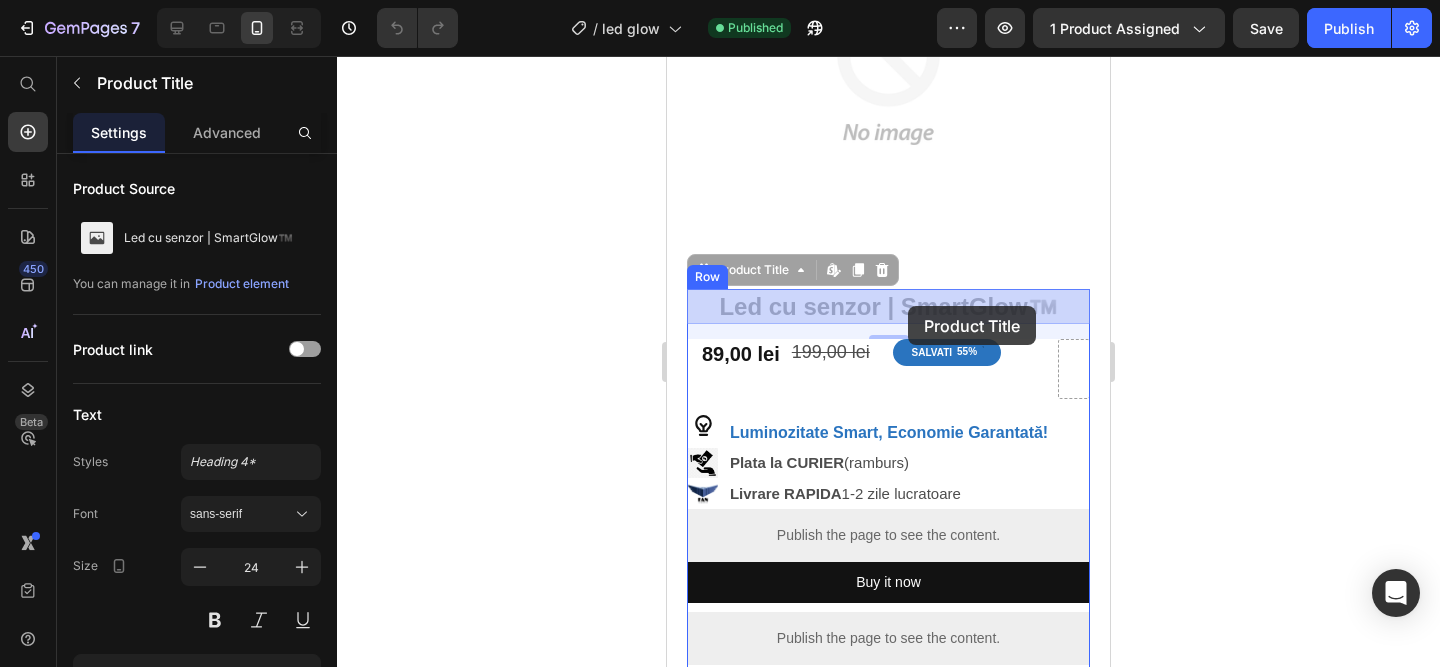 drag, startPoint x: 1058, startPoint y: 306, endPoint x: 908, endPoint y: 304, distance: 150.01334 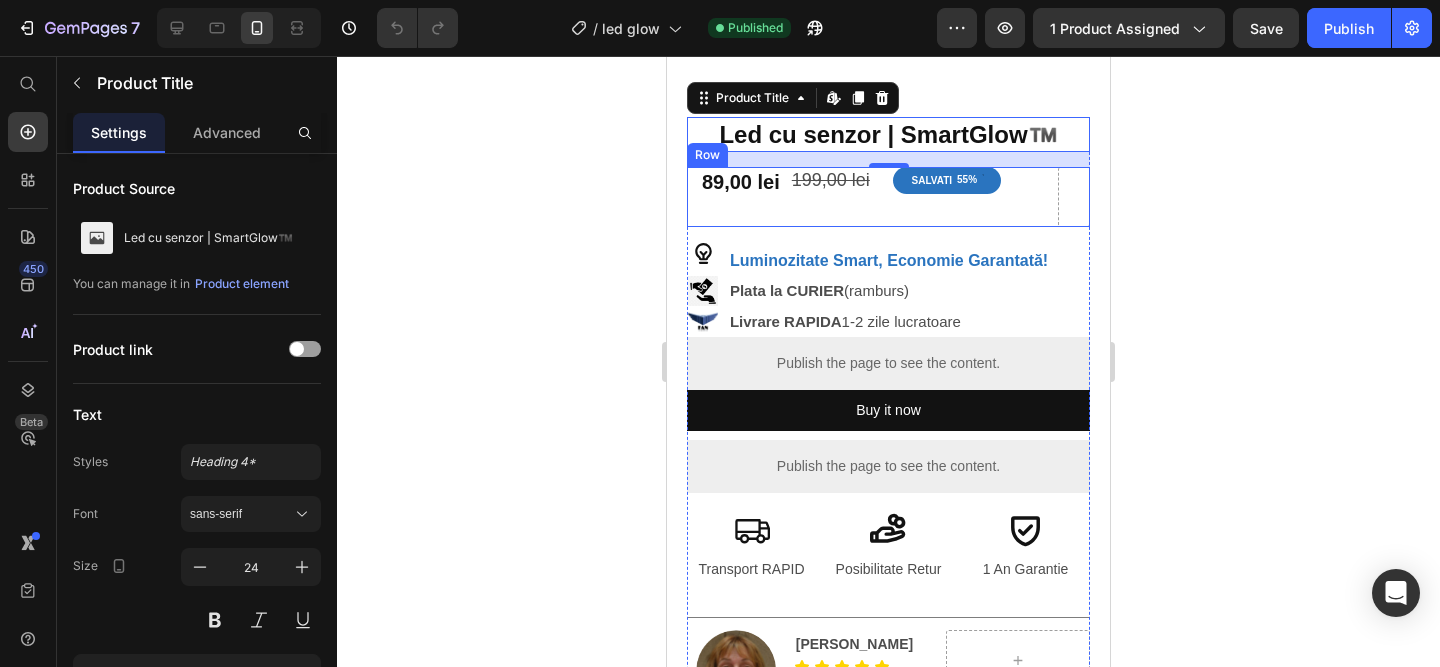 scroll, scrollTop: 406, scrollLeft: 0, axis: vertical 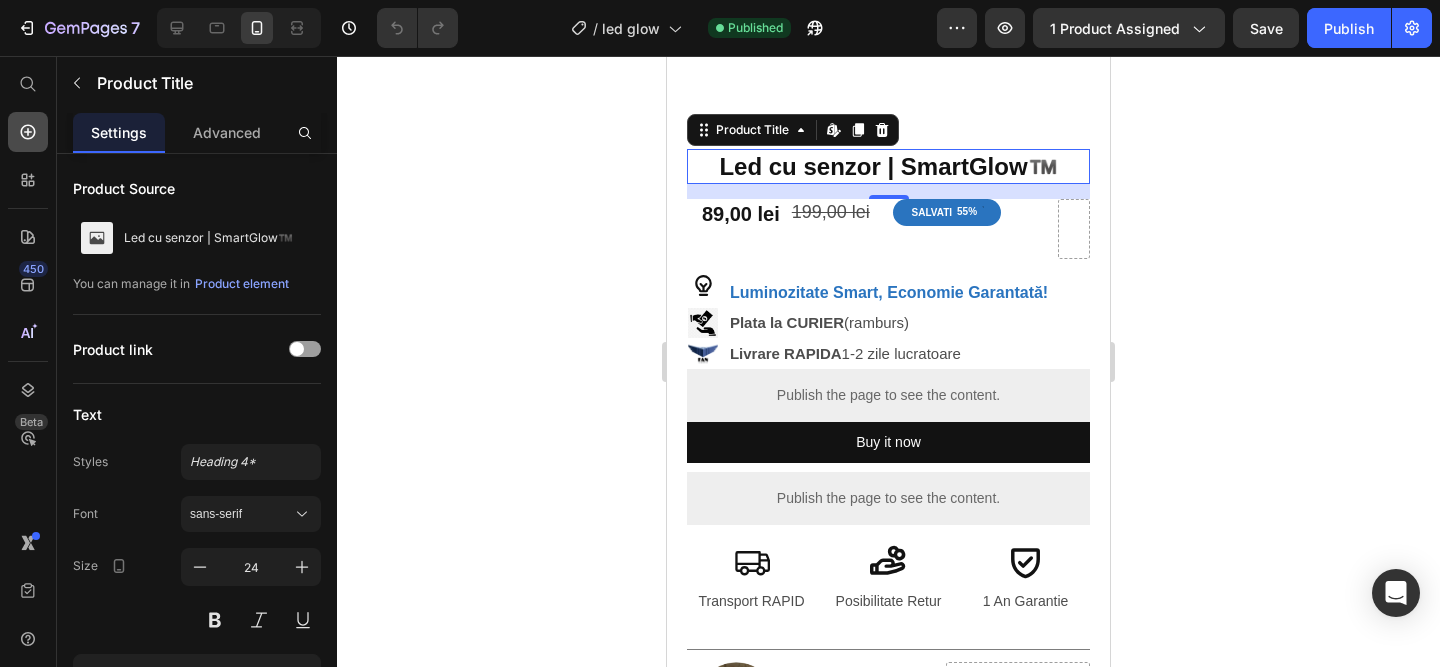 click 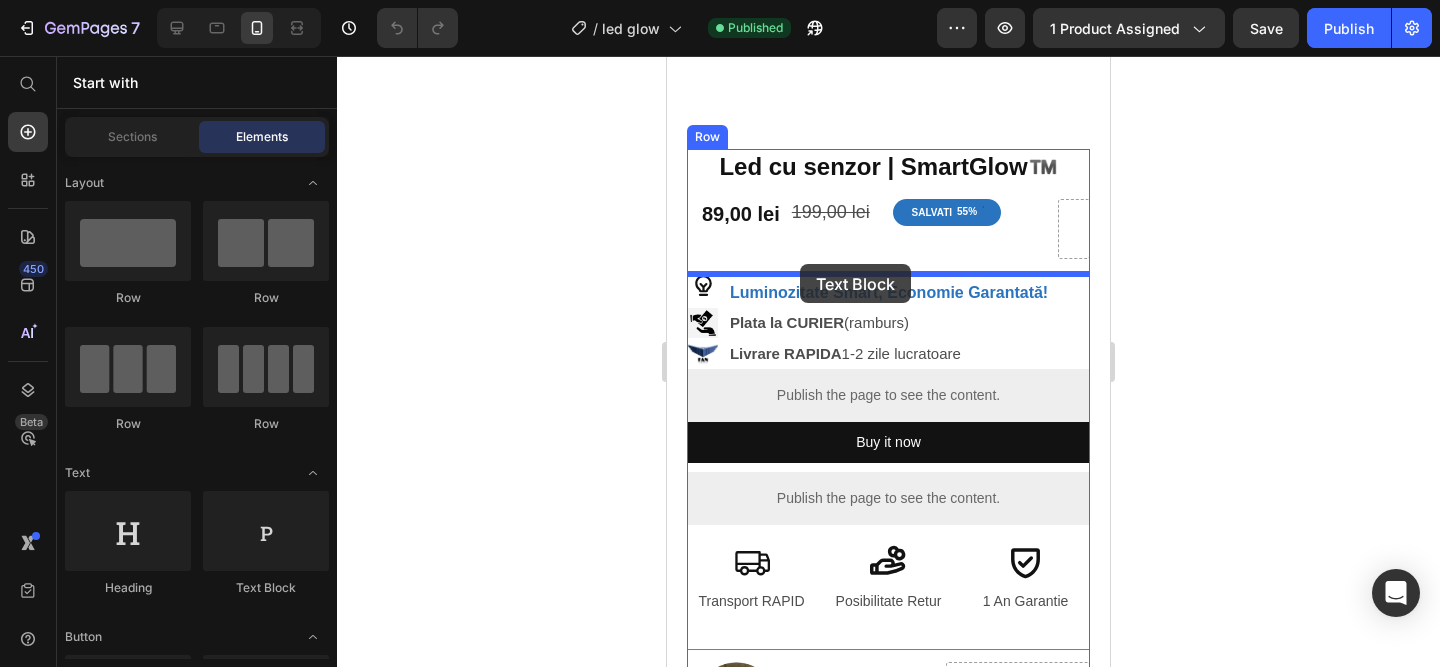 drag, startPoint x: 920, startPoint y: 576, endPoint x: 820, endPoint y: 265, distance: 326.6818 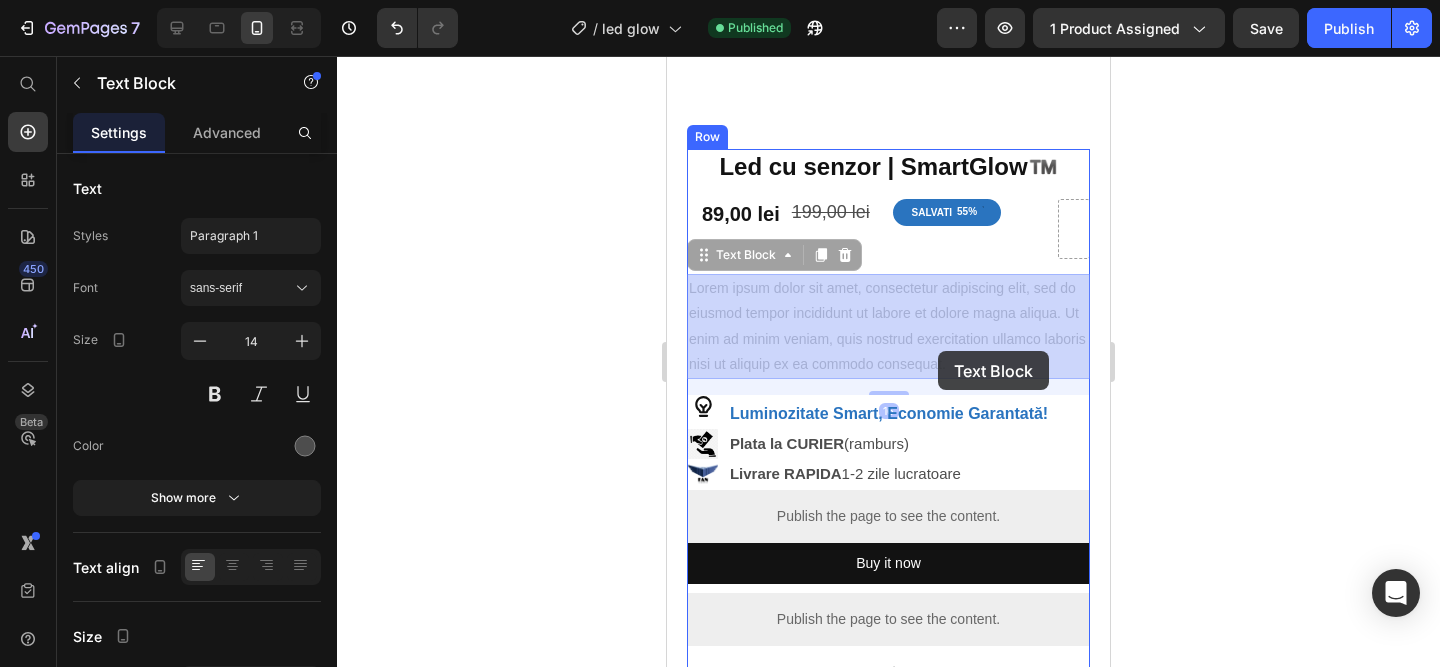 drag, startPoint x: 964, startPoint y: 360, endPoint x: 663, endPoint y: 258, distance: 317.81284 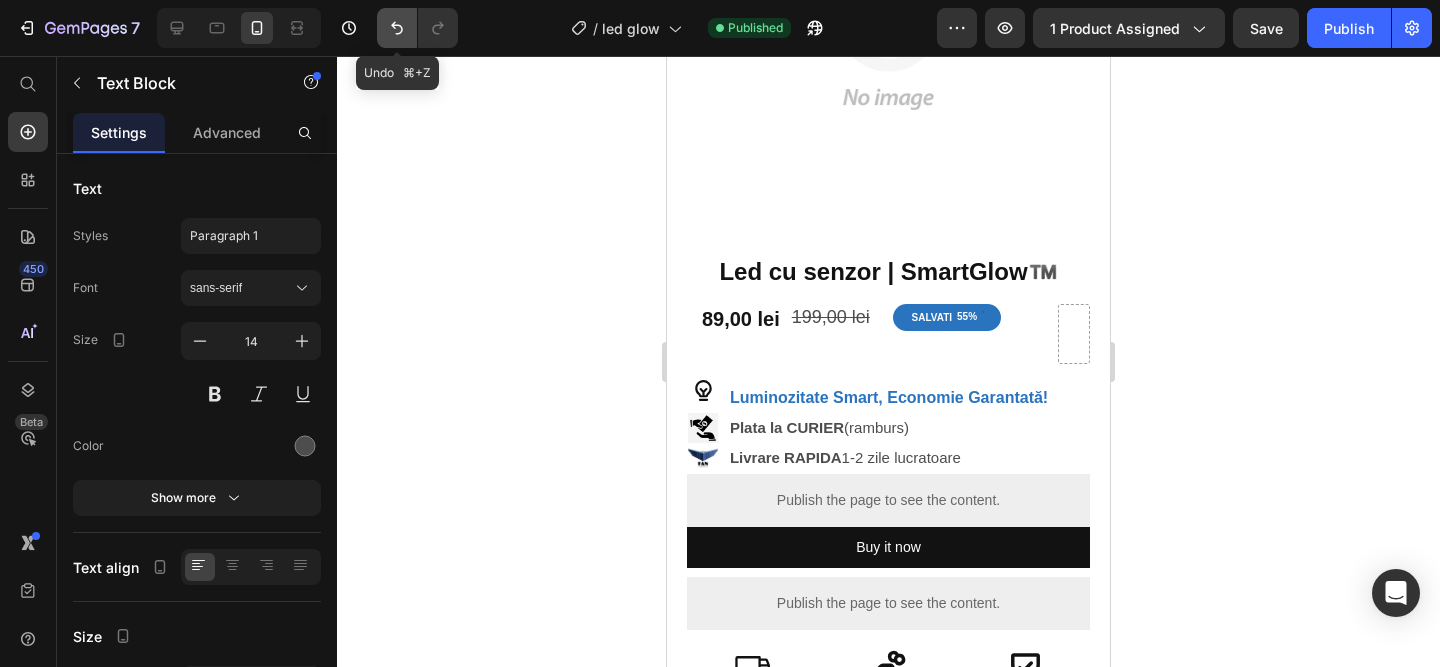 click 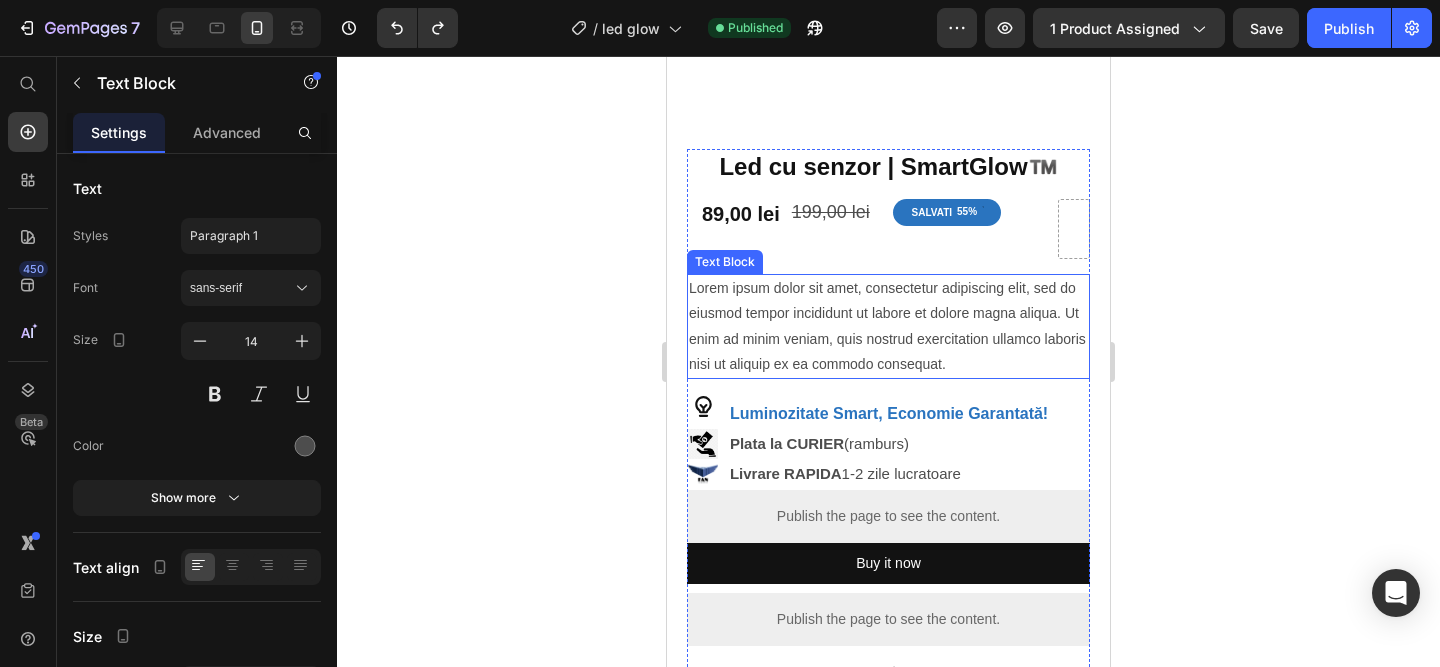 click on "Lorem ipsum dolor sit amet, consectetur adipiscing elit, sed do eiusmod tempor incididunt ut labore et dolore magna aliqua. Ut enim ad minim veniam, quis nostrud exercitation ullamco laboris nisi ut aliquip ex ea commodo consequat." at bounding box center (888, 326) 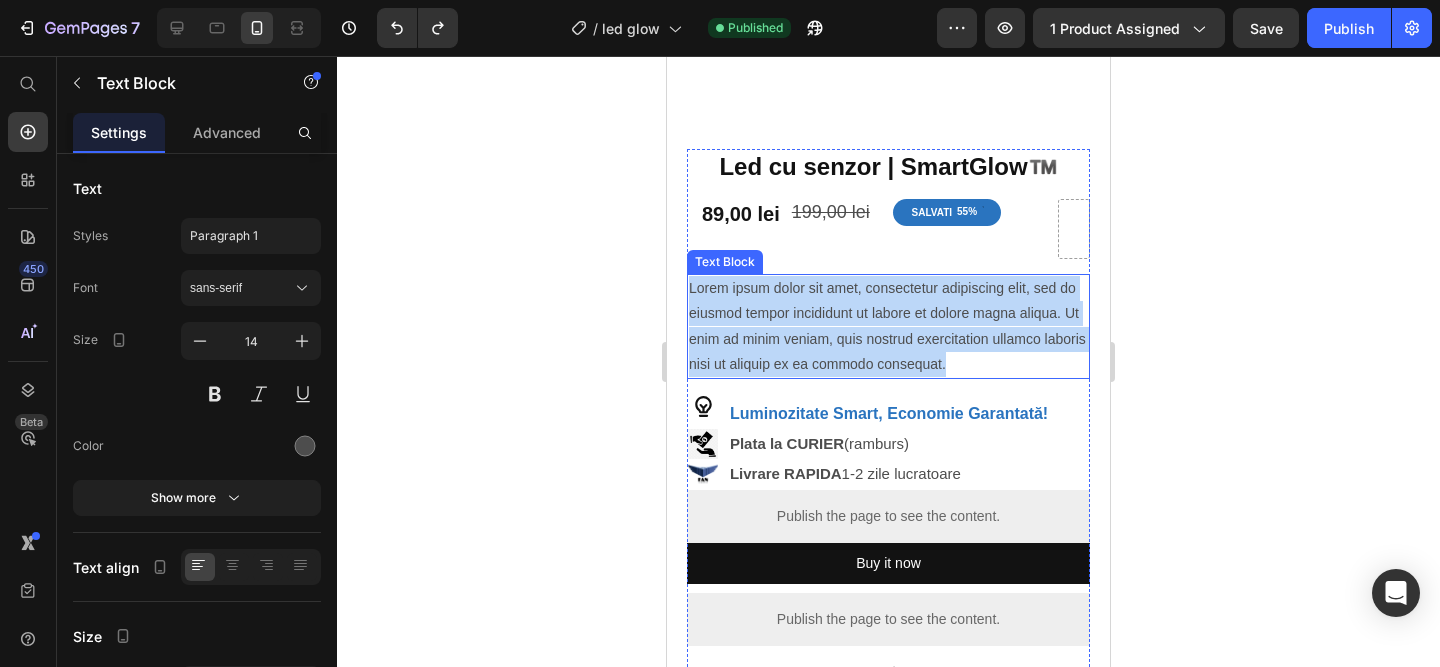 drag, startPoint x: 958, startPoint y: 364, endPoint x: 705, endPoint y: 274, distance: 268.5312 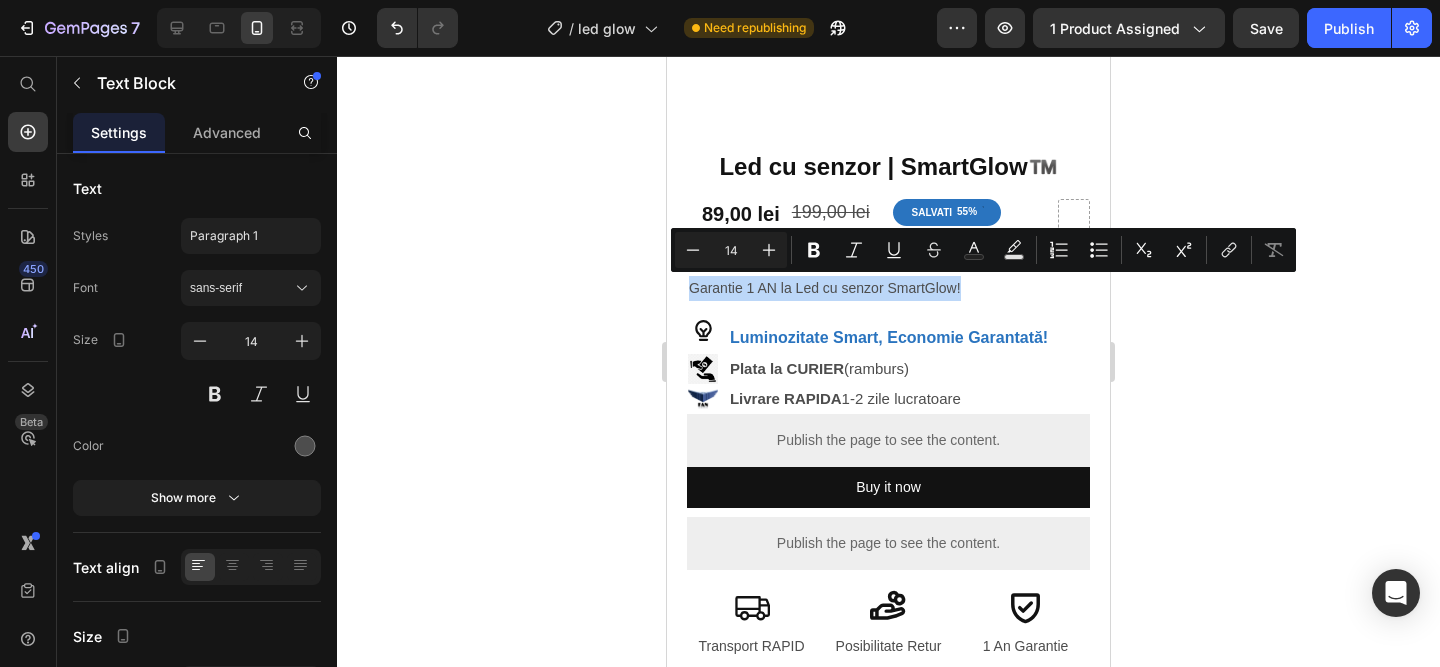 drag, startPoint x: 1021, startPoint y: 291, endPoint x: 619, endPoint y: 263, distance: 402.97394 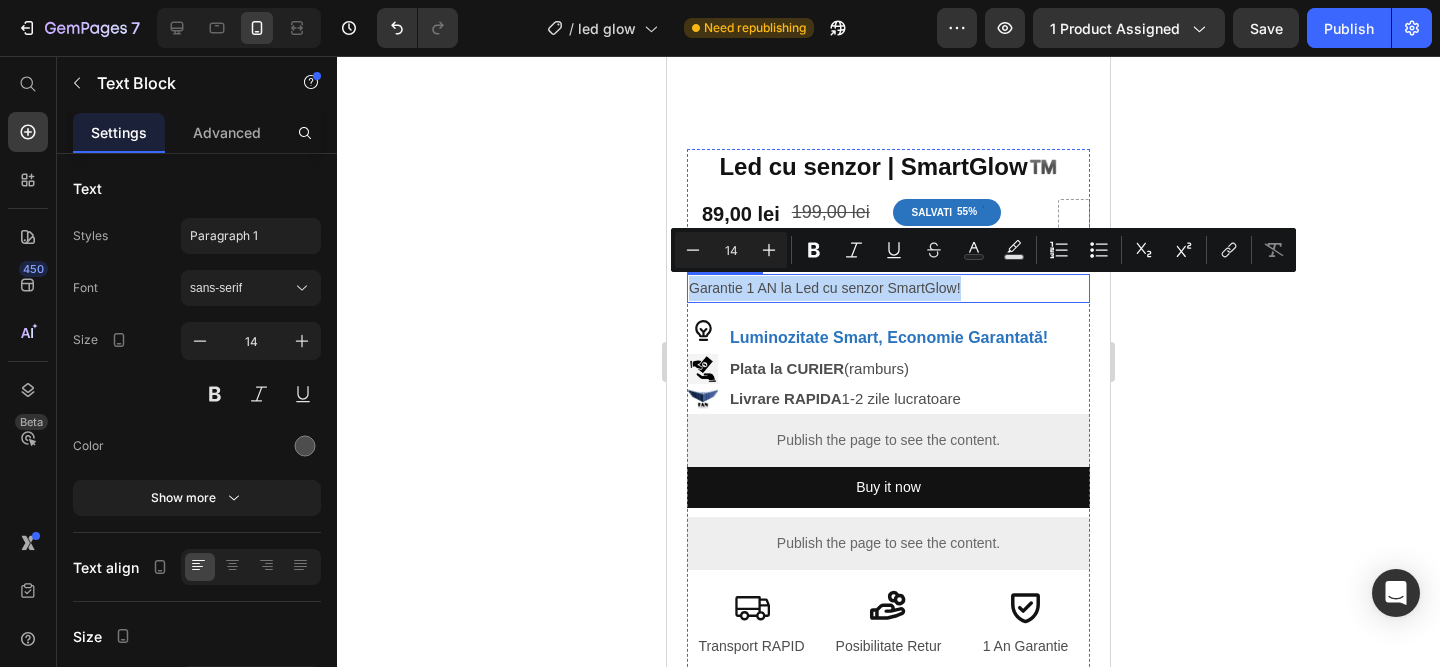 click on "Garantie 1 AN la Led cu senzor SmartGlow!" at bounding box center [888, 288] 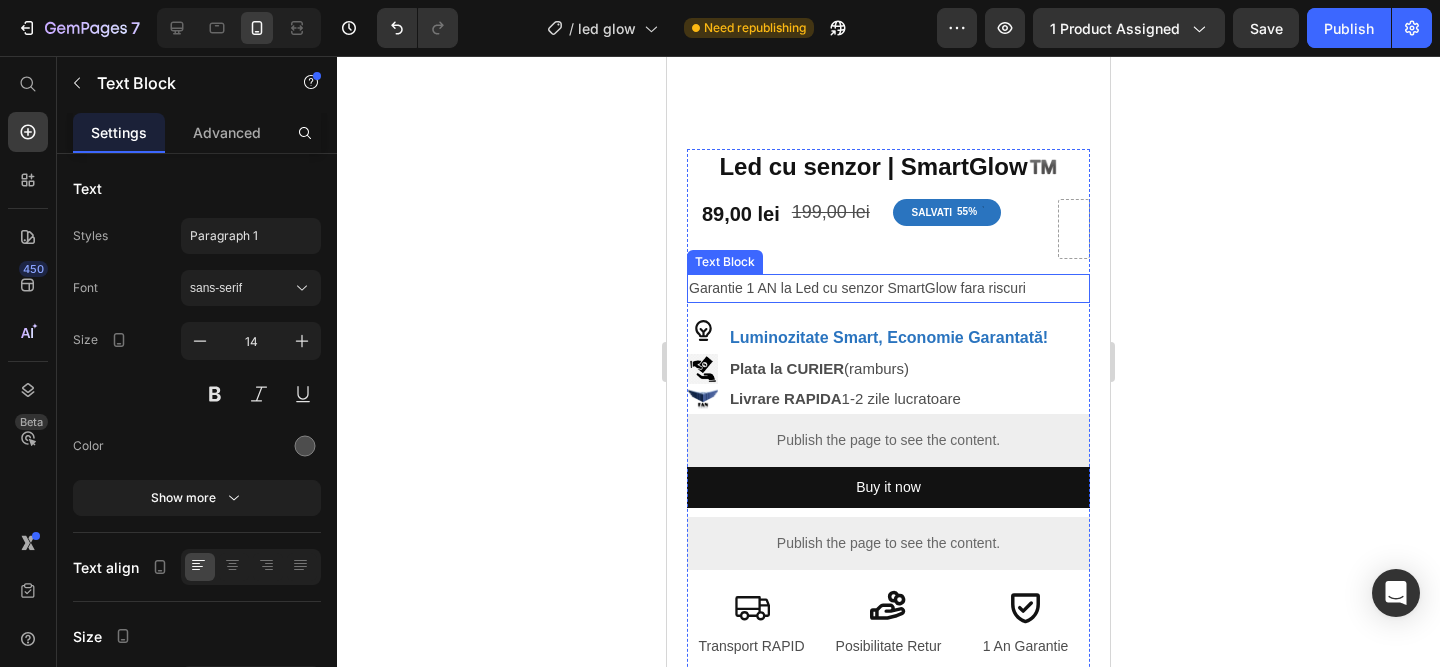 click on "Garantie 1 AN la Led cu senzor SmartGlow fara riscuri" at bounding box center (888, 288) 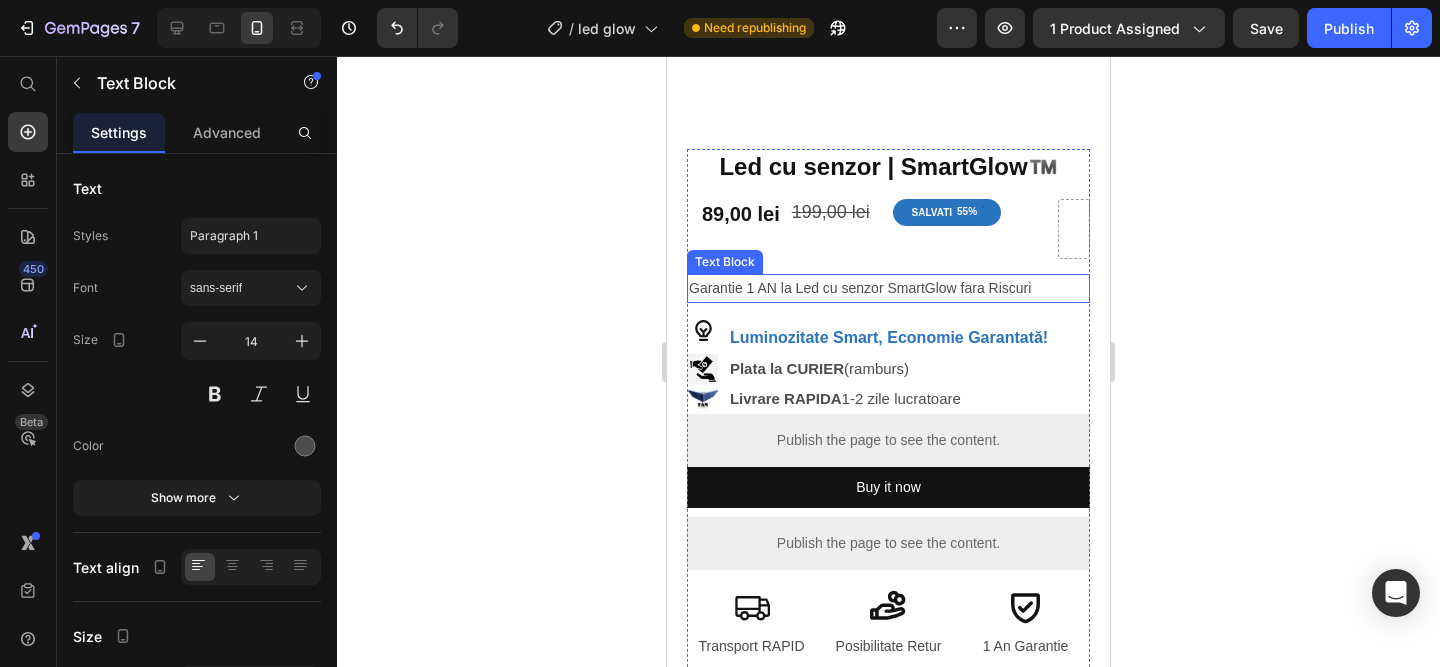 click on "Garantie 1 AN la Led cu senzor SmartGlow fara Riscuri" at bounding box center [888, 288] 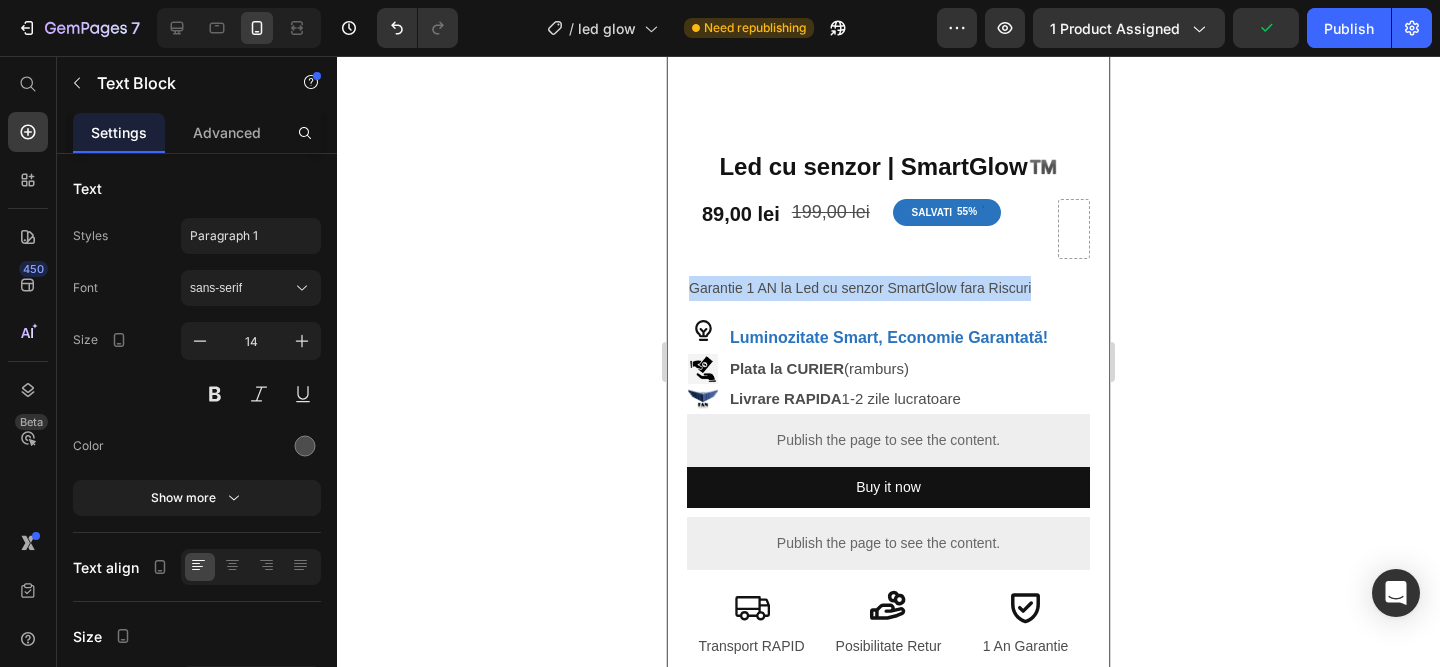 click on "Product Images Led cu senzor | SmartGlow™️ Product Title 89,00 lei Product Price 199,00 lei Product Price SALVATI 55% Discount Tag
Row Garantie 1 AN la Led cu senzor SmartGlow fara Riscuri Text Block
Icon Text Block Luminozitate Smart, Economie Garantată! Text Block Row Image Plata la CURIER  (ramburs) Text Block Row Image Livrare RAPIDA  1-2 zile lucratoare Text Block Row Row
Publish the page to see the content.
Custom Code Buy it now Dynamic Checkout
Publish the page to see the content.
Custom Code
Icon Transport RAPID Text Block
Icon Posibilitate Retur Text Block
Icon 1 An Garantie Text Block Row                Title Line Image Row
Row
Row Irina Petrut - Craiova Text Block Icon Icon Icon Icon
Icon Icon List Row
Row Text Block Row Row                Title Line Treci la iluminare automată  și începe să  Text Block" at bounding box center (888, 1508) 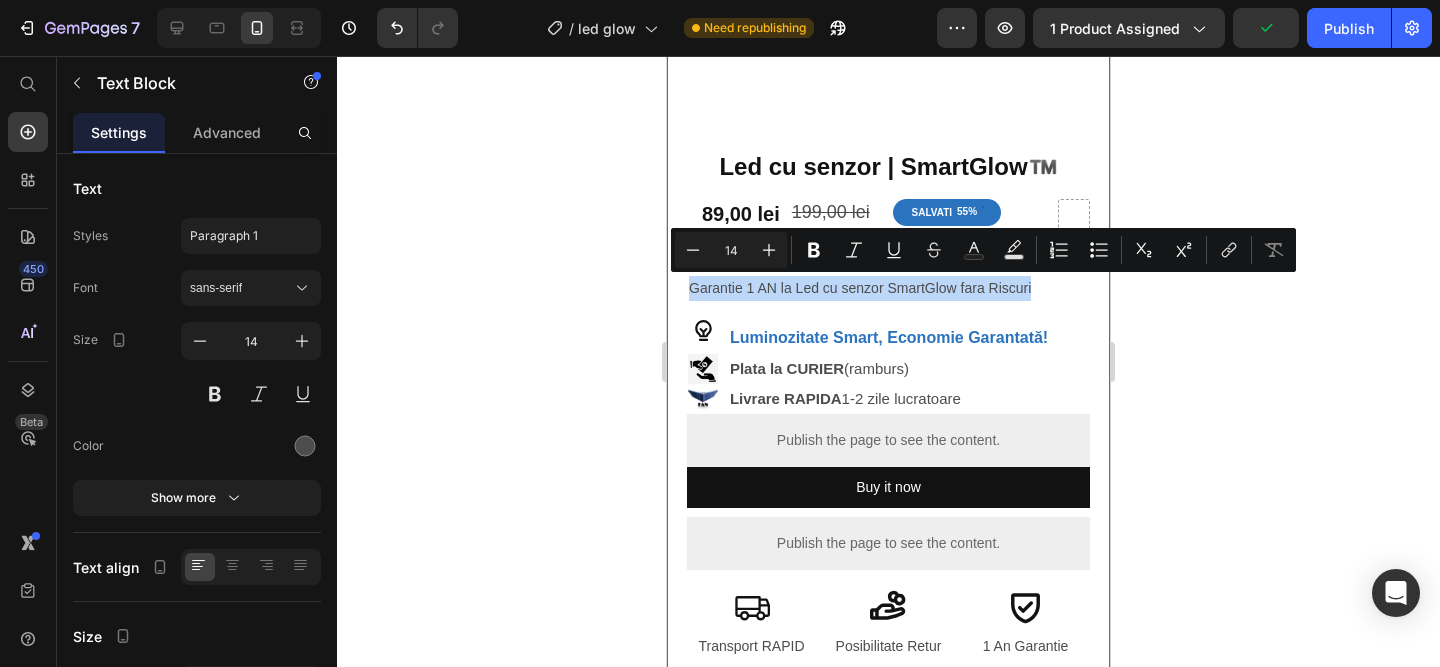 copy on "Garantie 1 AN la Led cu senzor SmartGlow fara Riscuri" 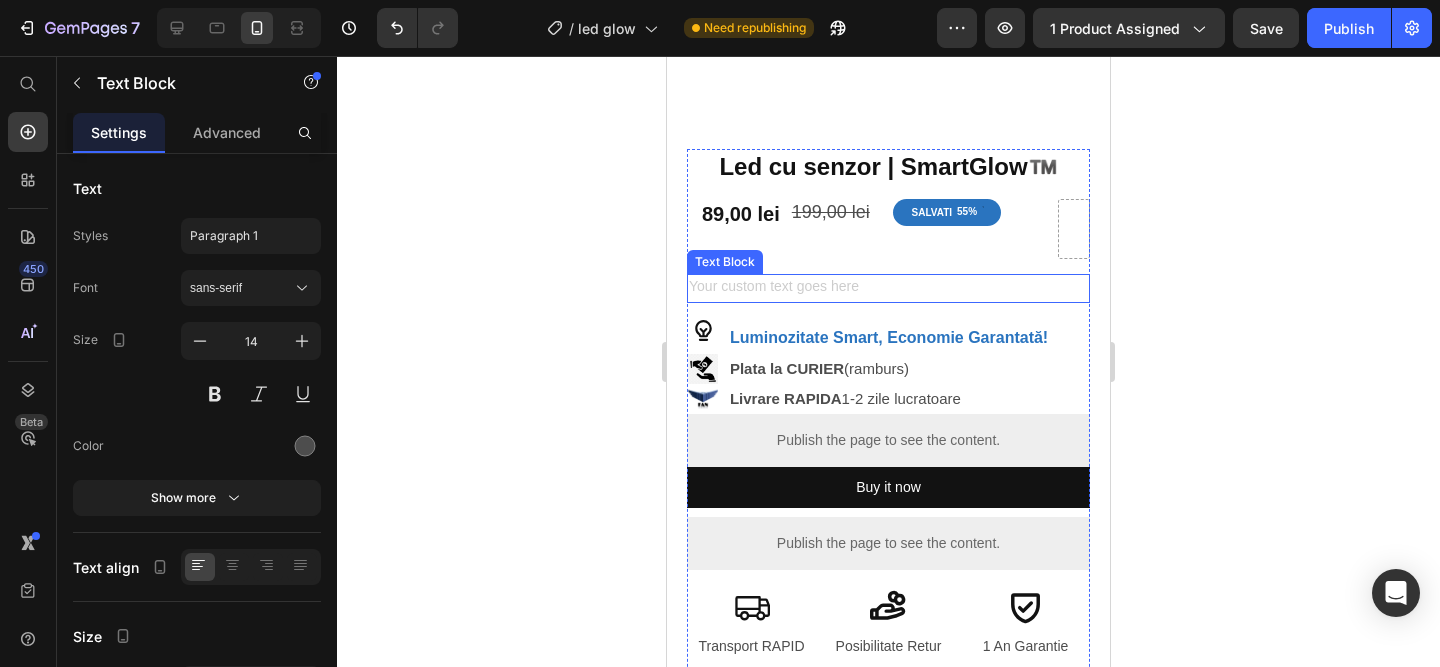 click at bounding box center (888, 288) 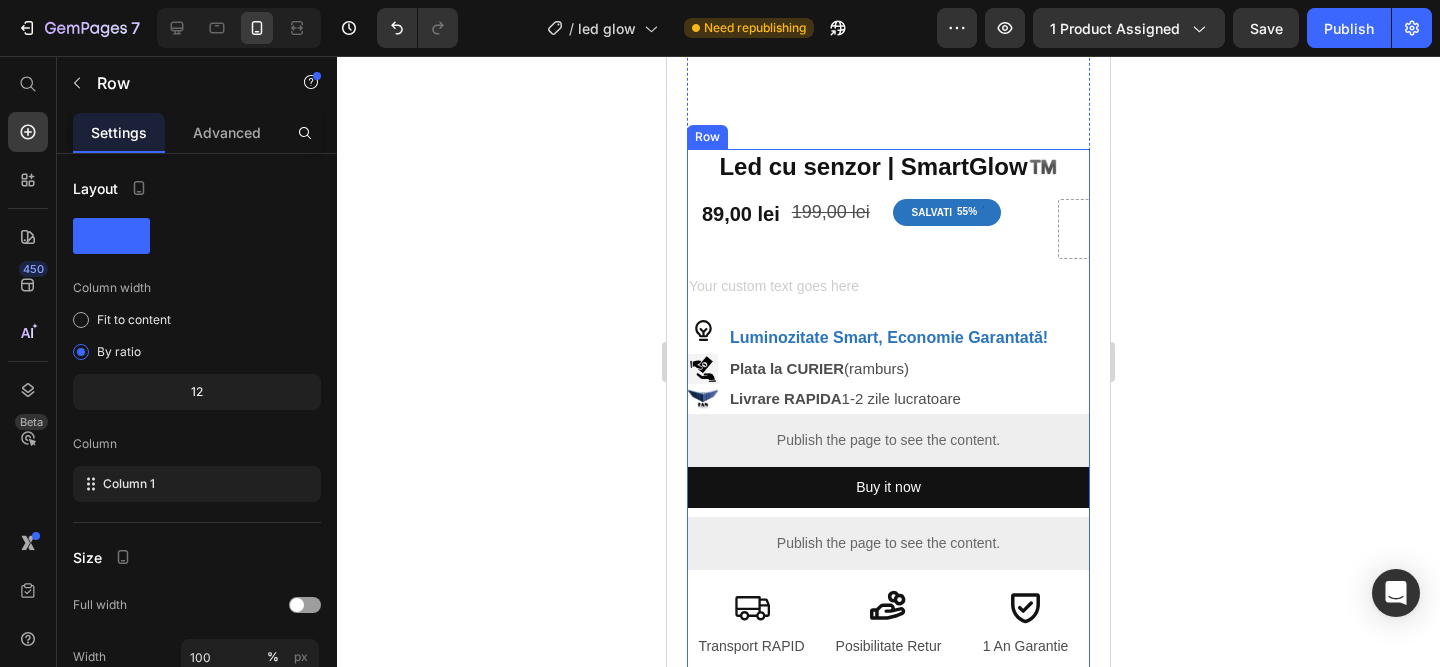 click on "Led cu senzor | SmartGlow™️ Product Title 89,00 lei Product Price 199,00 lei Product Price SALVATI 55% Discount Tag
Row Text Block
Icon Text Block Luminozitate Smart, Economie Garantată! Text Block Row Image Plata la CURIER  (ramburs) Text Block Row Image Livrare RAPIDA  1-2 zile lucratoare Text Block Row Row
Publish the page to see the content.
Custom Code Buy it now Dynamic Checkout
Publish the page to see the content.
Custom Code
Icon Transport RAPID Text Block
Icon Posibilitate Retur Text Block
Icon 1 An Garantie Text Block Row                Title Line Image Row
Row
Row Irina Petrut - Craiova Text Block Icon Icon Icon Icon
Icon Icon List Row
Row „Am montat-o pe hol și mă bucur că nu mai las becurile aprinse aiurea. Se stinge singură și chiar se vede la factura de curent. Super practică!” Text Block Row" at bounding box center (888, 1675) 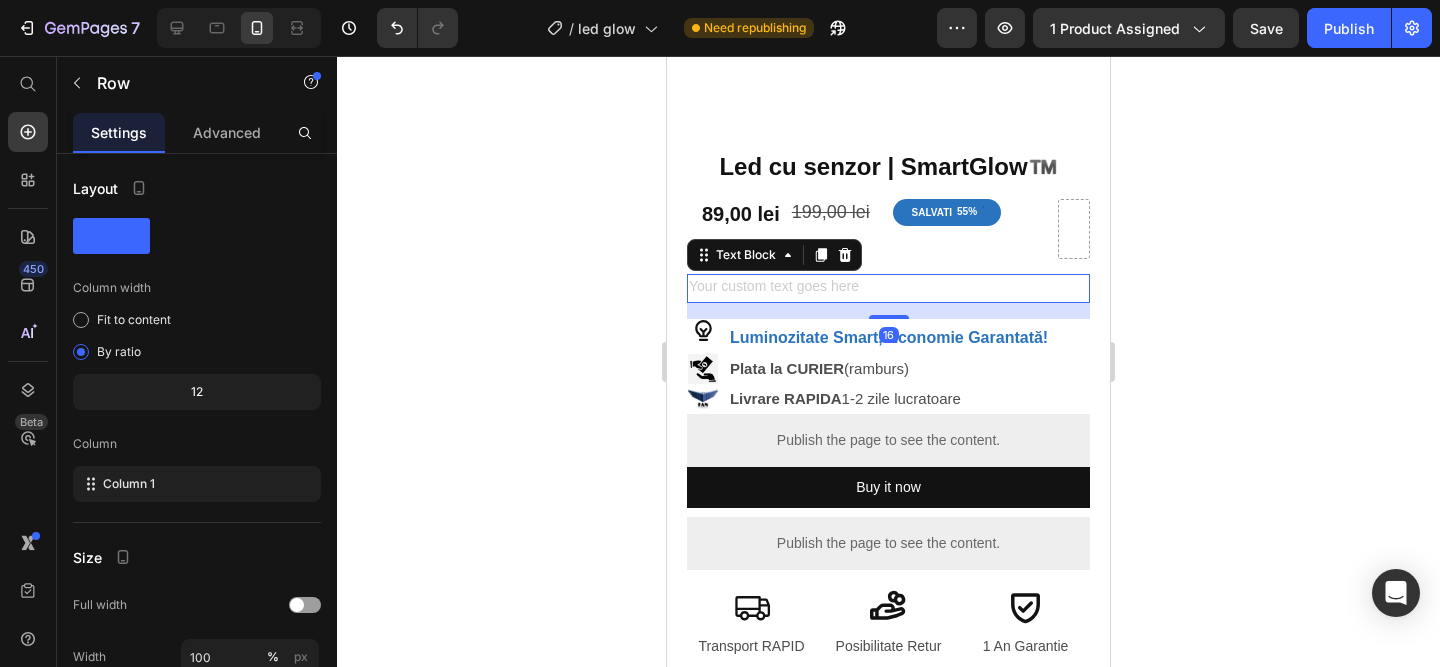 click at bounding box center [888, 288] 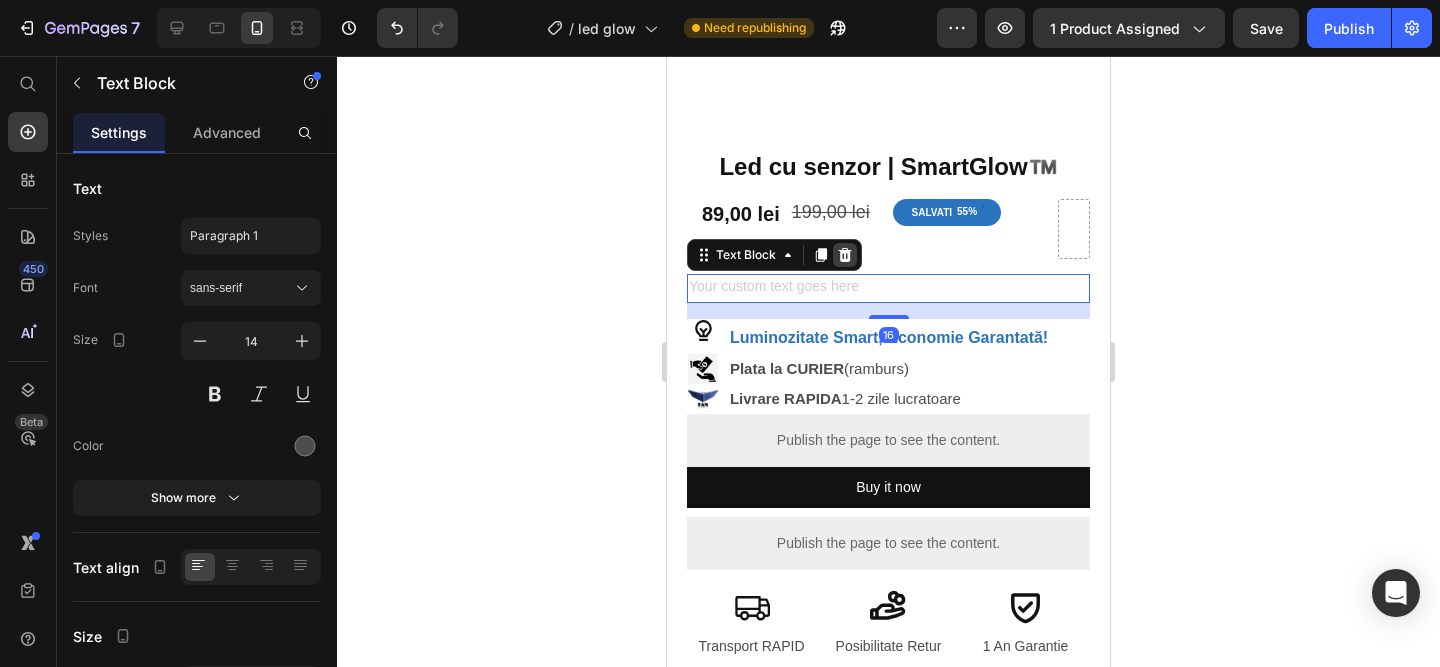 click 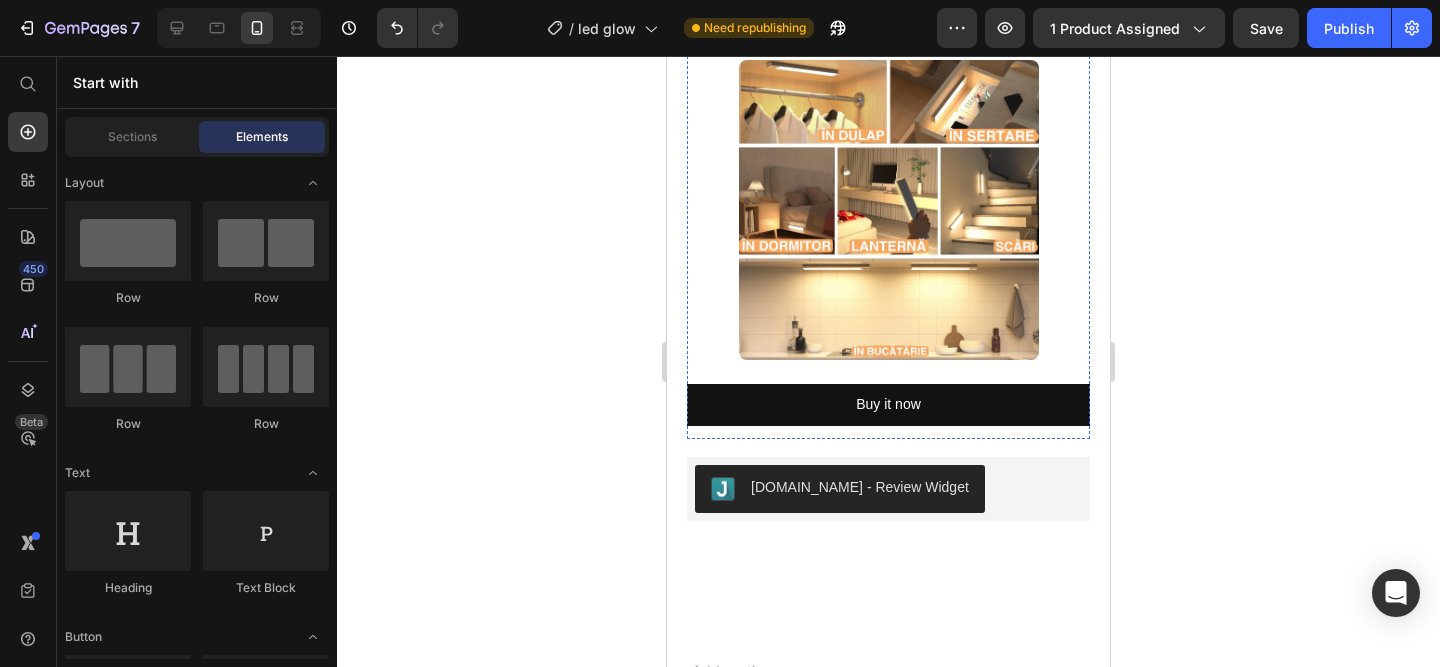 scroll, scrollTop: 3124, scrollLeft: 0, axis: vertical 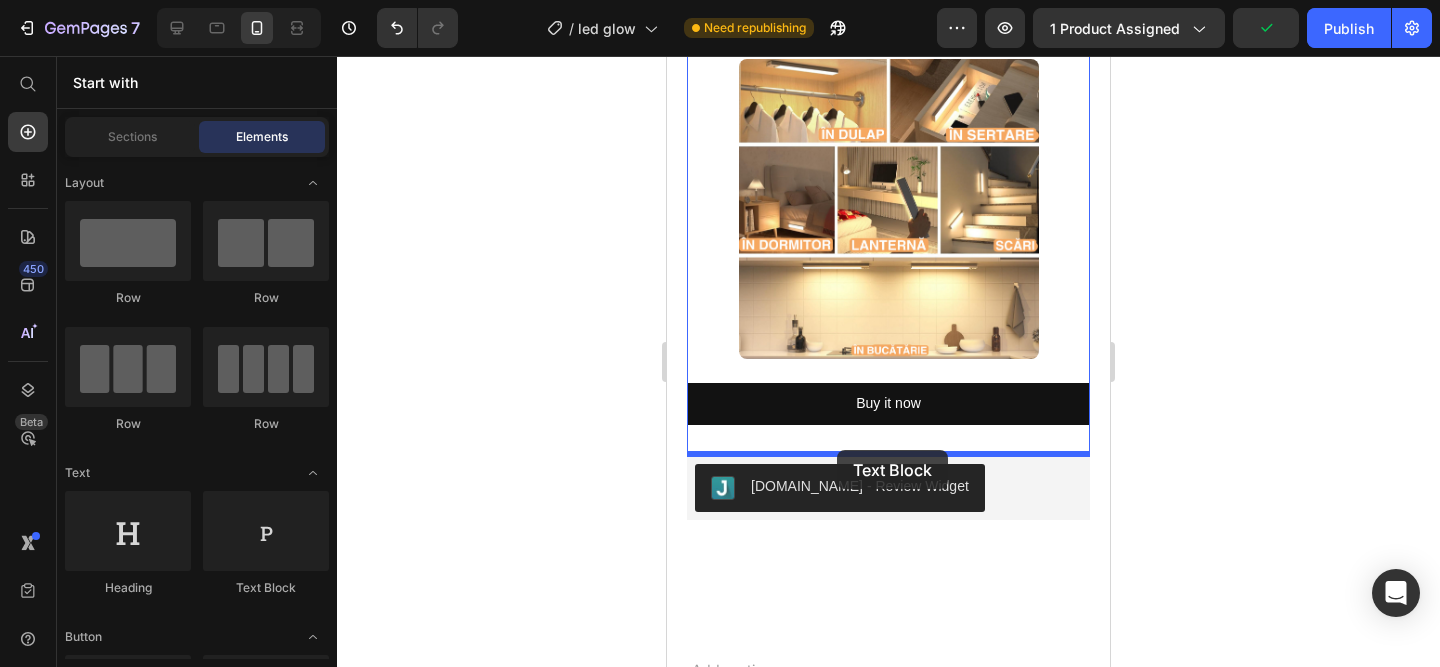 drag, startPoint x: 937, startPoint y: 606, endPoint x: 836, endPoint y: 448, distance: 187.52333 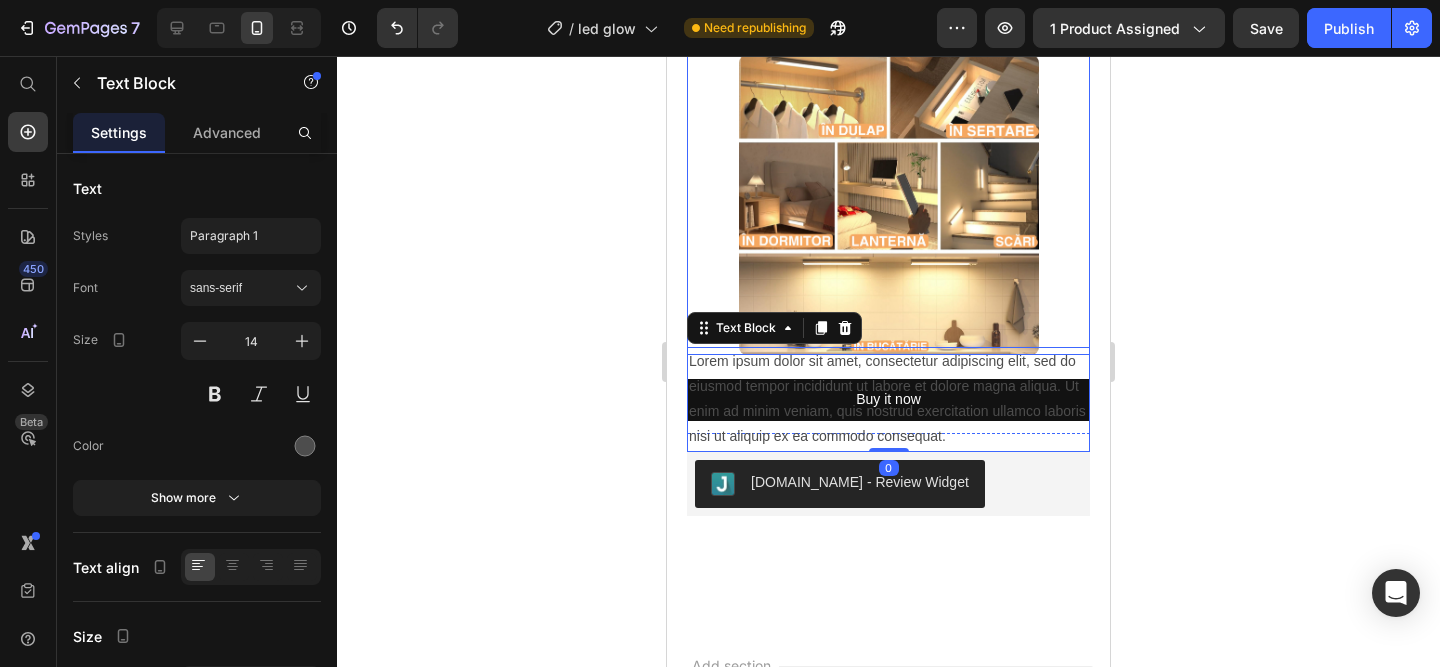 scroll, scrollTop: 3367, scrollLeft: 0, axis: vertical 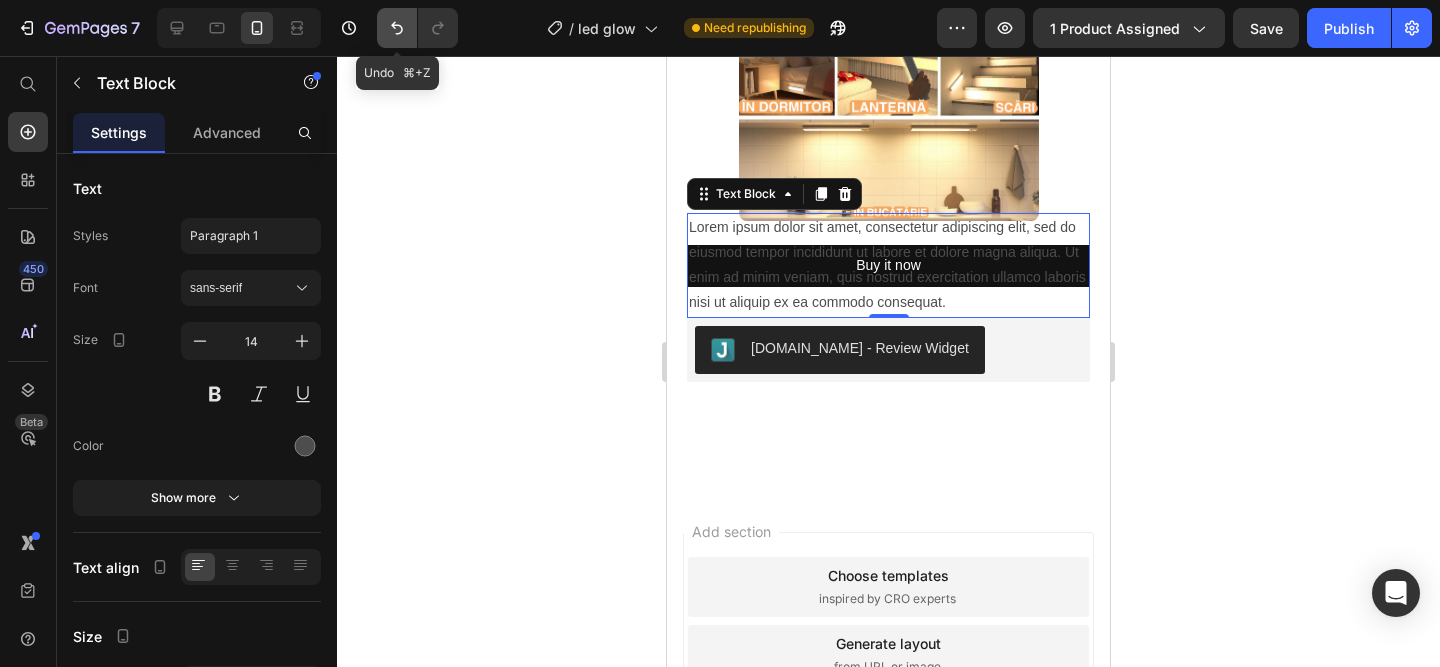 click 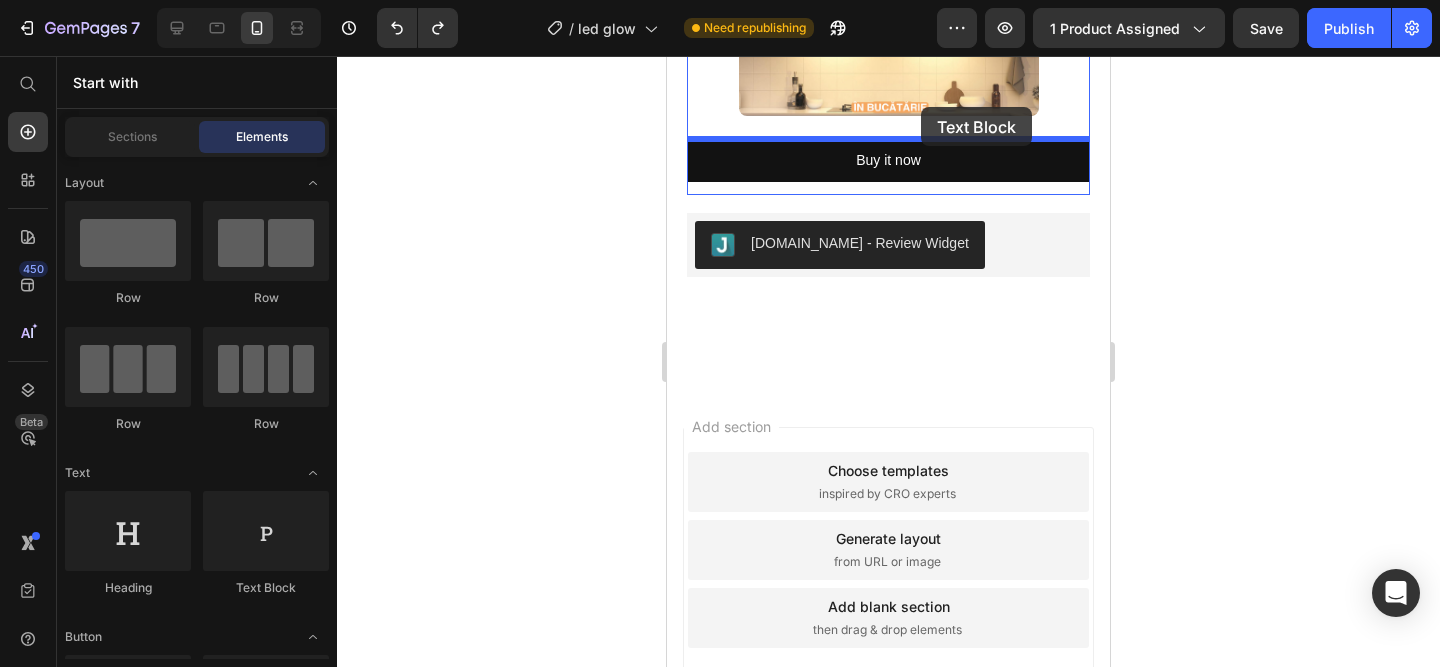 scroll, scrollTop: 3309, scrollLeft: 0, axis: vertical 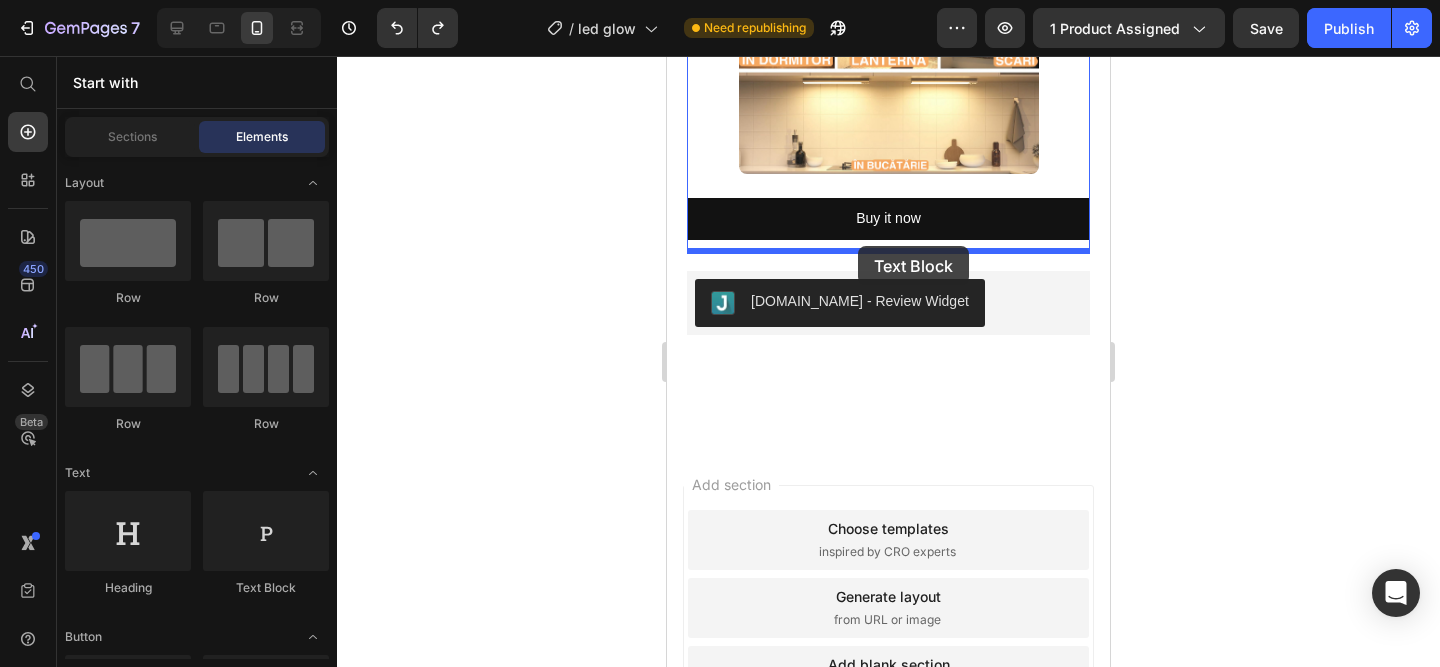 drag, startPoint x: 937, startPoint y: 563, endPoint x: 858, endPoint y: 246, distance: 326.6956 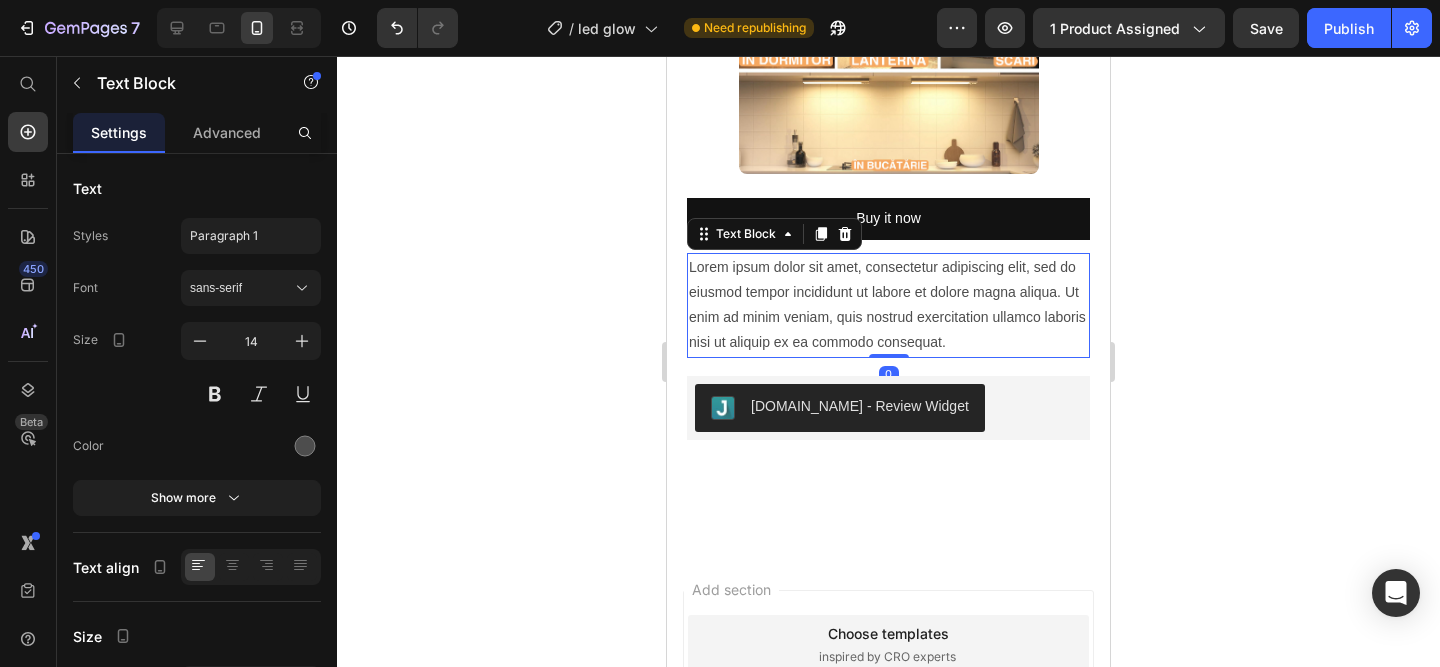 click on "Lorem ipsum dolor sit amet, consectetur adipiscing elit, sed do eiusmod tempor incididunt ut labore et dolore magna aliqua. Ut enim ad minim veniam, quis nostrud exercitation ullamco laboris nisi ut aliquip ex ea commodo consequat." at bounding box center (888, 305) 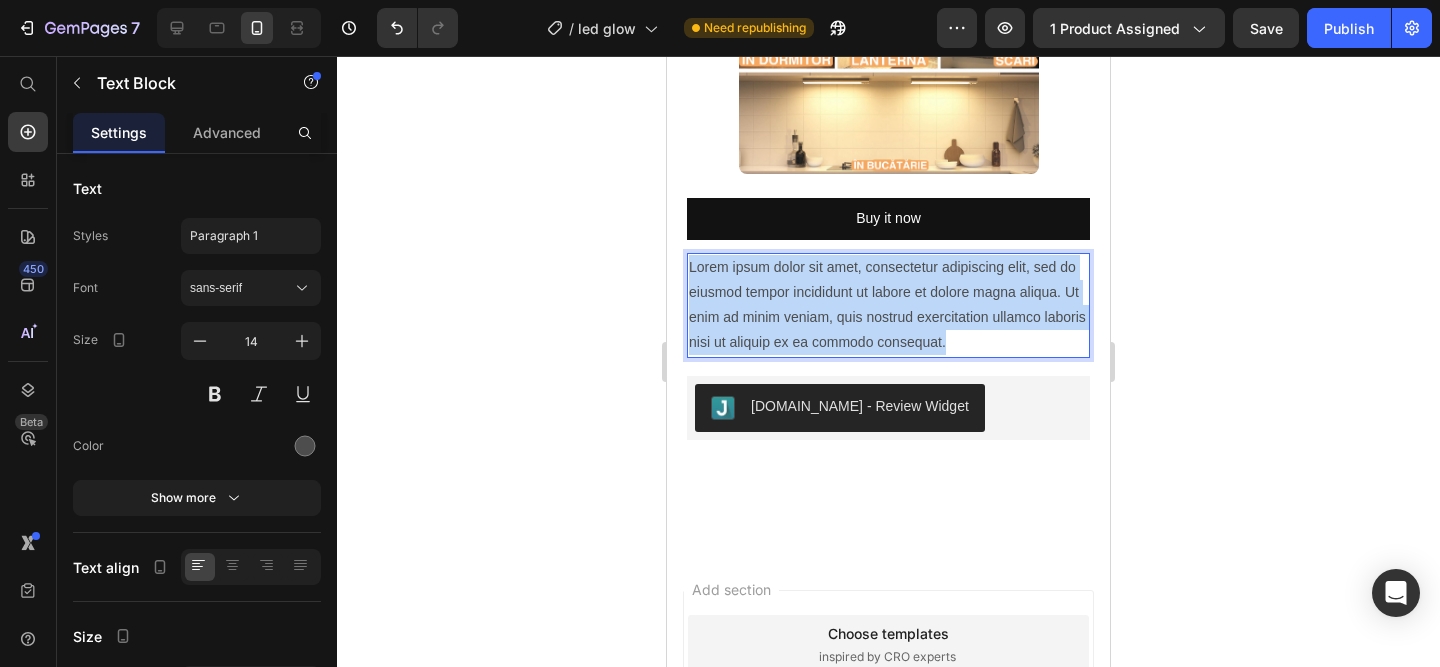 drag, startPoint x: 948, startPoint y: 340, endPoint x: 647, endPoint y: 225, distance: 322.22043 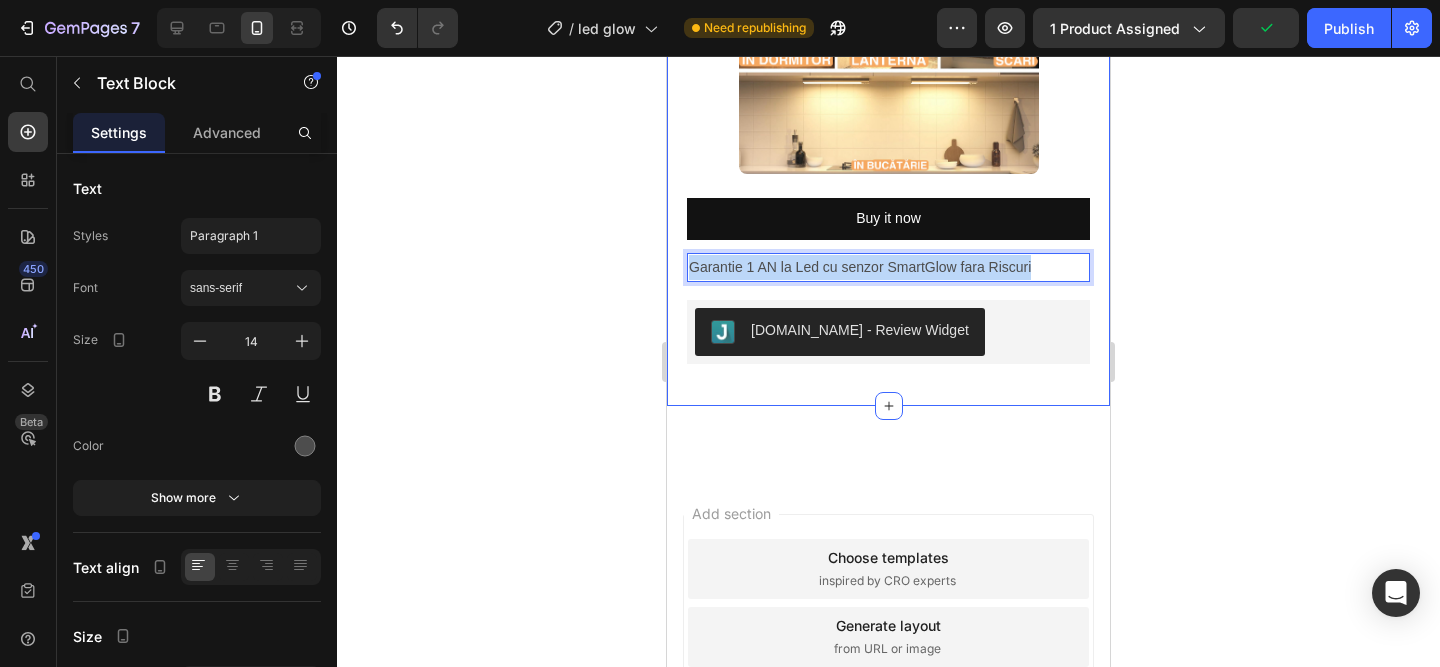 drag, startPoint x: 1040, startPoint y: 261, endPoint x: 663, endPoint y: 250, distance: 377.16043 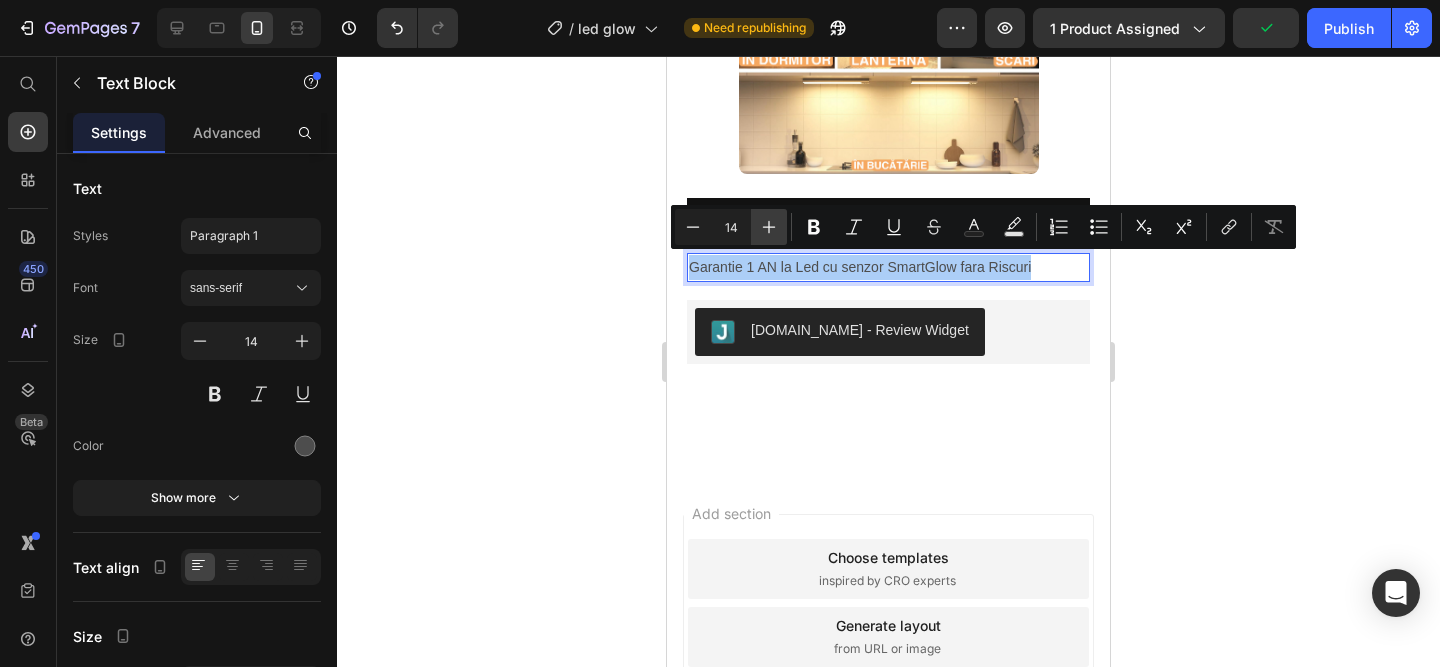click 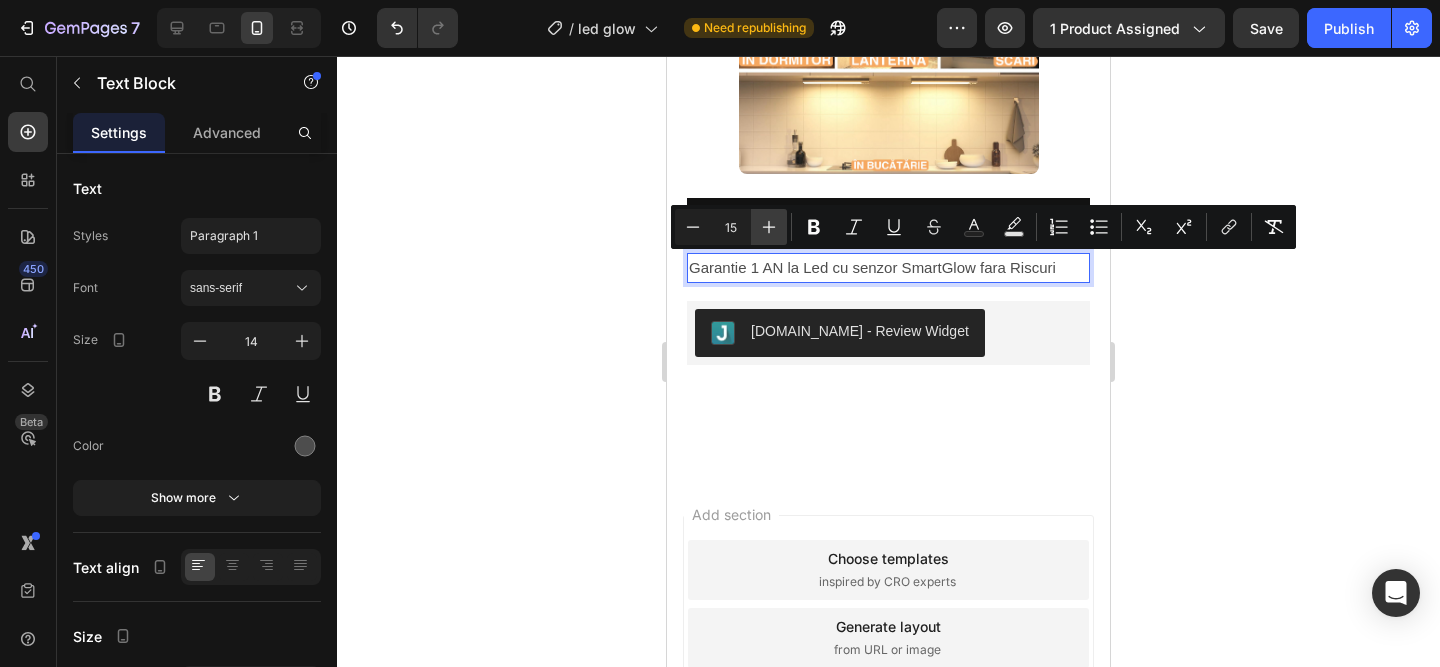click 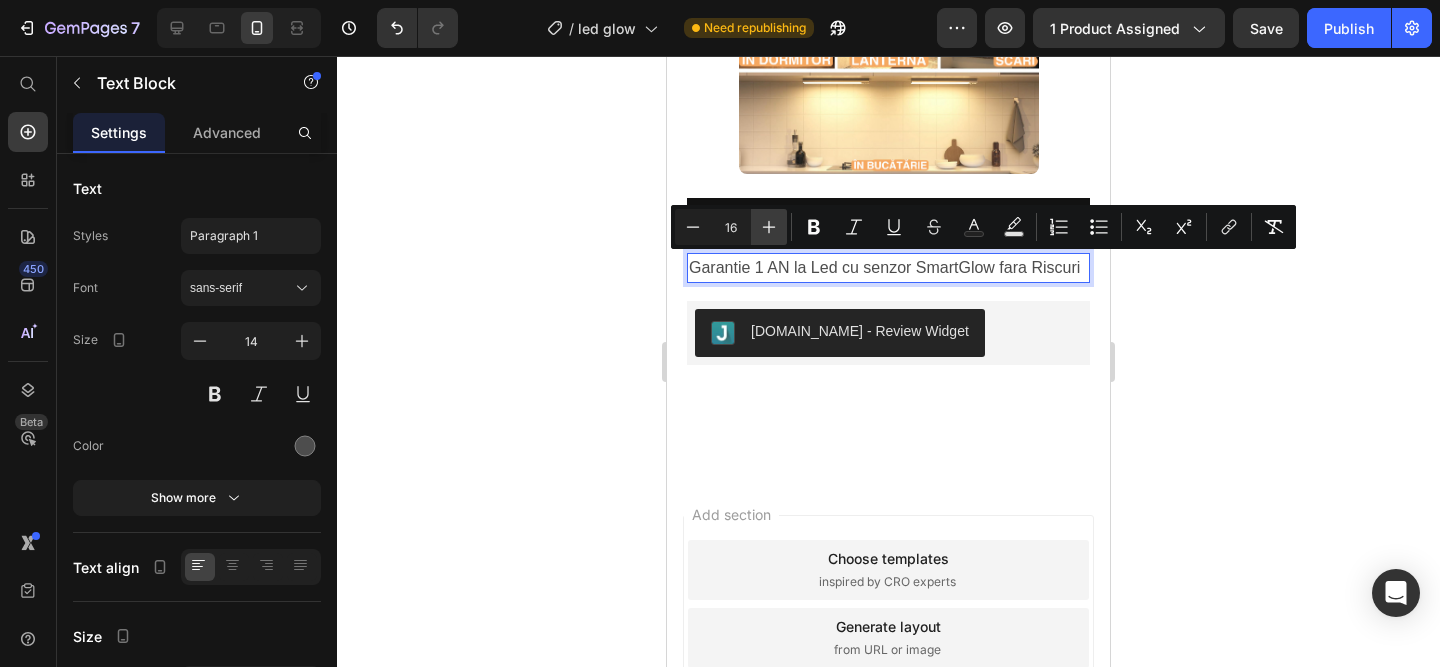 click 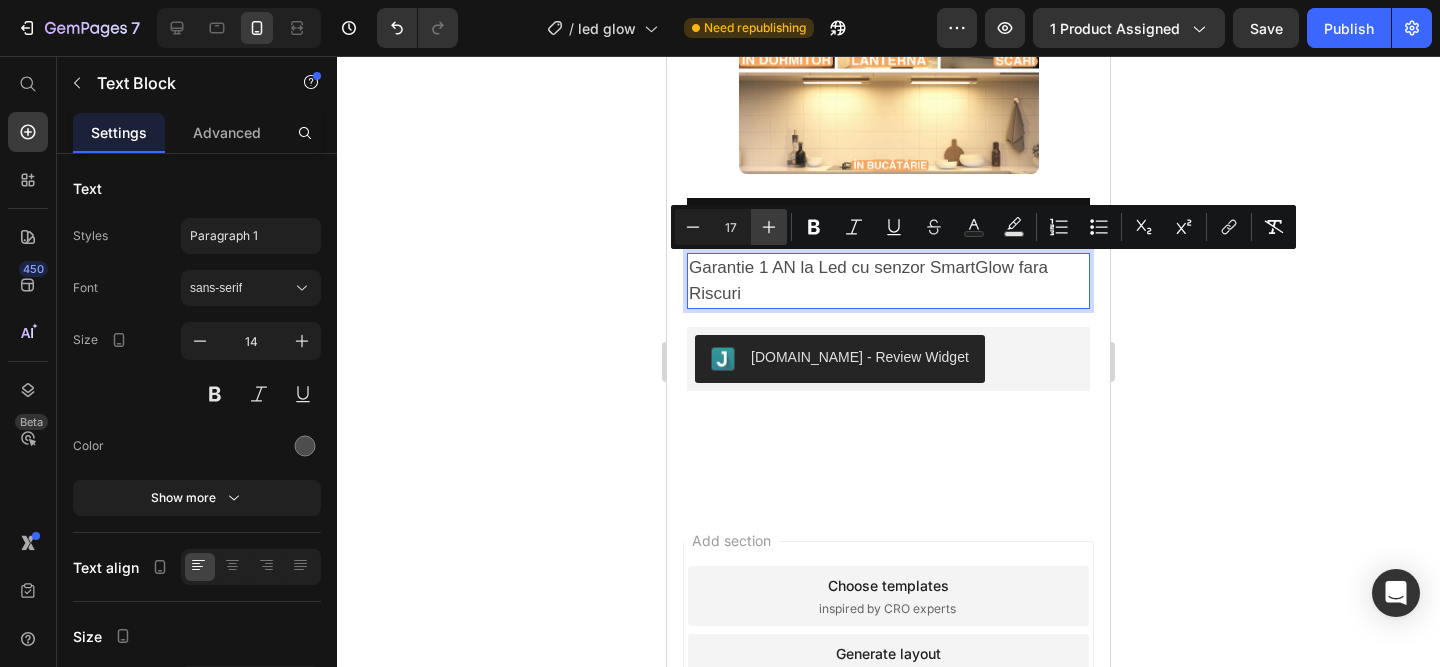 click 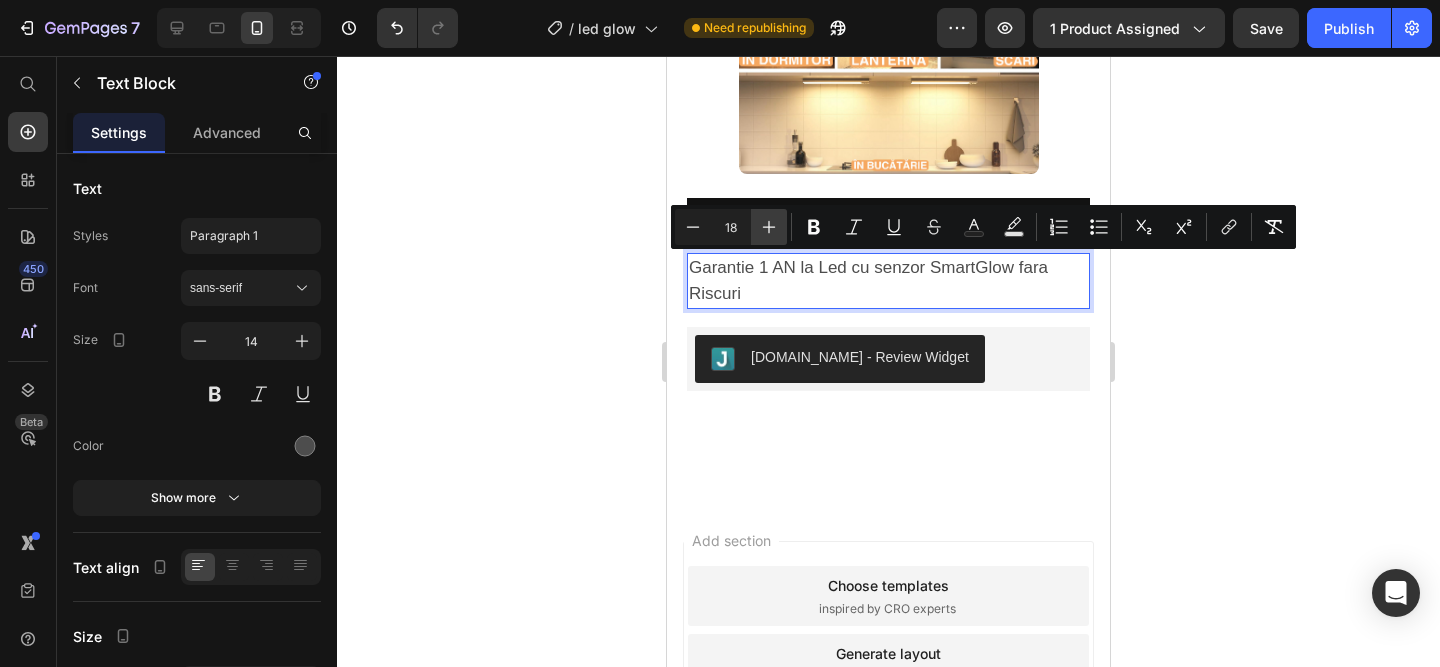 click 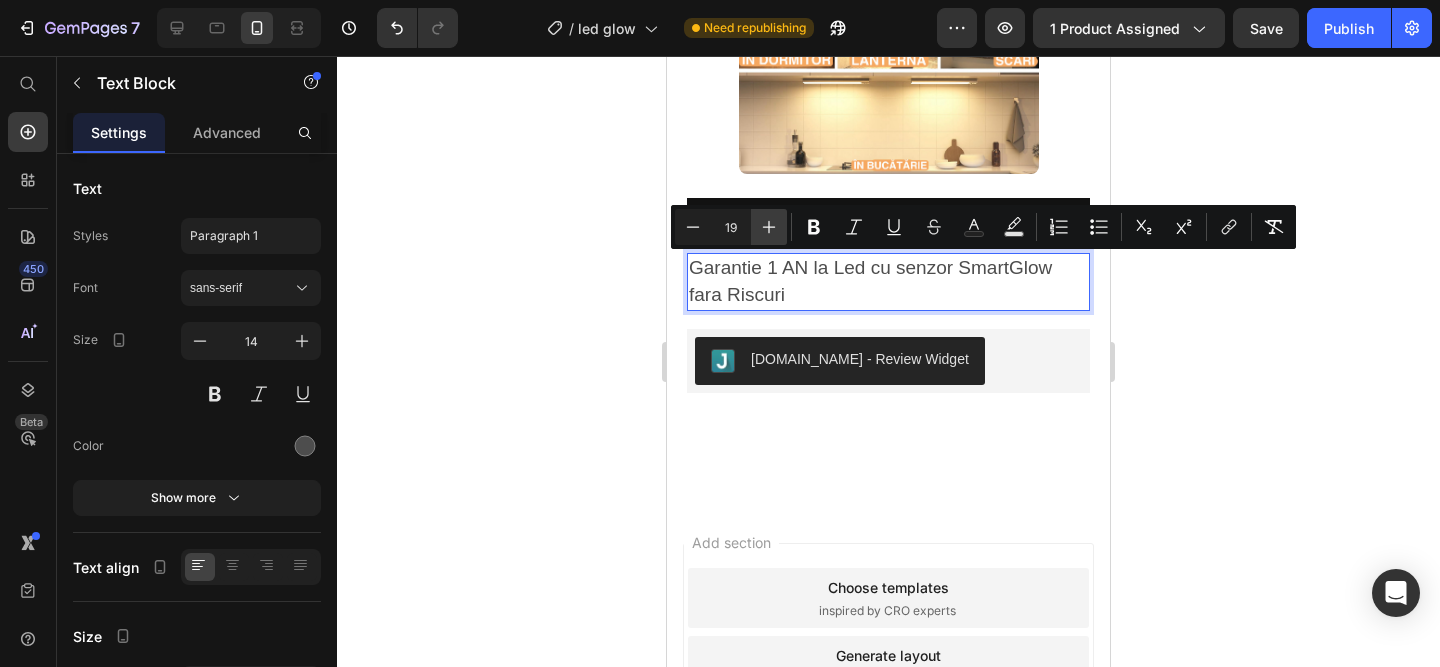 click 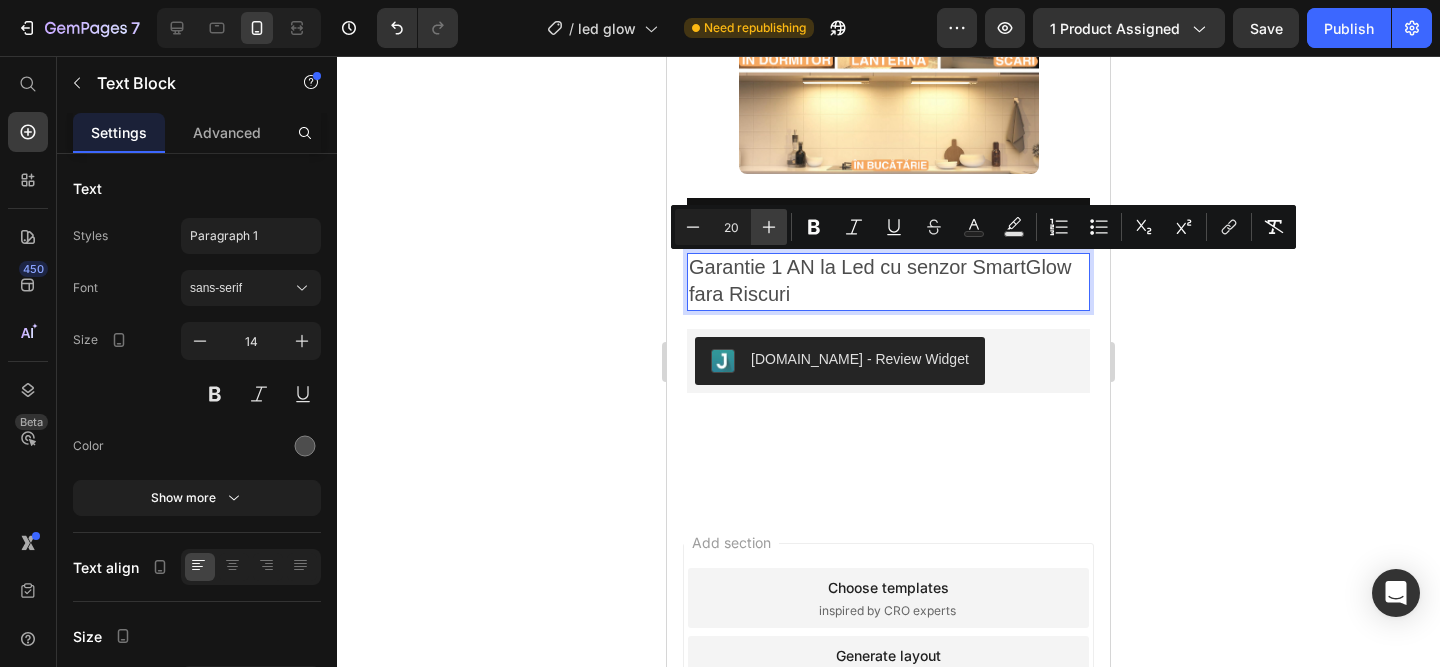 click 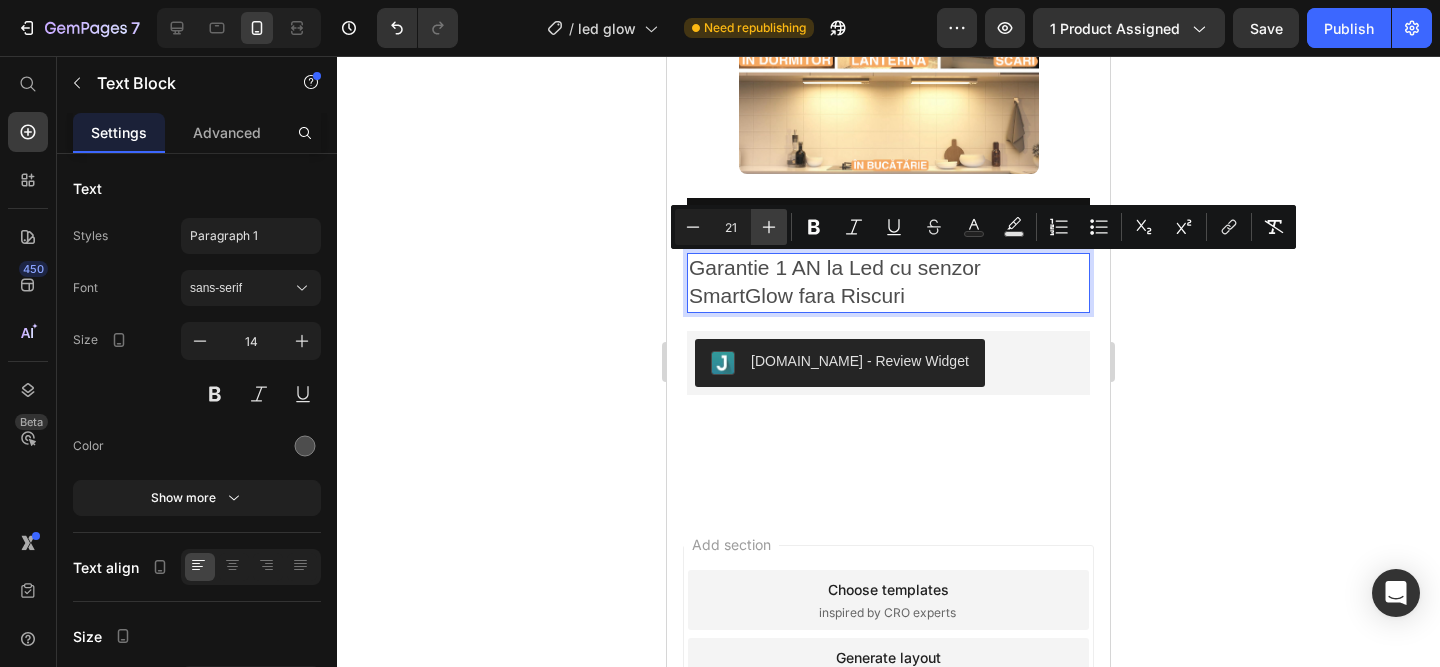 click 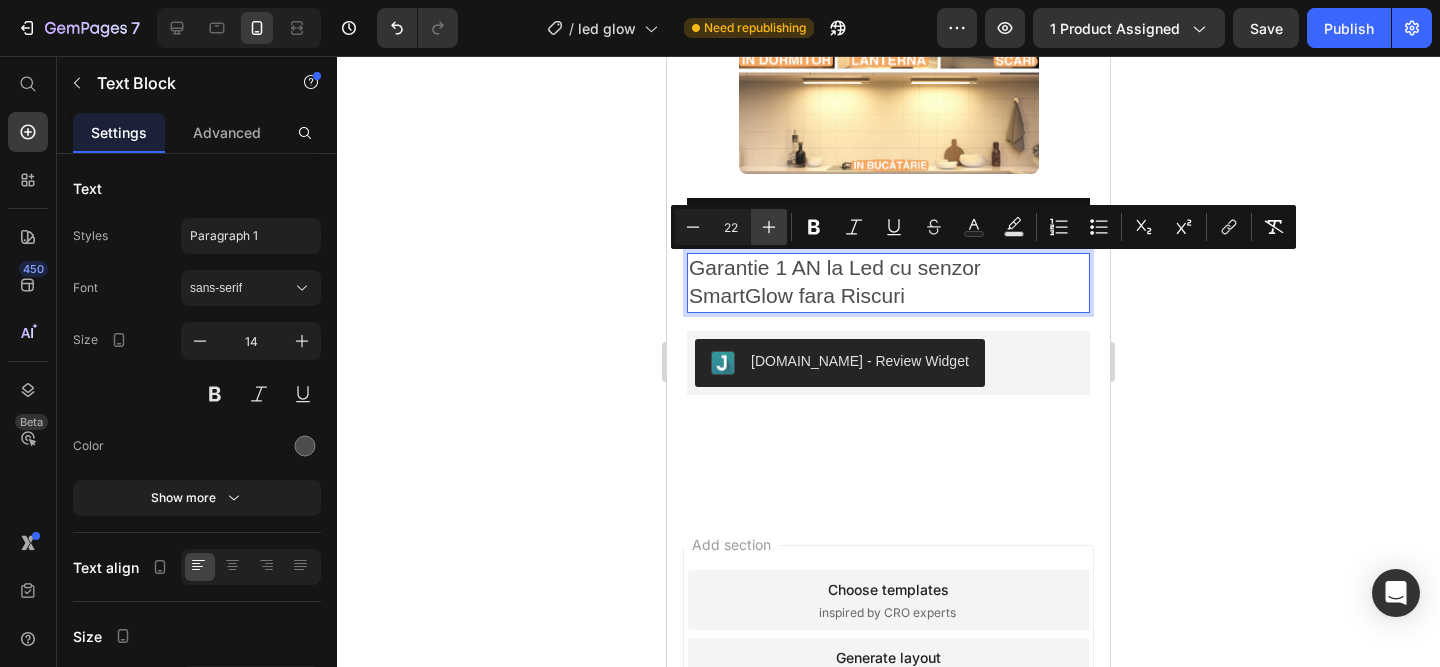 click 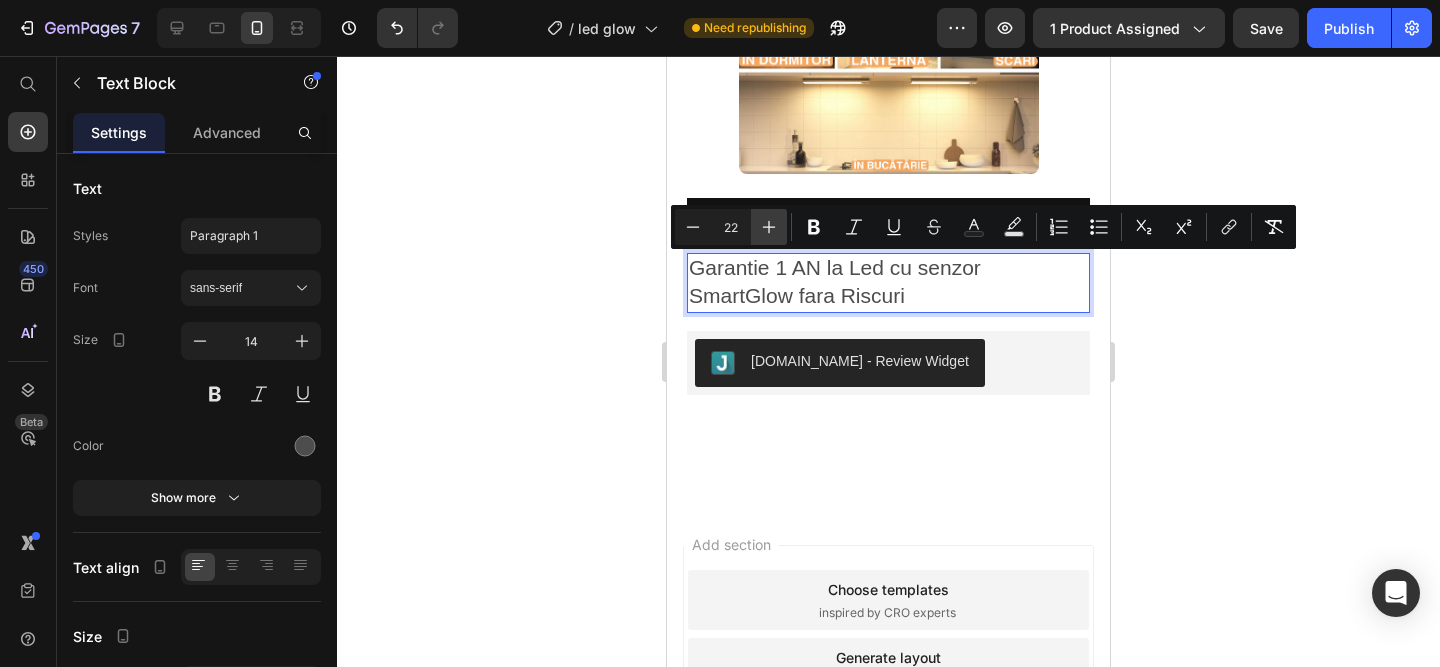 type on "23" 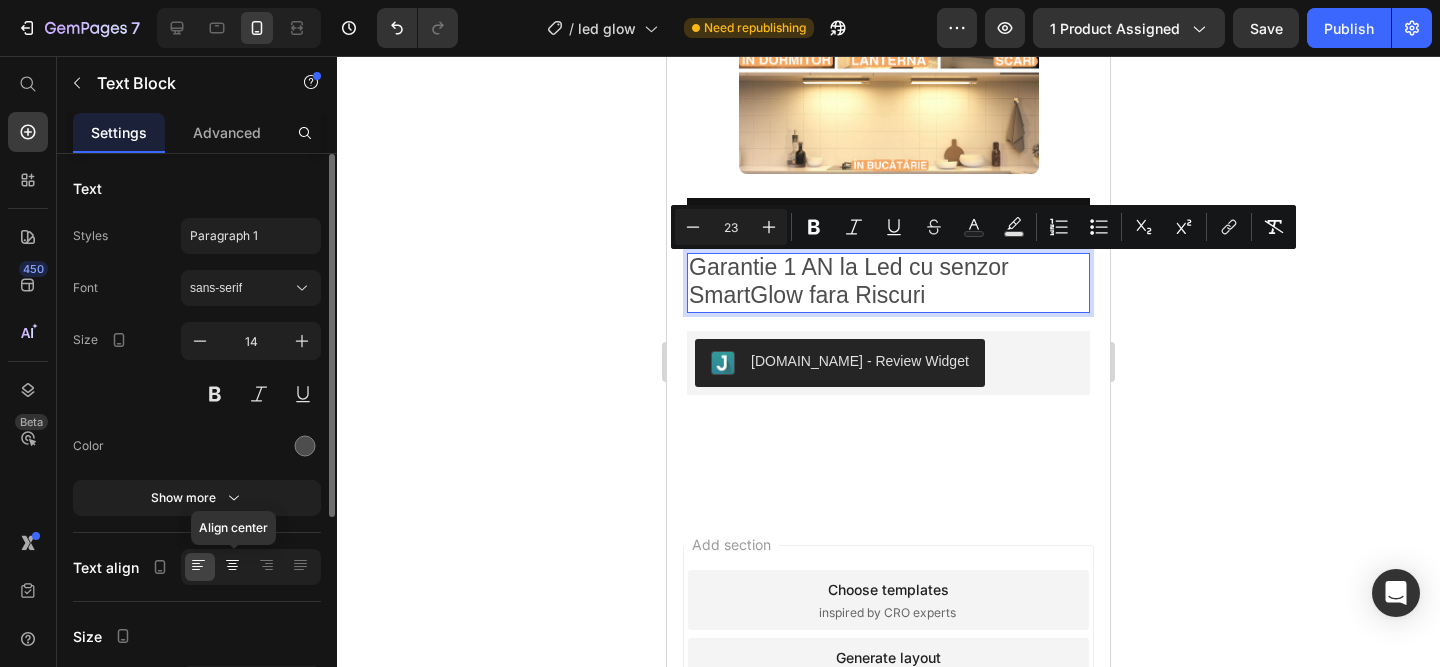 click 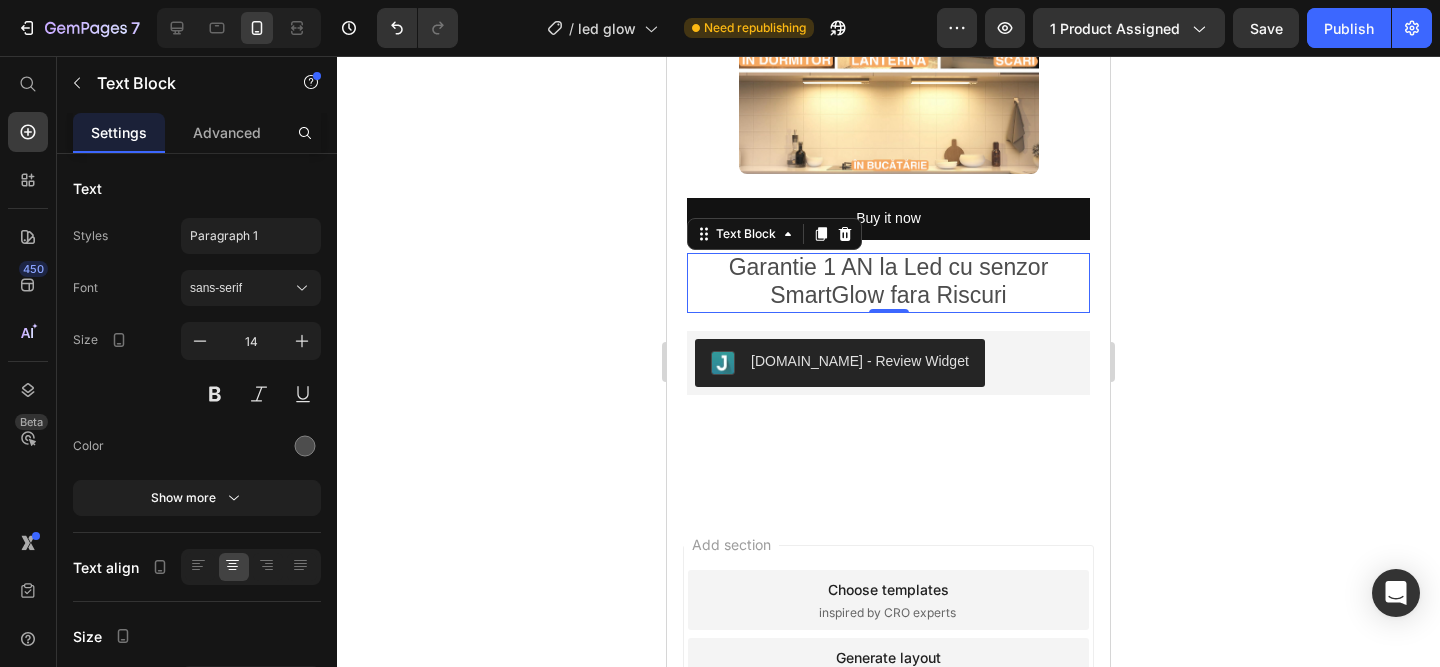 click on "Garantie 1 AN la Led cu senzor SmartGlow fara Riscuri" at bounding box center [889, 281] 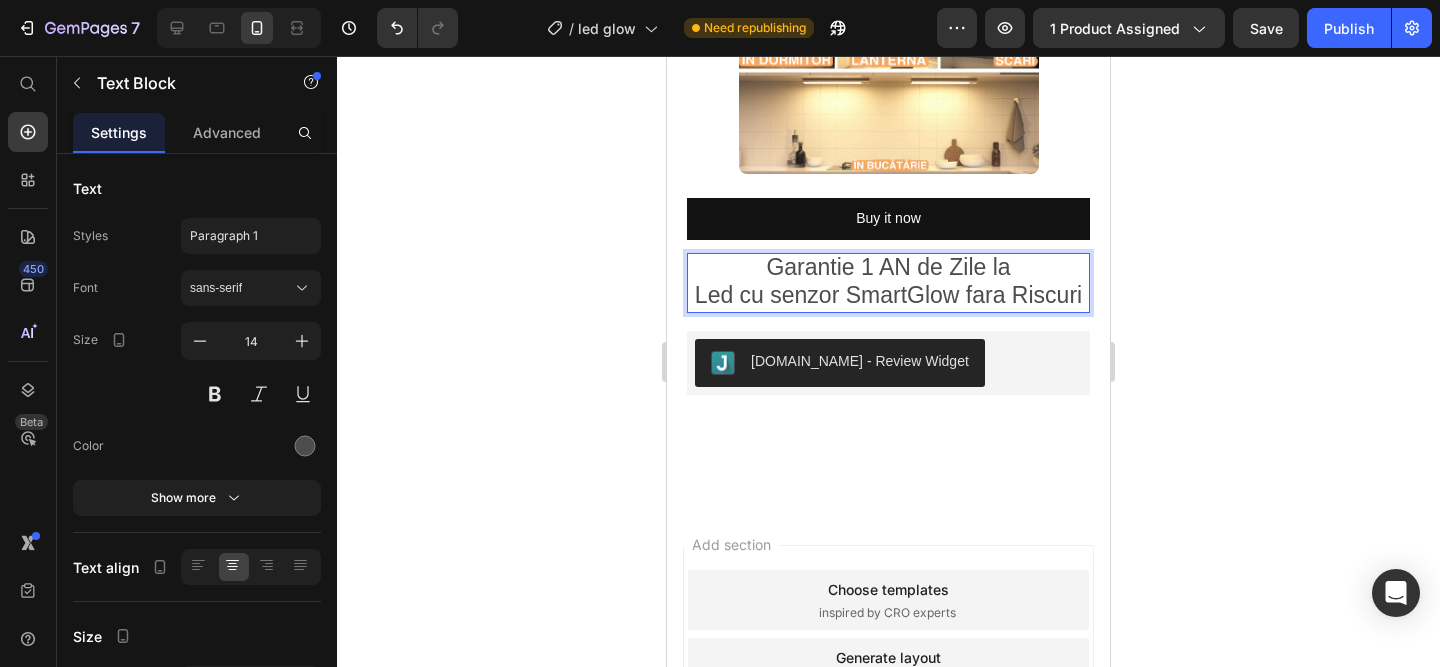 click on "Led cu senzor SmartGlow fara Riscuri" at bounding box center [888, 295] 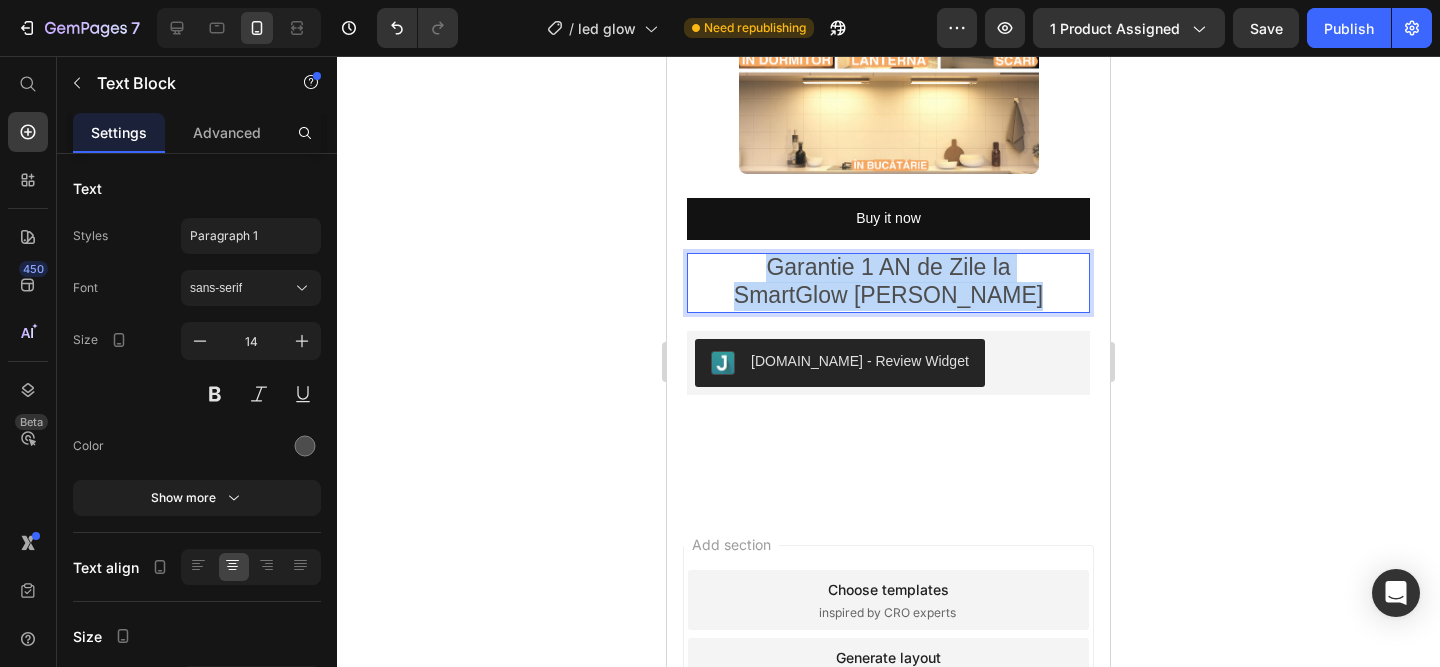 drag, startPoint x: 1018, startPoint y: 297, endPoint x: 637, endPoint y: 247, distance: 384.26685 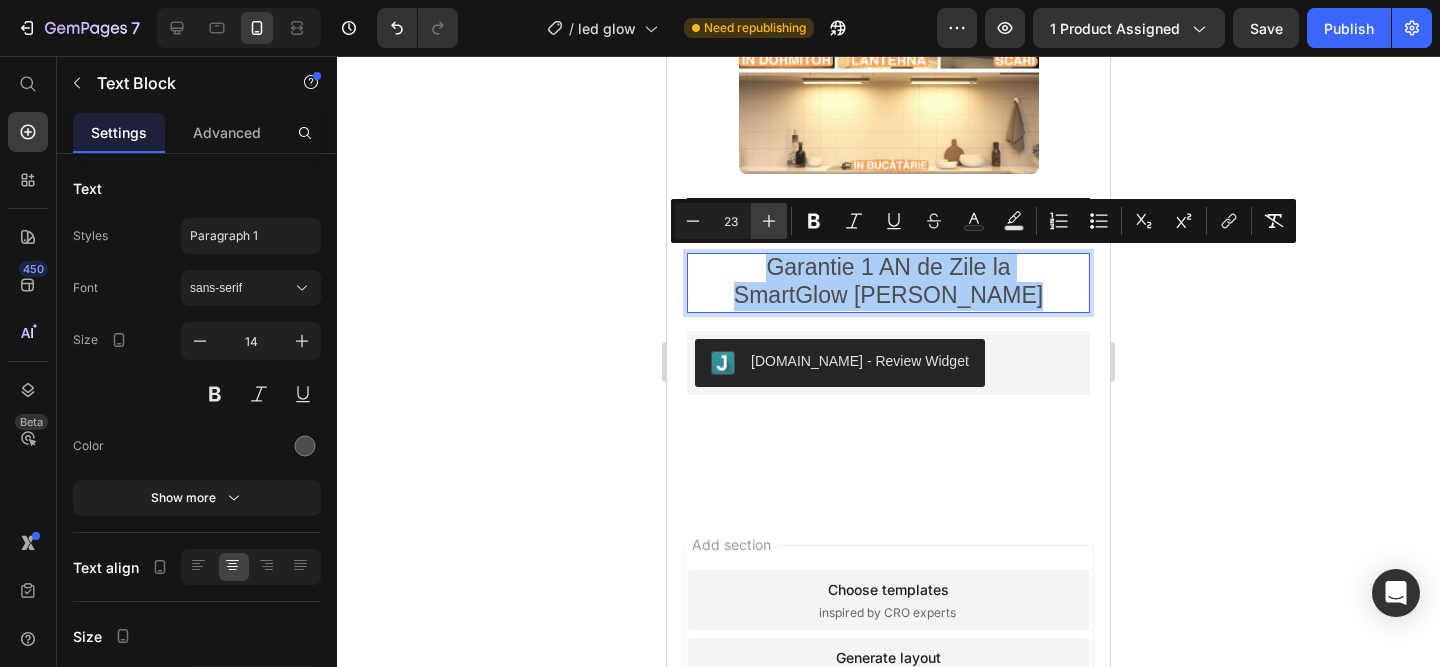 click on "Plus" at bounding box center (769, 221) 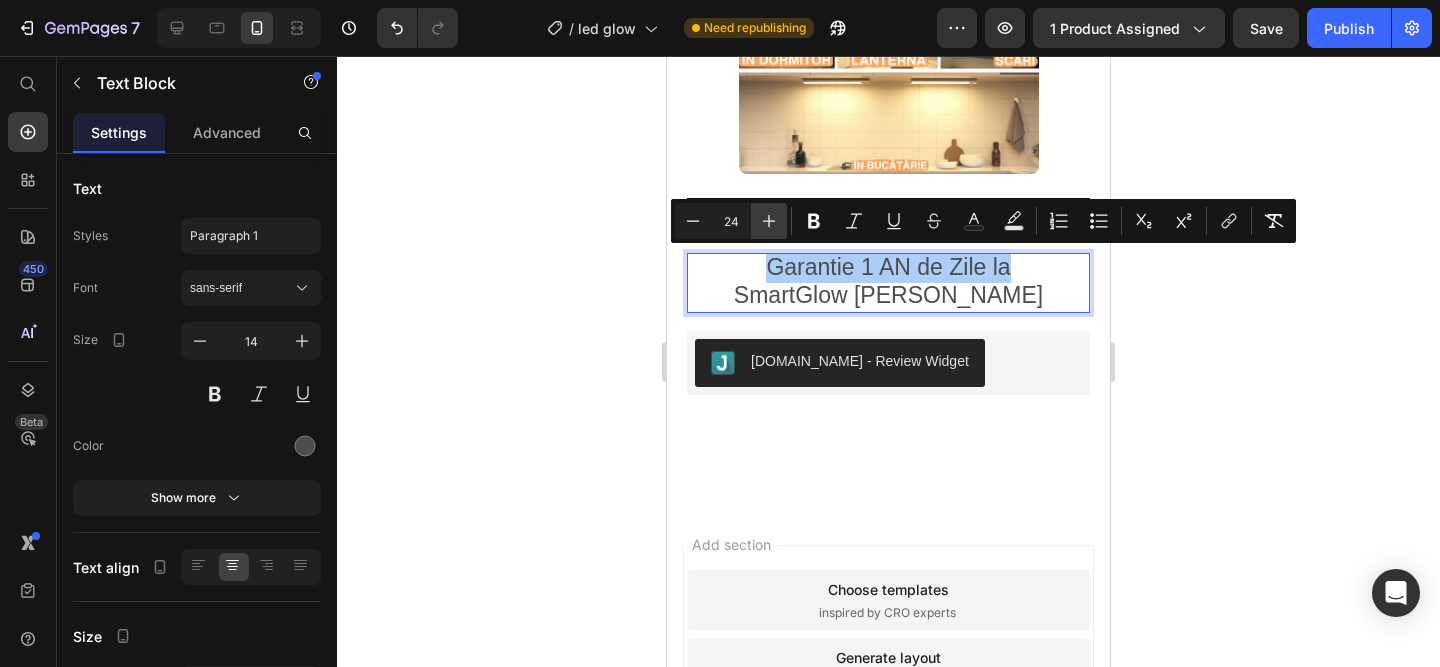 click on "Plus" at bounding box center (769, 221) 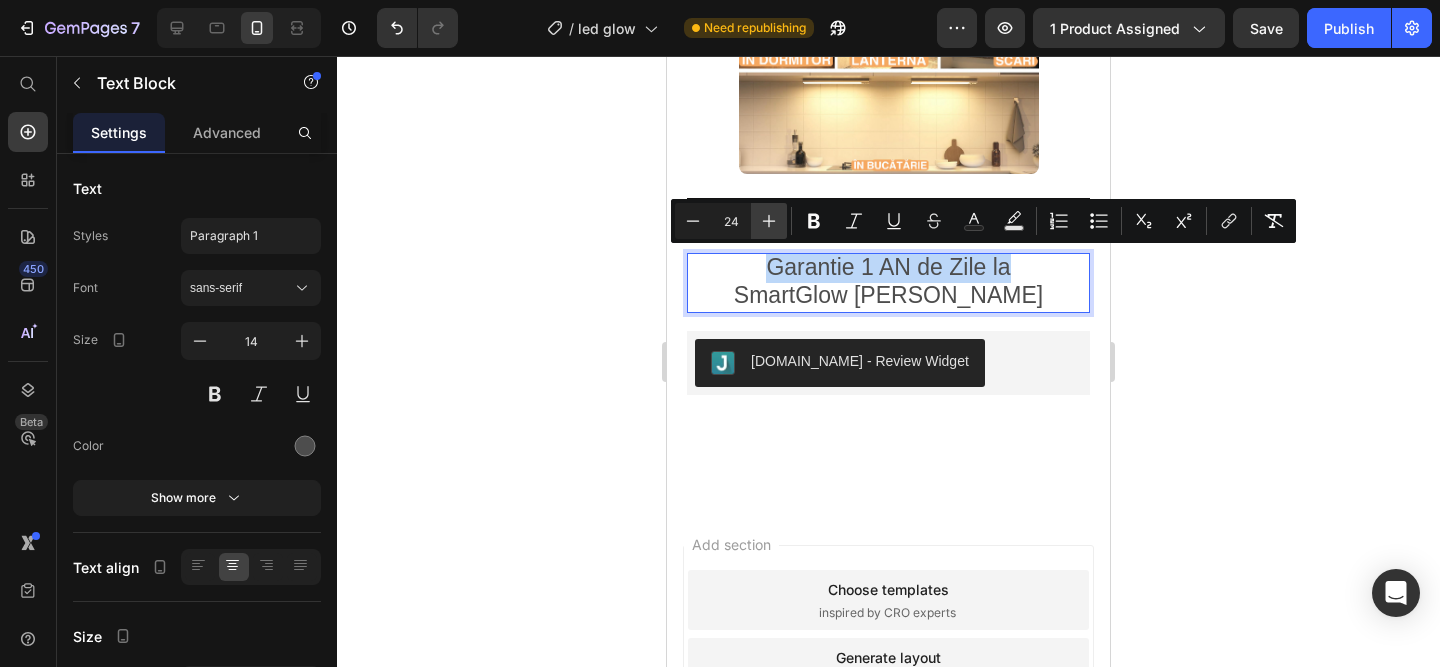 type on "25" 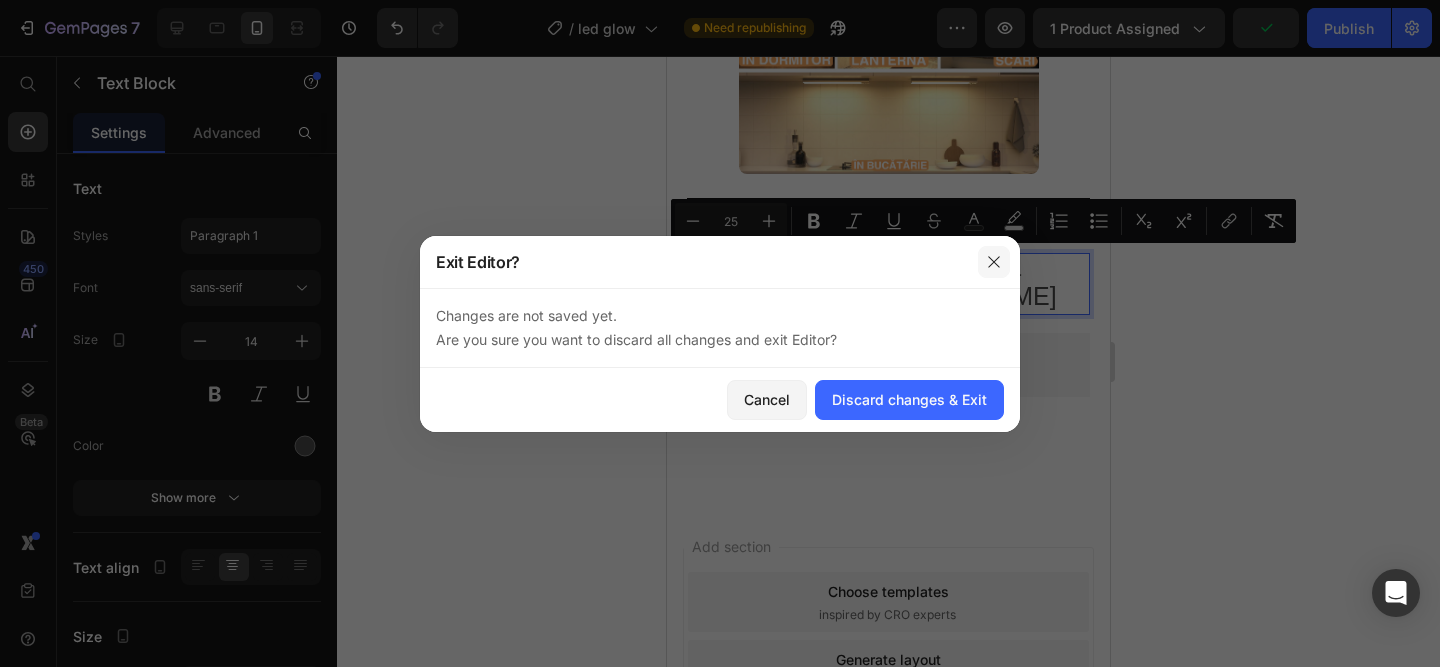 click 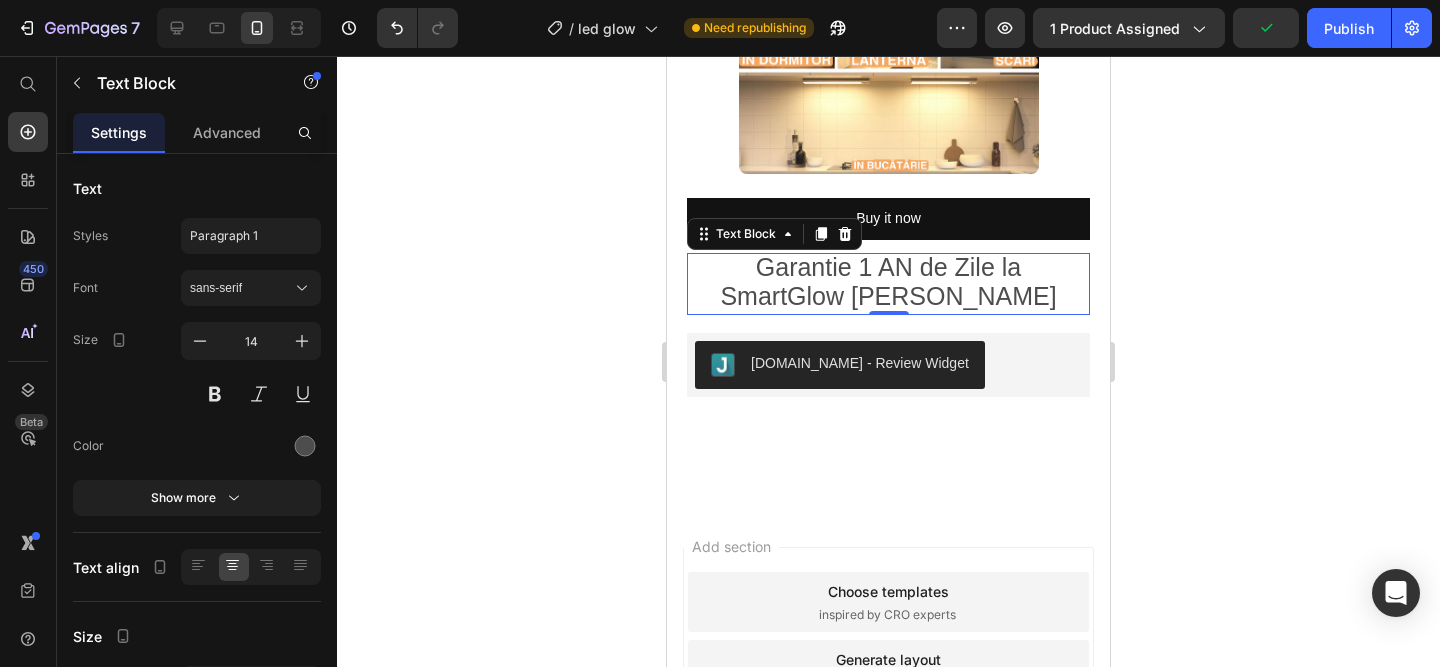 click on "Garantie 1 AN de Zile la" at bounding box center [888, 267] 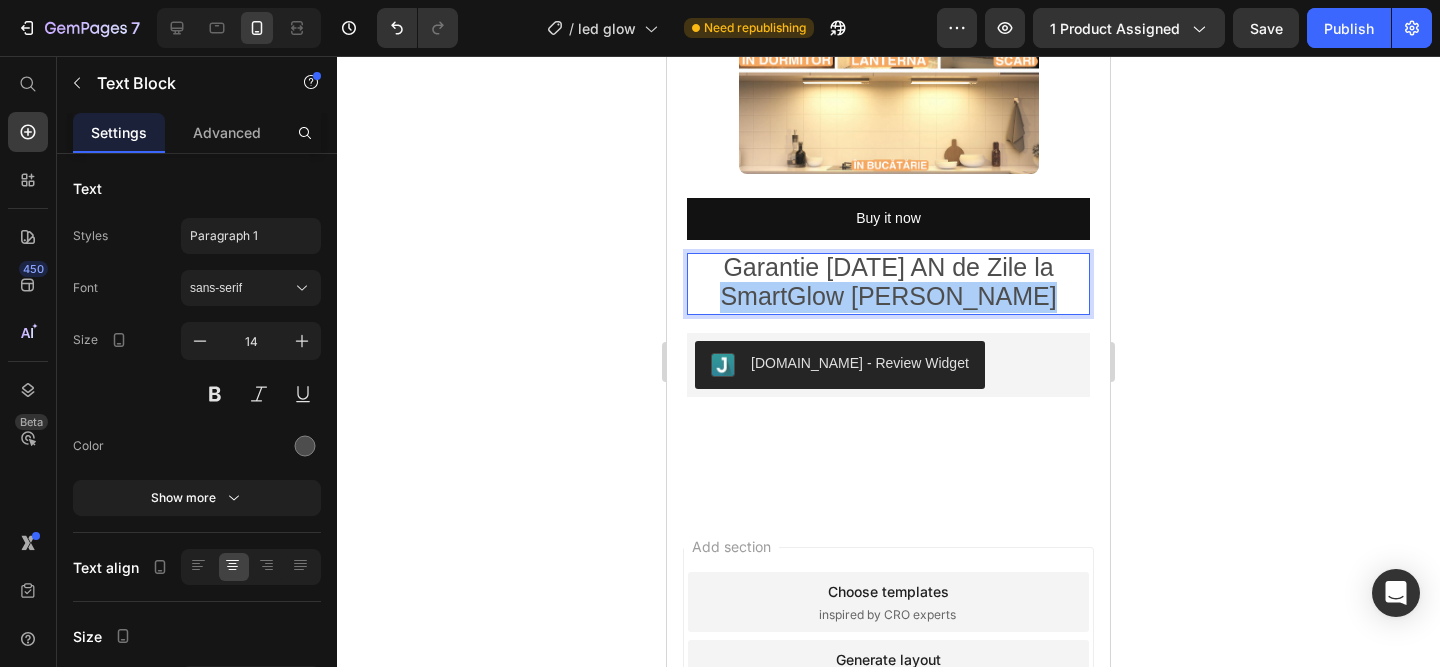 drag, startPoint x: 1038, startPoint y: 296, endPoint x: 748, endPoint y: 299, distance: 290.0155 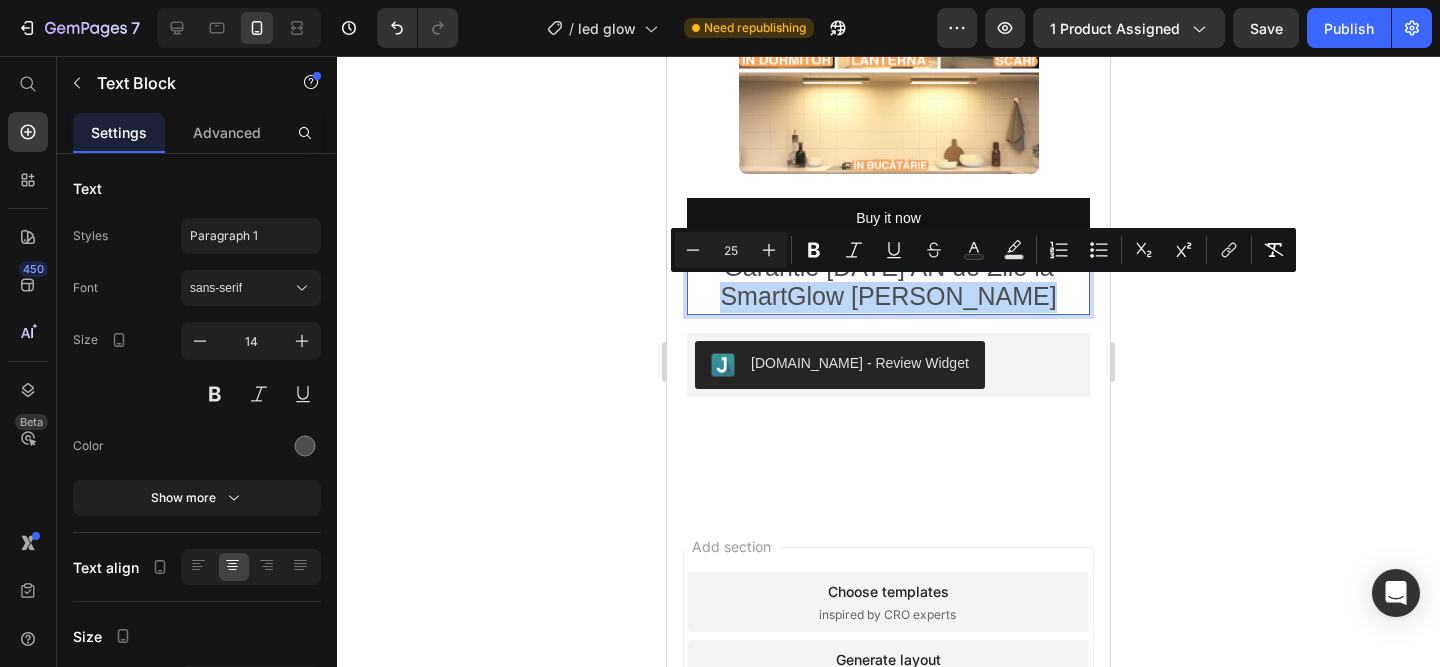 click on "SmartGlow [PERSON_NAME]" at bounding box center (888, 298) 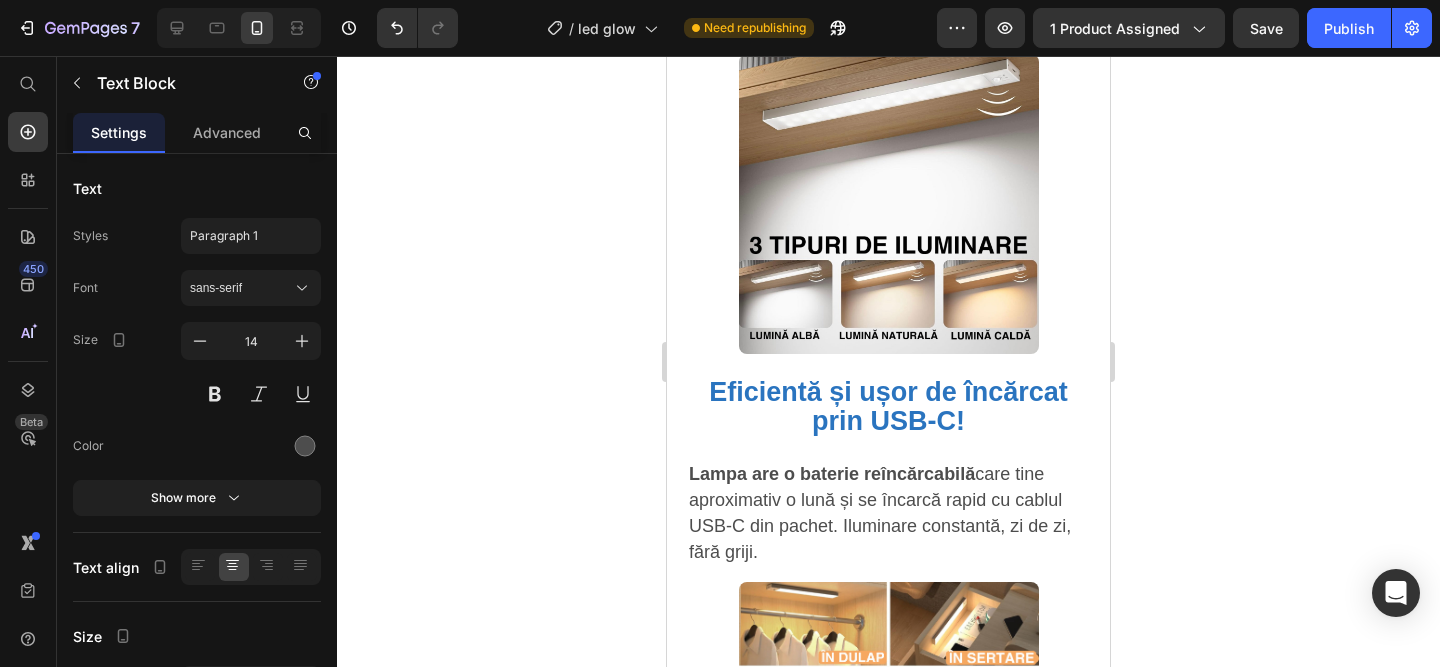 scroll, scrollTop: 2536, scrollLeft: 0, axis: vertical 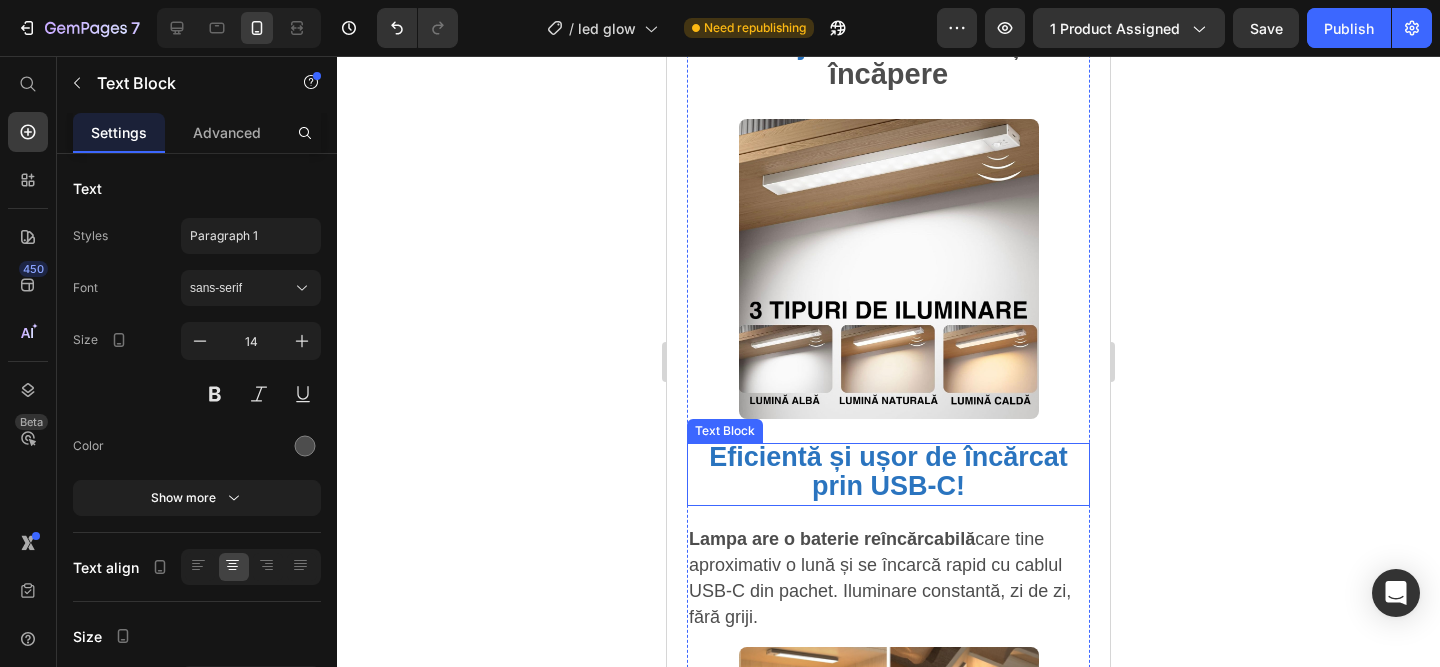 click on "Eficientă și ușor de încărcat prin USB-C!" at bounding box center (888, 471) 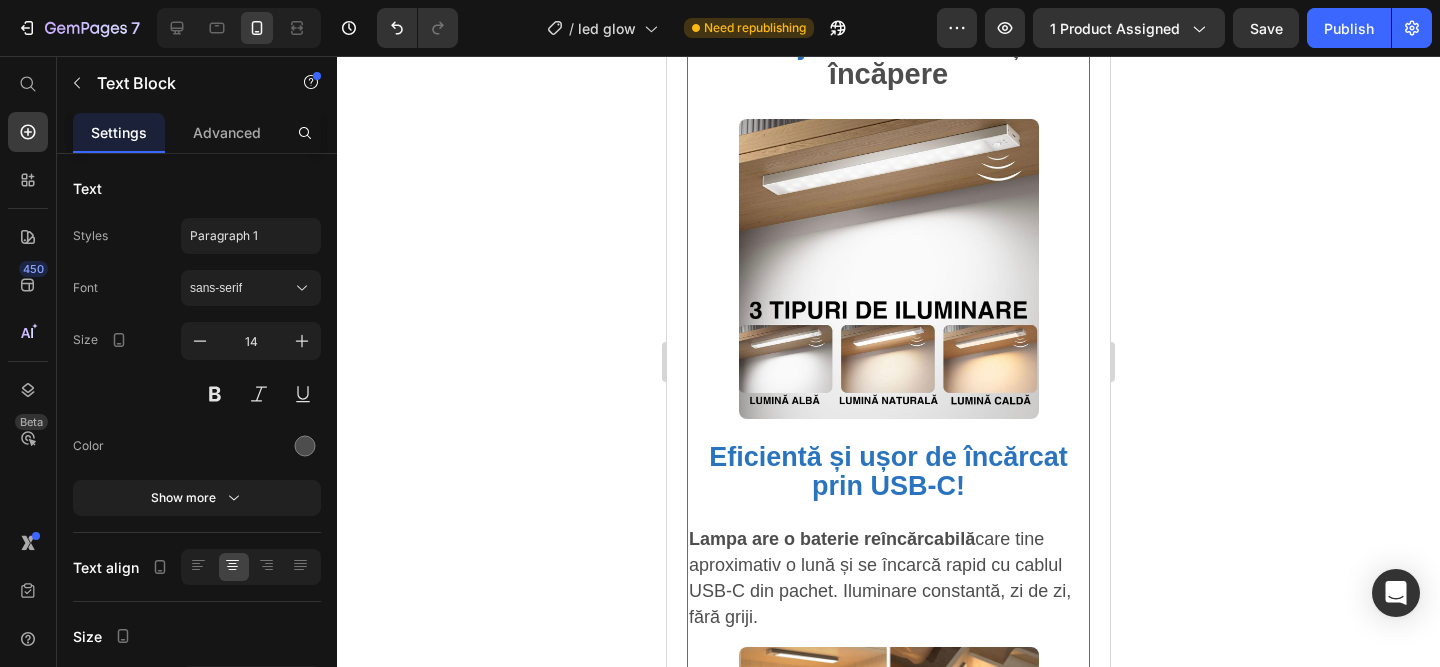 click on "Led cu senzor | SmartGlow™️ Product Title 89,00 lei Product Price 199,00 lei Product Price SALVATI 55% Discount Tag
Row
Icon Text Block Luminozitate Smart, Economie Garantată! Text Block Row Image Plata la CURIER  (ramburs) Text Block Row Image Livrare RAPIDA  1-2 zile lucratoare Text Block Row Row
Publish the page to see the content.
Custom Code Buy it now Dynamic Checkout
Publish the page to see the content.
Custom Code
Icon Transport RAPID Text Block
Icon Posibilitate Retur Text Block
Icon 1 An Garantie Text Block Row                Title Line Image Row
Row
Row Irina Petrut - Craiova Text Block Icon Icon Icon Icon
Icon Icon List Row
Row „Am montat-o pe hol și mă bucur că nu mai las becurile aprinse aiurea. Se stinge singură și chiar se vede la factura de curent. Super practică!” Text Block Row Row Title" at bounding box center (888, -447) 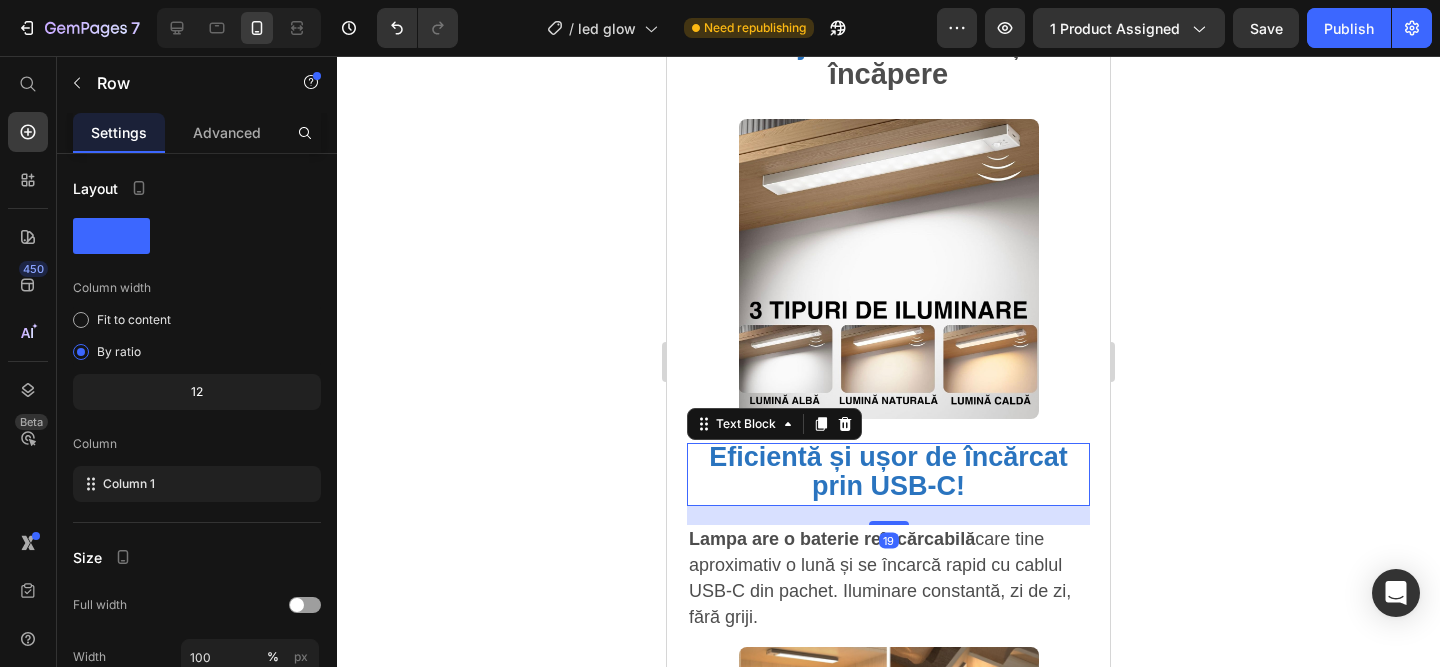 click on "Eficientă și ușor de încărcat prin USB-C!" at bounding box center (888, 471) 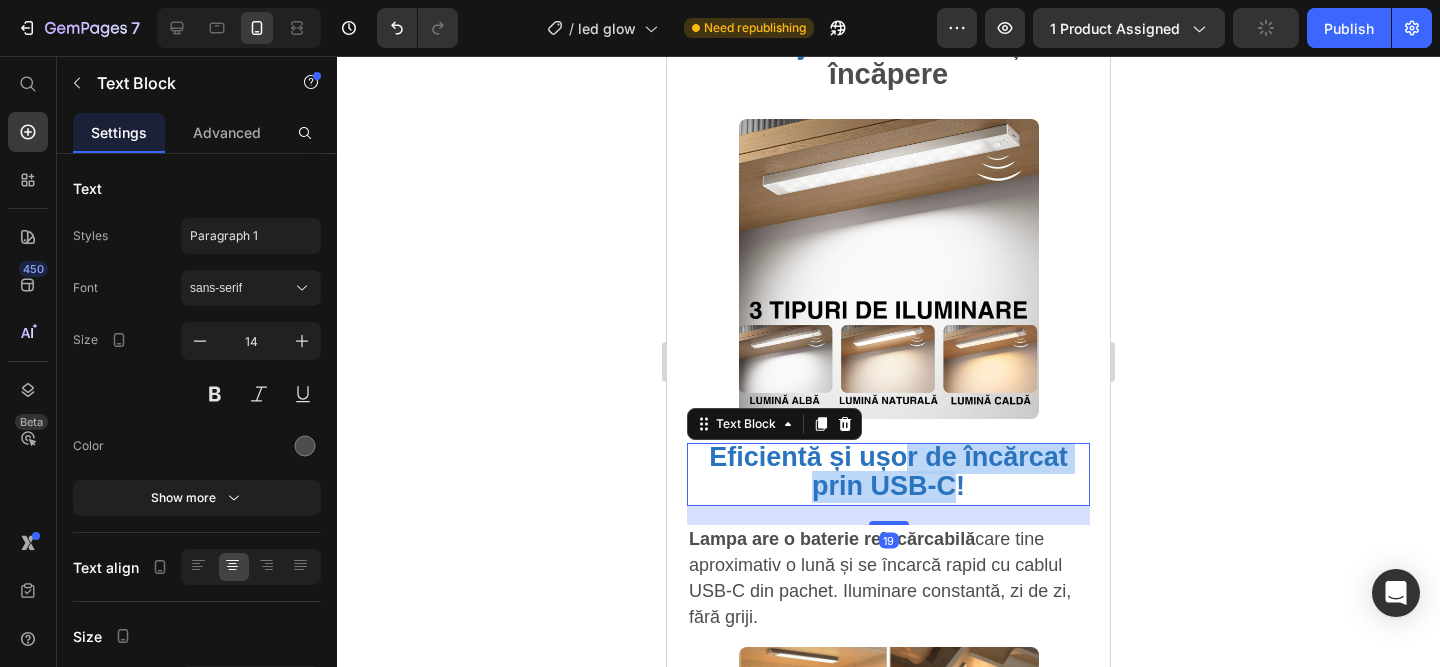 drag, startPoint x: 958, startPoint y: 482, endPoint x: 899, endPoint y: 462, distance: 62.297672 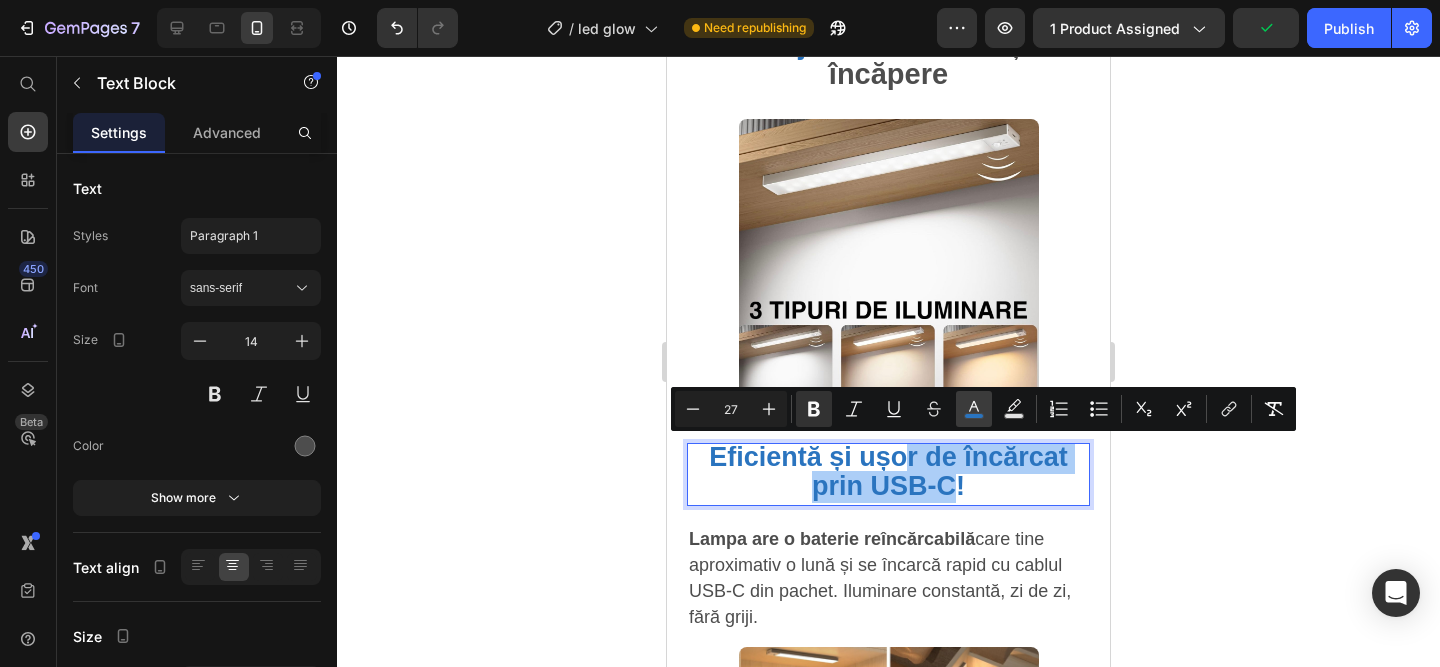 click on "color" at bounding box center [974, 409] 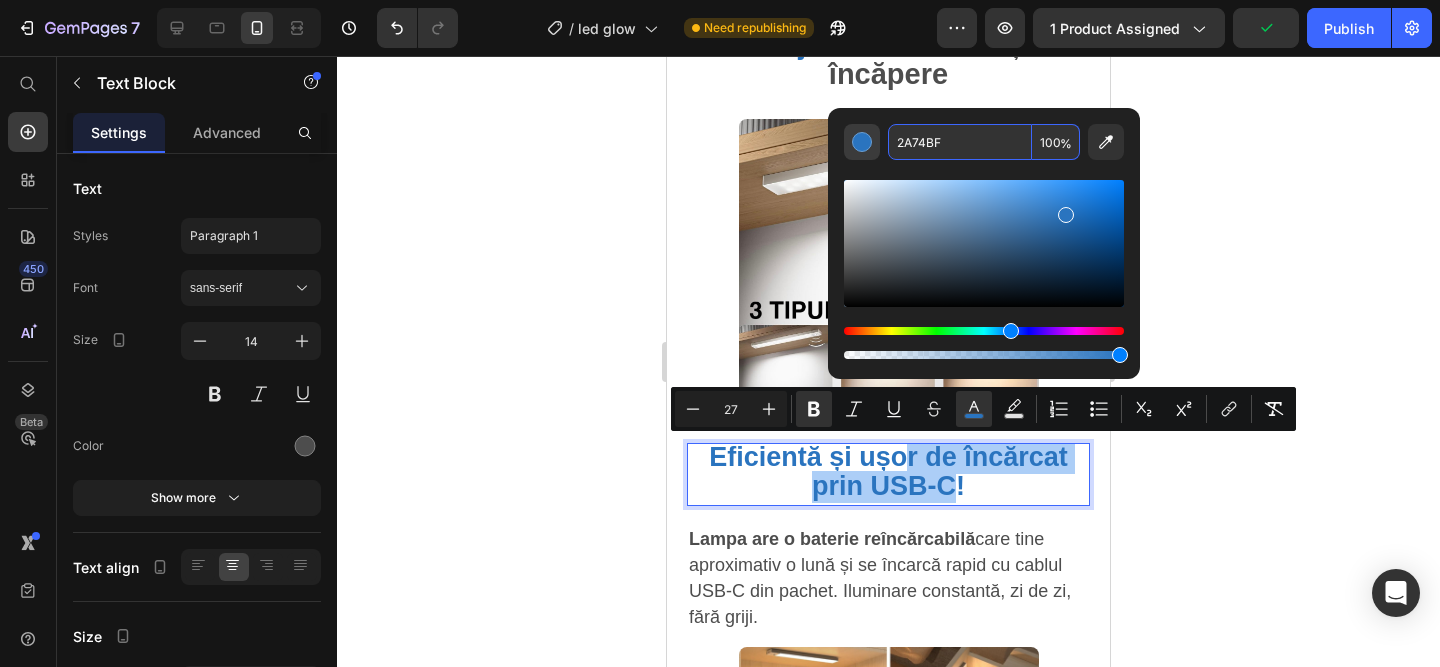 drag, startPoint x: 957, startPoint y: 152, endPoint x: 871, endPoint y: 142, distance: 86.579445 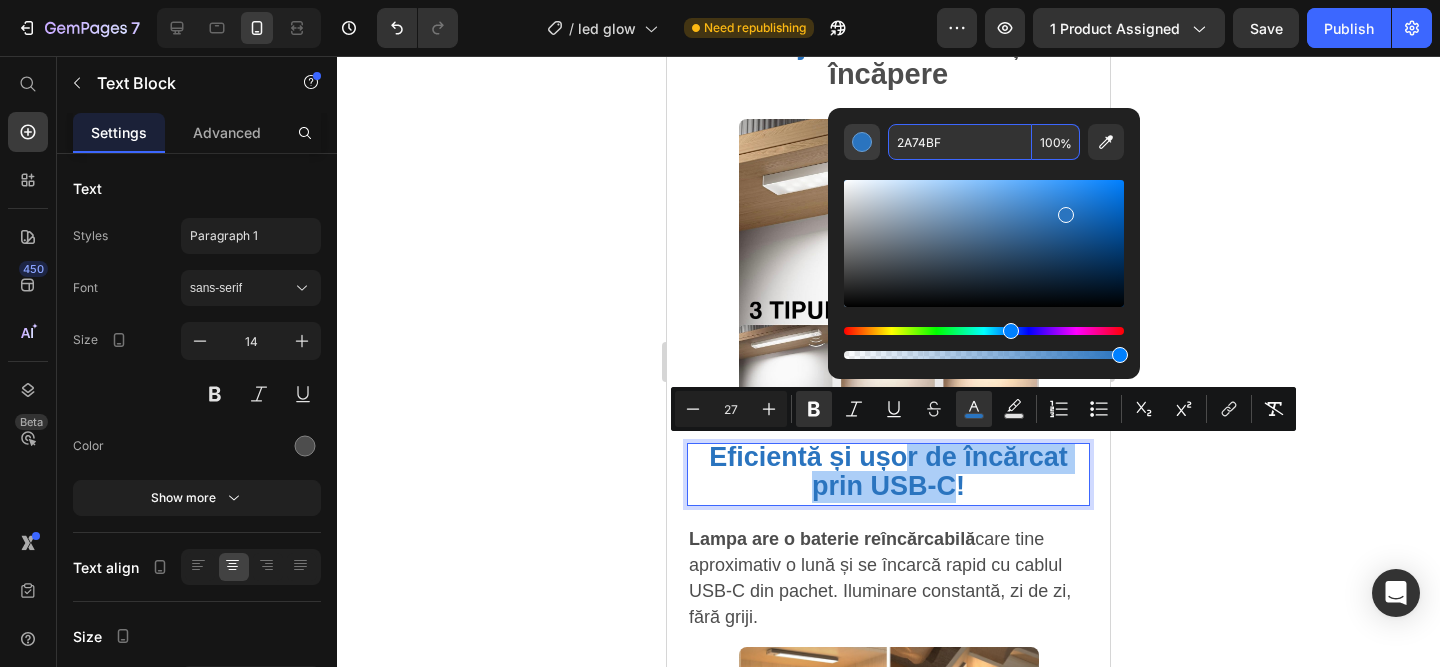 drag, startPoint x: 954, startPoint y: 139, endPoint x: 874, endPoint y: 125, distance: 81.21576 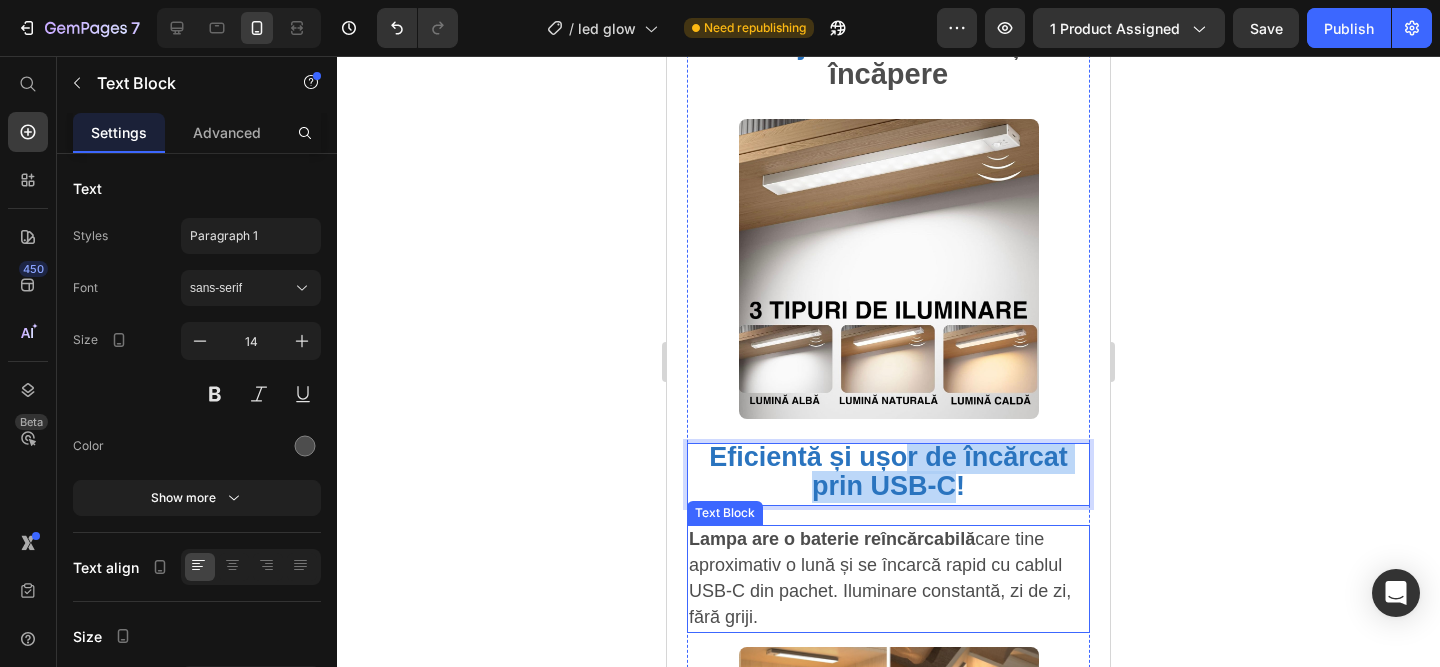 click on "Lampa are o baterie reîncărcabilă  care tine aproximativ o lună și se încarcă rapid cu cablul USB-C din pachet. Iluminare constantă, zi de zi, fără griji." at bounding box center (888, 579) 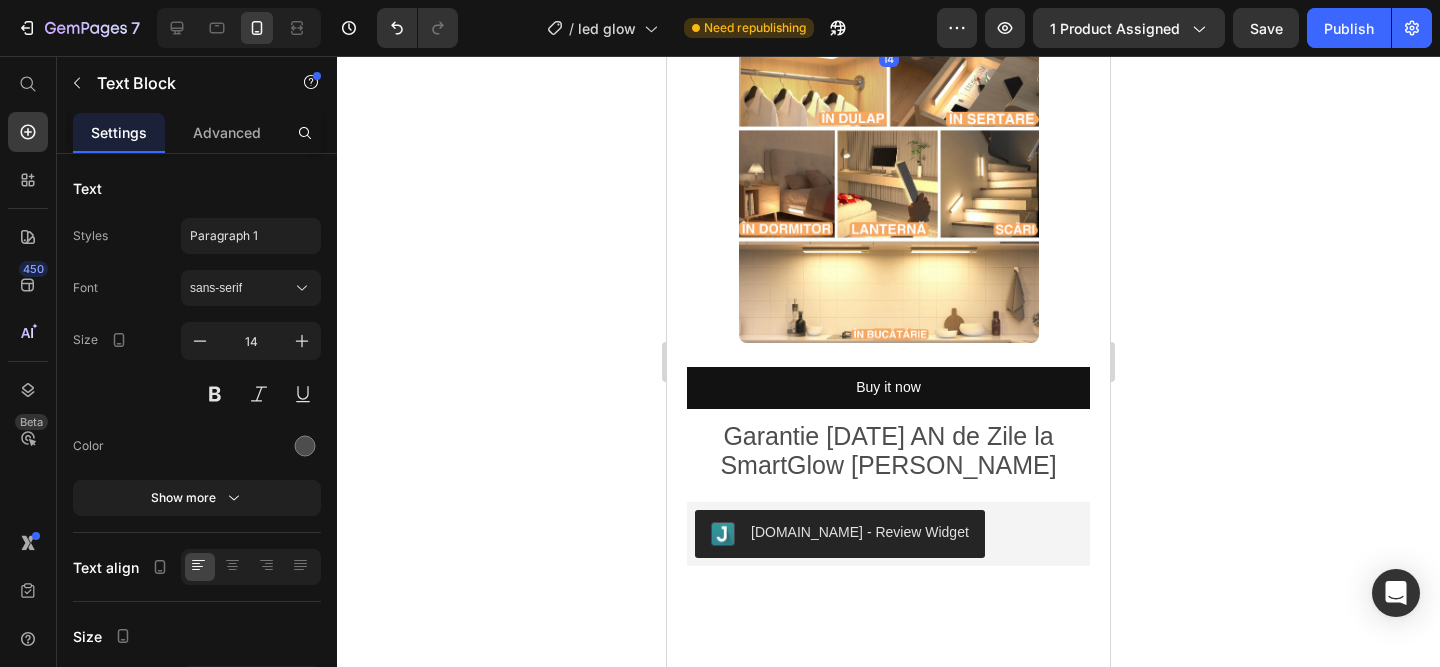 scroll, scrollTop: 3143, scrollLeft: 0, axis: vertical 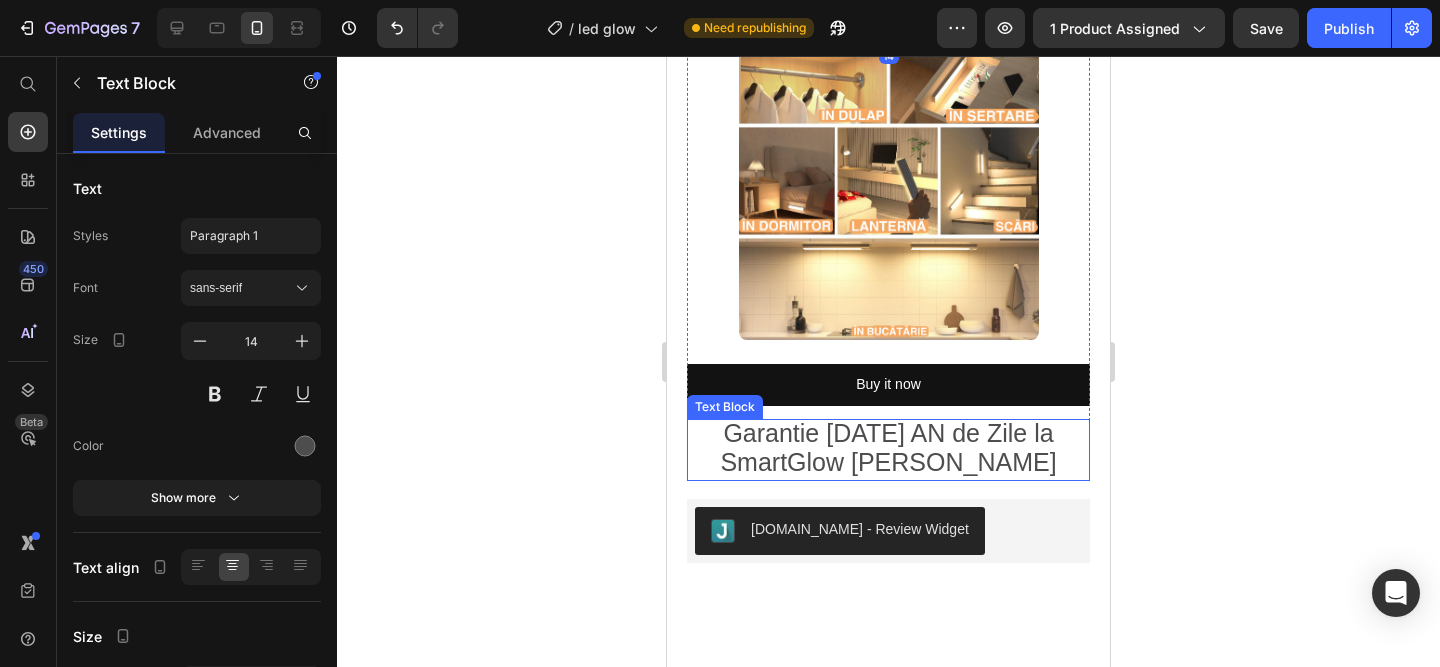 click on "SmartGlow [PERSON_NAME]" at bounding box center [888, 464] 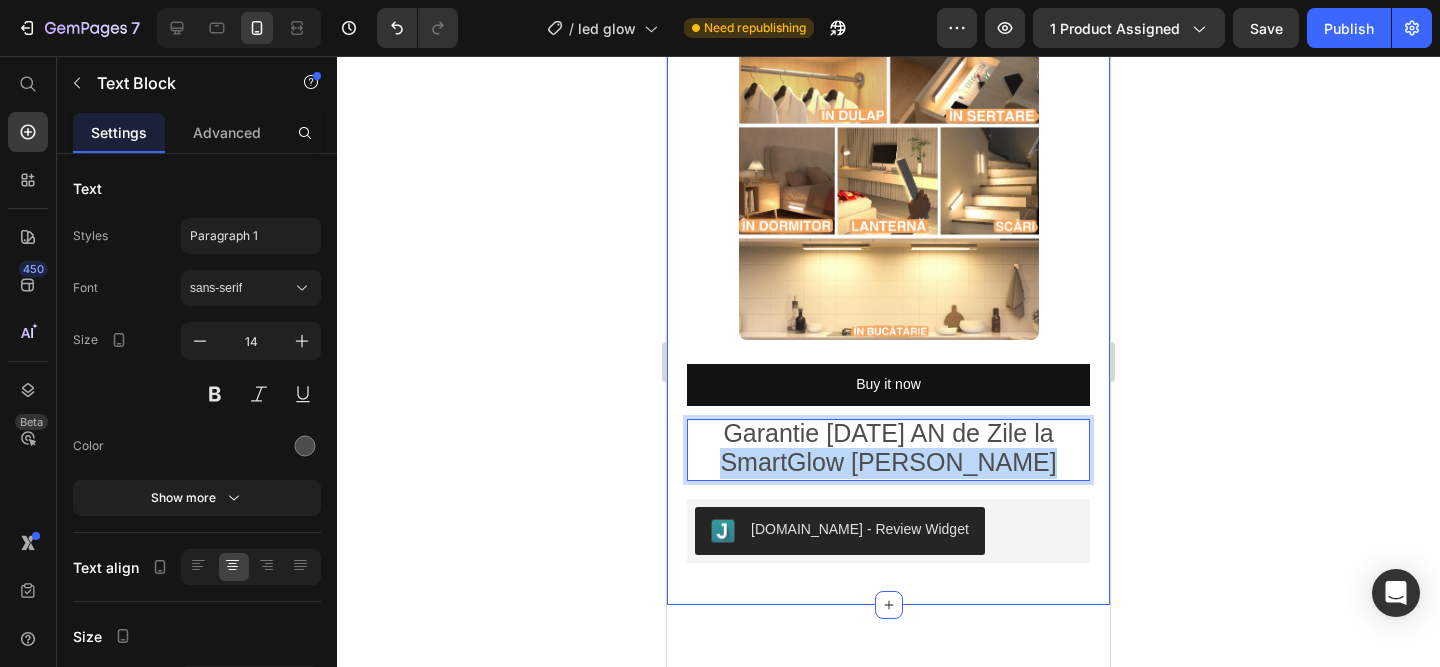drag, startPoint x: 1024, startPoint y: 461, endPoint x: 681, endPoint y: 452, distance: 343.11804 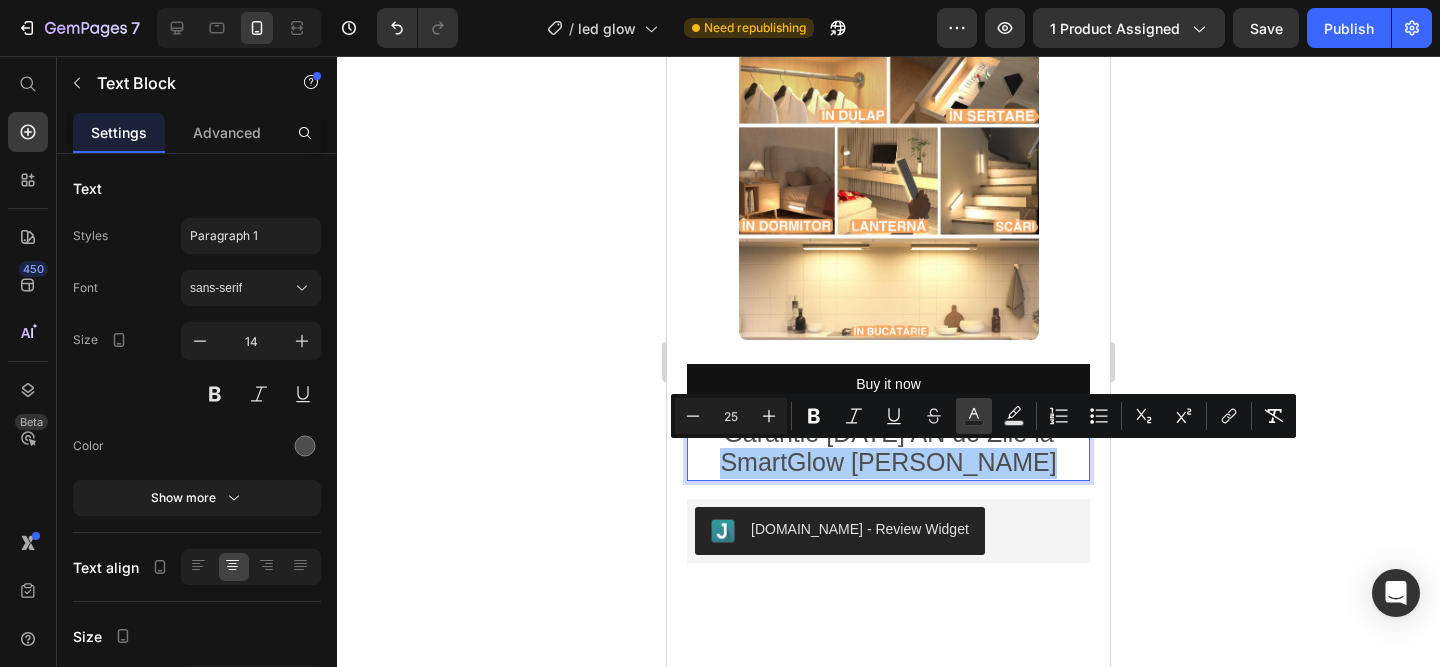 click 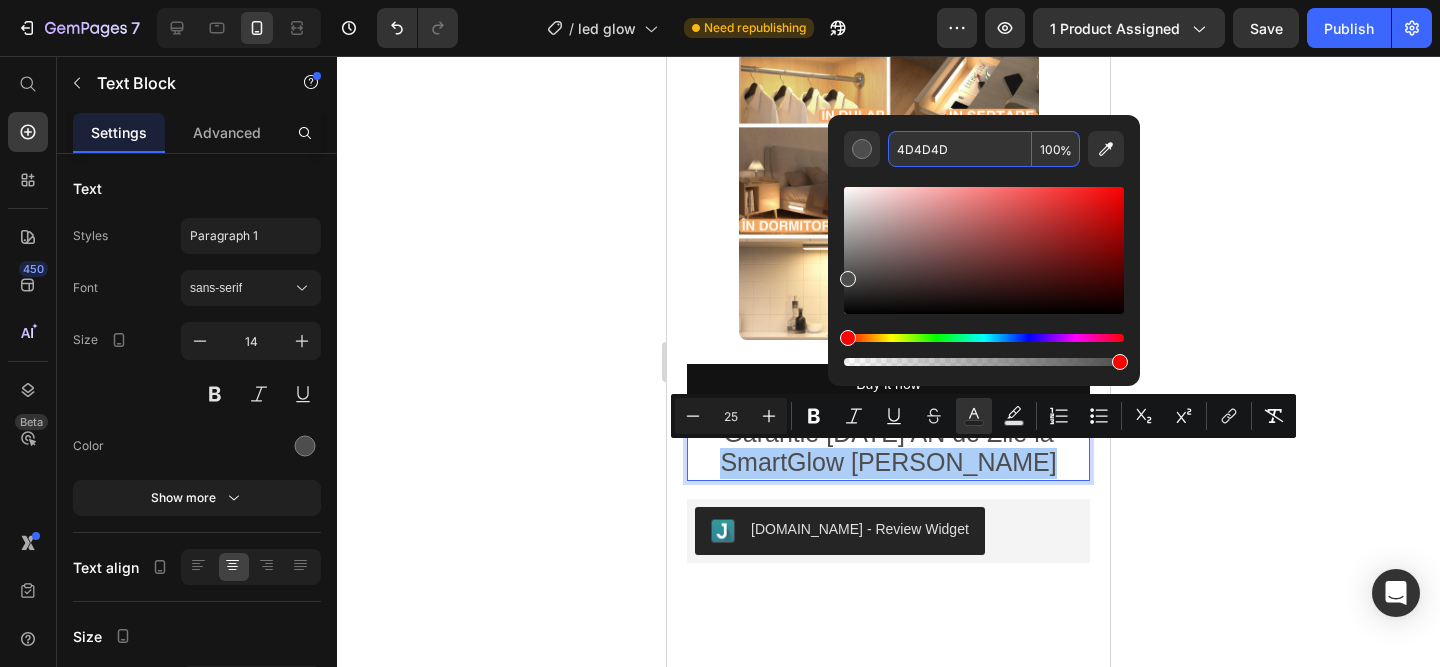 click on "4D4D4D" at bounding box center (960, 149) 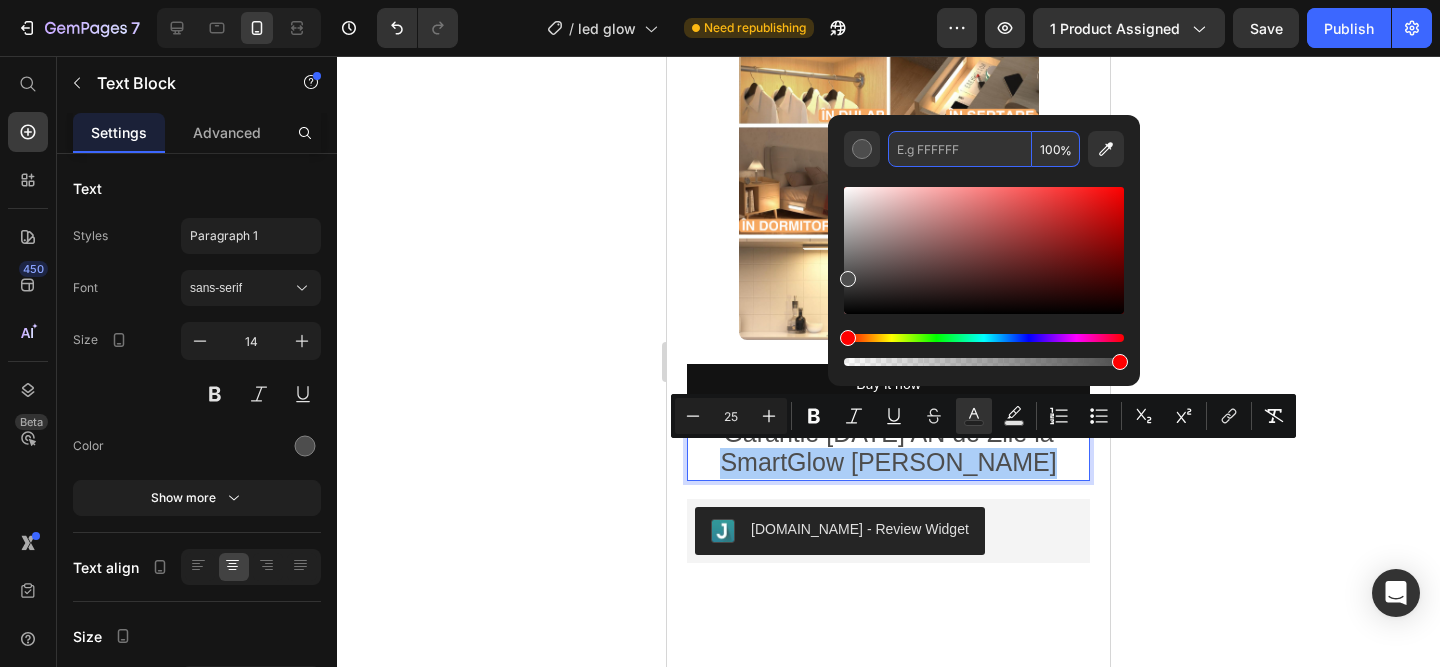 paste on "2A74BF" 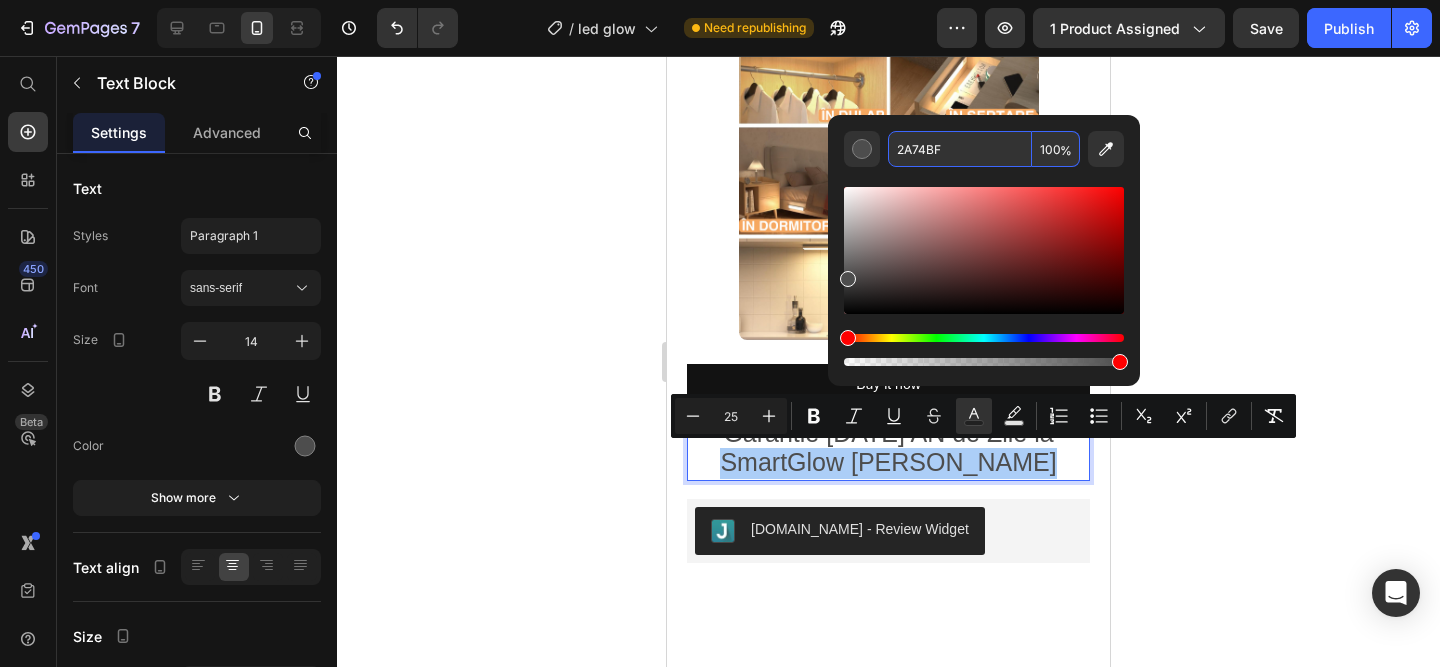 type on "2A74BF" 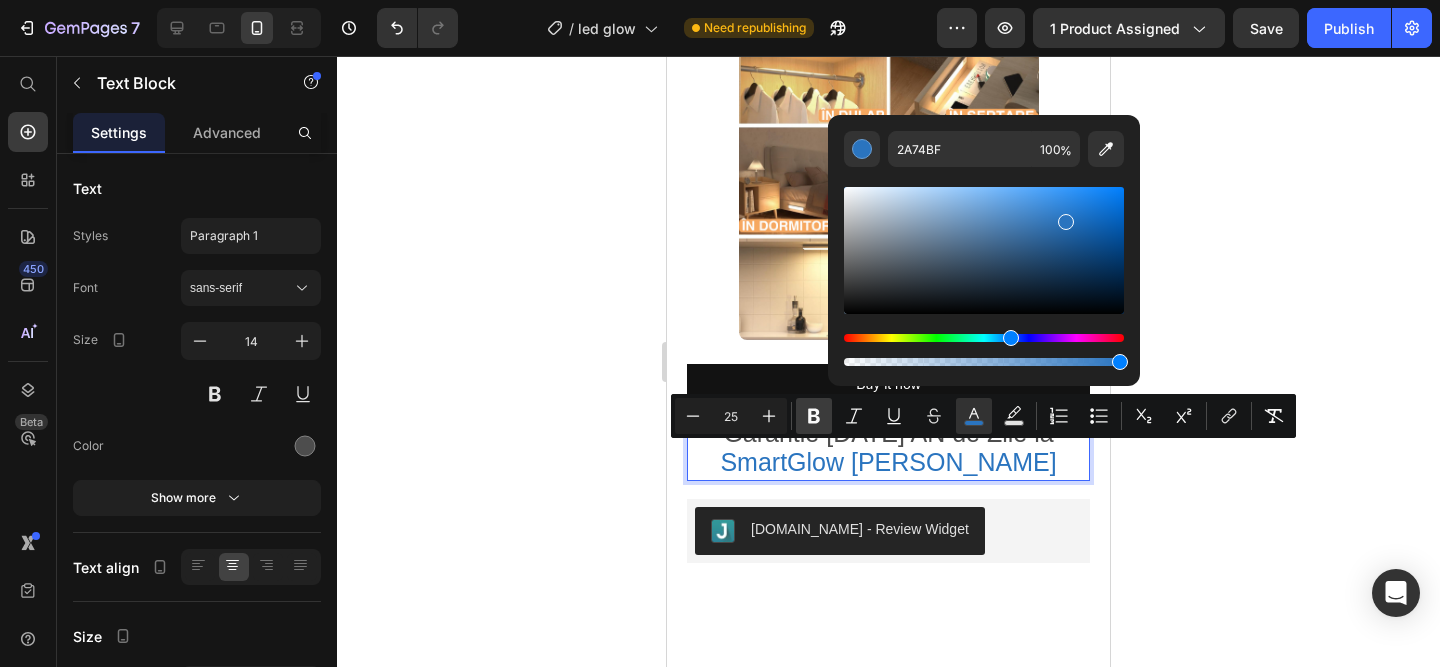 click 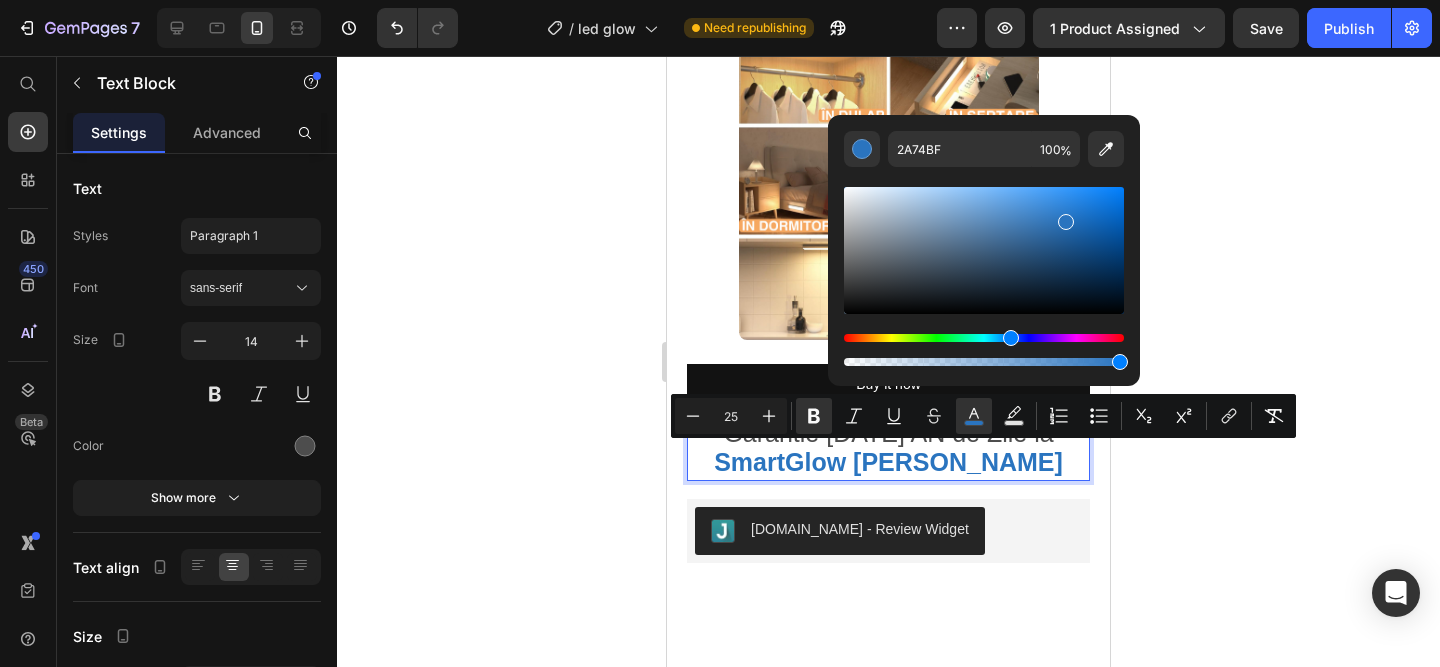 click 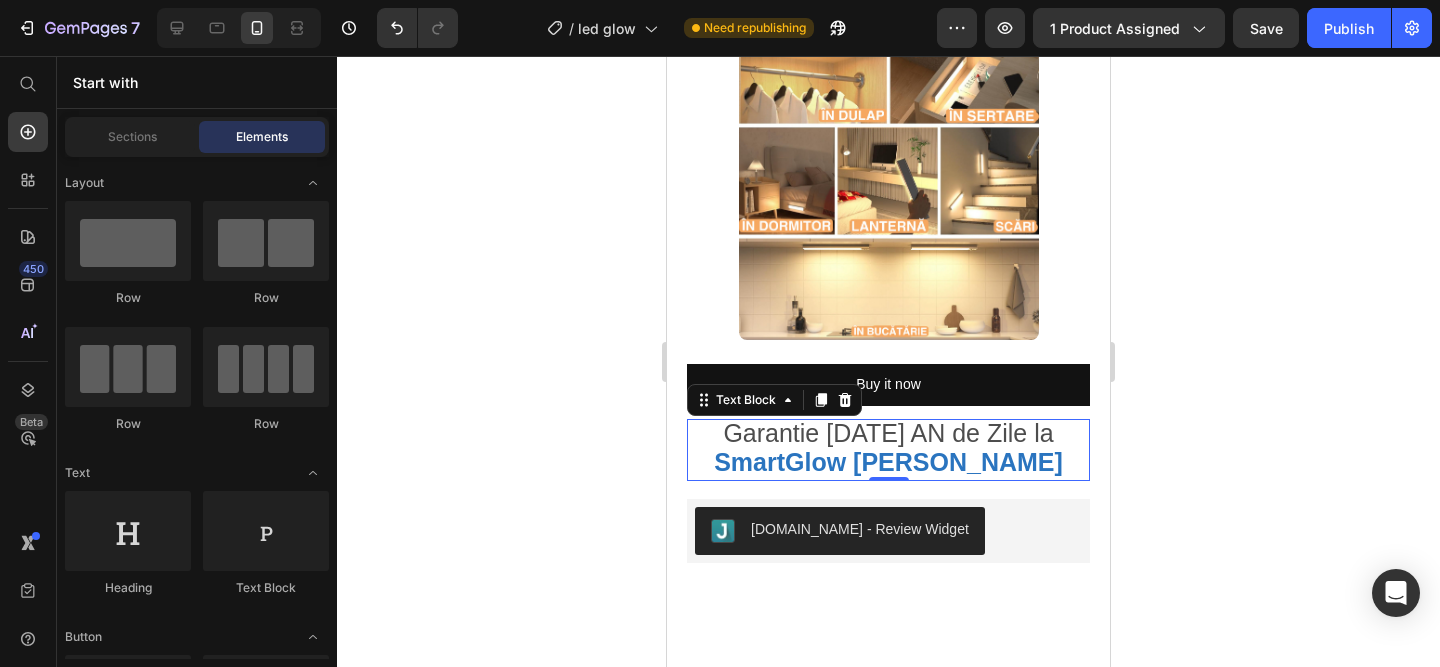 click on "Garantie de 1 AN de Zile la" at bounding box center (888, 435) 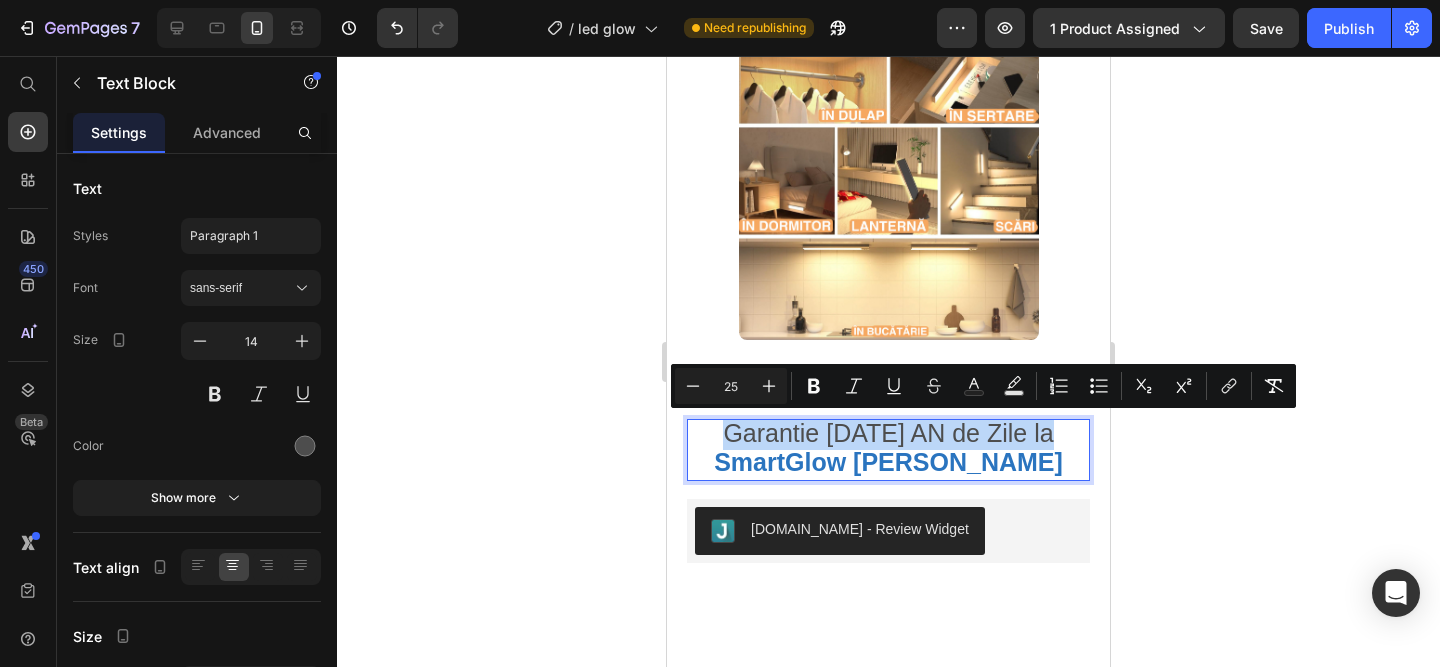 drag, startPoint x: 1043, startPoint y: 433, endPoint x: 709, endPoint y: 423, distance: 334.14966 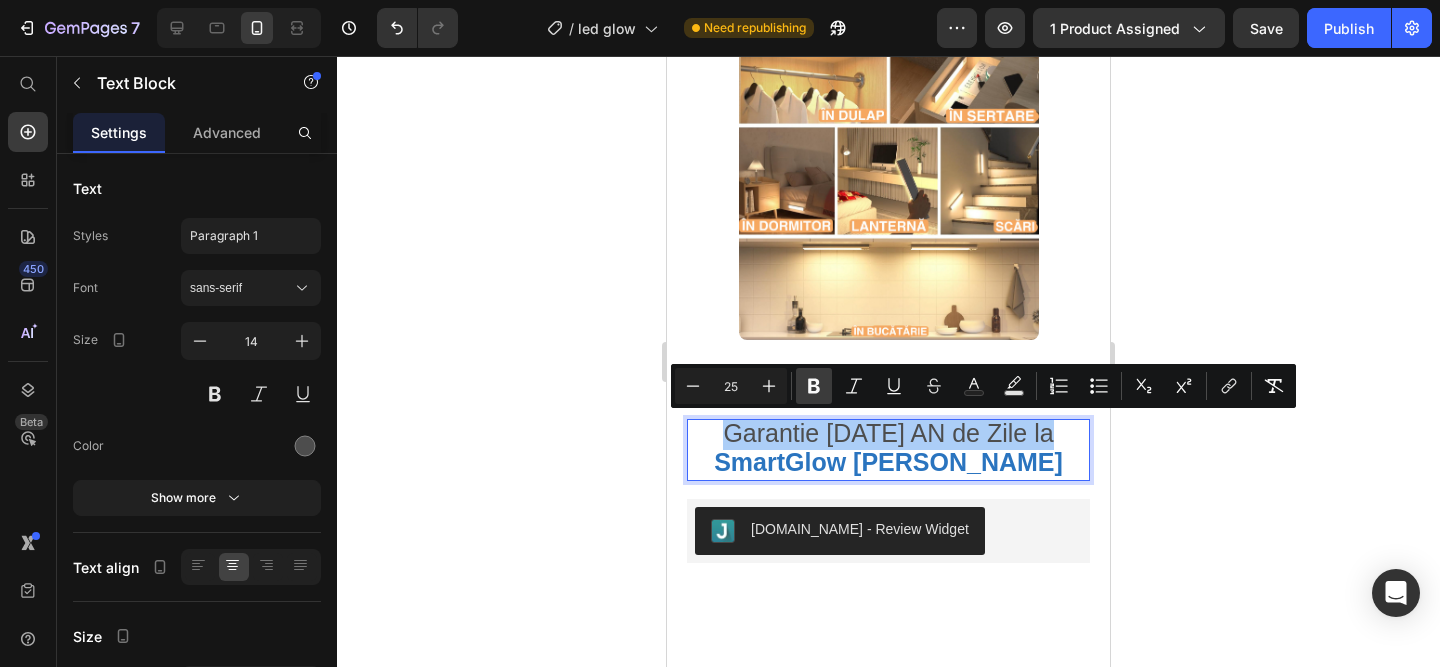 click on "Bold" at bounding box center (814, 386) 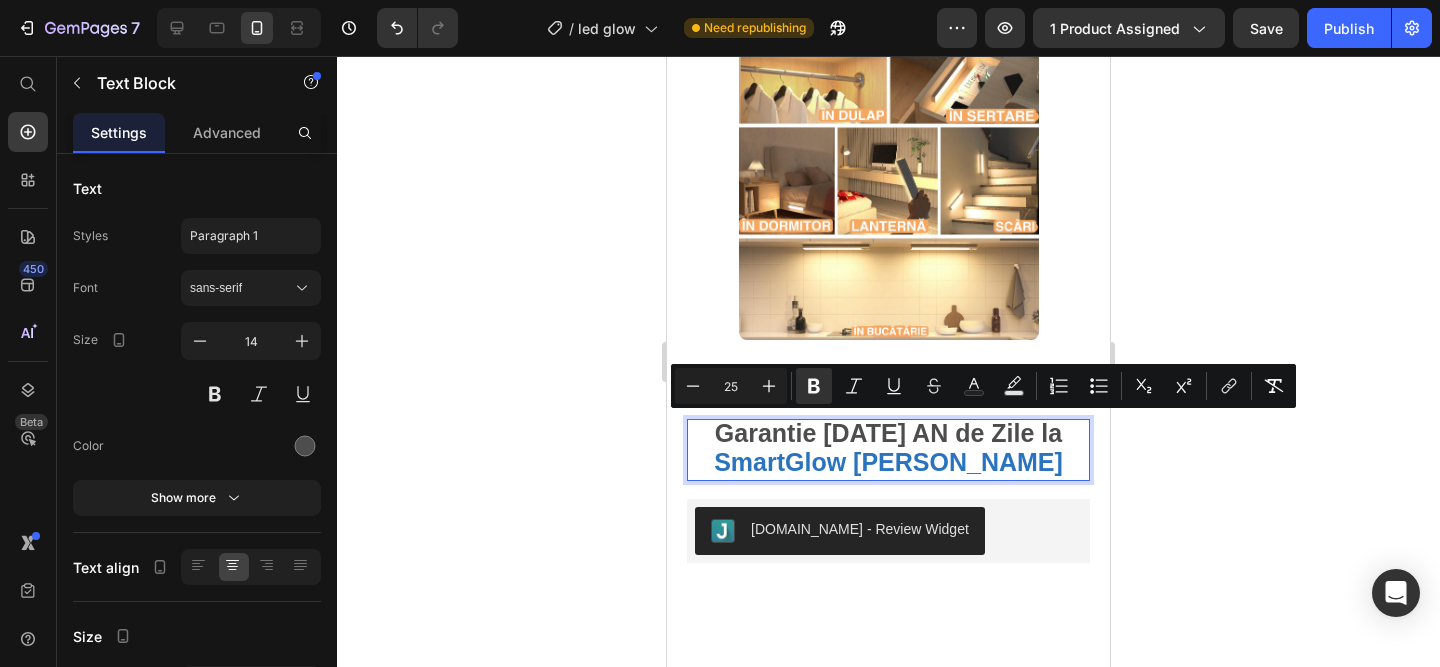 click 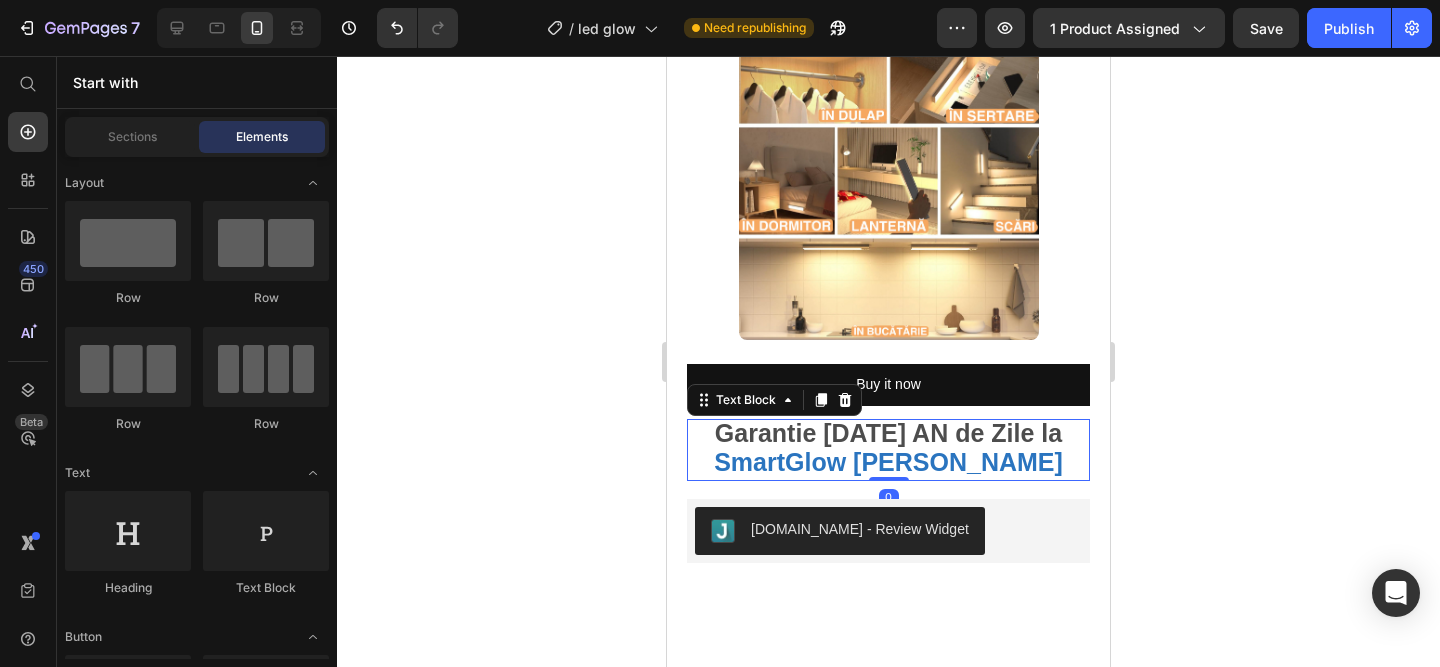 click on "Garantie de 1 AN de Zile la" at bounding box center [888, 433] 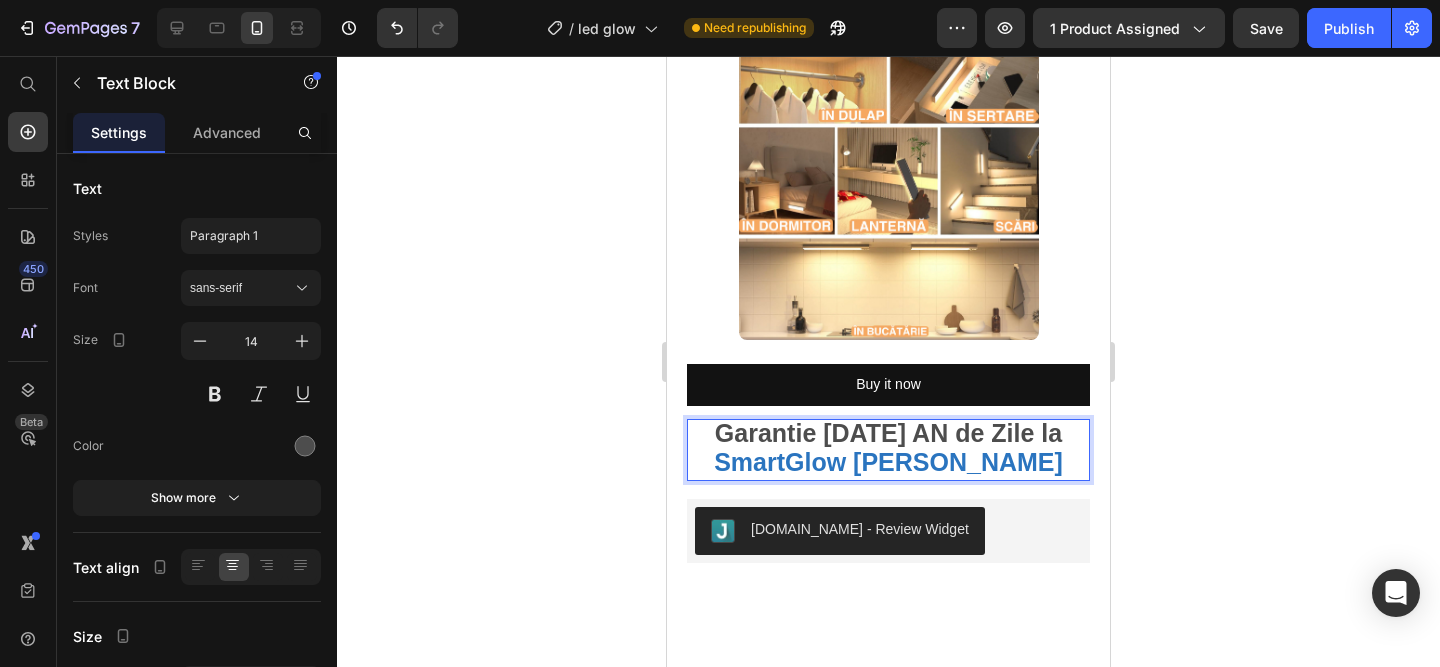 click on "Garantie de 1 AN de Zile la" at bounding box center [888, 433] 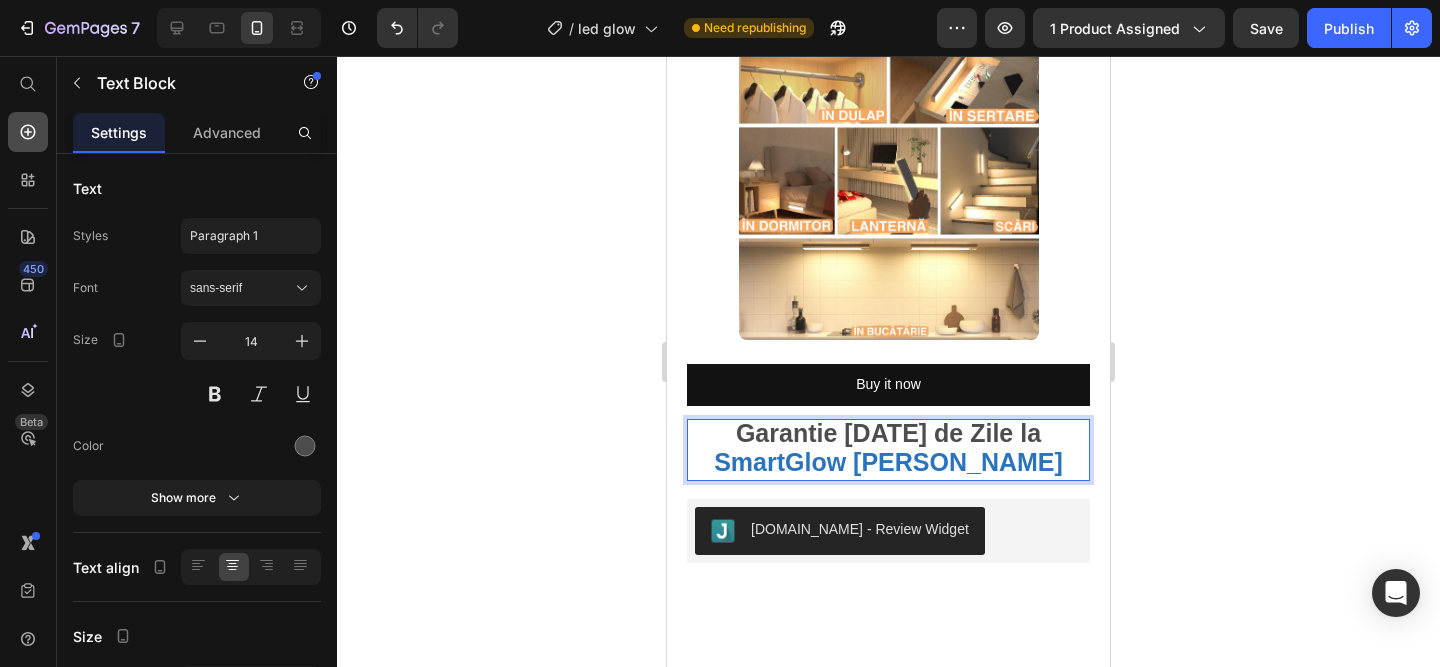 click 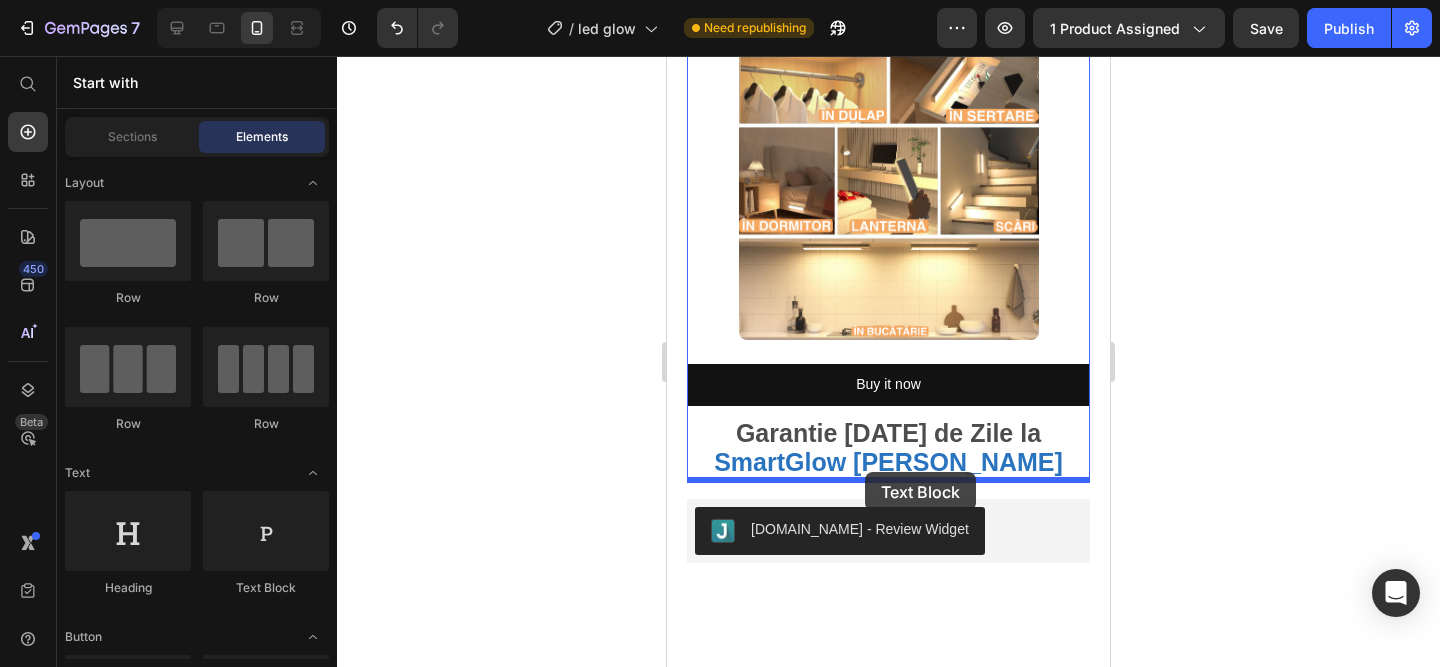 drag, startPoint x: 940, startPoint y: 620, endPoint x: 865, endPoint y: 472, distance: 165.91866 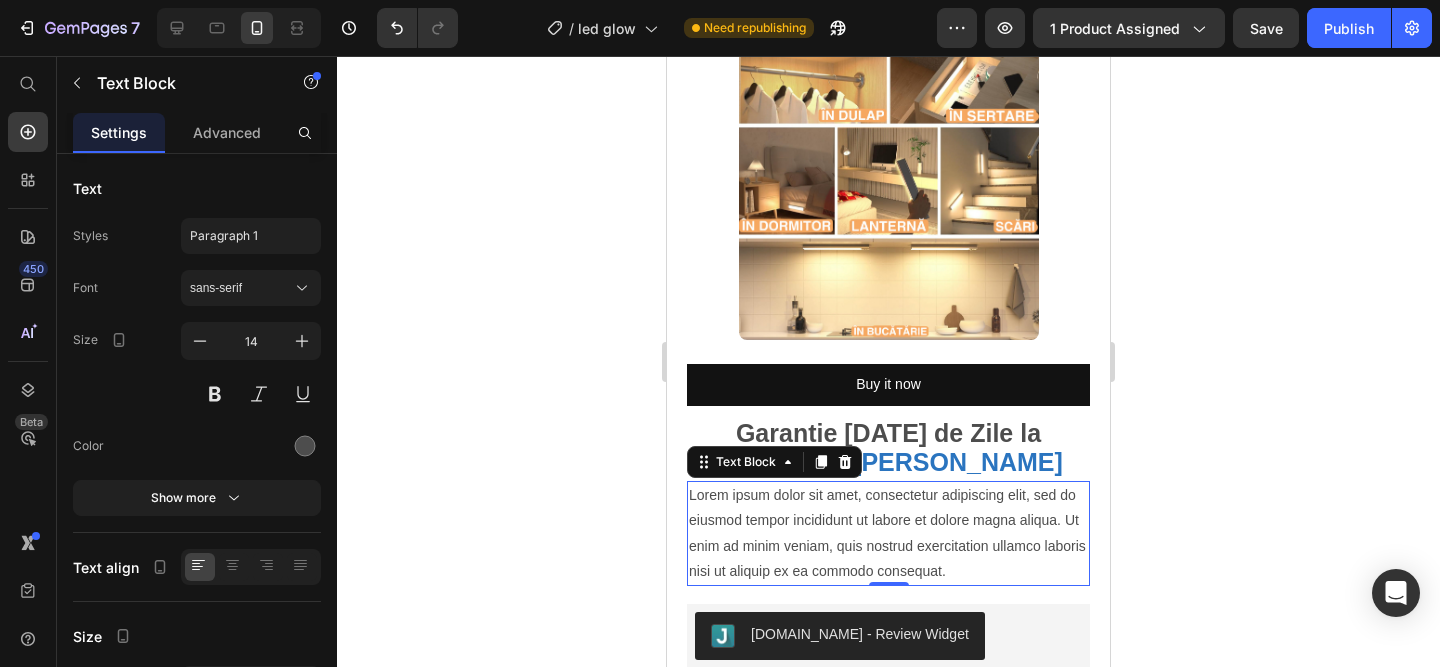 click on "Lorem ipsum dolor sit amet, consectetur adipiscing elit, sed do eiusmod tempor incididunt ut labore et dolore magna aliqua. Ut enim ad minim veniam, quis nostrud exercitation ullamco laboris nisi ut aliquip ex ea commodo consequat." at bounding box center [888, 533] 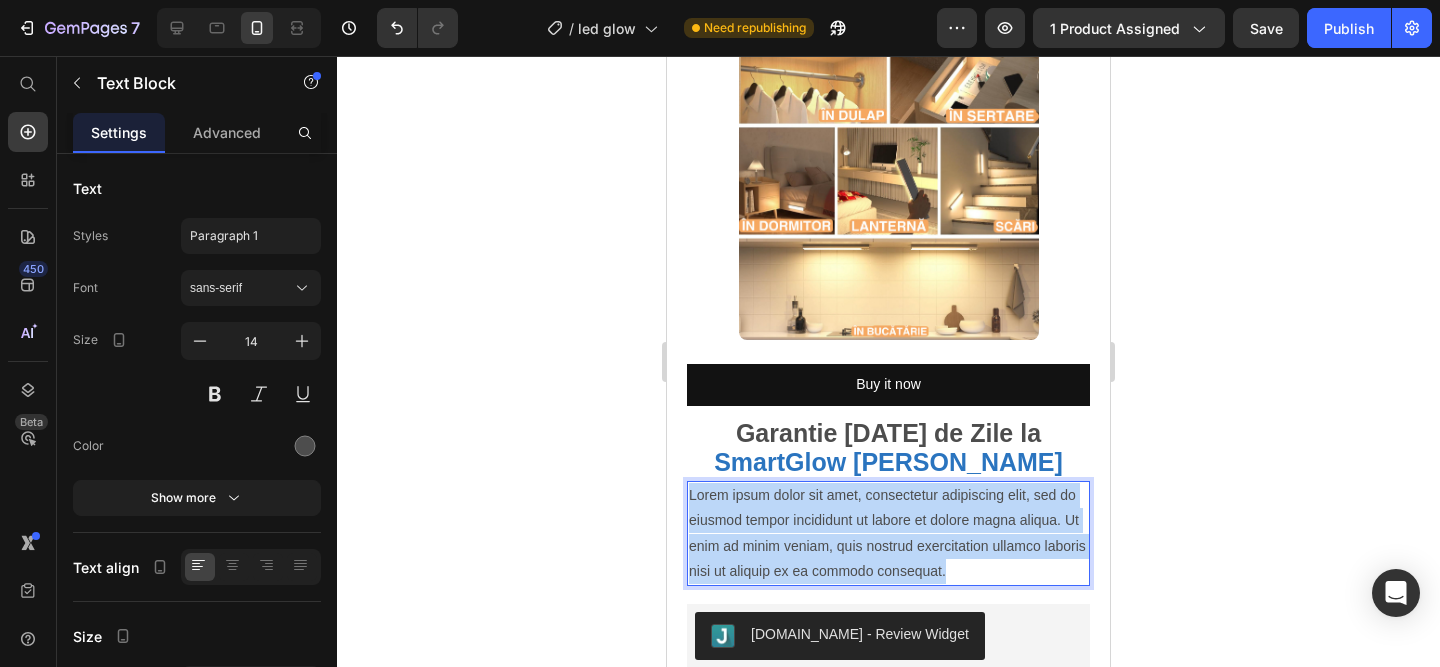 drag, startPoint x: 967, startPoint y: 571, endPoint x: 658, endPoint y: 489, distance: 319.69516 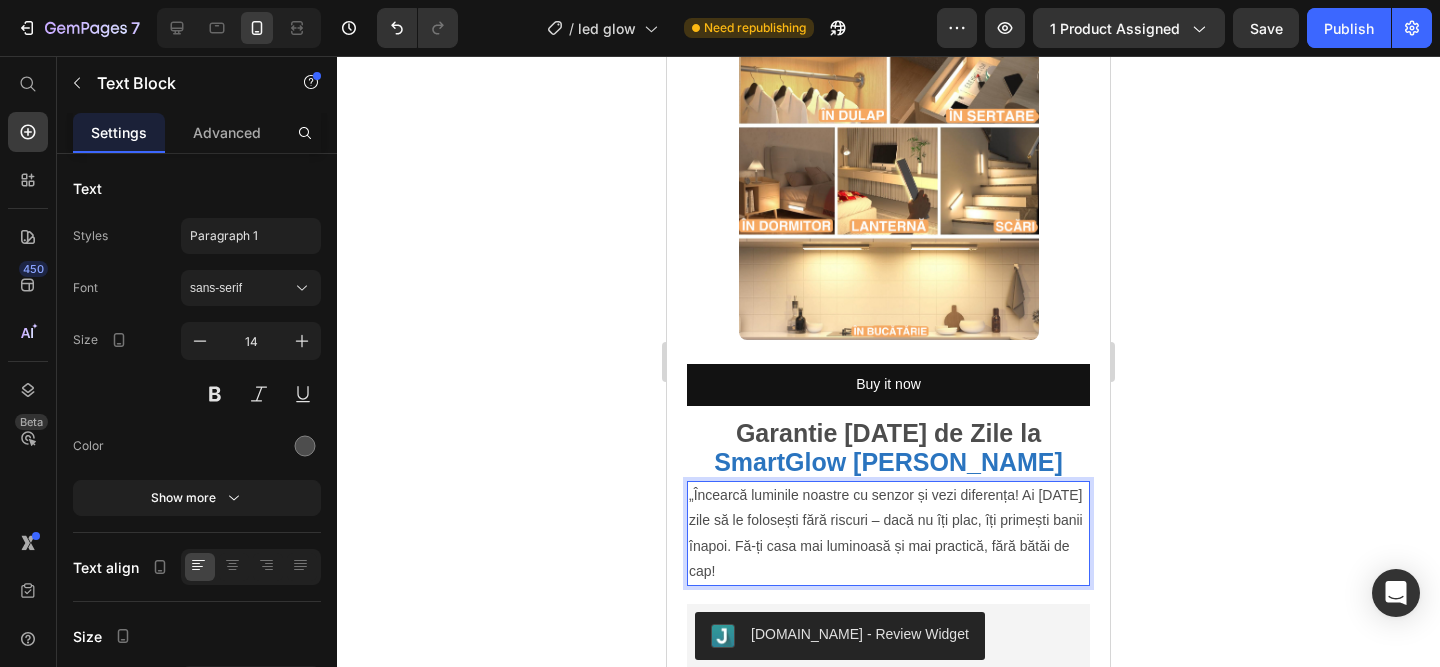 click on "„Încearcă luminile noastre cu senzor și vezi diferența! Ai 30 de zile să le folosești fără riscuri – dacă nu îți plac, îți primești banii înapoi. Fă-ți casa mai luminoasă și mai practică, fără bătăi de cap!" at bounding box center [888, 533] 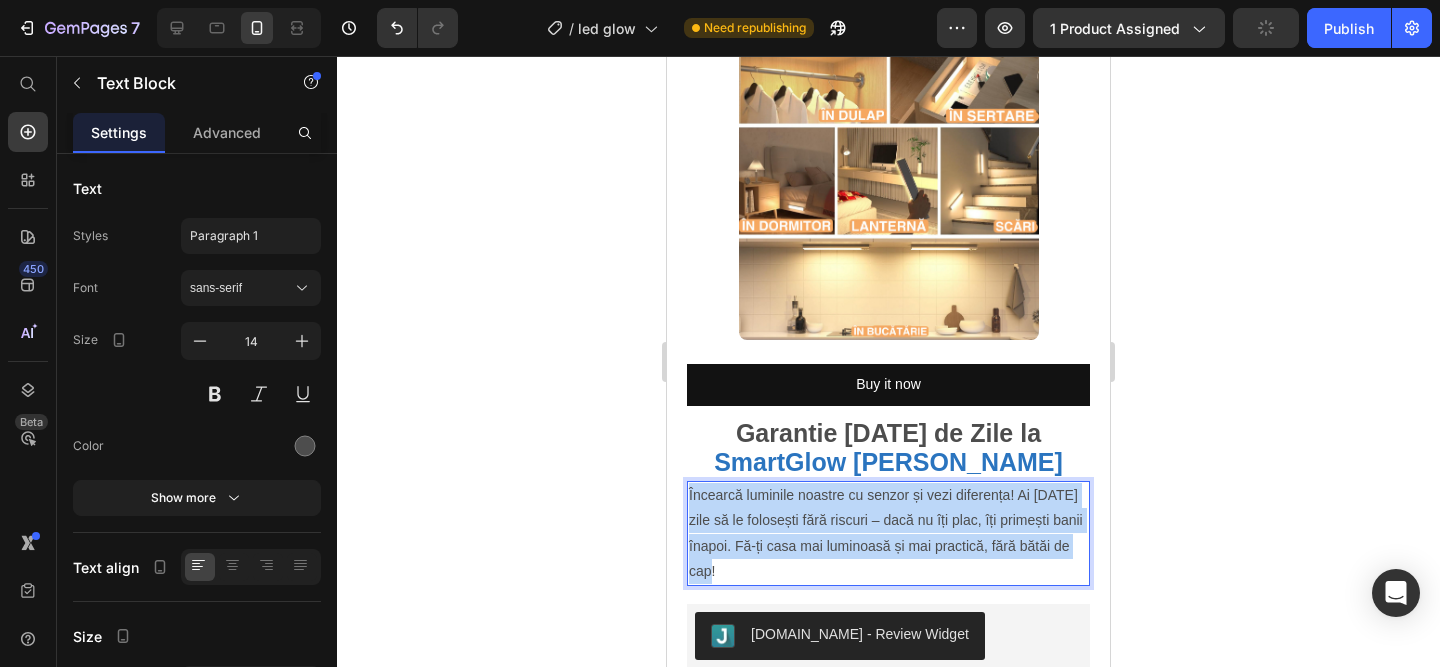 drag, startPoint x: 737, startPoint y: 571, endPoint x: 1301, endPoint y: 511, distance: 567.1825 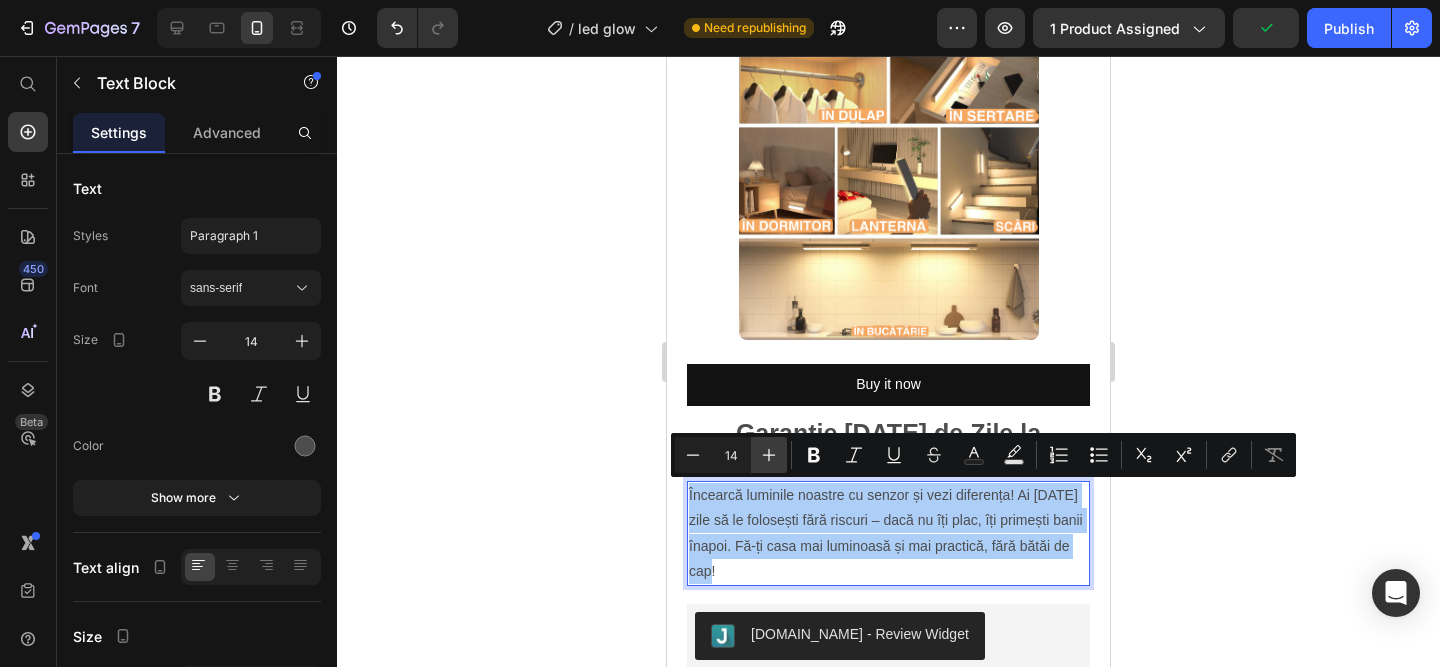click on "Plus" at bounding box center (769, 455) 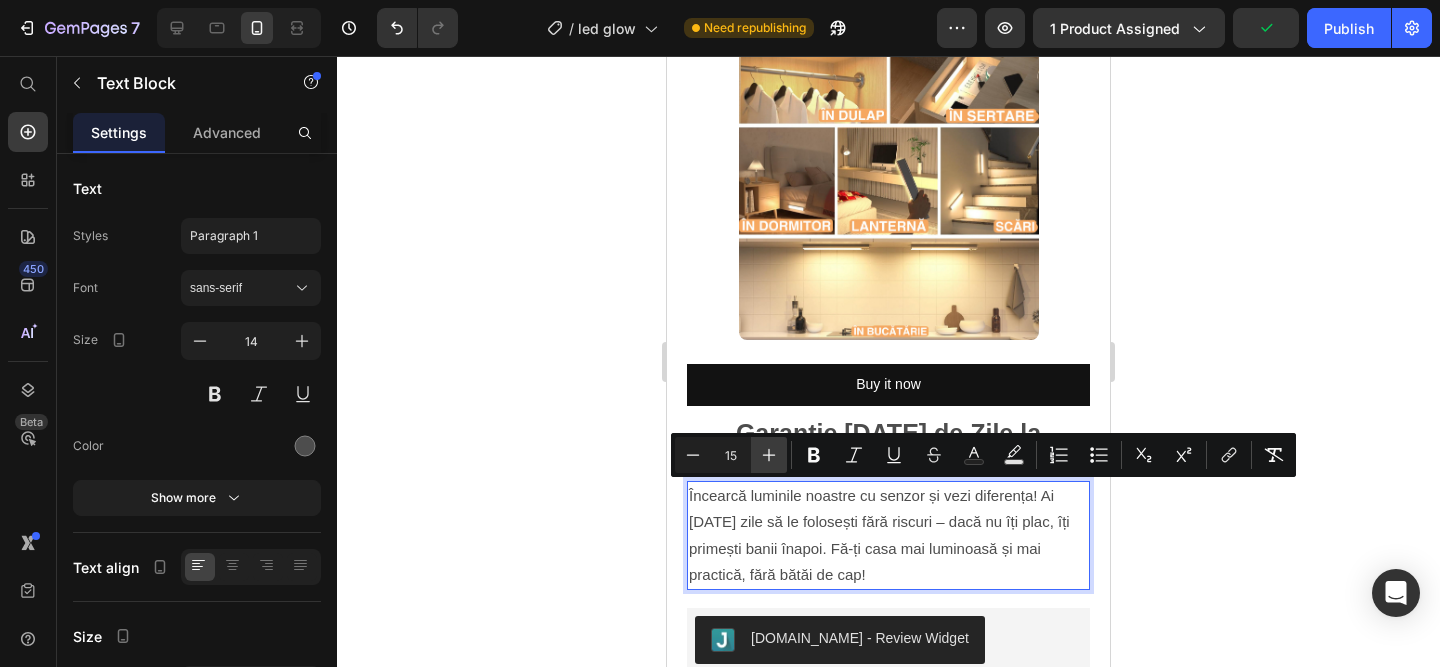 click on "Plus" at bounding box center [769, 455] 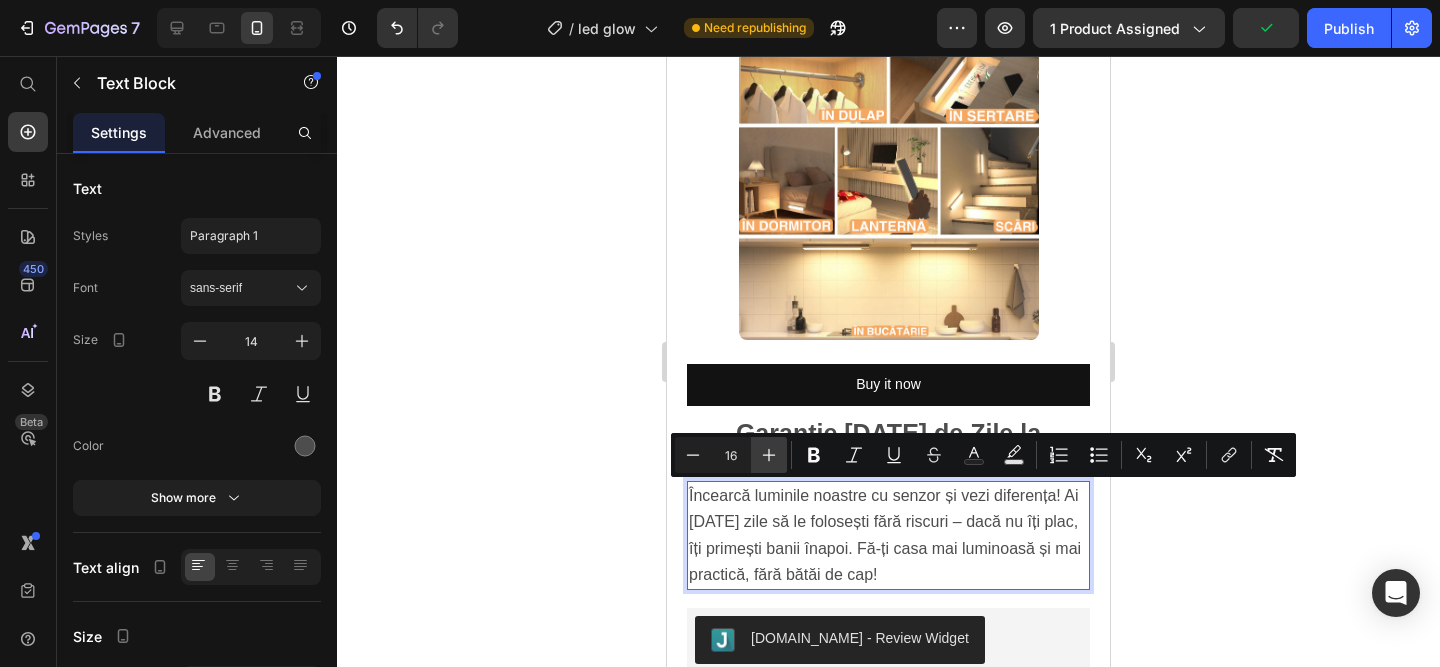 click on "Plus" at bounding box center [769, 455] 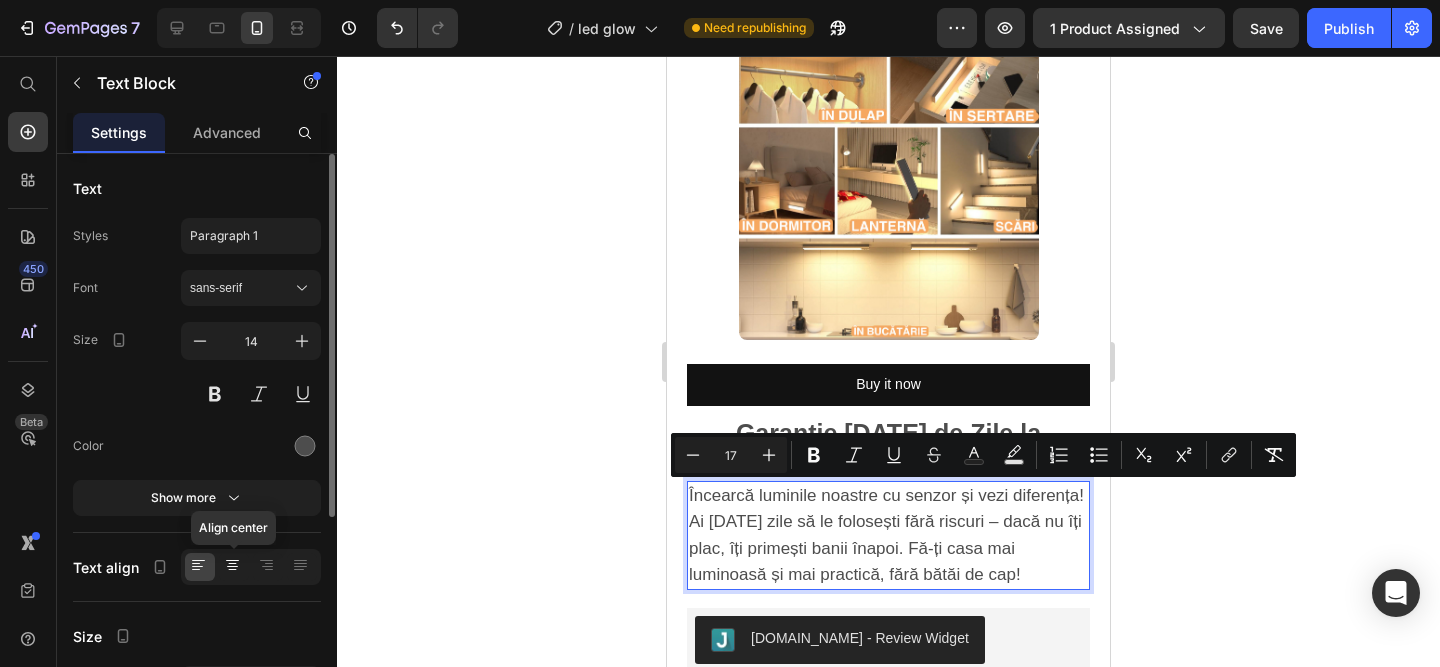 click 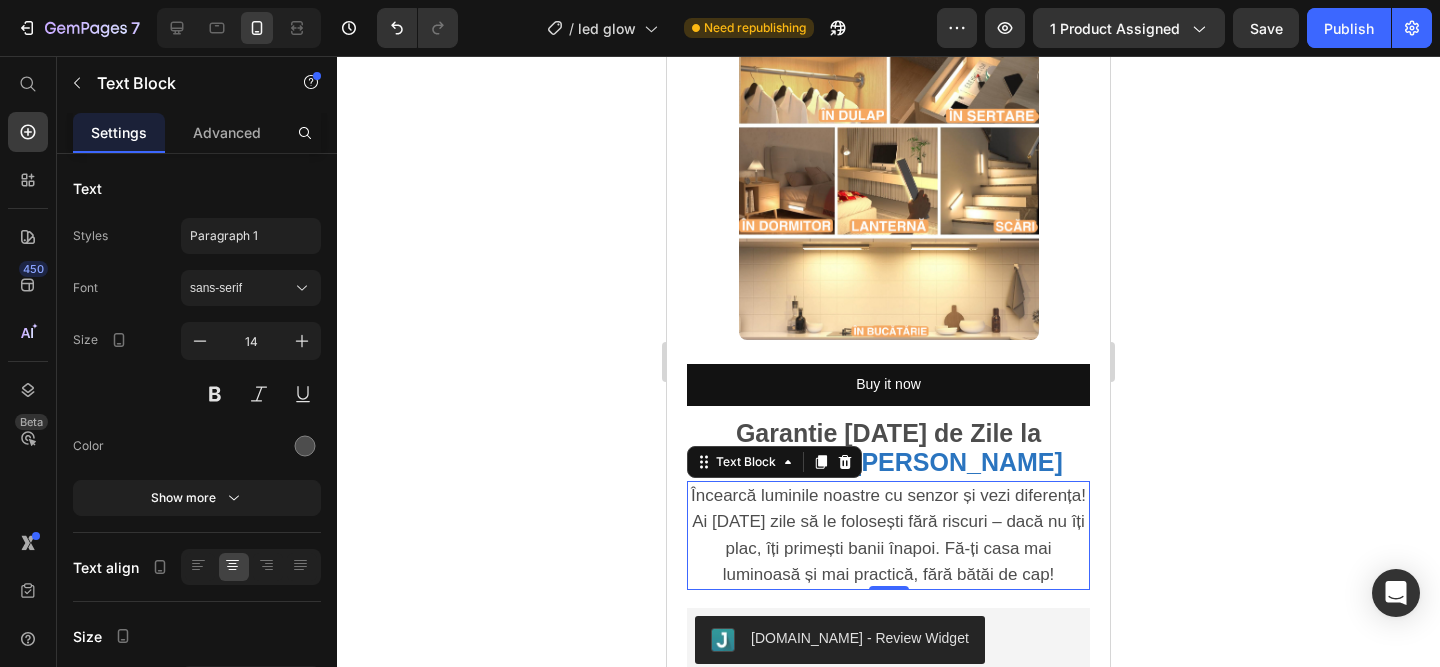 click 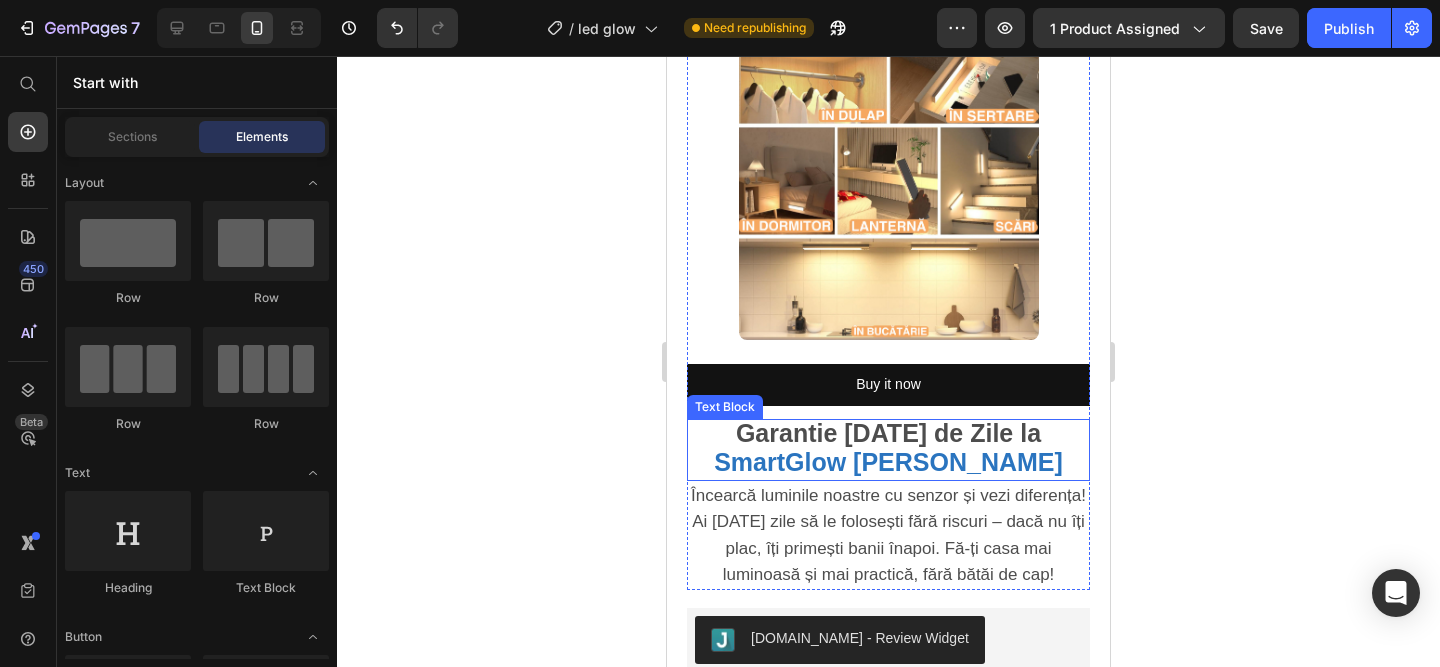 click on "SmartGlow [PERSON_NAME]" at bounding box center (888, 462) 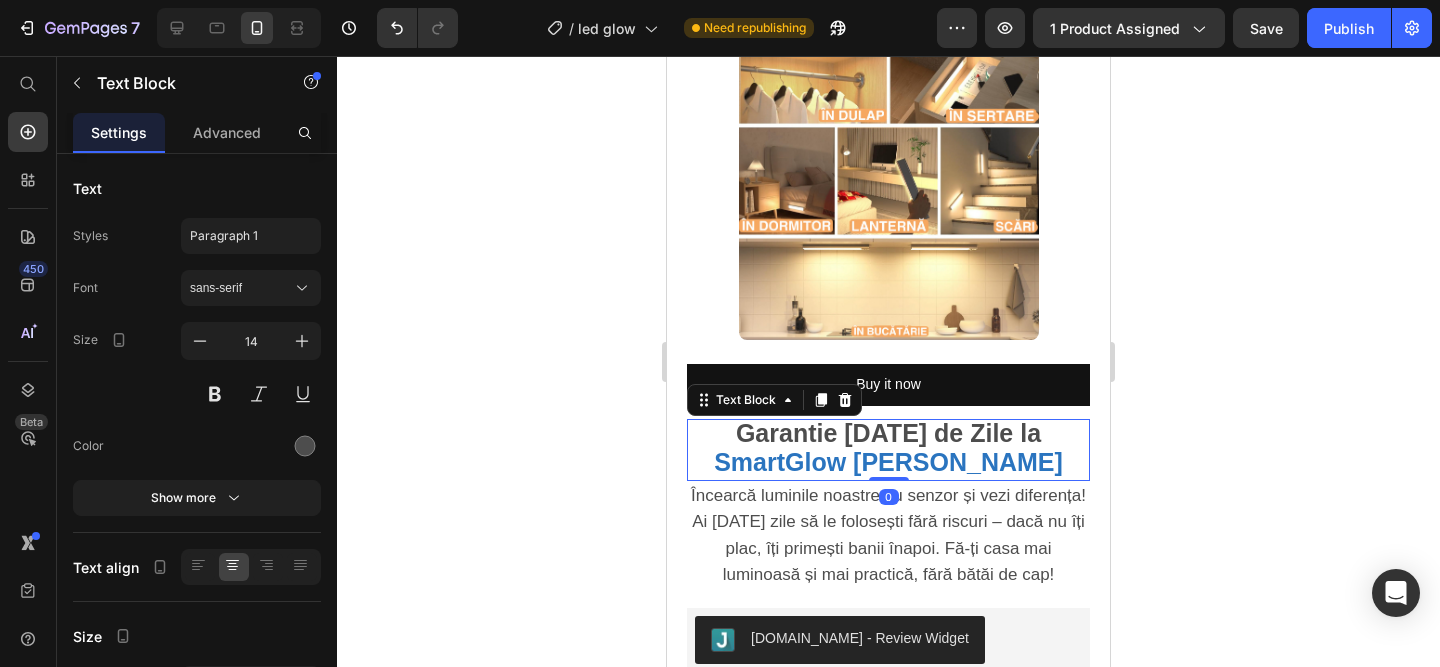 click at bounding box center [889, 479] 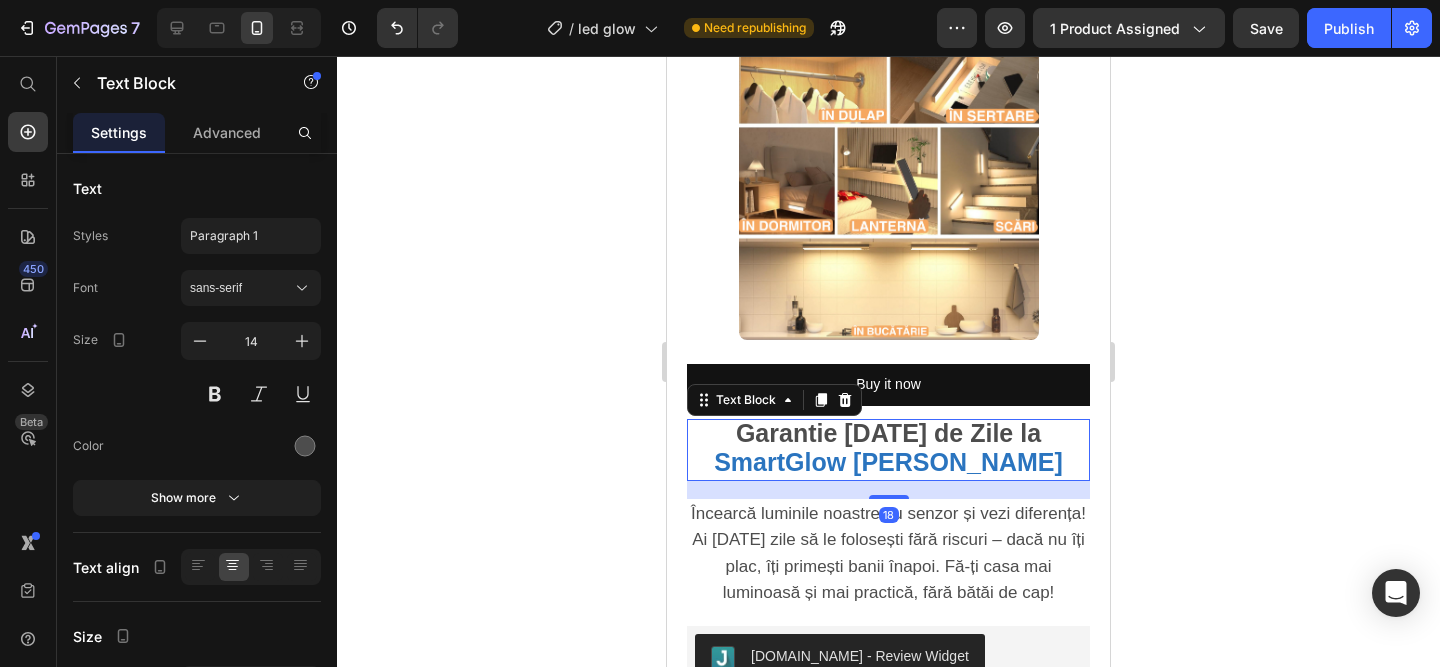 drag, startPoint x: 891, startPoint y: 472, endPoint x: 892, endPoint y: 489, distance: 17.029387 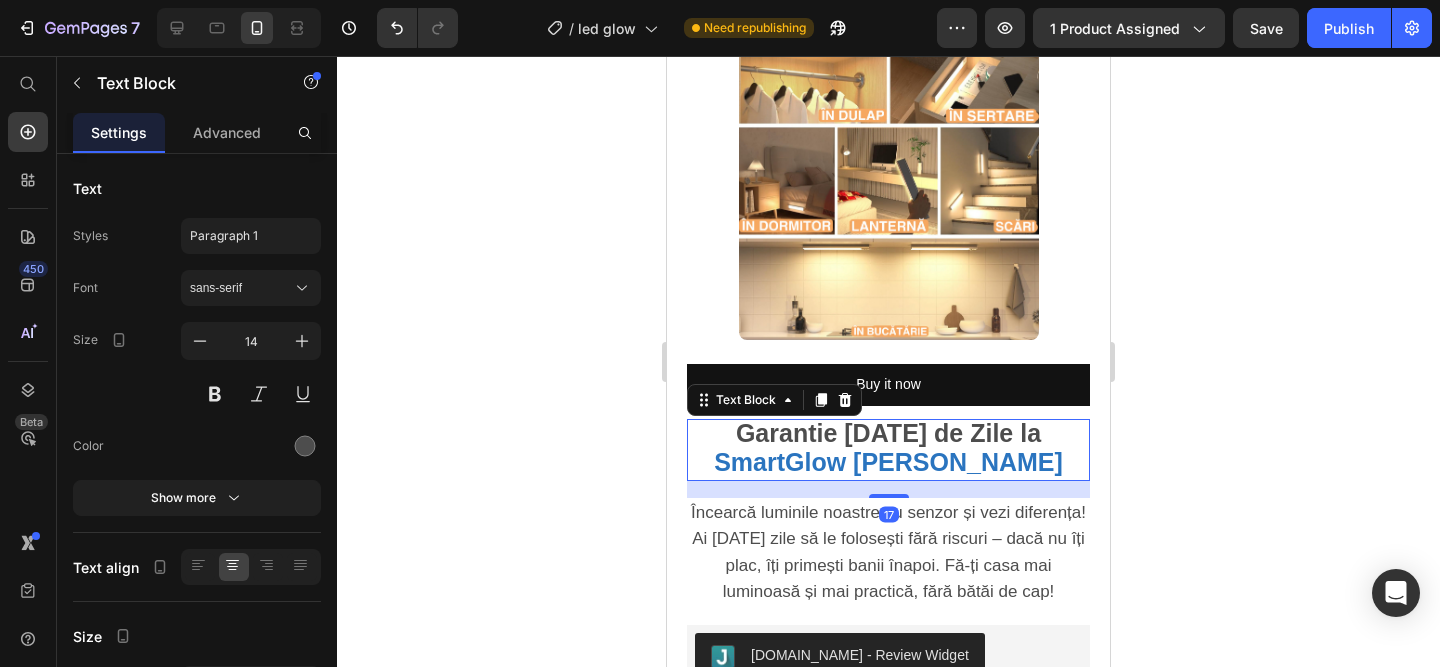 click 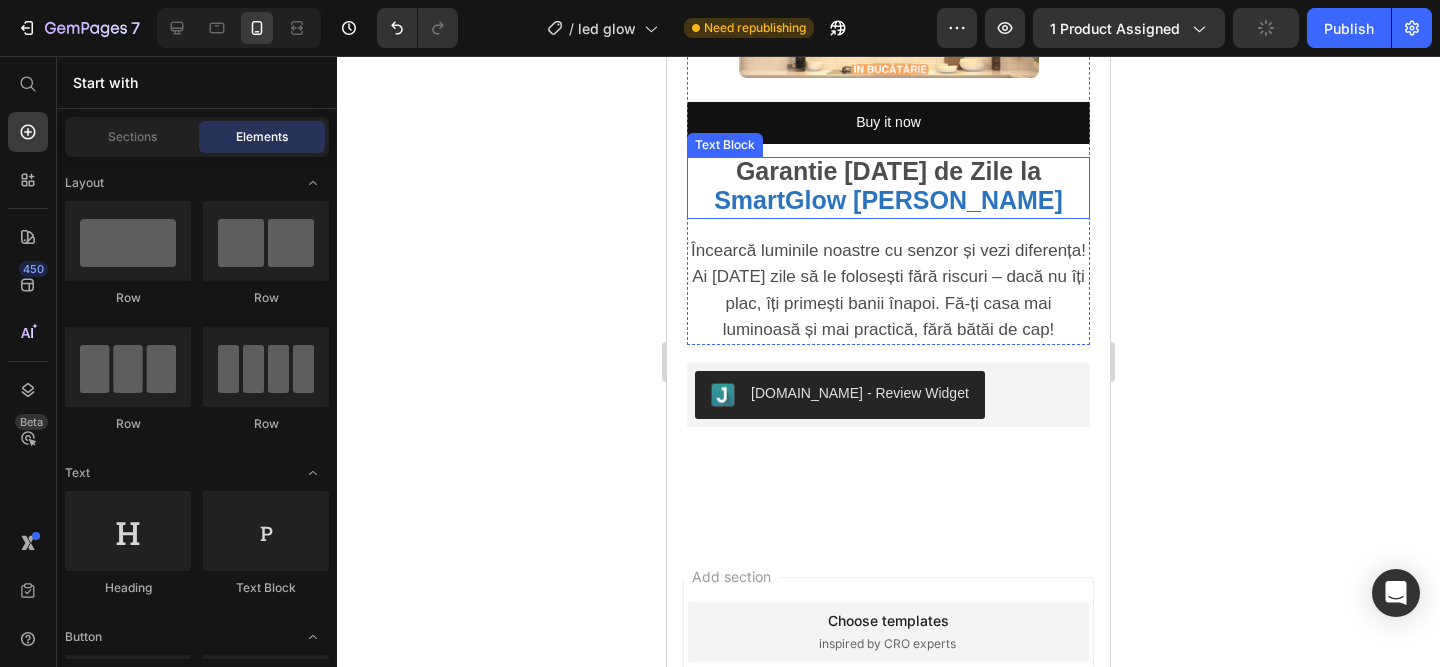 scroll, scrollTop: 3428, scrollLeft: 0, axis: vertical 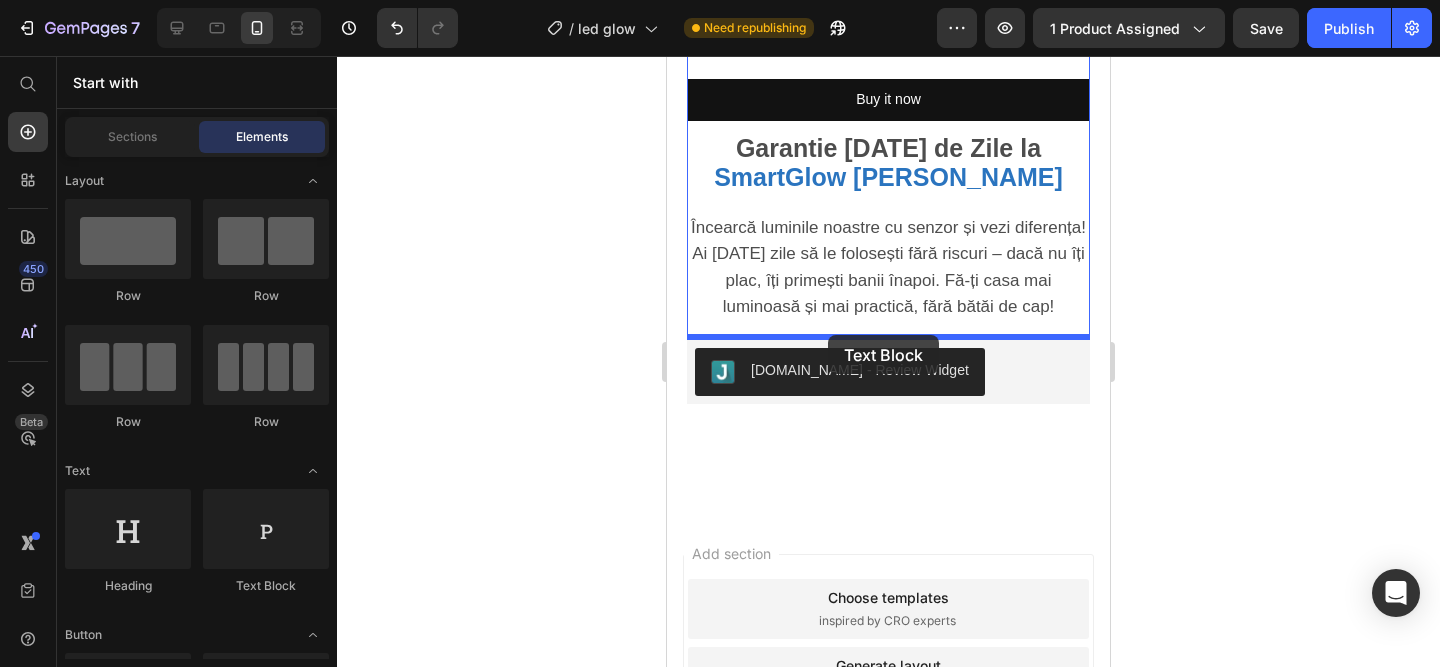 drag, startPoint x: 934, startPoint y: 590, endPoint x: 828, endPoint y: 331, distance: 279.85175 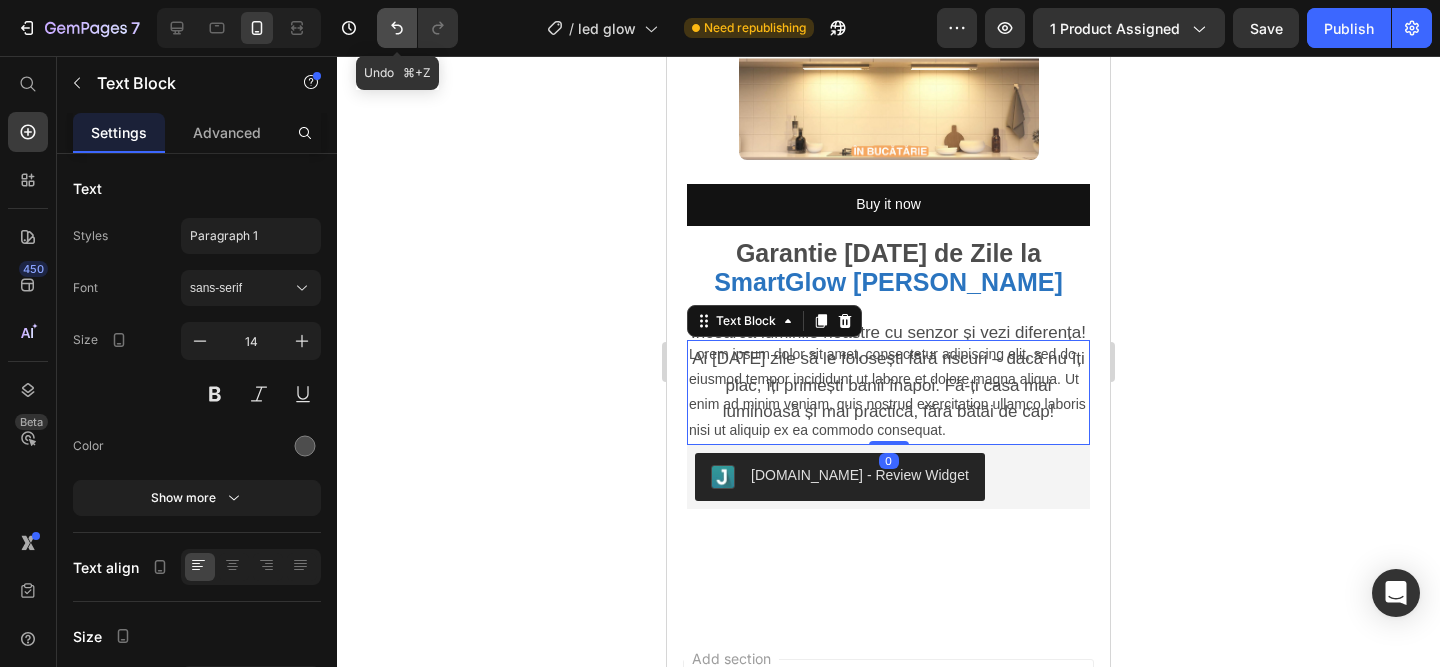 click 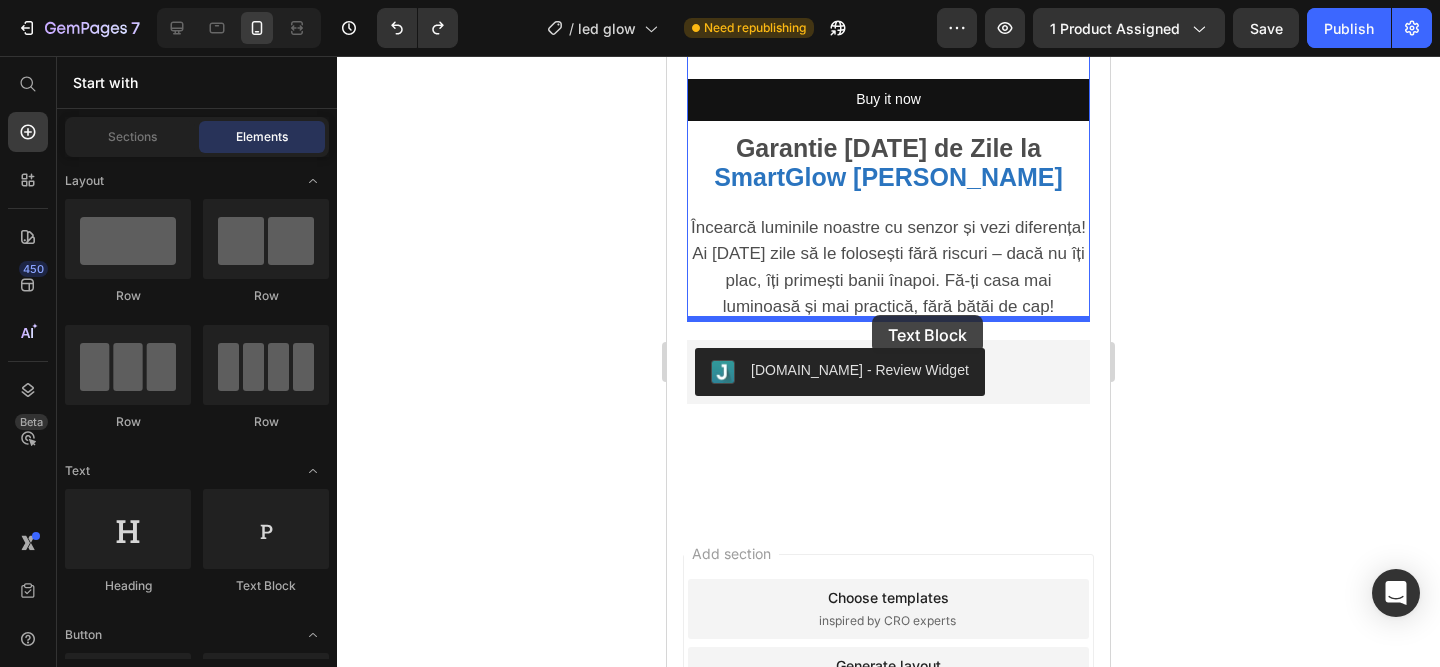 drag, startPoint x: 930, startPoint y: 584, endPoint x: 872, endPoint y: 315, distance: 275.18176 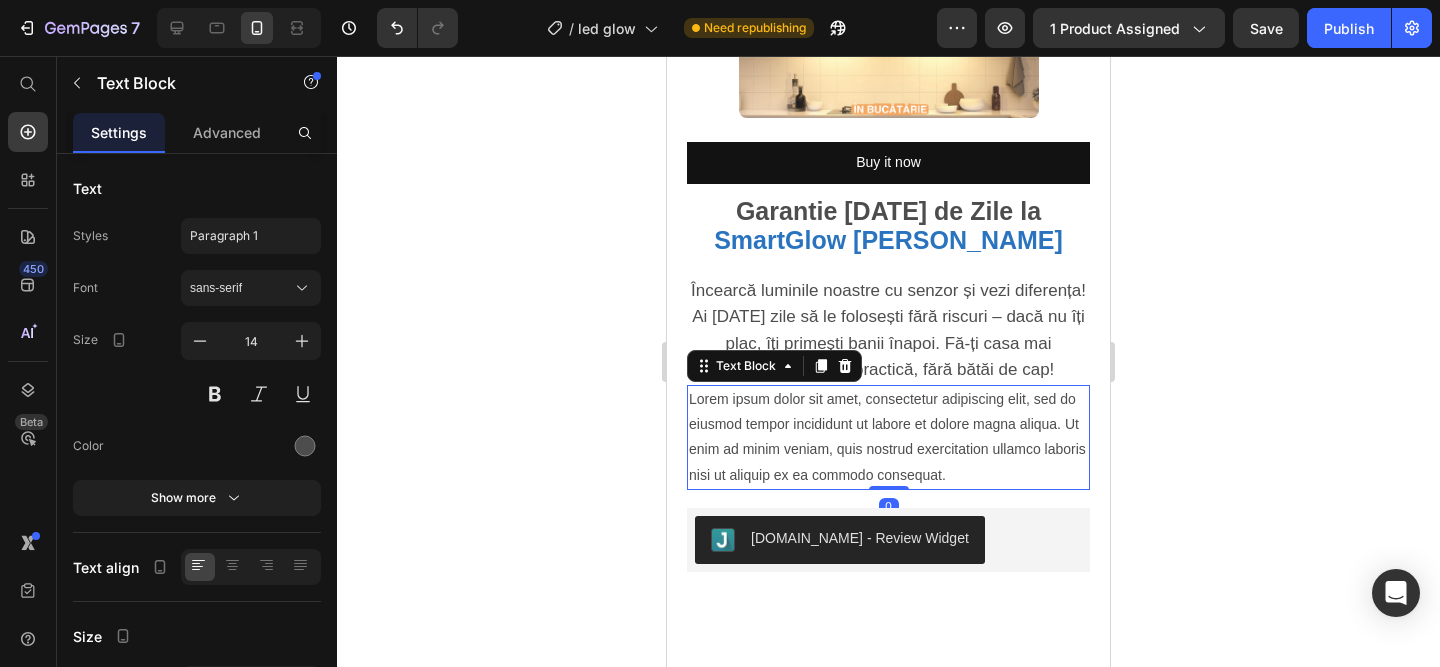 scroll, scrollTop: 3352, scrollLeft: 0, axis: vertical 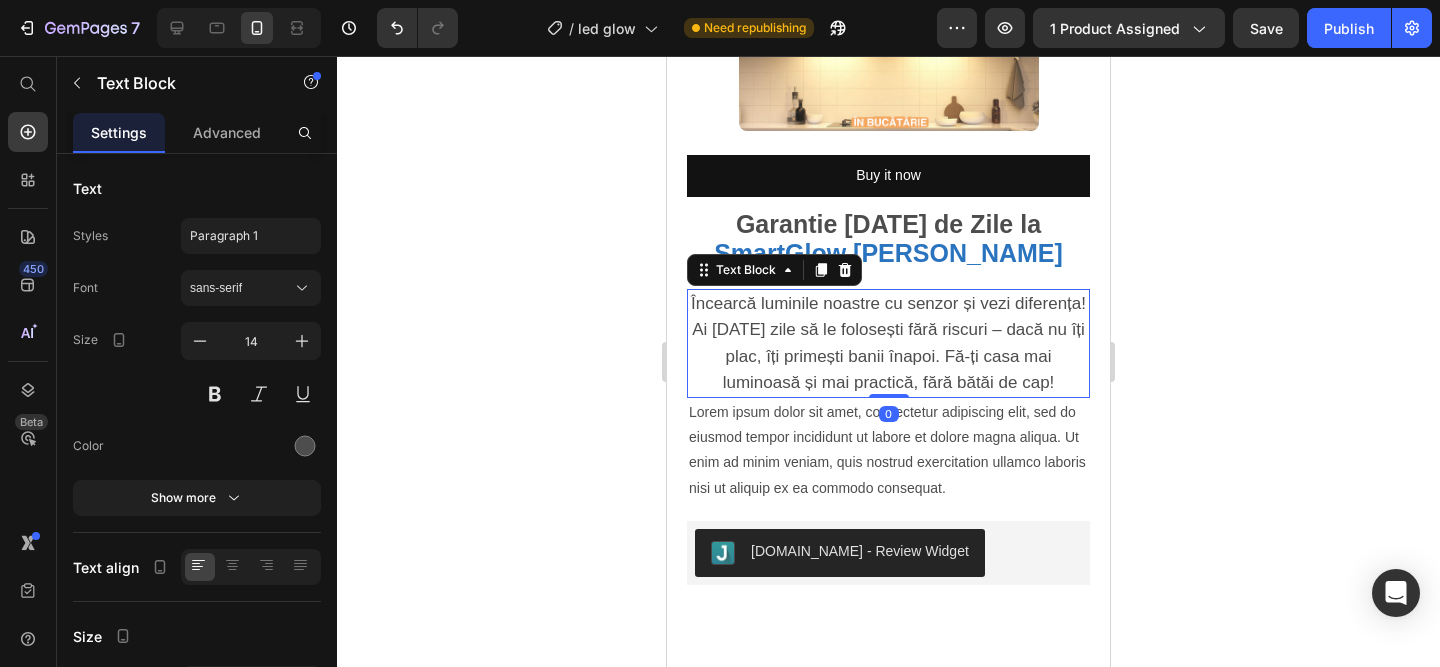 click on "Încearcă luminile noastre cu senzor și vezi diferența! Ai [DATE] zile să le folosești fără riscuri – dacă nu îți plac, îți primești banii înapoi. Fă-ți casa mai luminoasă și mai practică, fără bătăi de cap!" at bounding box center [888, 343] 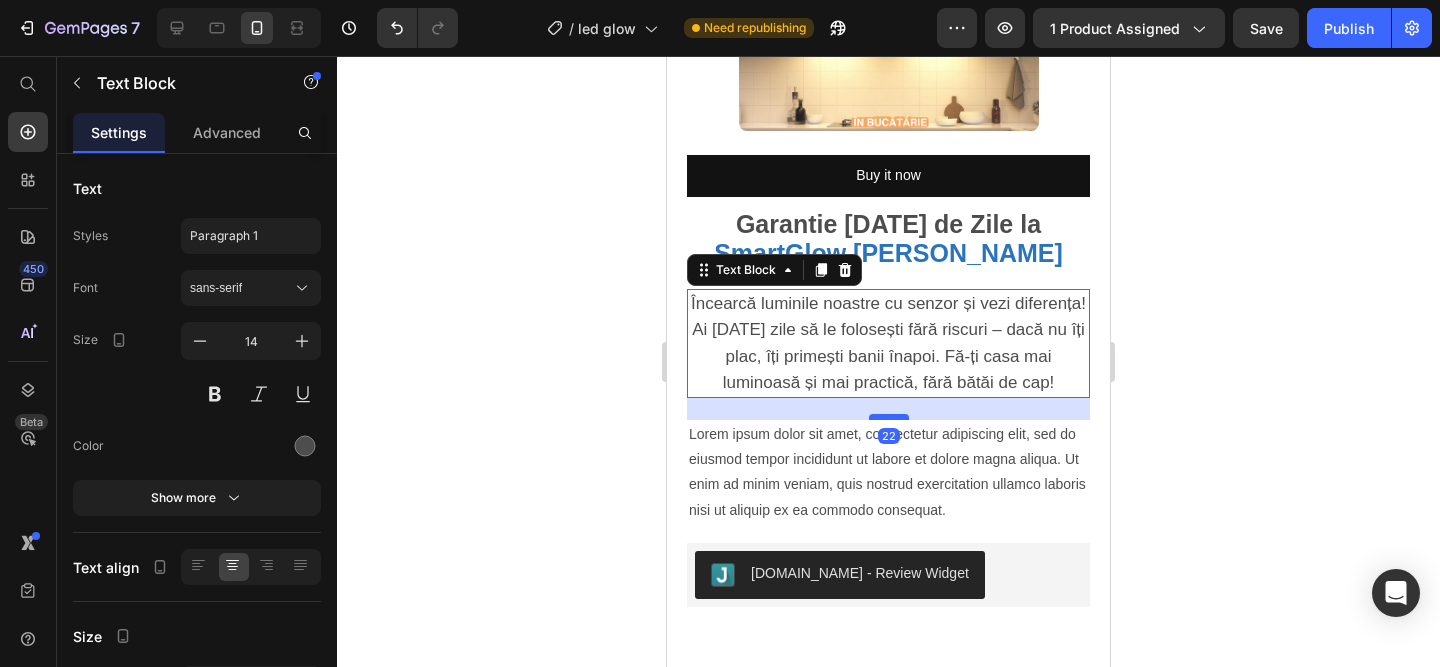 drag, startPoint x: 894, startPoint y: 392, endPoint x: 891, endPoint y: 415, distance: 23.194826 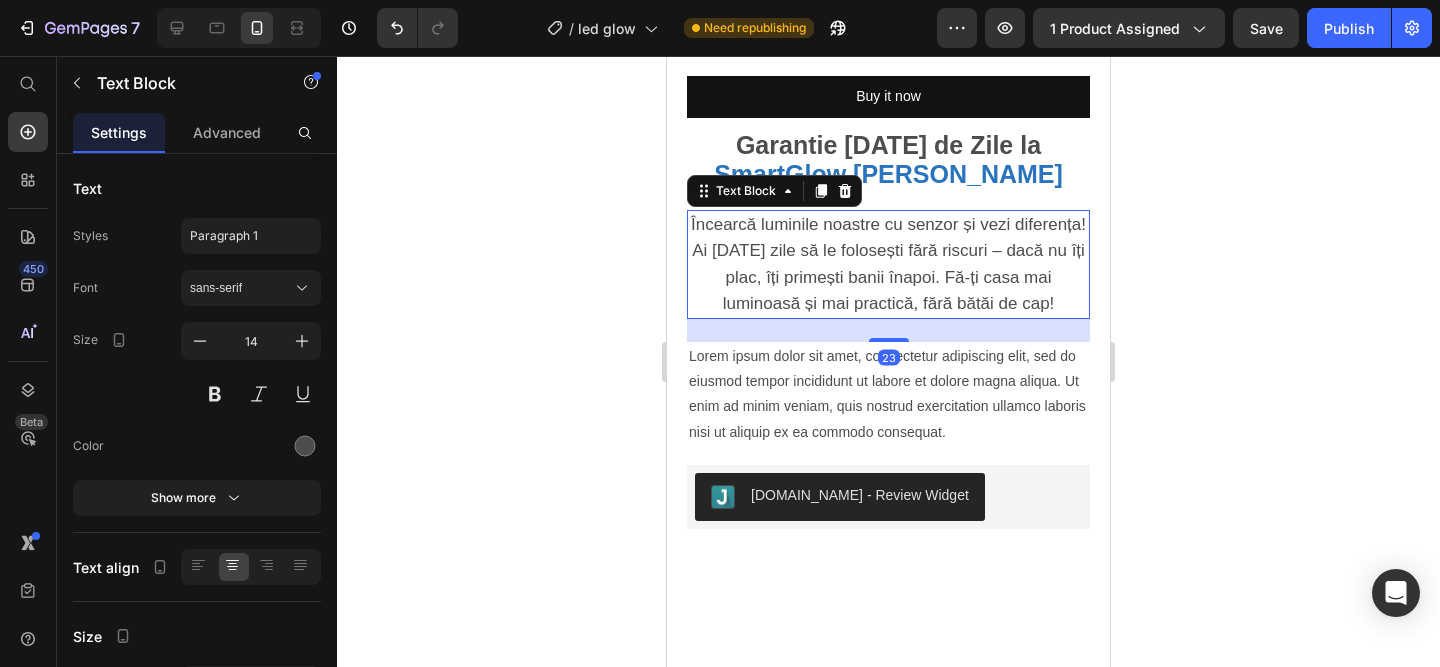 scroll, scrollTop: 3443, scrollLeft: 0, axis: vertical 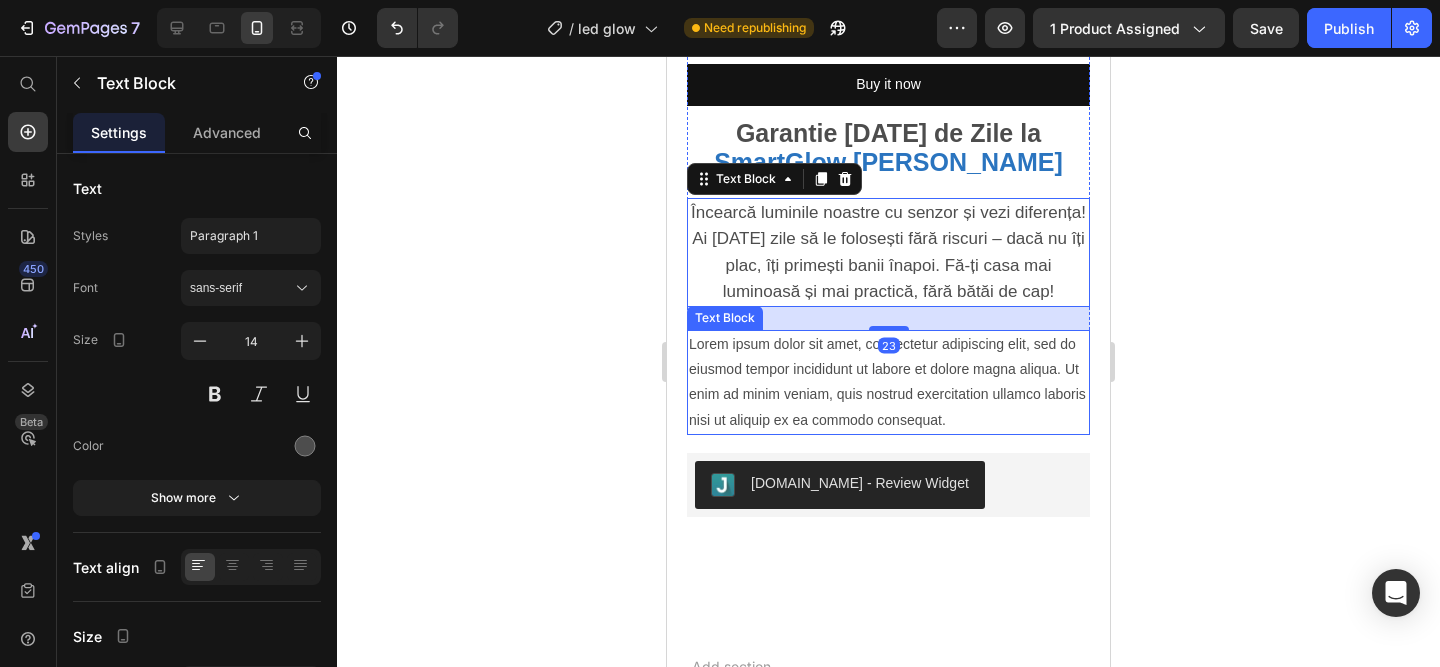 click on "Lorem ipsum dolor sit amet, consectetur adipiscing elit, sed do eiusmod tempor incididunt ut labore et dolore magna aliqua. Ut enim ad minim veniam, quis nostrud exercitation ullamco laboris nisi ut aliquip ex ea commodo consequat." at bounding box center (888, 382) 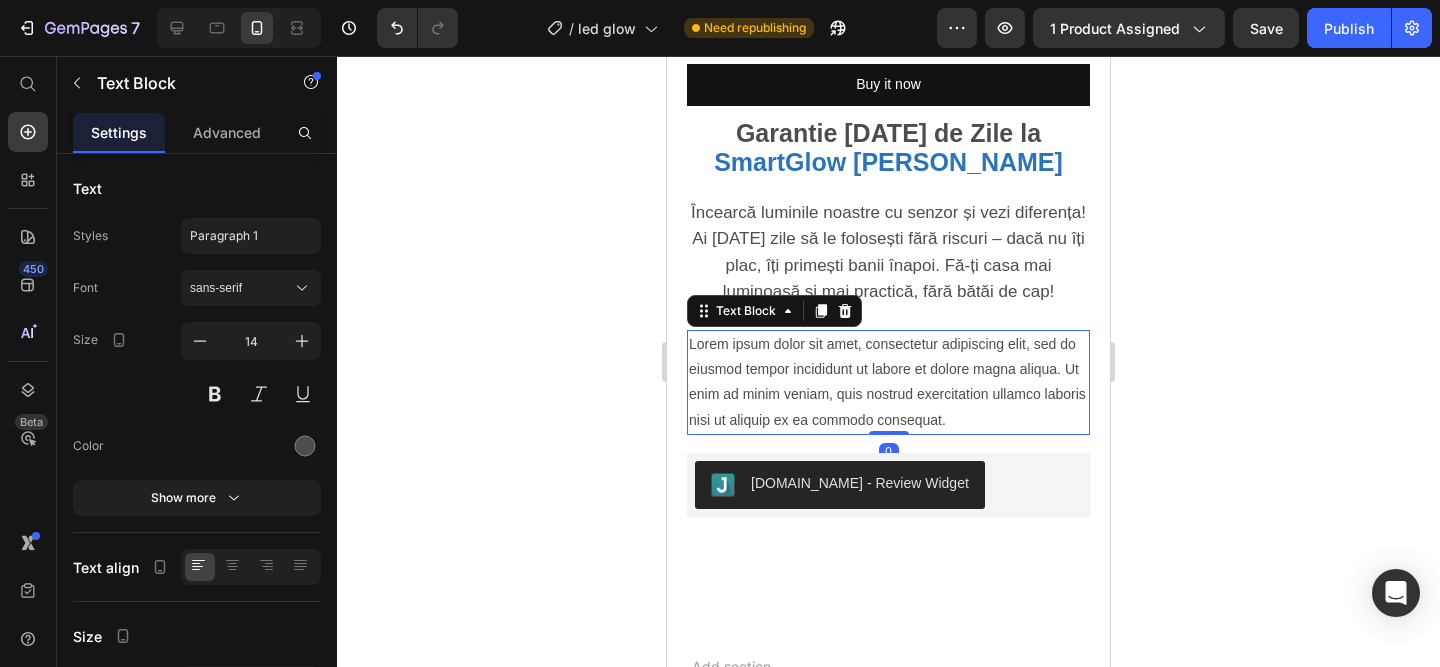 click on "Lorem ipsum dolor sit amet, consectetur adipiscing elit, sed do eiusmod tempor incididunt ut labore et dolore magna aliqua. Ut enim ad minim veniam, quis nostrud exercitation ullamco laboris nisi ut aliquip ex ea commodo consequat." at bounding box center (888, 382) 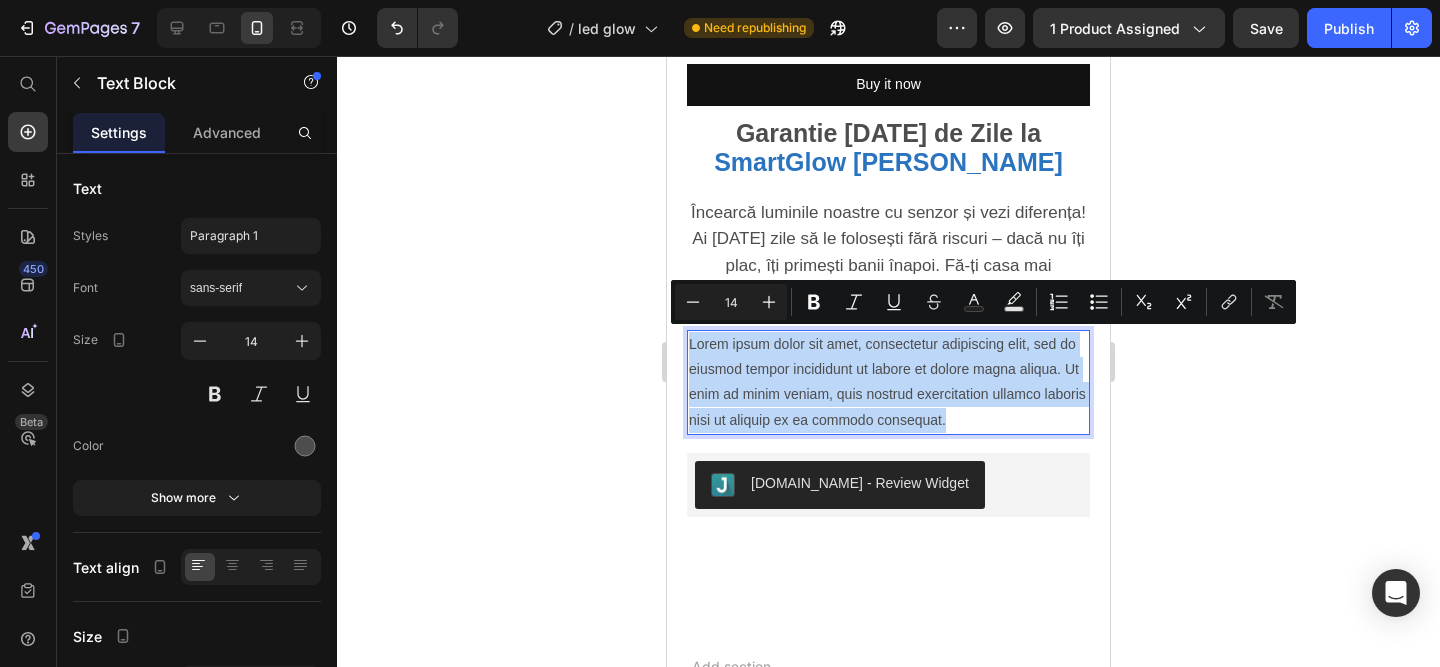 drag, startPoint x: 955, startPoint y: 412, endPoint x: 707, endPoint y: 342, distance: 257.68973 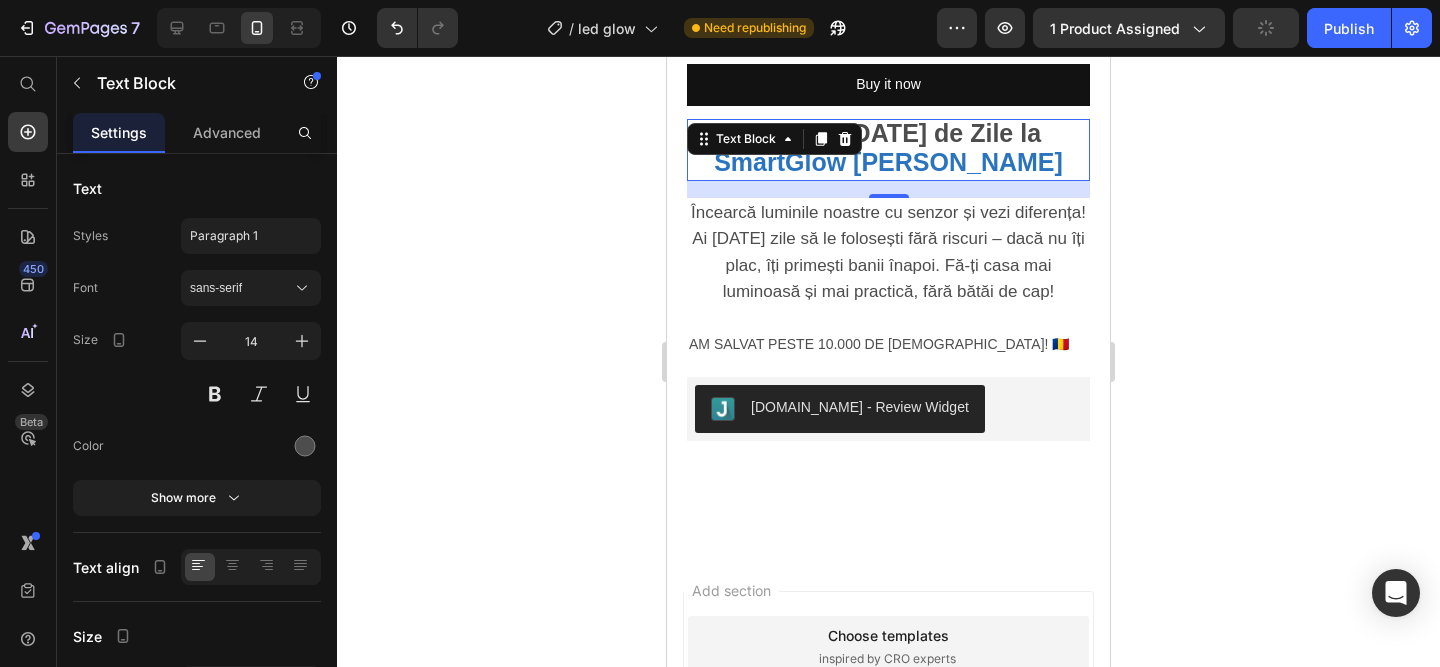 click on "SmartGlow [PERSON_NAME]" at bounding box center (888, 162) 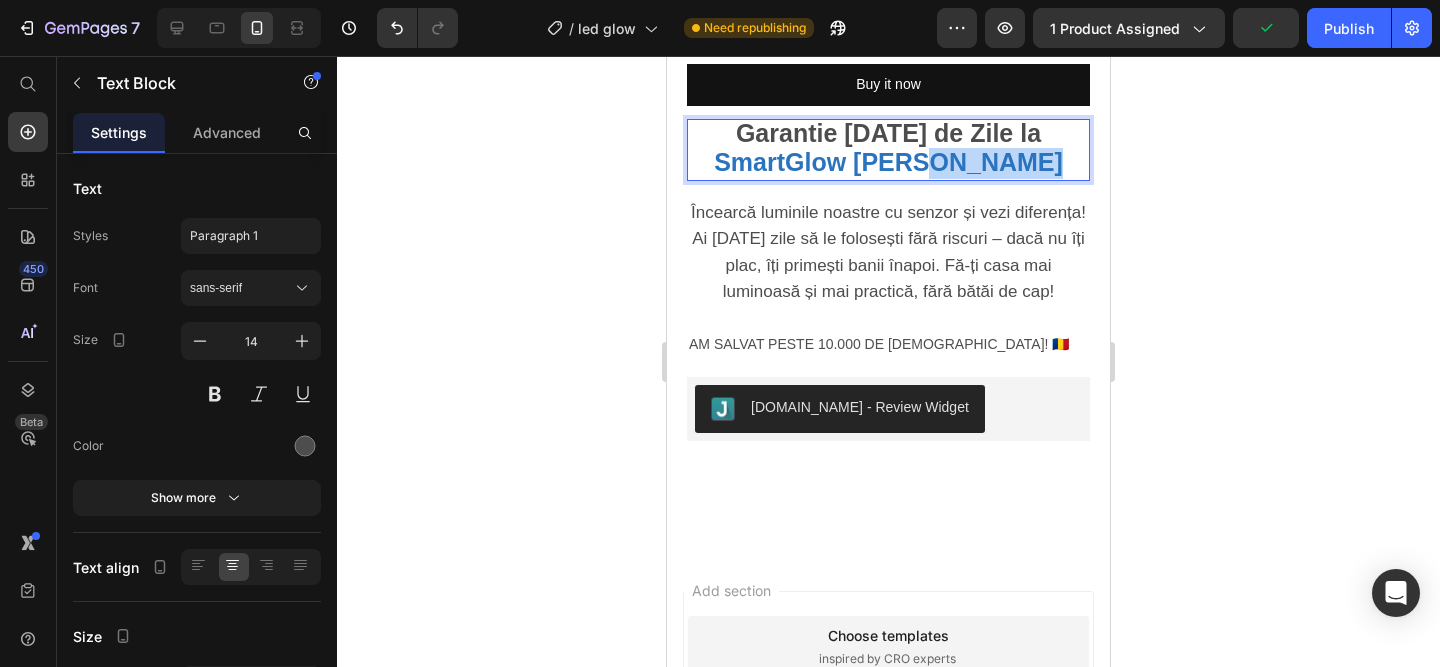 drag, startPoint x: 953, startPoint y: 165, endPoint x: 940, endPoint y: 165, distance: 13 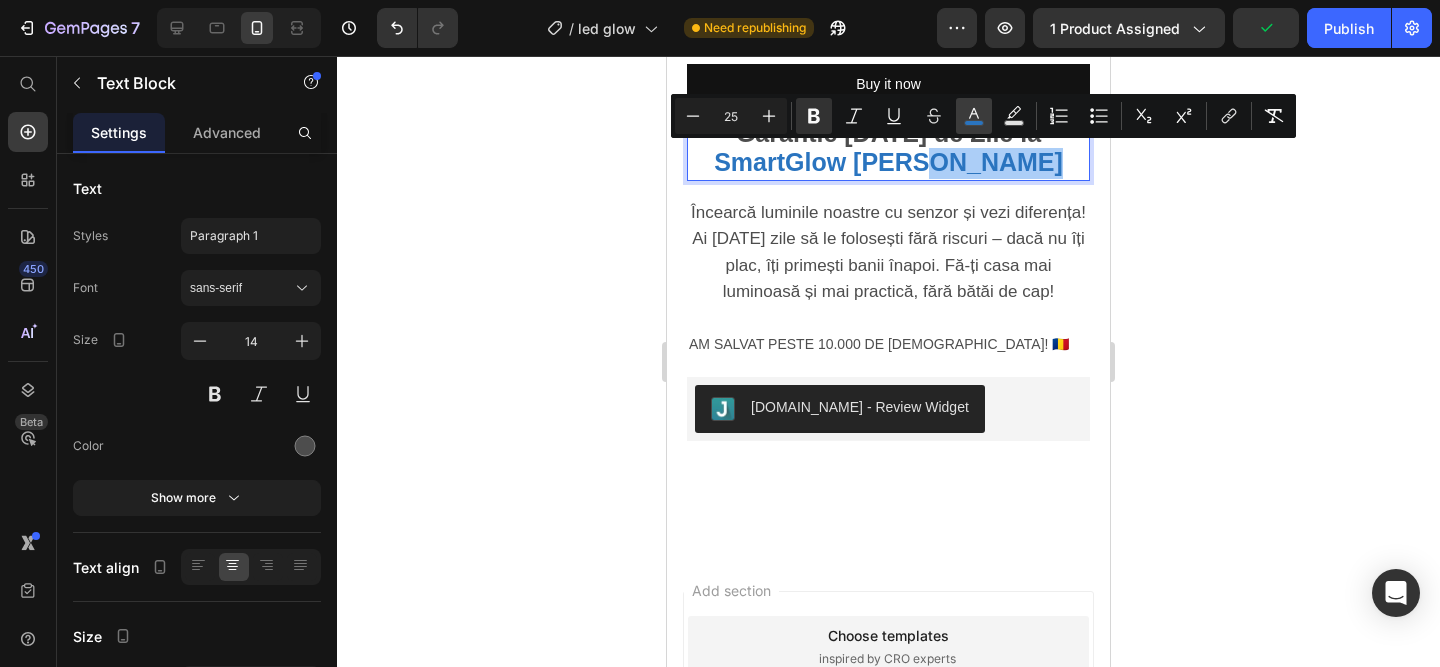 click 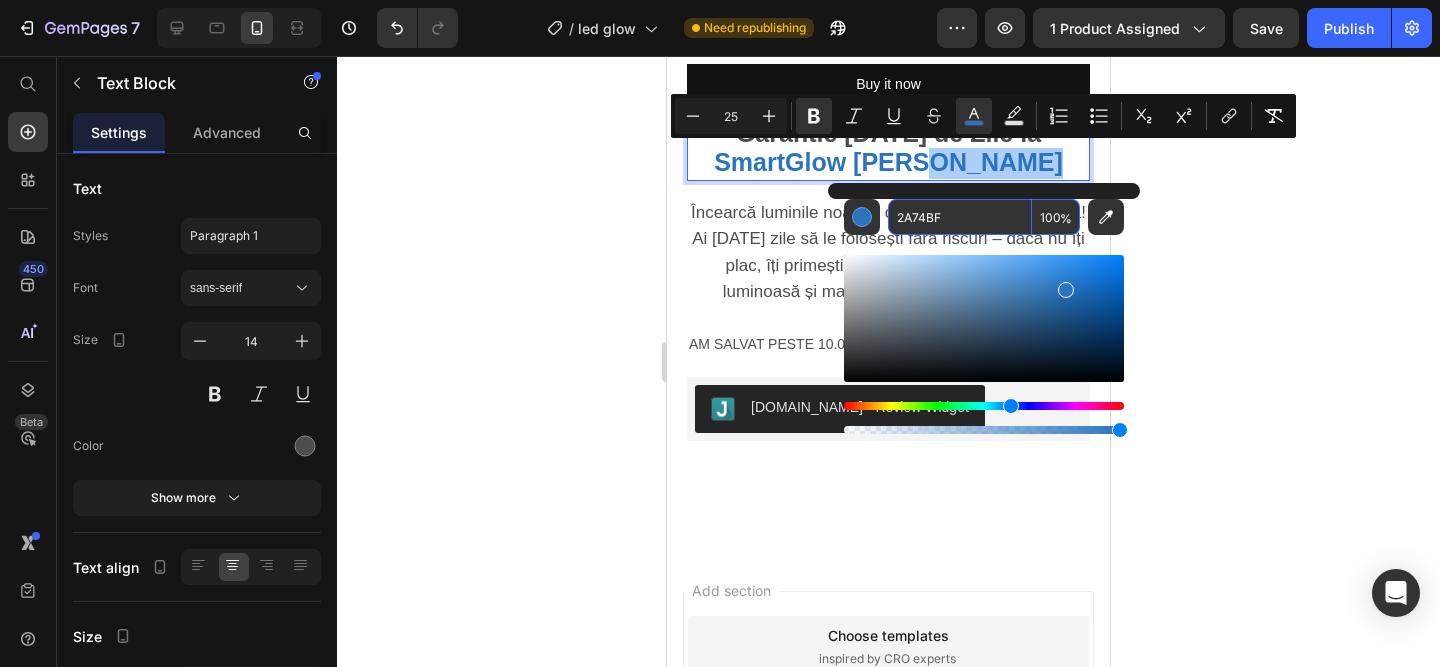 click on "2A74BF" at bounding box center [960, 217] 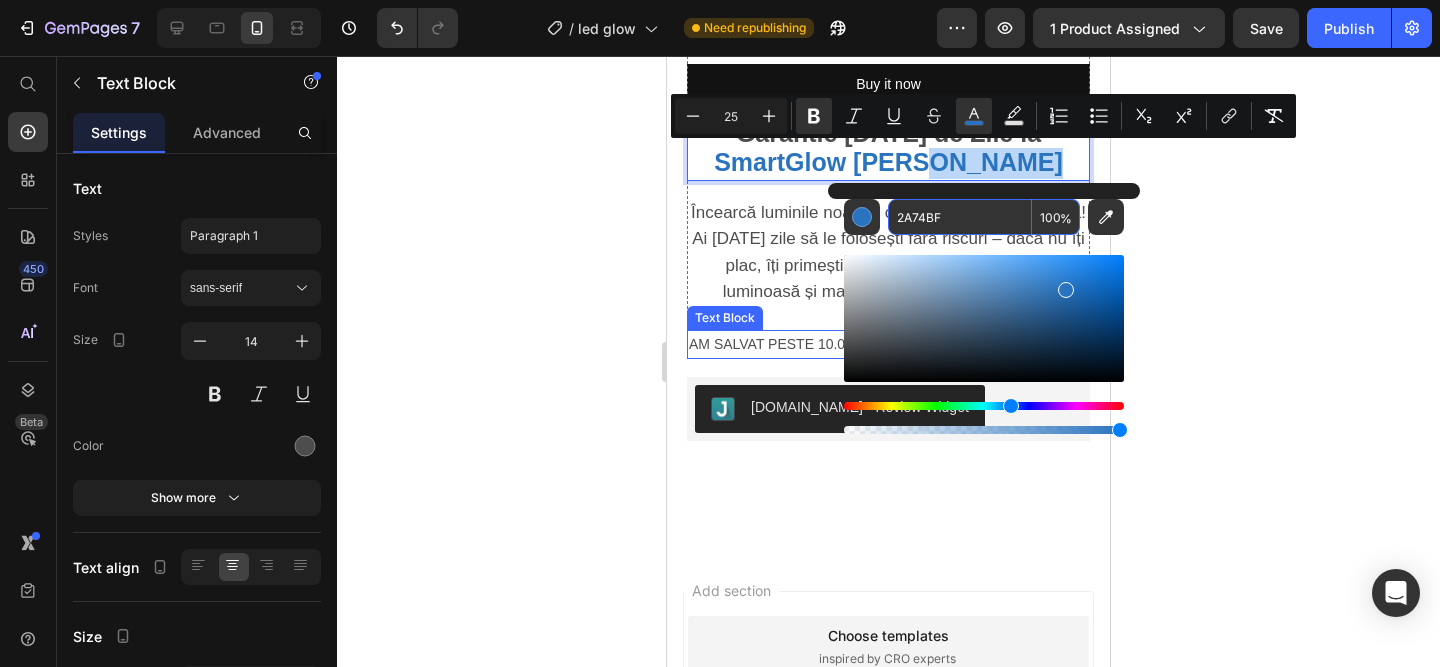 click on "AM SALVAT PESTE 10.000 DE ROMANI! 🇷🇴" at bounding box center [888, 344] 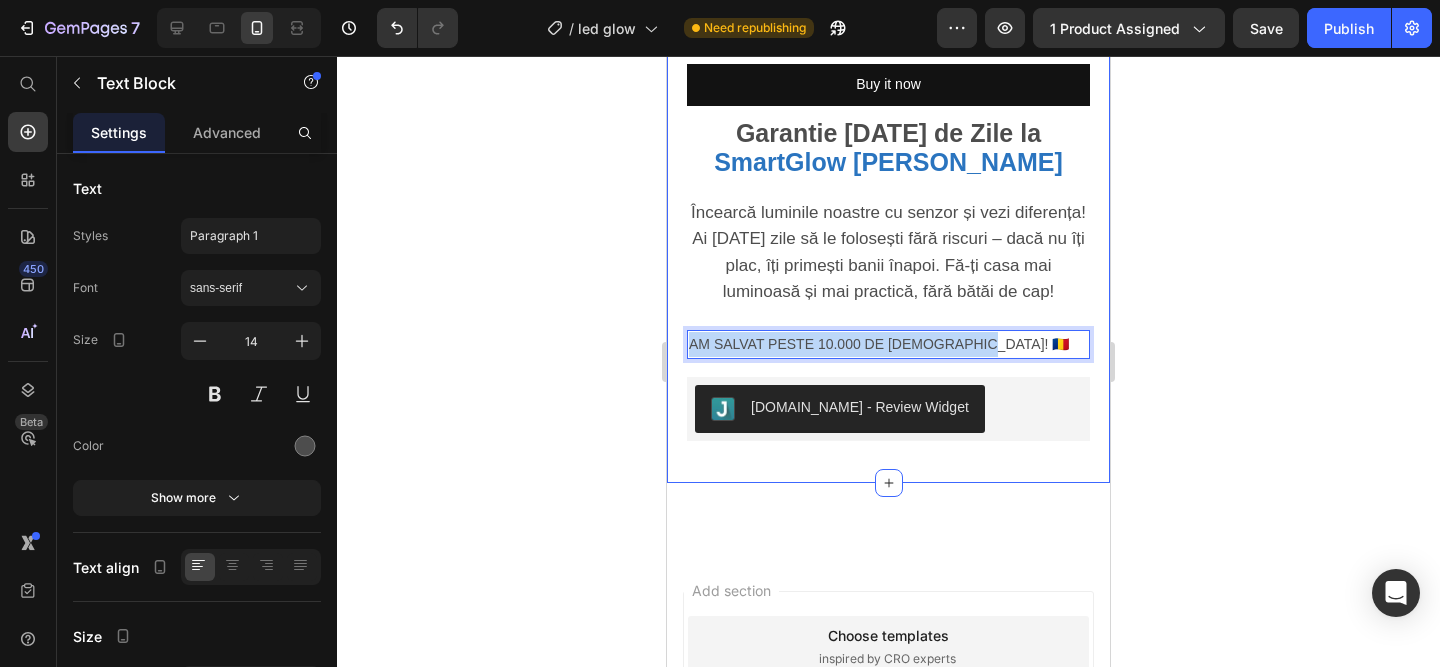 drag, startPoint x: 1005, startPoint y: 338, endPoint x: 680, endPoint y: 334, distance: 325.02463 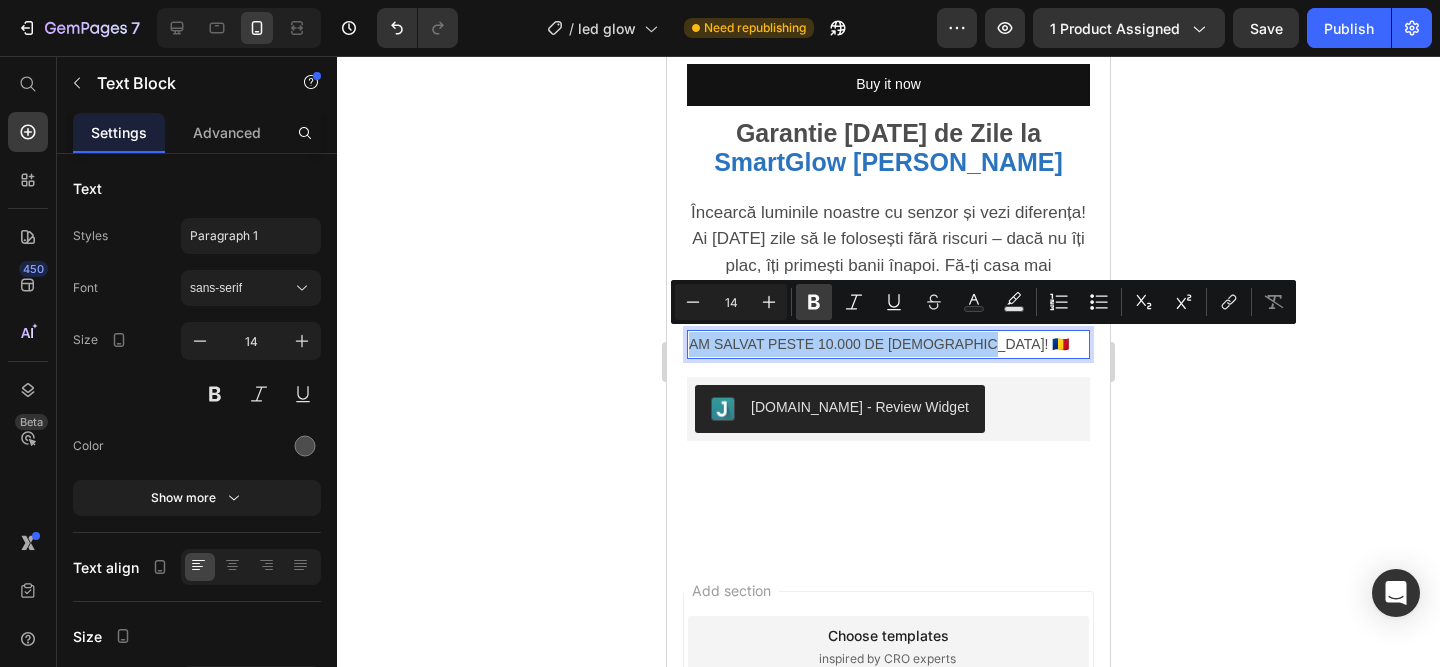 click 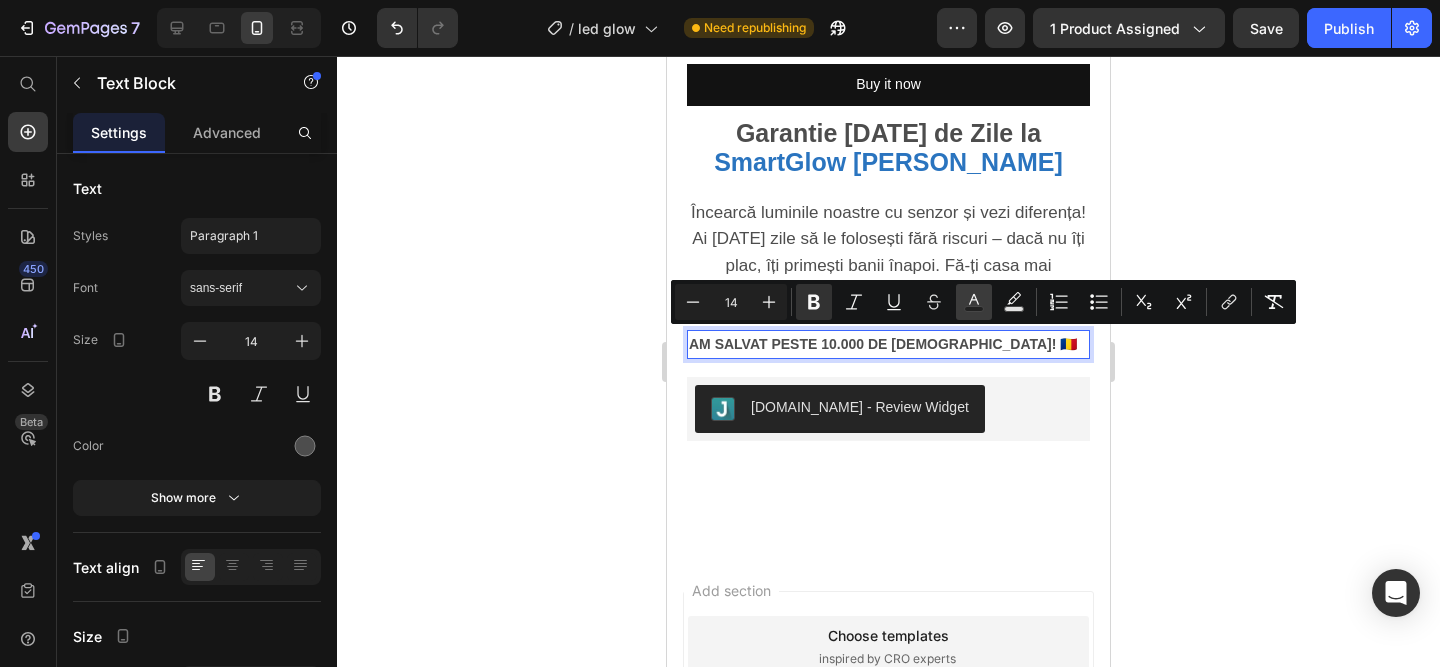 click 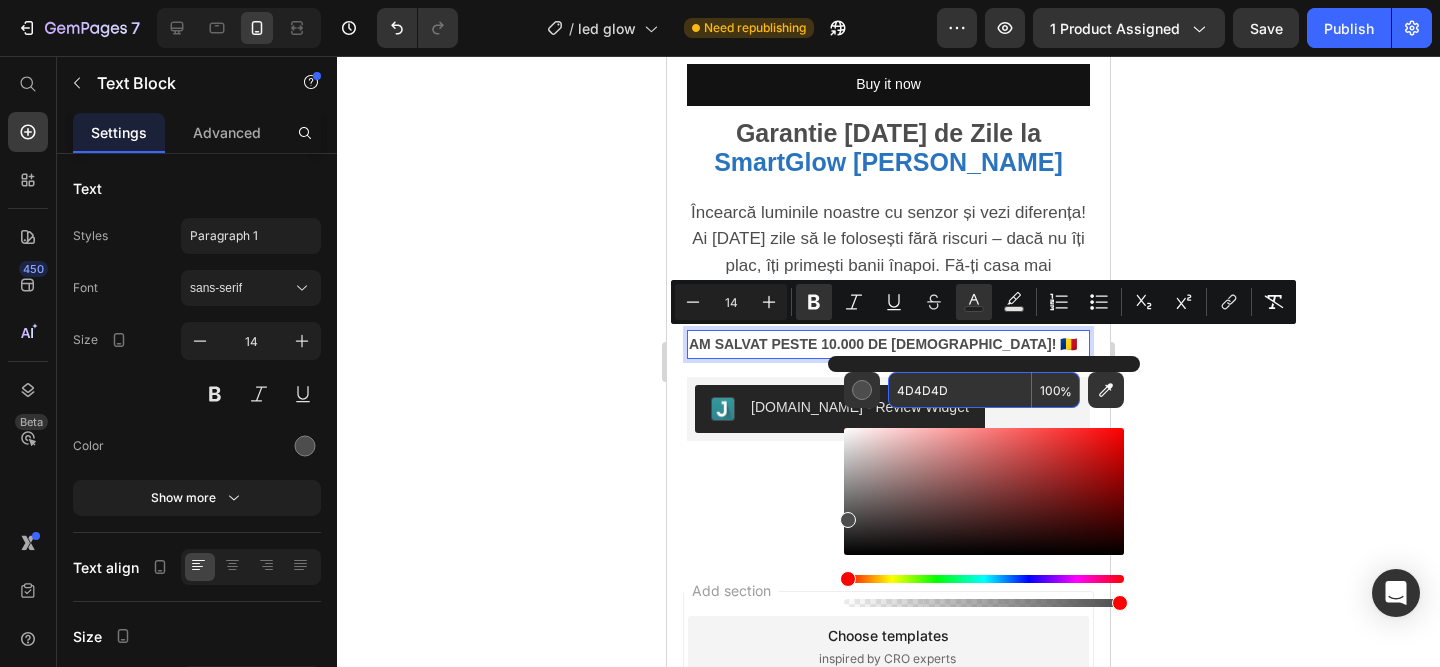 click on "4D4D4D" at bounding box center [960, 390] 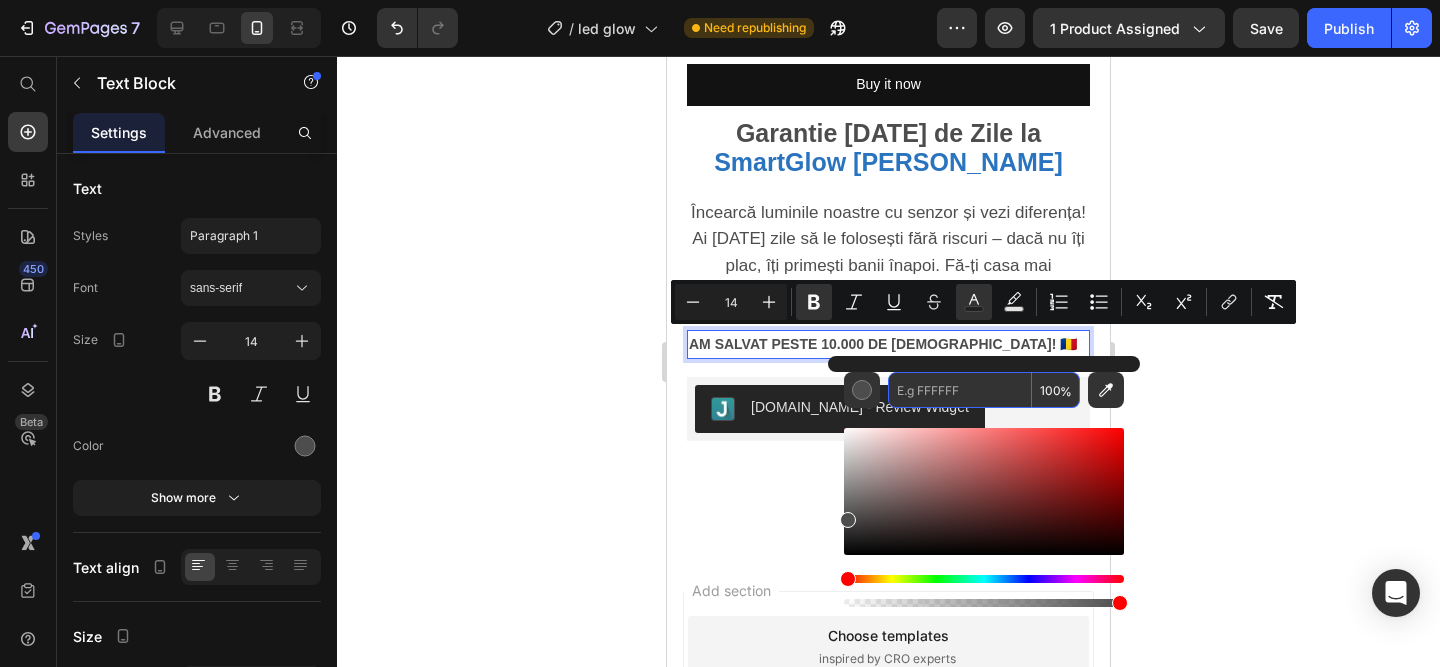 paste on "2A74BF" 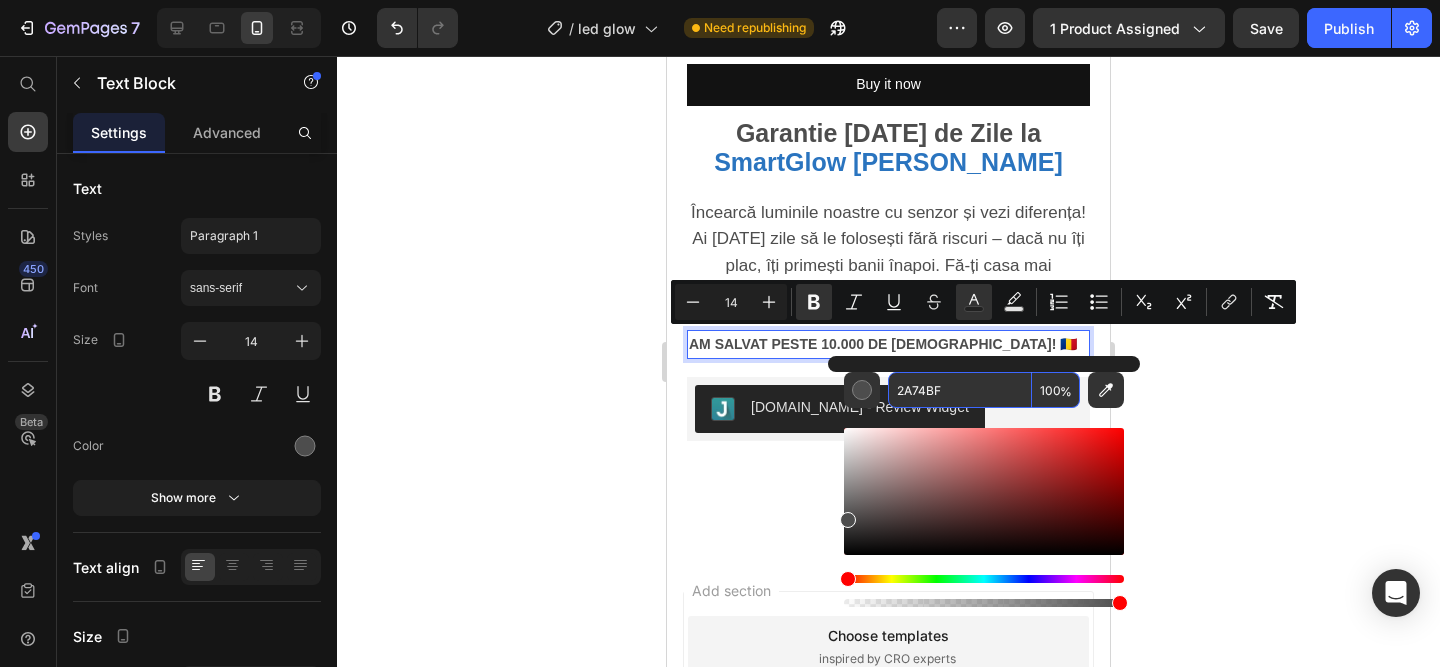 type on "2A74BF" 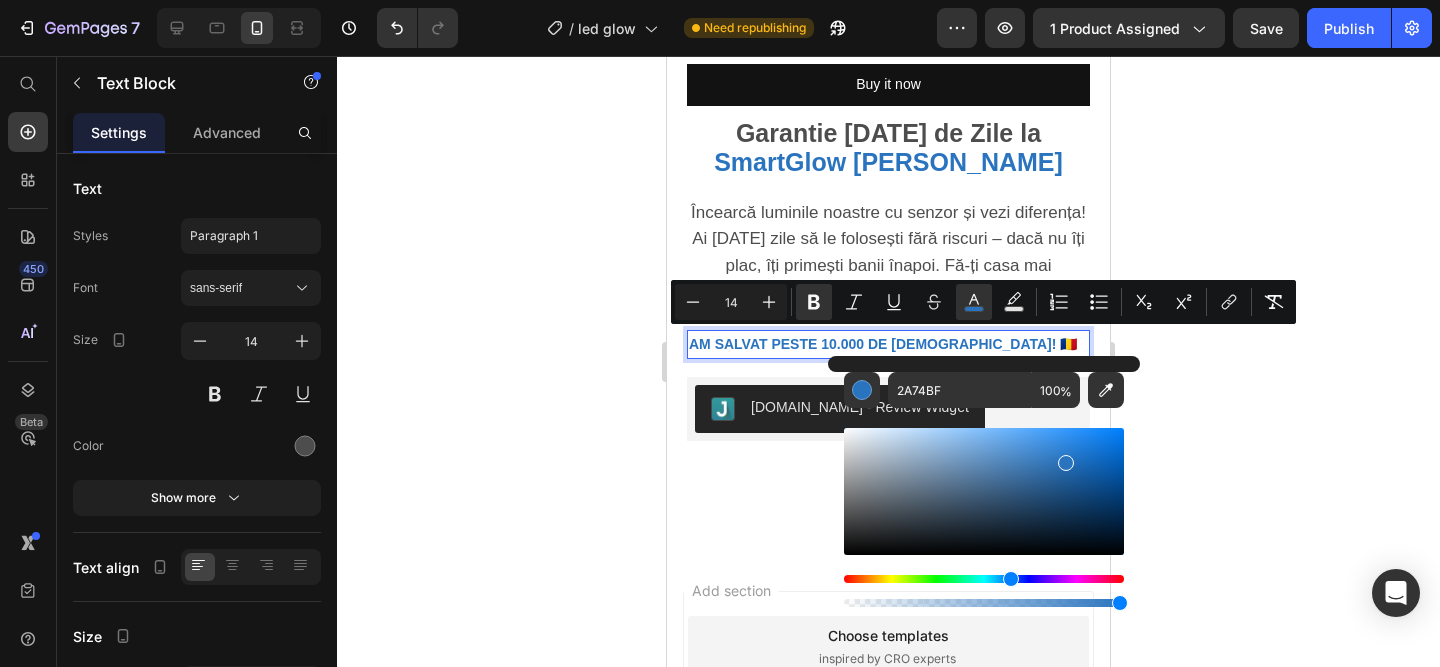 click 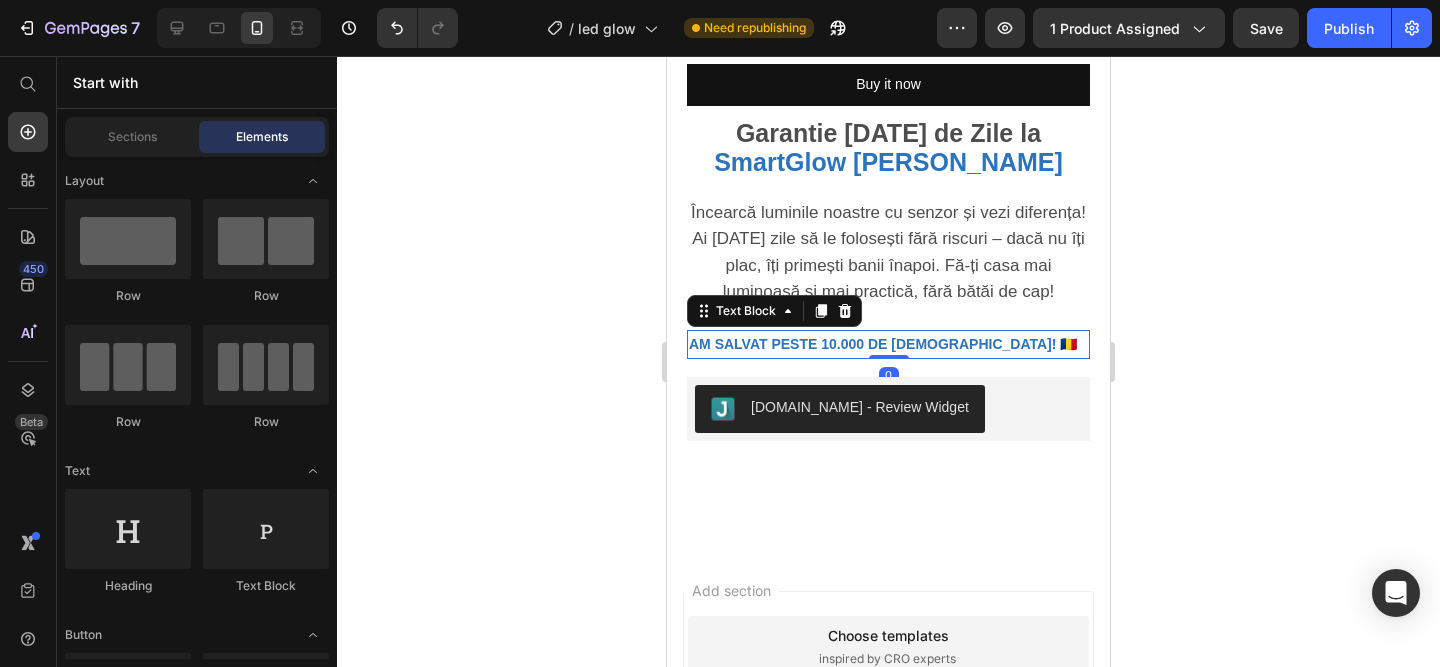 click on "AM SALVAT PESTE 10.000 DE ROMANI! 🇷🇴" at bounding box center [883, 344] 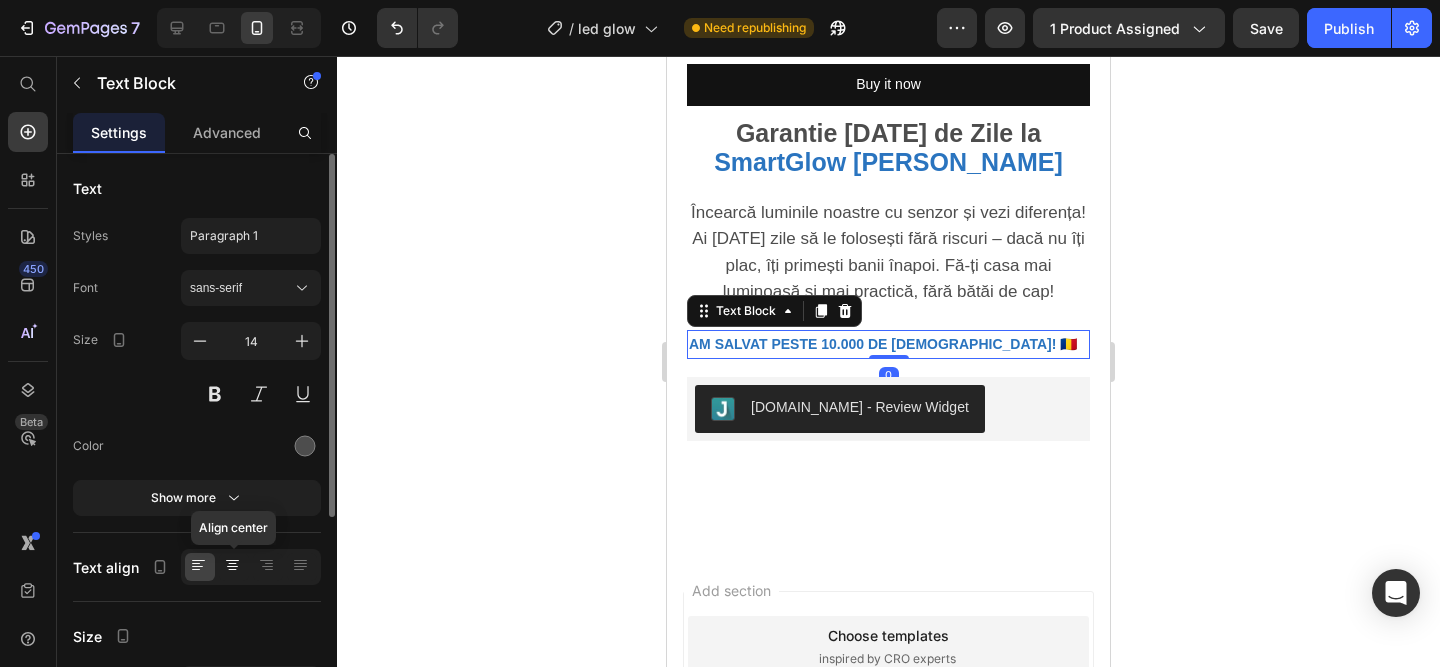 click 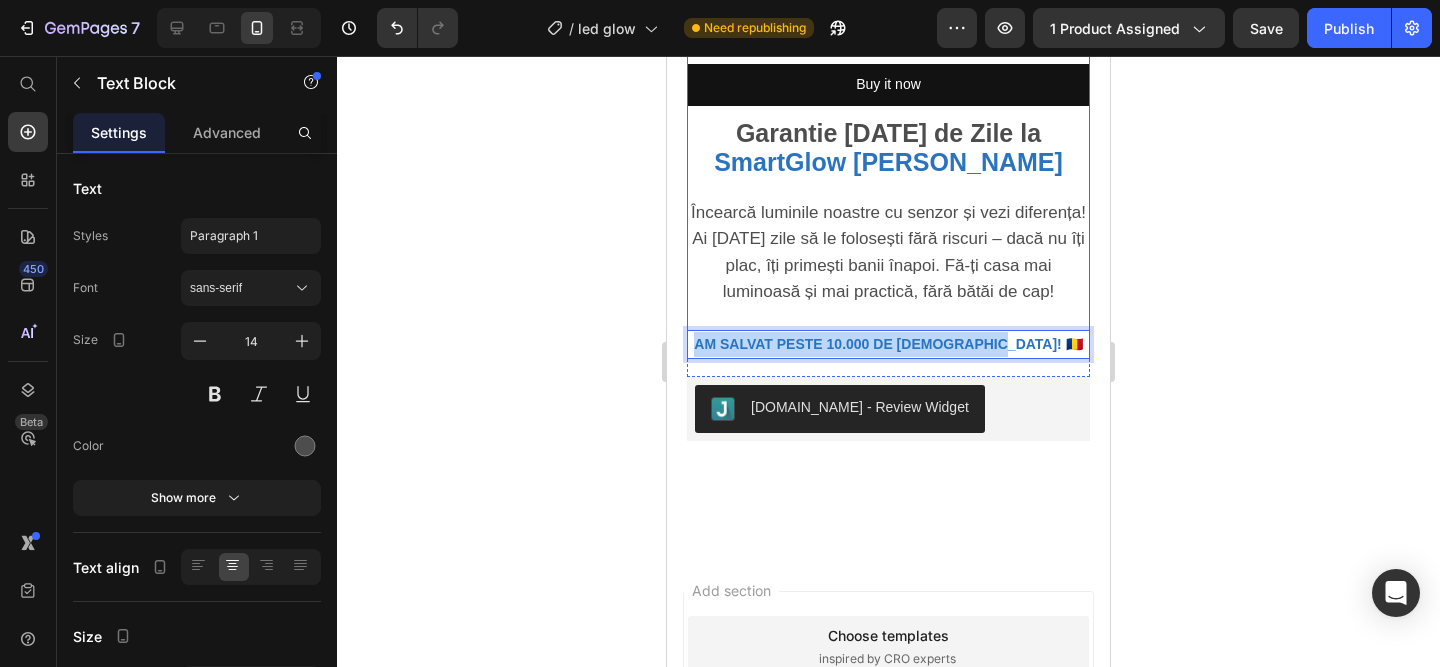 drag, startPoint x: 1042, startPoint y: 344, endPoint x: 697, endPoint y: 312, distance: 346.48087 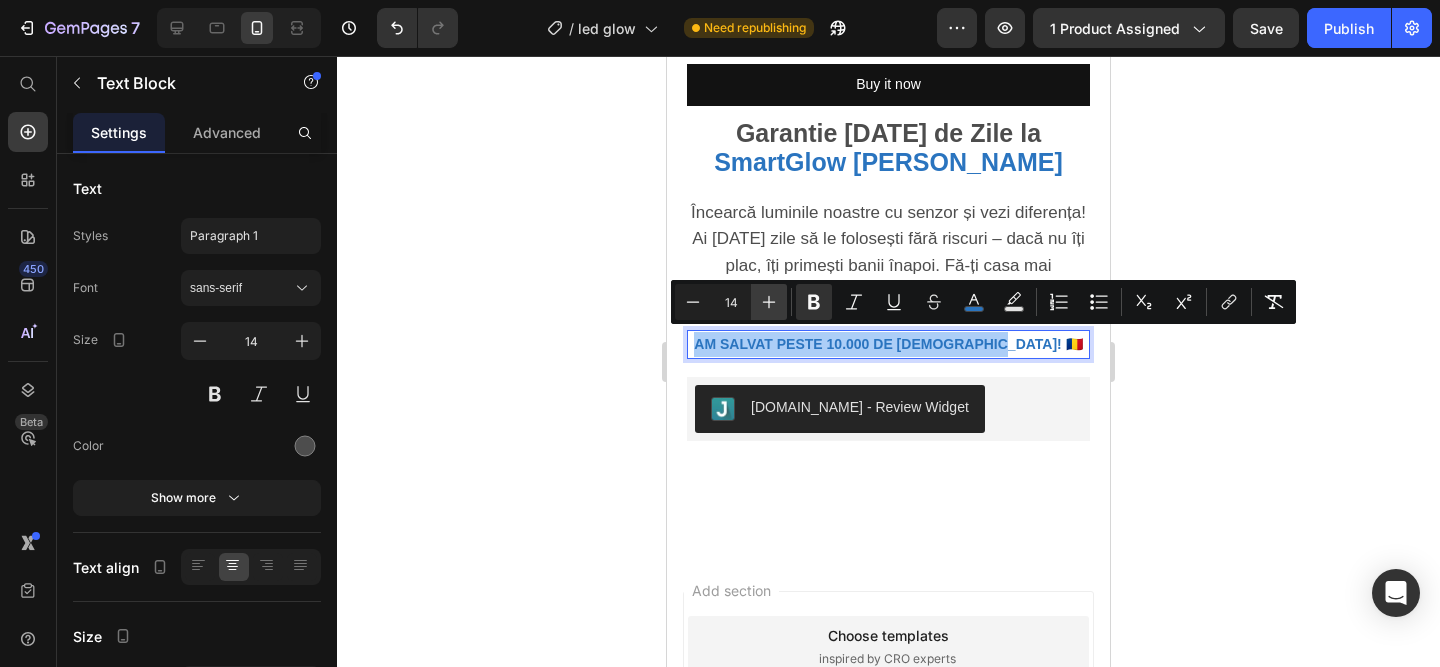 click on "Plus" at bounding box center (769, 302) 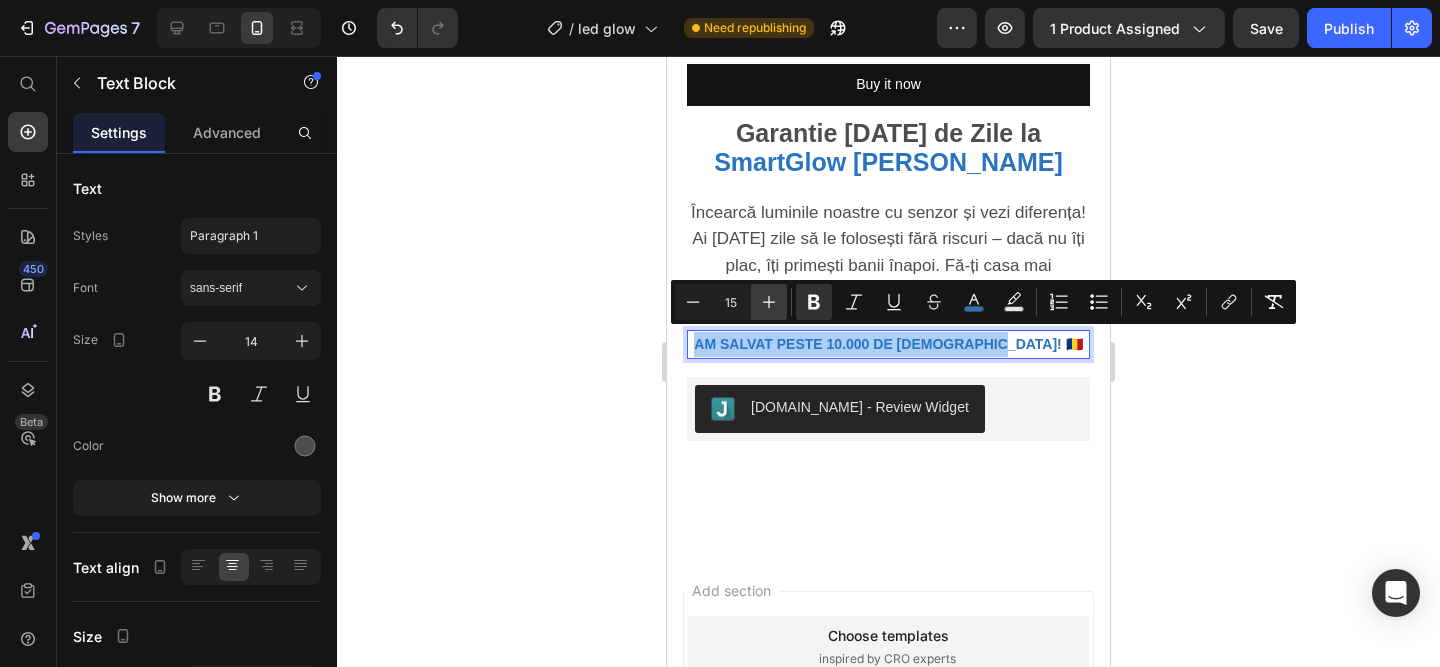 click on "Plus" at bounding box center [769, 302] 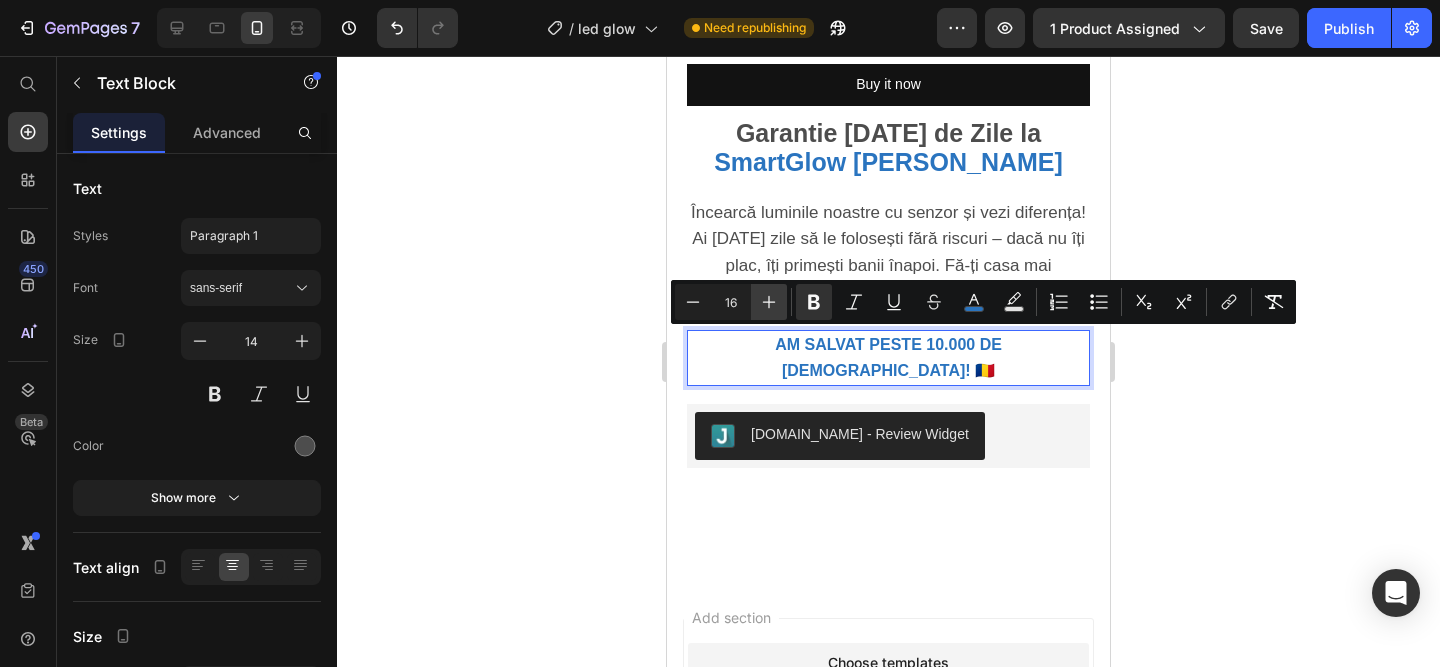 click on "Plus" at bounding box center [769, 302] 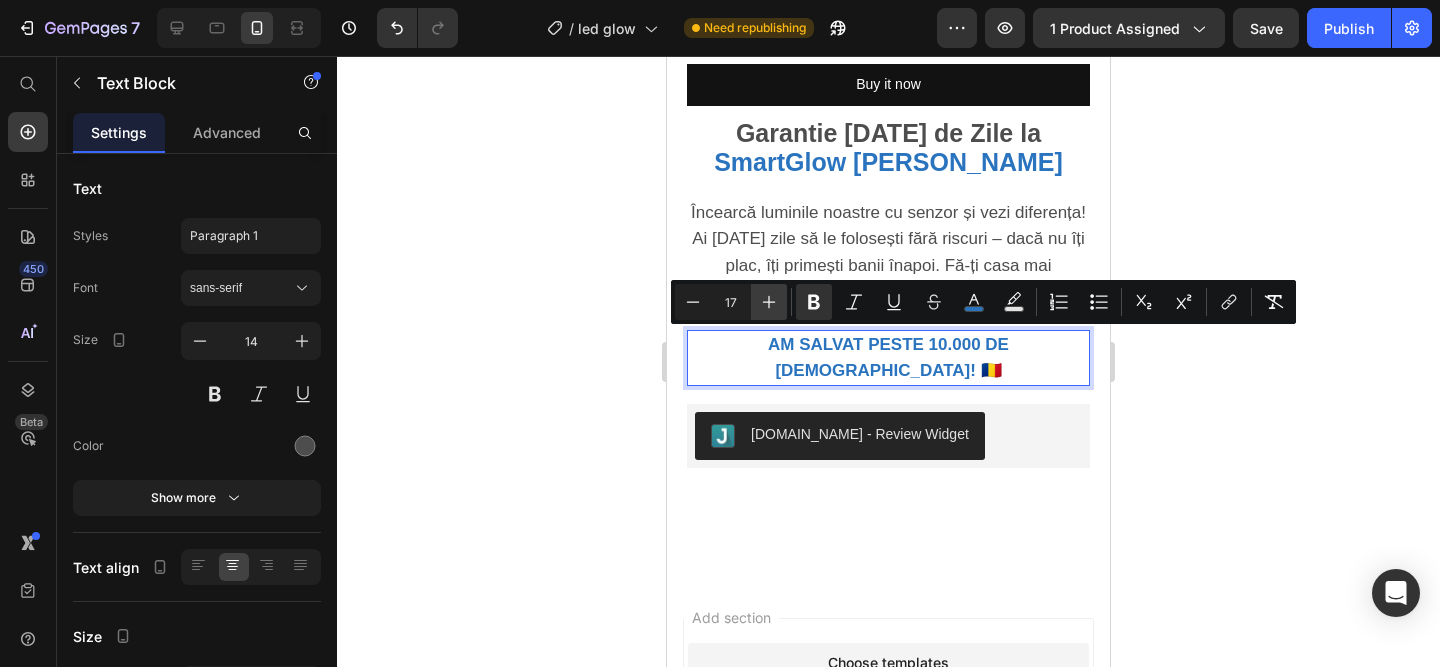 click on "Plus" at bounding box center (769, 302) 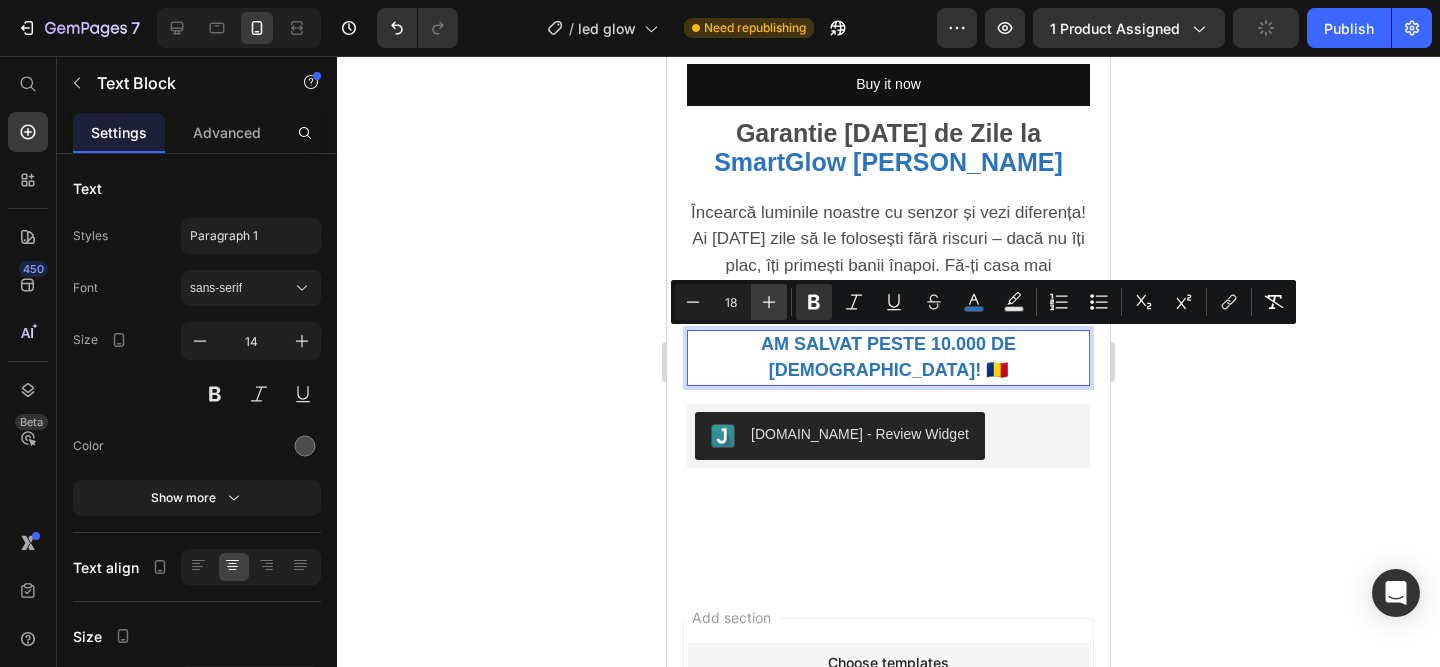 click on "Plus" at bounding box center (769, 302) 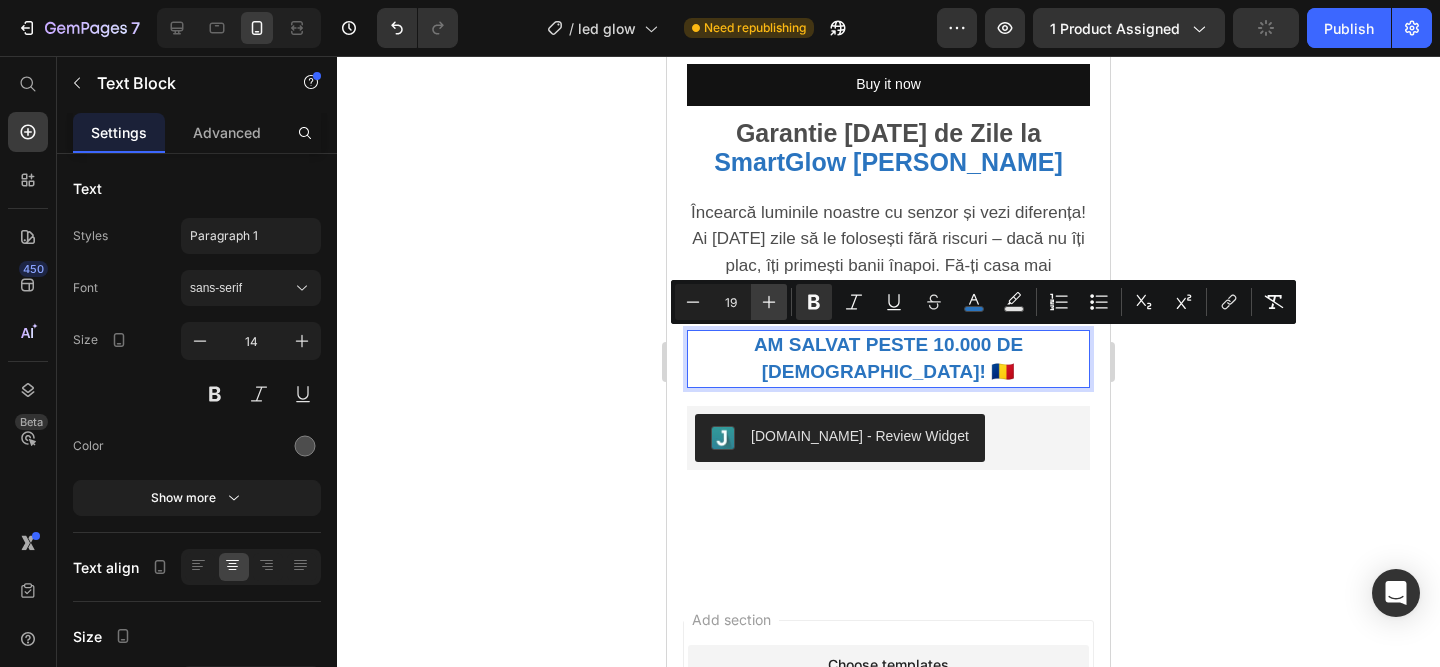 click on "Plus" at bounding box center (769, 302) 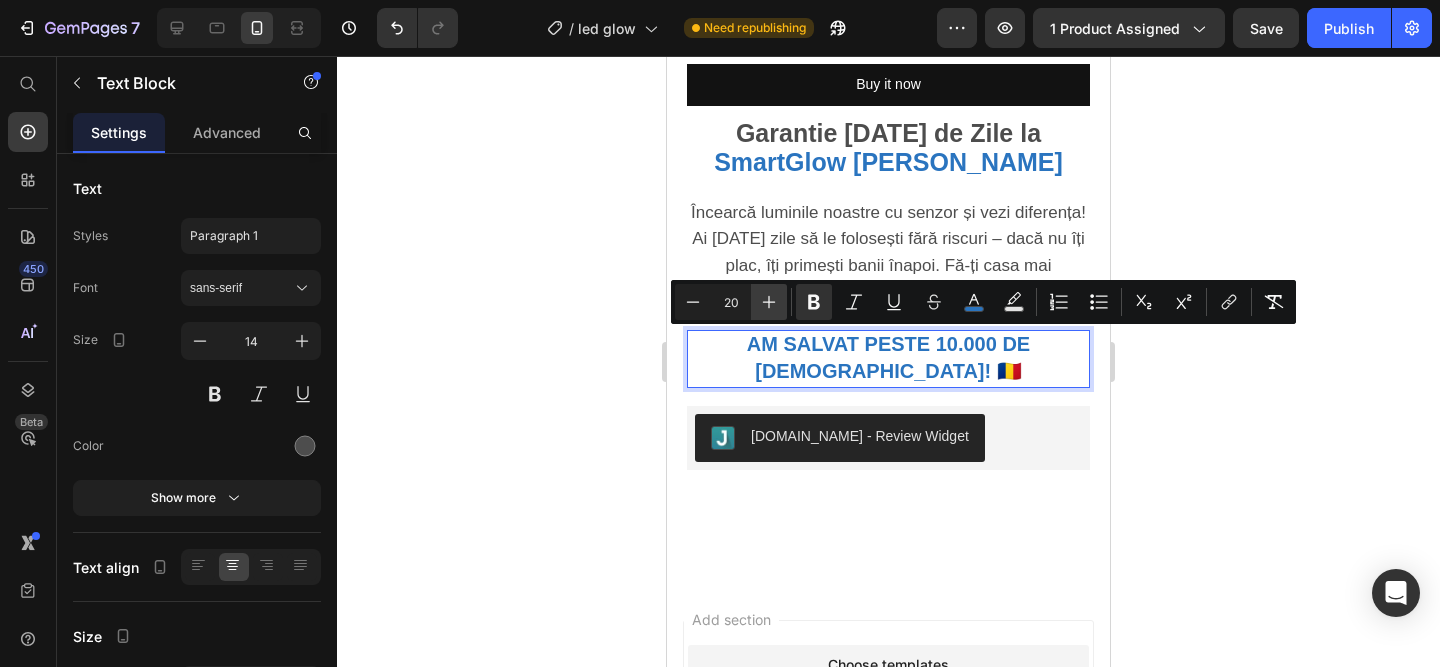 click on "Plus" at bounding box center [769, 302] 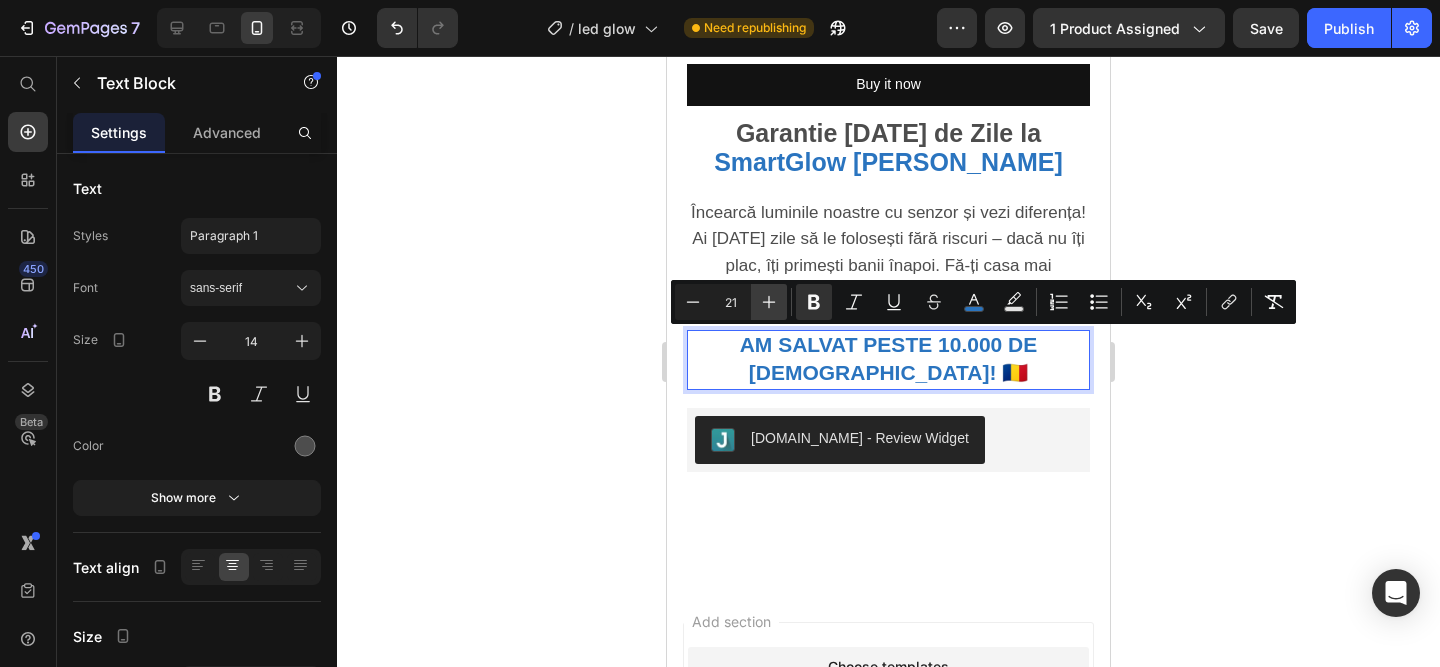 click on "Plus" at bounding box center (769, 302) 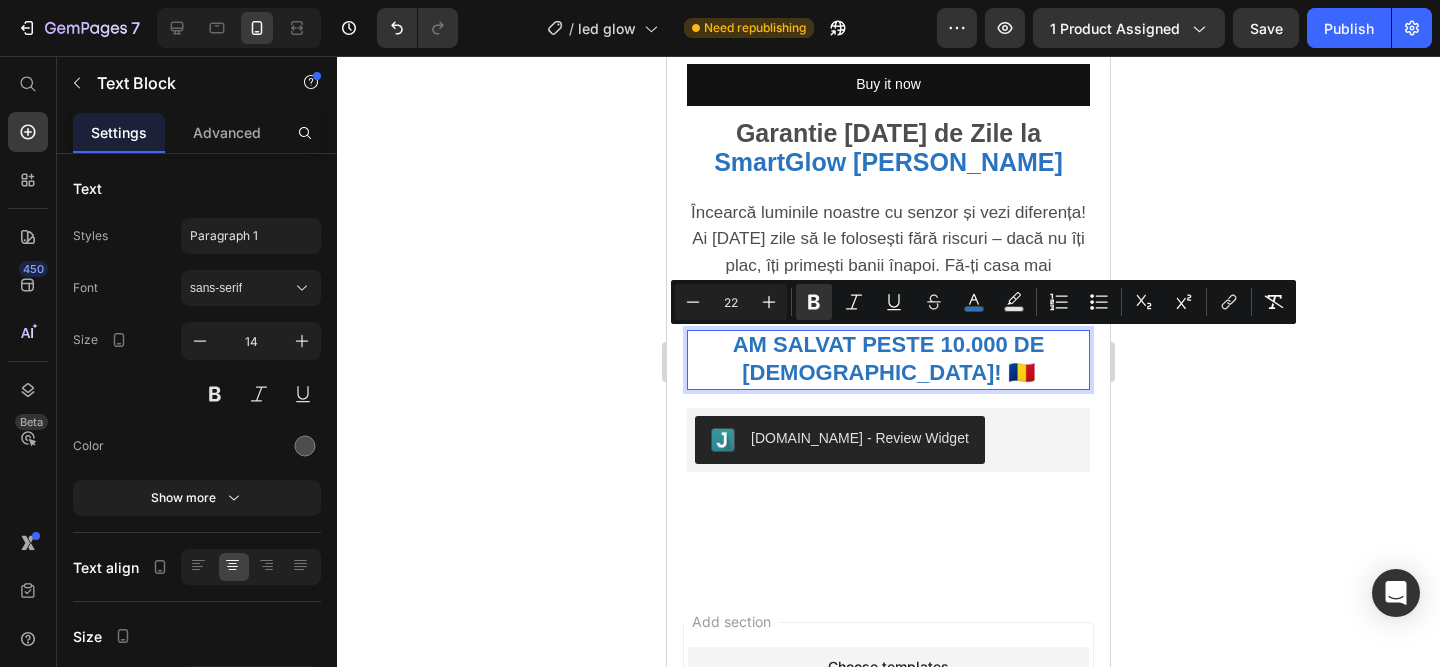 click 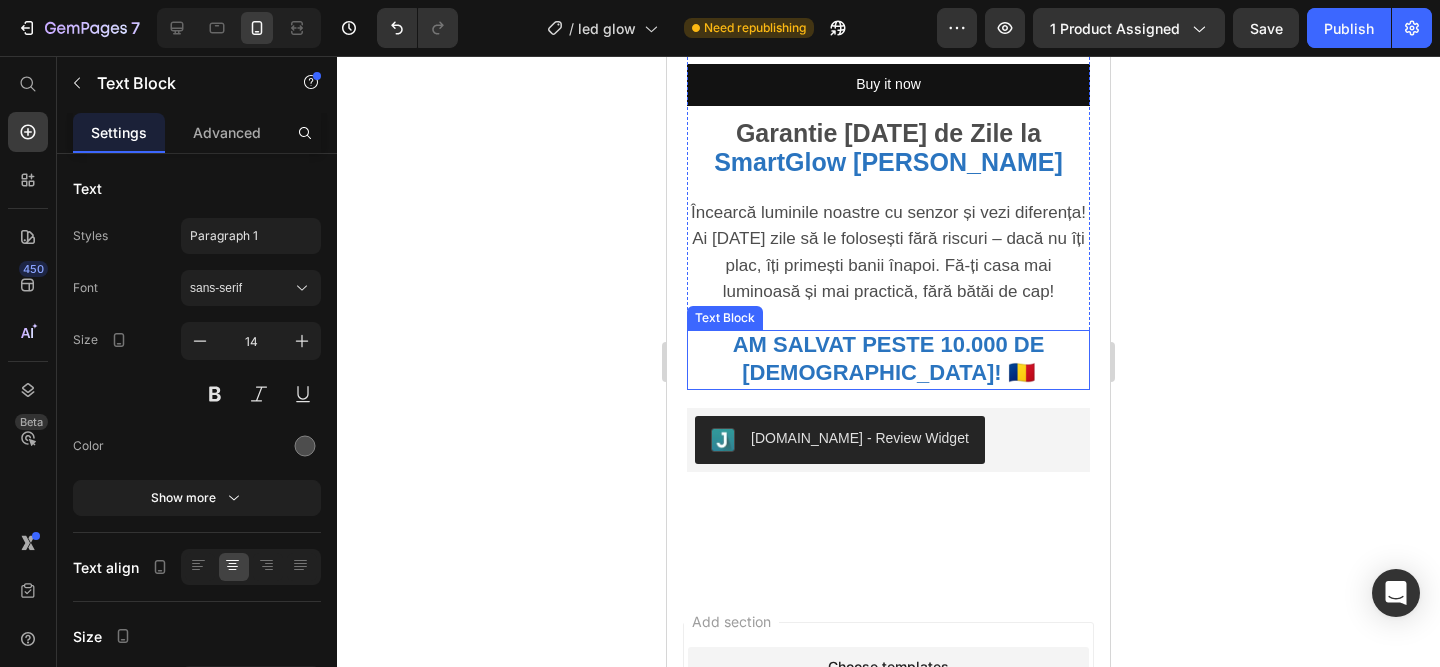 click on "AM SALVAT PESTE 10.000 DE ROMANI! 🇷🇴" at bounding box center (888, 360) 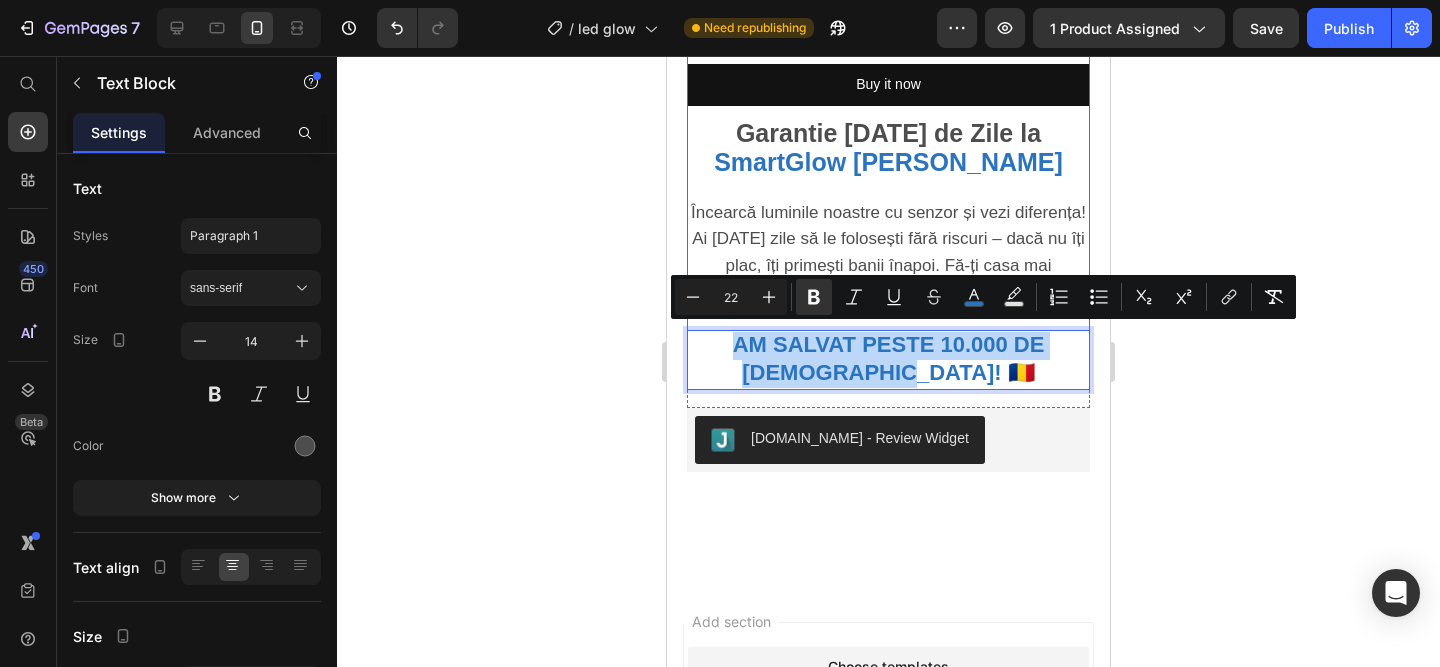 drag, startPoint x: 957, startPoint y: 372, endPoint x: 716, endPoint y: 317, distance: 247.19627 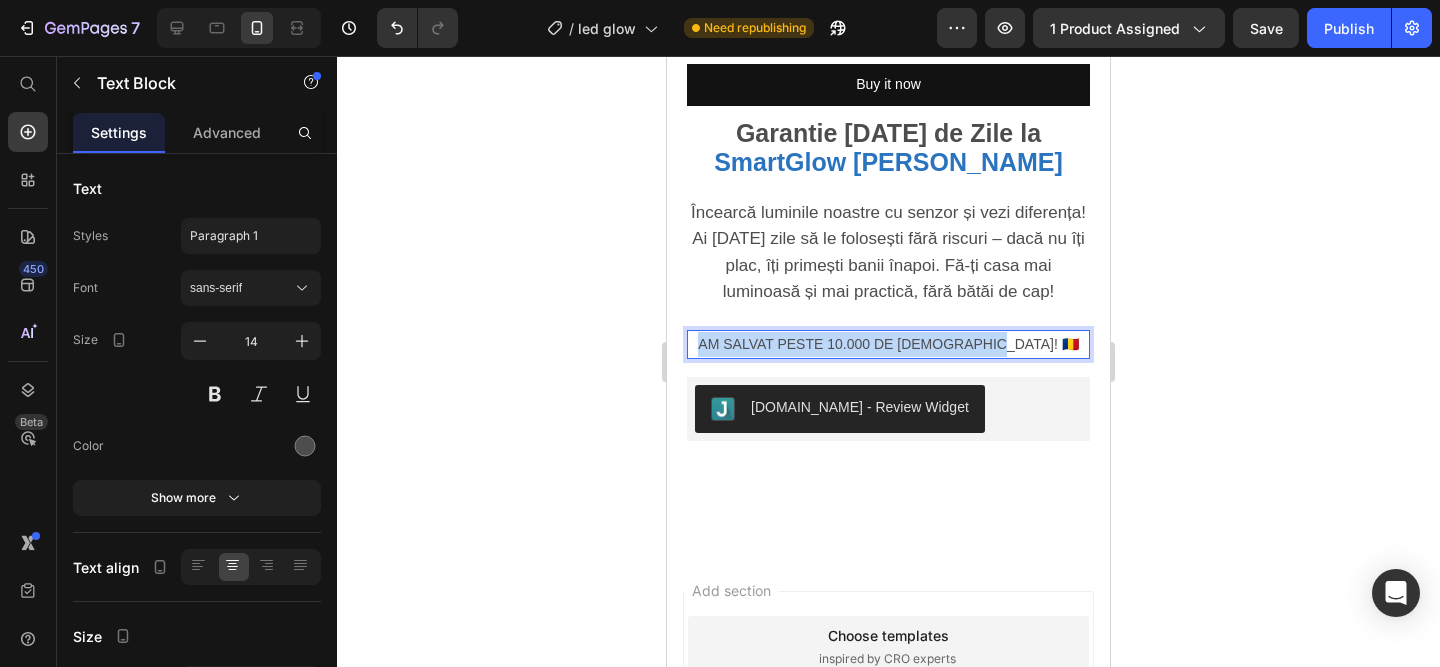 drag, startPoint x: 1043, startPoint y: 342, endPoint x: 743, endPoint y: 334, distance: 300.10666 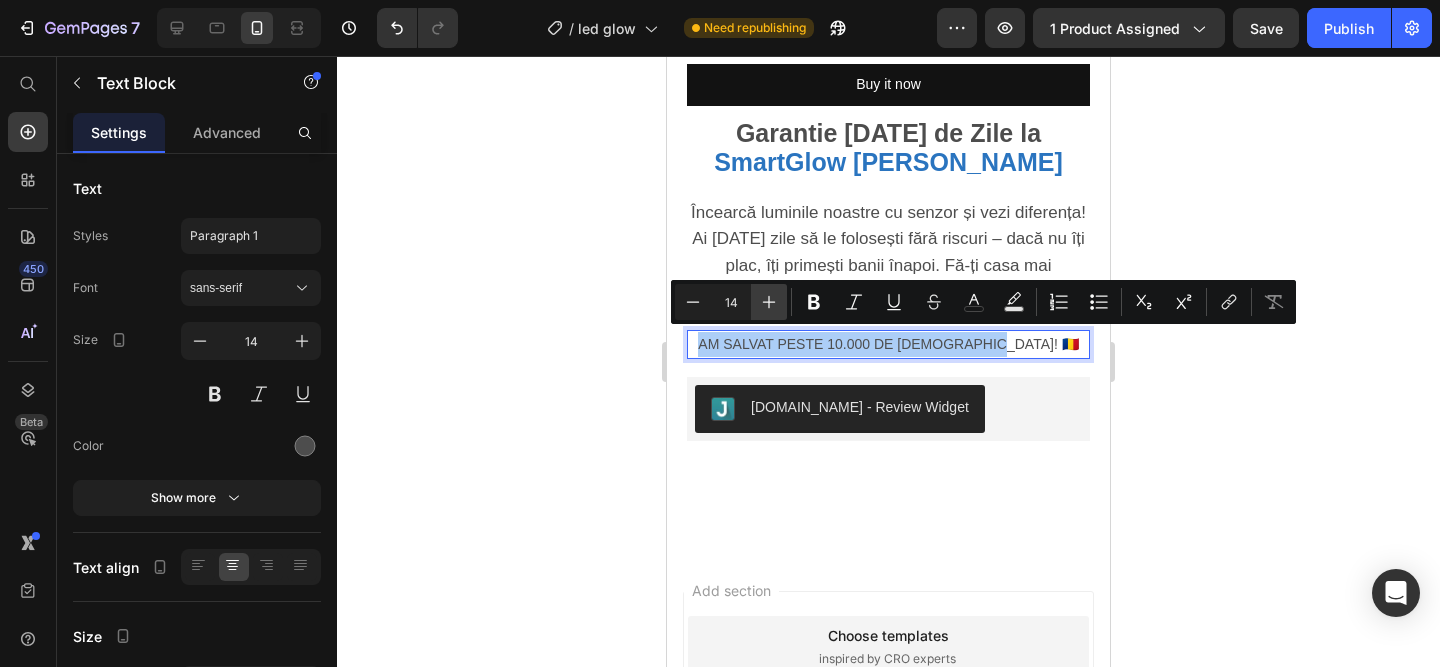 click on "Plus" at bounding box center [769, 302] 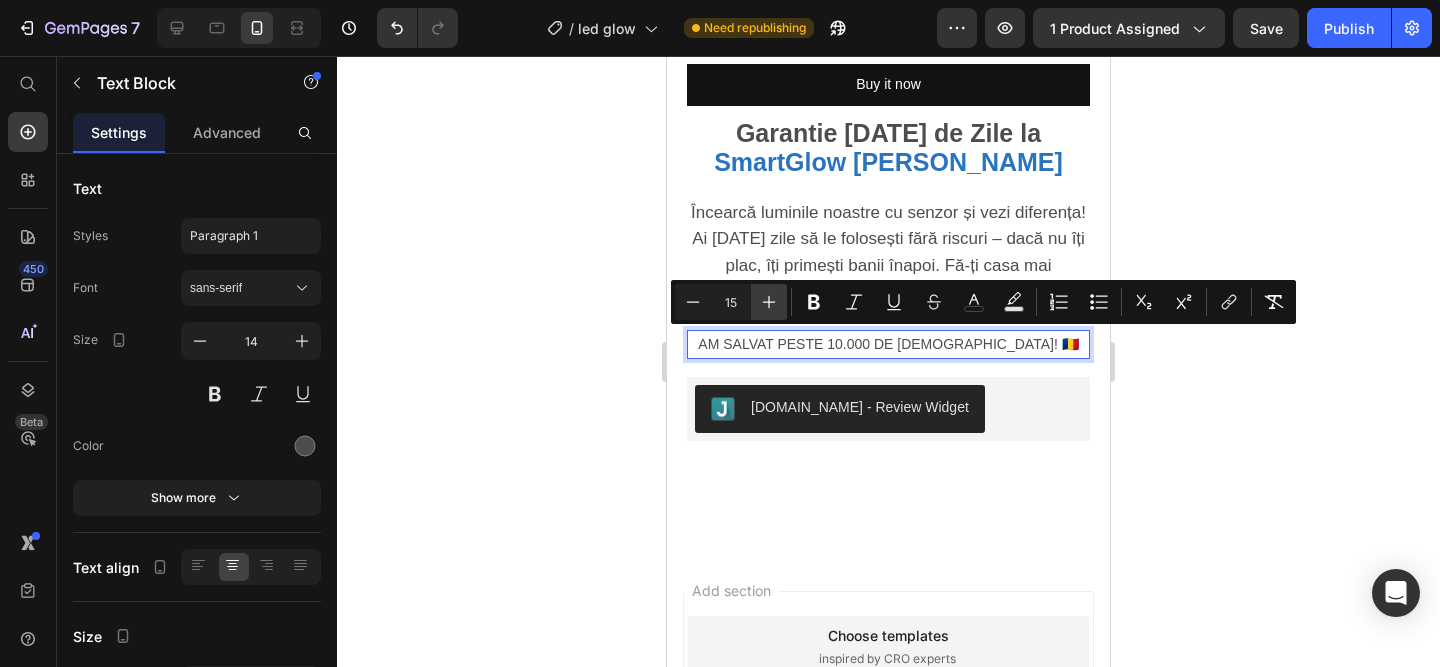 click on "Plus" at bounding box center [769, 302] 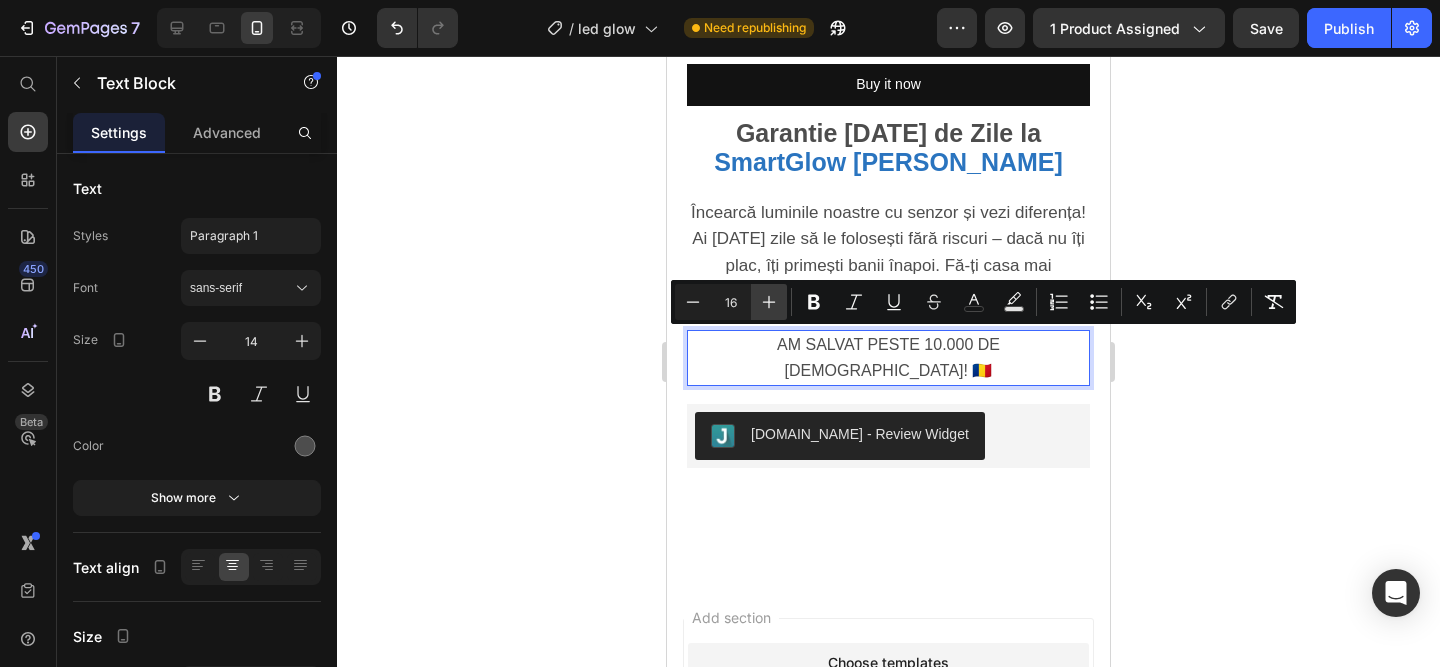 click on "Plus" at bounding box center [769, 302] 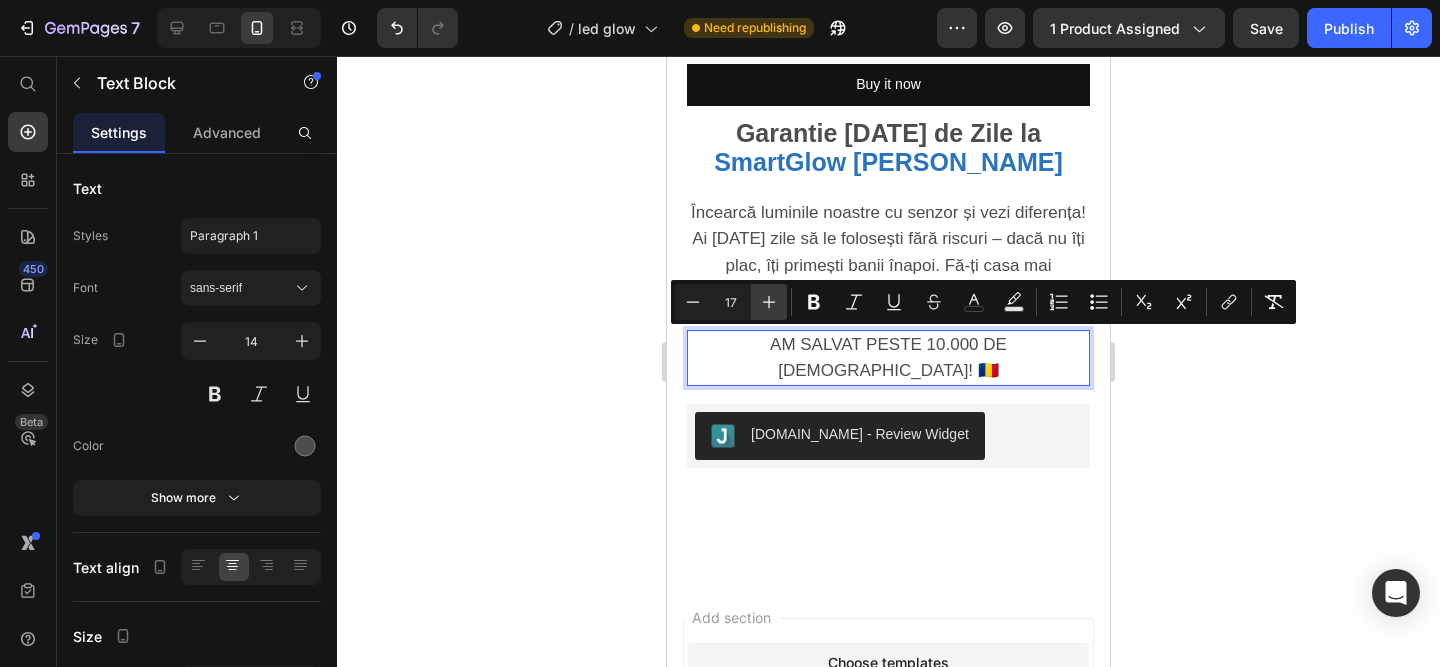 click on "Plus" at bounding box center [769, 302] 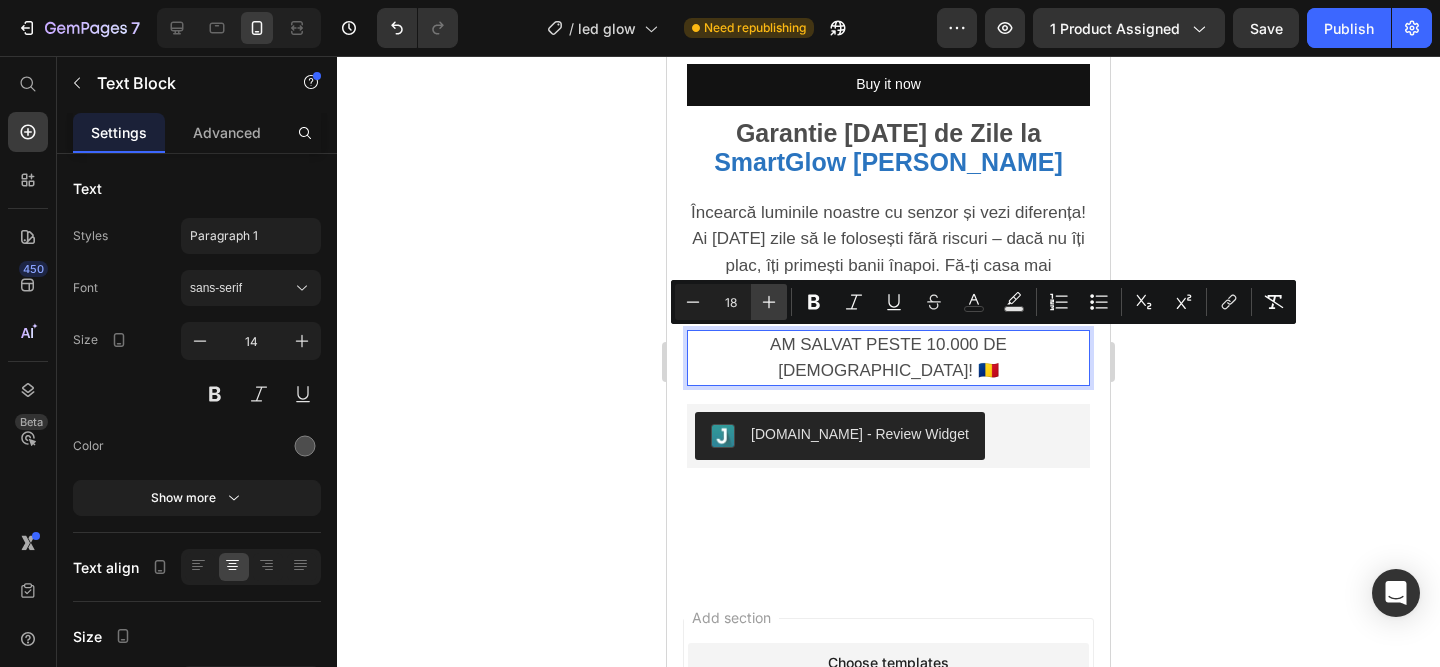 click on "Plus" at bounding box center [769, 302] 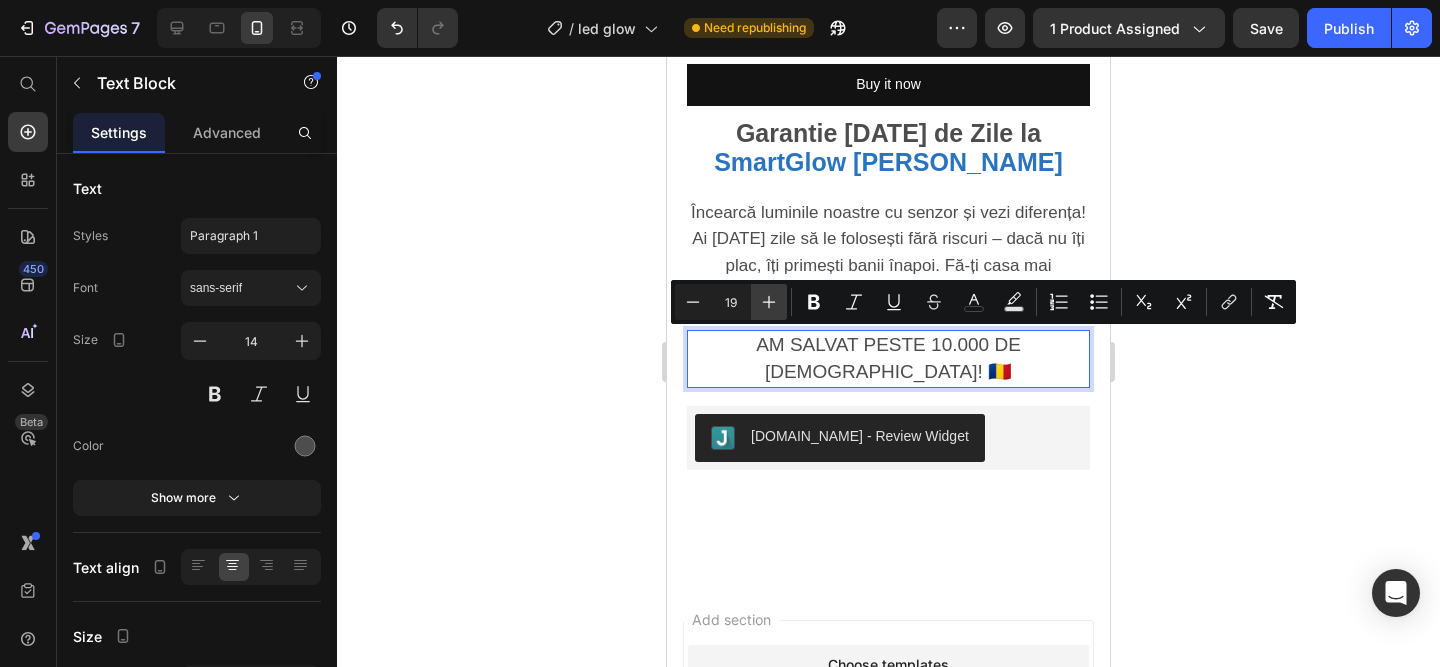 click on "Plus" at bounding box center [769, 302] 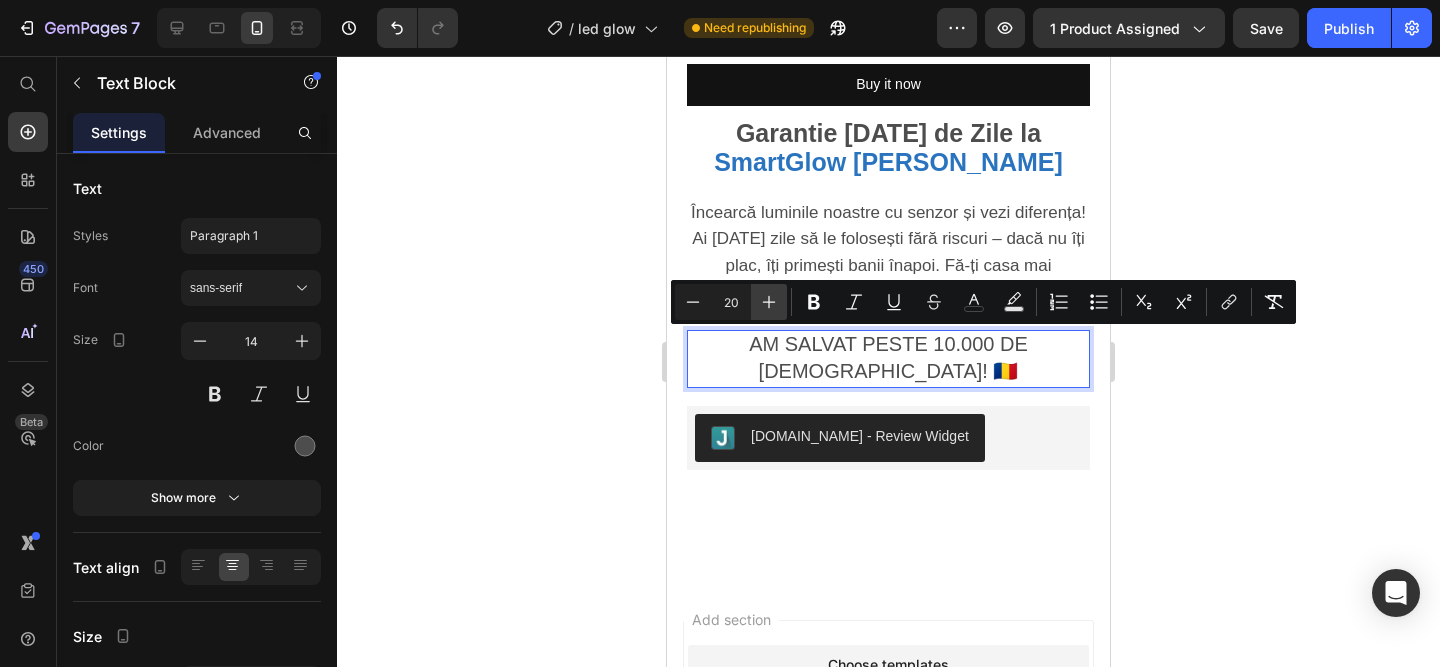 click on "Plus" at bounding box center (769, 302) 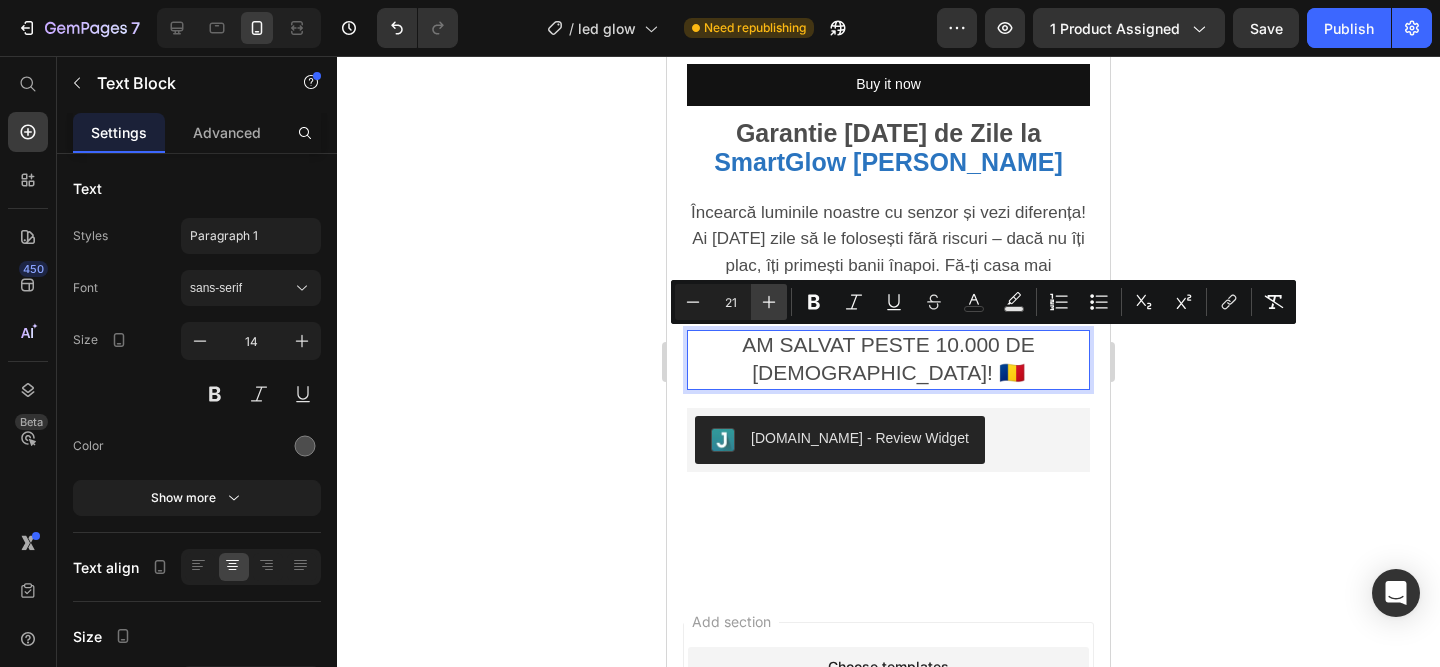 click on "Plus" at bounding box center (769, 302) 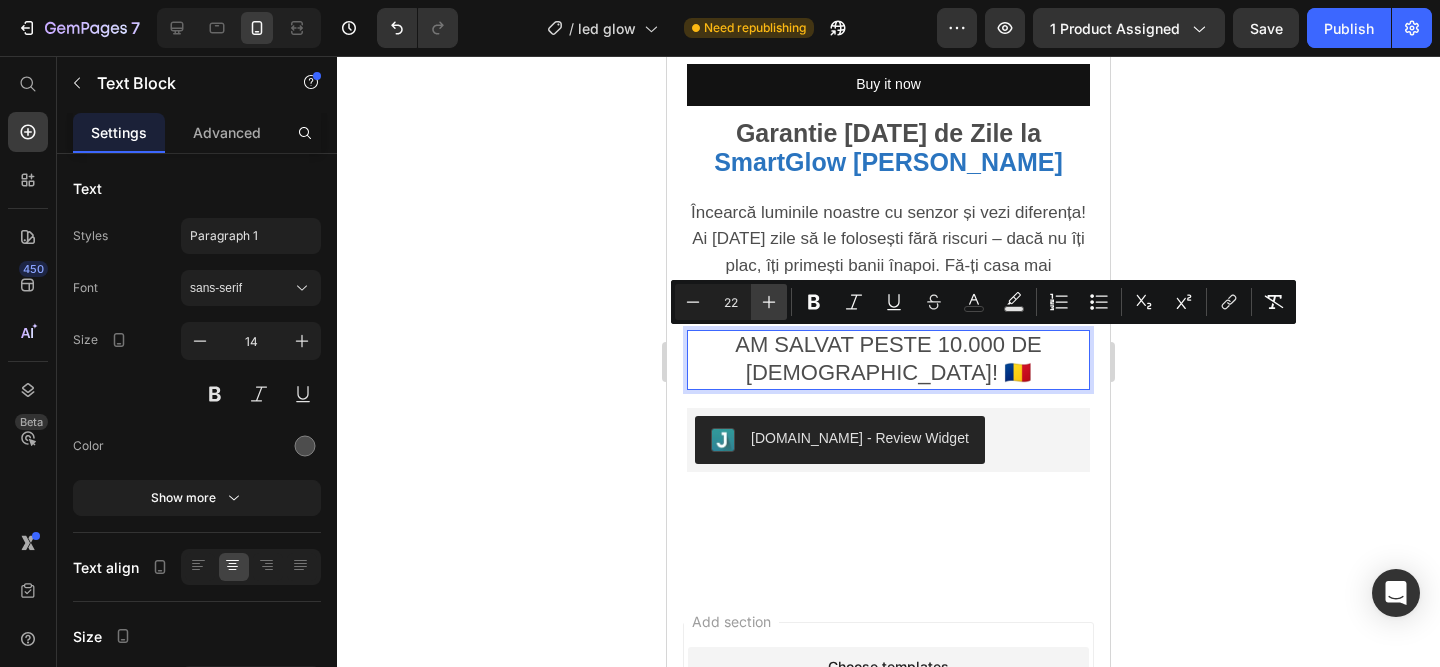 click on "Plus" at bounding box center [769, 302] 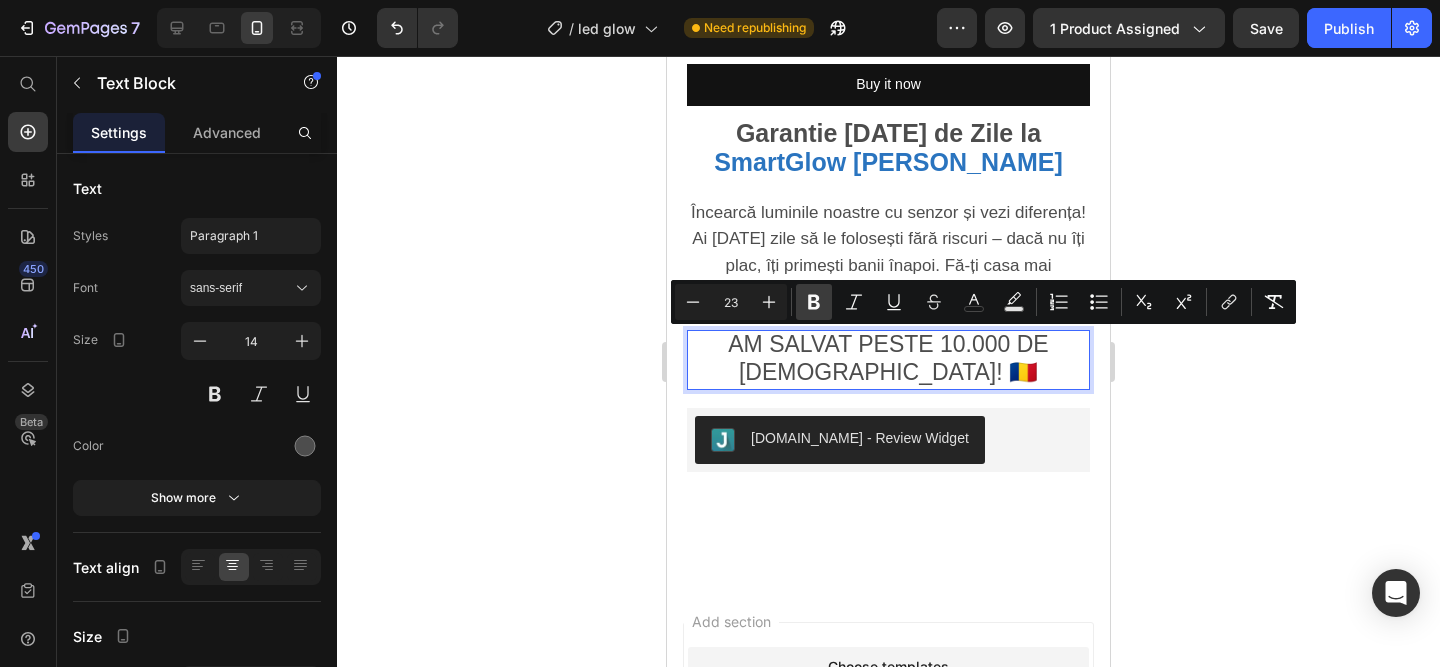 click 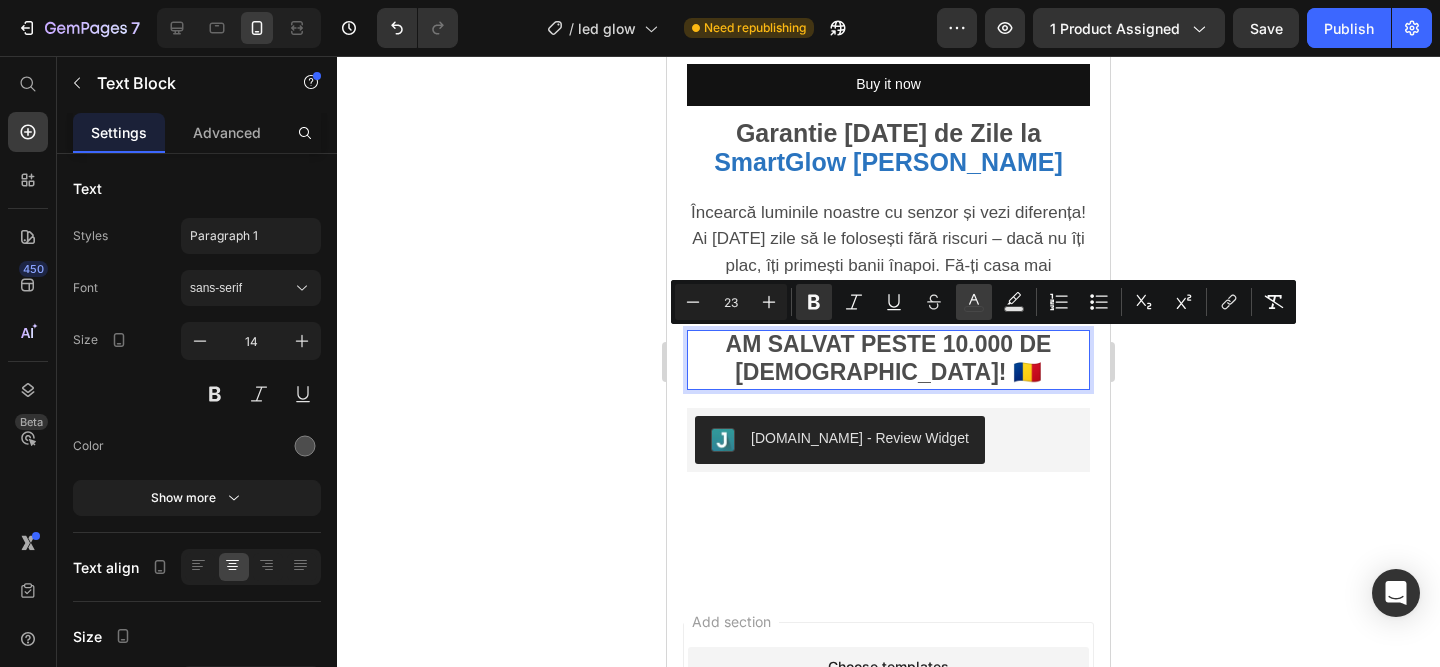 click on "color" at bounding box center [974, 302] 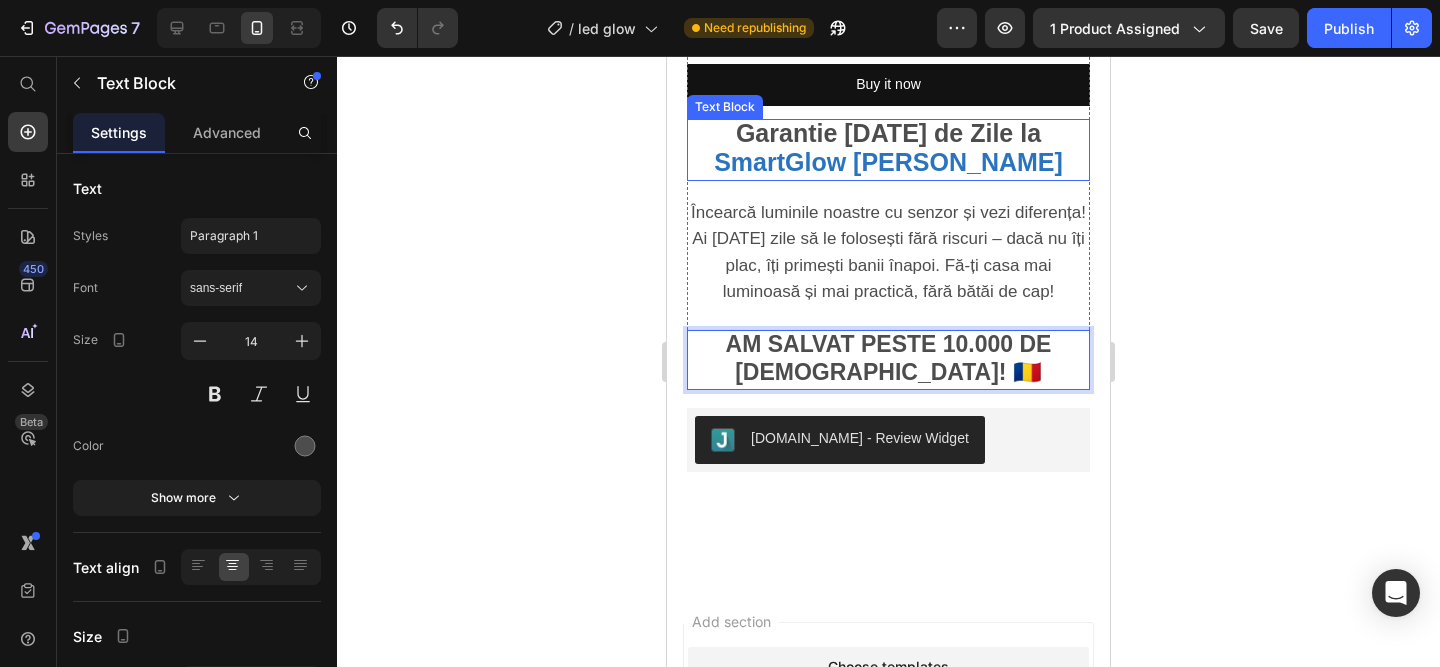 click on "SmartGlow [PERSON_NAME]" at bounding box center (888, 162) 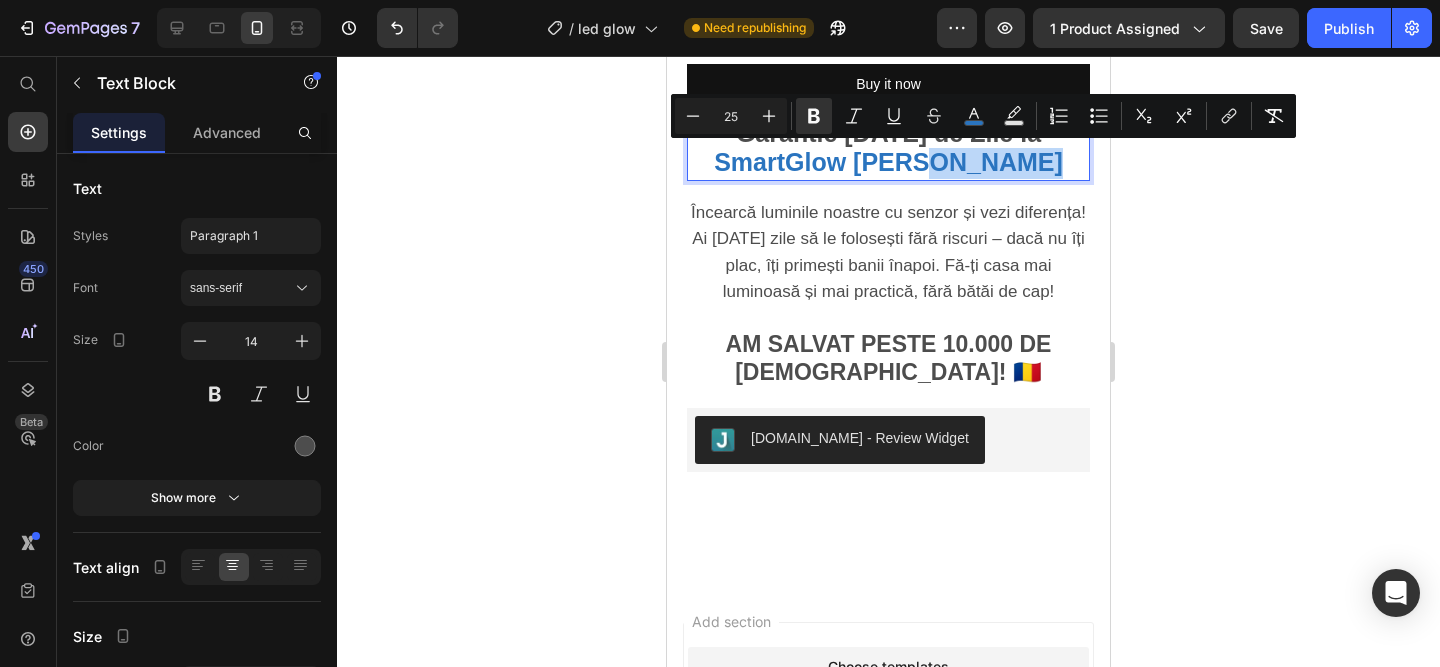 drag, startPoint x: 1021, startPoint y: 166, endPoint x: 939, endPoint y: 164, distance: 82.02438 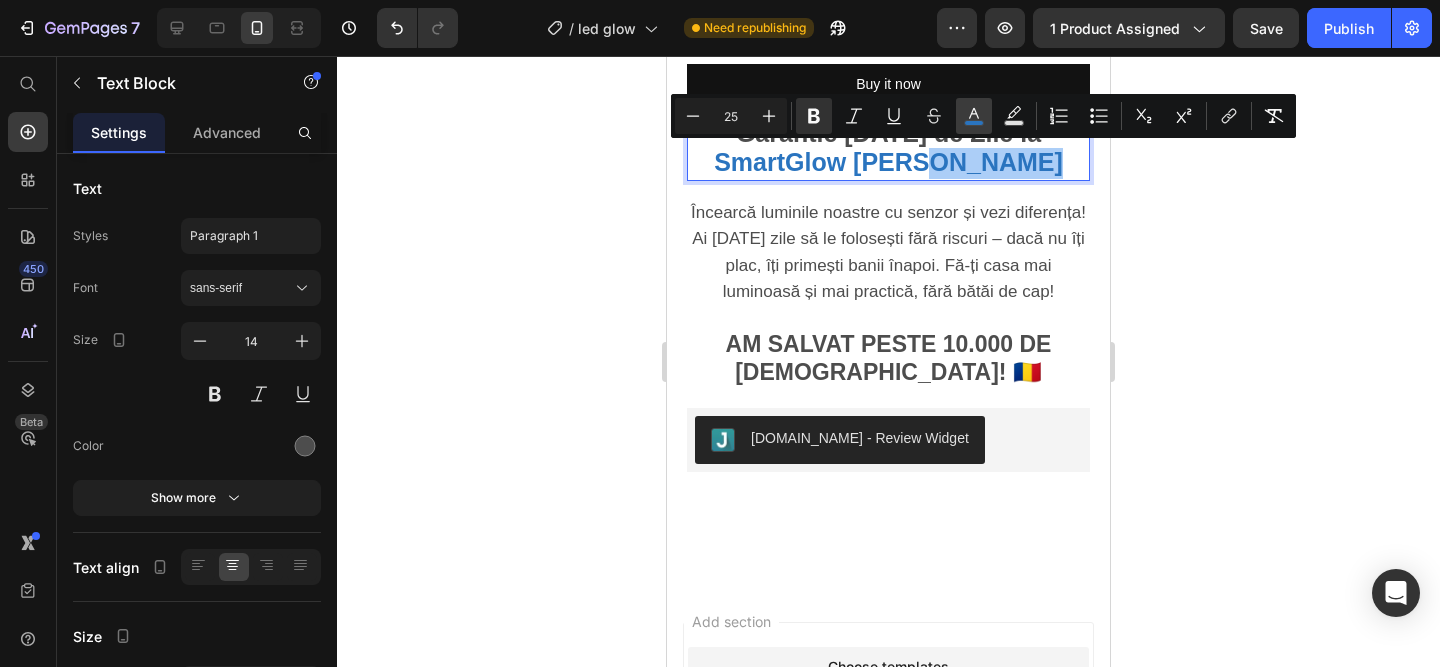 click 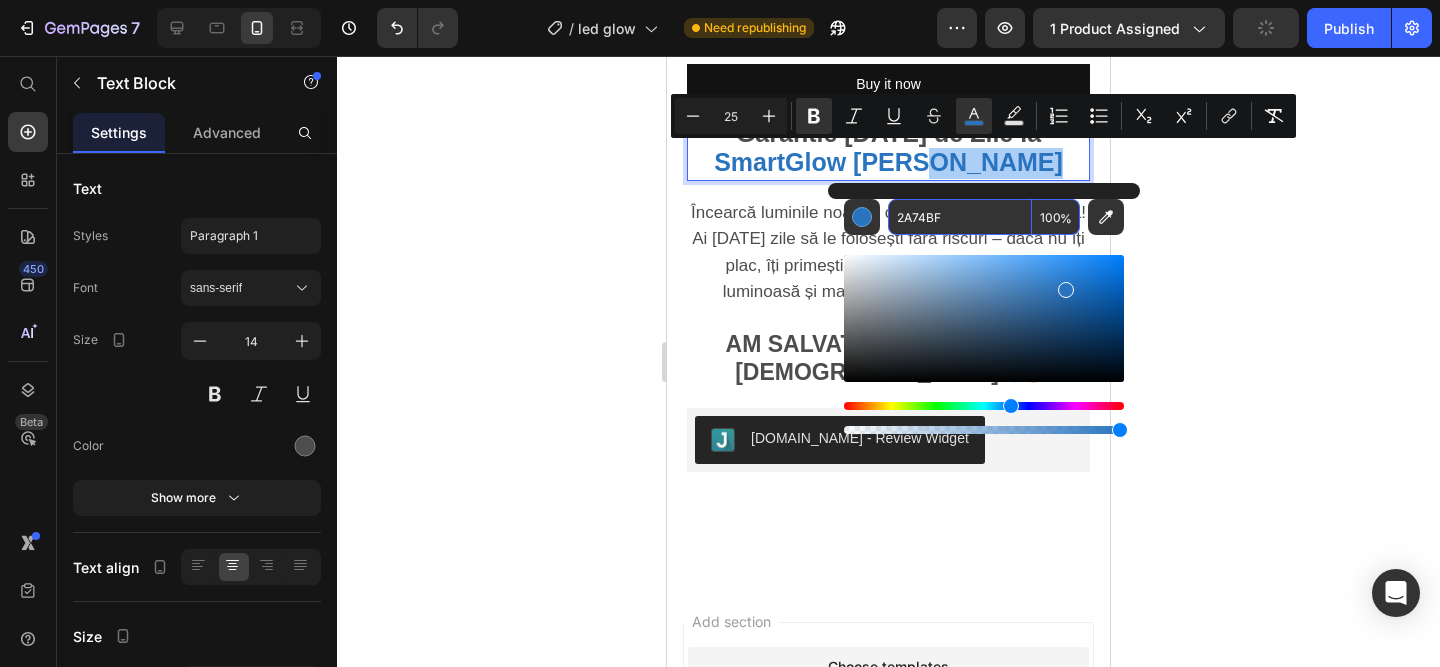 click on "2A74BF" at bounding box center (960, 217) 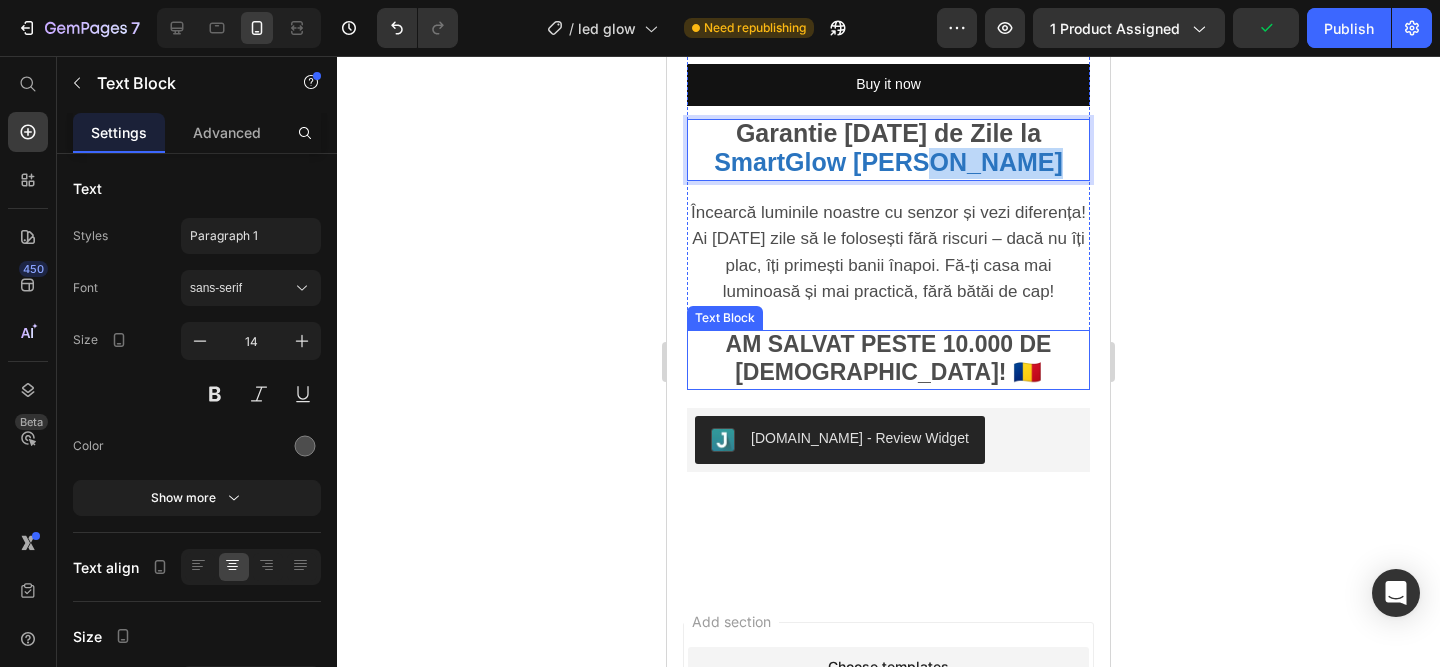 click on "AM SALVAT PESTE 10.000 DE [DEMOGRAPHIC_DATA]! 🇷🇴" at bounding box center [889, 358] 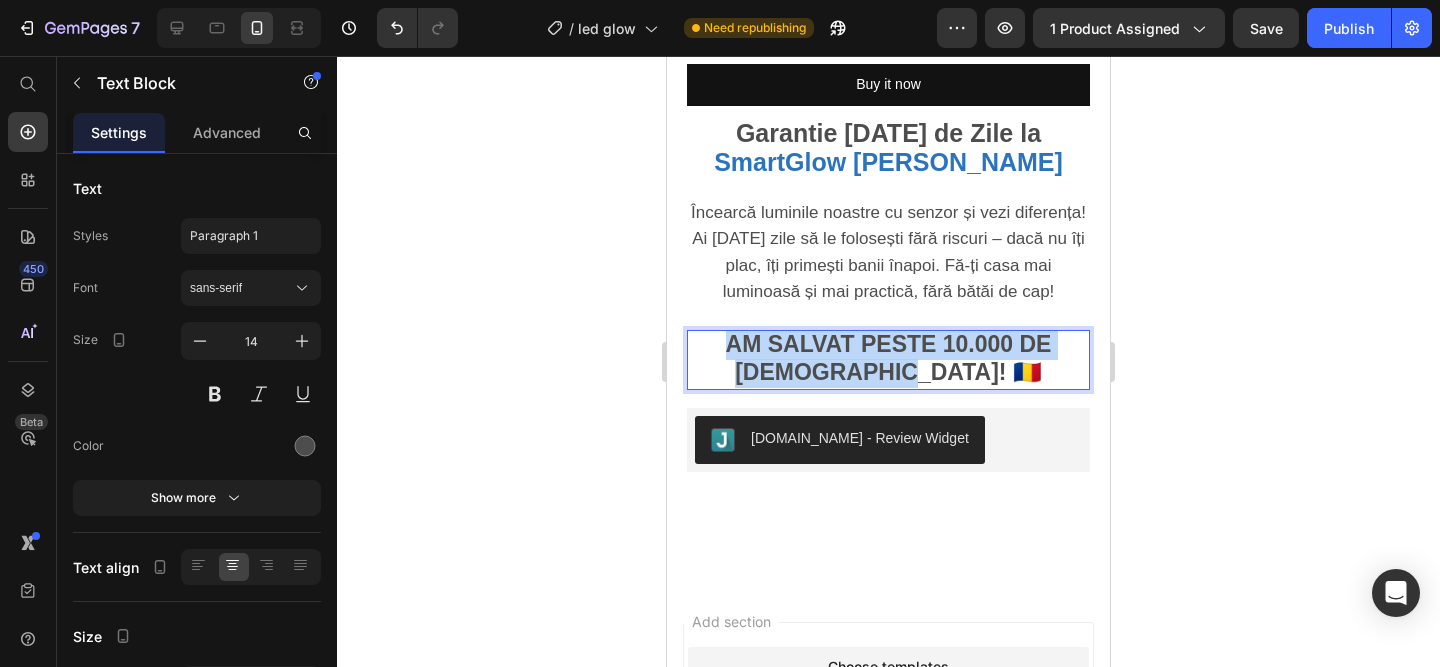 drag, startPoint x: 962, startPoint y: 370, endPoint x: 710, endPoint y: 348, distance: 252.9585 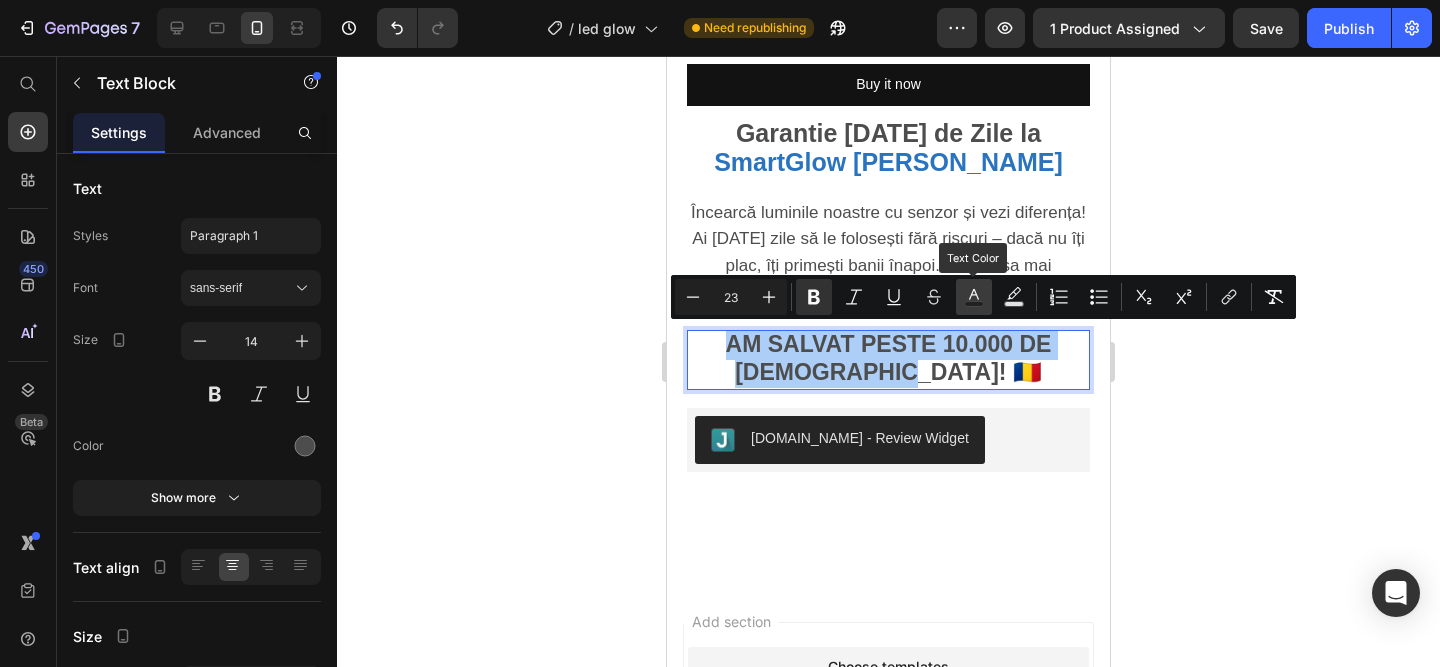 click 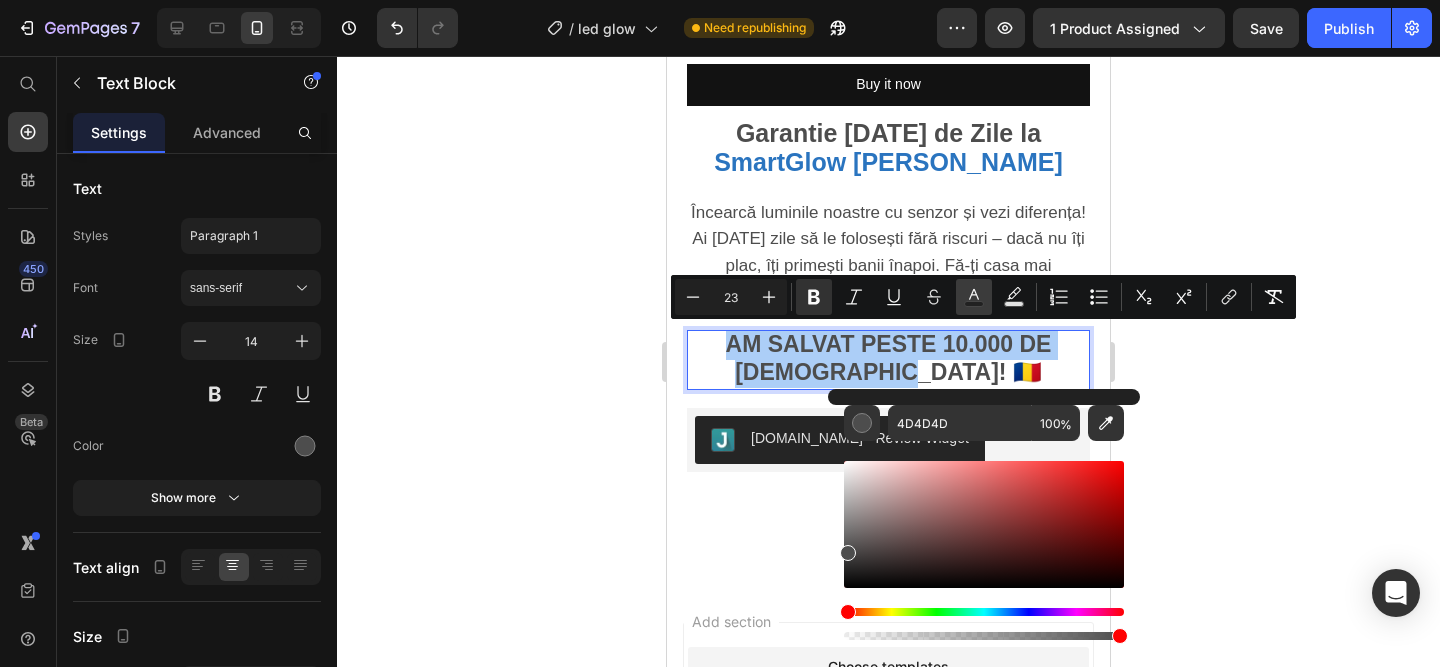 click 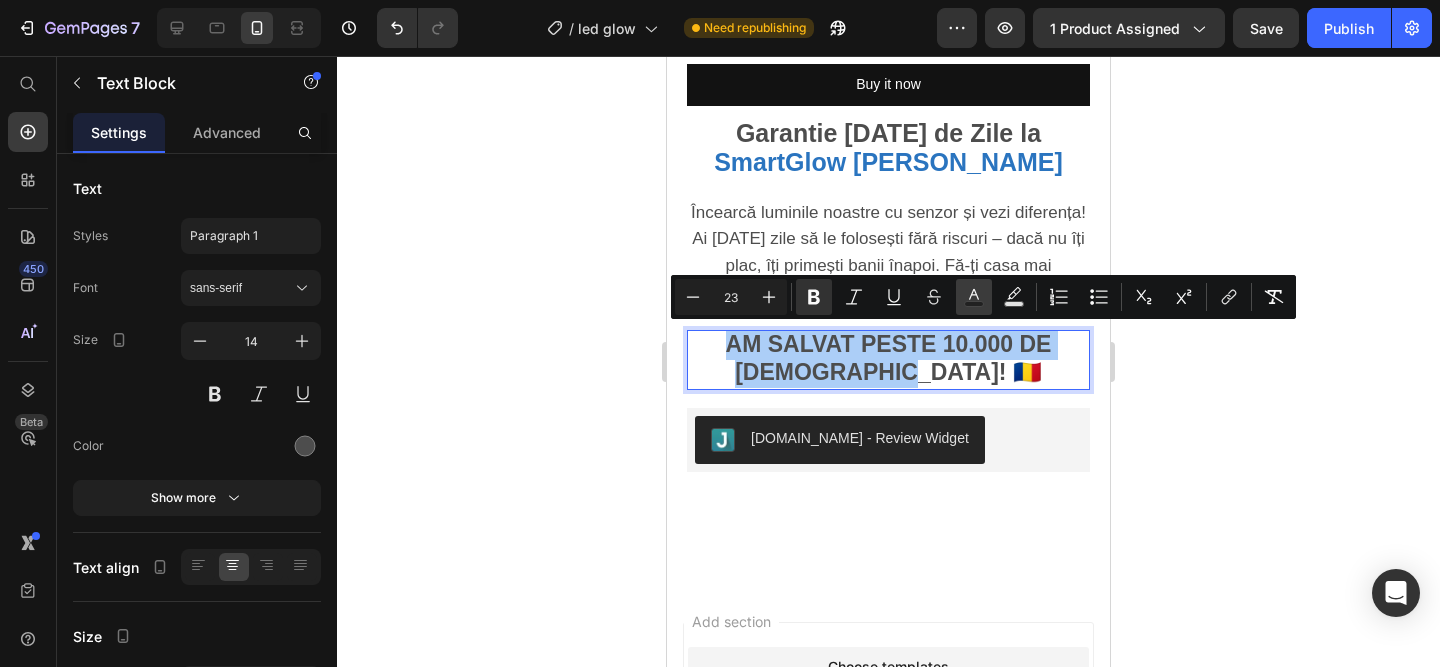 click on "Text Color" at bounding box center [974, 297] 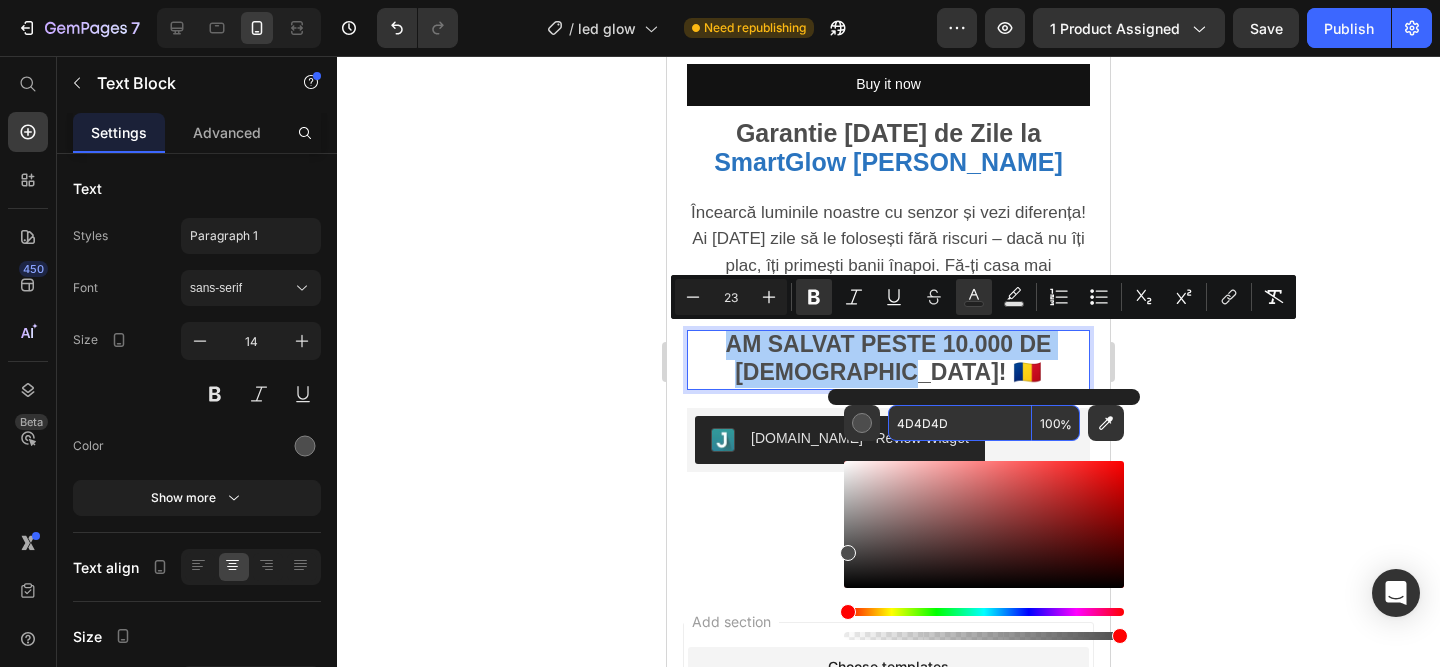 click on "4D4D4D" at bounding box center [960, 423] 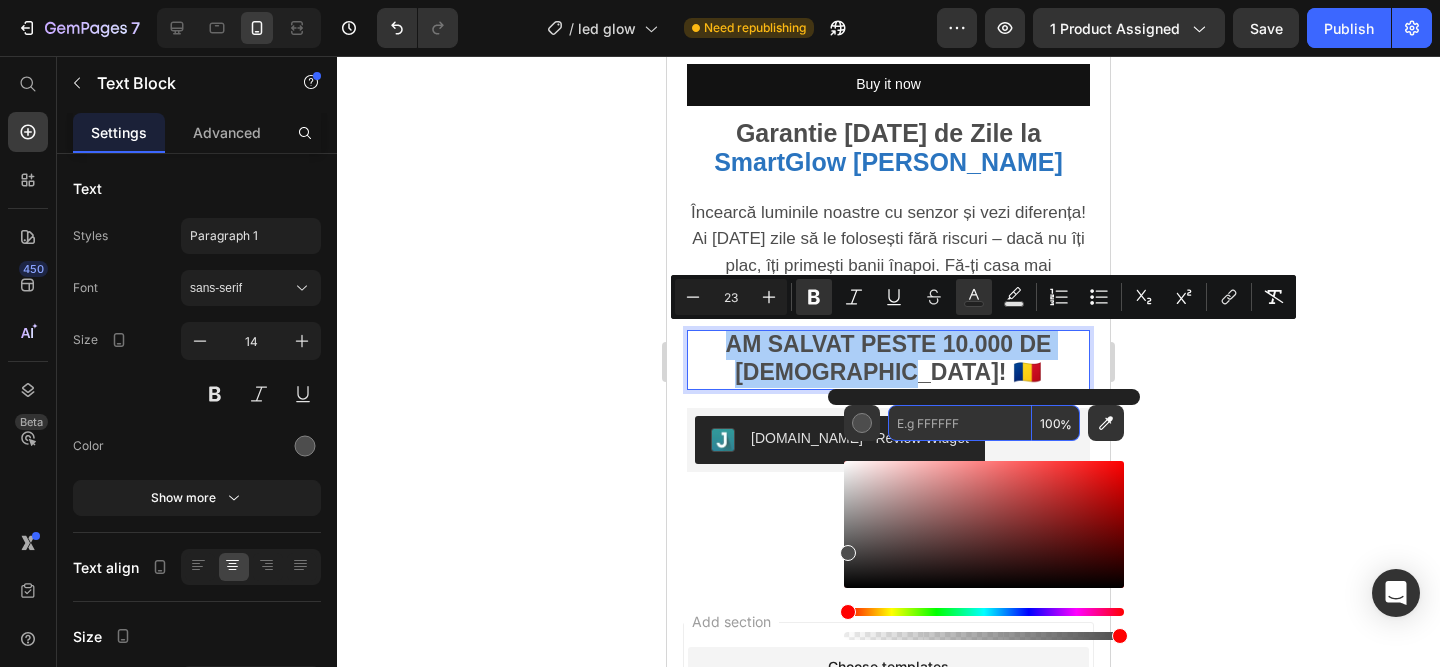 paste on "2A74BF" 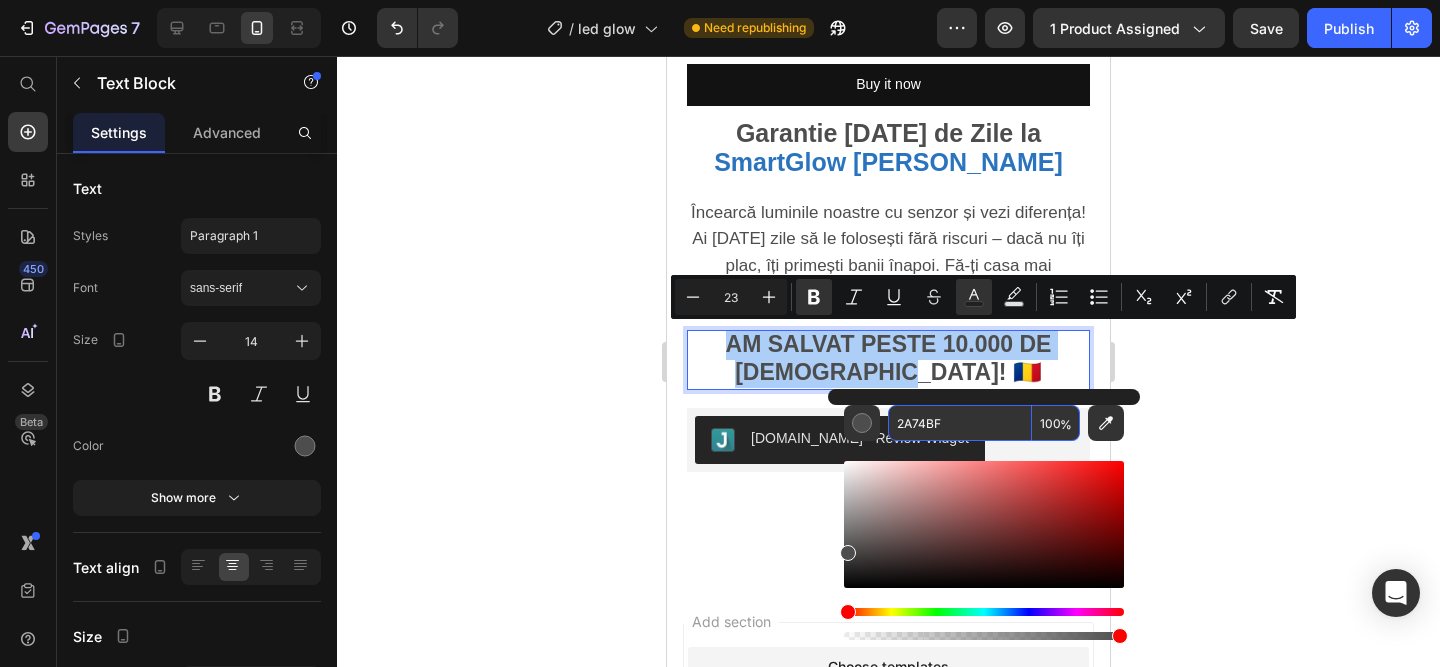 type on "2A74BF" 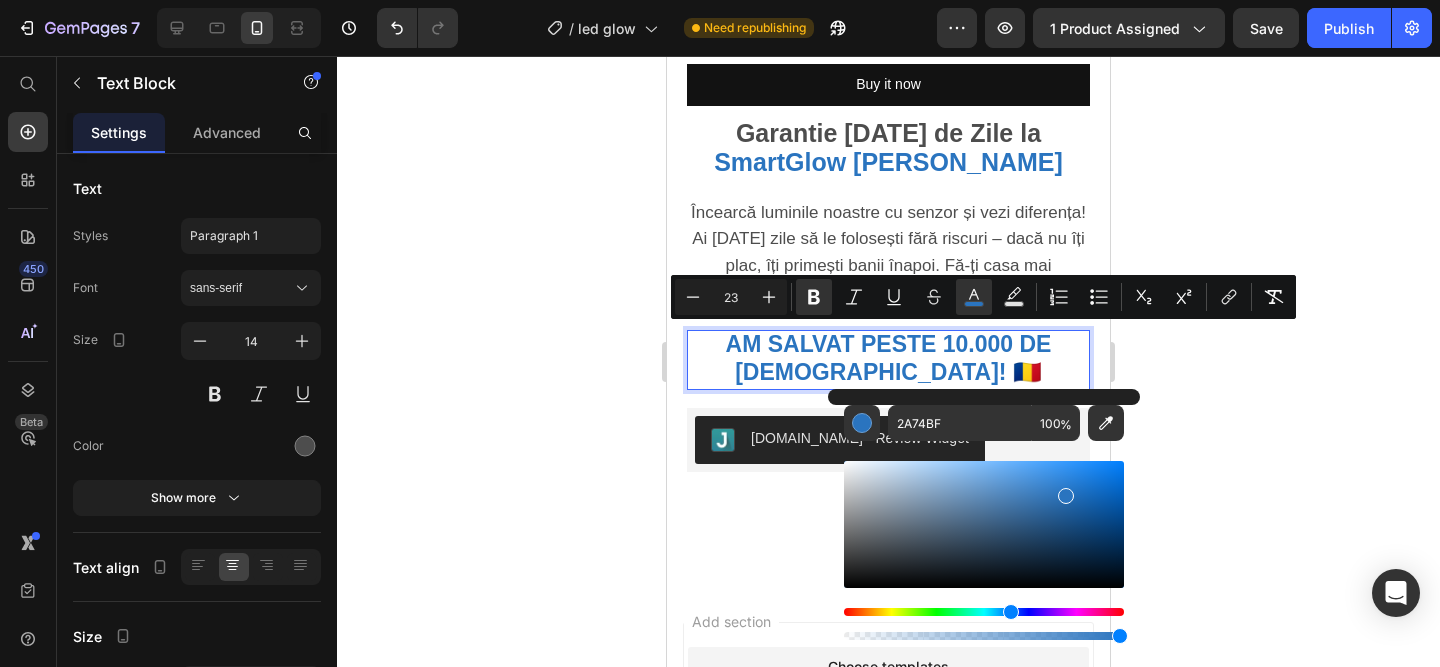 click 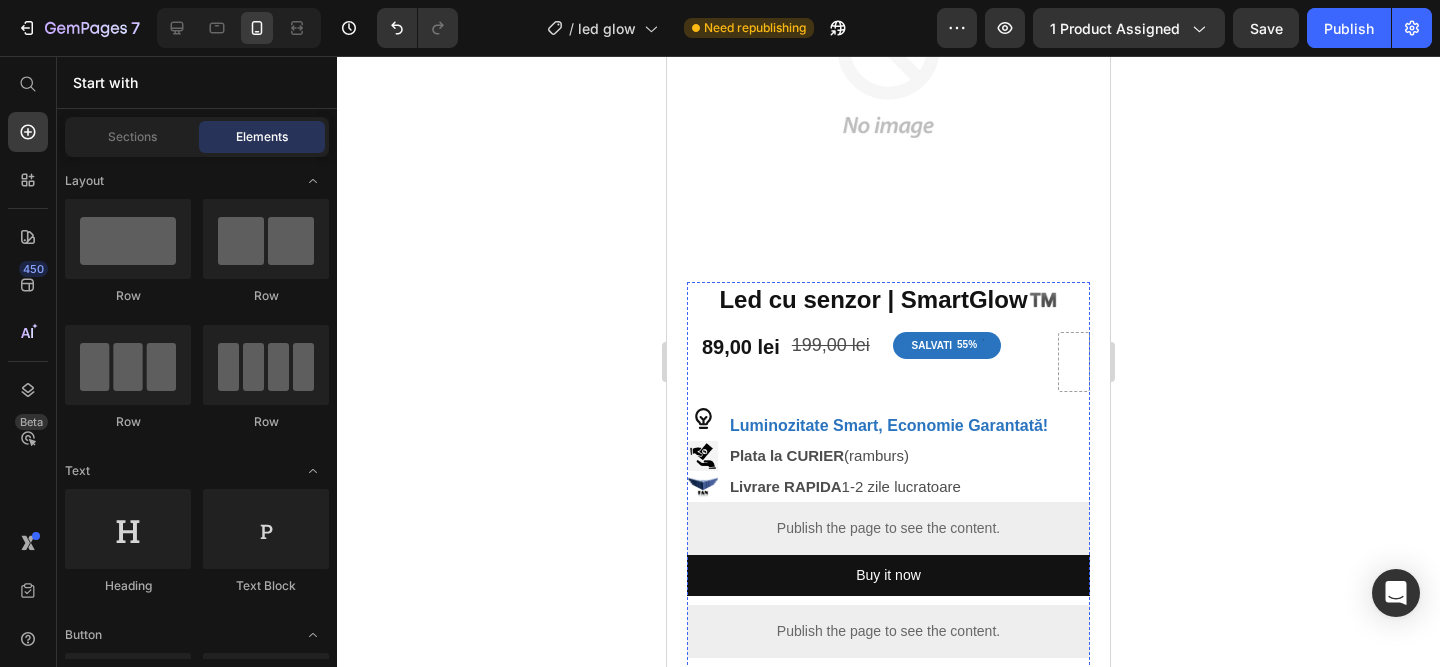scroll, scrollTop: 272, scrollLeft: 0, axis: vertical 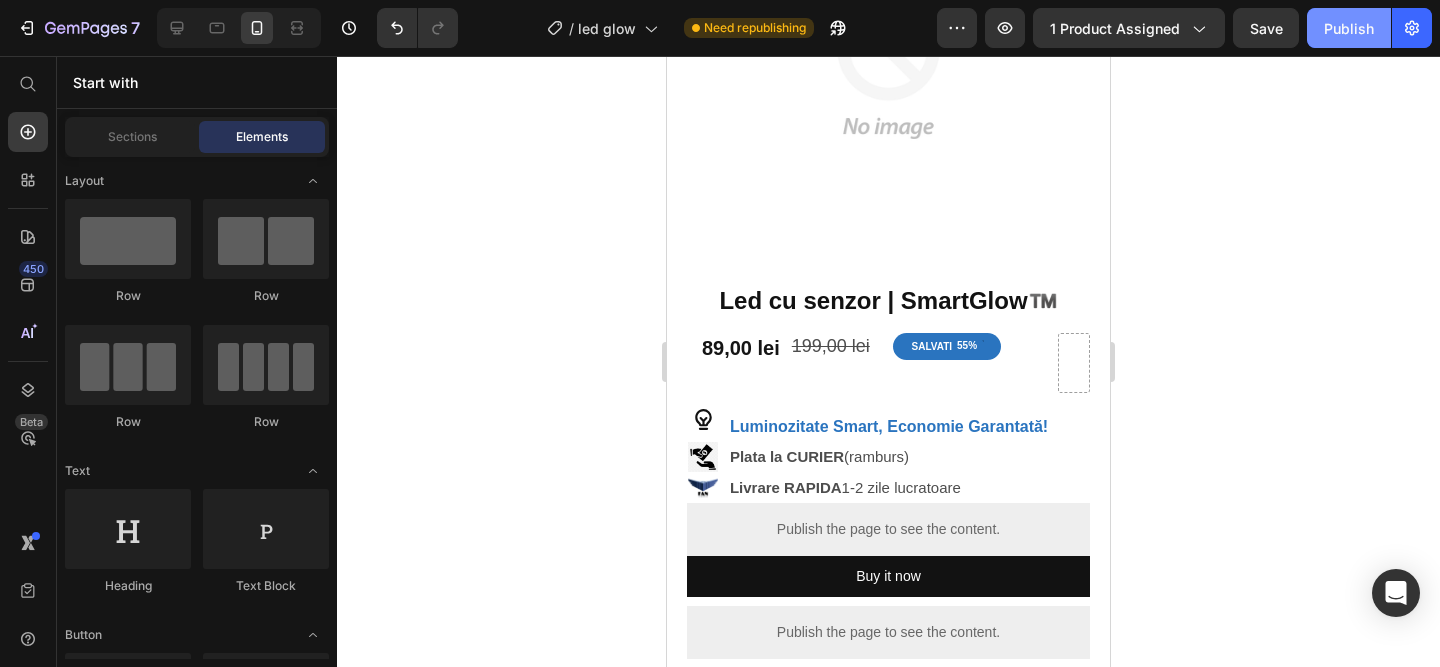 click on "Publish" at bounding box center (1349, 28) 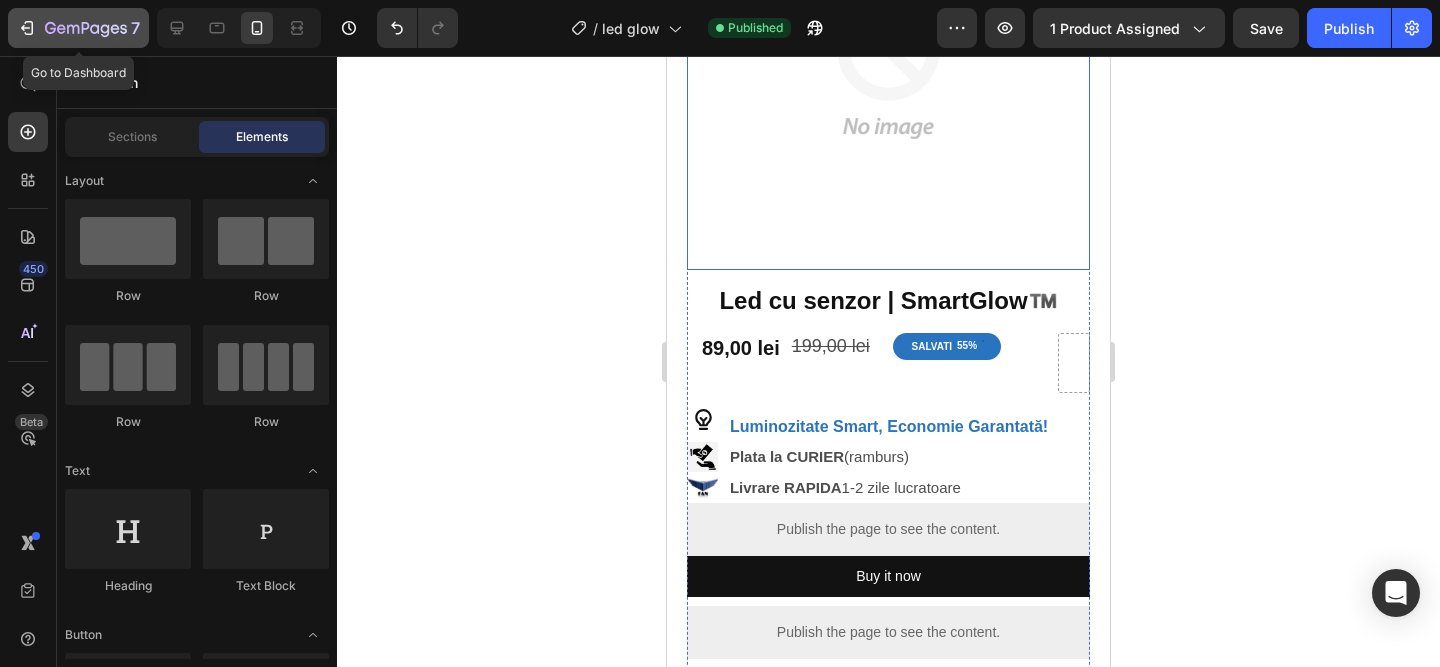 click 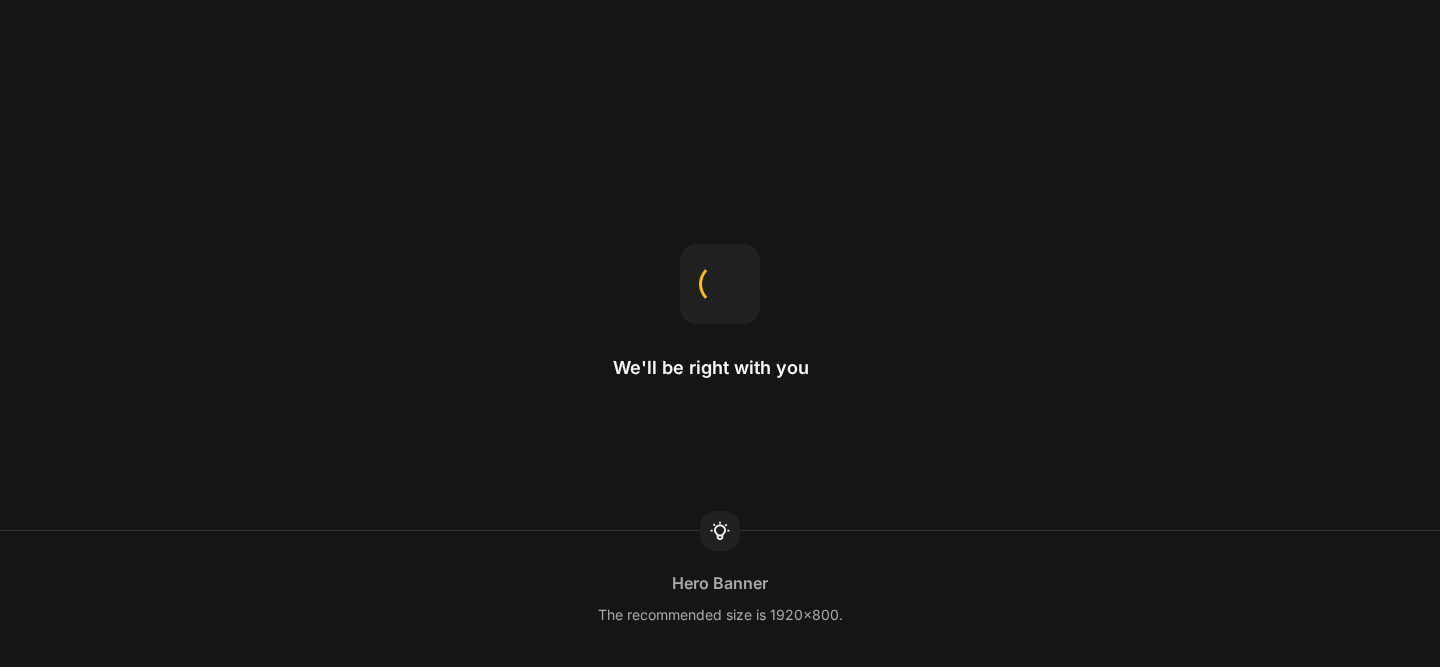scroll, scrollTop: 0, scrollLeft: 0, axis: both 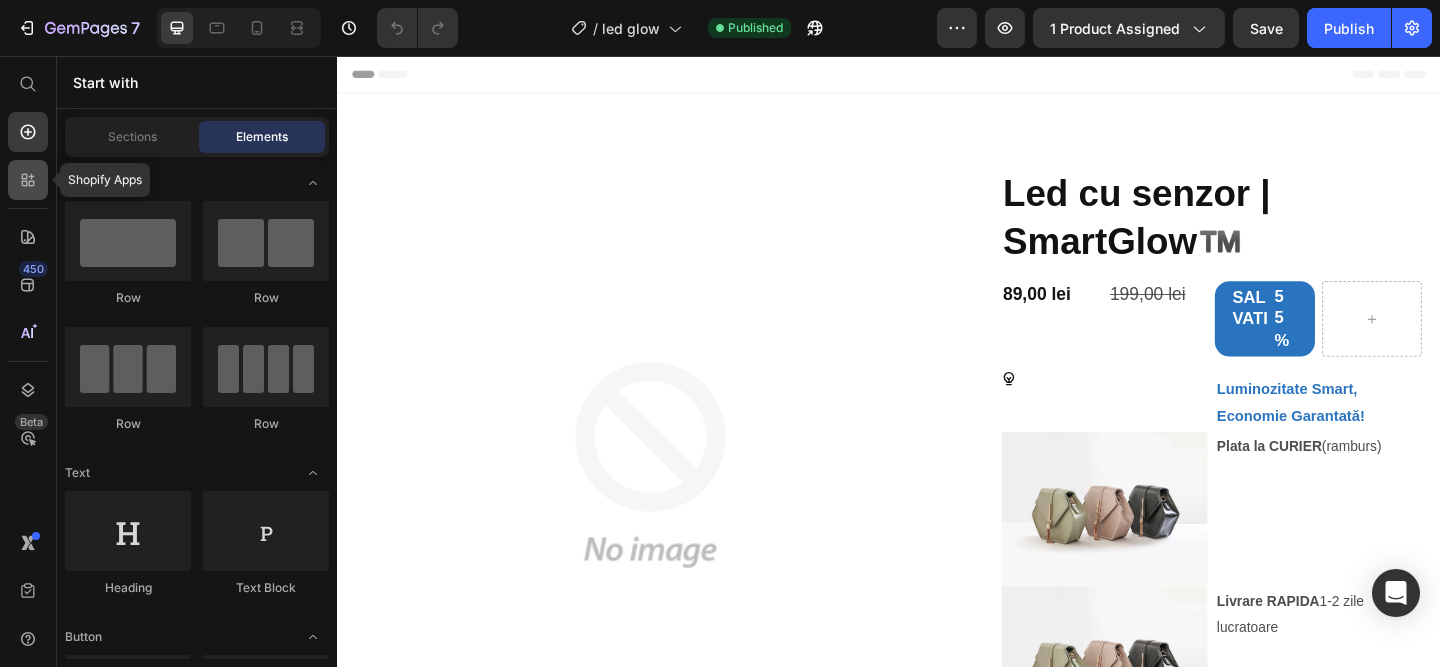 click 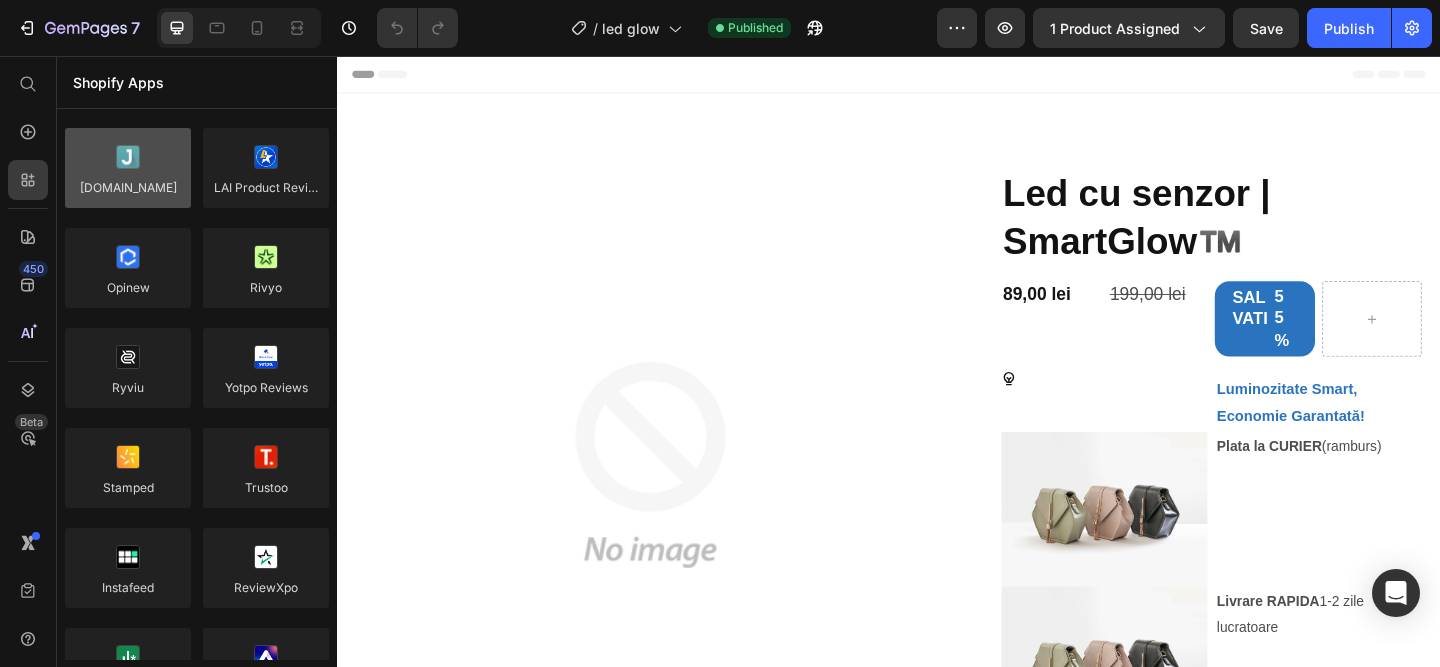 scroll, scrollTop: 0, scrollLeft: 0, axis: both 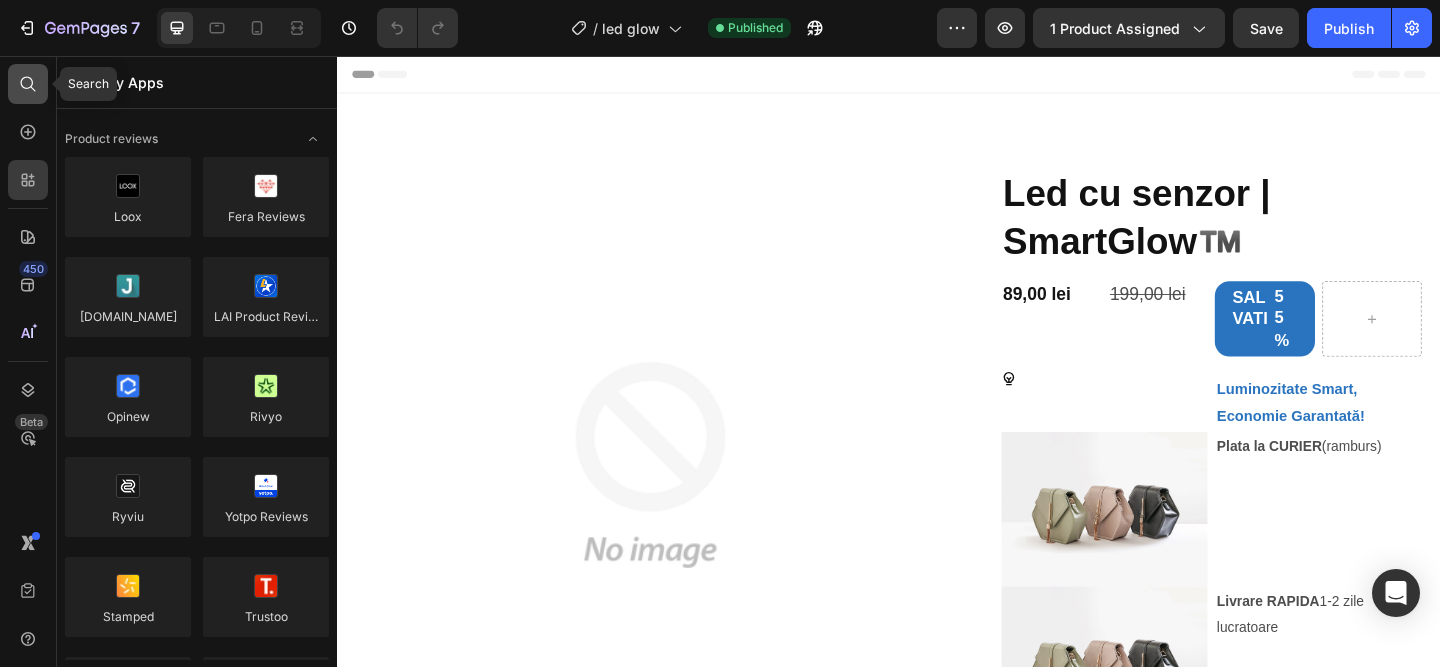 click 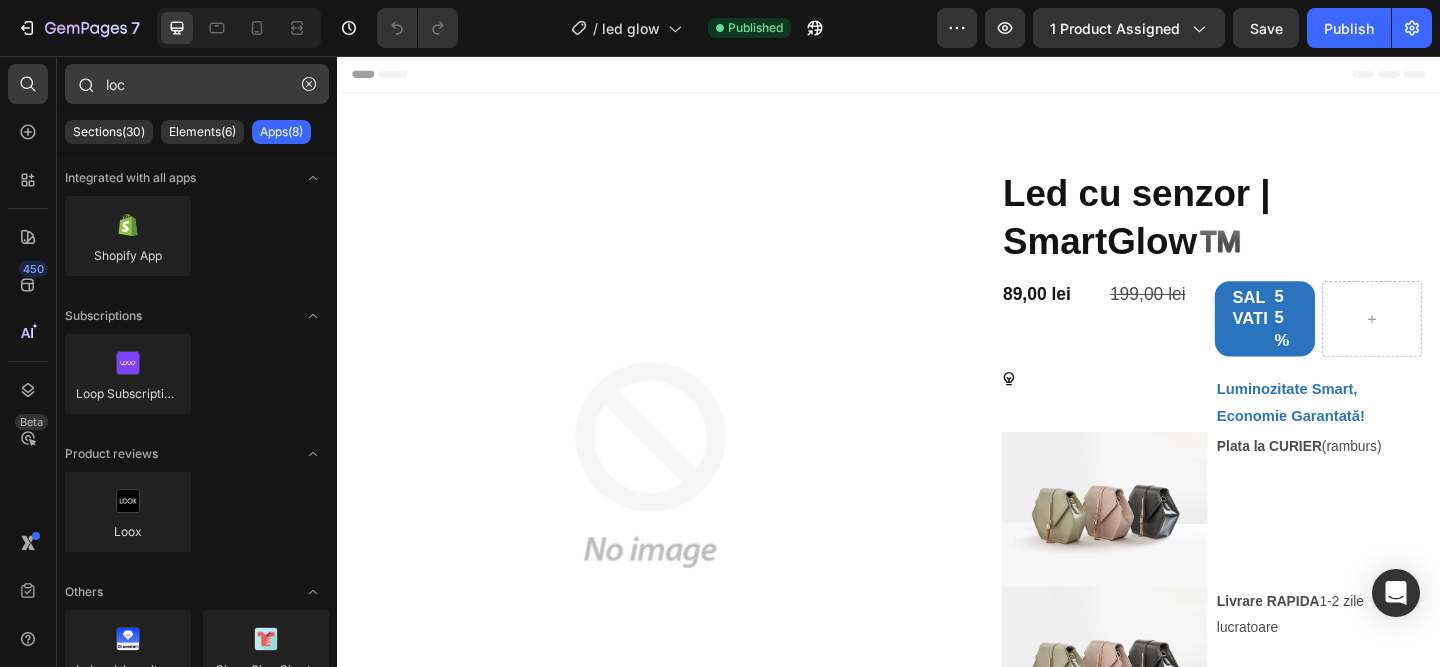 type on "lock" 